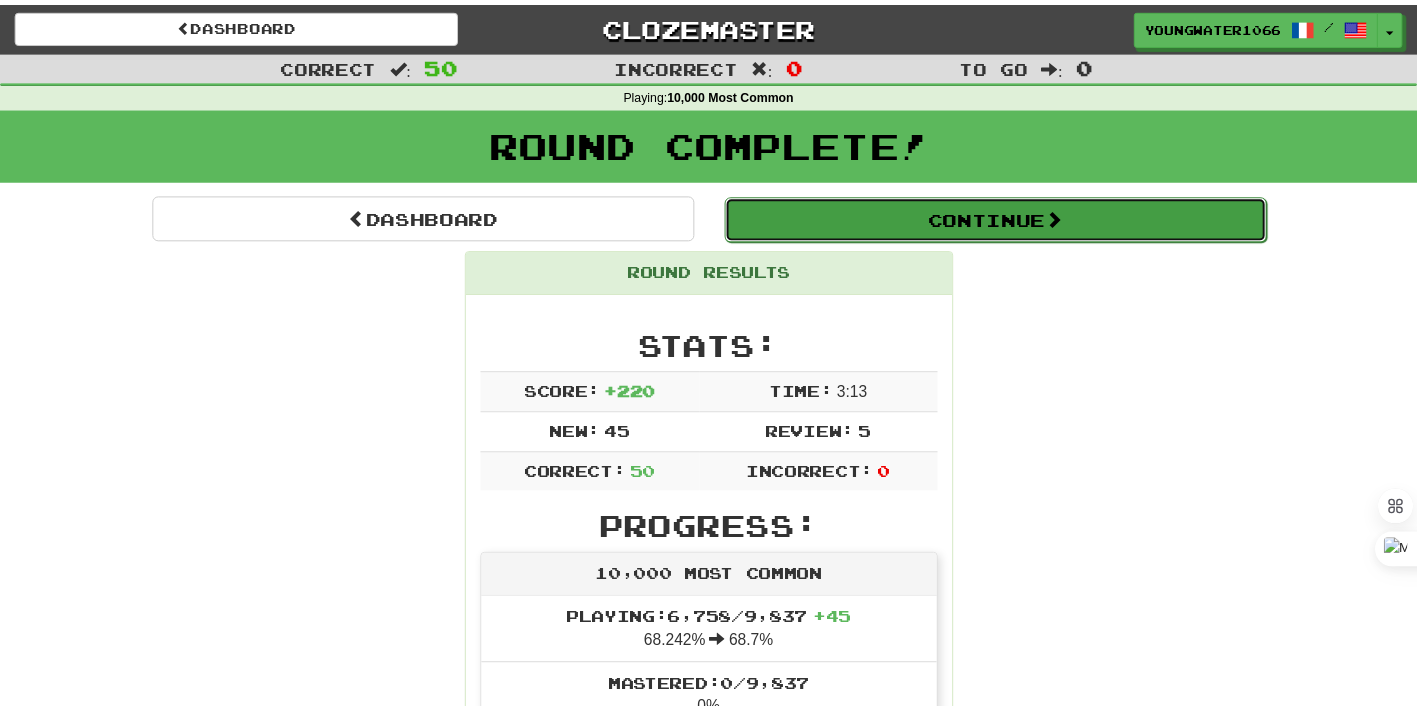 scroll, scrollTop: 0, scrollLeft: 0, axis: both 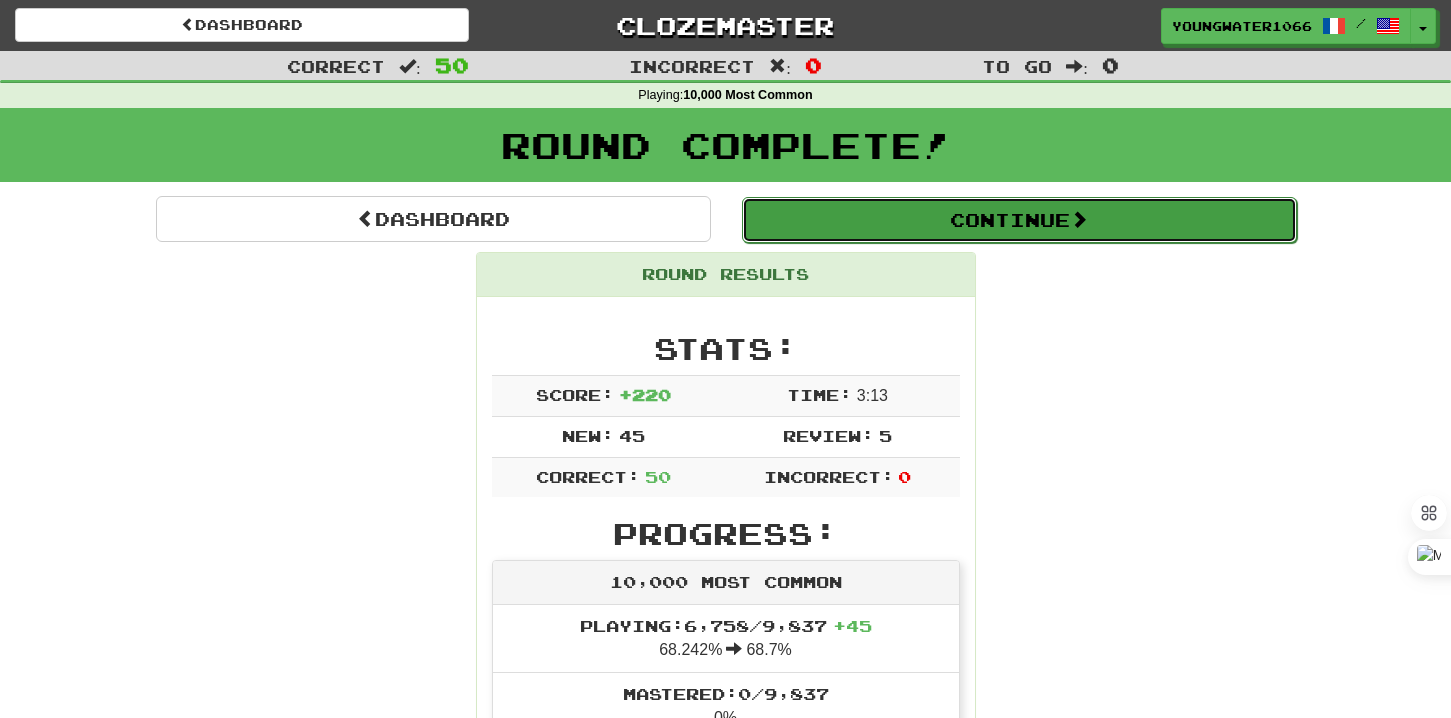 click on "Continue" at bounding box center [1019, 220] 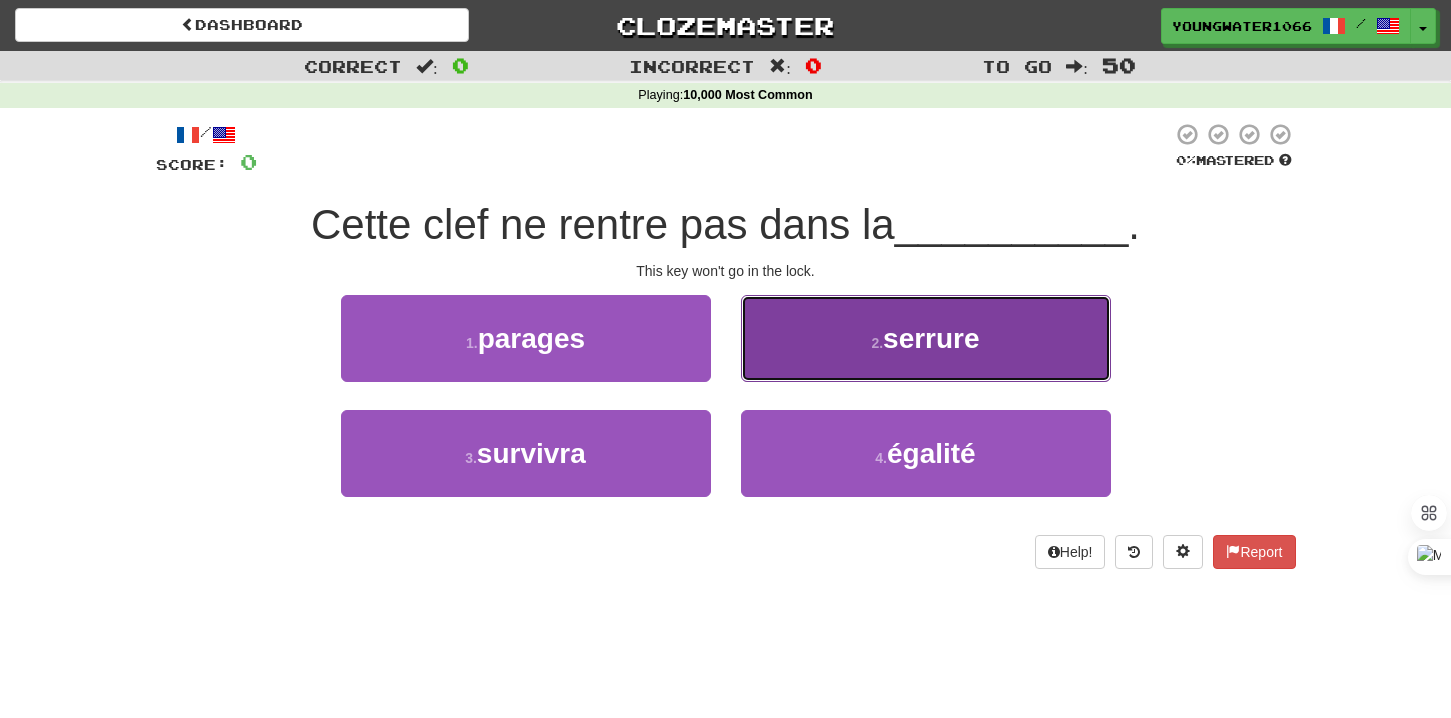 click on "2 .  serrure" at bounding box center (926, 338) 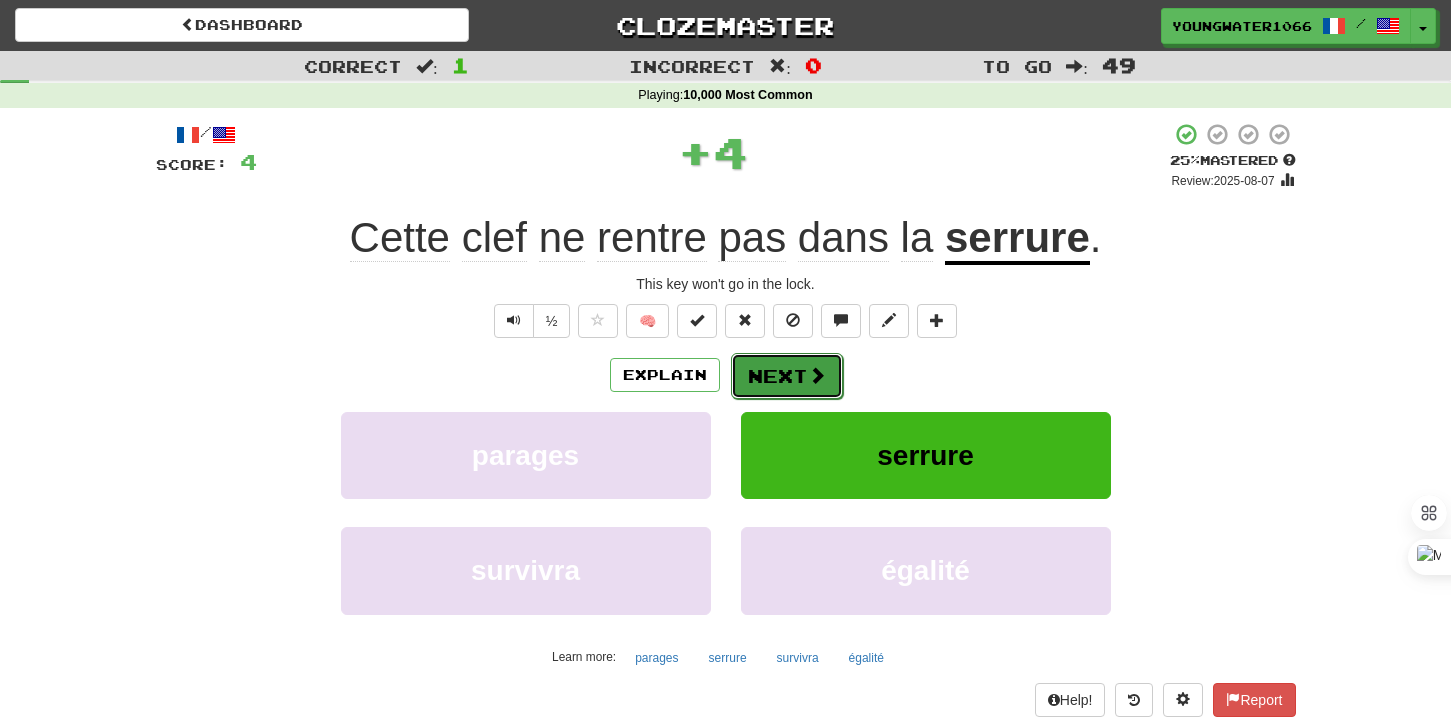 click on "Next" at bounding box center (787, 376) 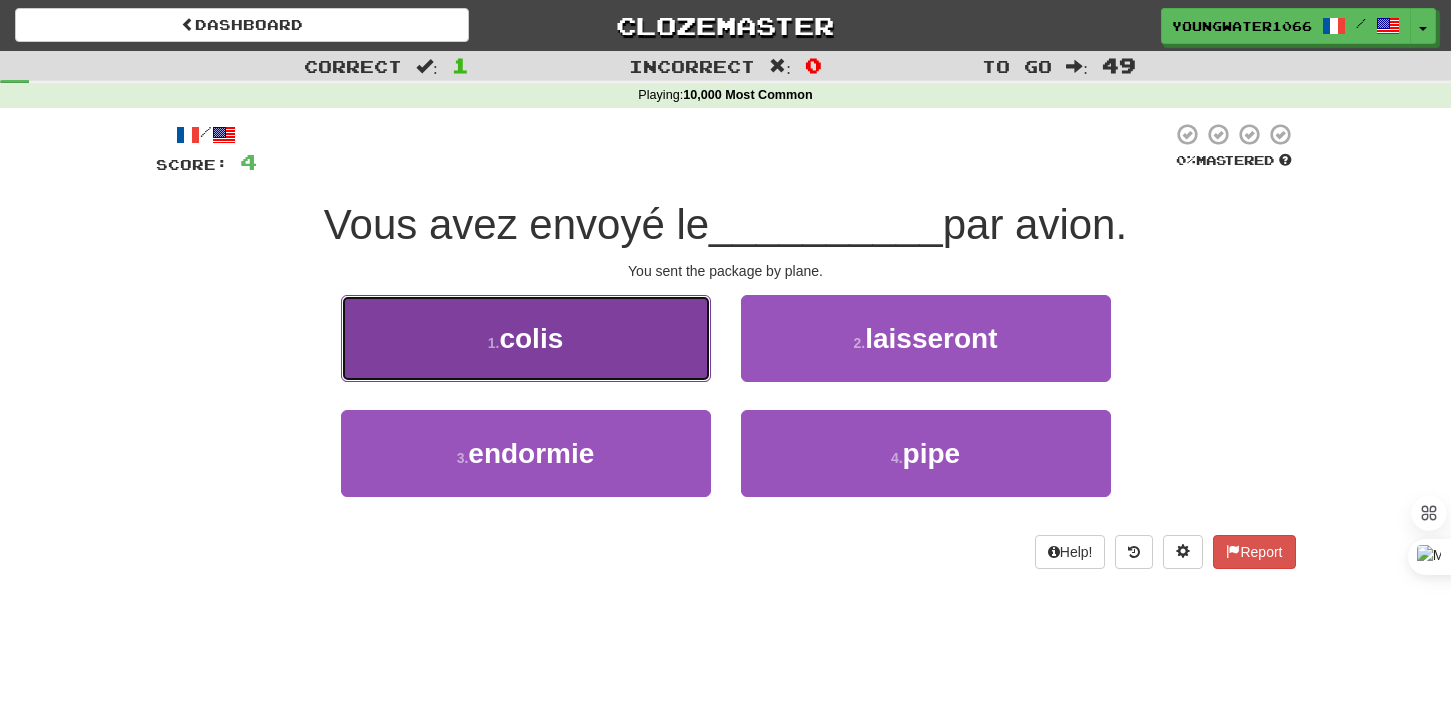 click on "1 .  colis" at bounding box center [526, 338] 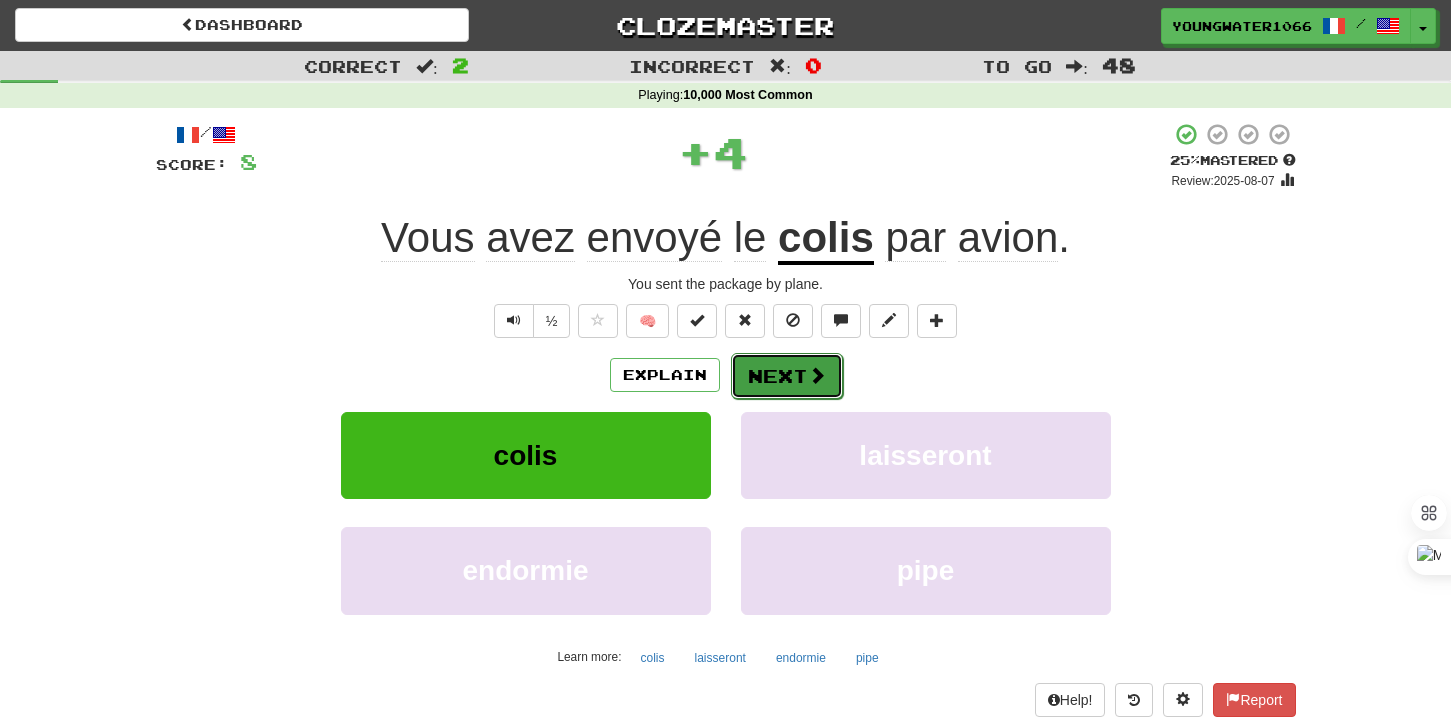 click on "Next" at bounding box center [787, 376] 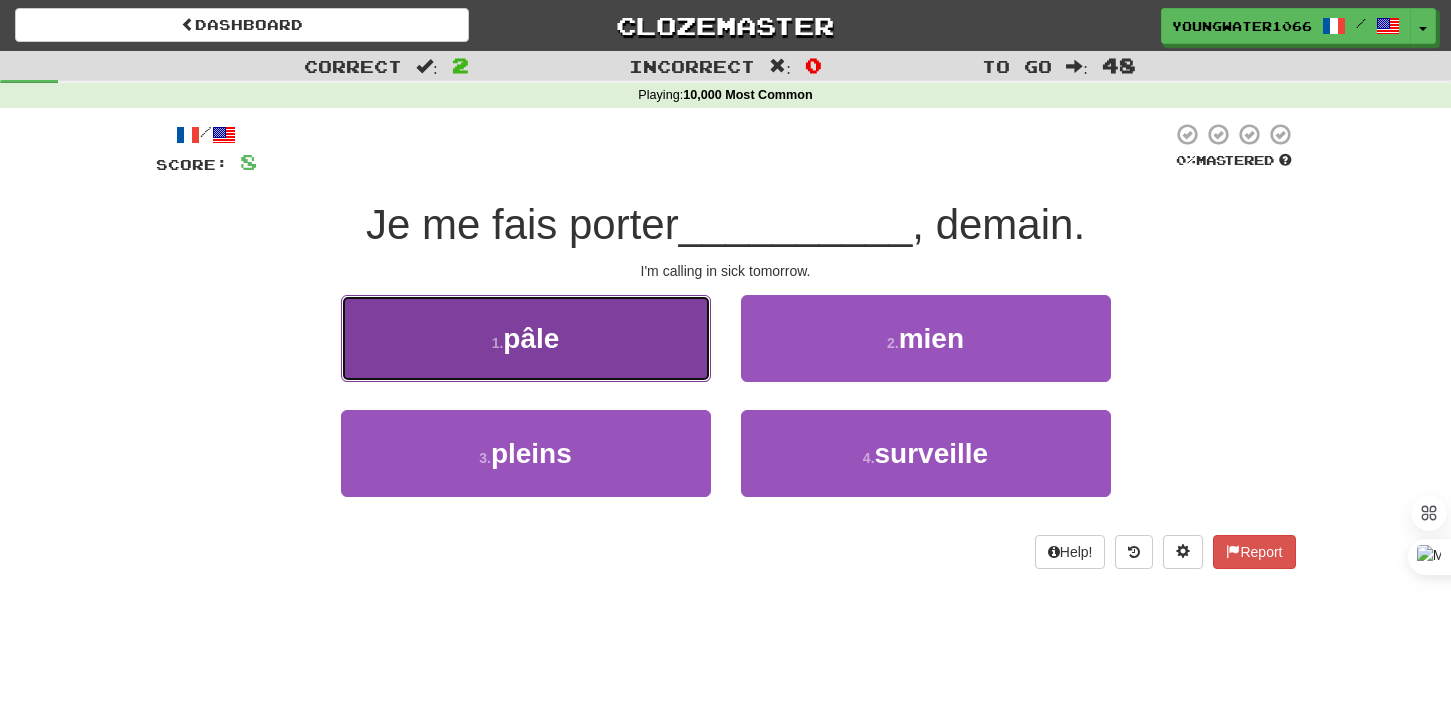 click on "1 .  pâle" at bounding box center (526, 338) 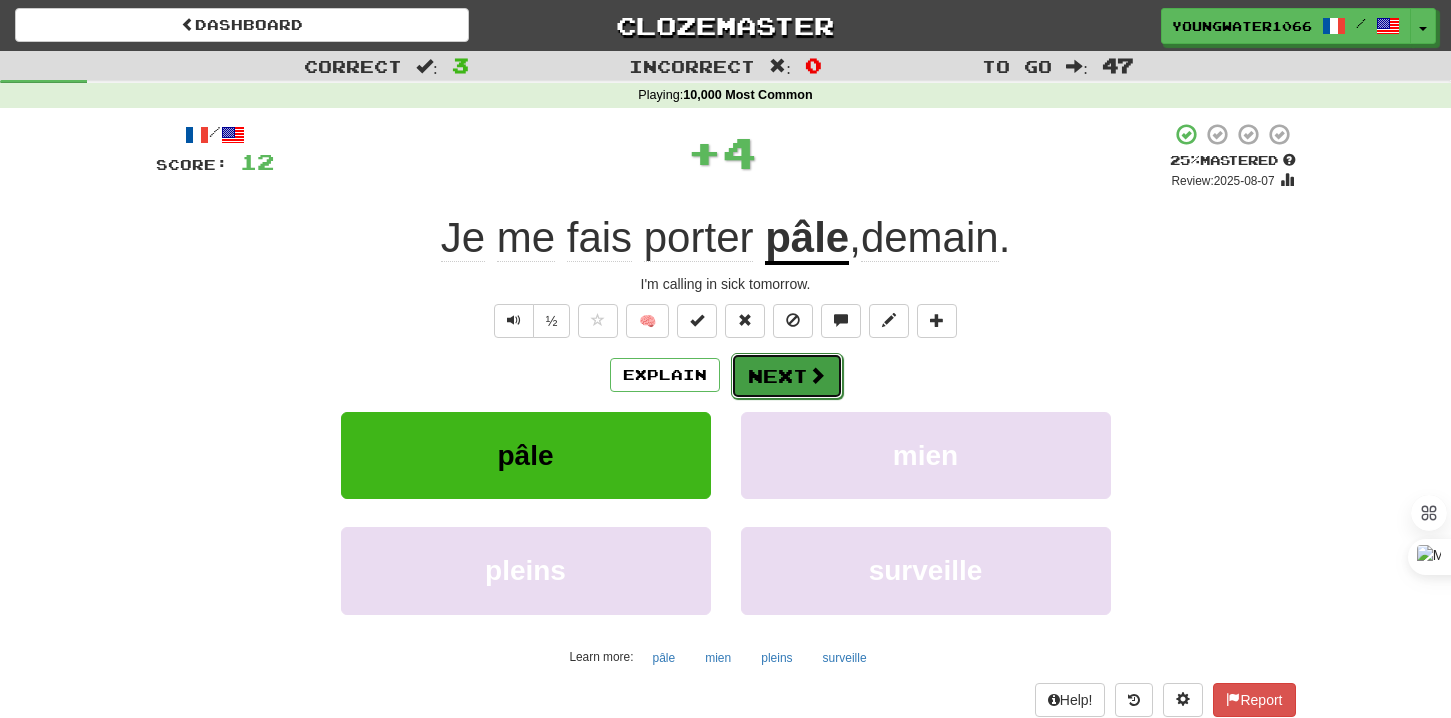 click on "Next" at bounding box center [787, 376] 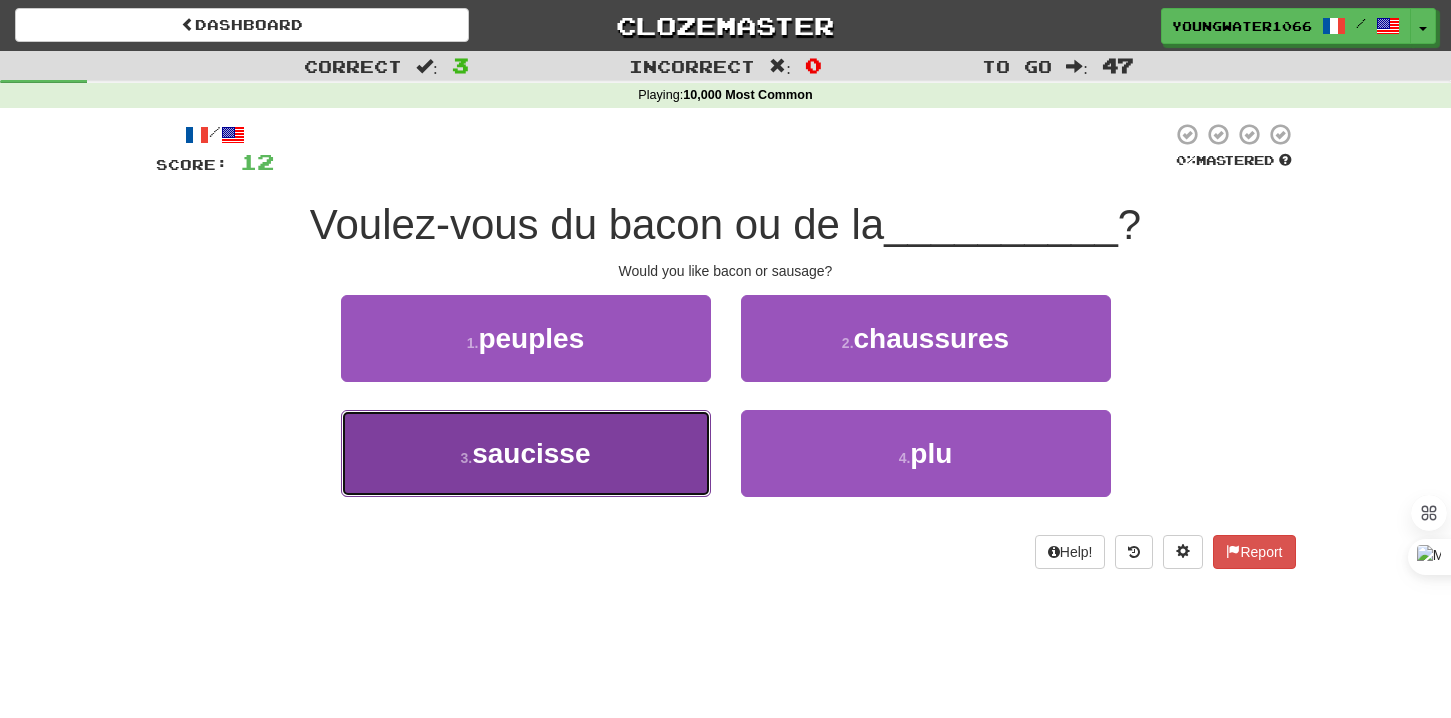 click on "3 .  saucisse" at bounding box center [526, 453] 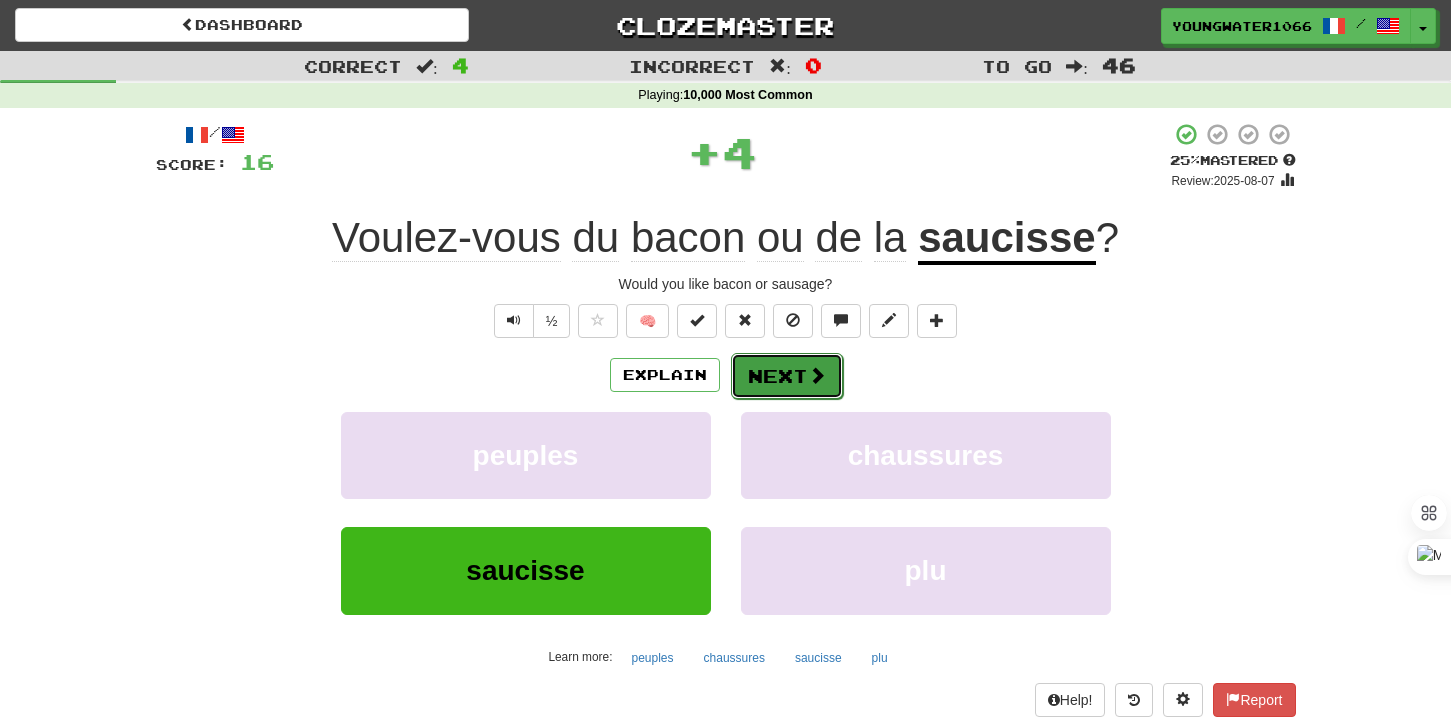 click on "Next" at bounding box center (787, 376) 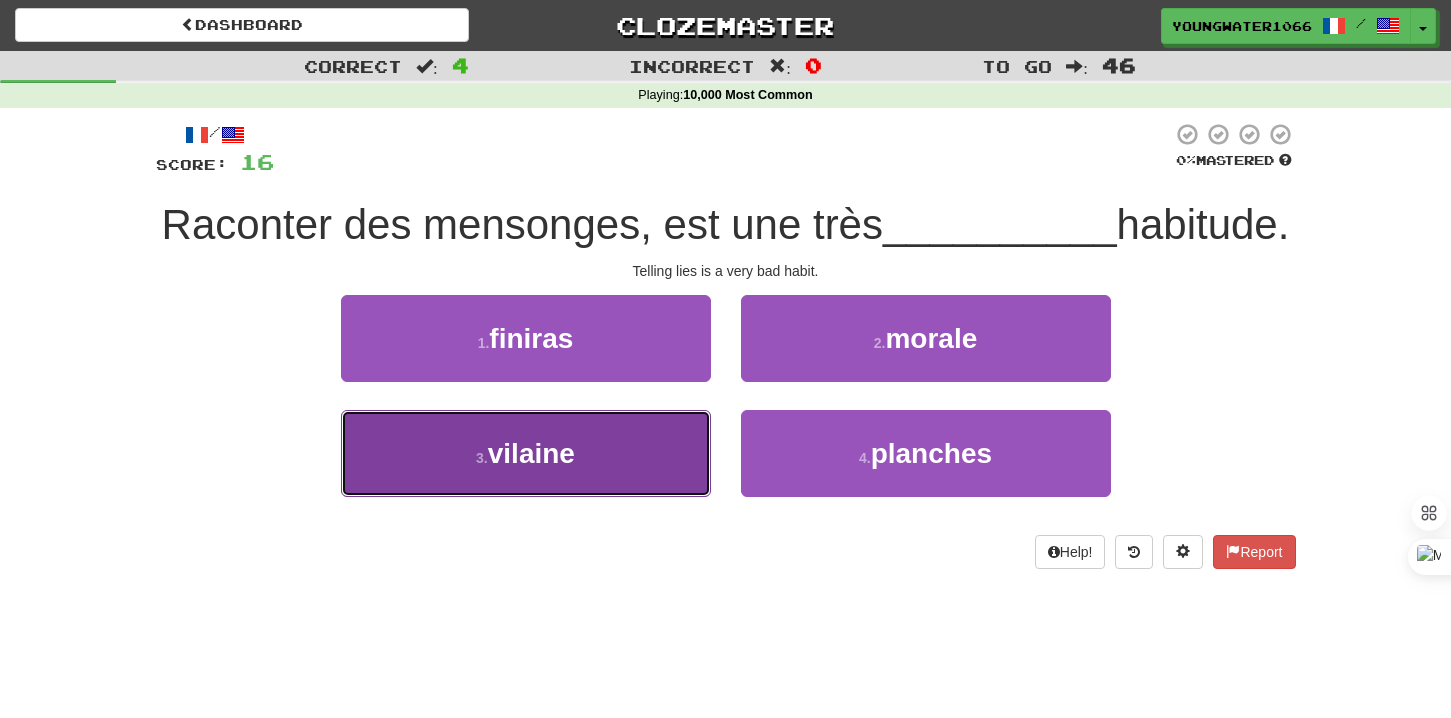 click on "3 .  vilaine" at bounding box center (526, 453) 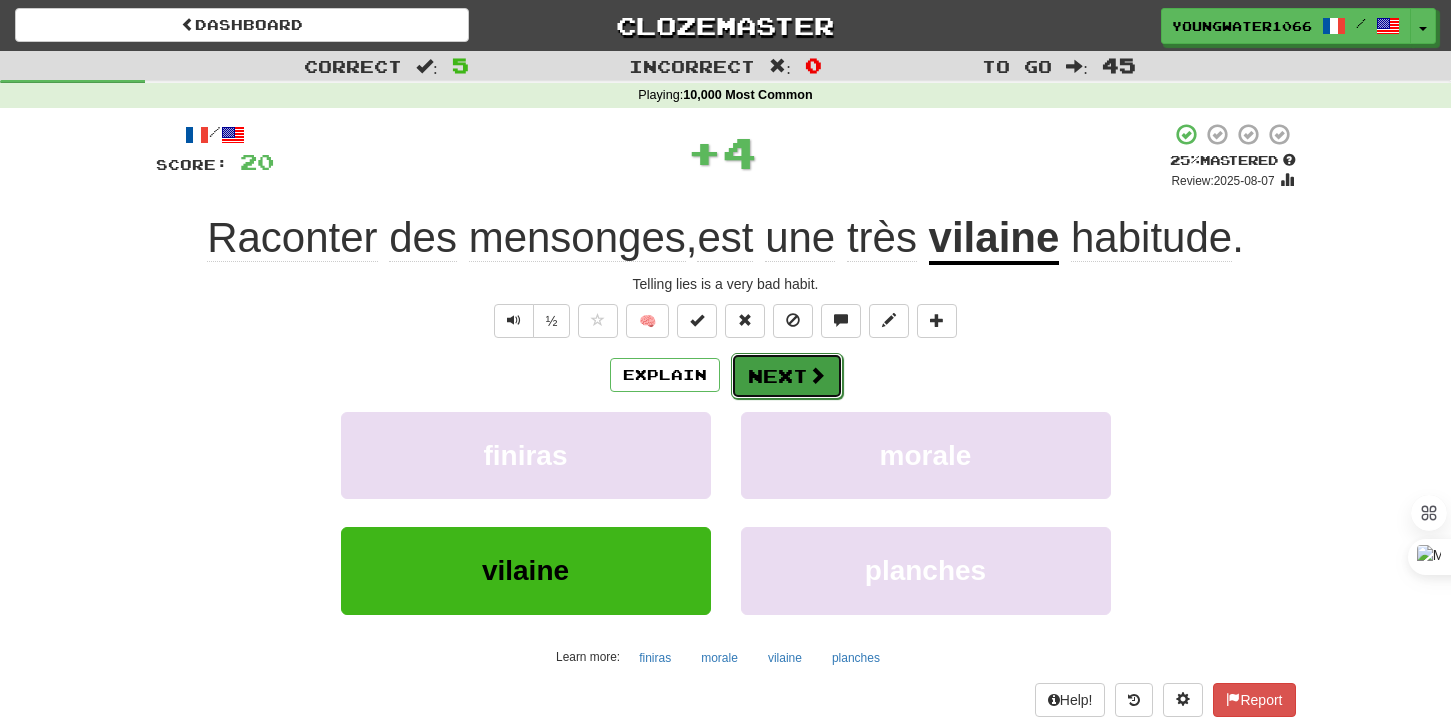 click on "Next" at bounding box center (787, 376) 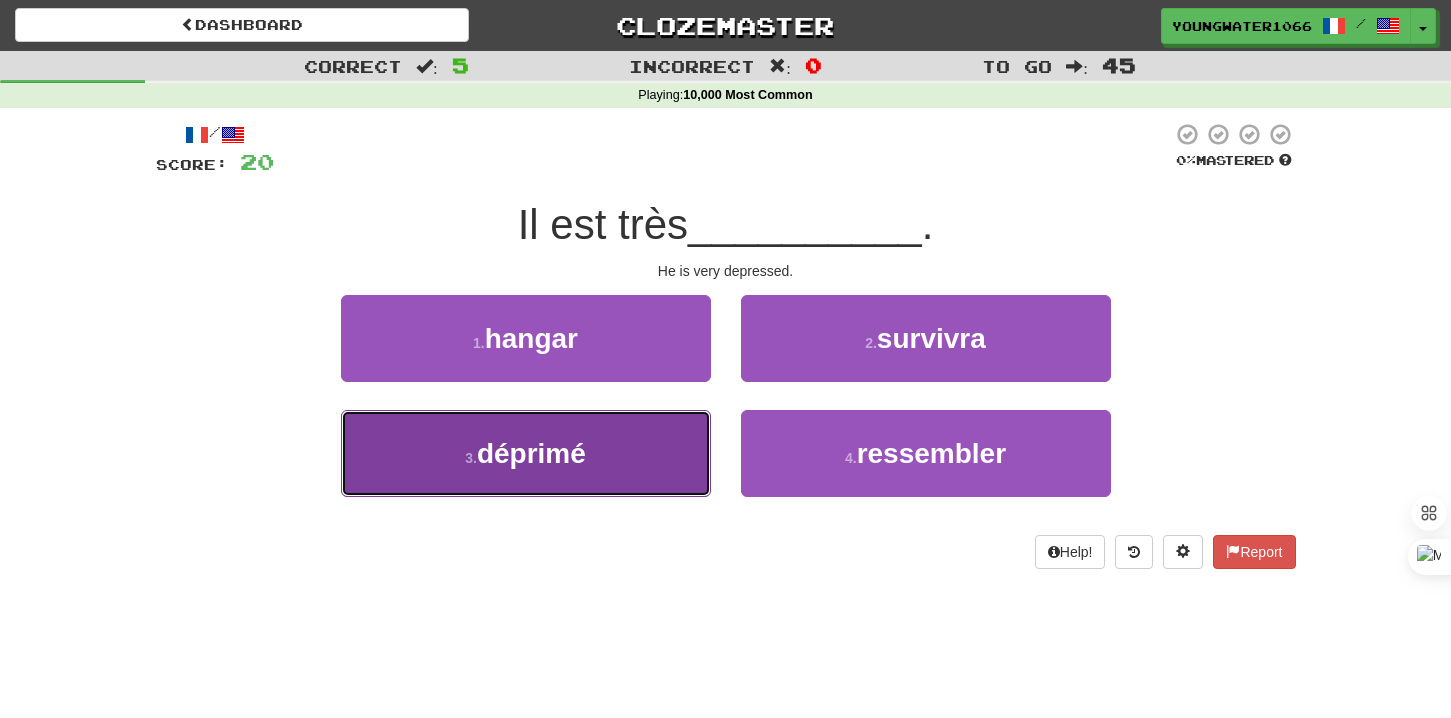 click on "3 .  déprimé" at bounding box center (526, 453) 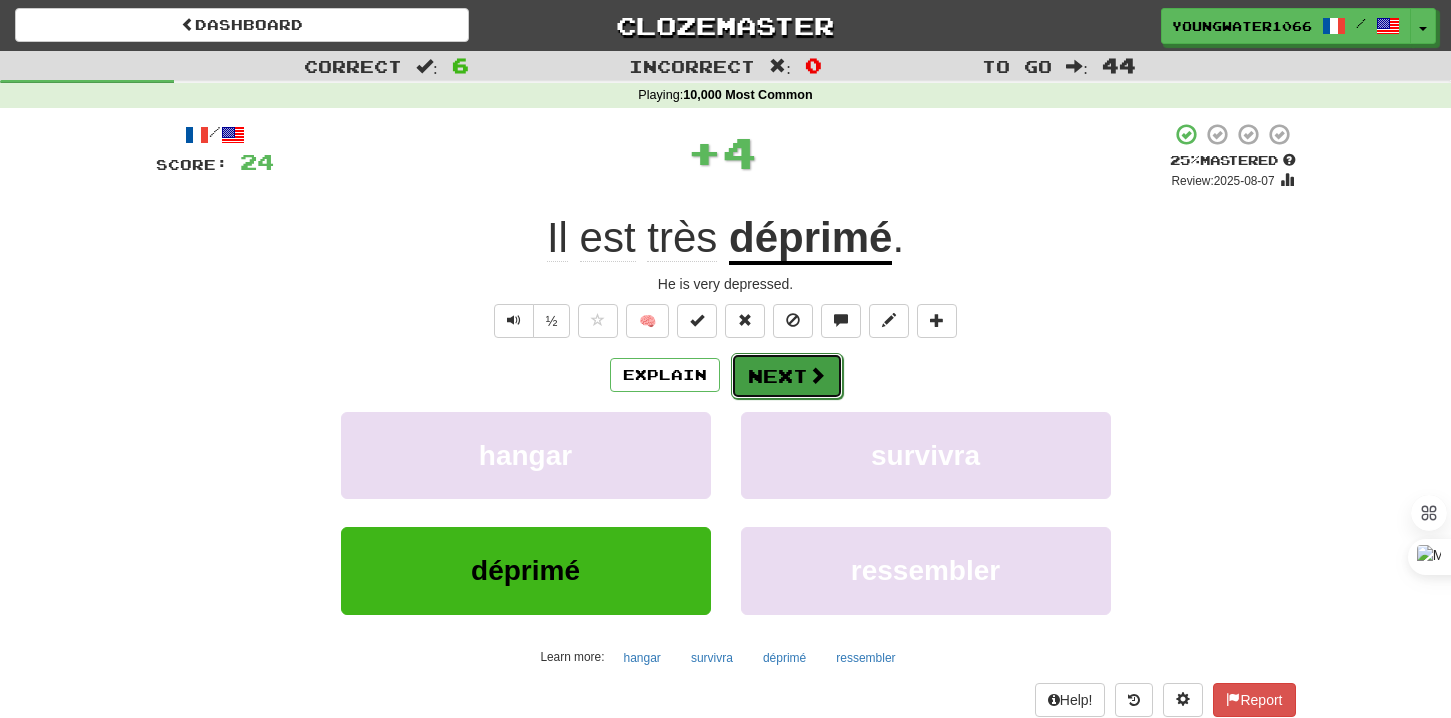 click on "Next" at bounding box center (787, 376) 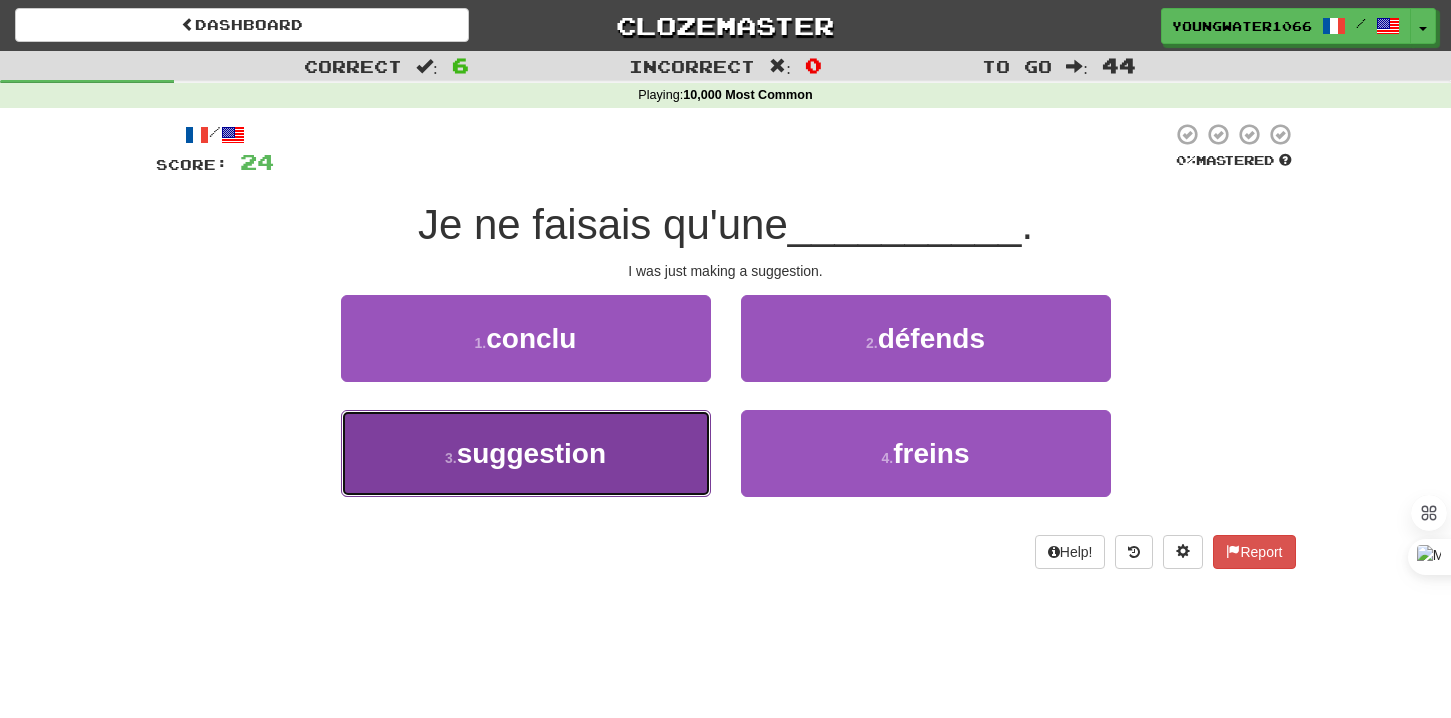 click on "3 .  suggestion" at bounding box center [526, 453] 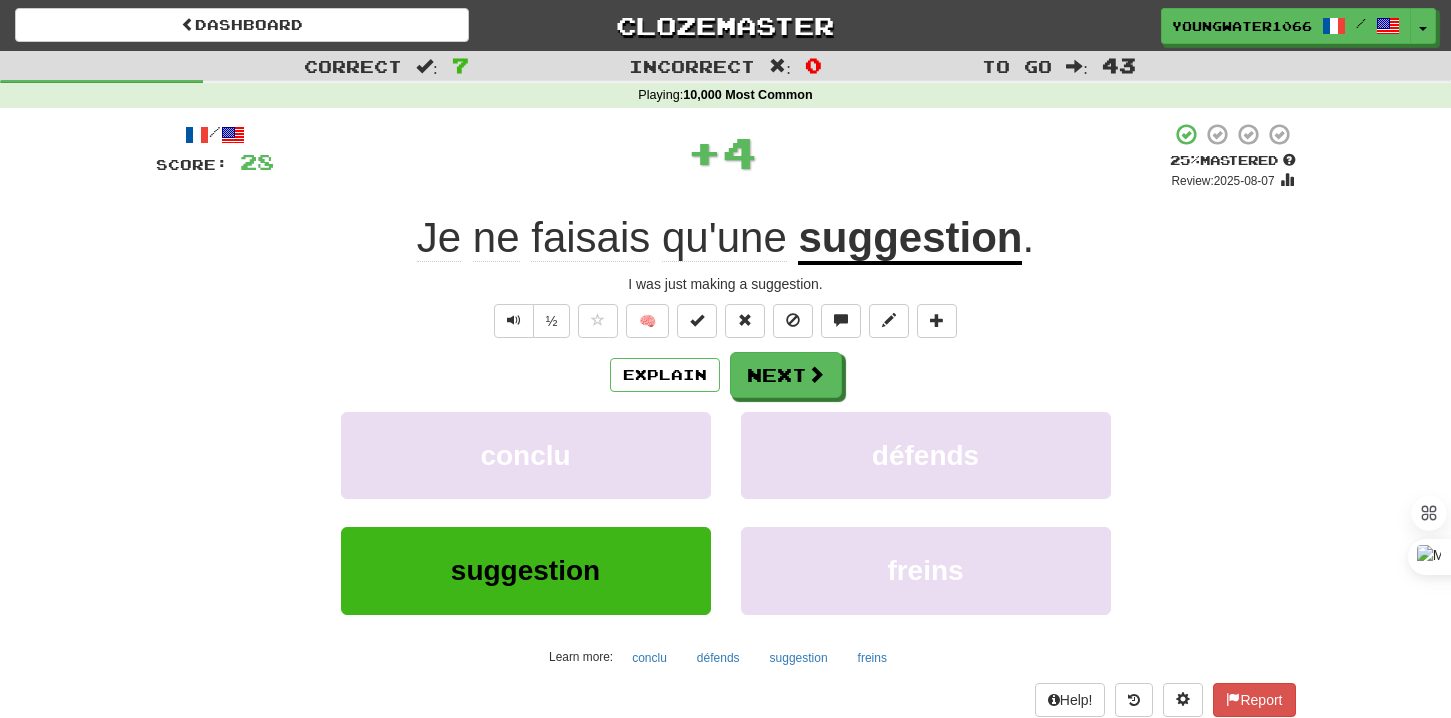 click on "/ Score: 28 + 4 25 % Mastered Review: 2025-08-07 Je ne faisais qu'une suggestion. I was just making a suggestion. ½ 🧠 Explain Next conclu défends suggestion freins Learn more: conclu défends suggestion freins Help! Report Sentence Source" at bounding box center (726, 435) 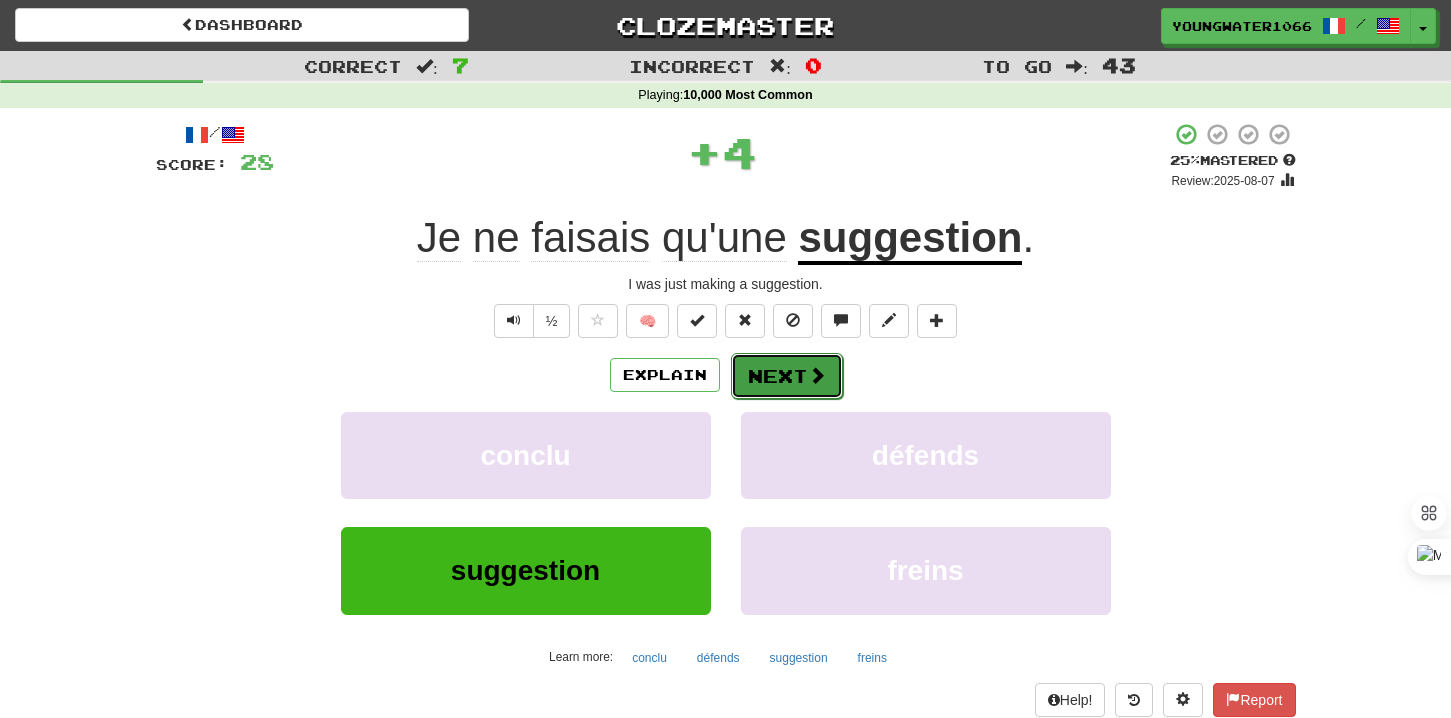 click at bounding box center (817, 375) 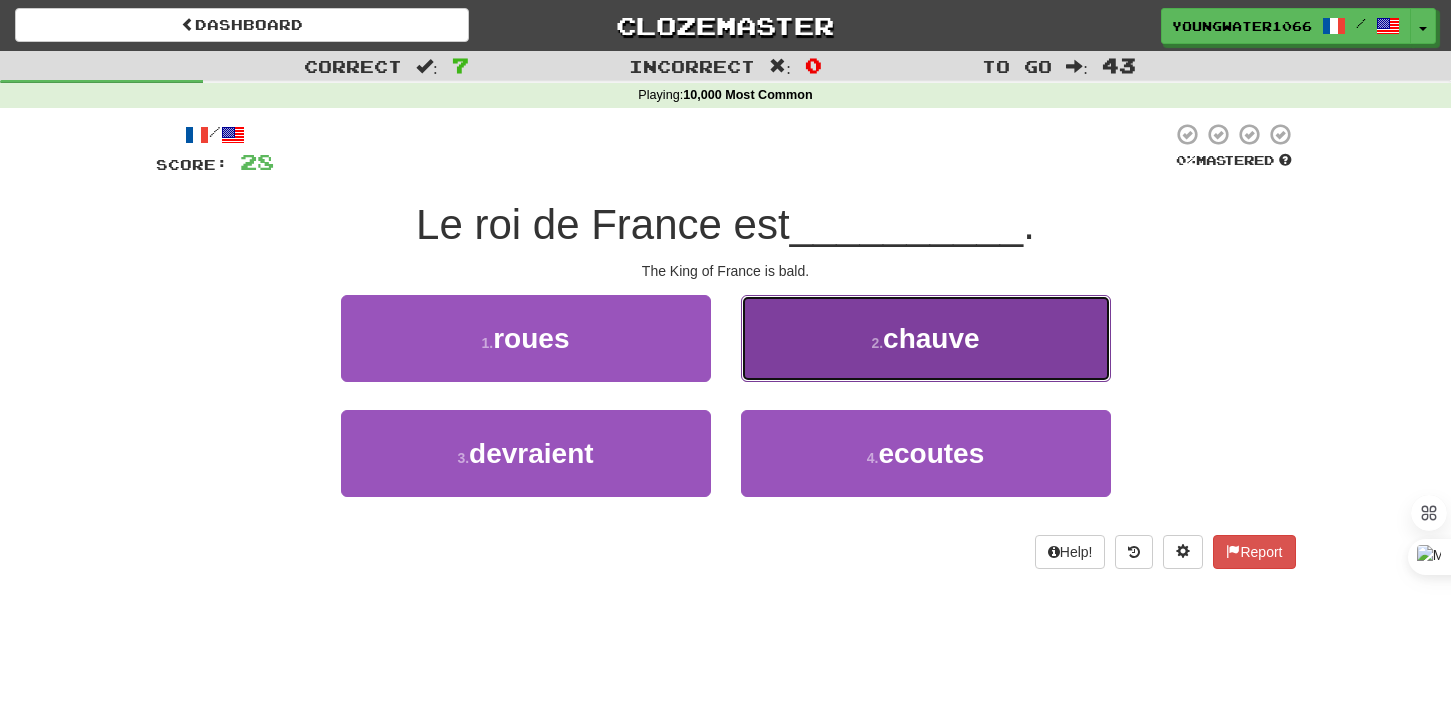 click on "2 .  chauve" at bounding box center (926, 338) 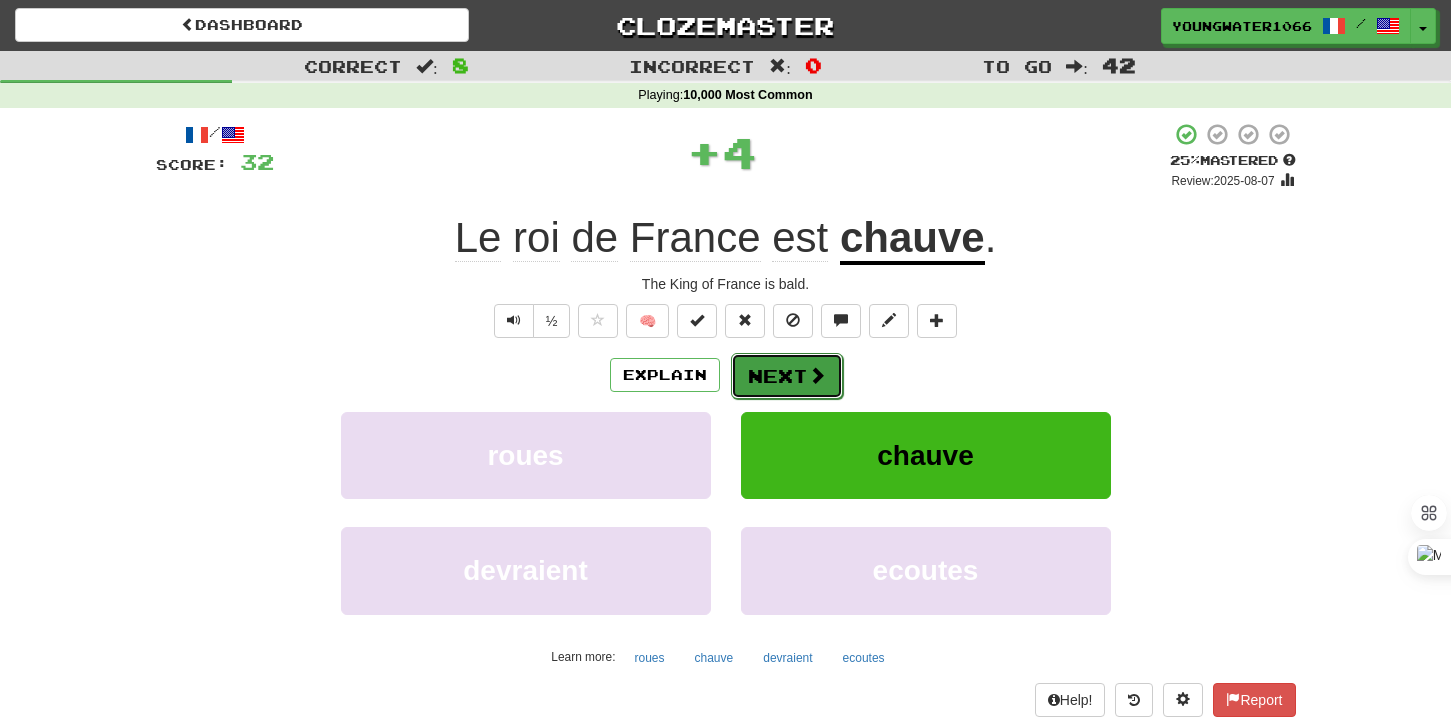 click on "Next" at bounding box center [787, 376] 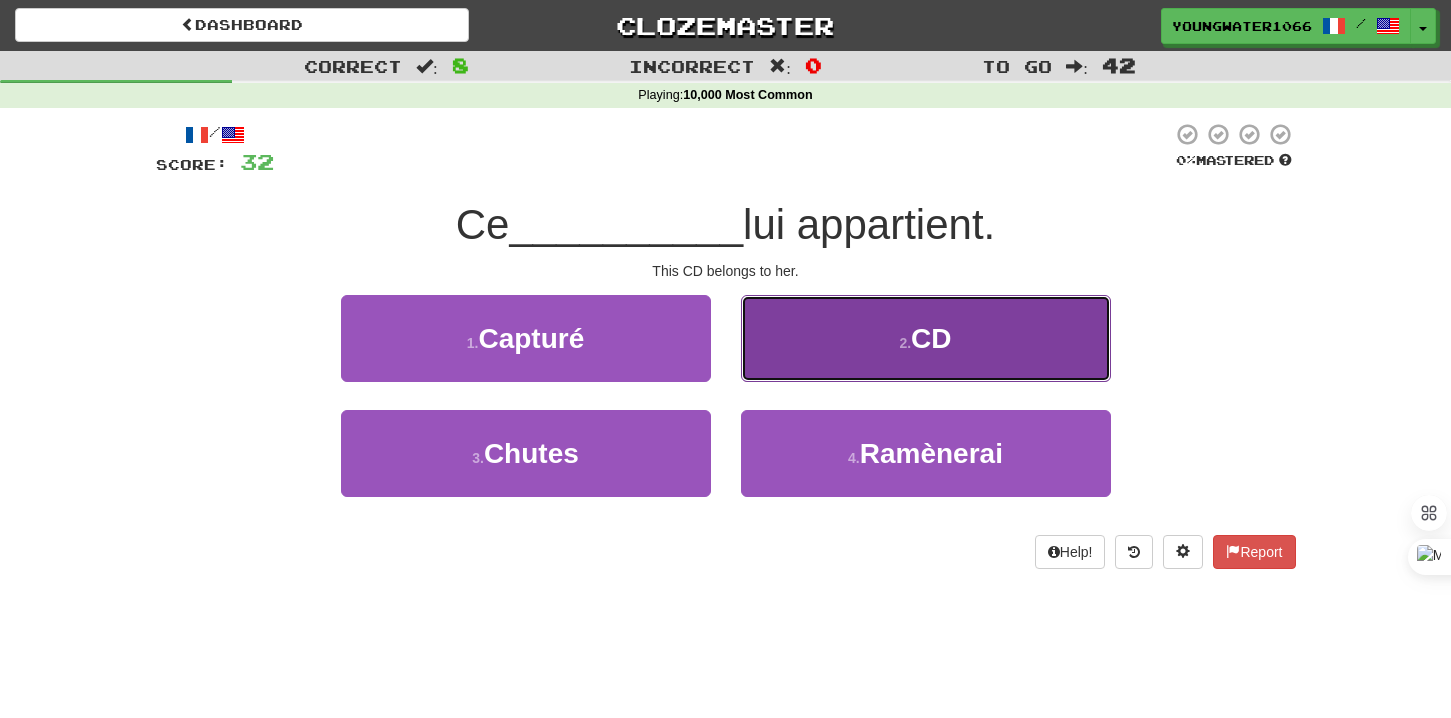 click on "2 .  CD" at bounding box center (926, 338) 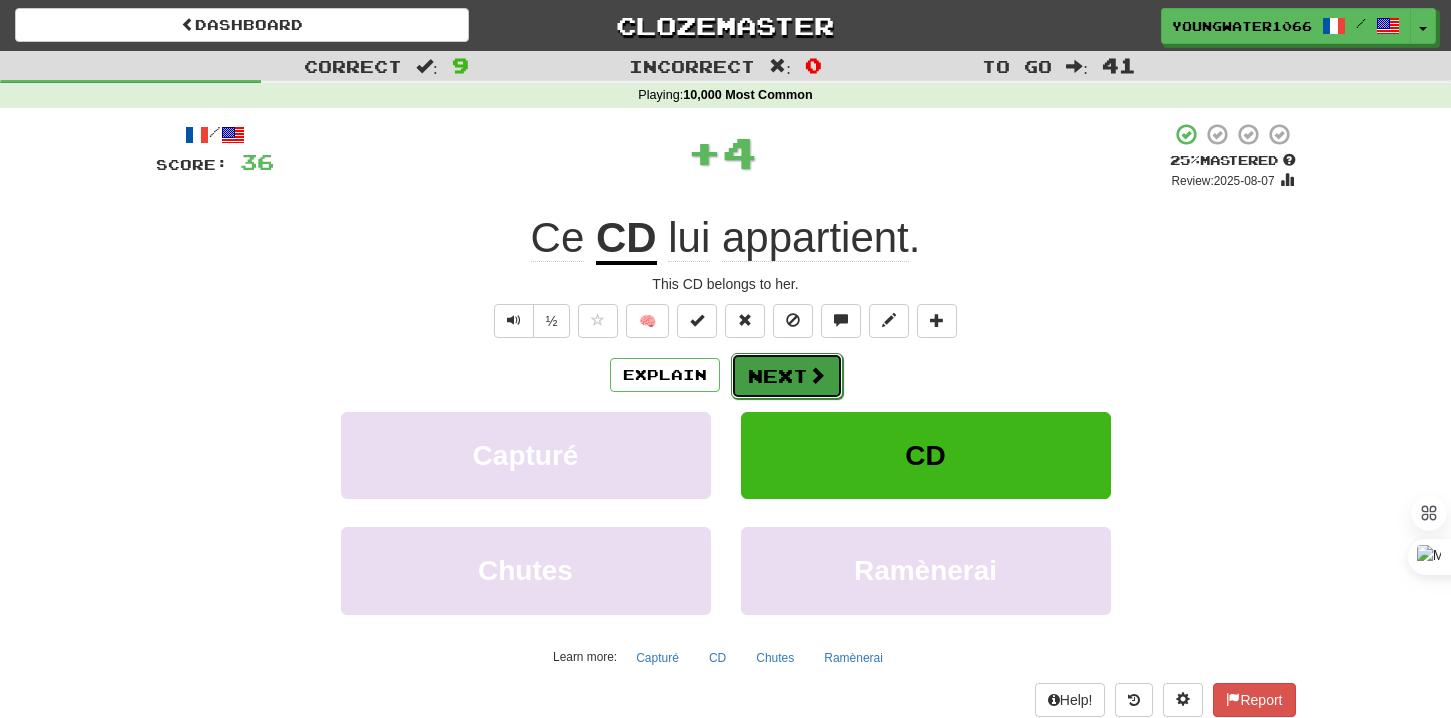 click at bounding box center (817, 375) 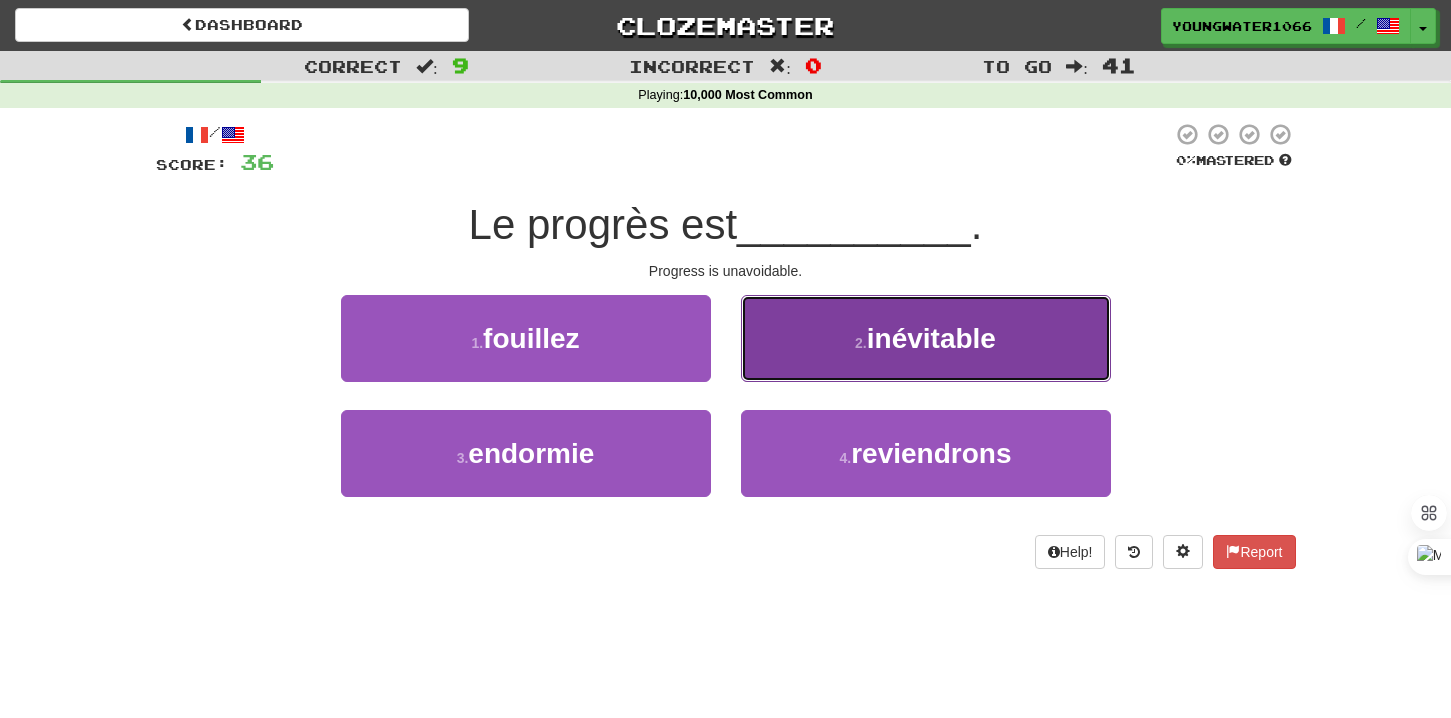 click on "2 .  inévitable" at bounding box center (926, 338) 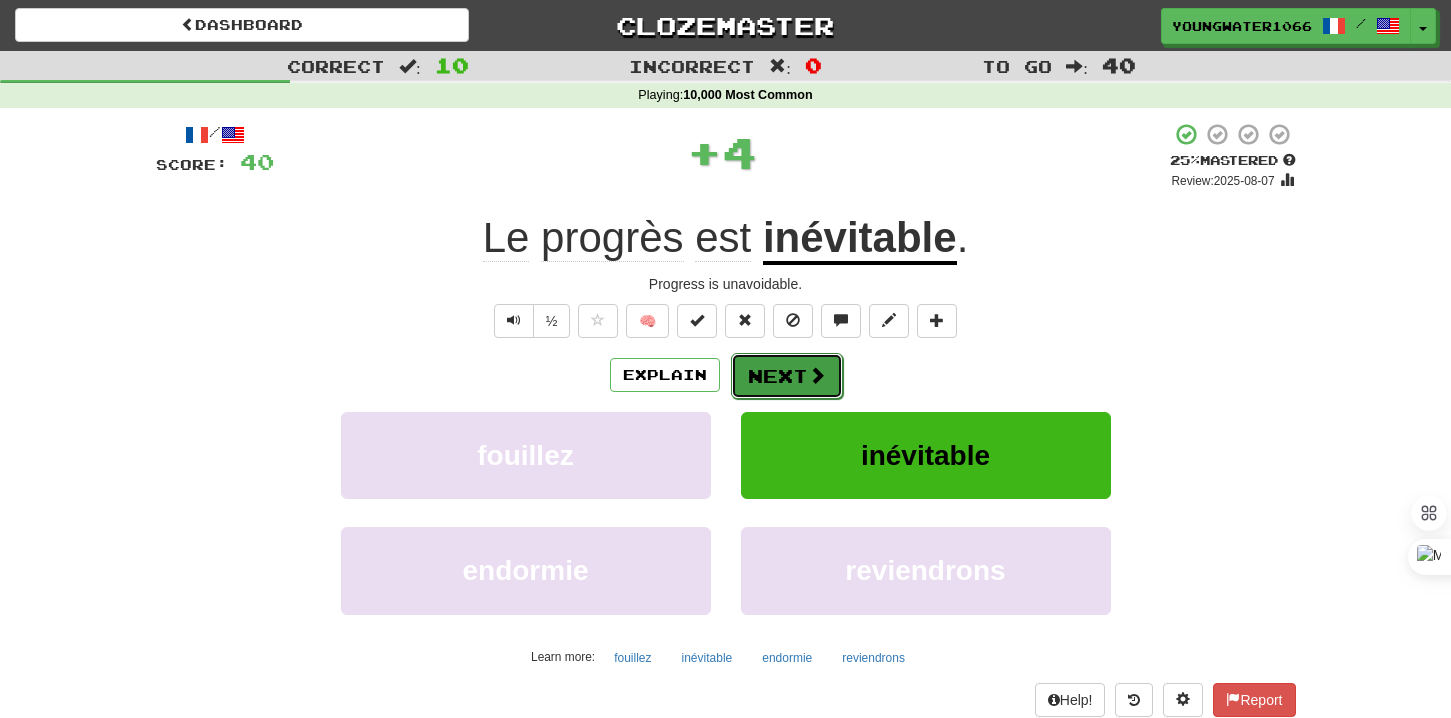 click on "Next" at bounding box center [787, 376] 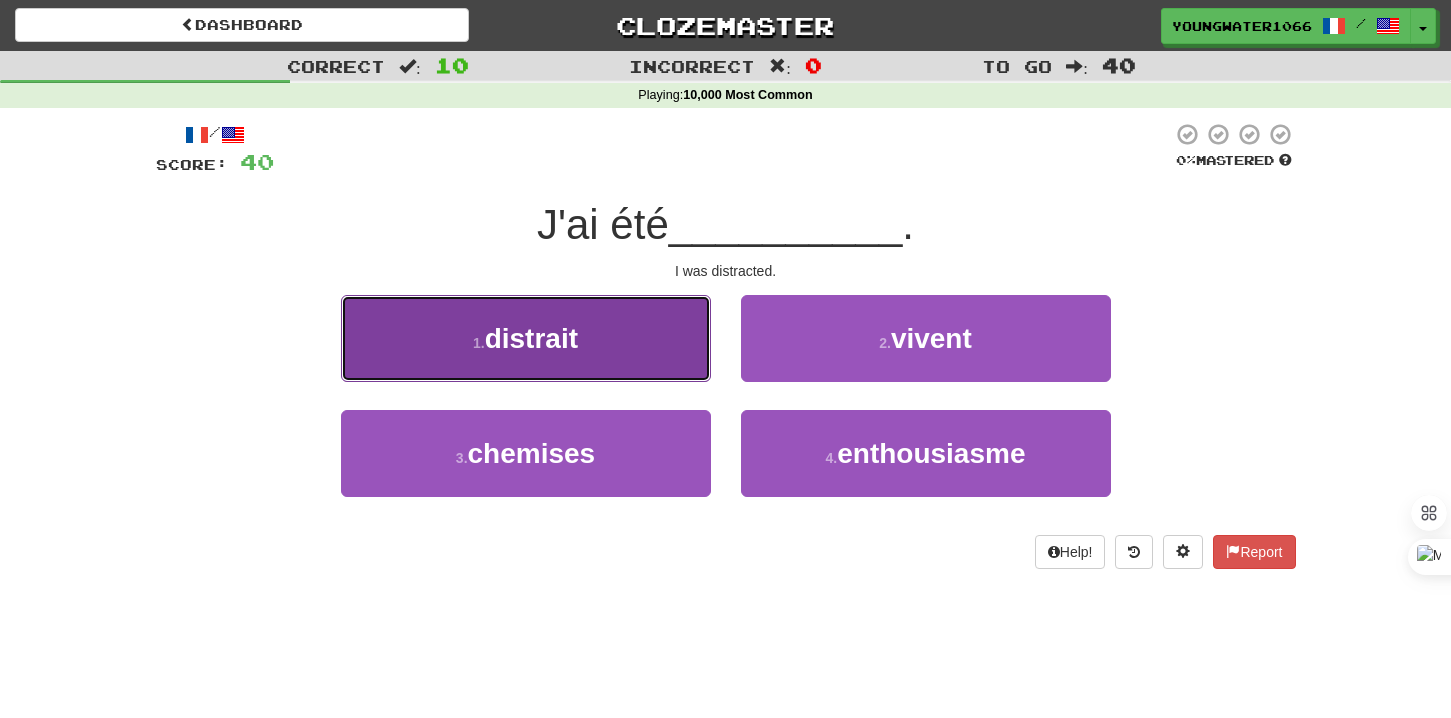 click on "1 .  distrait" at bounding box center [526, 338] 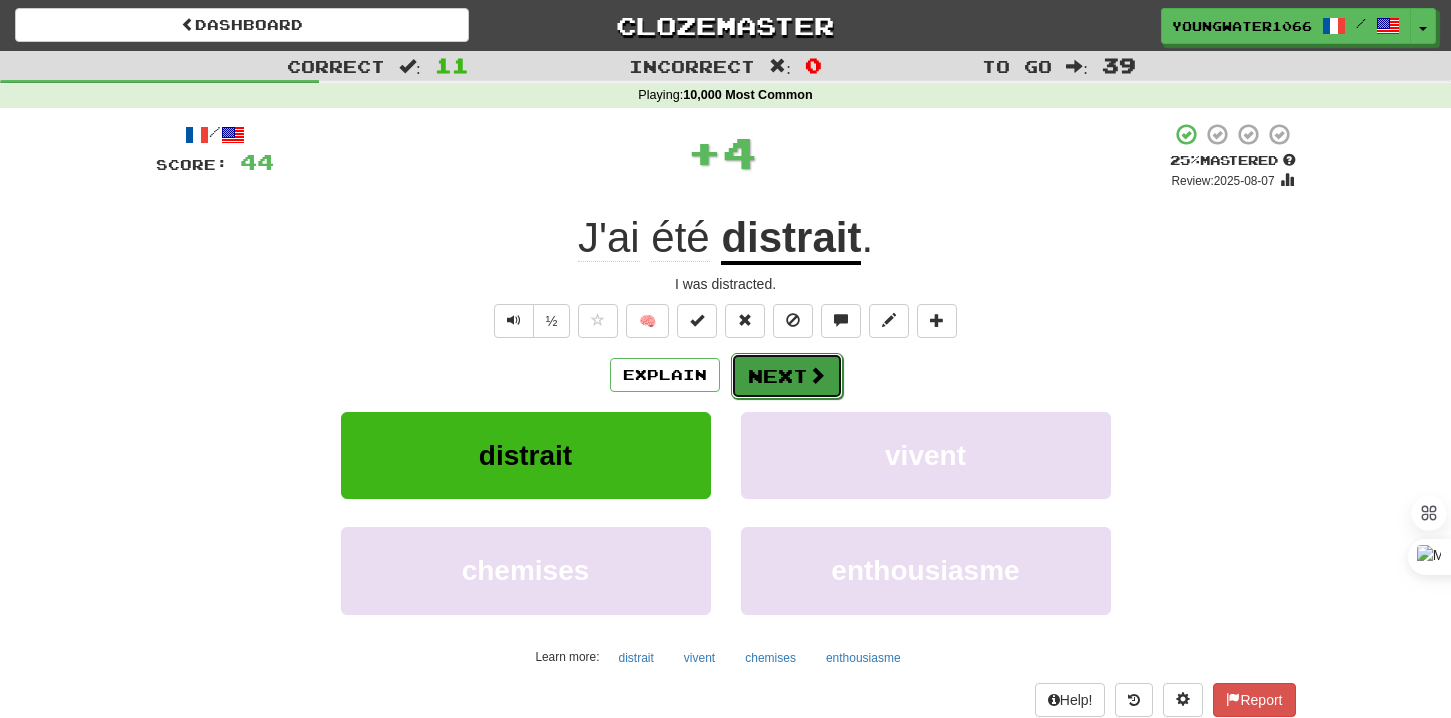 click on "Next" at bounding box center [787, 376] 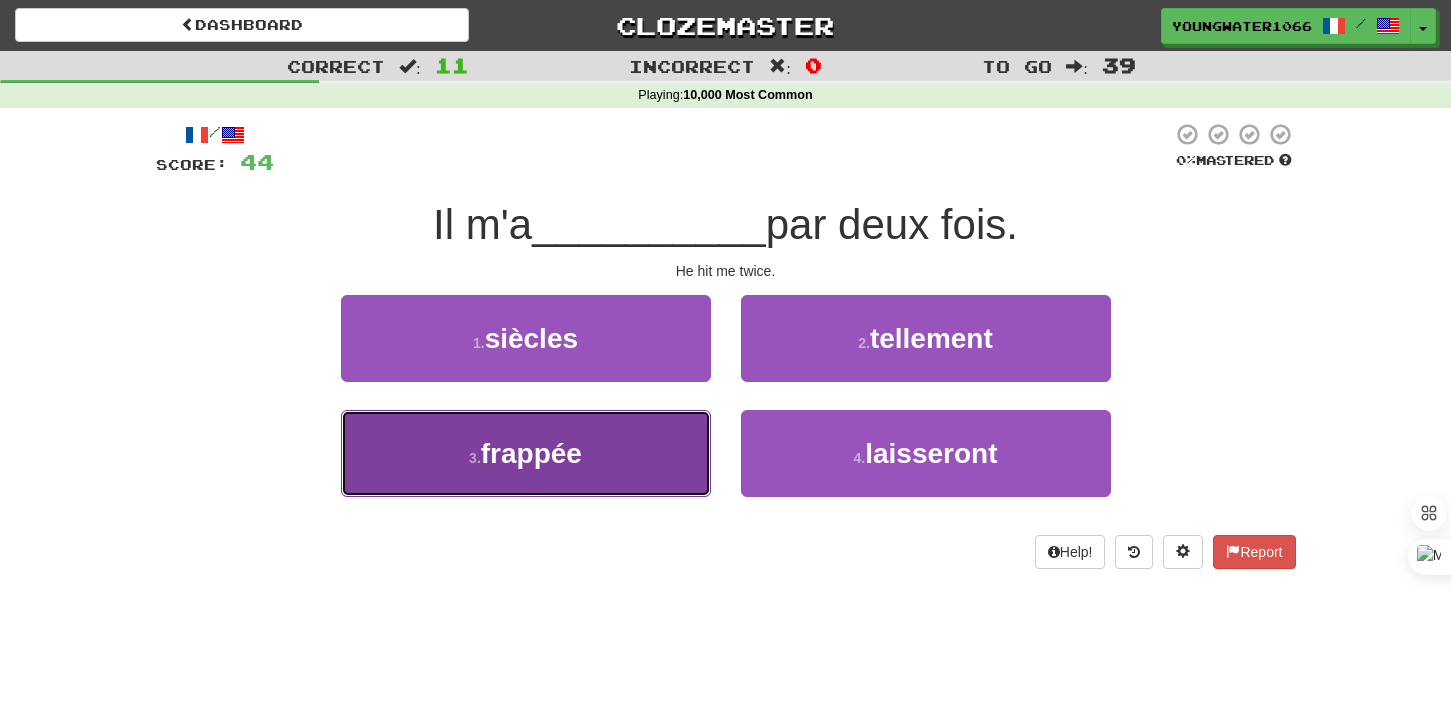 click on "frappée" at bounding box center [531, 453] 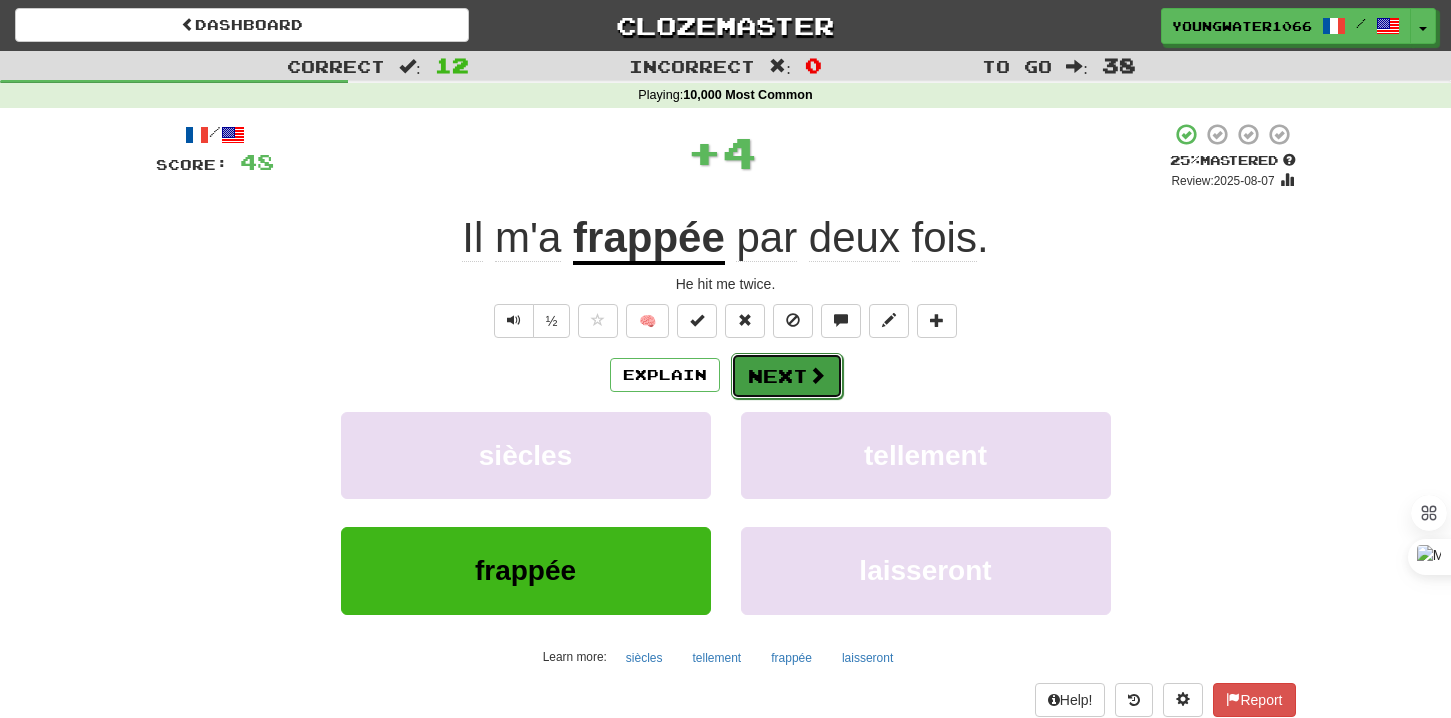 click on "Next" at bounding box center (787, 376) 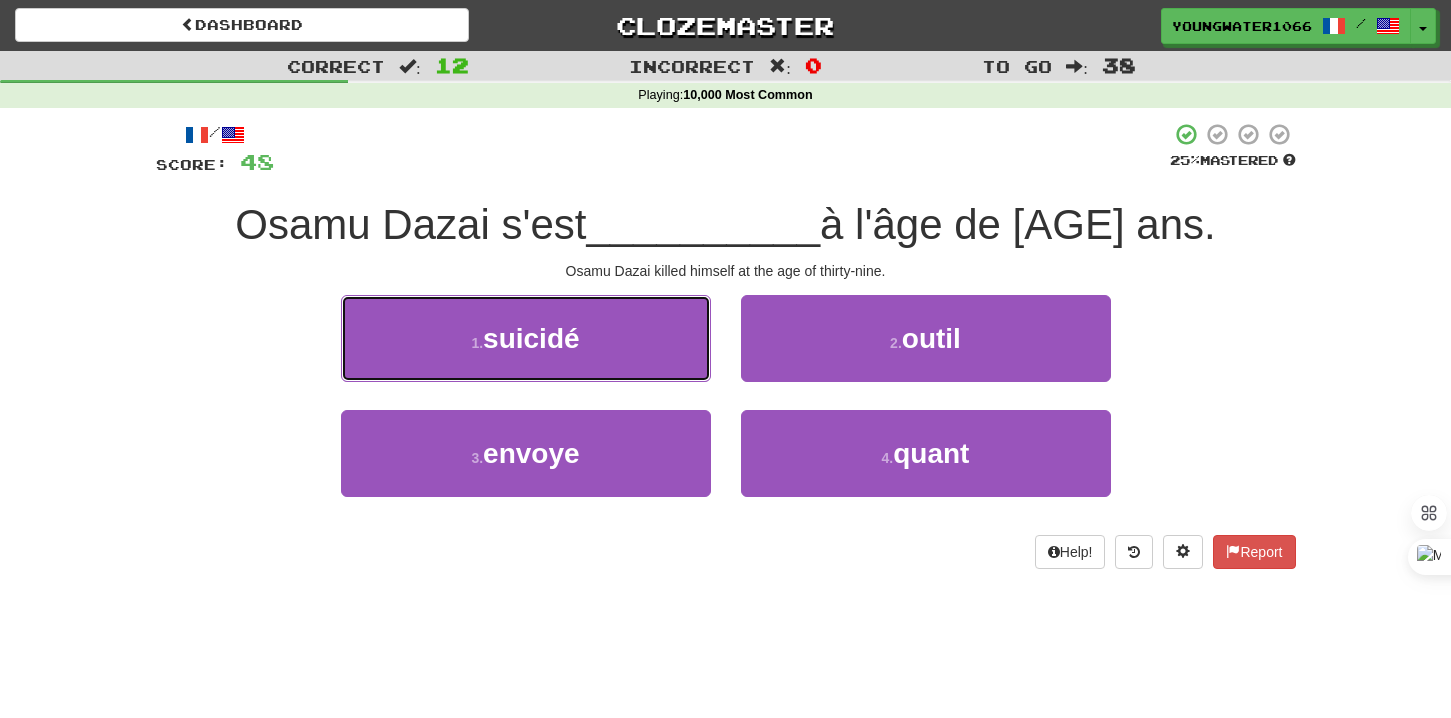 click on "suicidé" at bounding box center (531, 338) 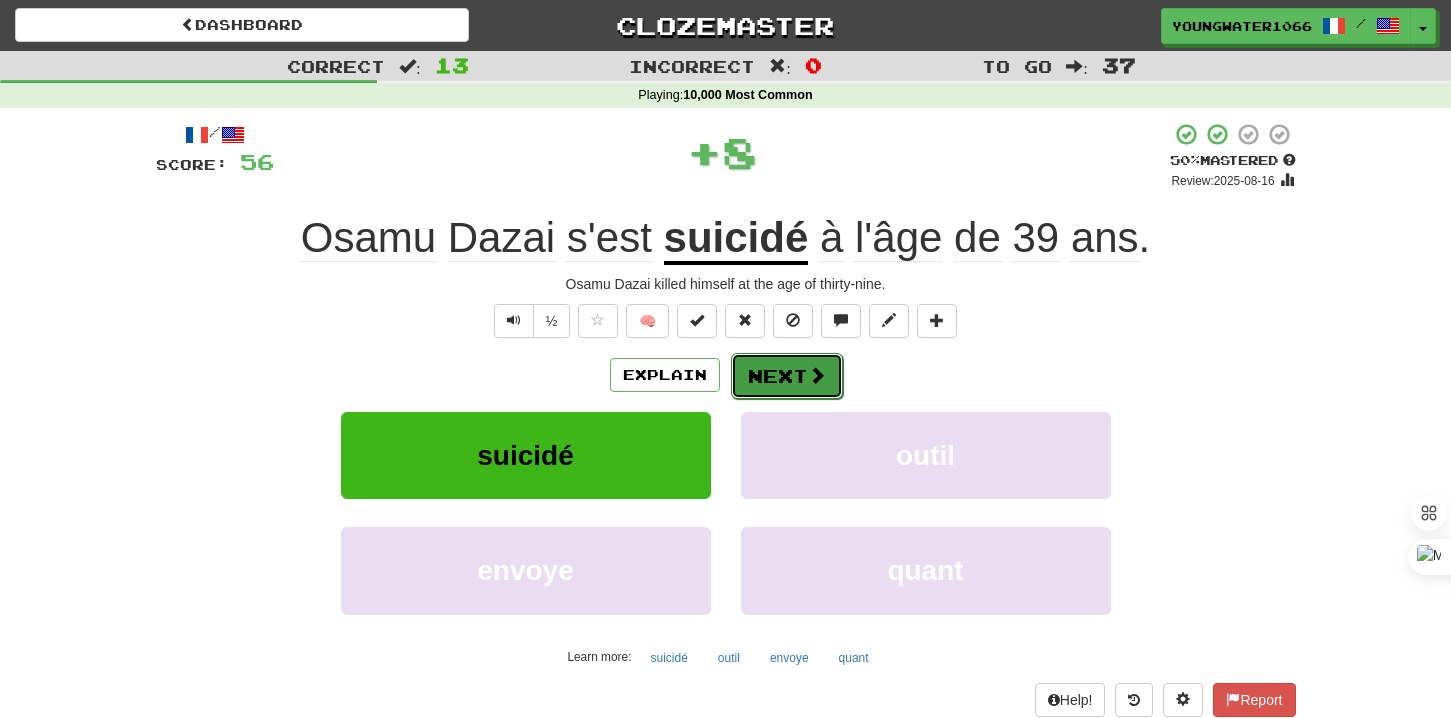 click on "Next" at bounding box center (787, 376) 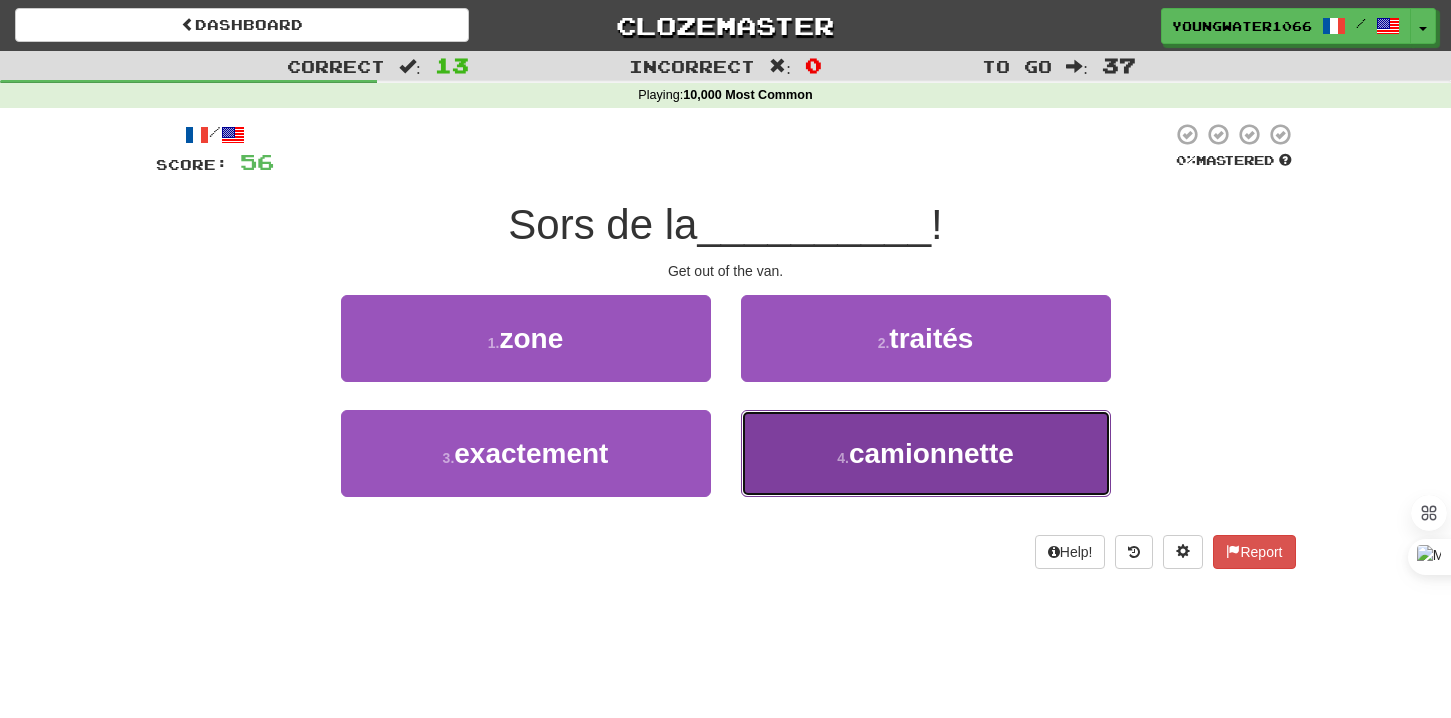 click on "4 .  camionnette" at bounding box center [926, 453] 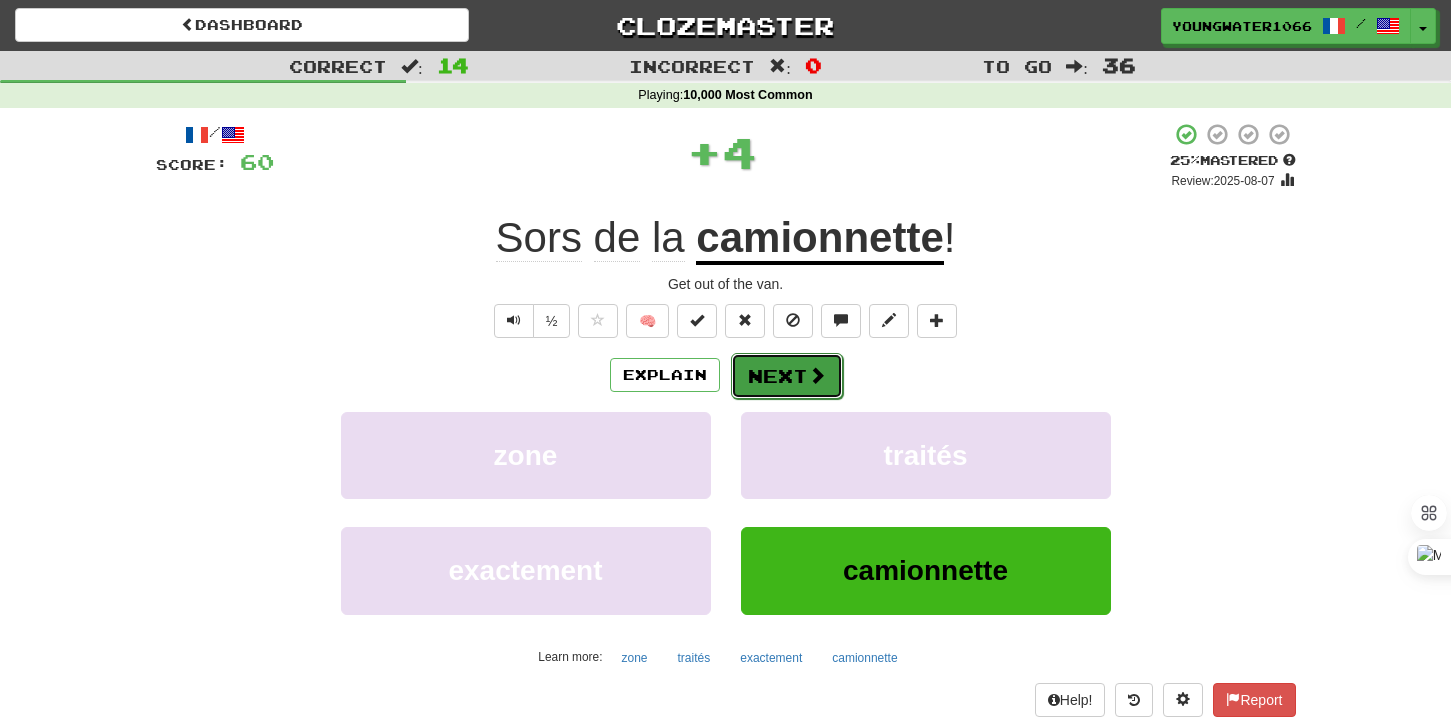click on "Next" at bounding box center [787, 376] 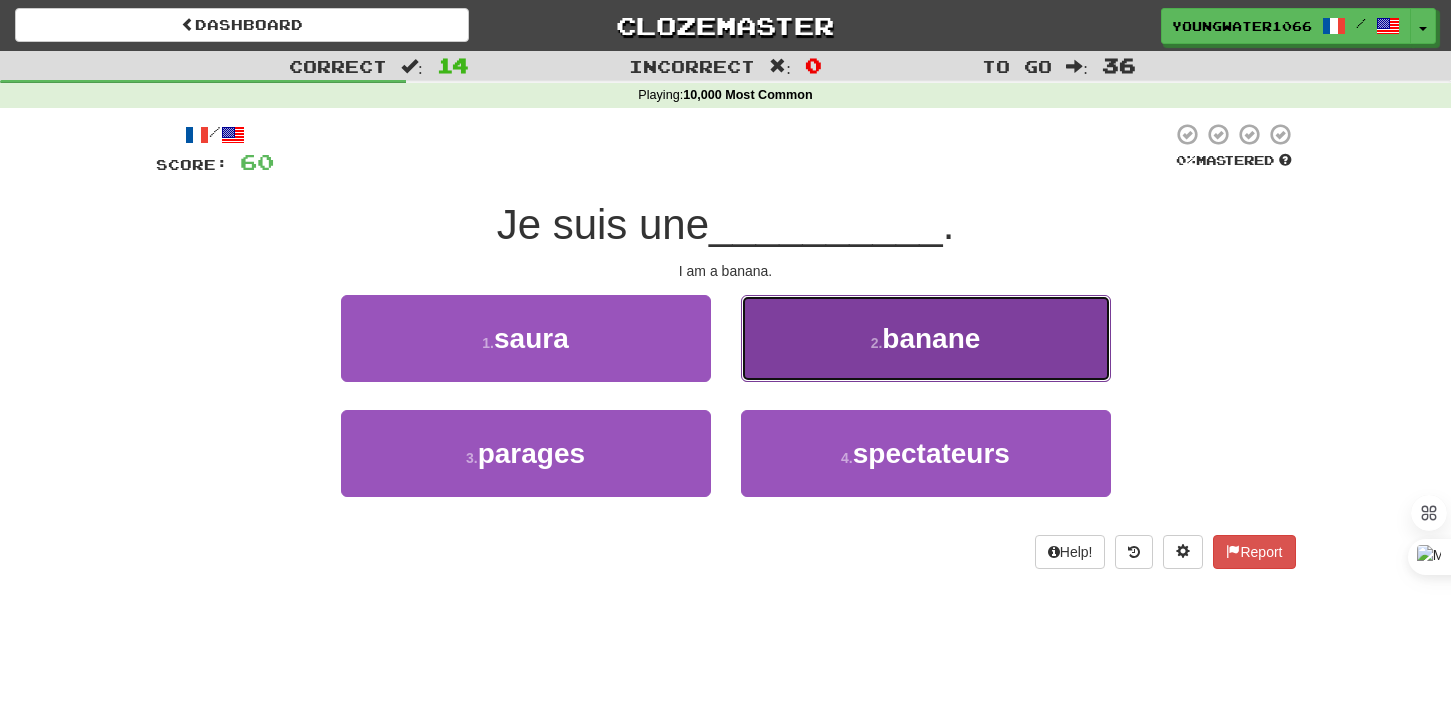 click on "2 .  banane" at bounding box center [926, 338] 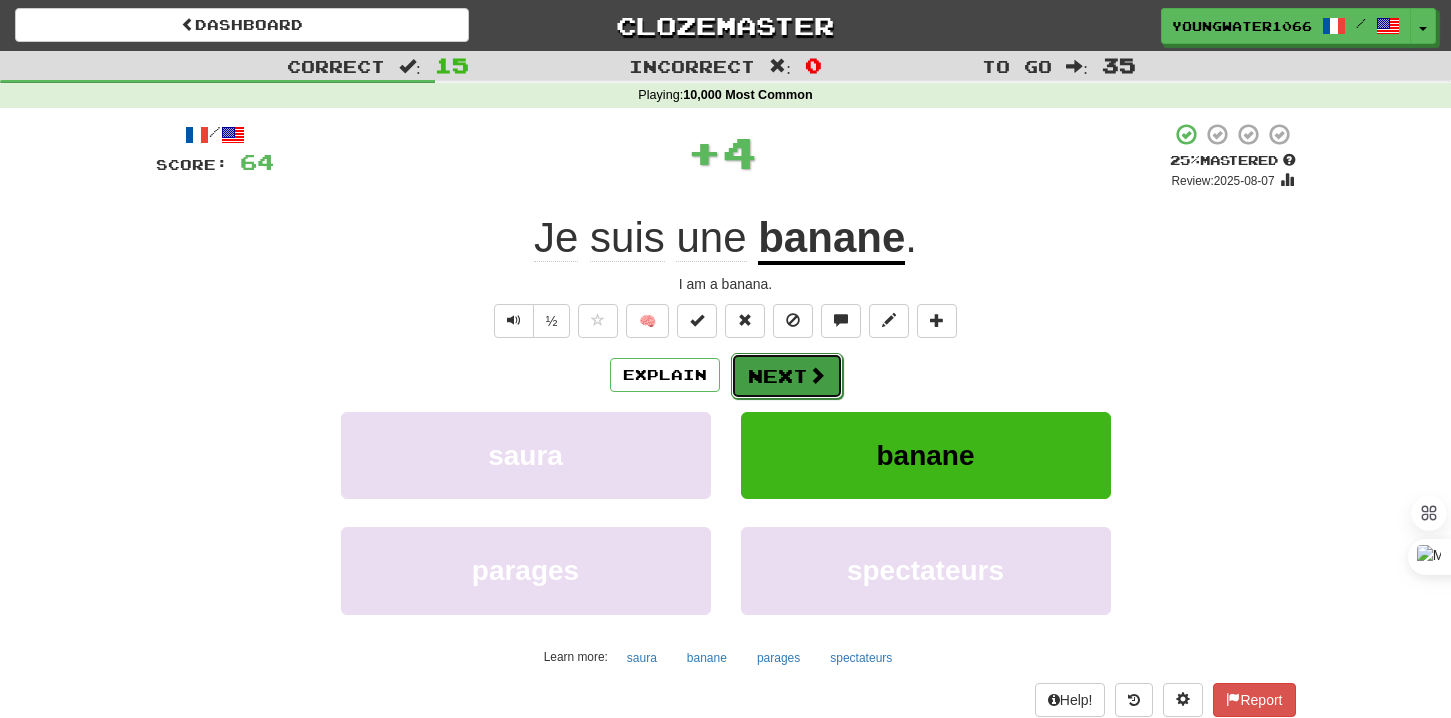 click on "Next" at bounding box center [787, 376] 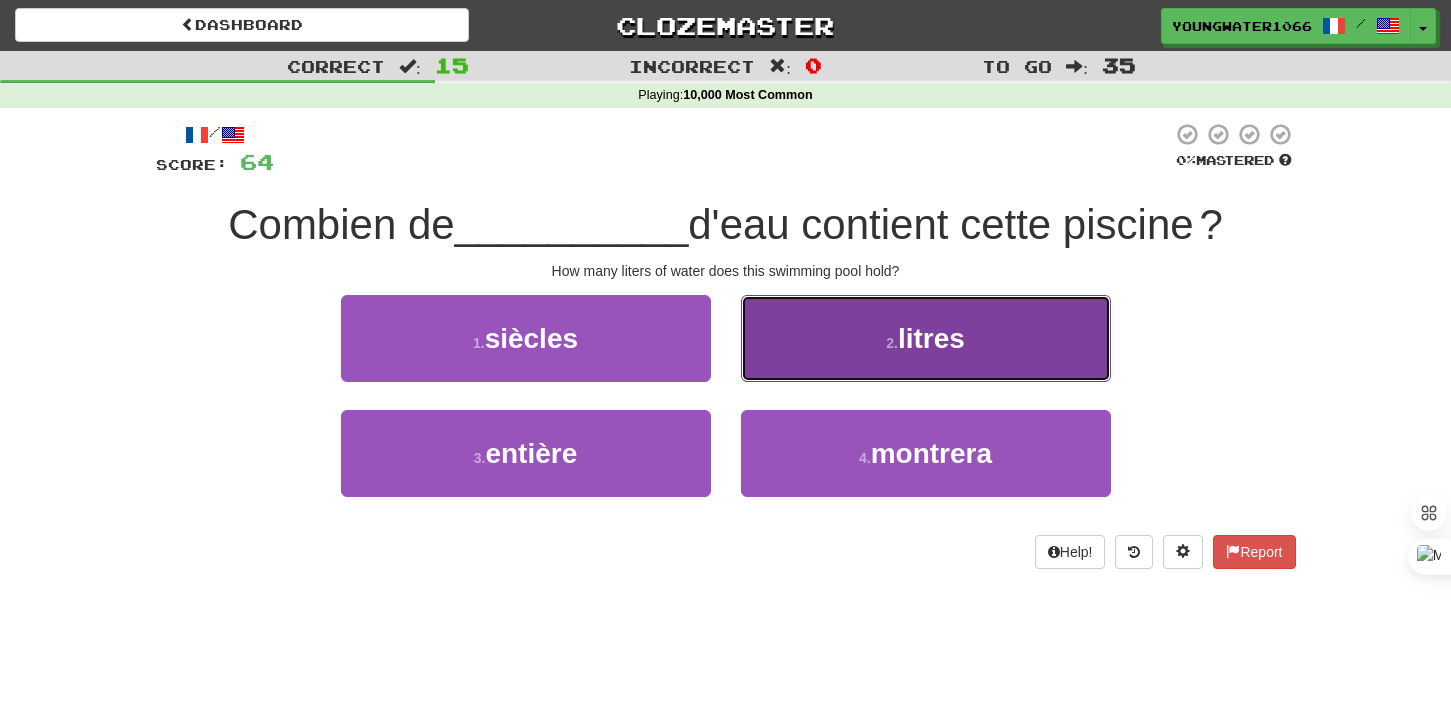 click on "2 .  litres" at bounding box center (926, 338) 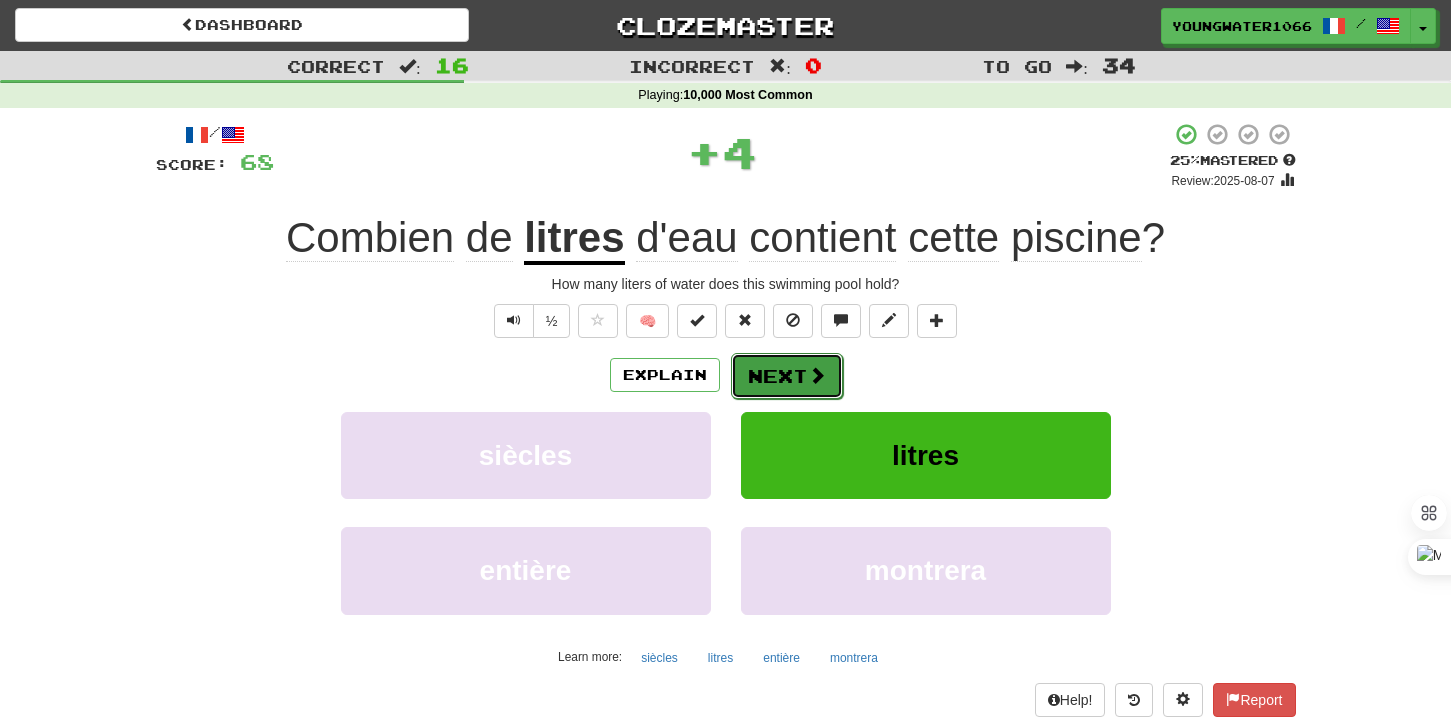 click on "Next" at bounding box center (787, 376) 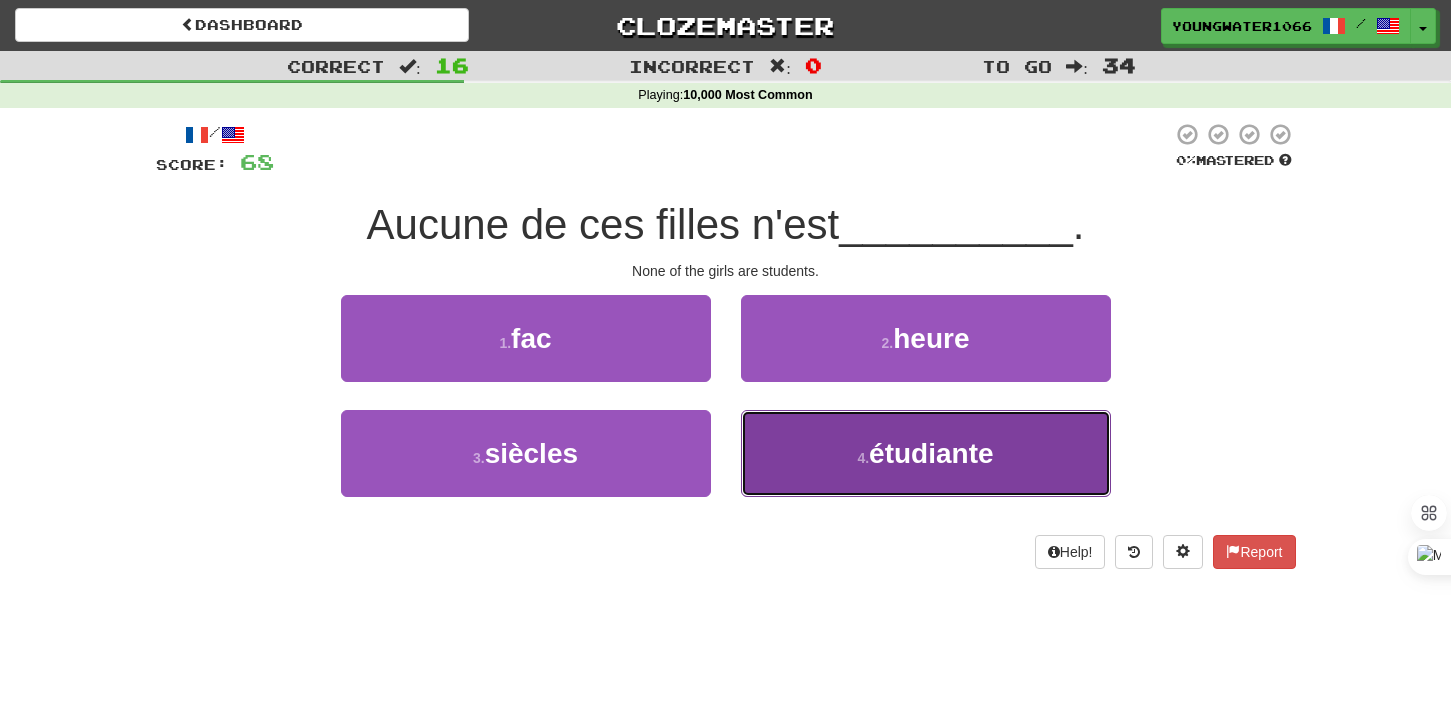 click on "4 .  étudiante" at bounding box center (926, 453) 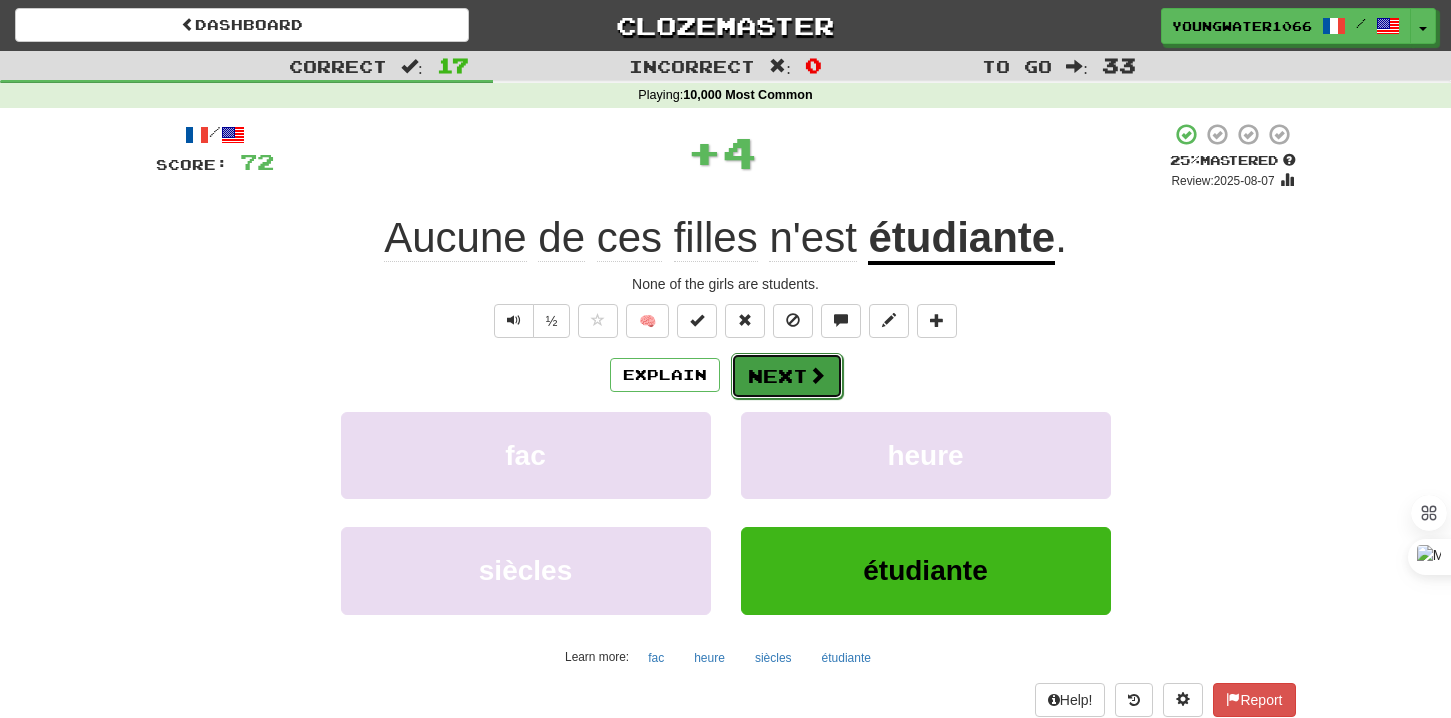 click at bounding box center (817, 375) 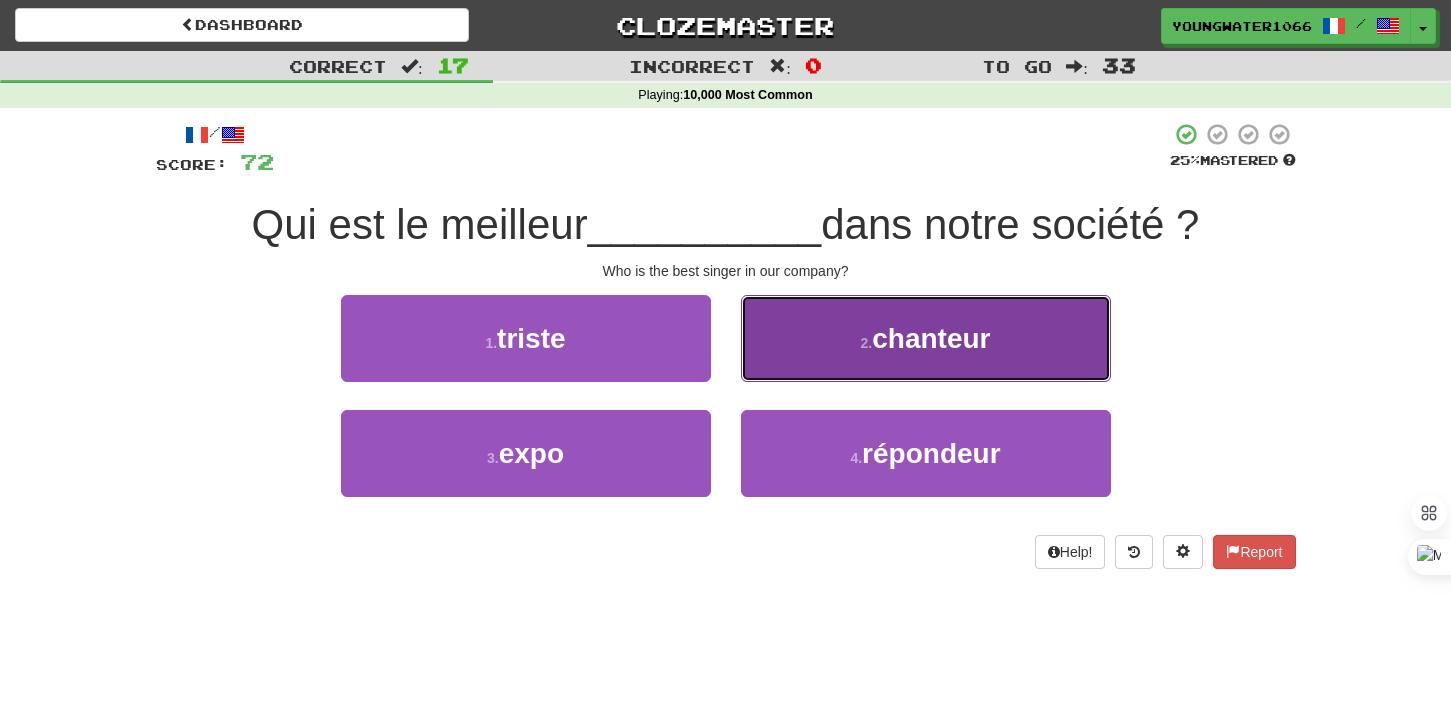 click on "2 .  chanteur" at bounding box center (926, 338) 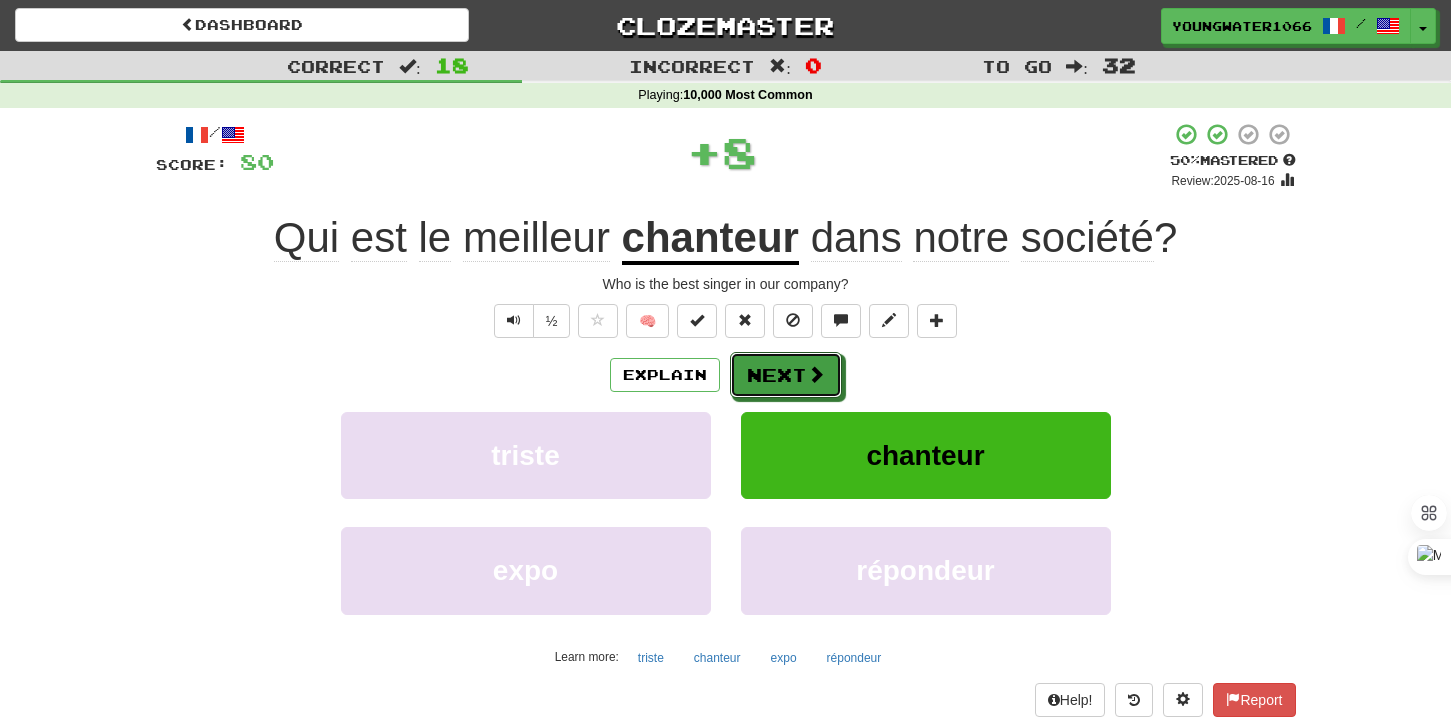 click on "Next" at bounding box center [786, 375] 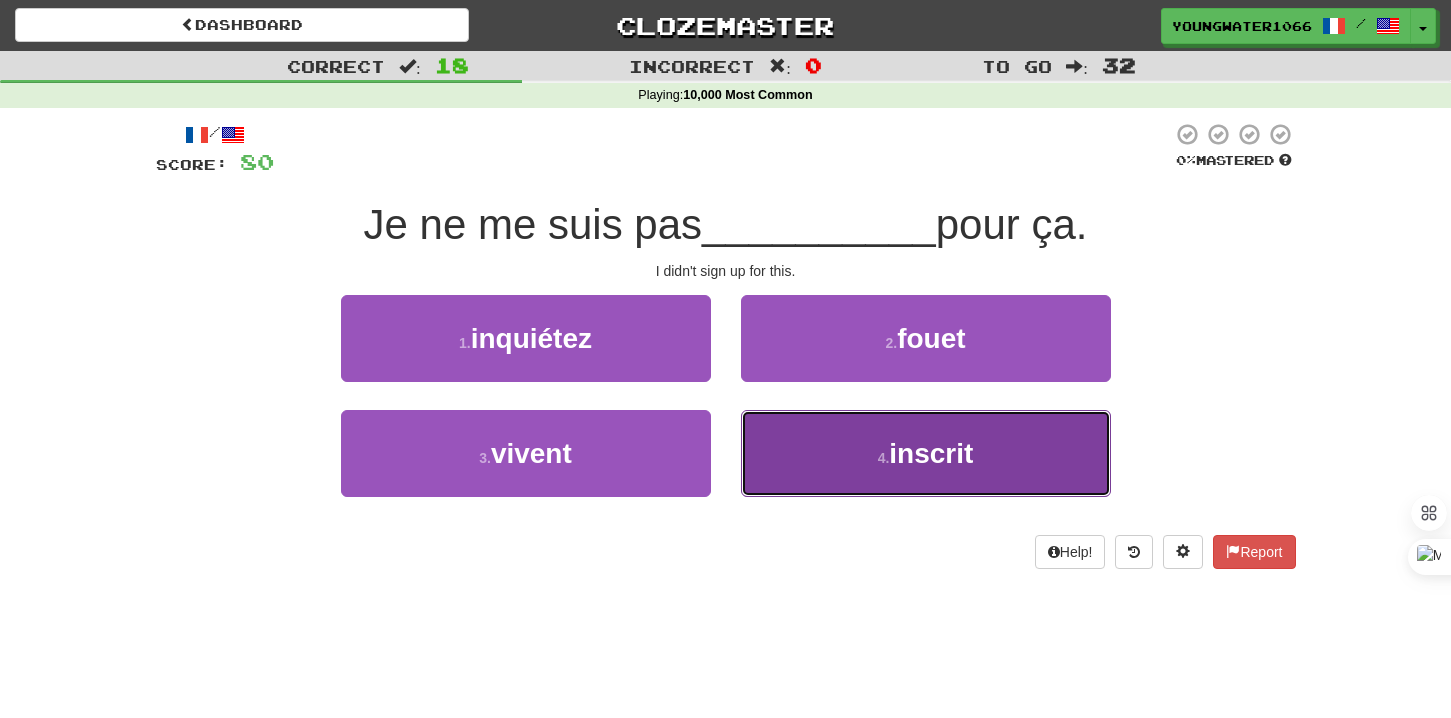 click on "4 .  inscrit" at bounding box center [926, 453] 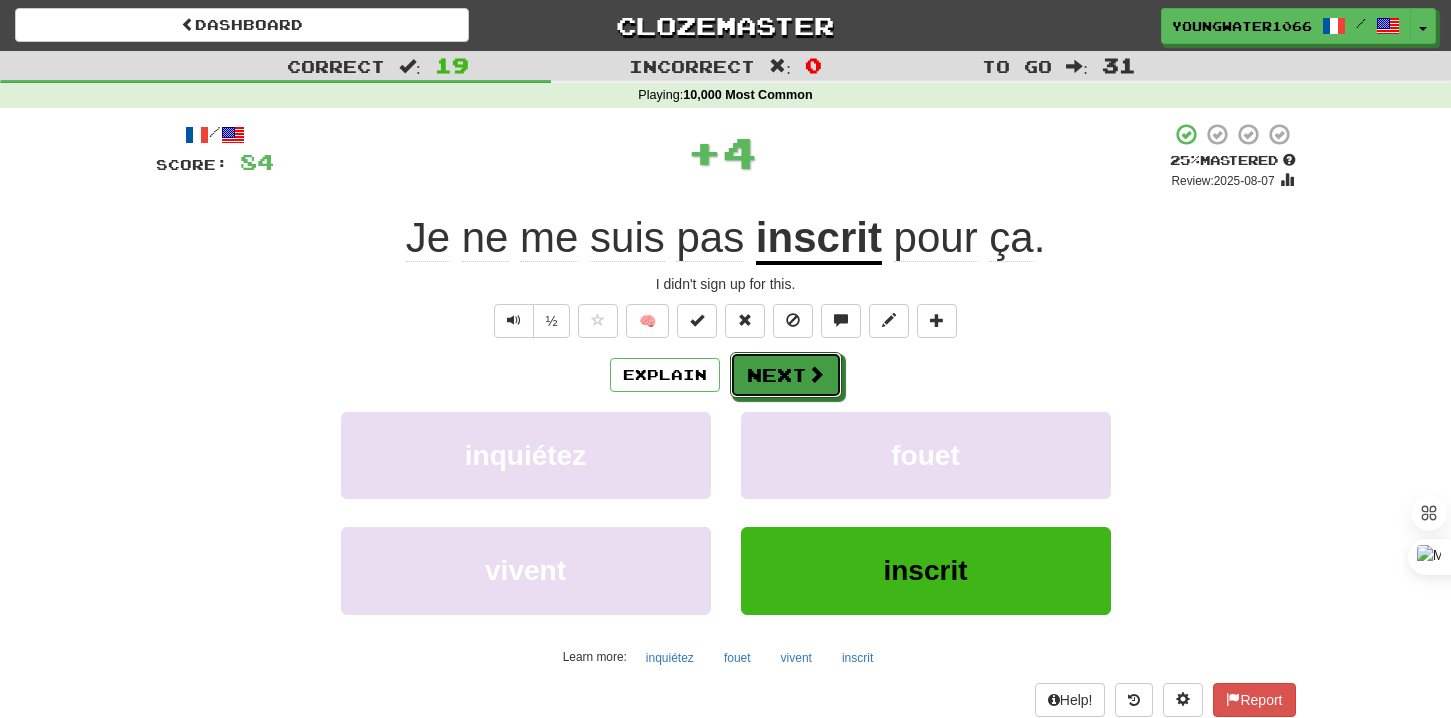 click on "Next" at bounding box center [786, 375] 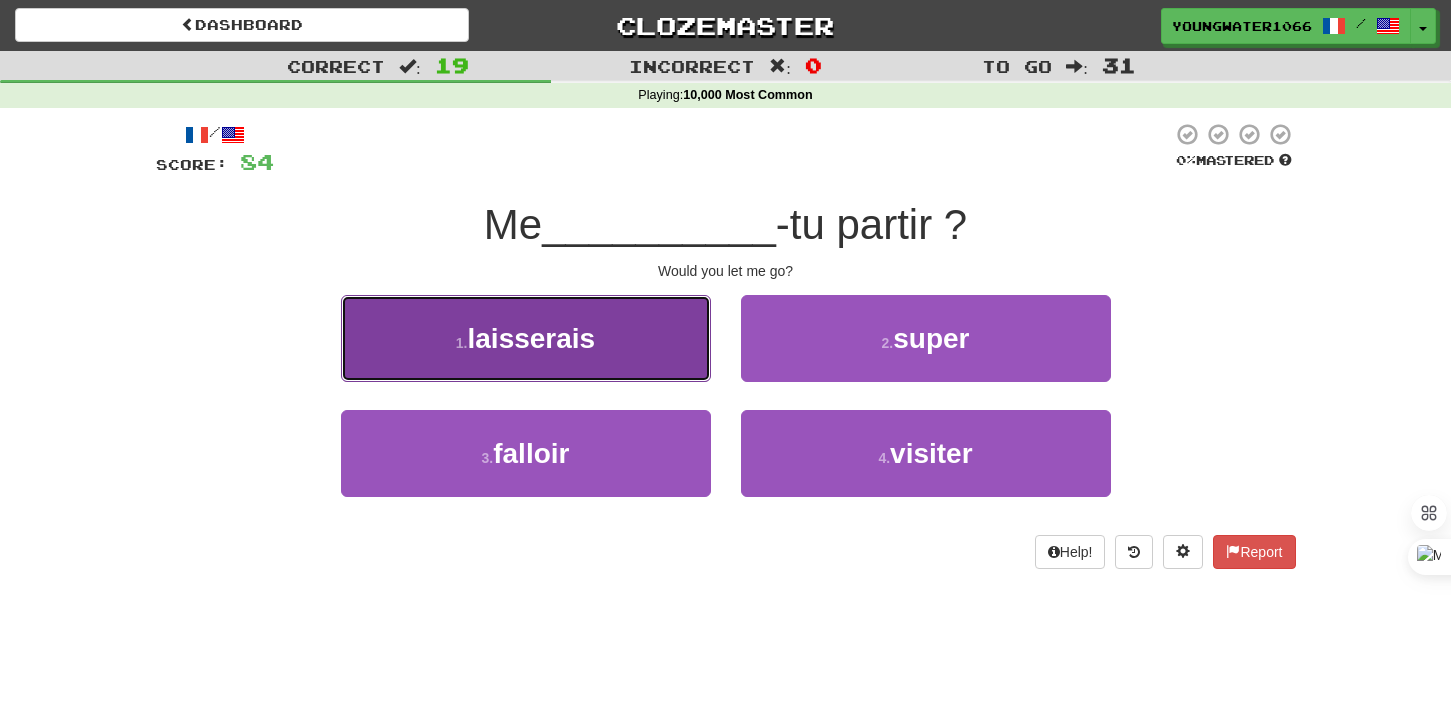 click on "1 .  laisserais" at bounding box center [526, 338] 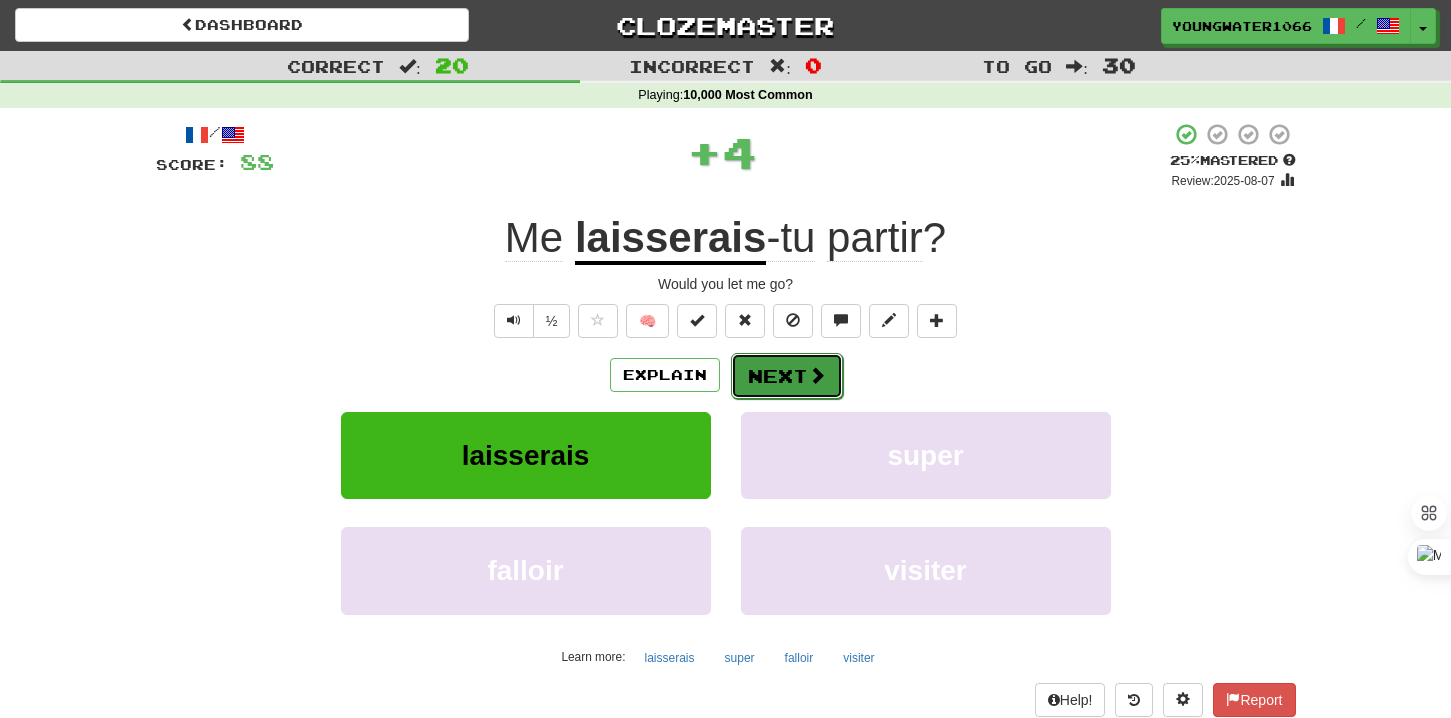 click on "Next" at bounding box center [787, 376] 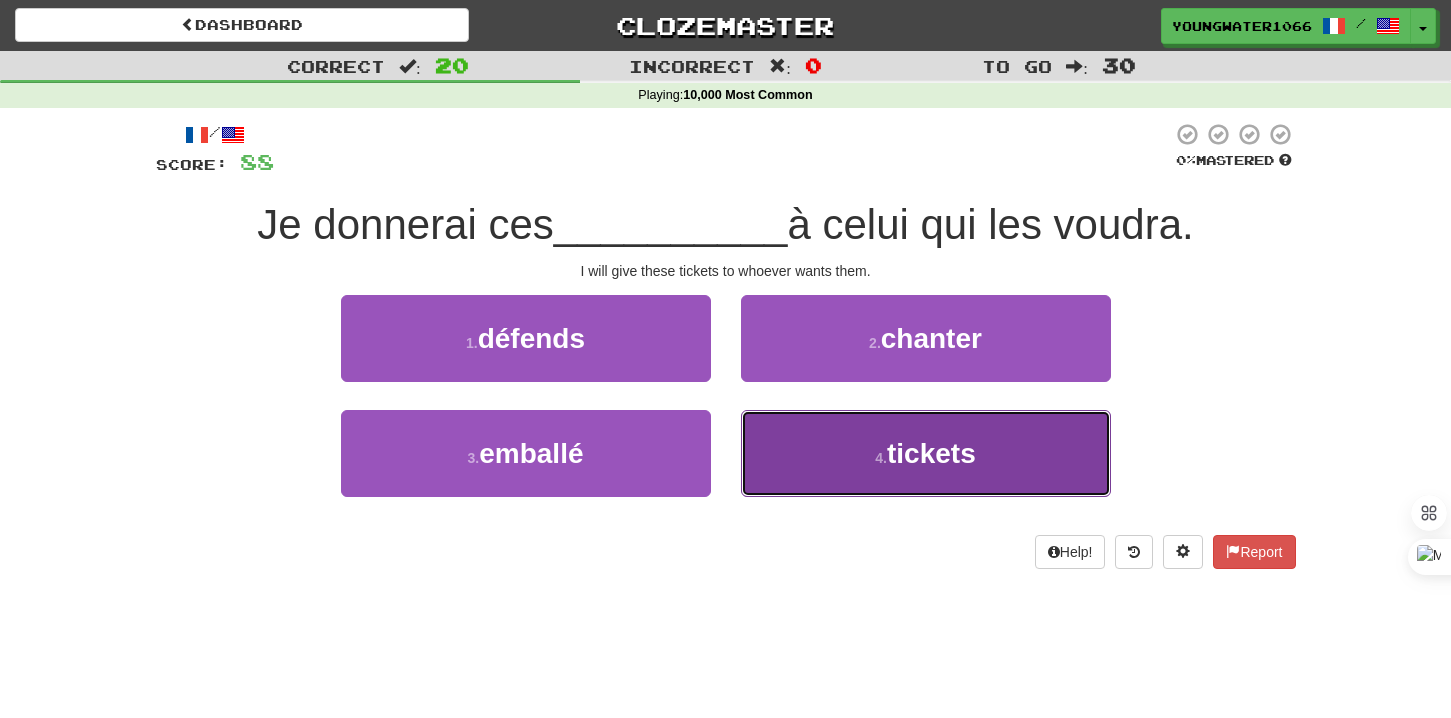 click on "4 .  tickets" at bounding box center [926, 453] 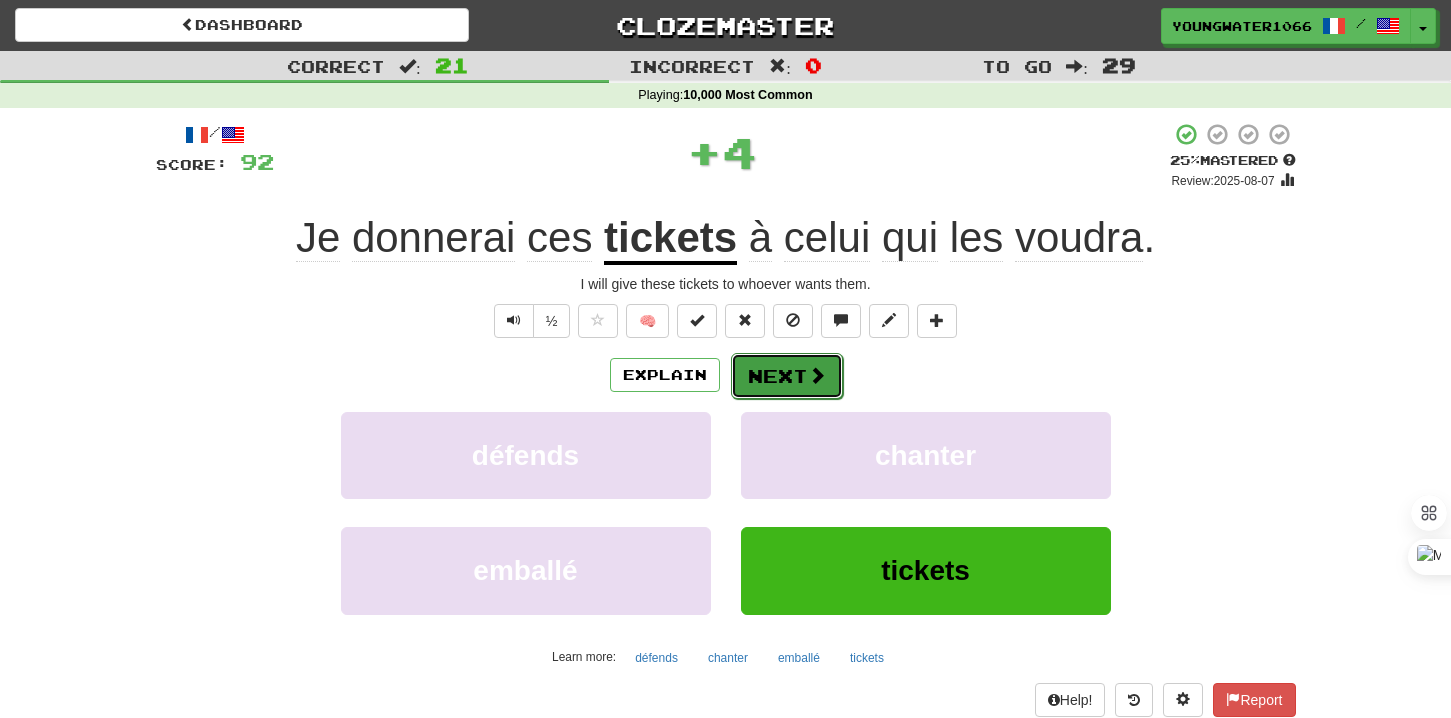 click on "Next" at bounding box center (787, 376) 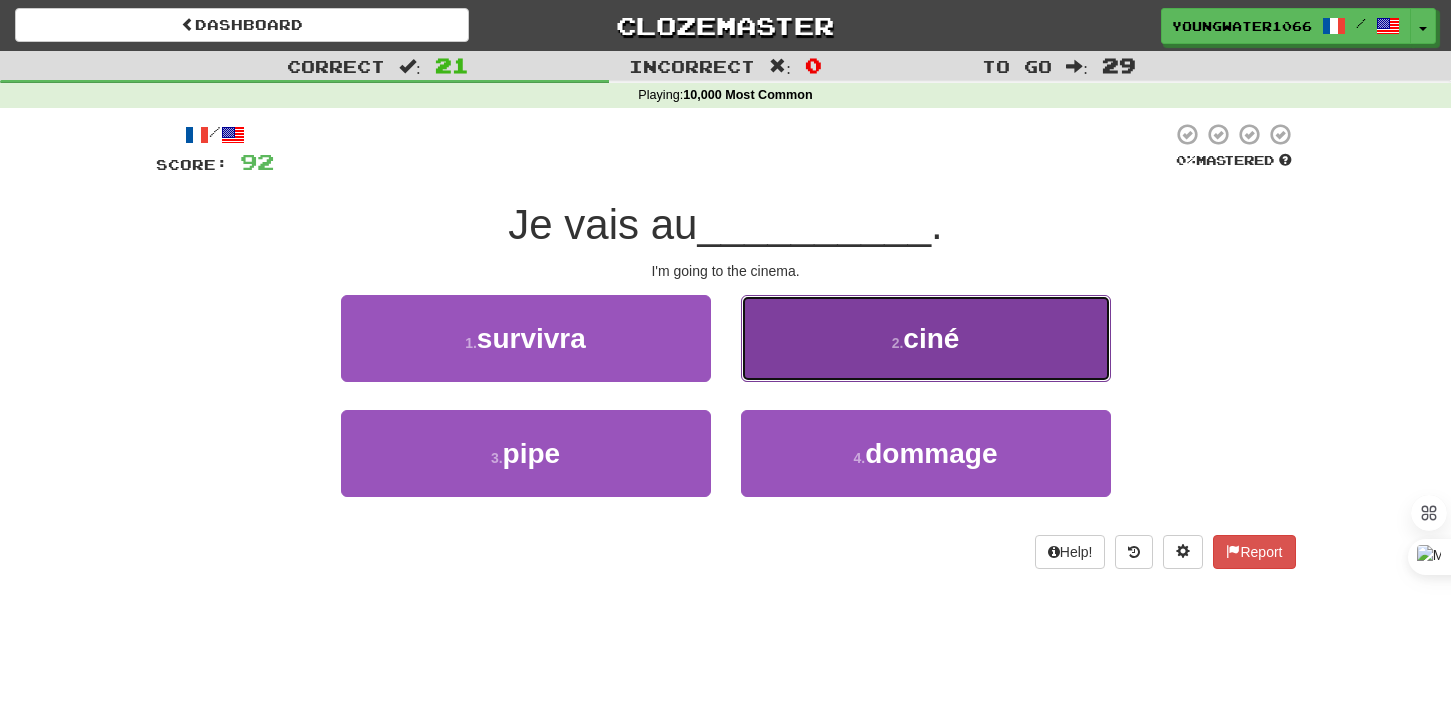 click on "2 .  ciné" at bounding box center [926, 338] 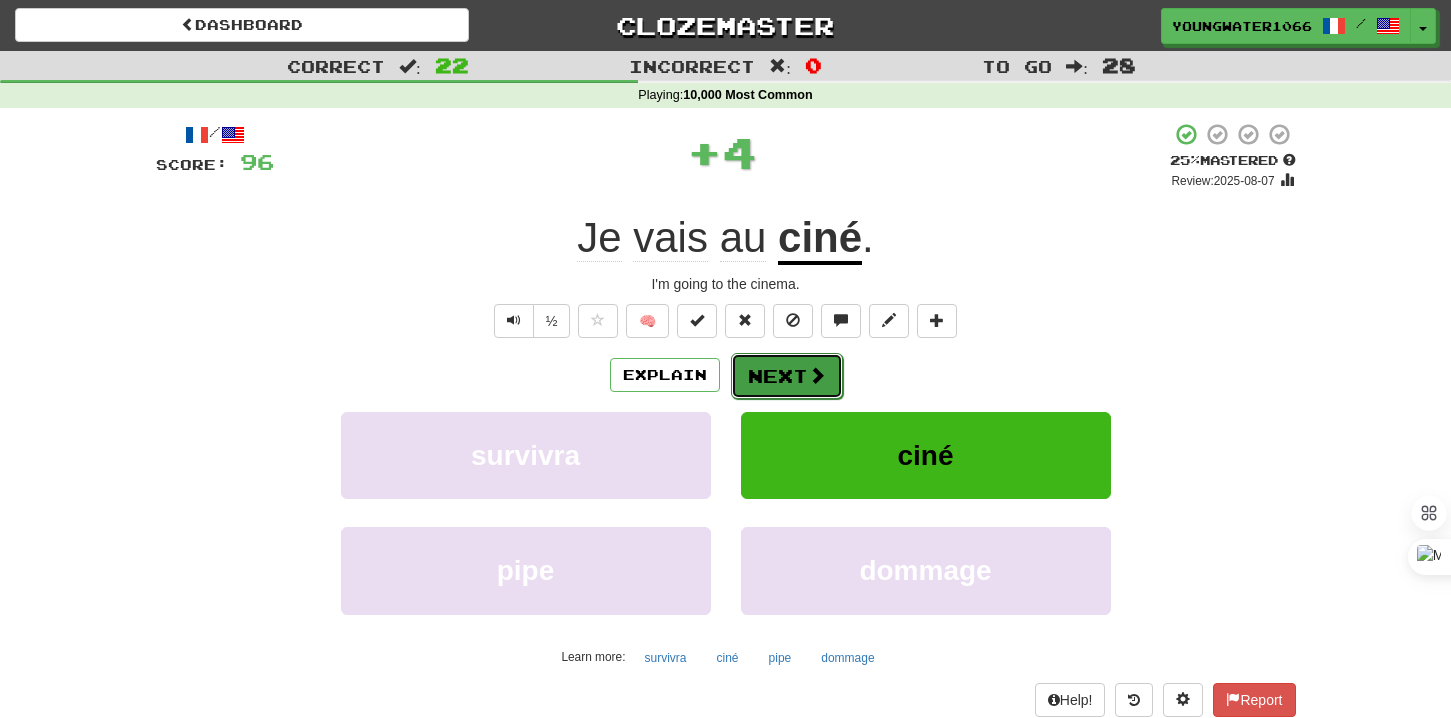 click on "Next" at bounding box center [787, 376] 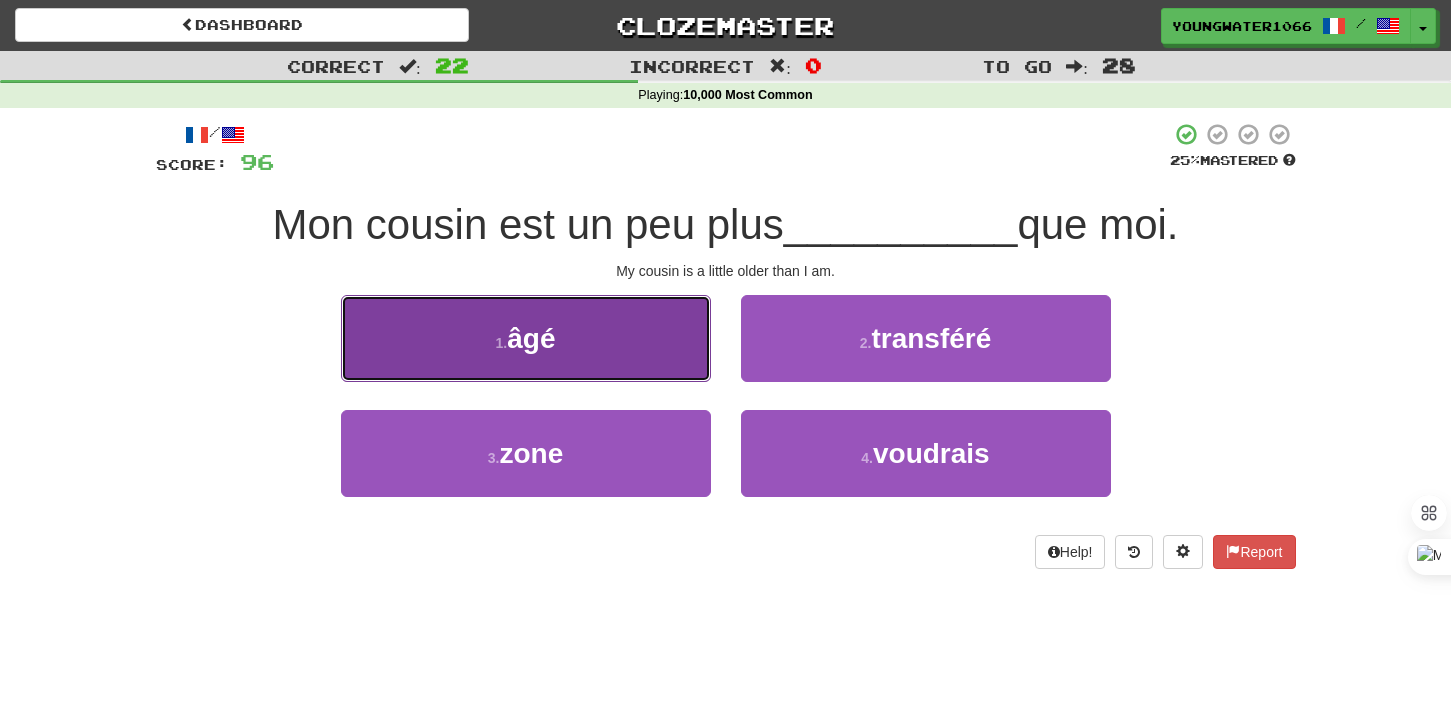 click on "1 .  âgé" at bounding box center (526, 338) 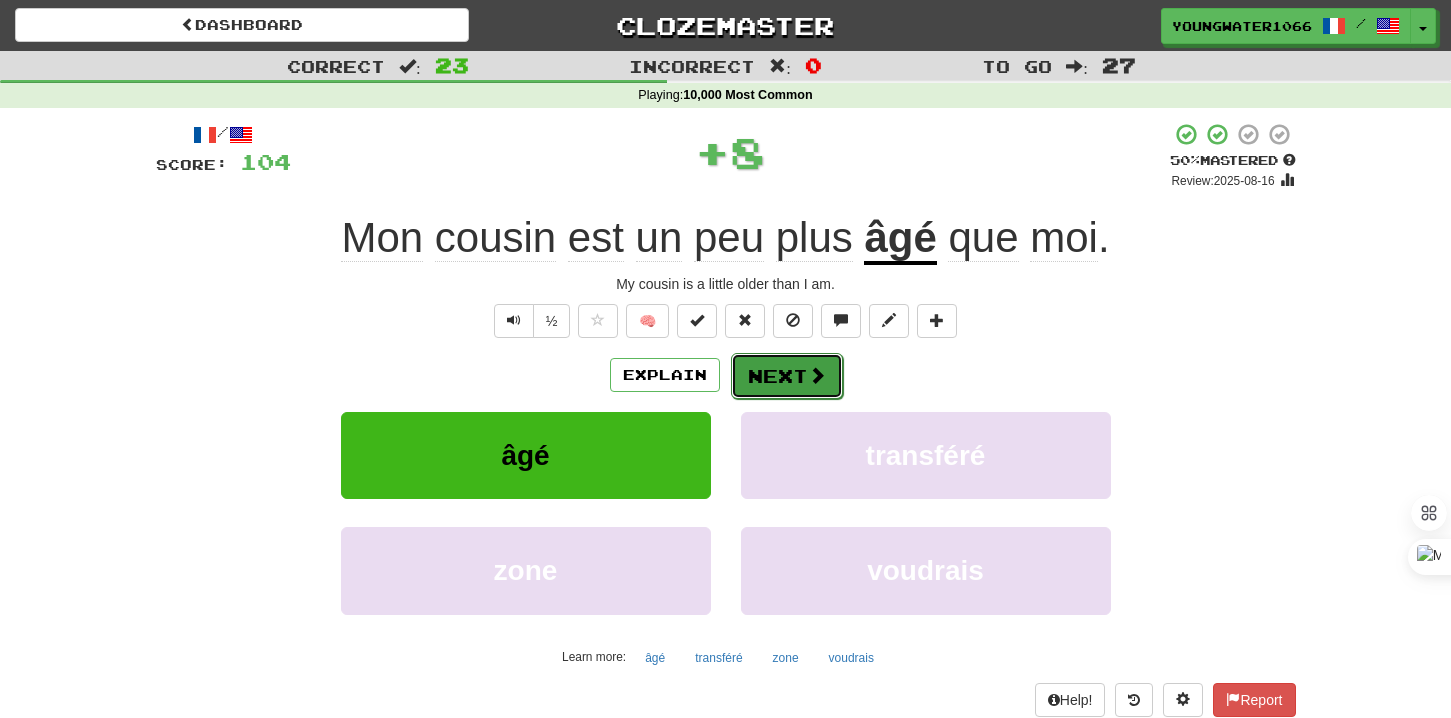 click on "Next" at bounding box center (787, 376) 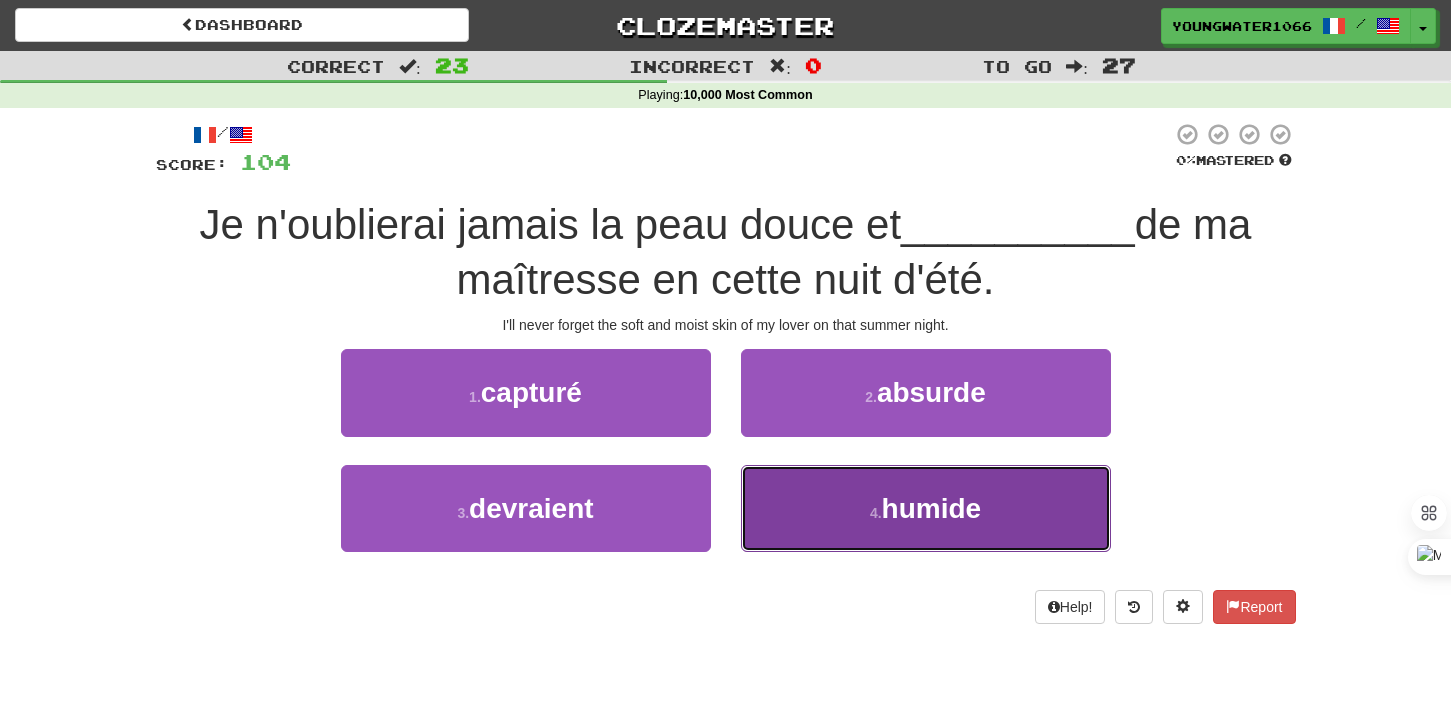 click on "4 .  humide" at bounding box center (926, 508) 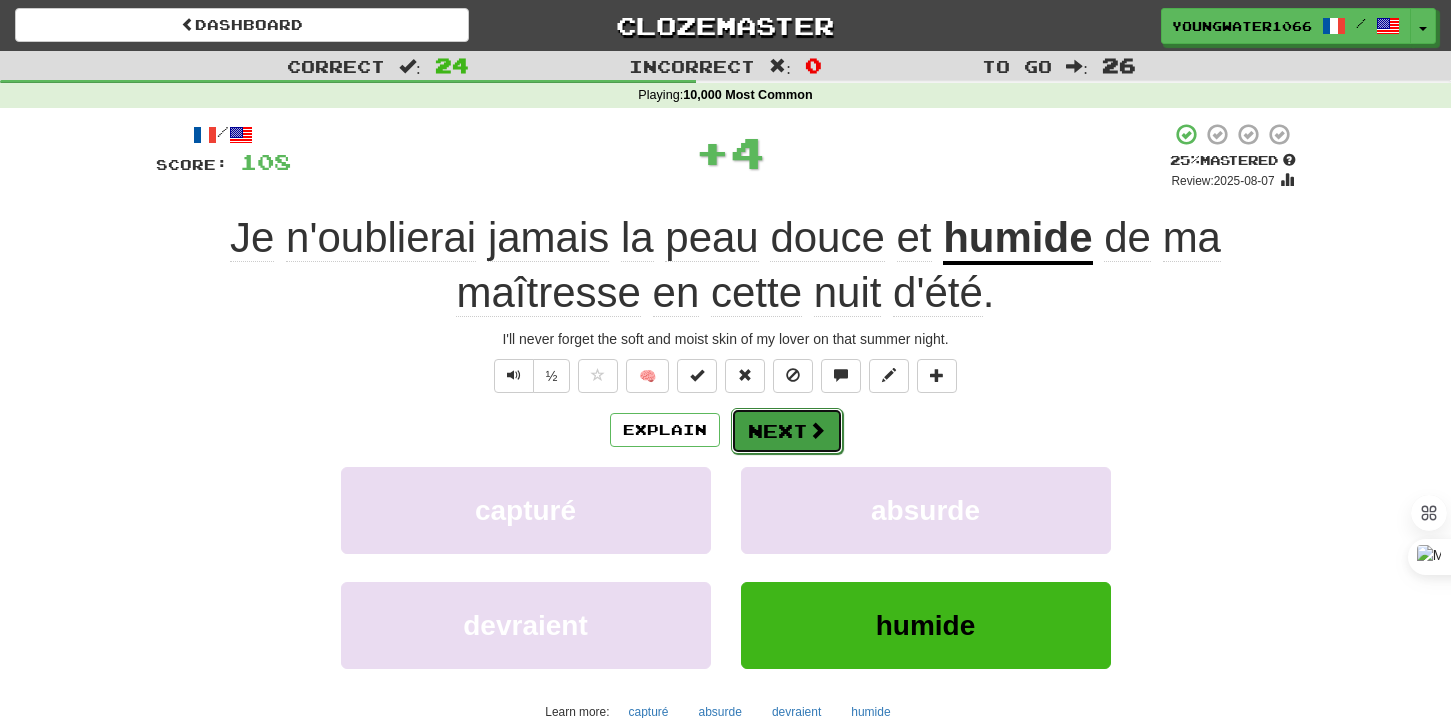 click on "Next" at bounding box center (787, 431) 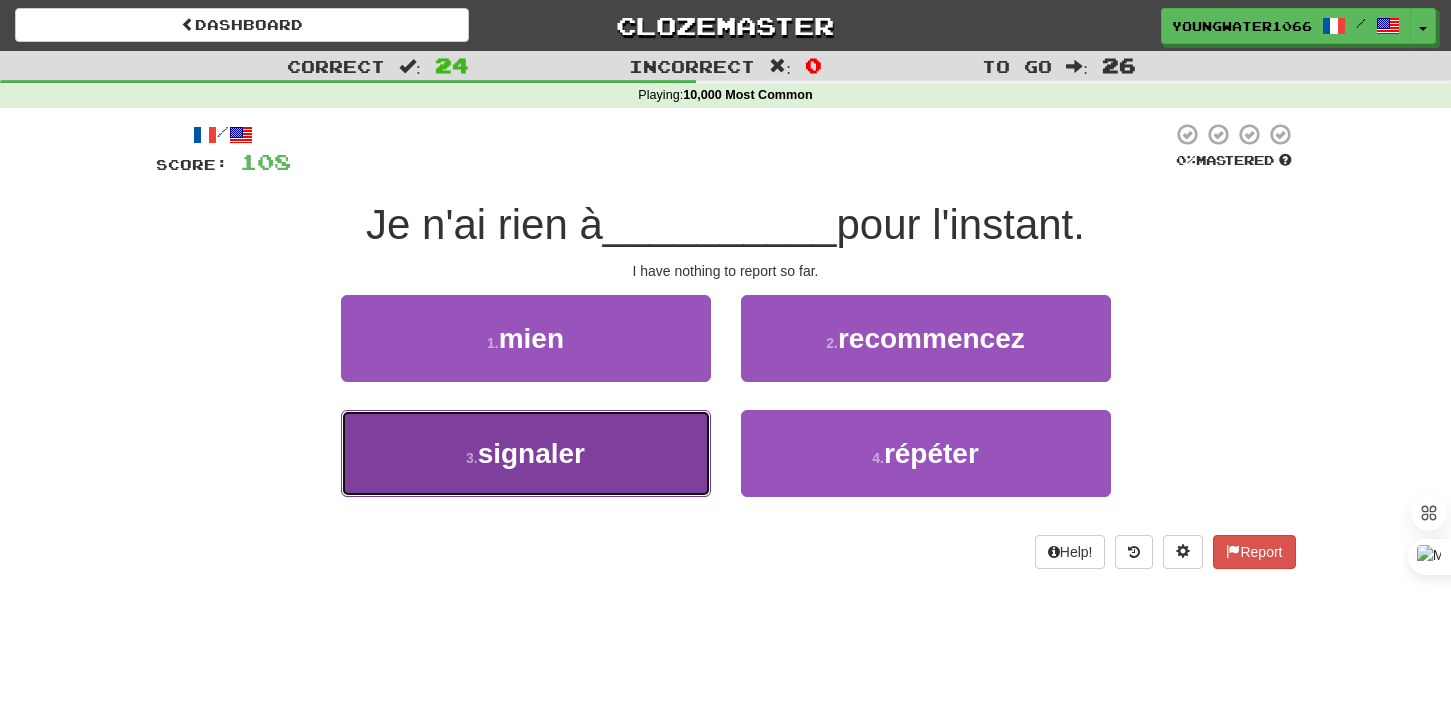 click on "3 .  signaler" at bounding box center (526, 453) 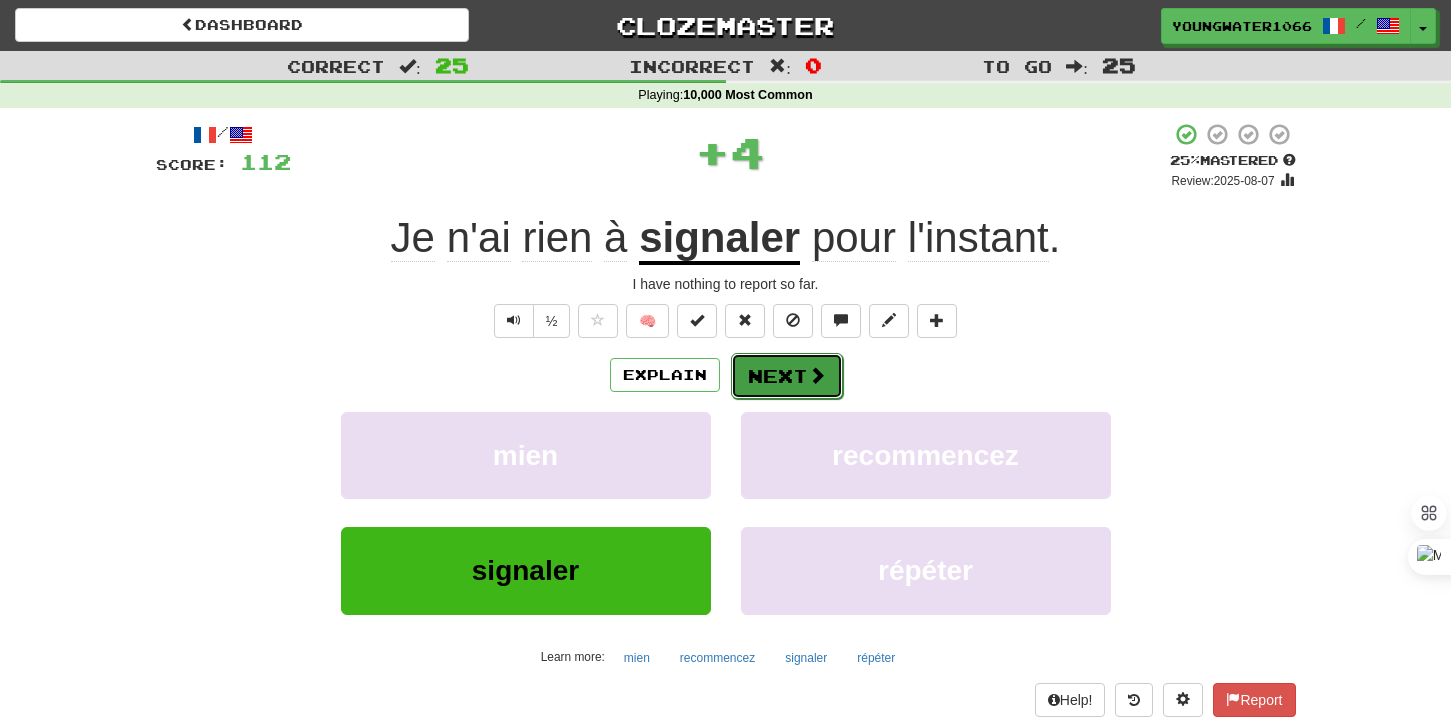 click at bounding box center (817, 375) 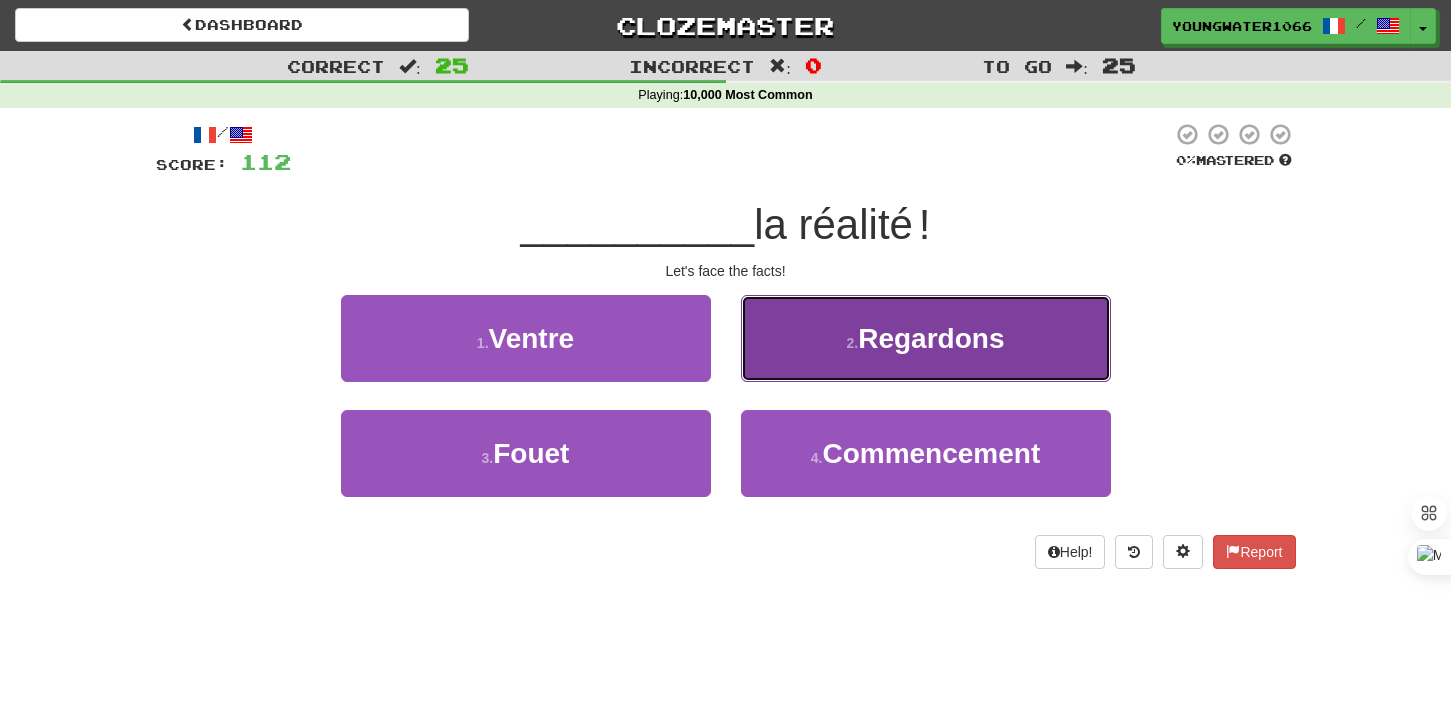 click on "2 .  Regardons" at bounding box center (926, 338) 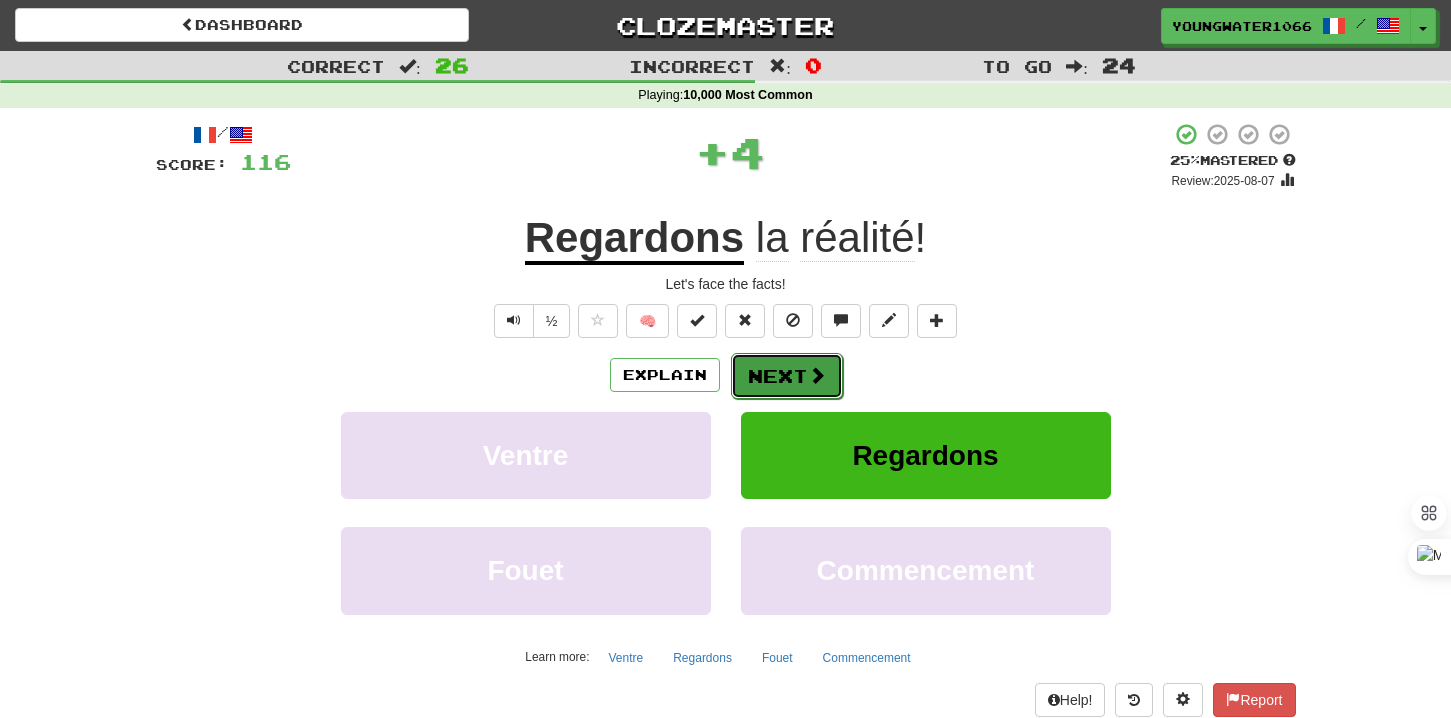 click on "Next" at bounding box center (787, 376) 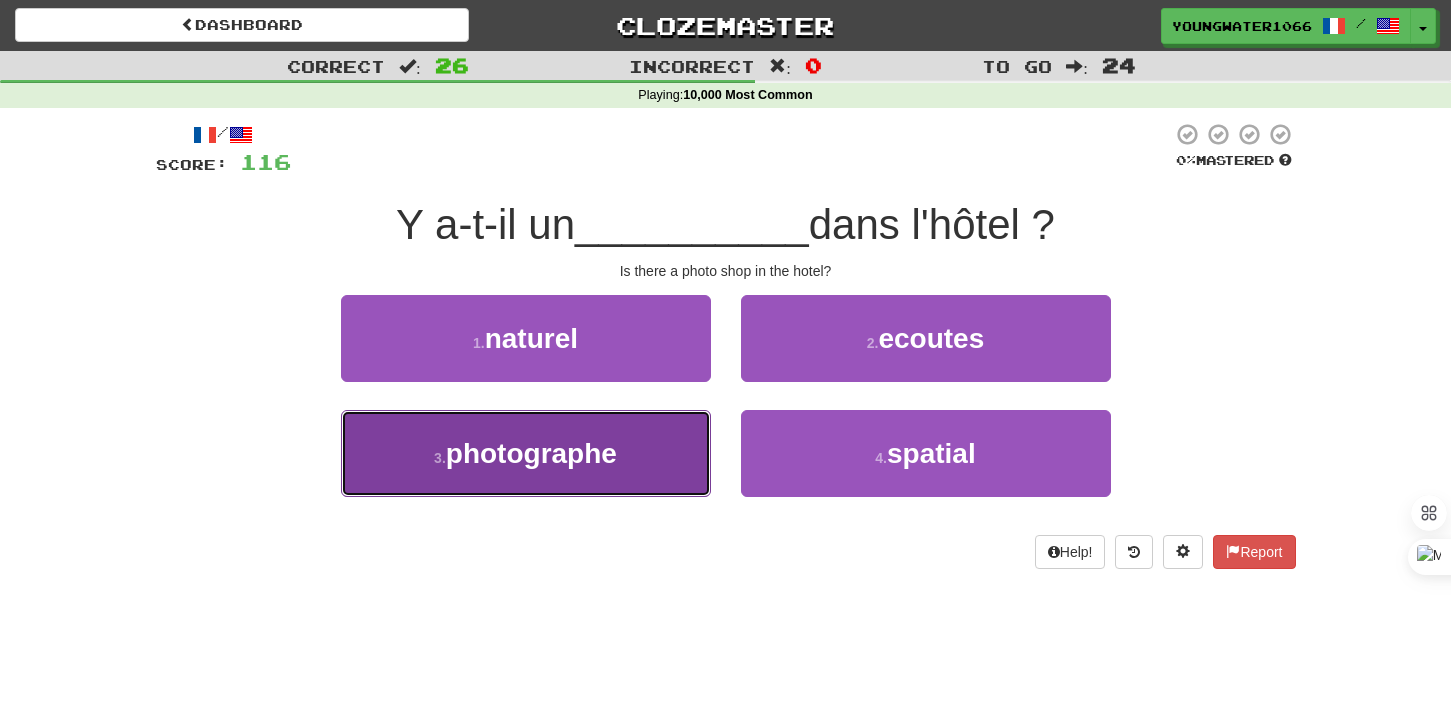 click on "3 .  photographe" at bounding box center [526, 453] 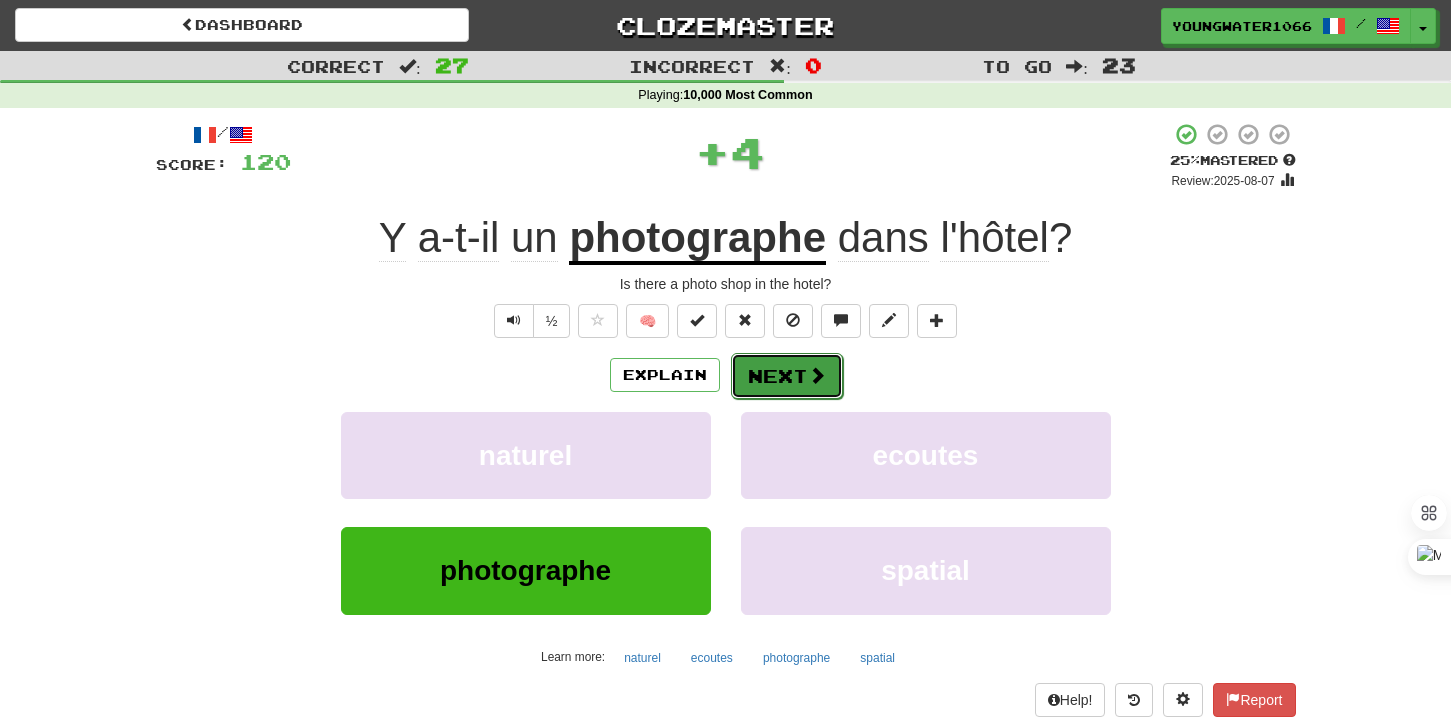 click on "Next" at bounding box center [787, 376] 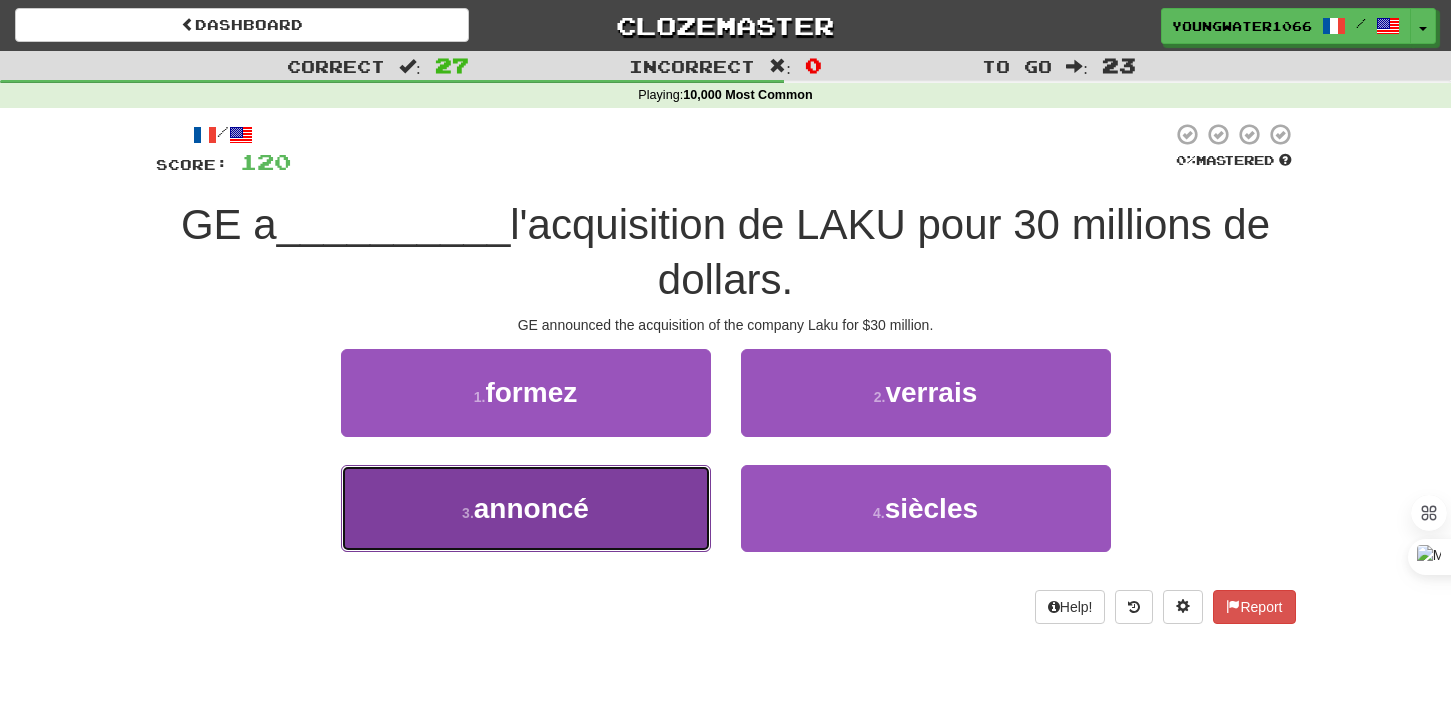 click on "3 .  annoncé" at bounding box center (526, 508) 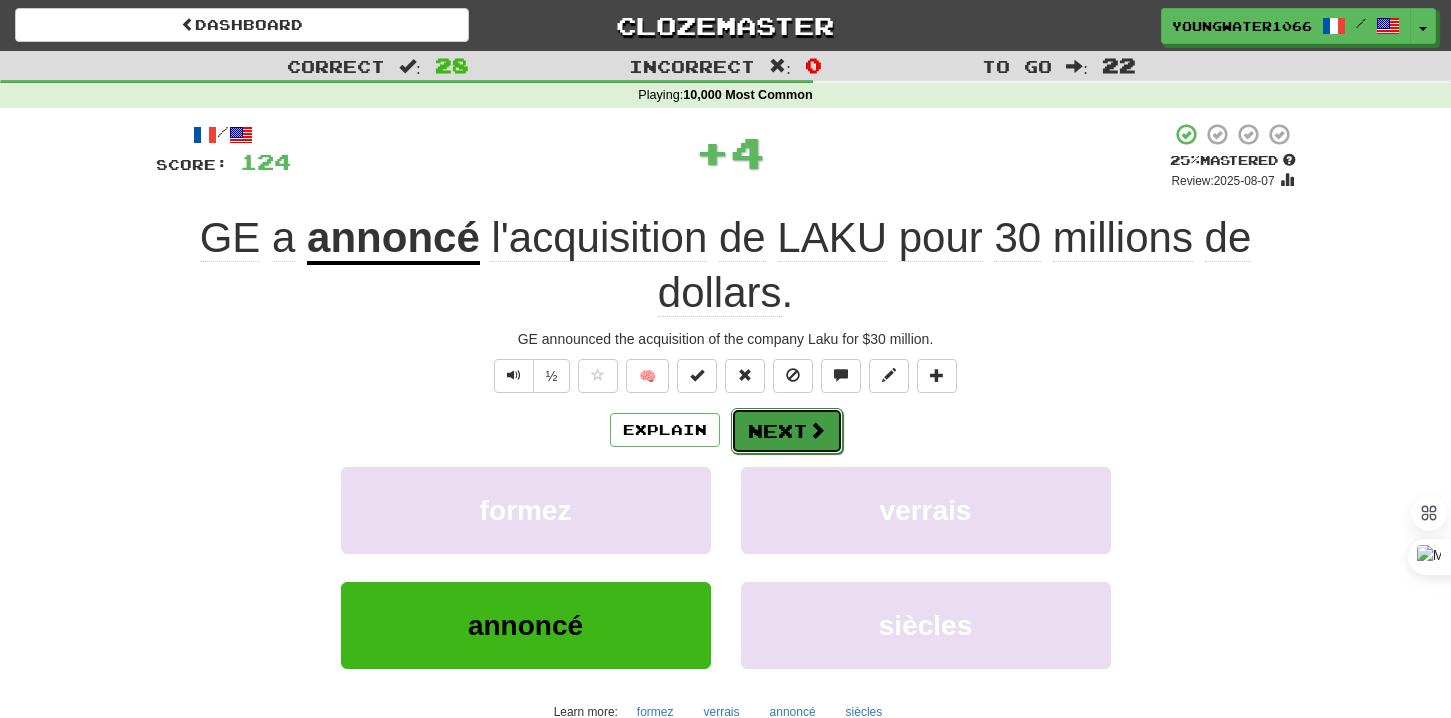 click on "Next" at bounding box center [787, 431] 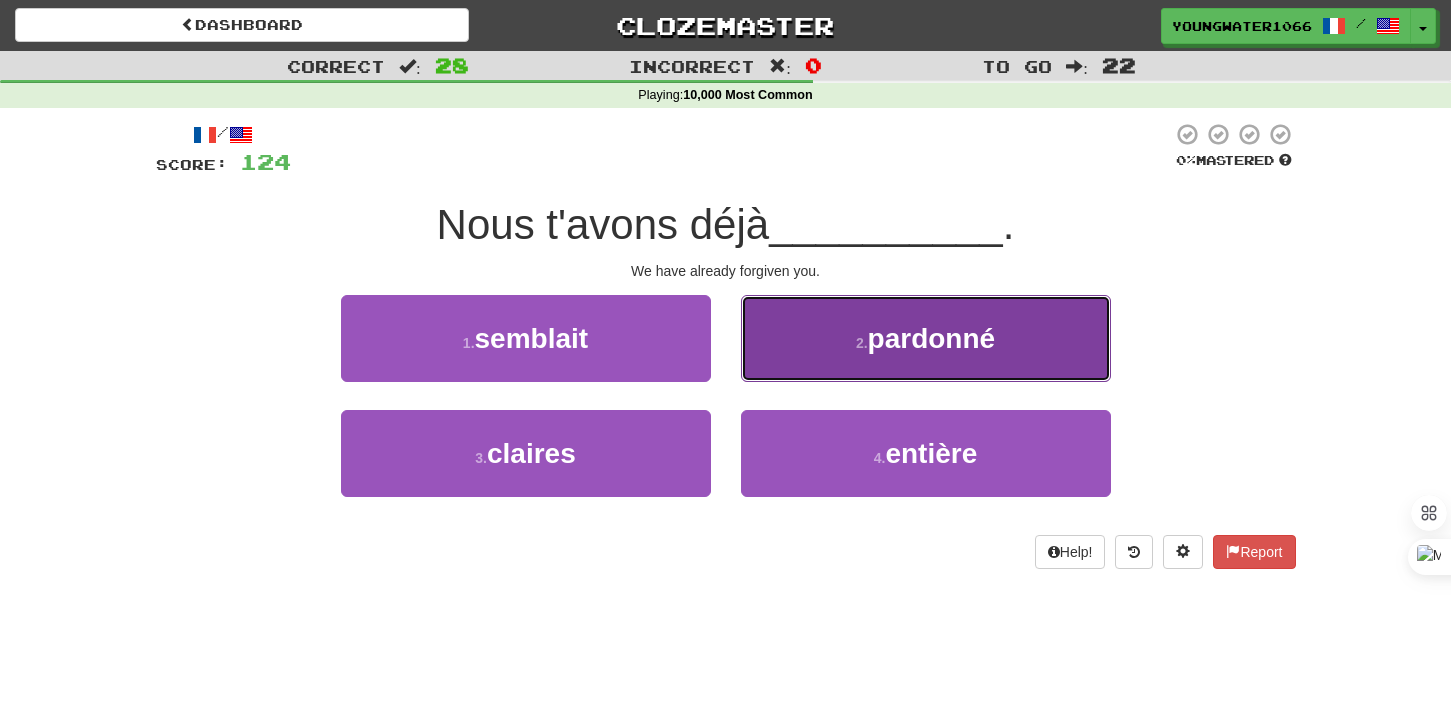 click on "pardonné" at bounding box center [932, 338] 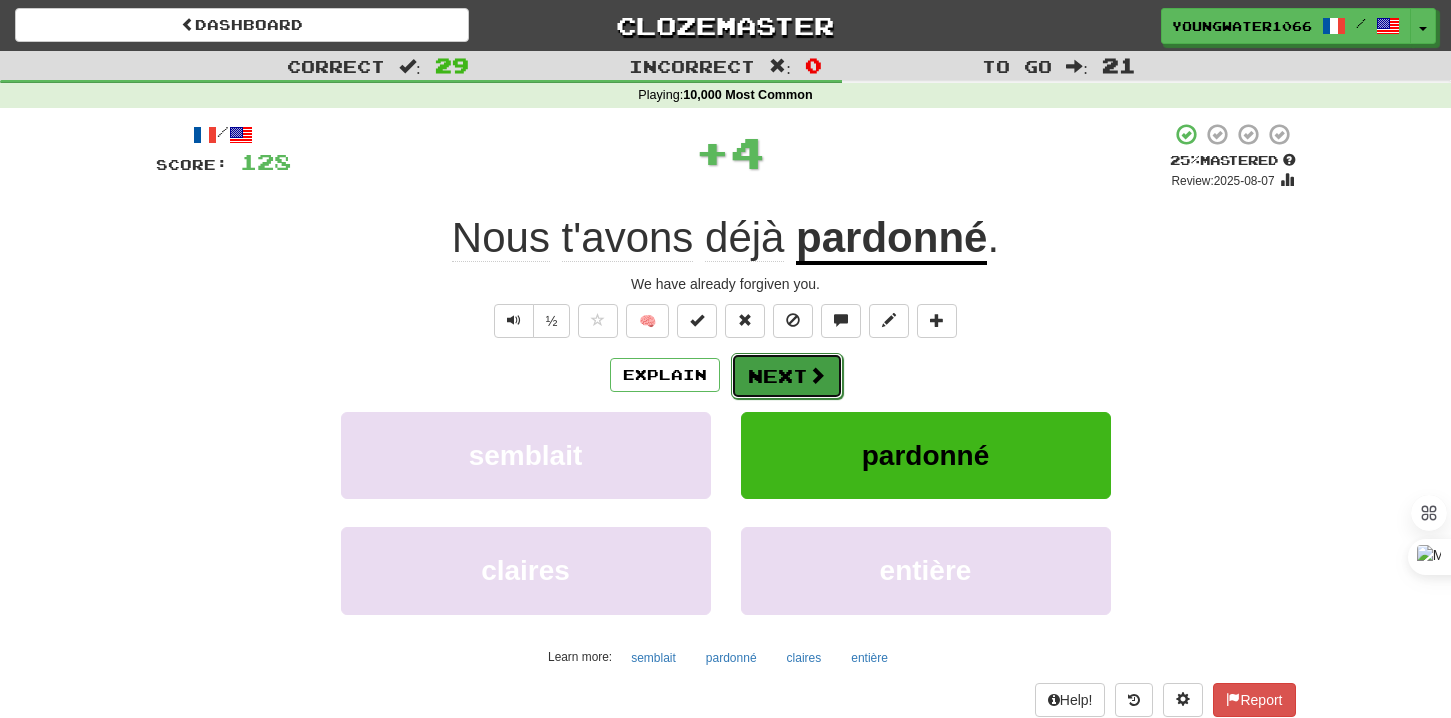 click on "Next" at bounding box center [787, 376] 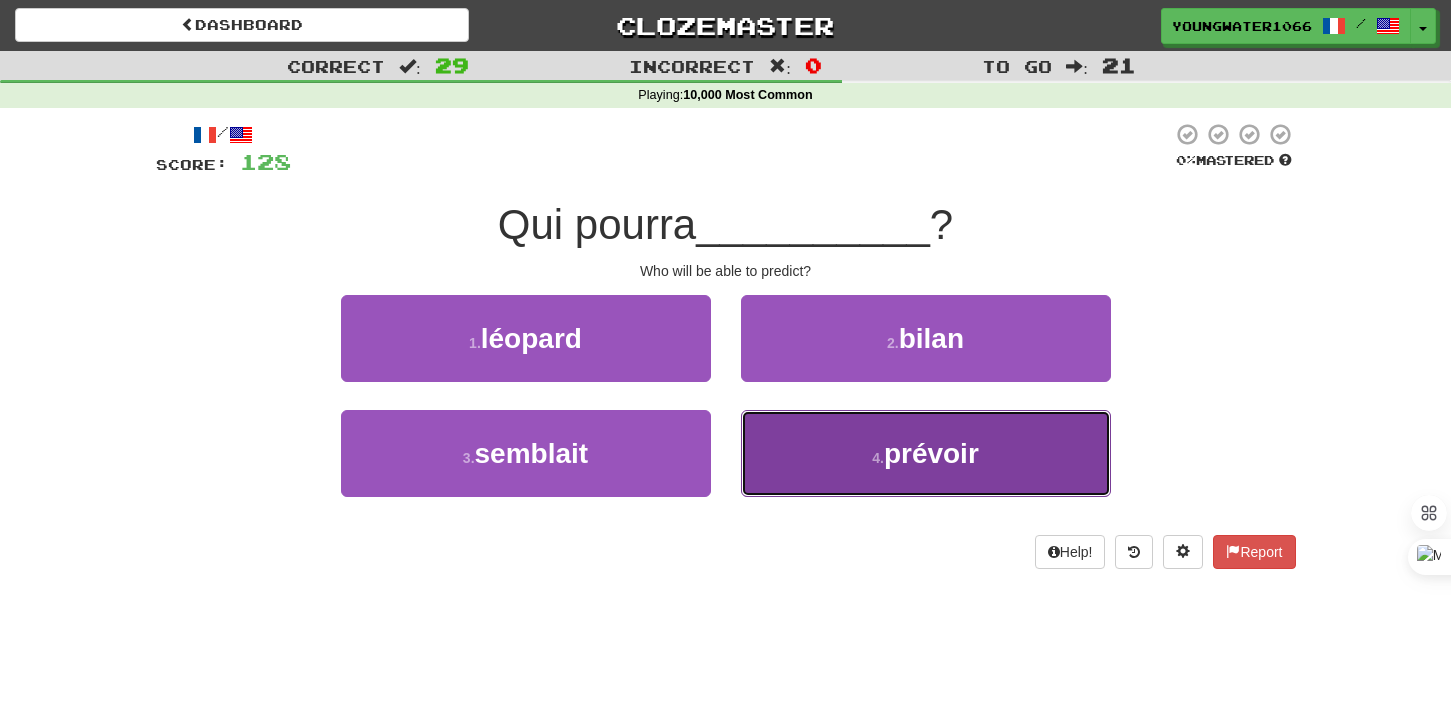 click on "4 .  prévoir" at bounding box center [926, 453] 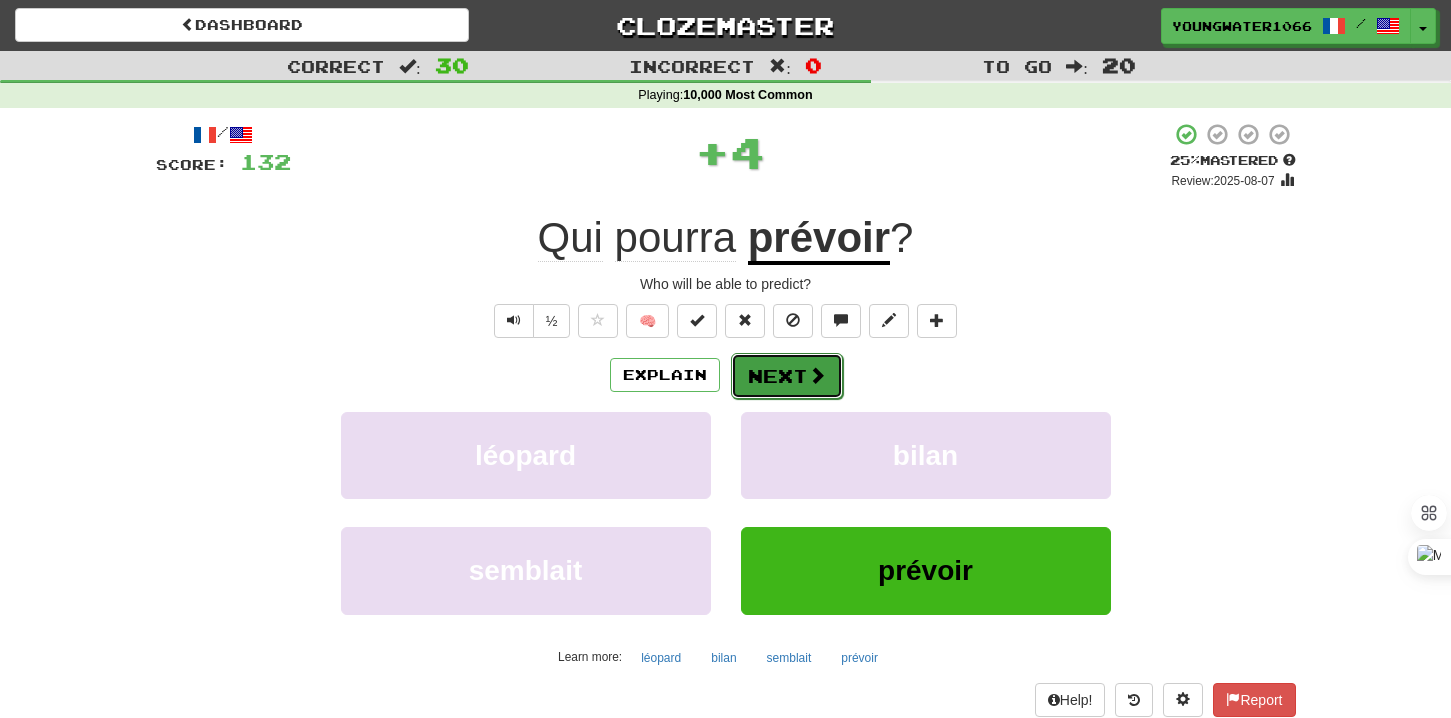 click on "Next" at bounding box center (787, 376) 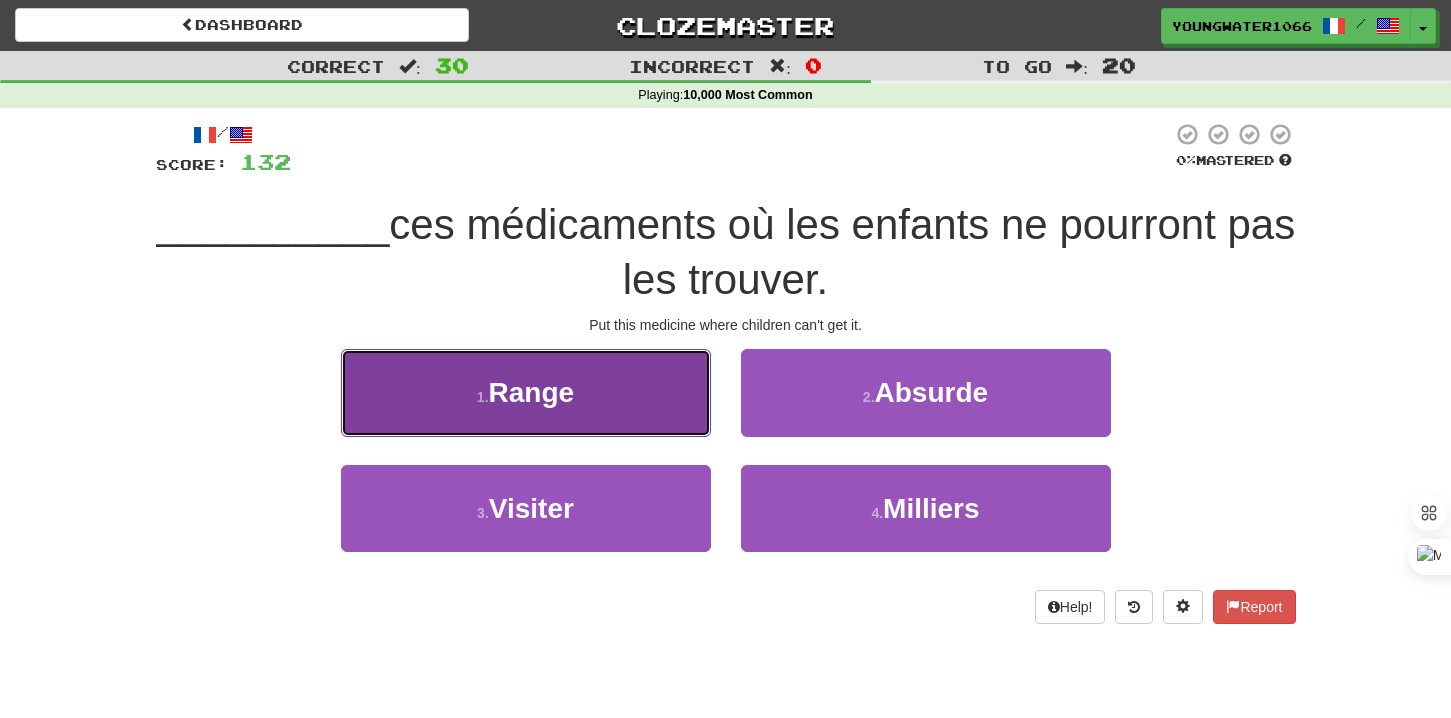 click on "1 .  Range" at bounding box center [526, 392] 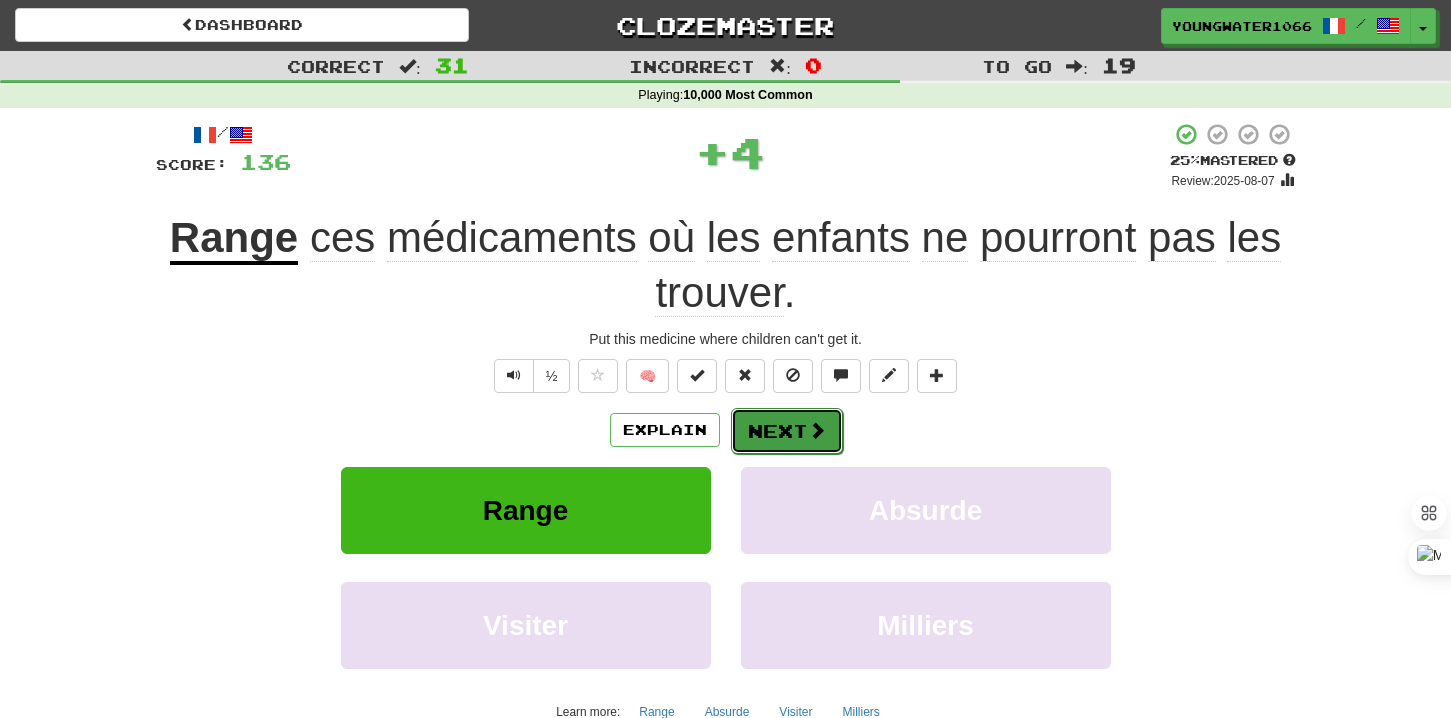 click on "Next" at bounding box center [787, 431] 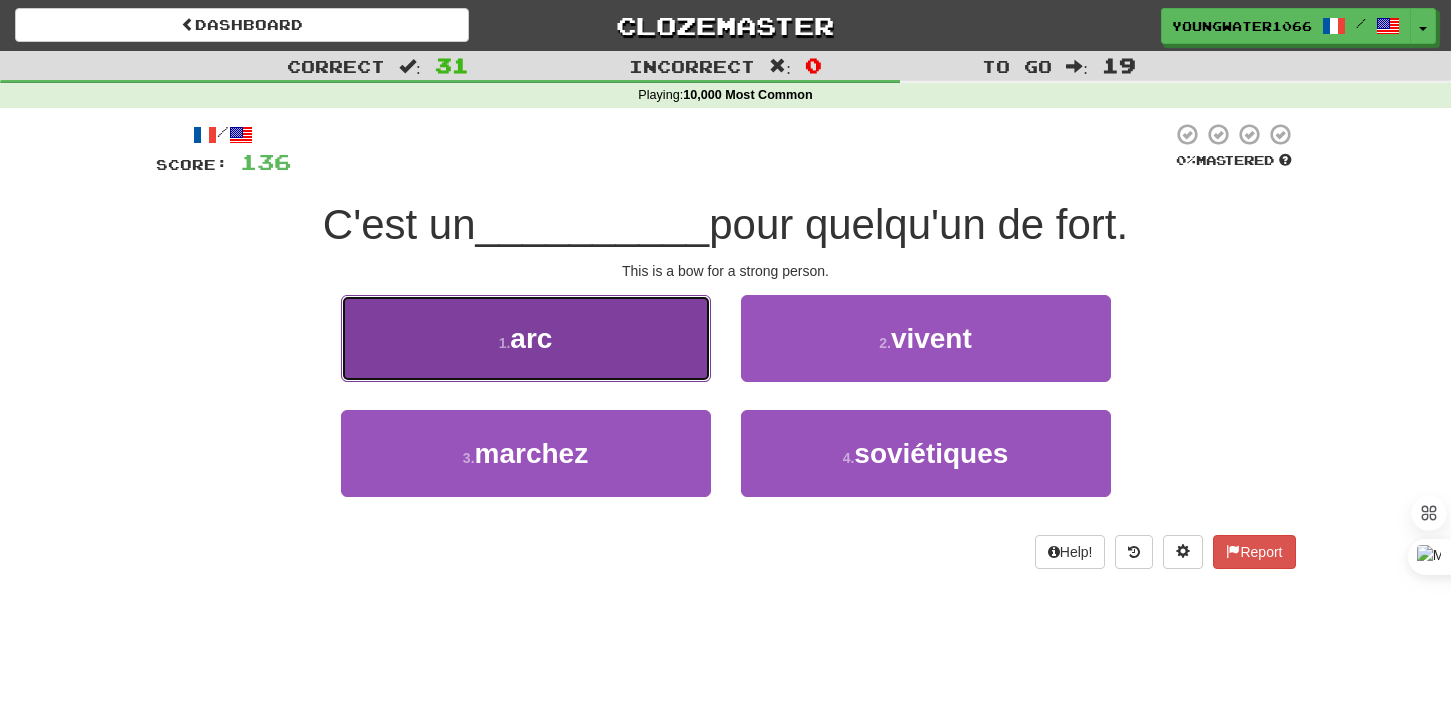 click on "1 .  arc" at bounding box center (526, 338) 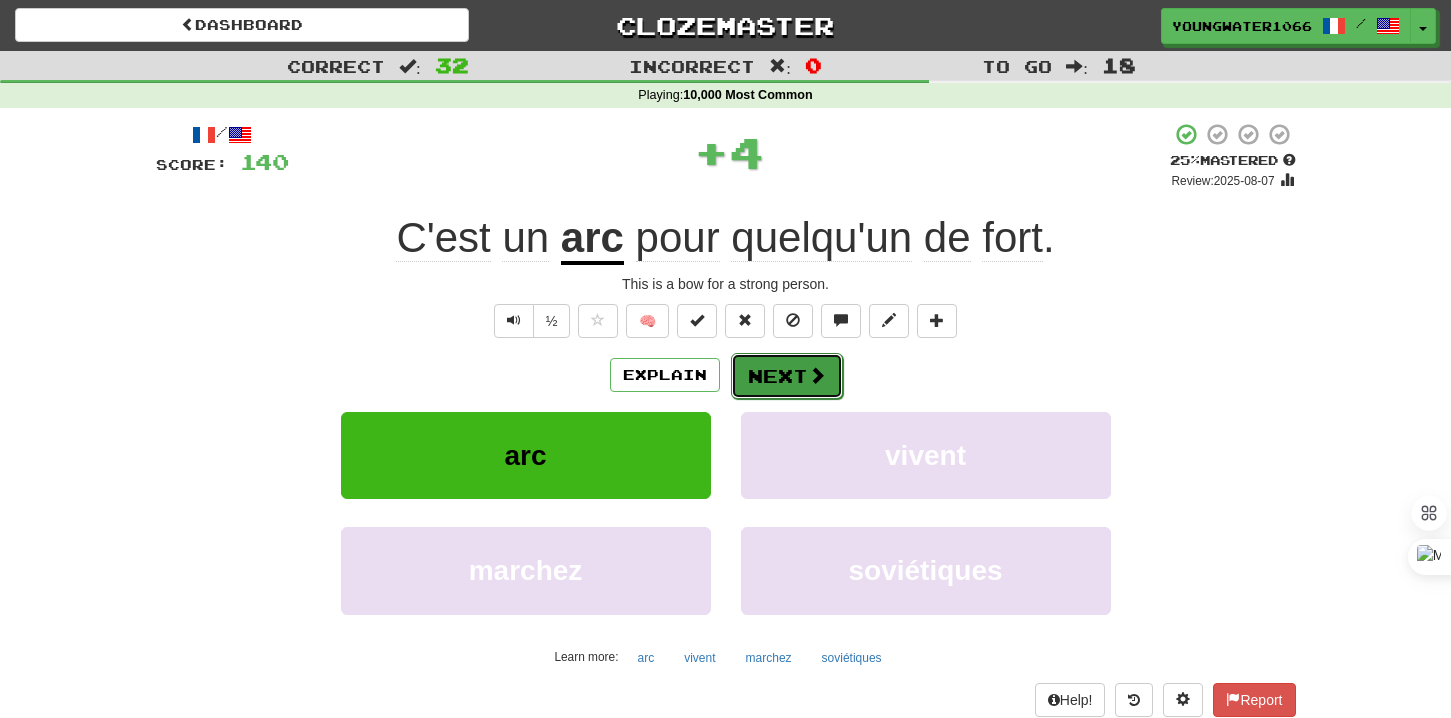 click on "Next" at bounding box center (787, 376) 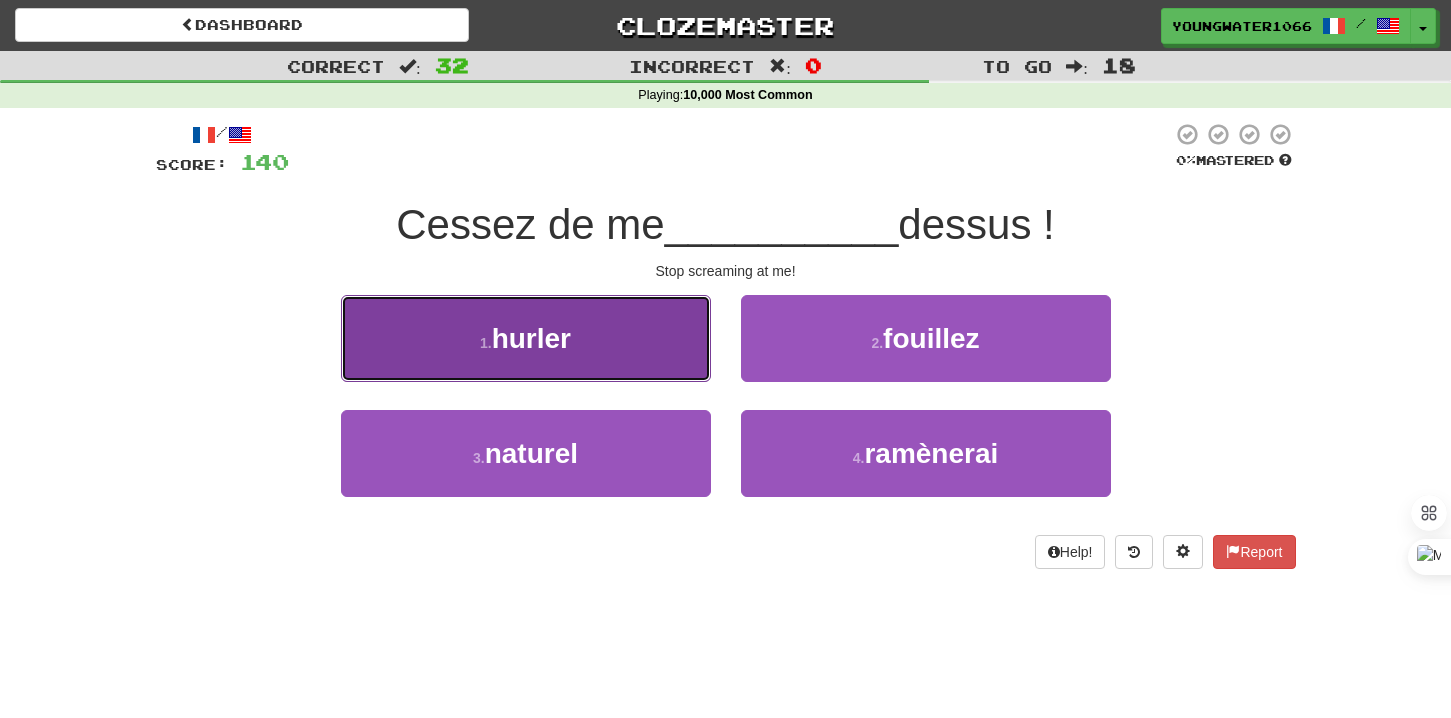 click on "1 .  hurler" at bounding box center (526, 338) 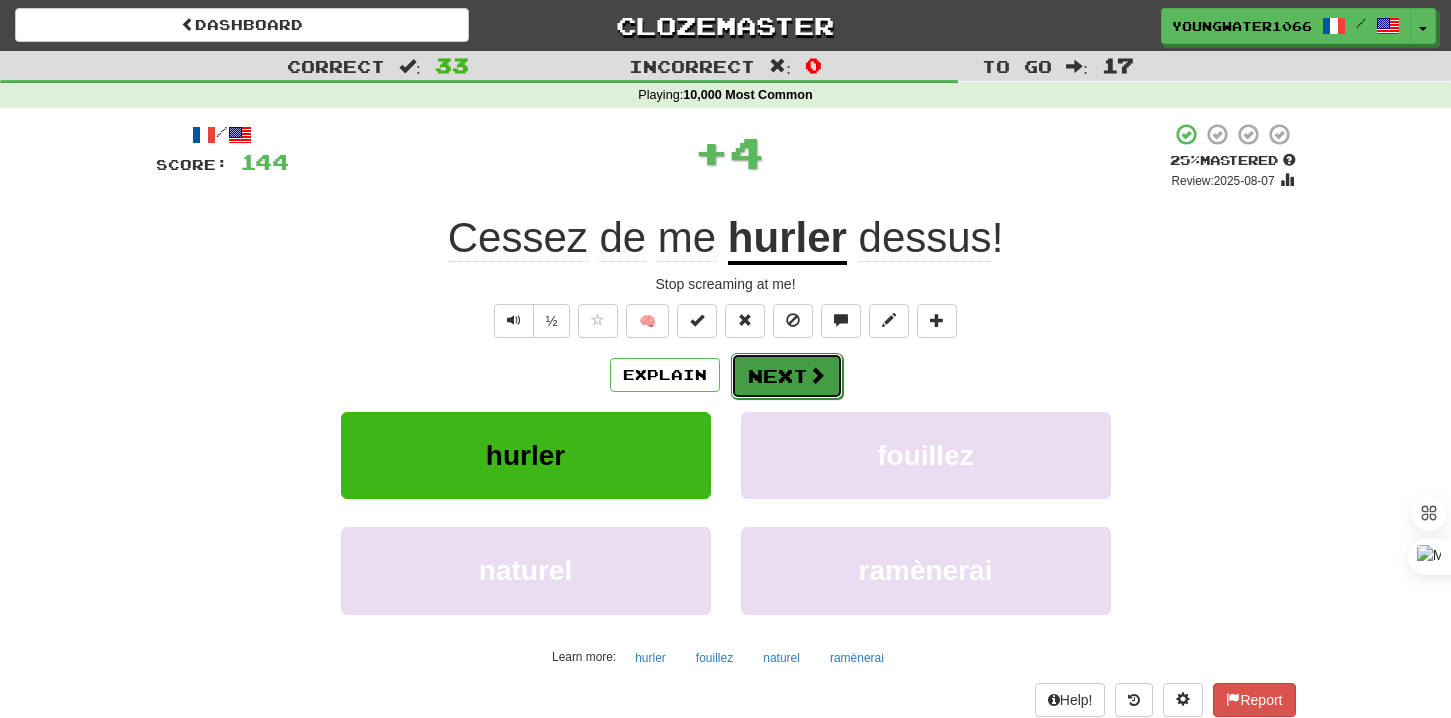 click on "Next" at bounding box center [787, 376] 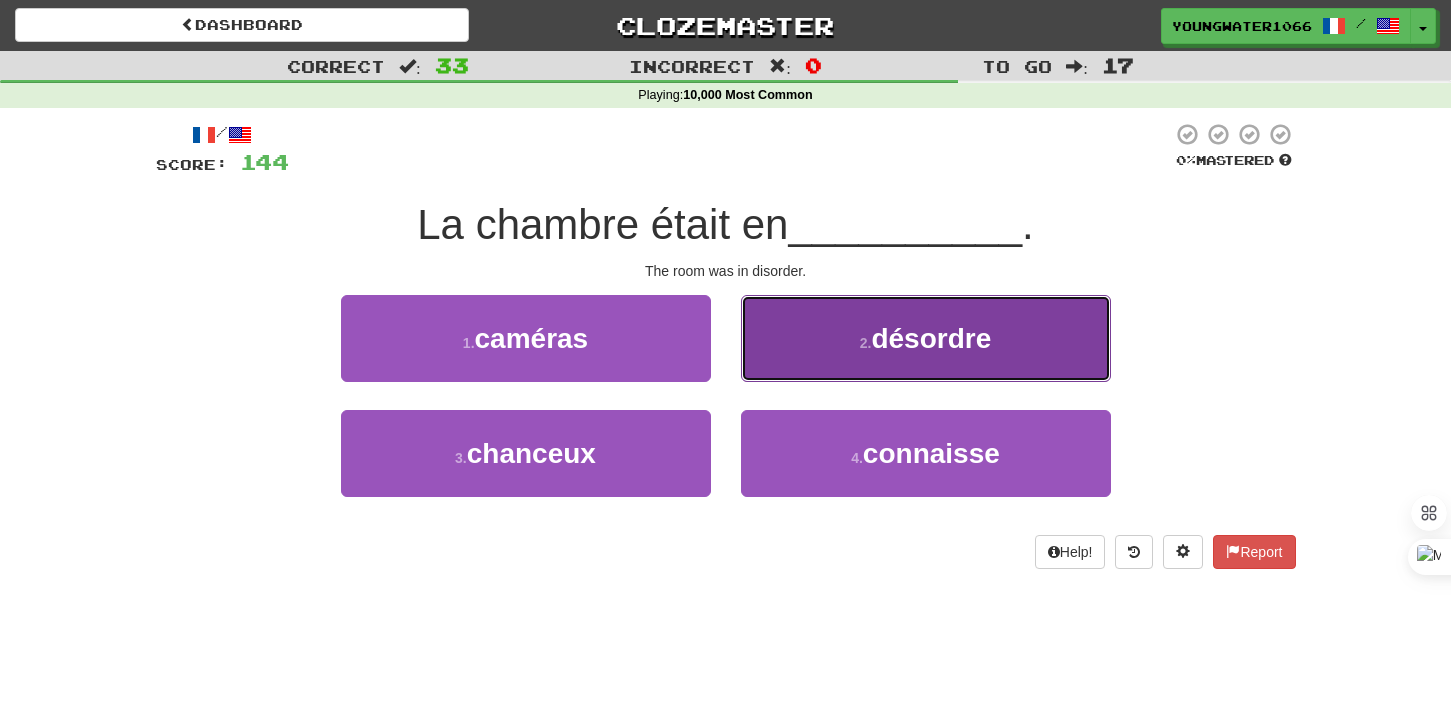 click on "2 ." at bounding box center (866, 343) 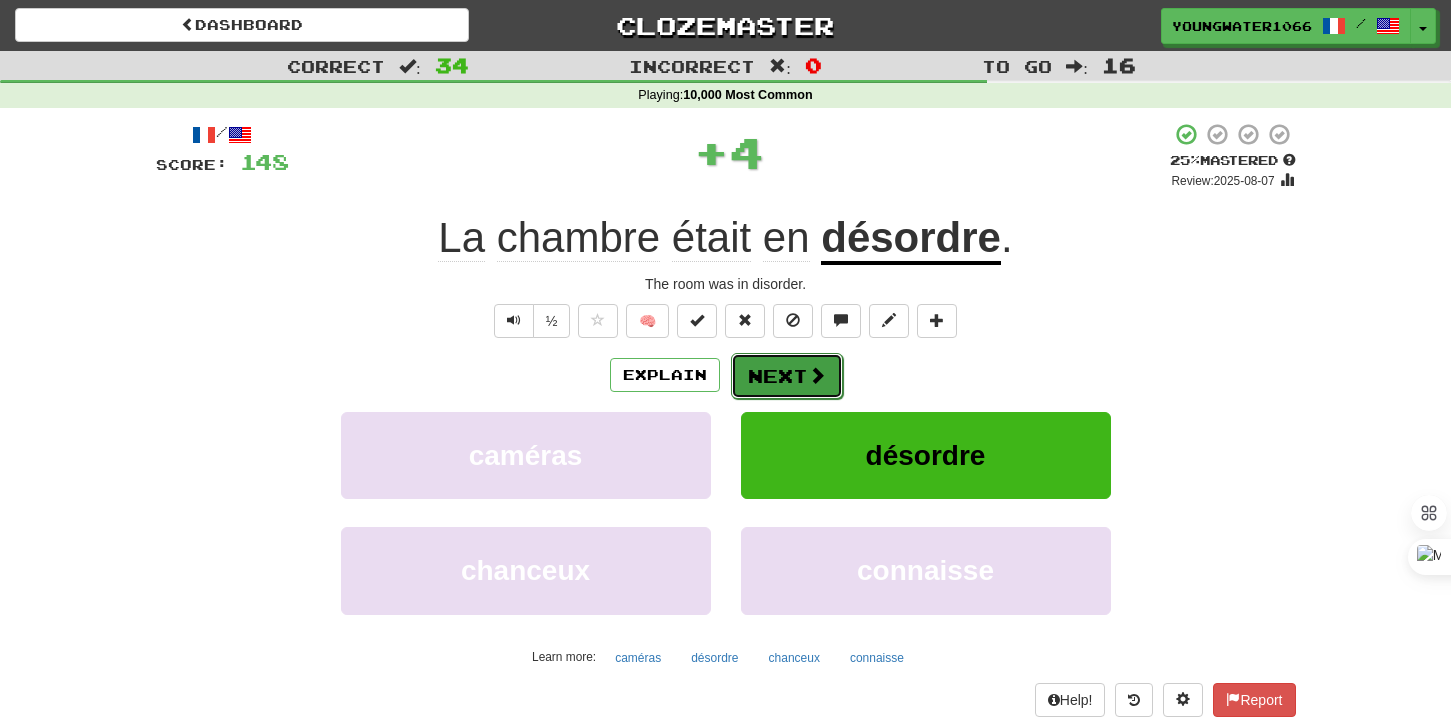 click on "Next" at bounding box center [787, 376] 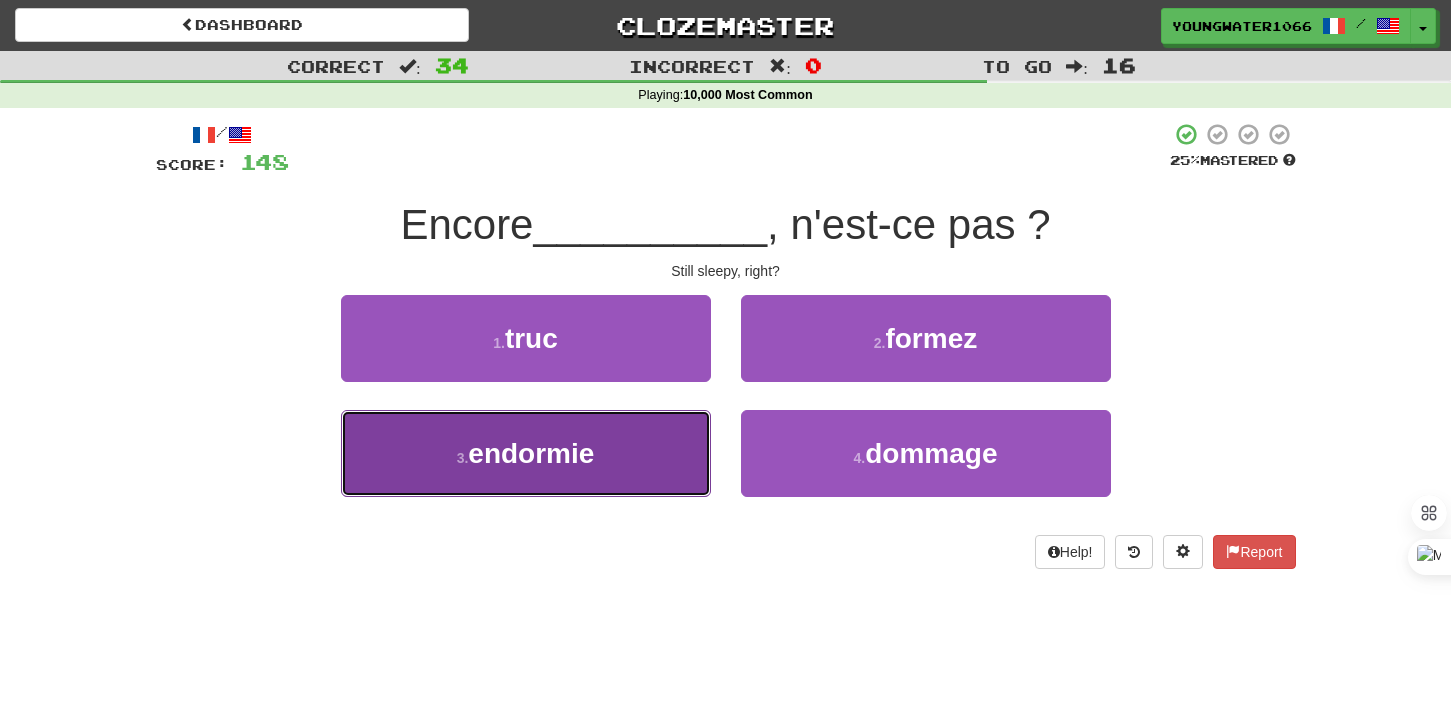 click on "3 .  endormie" at bounding box center [526, 453] 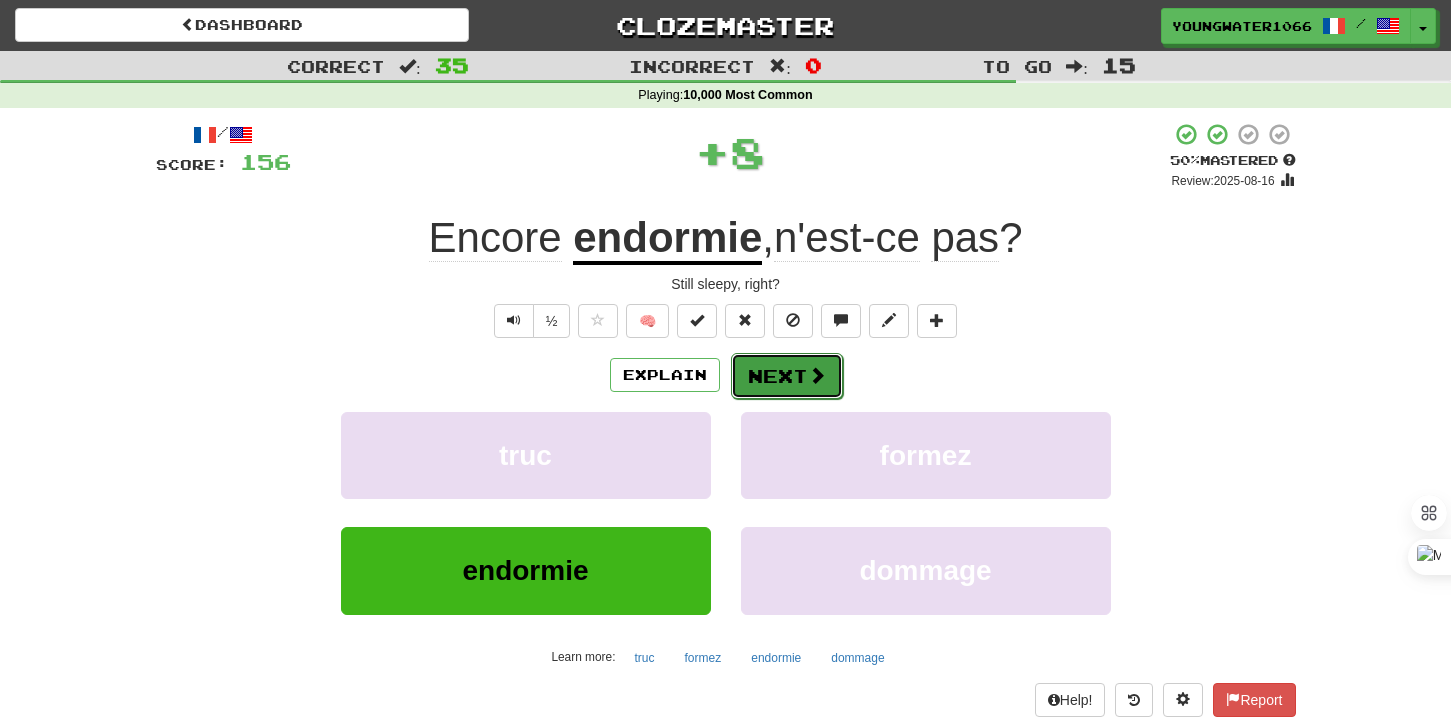 click on "Next" at bounding box center [787, 376] 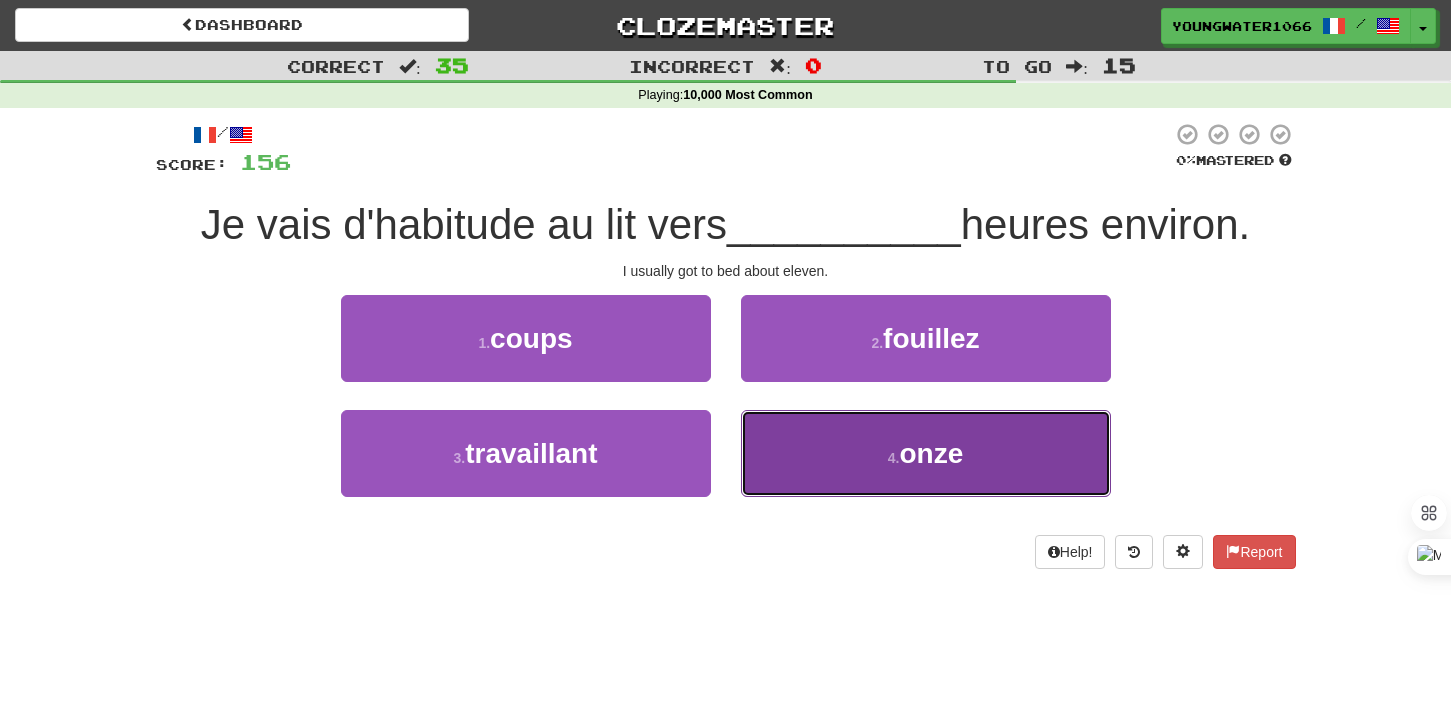 click on "4 .  onze" at bounding box center (926, 453) 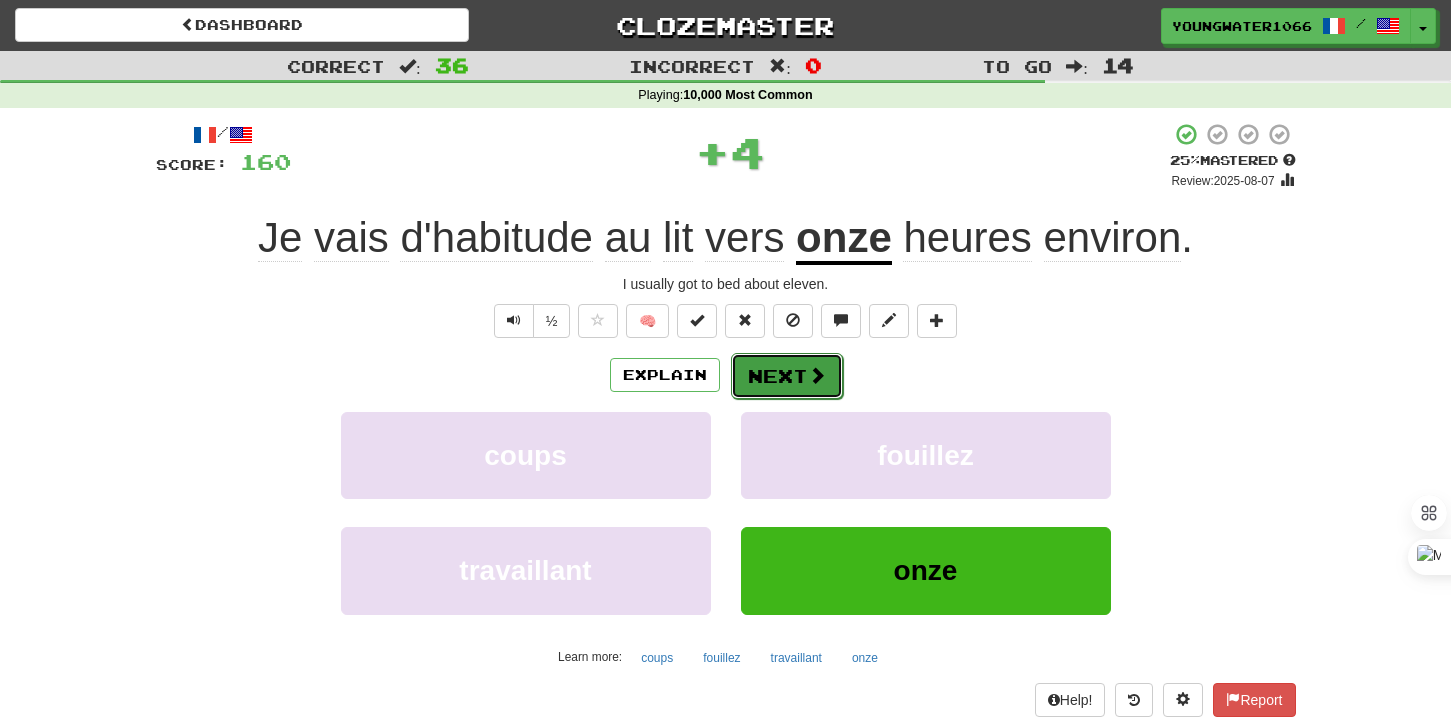 click on "Next" at bounding box center (787, 376) 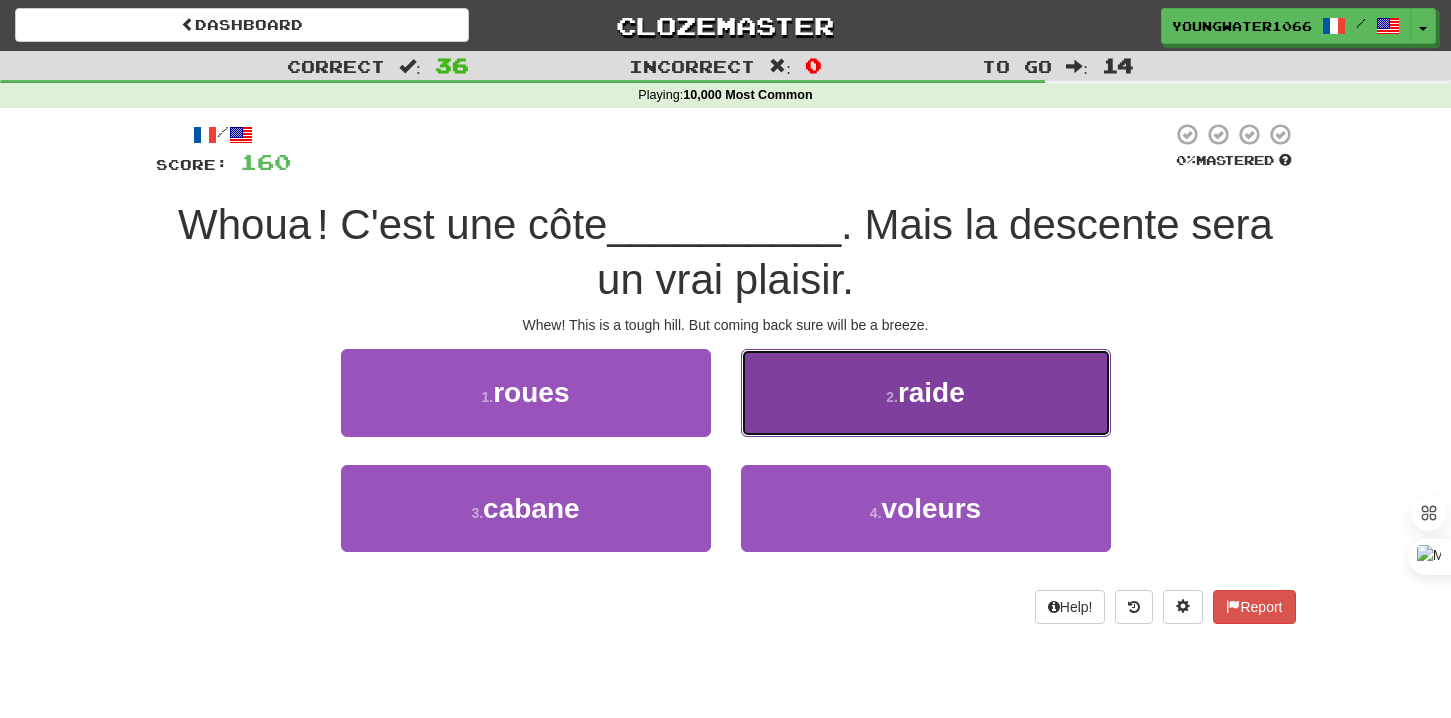 click on "2 .  raide" at bounding box center [926, 392] 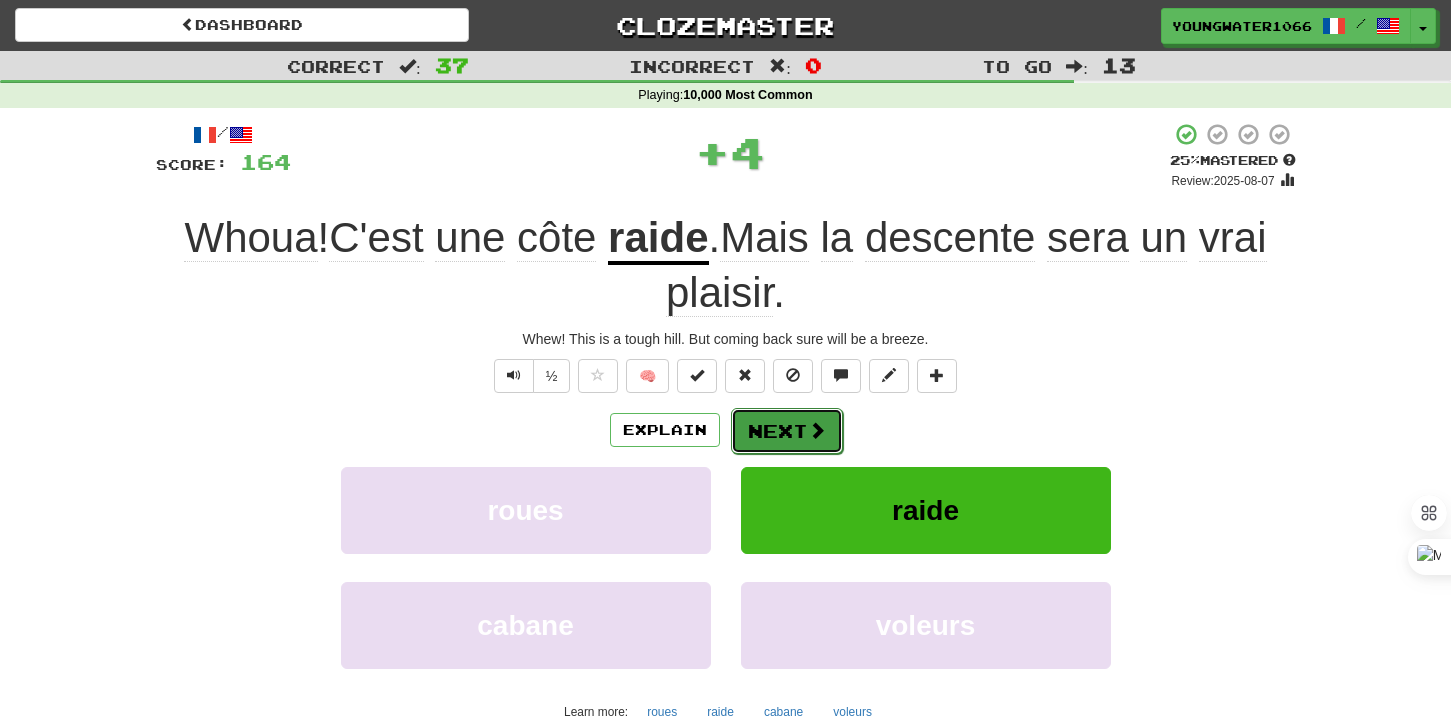 click on "Next" at bounding box center [787, 431] 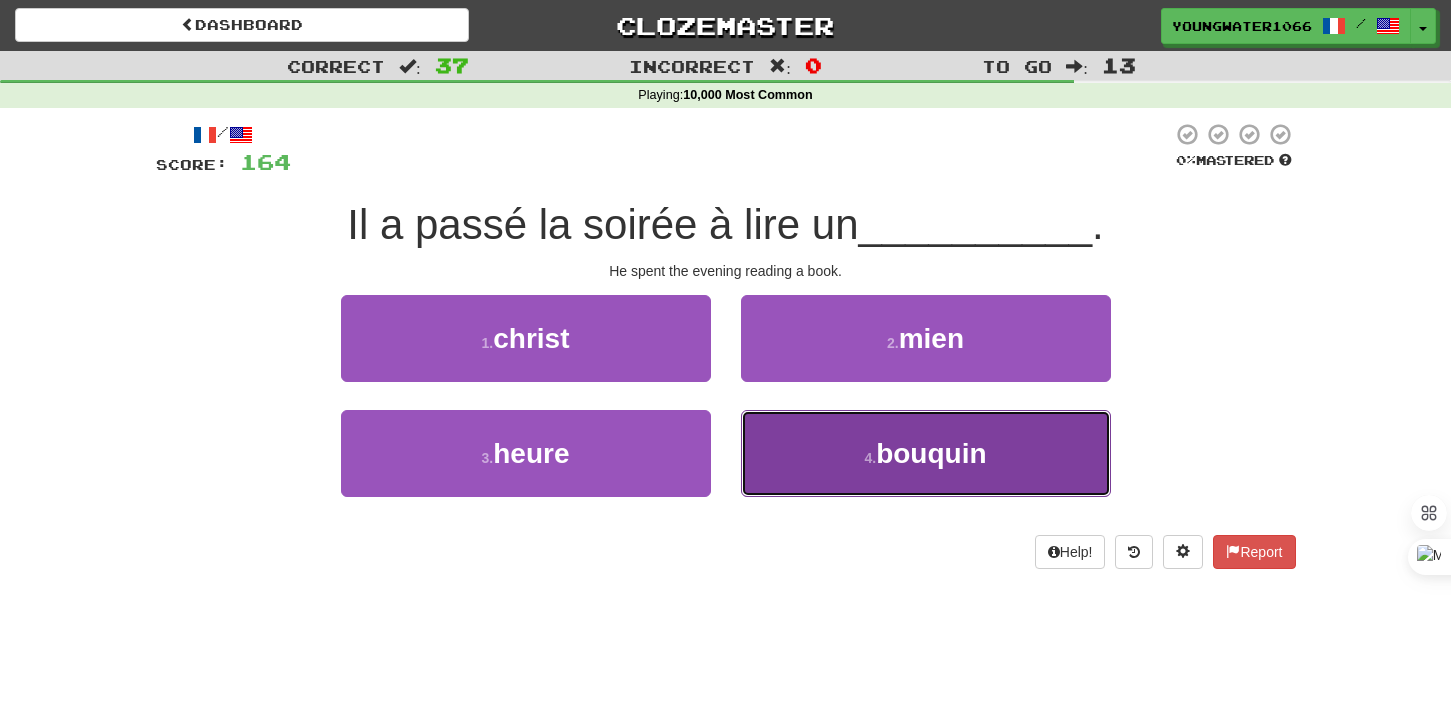 click on "4 .  bouquin" at bounding box center [926, 453] 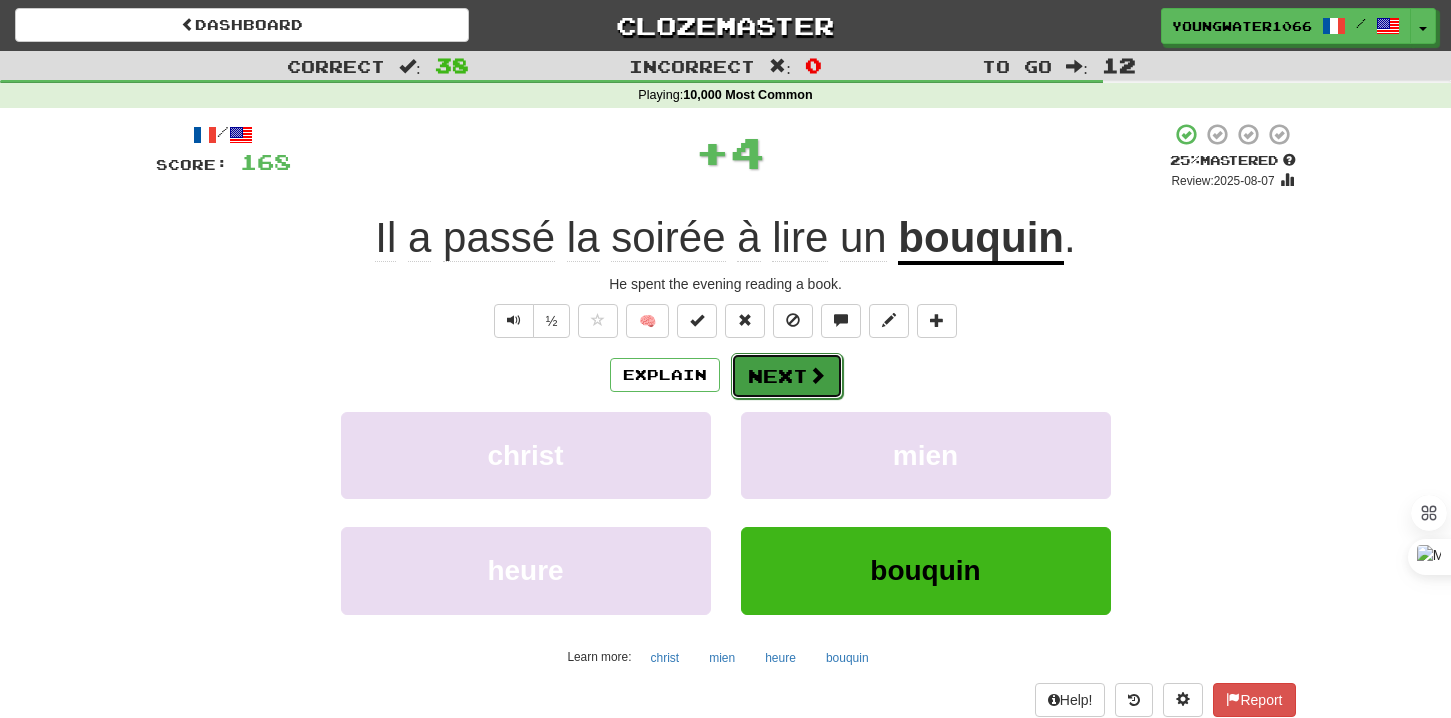 click on "Next" at bounding box center (787, 376) 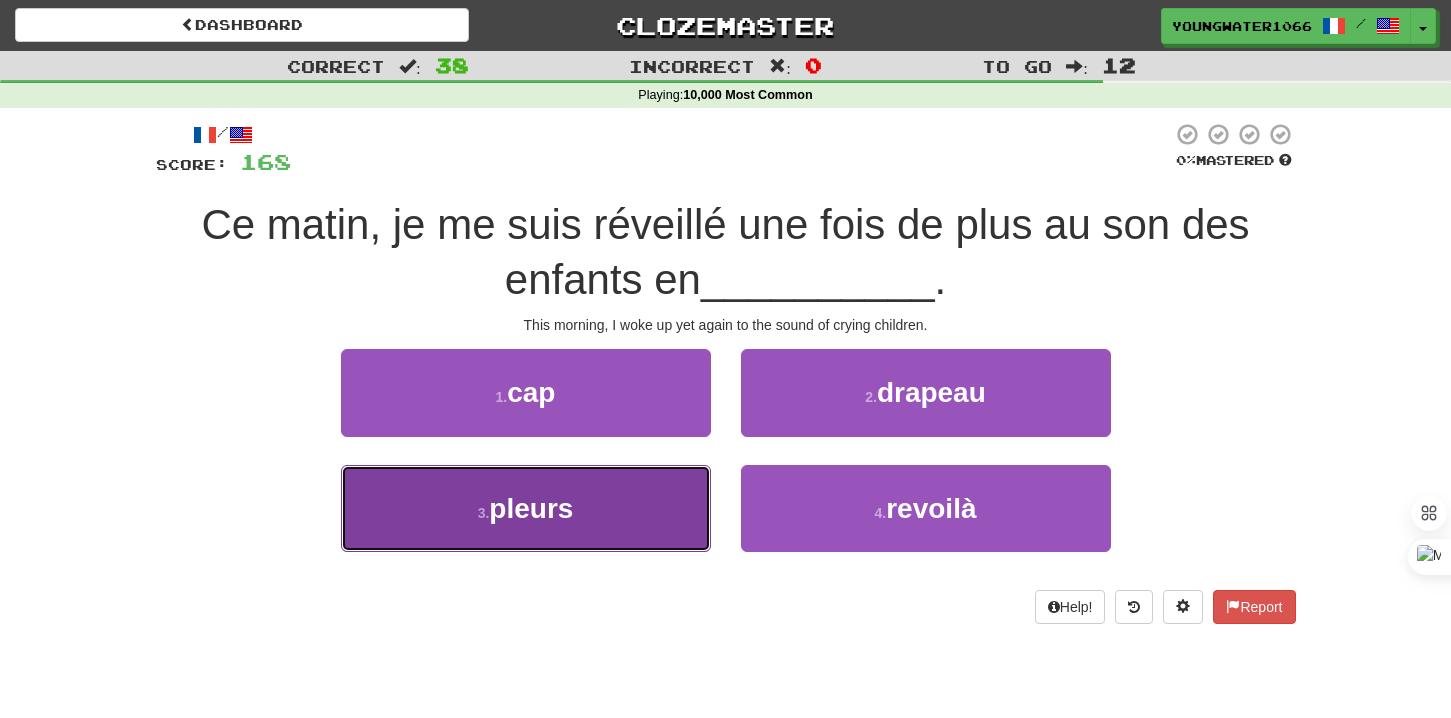 click on "3 .  pleurs" at bounding box center [526, 508] 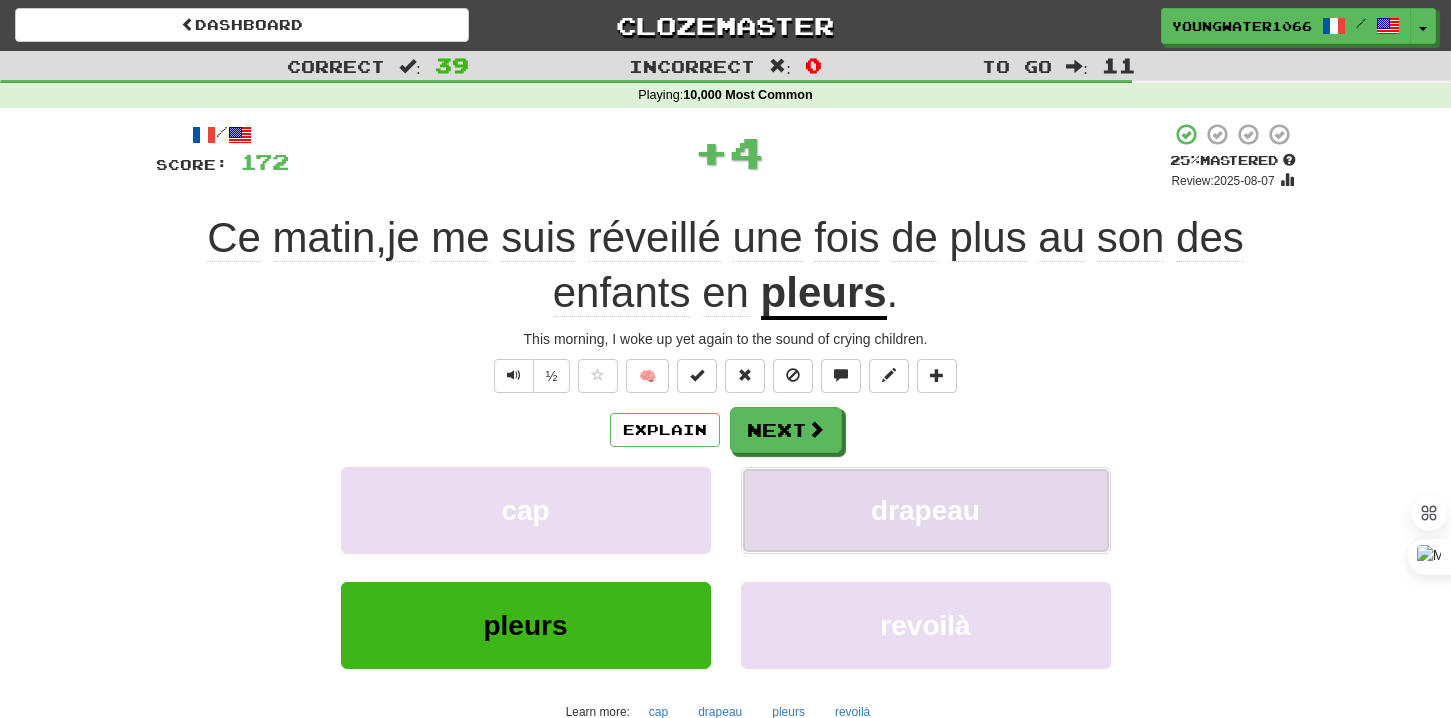click on "drapeau" at bounding box center (926, 510) 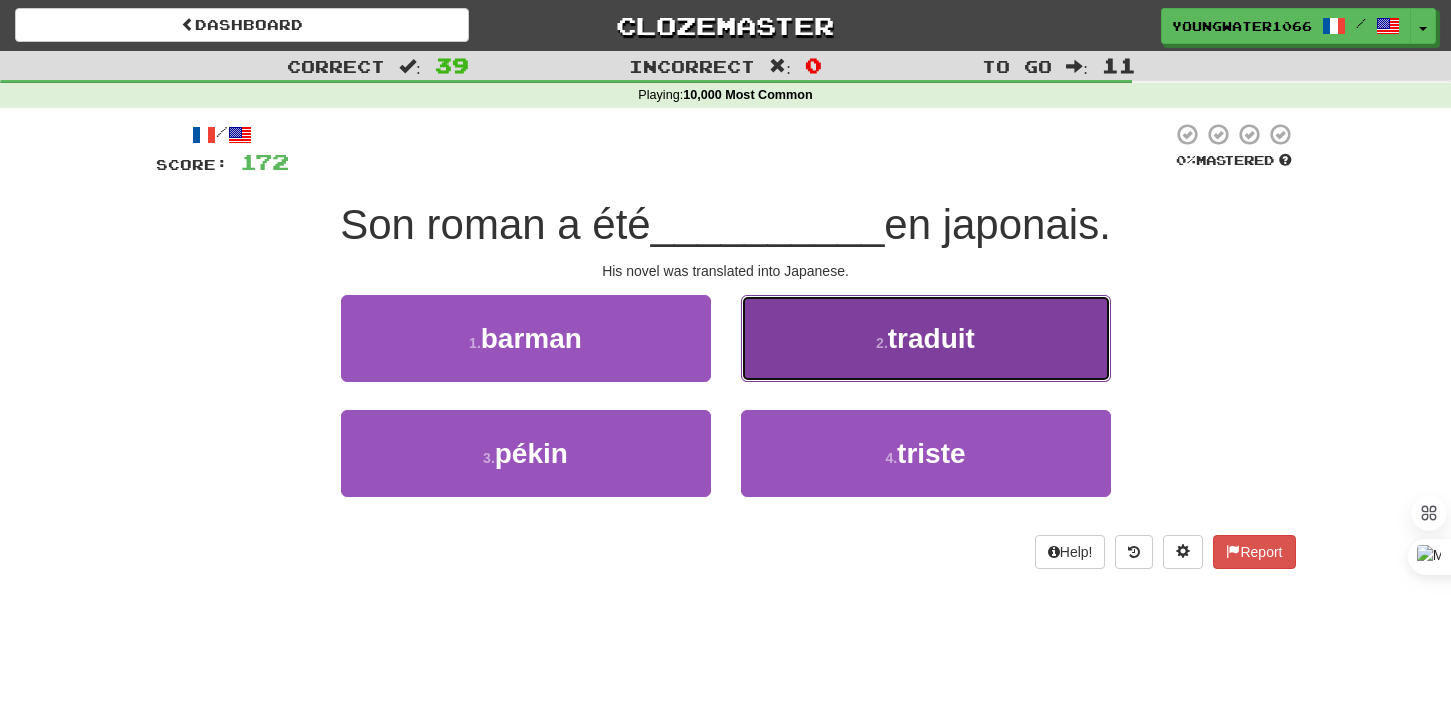 click on "2 .  traduit" at bounding box center [926, 338] 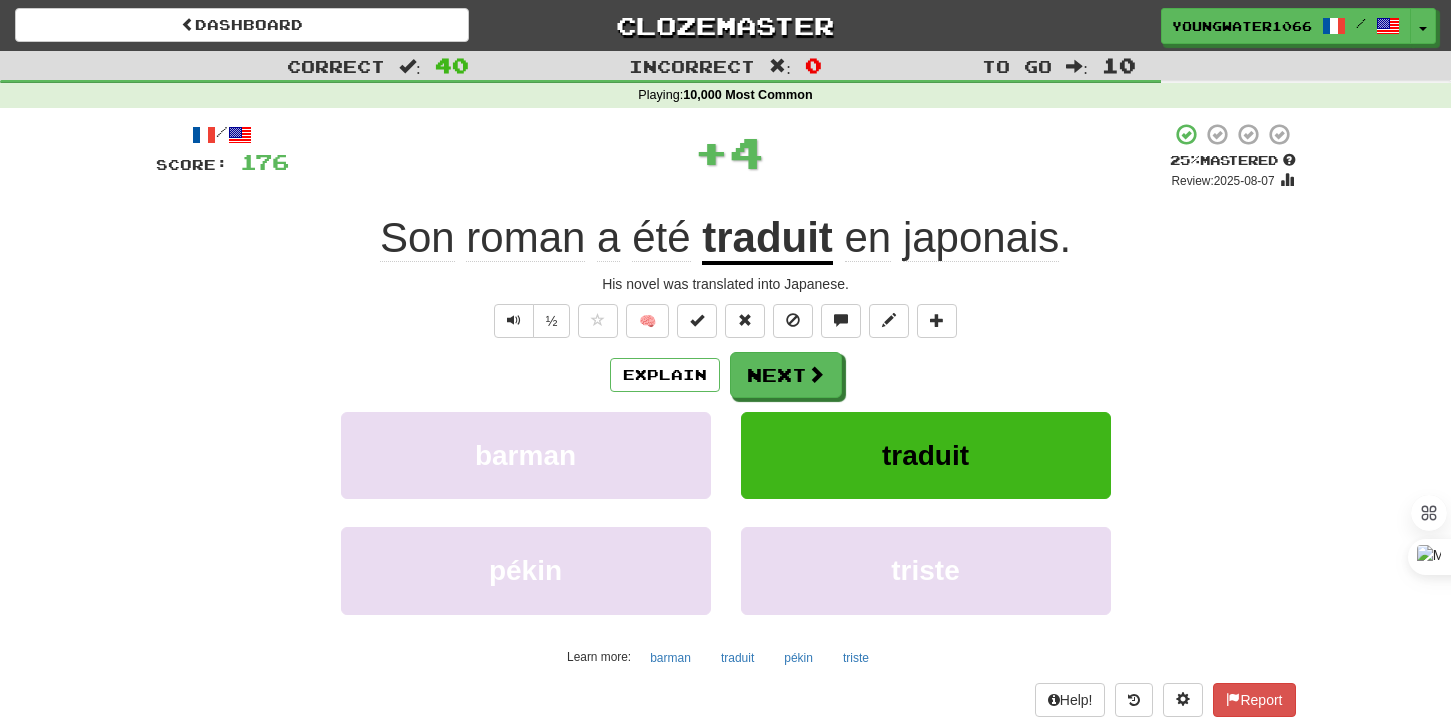 click on "Explain Next barman traduit pékin triste Learn more: barman traduit pékin triste" at bounding box center [726, 512] 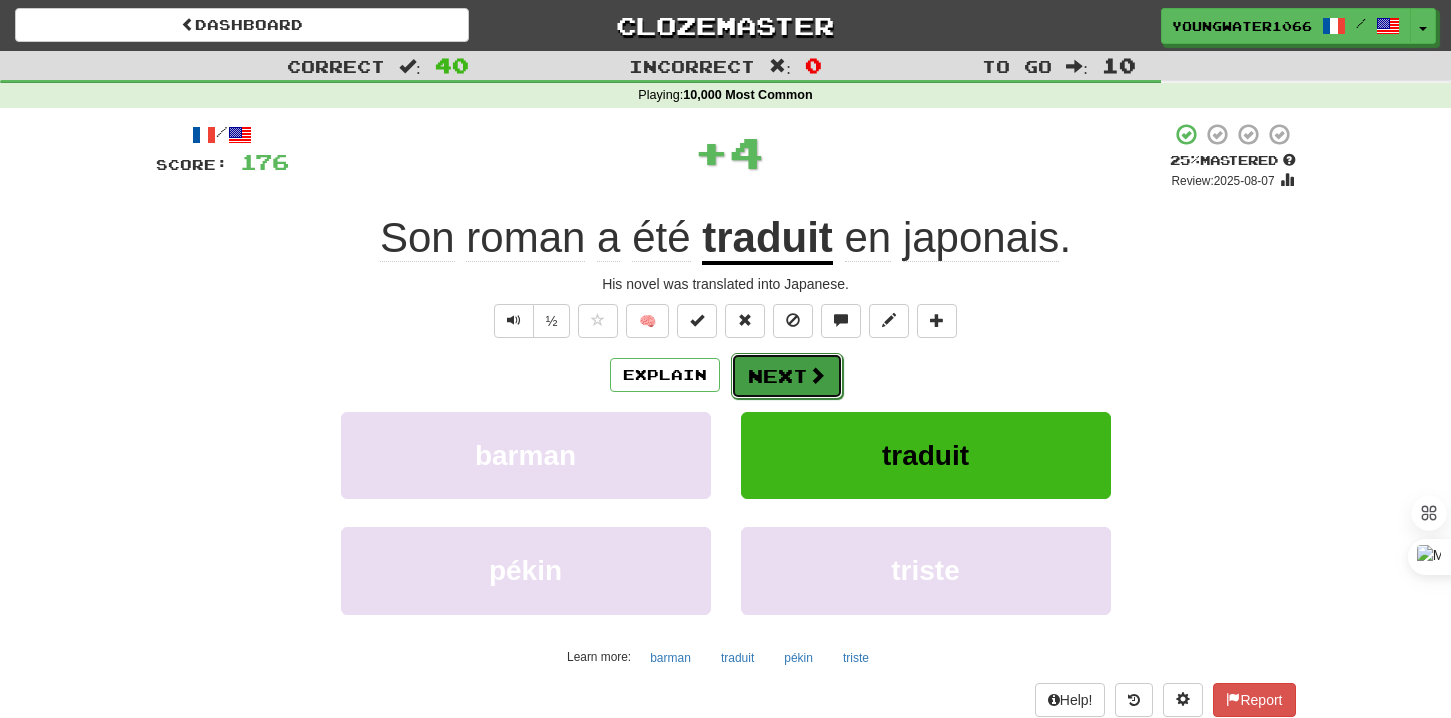 click on "Next" at bounding box center (787, 376) 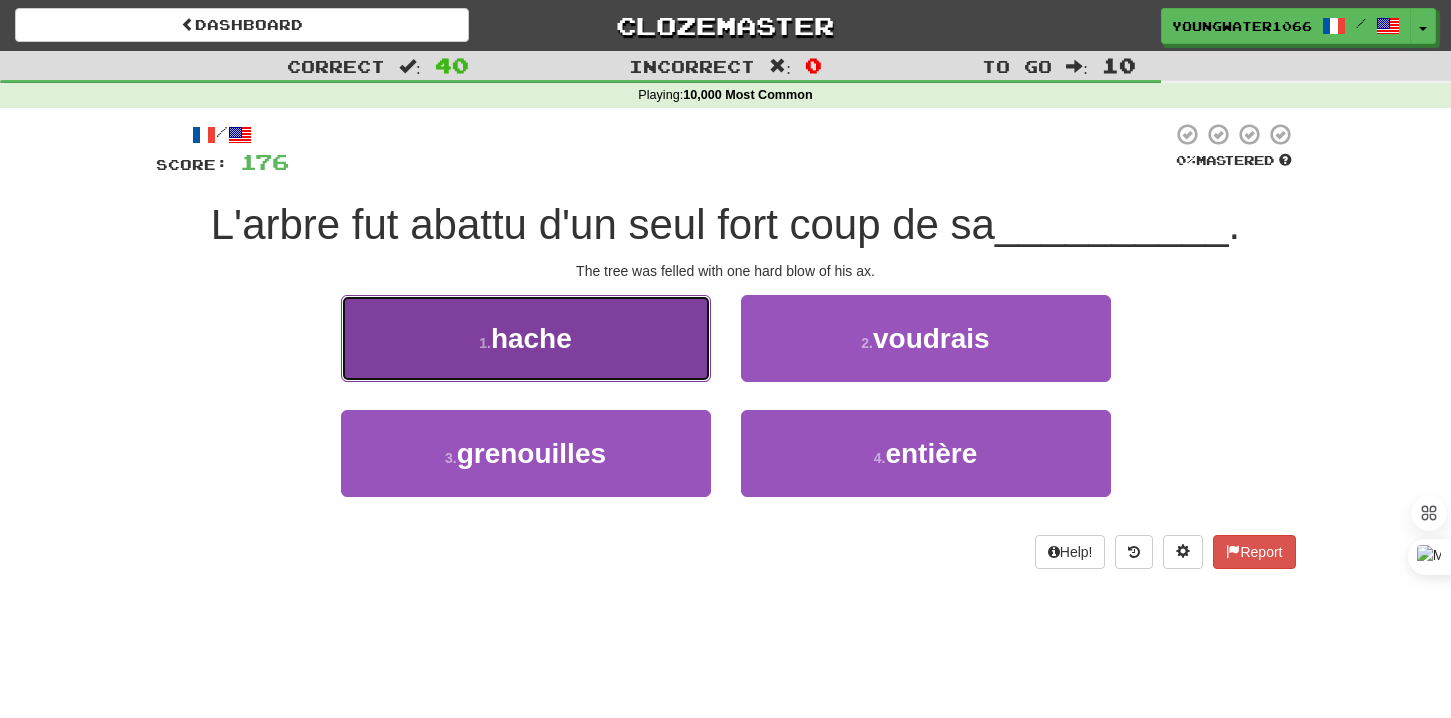click on "1 .  hache" at bounding box center [526, 338] 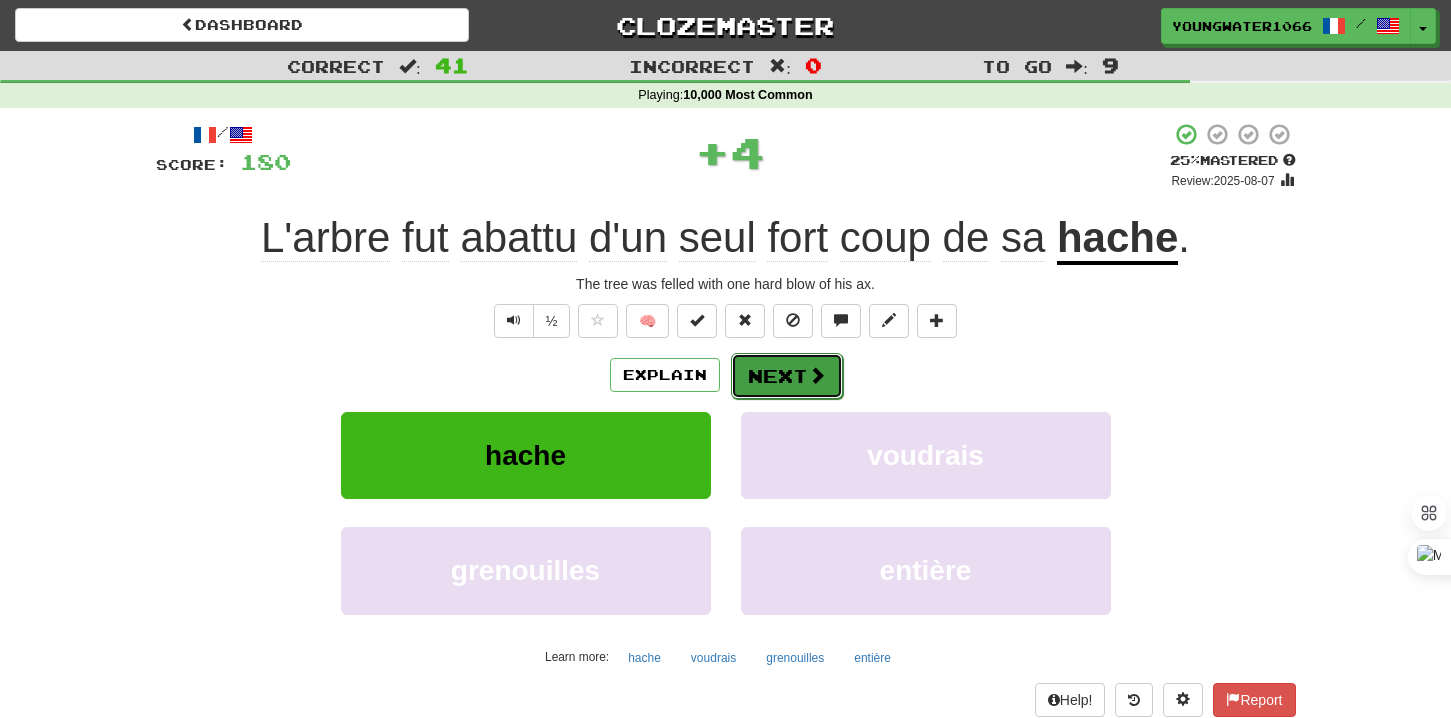 click on "Next" at bounding box center (787, 376) 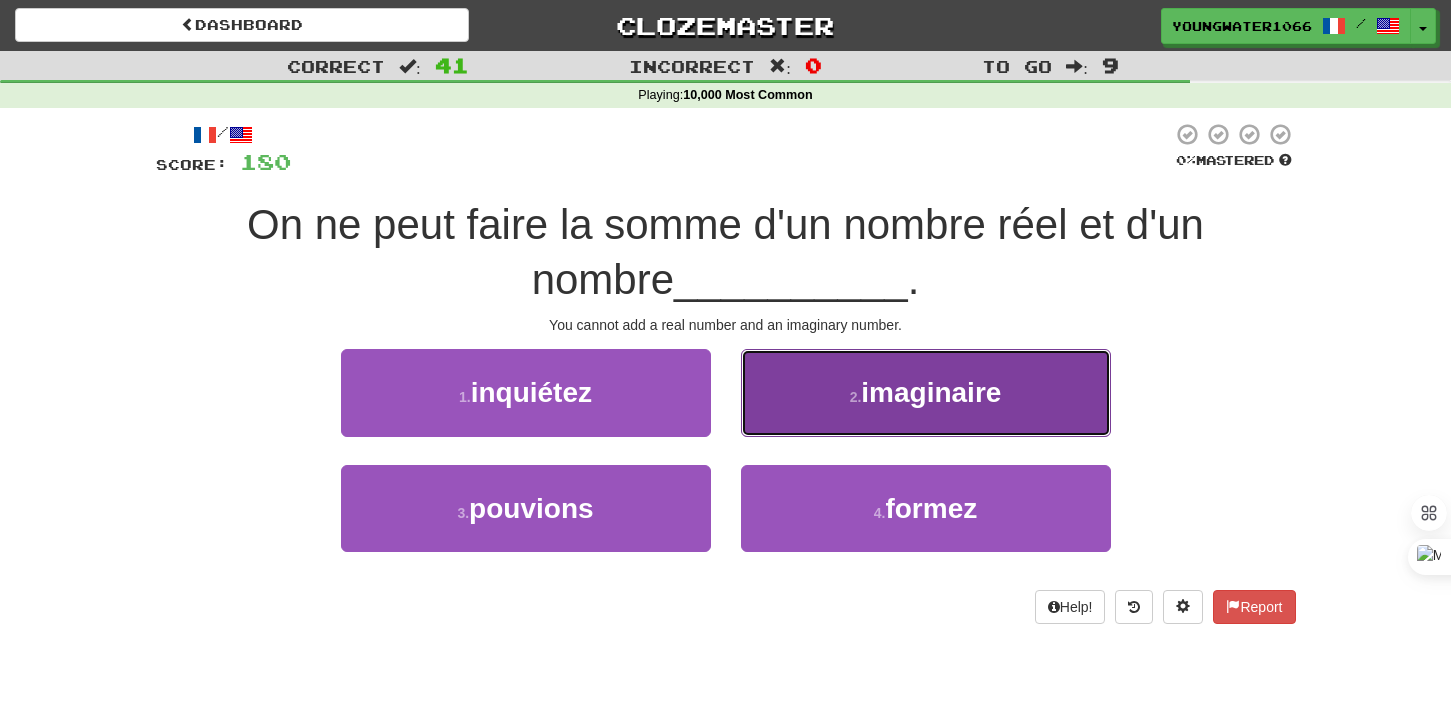 click on "2 .  imaginaire" at bounding box center (926, 392) 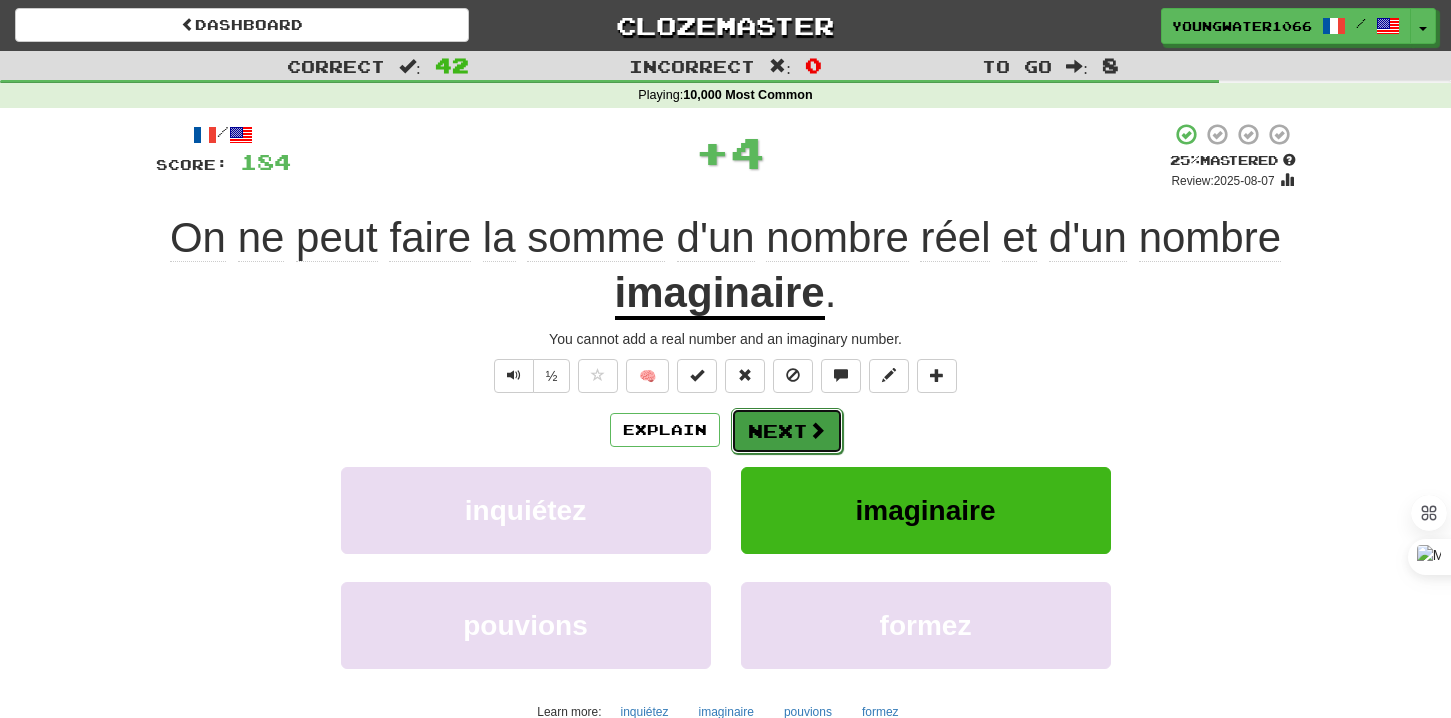 click on "Next" at bounding box center [787, 431] 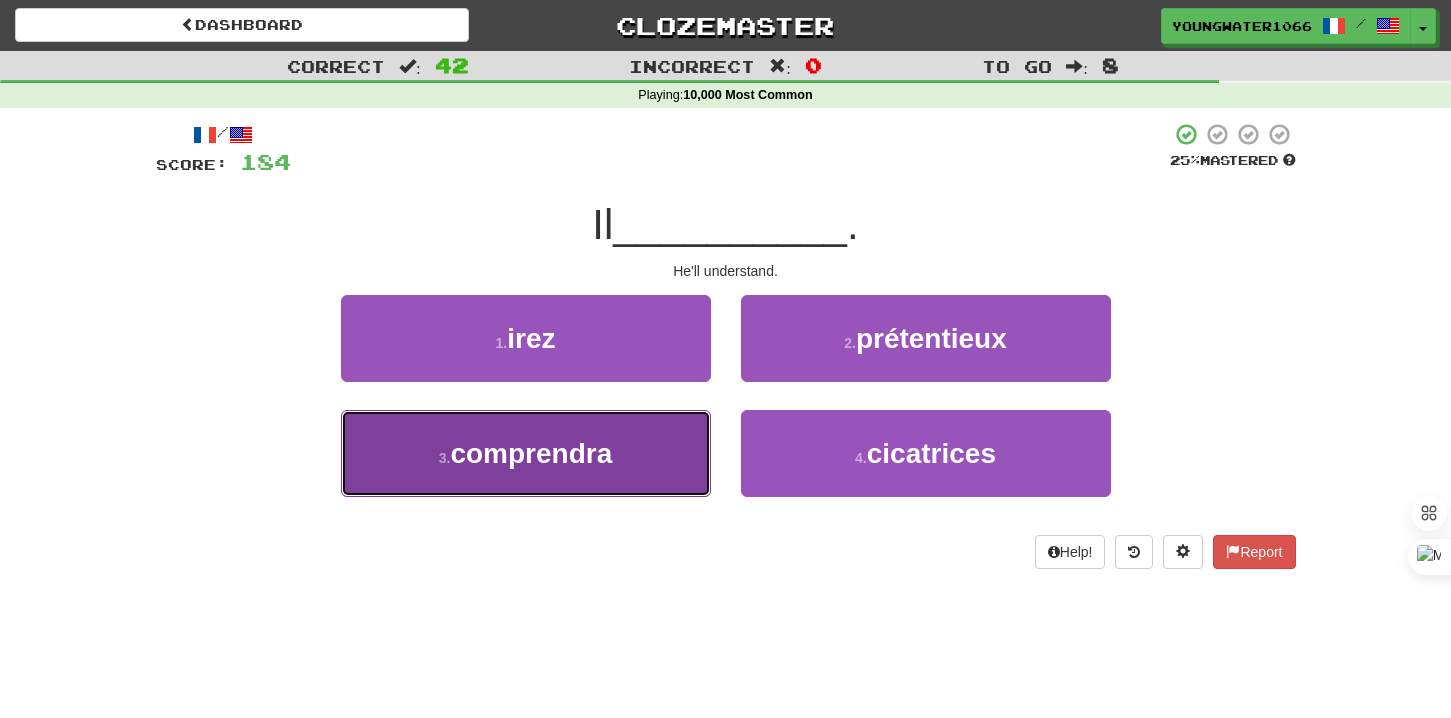 click on "3 .  comprendra" at bounding box center (526, 453) 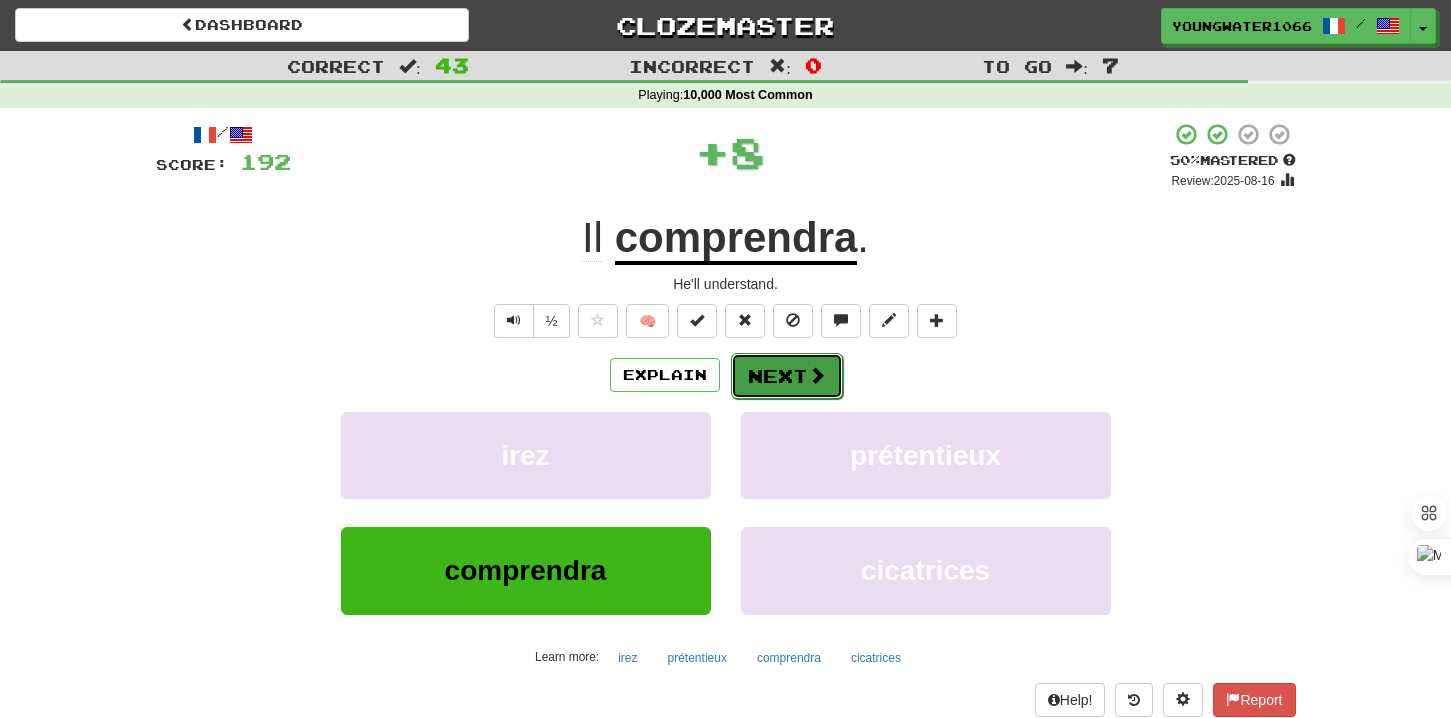click on "Next" at bounding box center (787, 376) 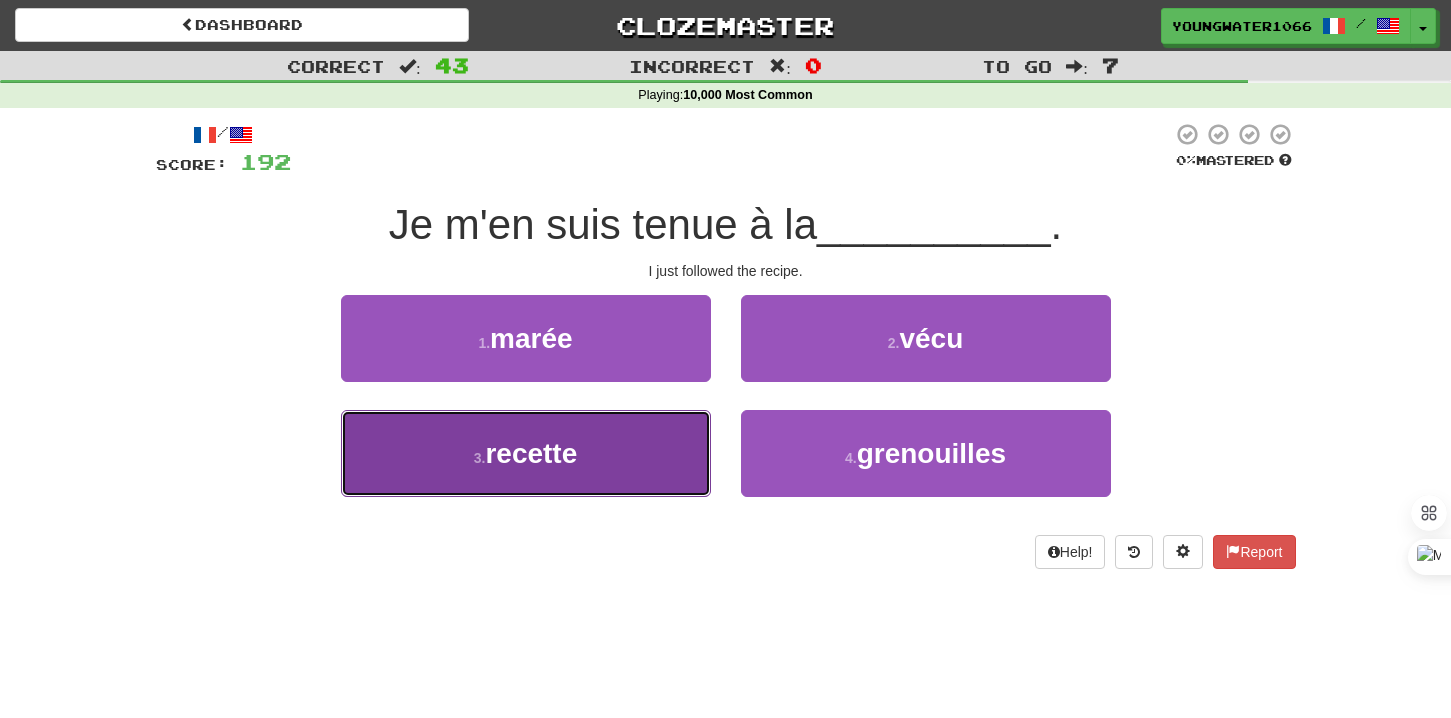 click on "3 .  recette" at bounding box center (526, 453) 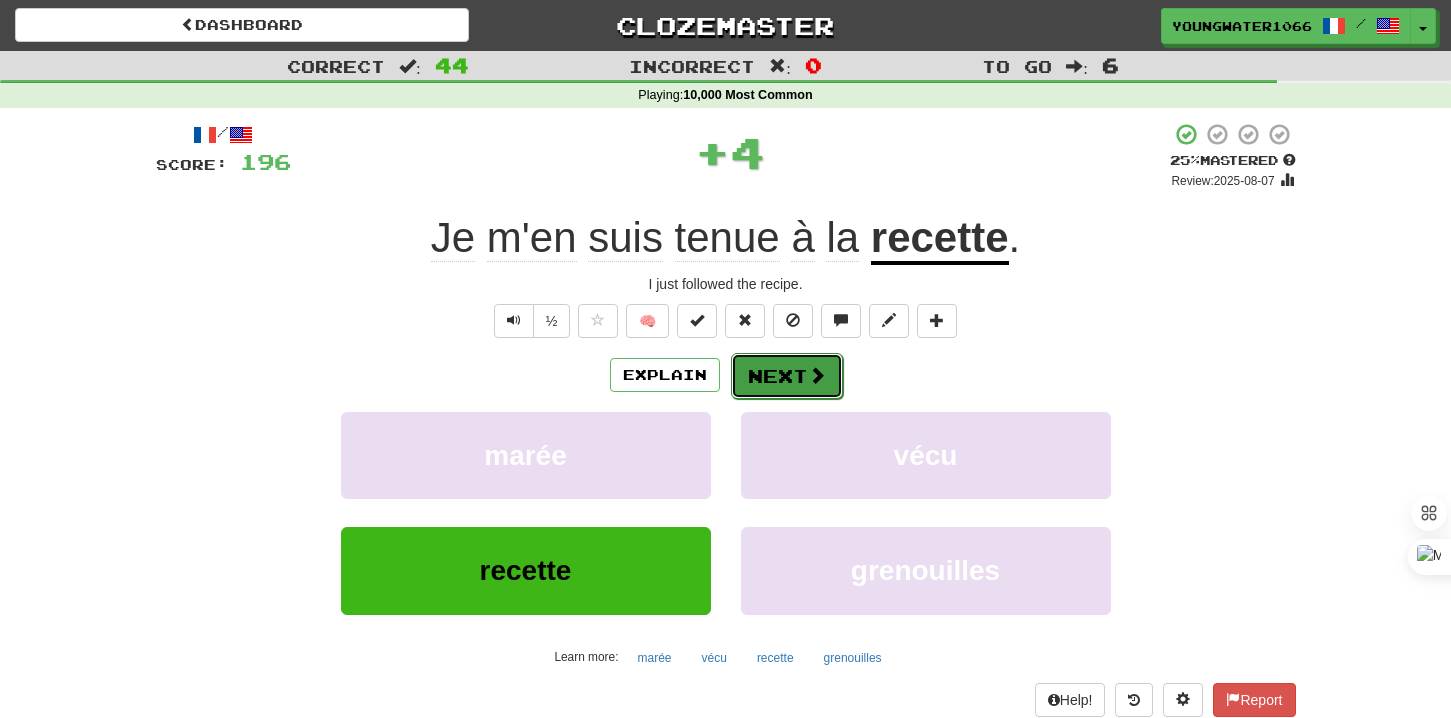 click on "Next" at bounding box center [787, 376] 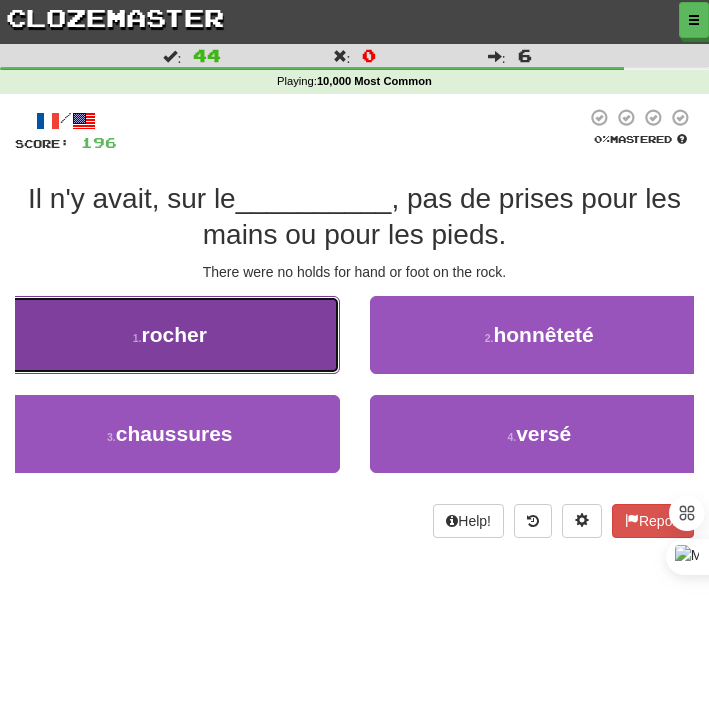 click on "1 .  rocher" at bounding box center [170, 335] 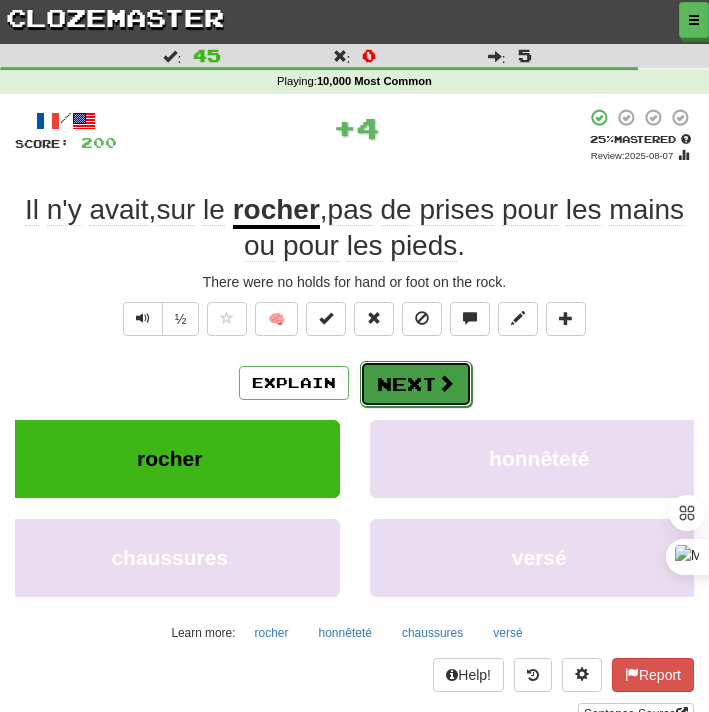 click on "Next" at bounding box center (416, 384) 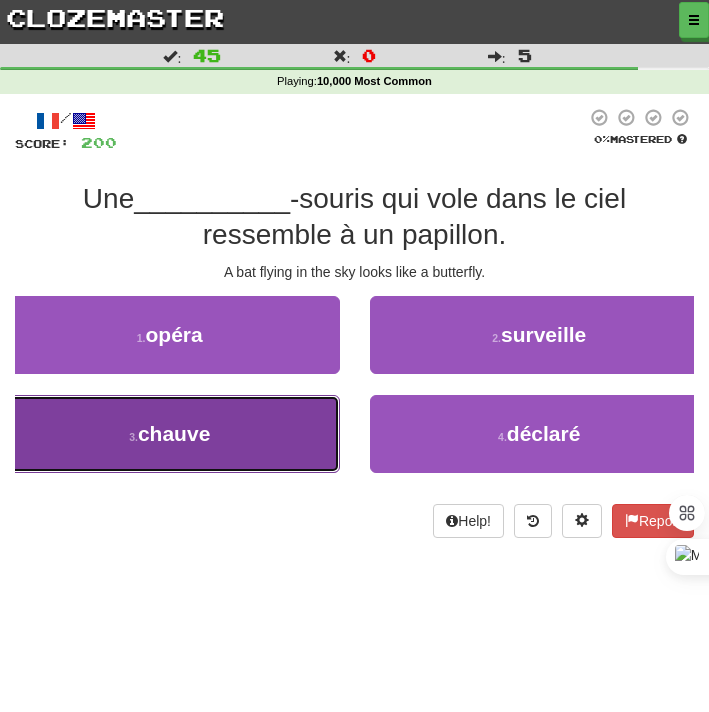 click on "3 .  chauve" at bounding box center [170, 434] 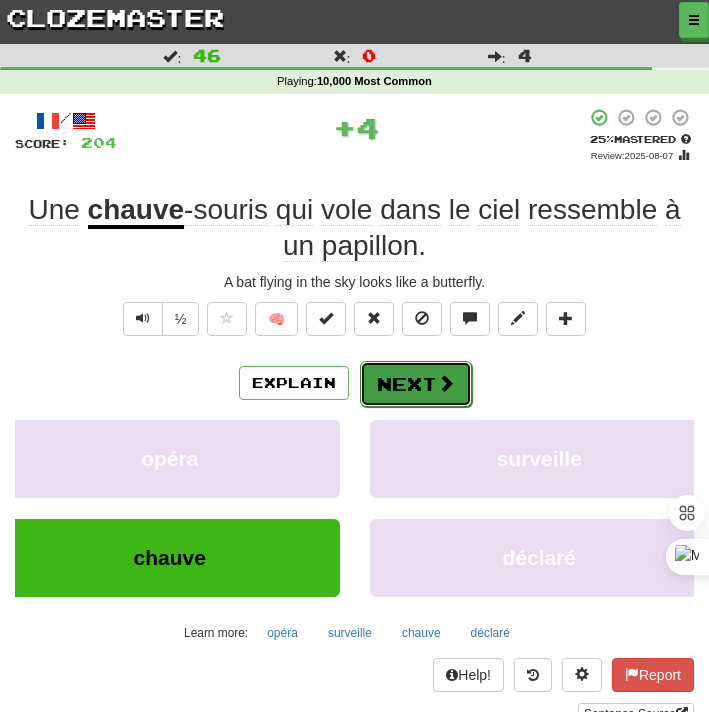 click on "Next" at bounding box center [416, 384] 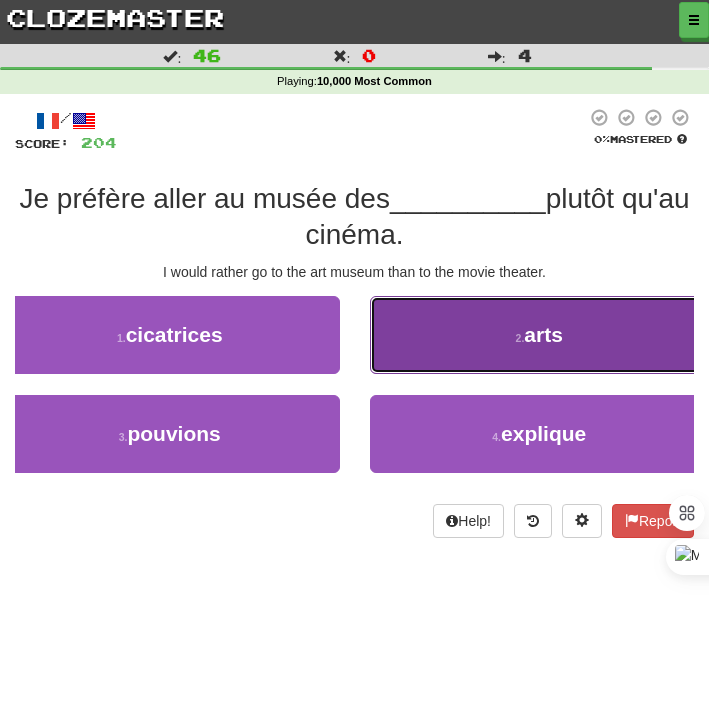 click on "2 .  arts" at bounding box center (540, 335) 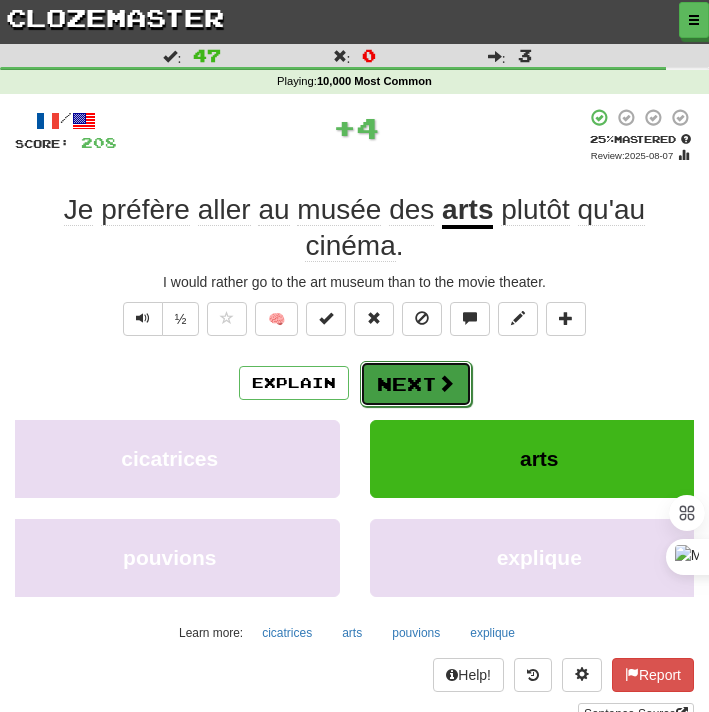 click on "Next" at bounding box center (416, 384) 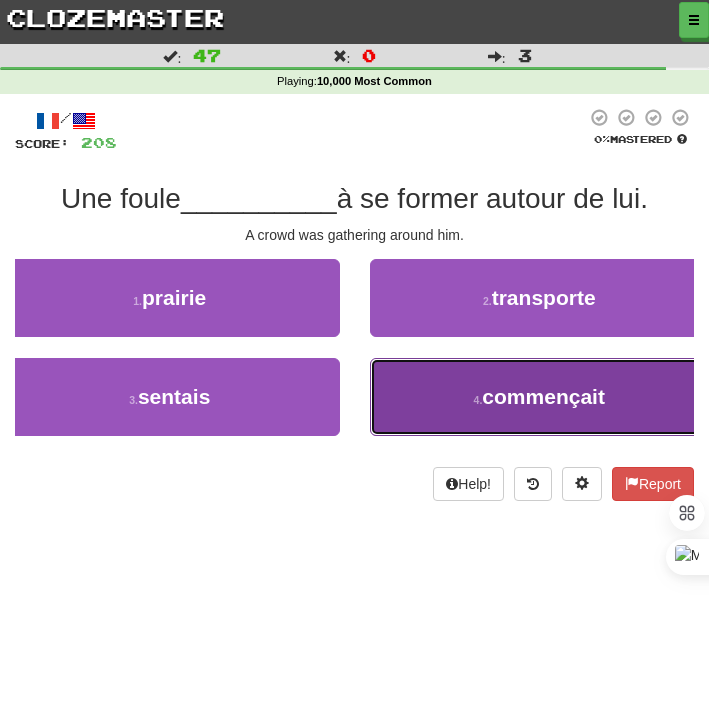 click on "4 .  commençait" at bounding box center [540, 397] 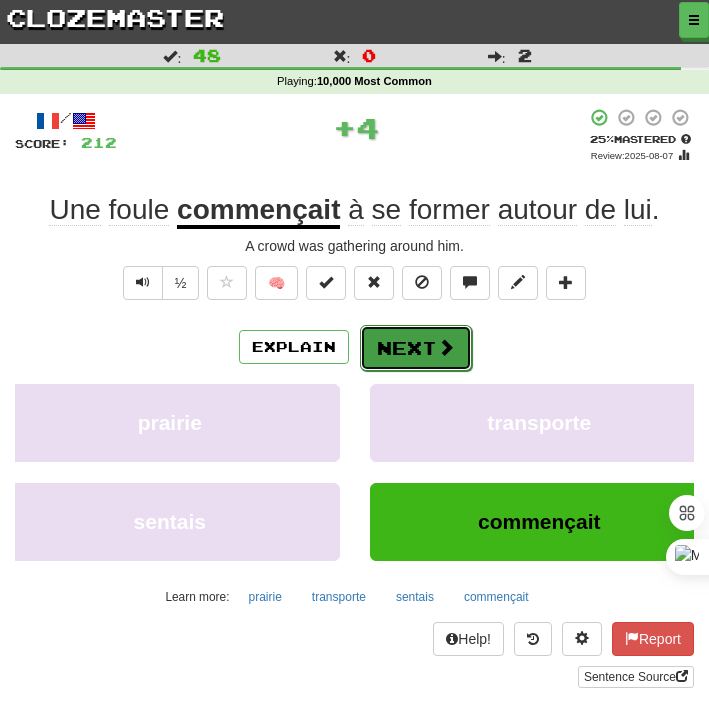 click on "Next" at bounding box center (416, 348) 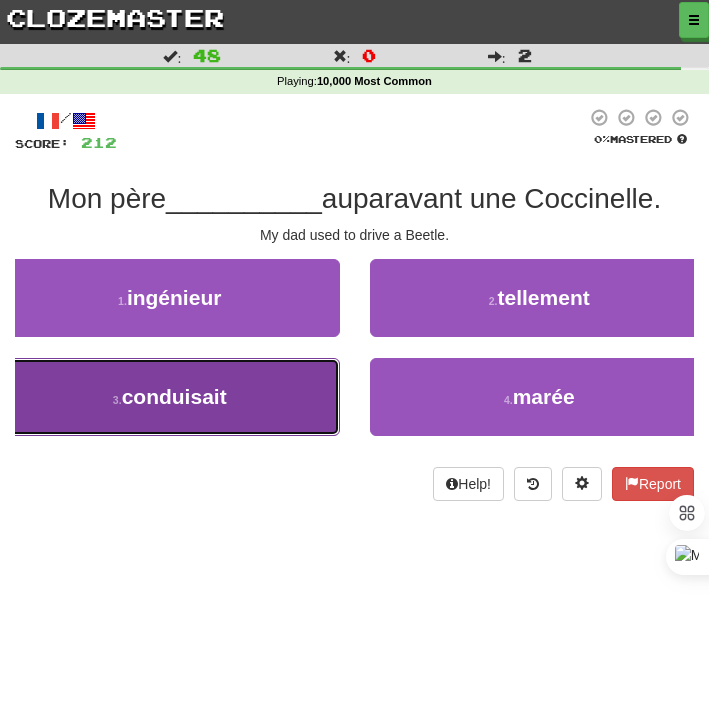 click on "3 .  conduisait" at bounding box center (170, 397) 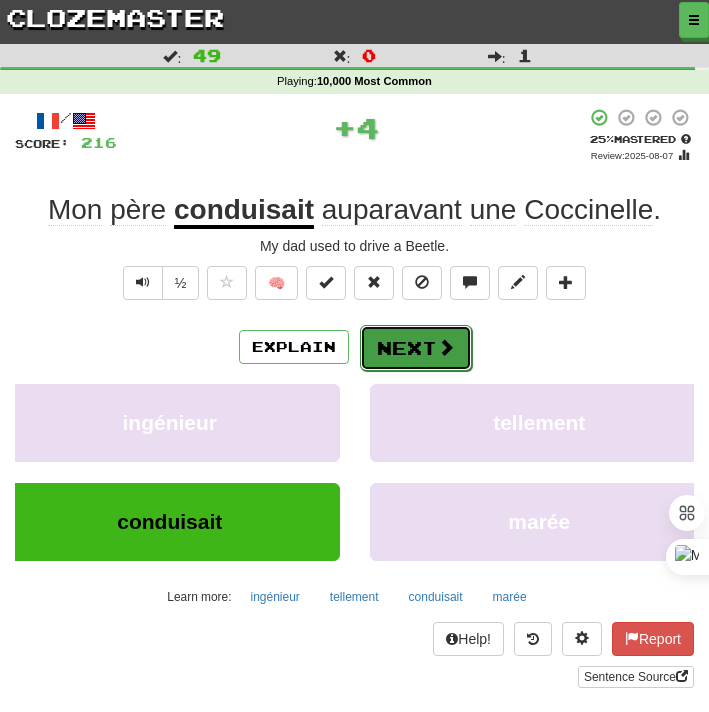 click on "Next" at bounding box center (416, 348) 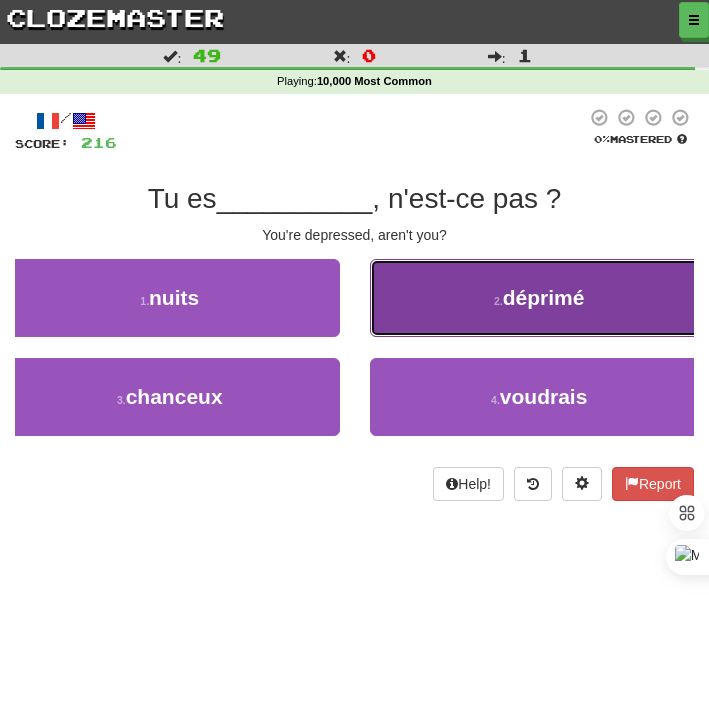 click on "2 .  déprimé" at bounding box center [540, 298] 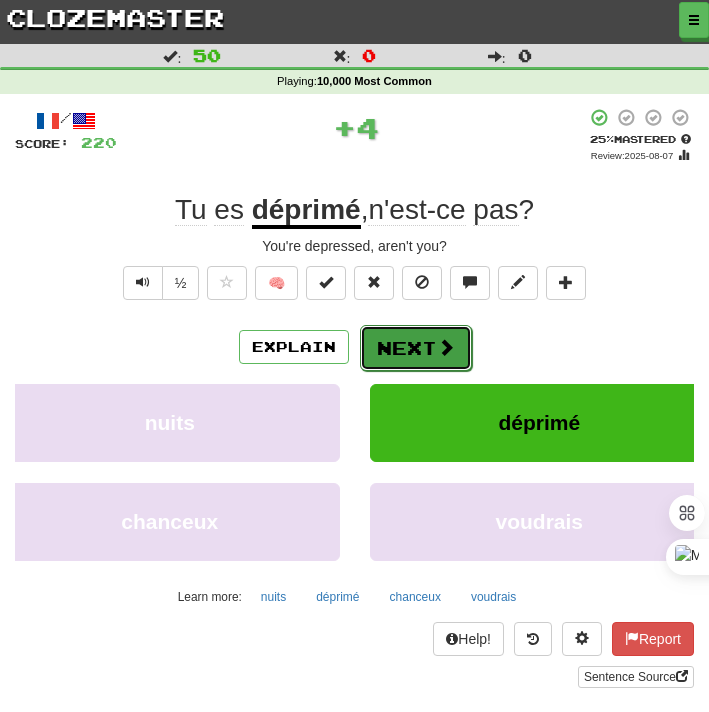 click on "Next" at bounding box center [416, 348] 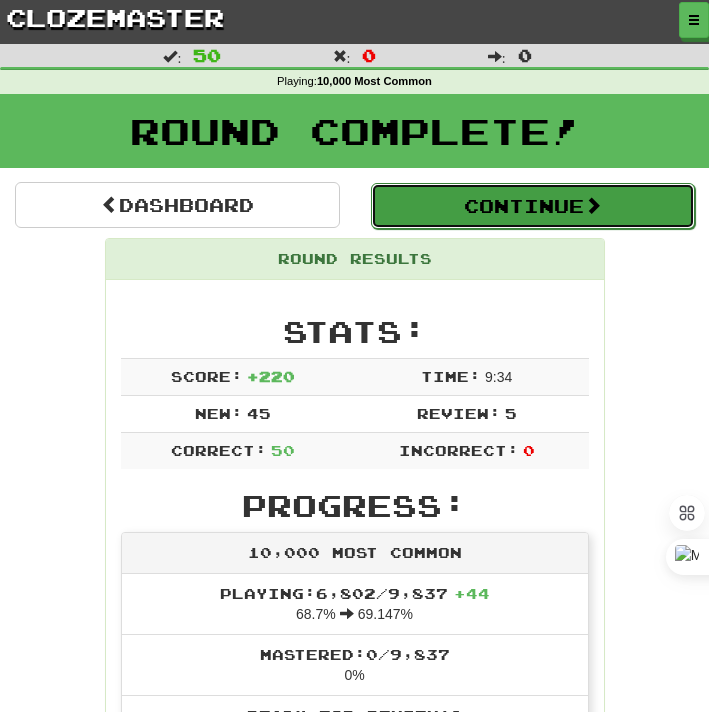 click on "Continue" at bounding box center [533, 206] 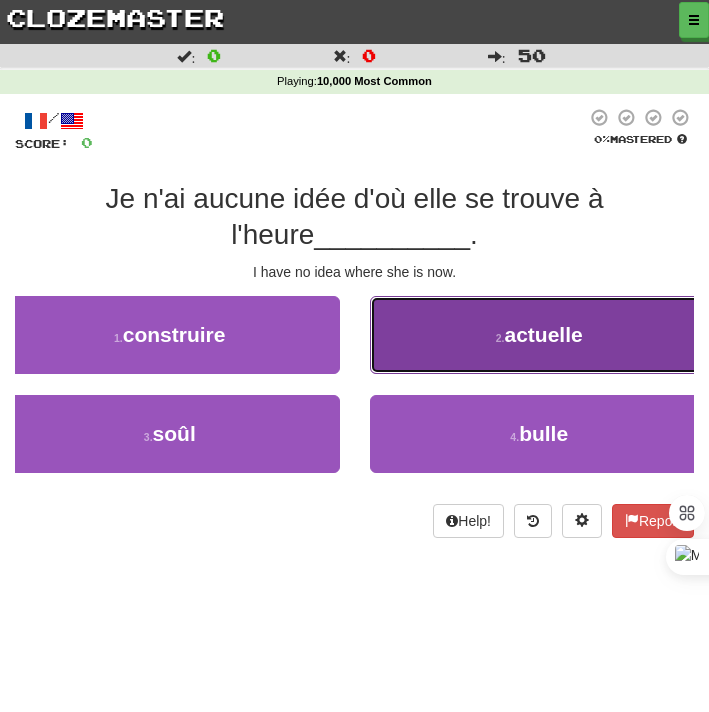 click on "2 .  actuelle" at bounding box center (540, 335) 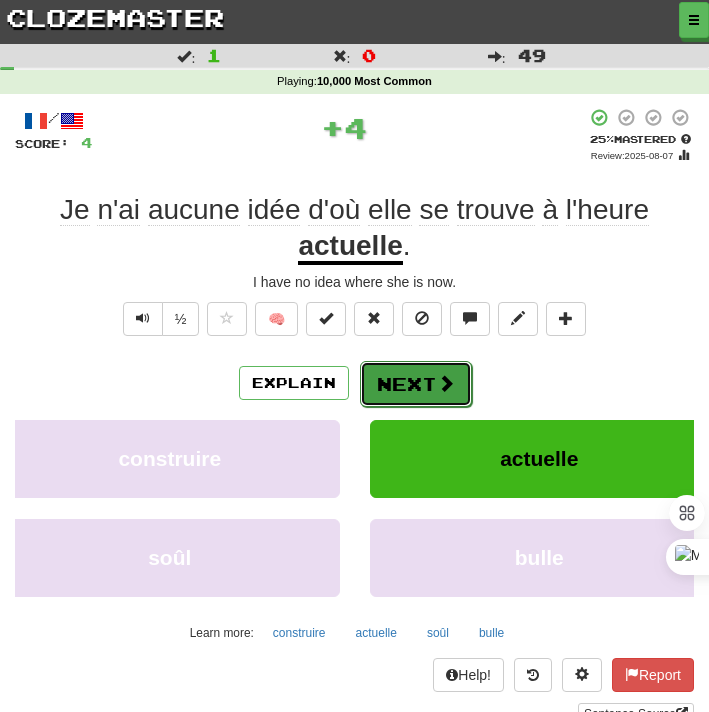 click on "Next" at bounding box center [416, 384] 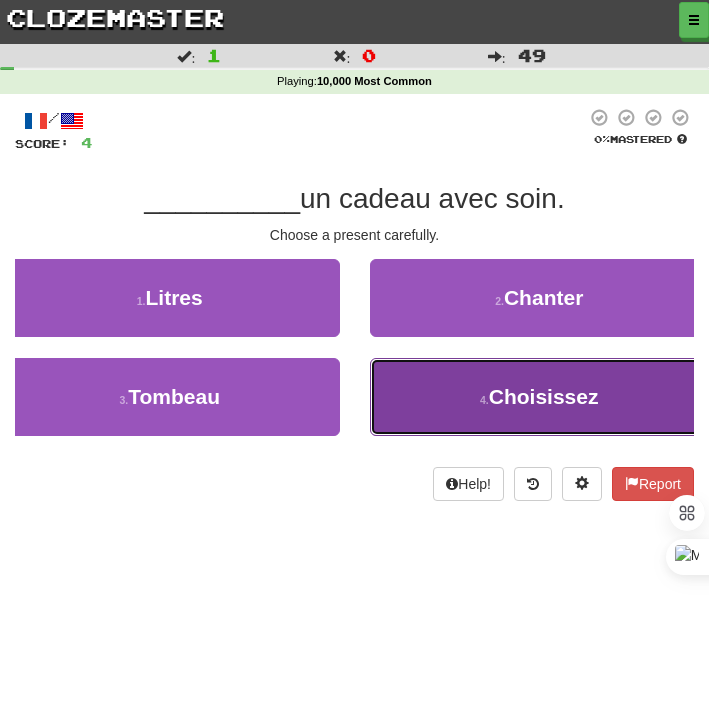 click on "4 .  Choisissez" at bounding box center (540, 397) 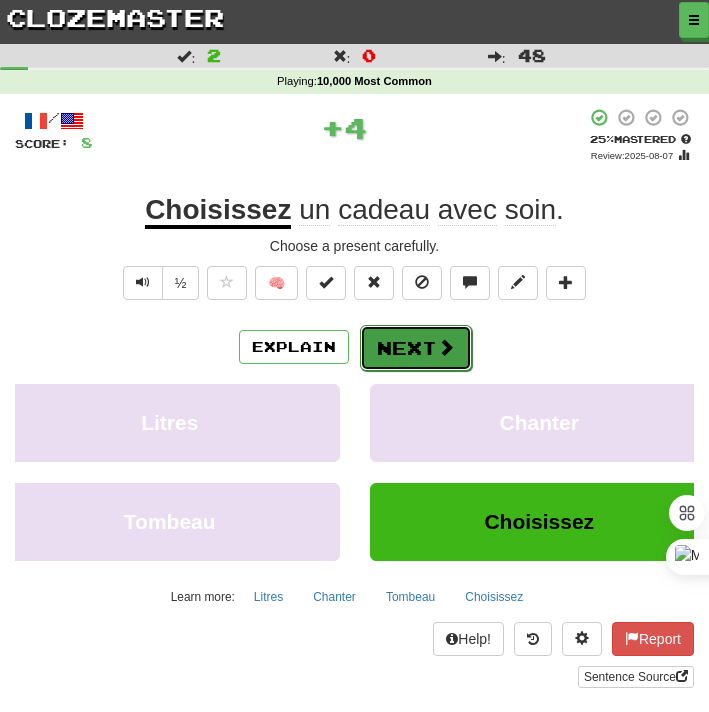 click on "Next" at bounding box center [416, 348] 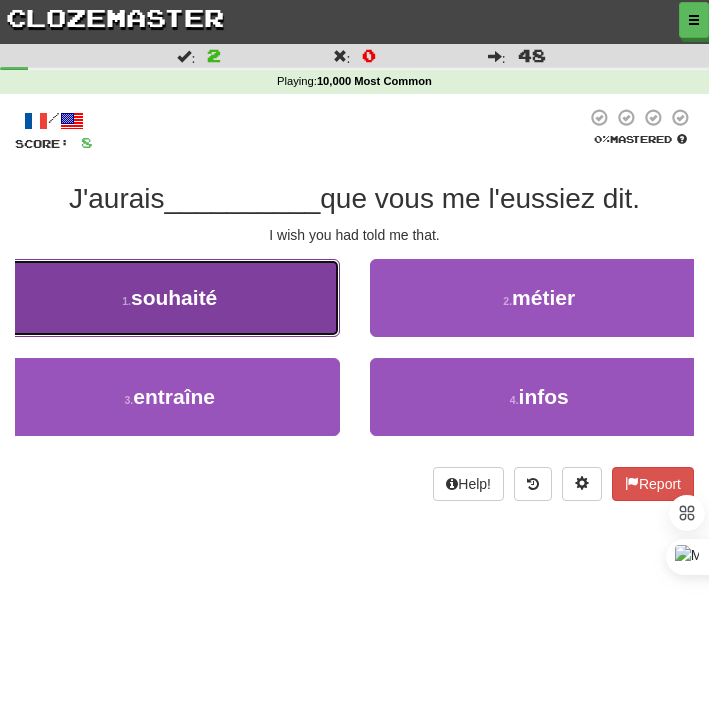 click on "1 .  souhaité" at bounding box center (170, 298) 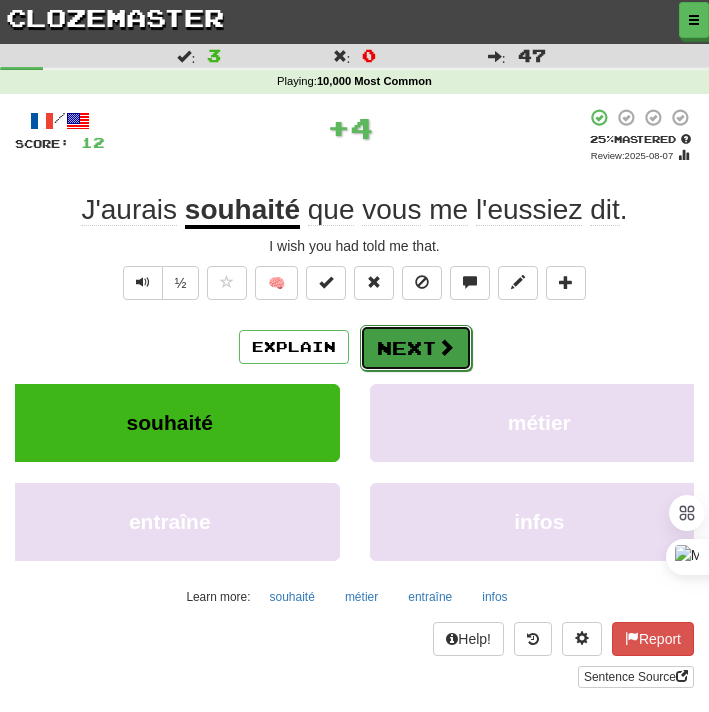 click on "Next" at bounding box center [416, 348] 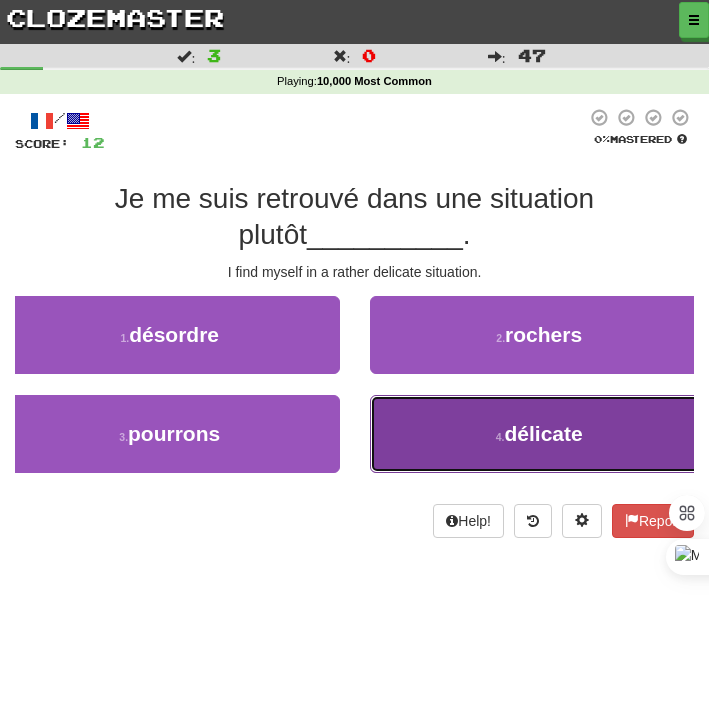 click on "4 .  délicate" at bounding box center (540, 434) 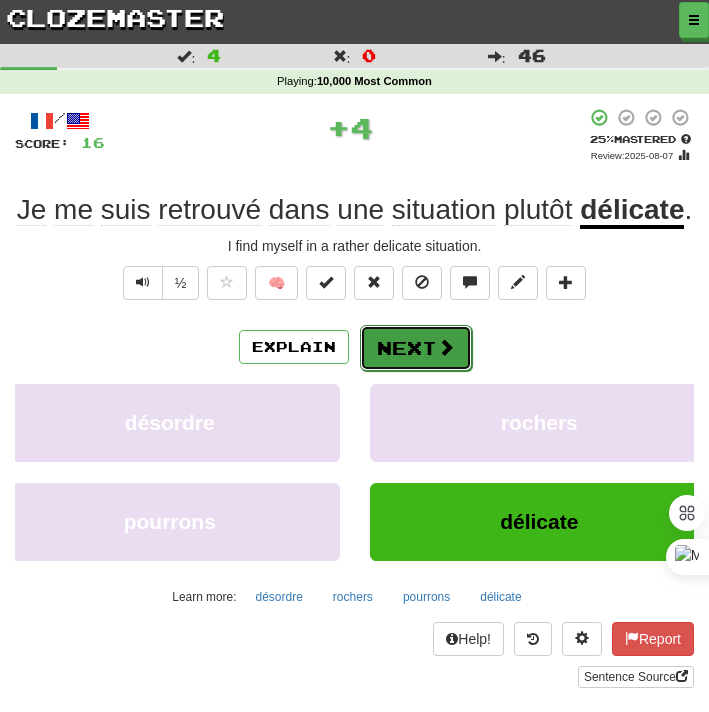 click on "Next" at bounding box center [416, 348] 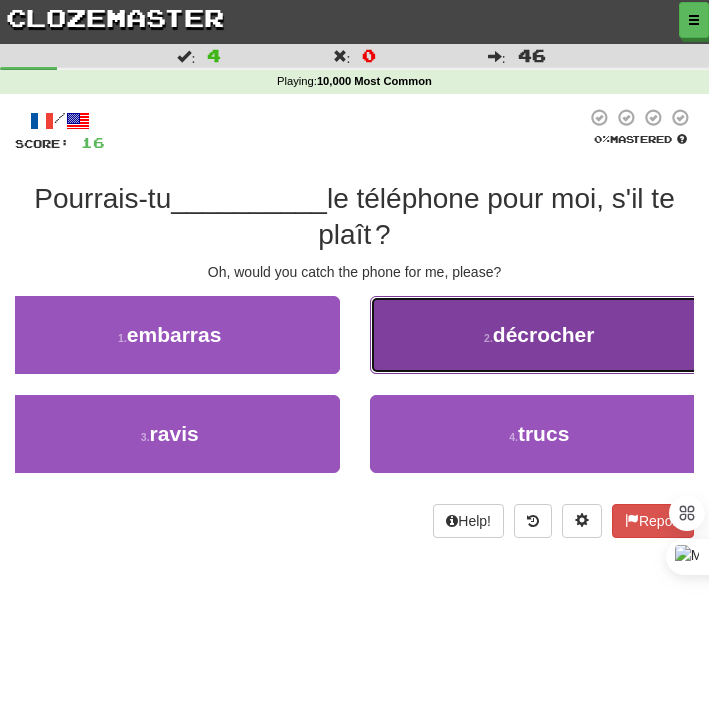 click on "2 .  décrocher" at bounding box center [540, 335] 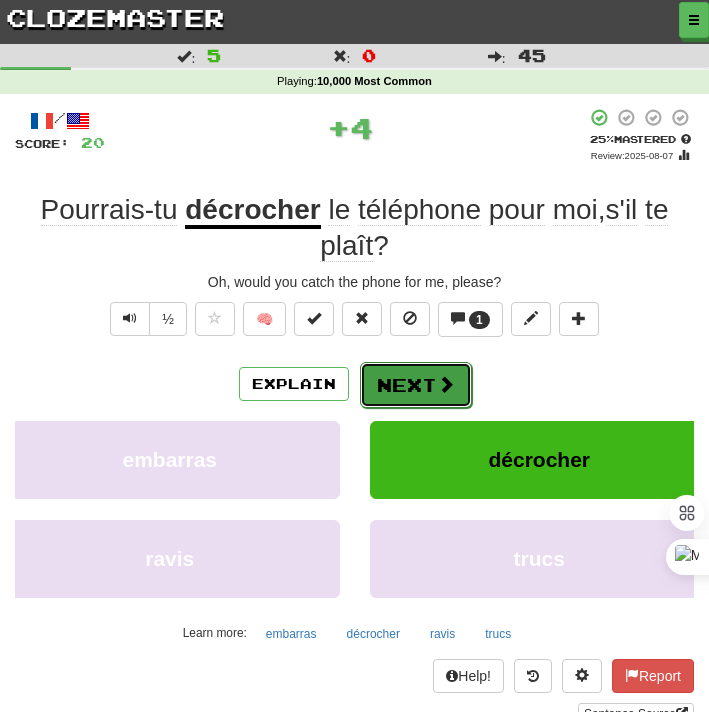 click on "Next" at bounding box center (416, 385) 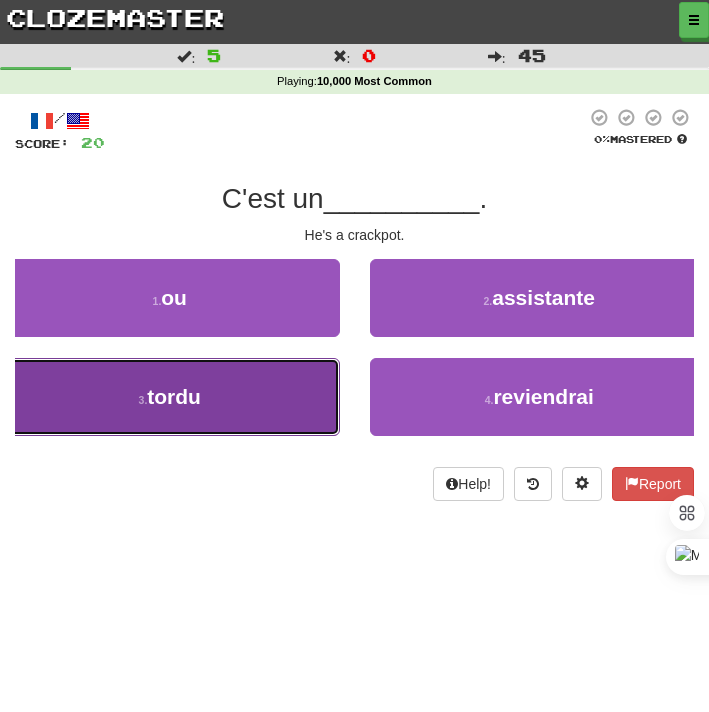 click on "3 .  tordu" at bounding box center (170, 397) 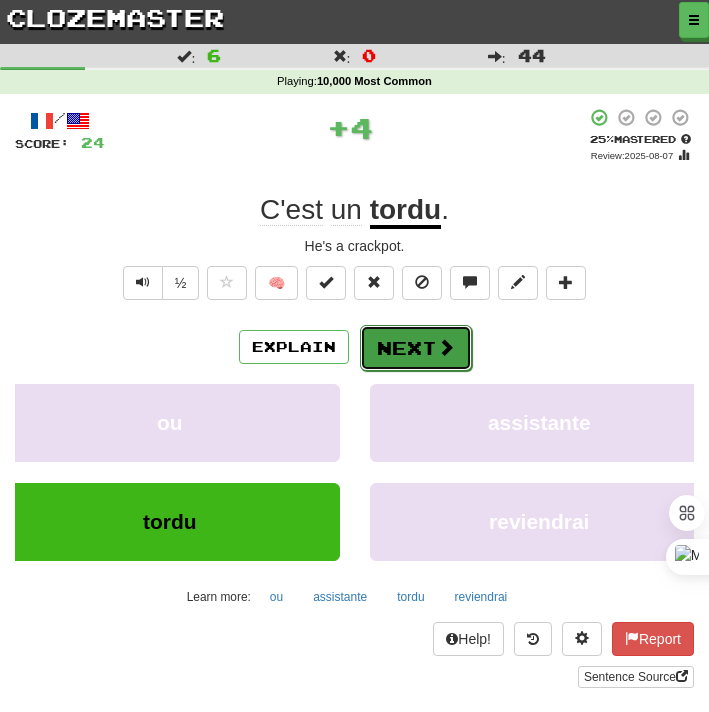 click on "Next" at bounding box center (416, 348) 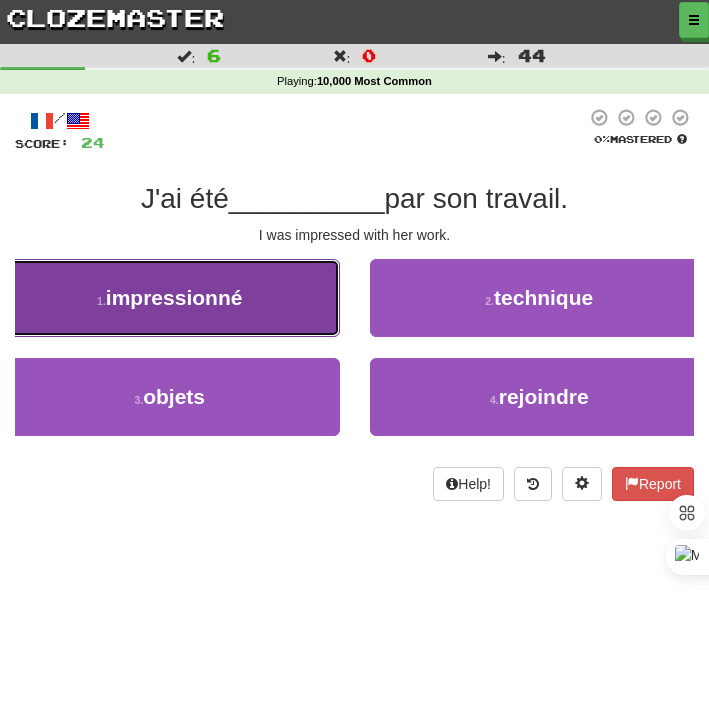 click on "1 .  impressionné" at bounding box center (170, 298) 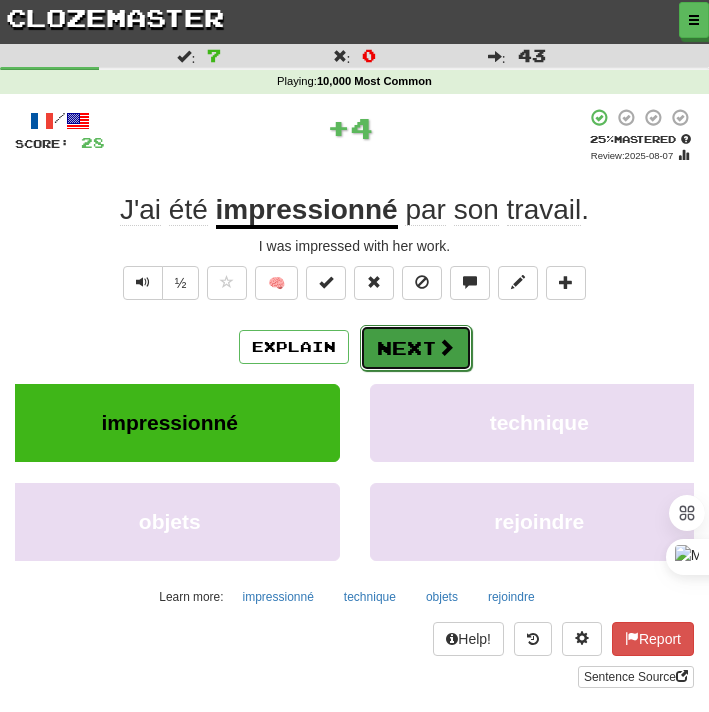 click on "Next" at bounding box center [416, 348] 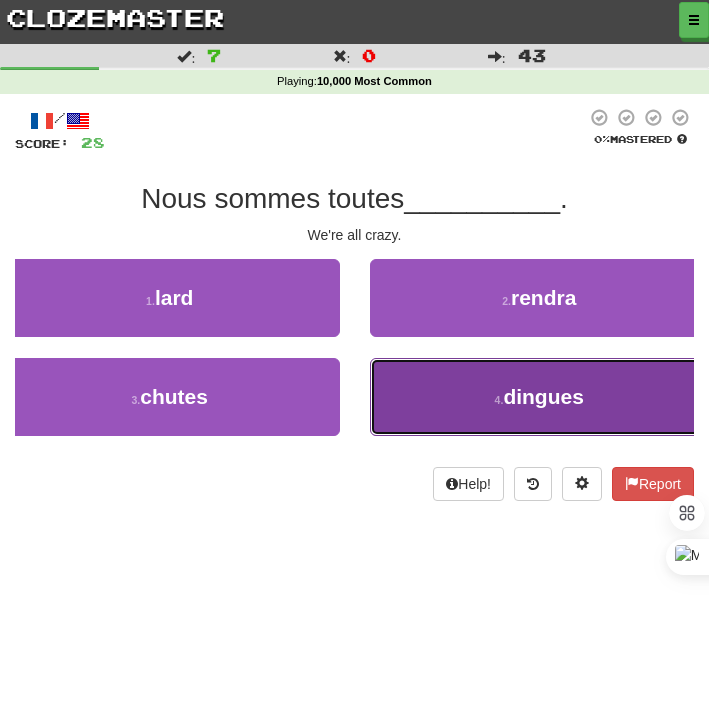 click on "4 .  dingues" at bounding box center (540, 397) 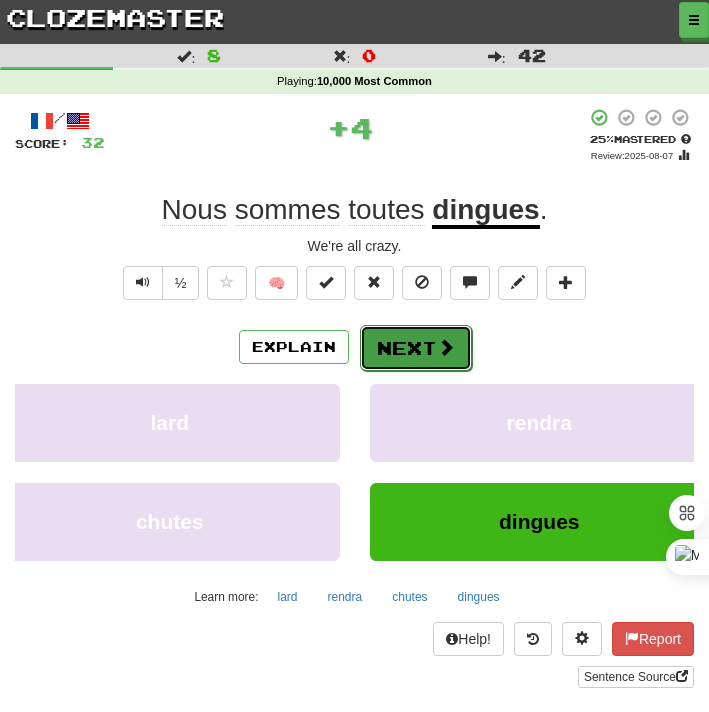 click on "Next" at bounding box center [416, 348] 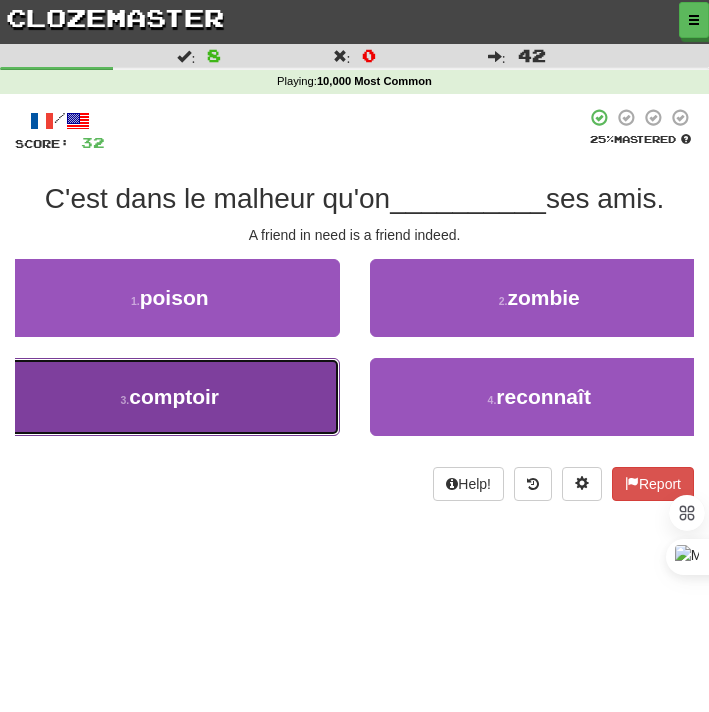 click on "3 .  comptoir" at bounding box center [170, 397] 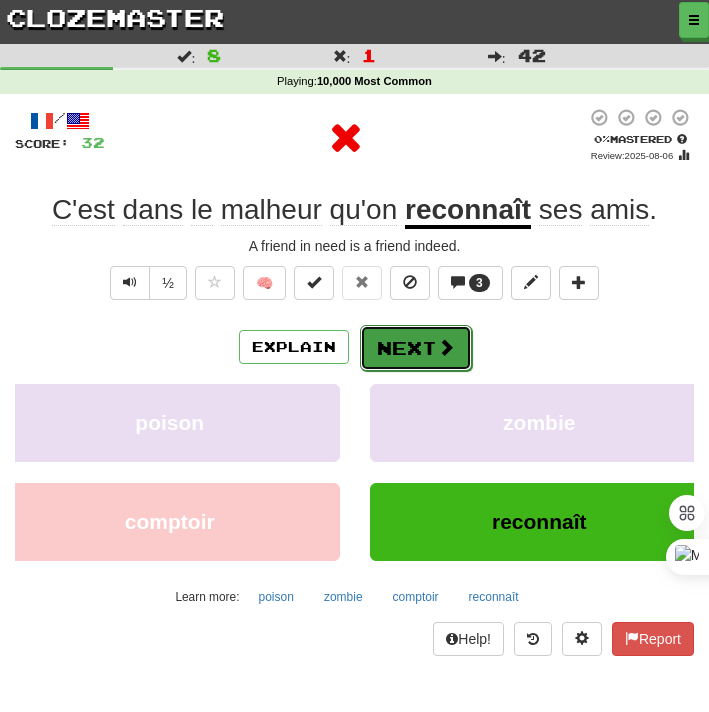 click on "Next" at bounding box center [416, 348] 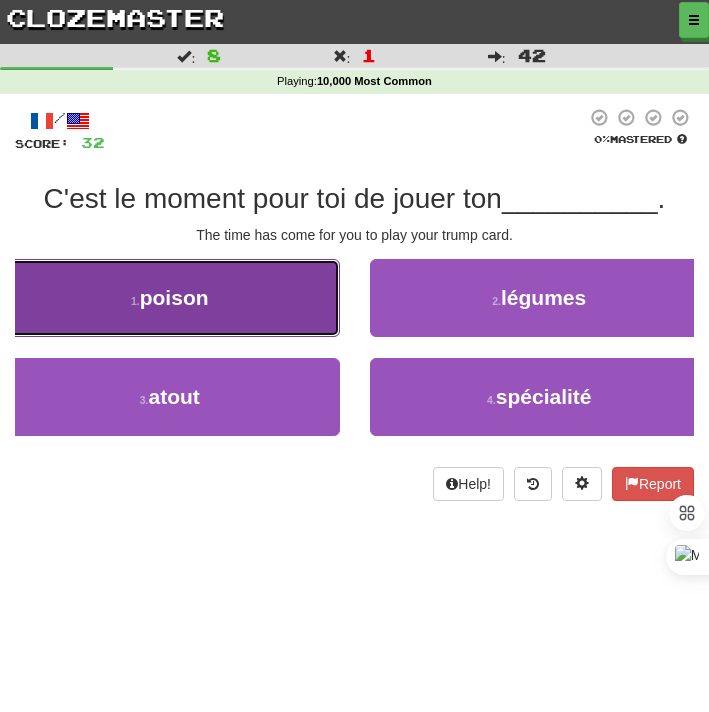 click on "1 .  poison" at bounding box center (170, 298) 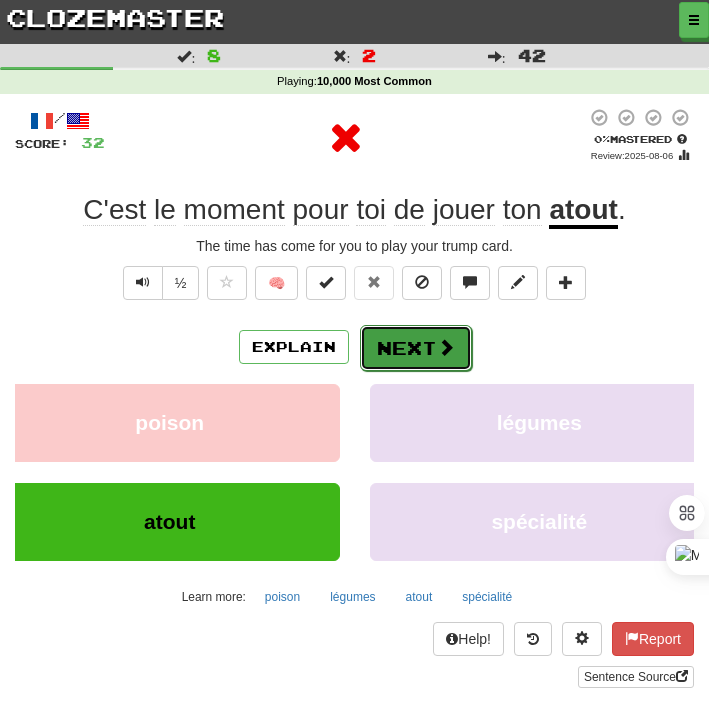 click on "Next" at bounding box center [416, 348] 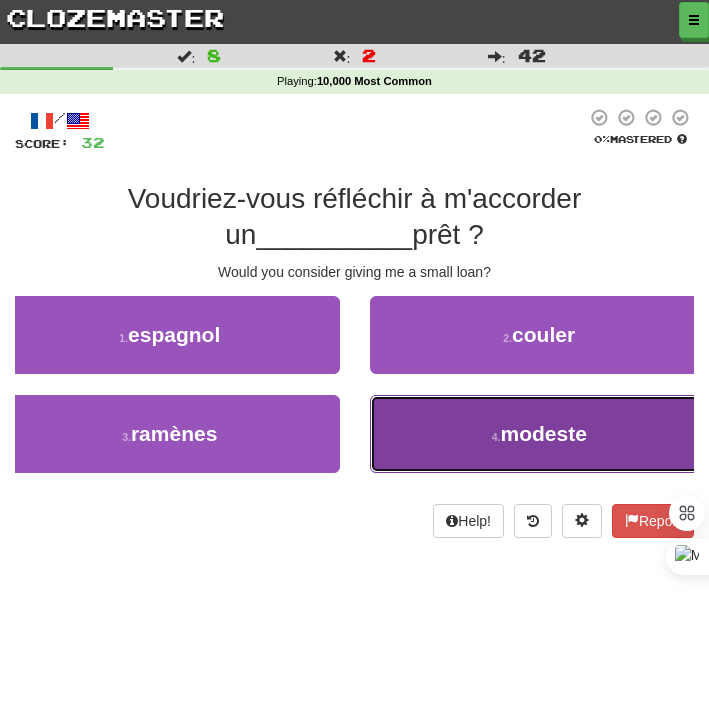 click on "4 .  modeste" at bounding box center [540, 434] 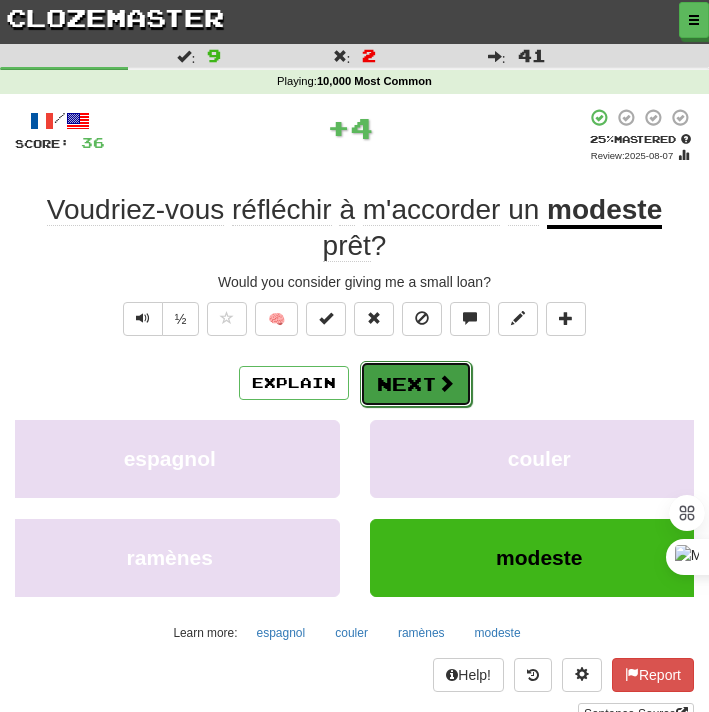 click on "Next" at bounding box center [416, 384] 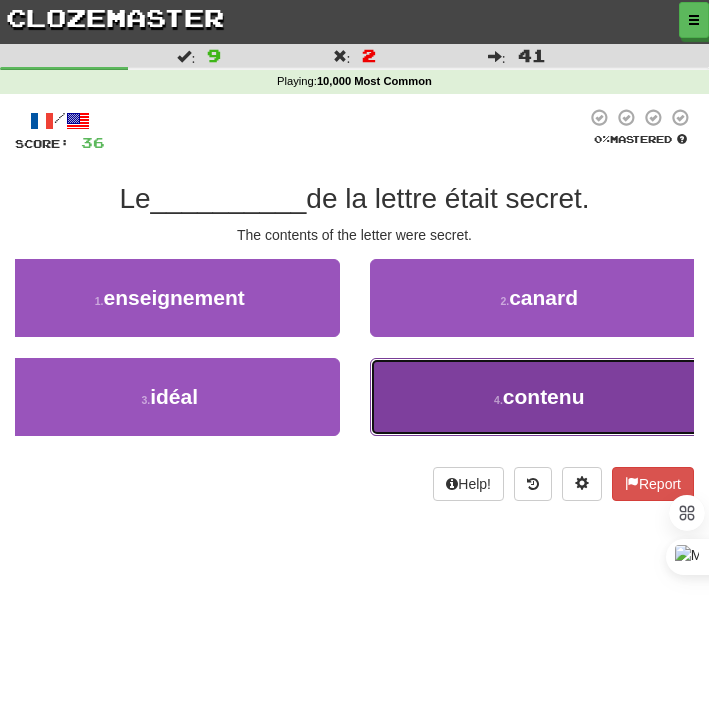 click on "4 .  contenu" at bounding box center (540, 397) 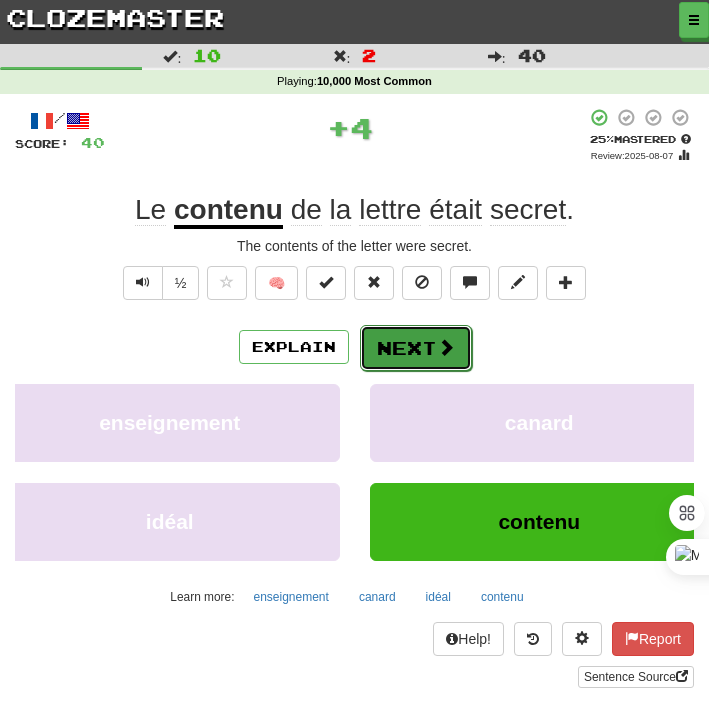 click on "Next" at bounding box center [416, 348] 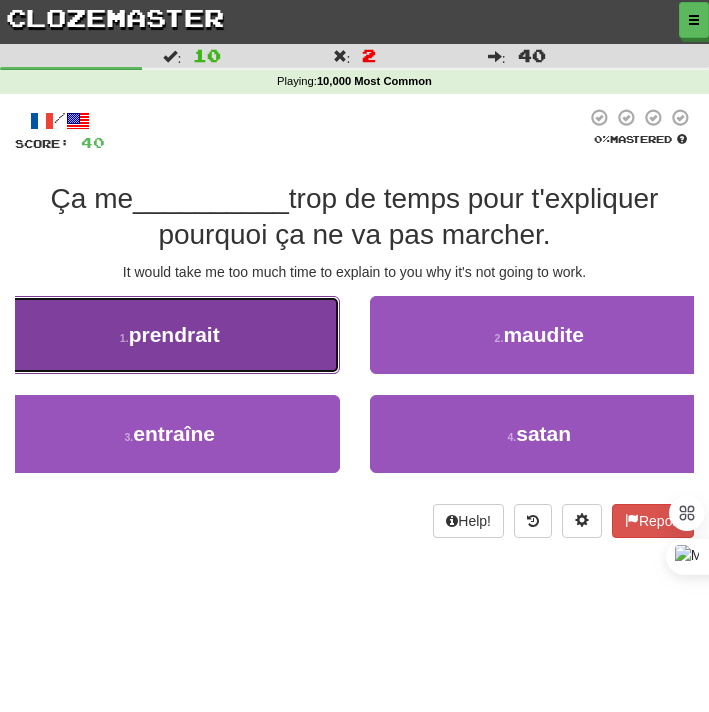 click on "1 .  prendrait" at bounding box center [170, 335] 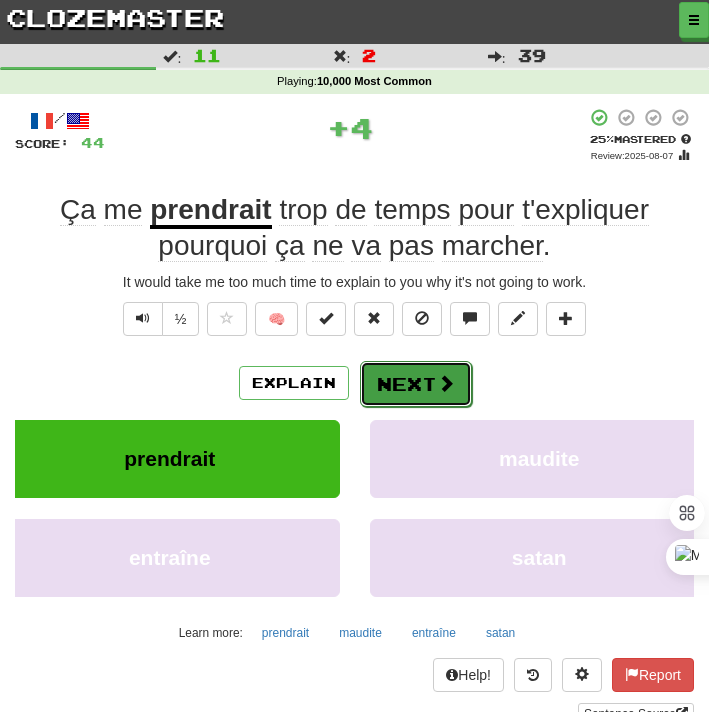 click on "Next" at bounding box center (416, 384) 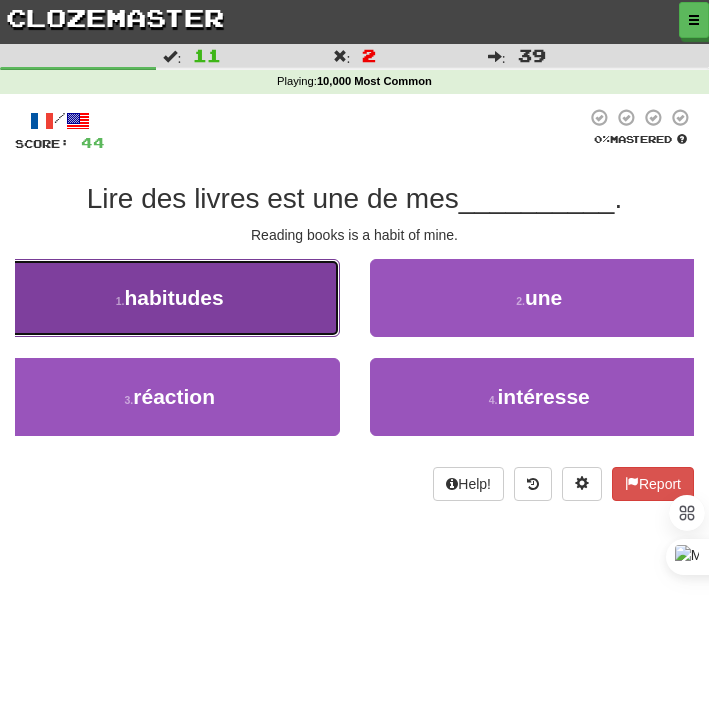 click on "1 .  habitudes" at bounding box center [170, 298] 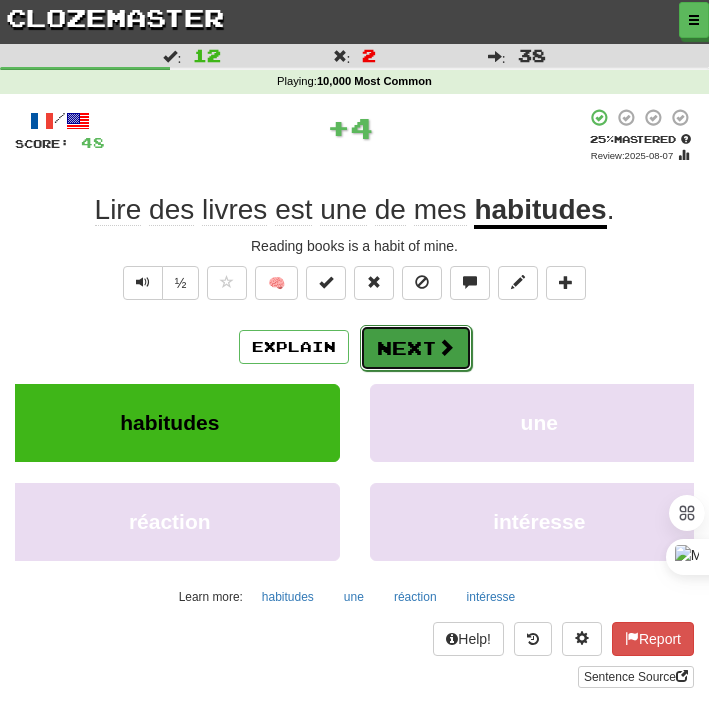 click on "Next" at bounding box center (416, 348) 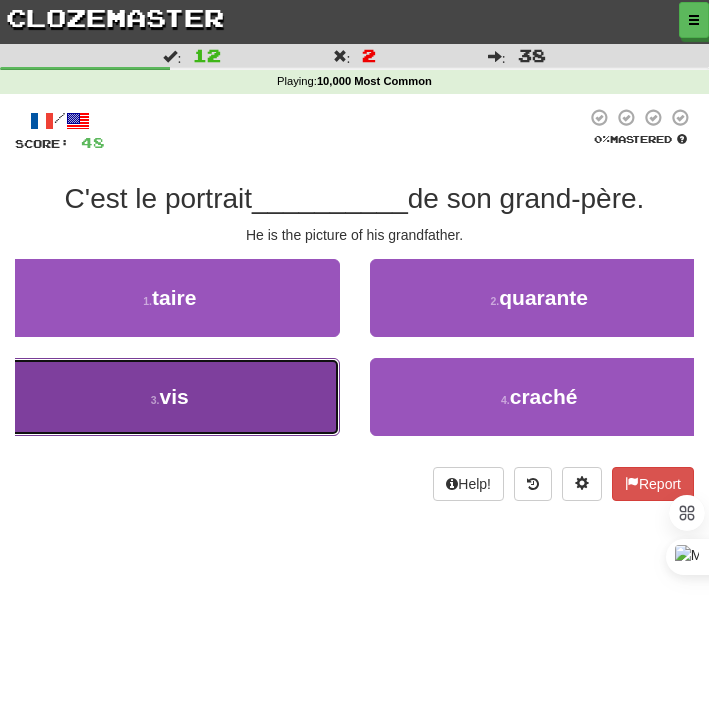 click on "3 .  vis" at bounding box center (170, 397) 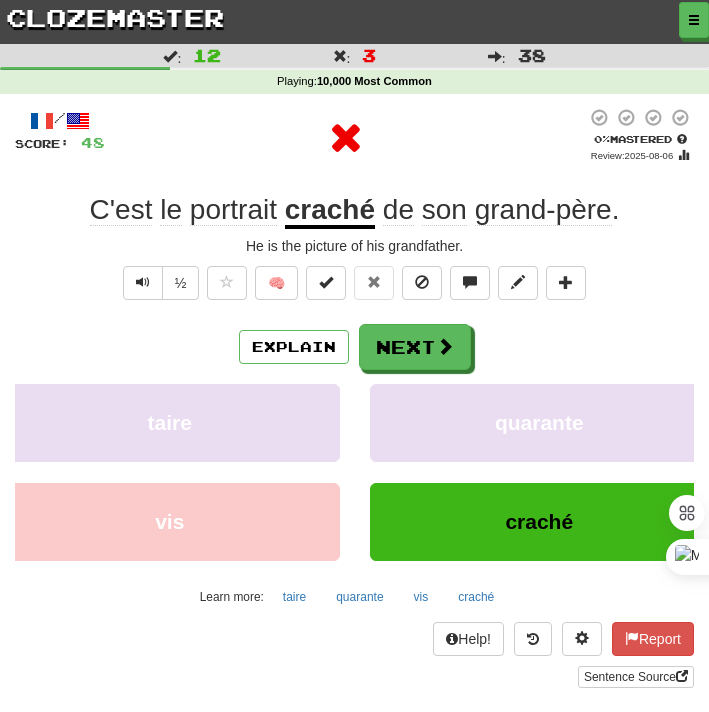 click on "/  Score:   48 0 %  Mastered Review:  2025-08-06 C'est   le   portrait   craché   de   son   grand-père . He is the picture of his grandfather. ½ 🧠 Explain Next taire quarante vis craché Learn more: taire quarante vis craché  Help!  Report Sentence Source" at bounding box center [354, 398] 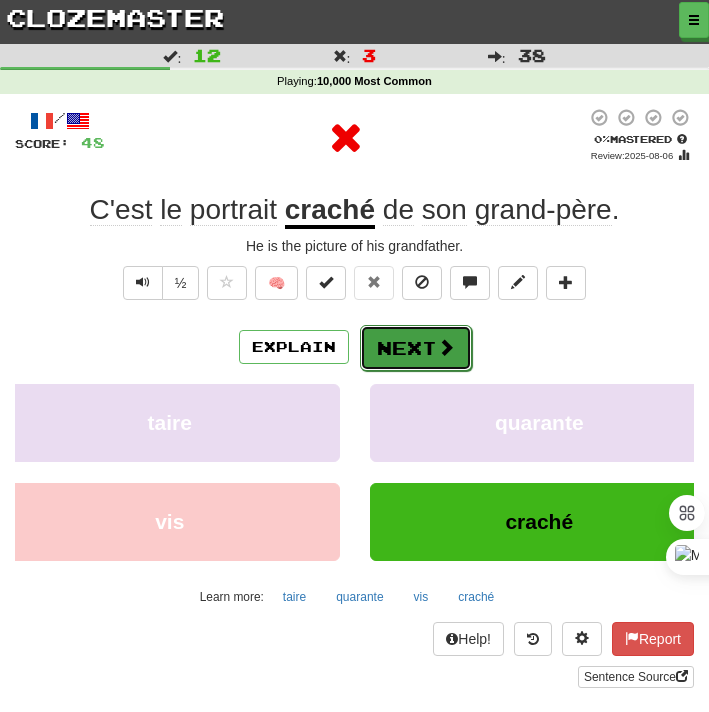 click on "Next" at bounding box center (416, 348) 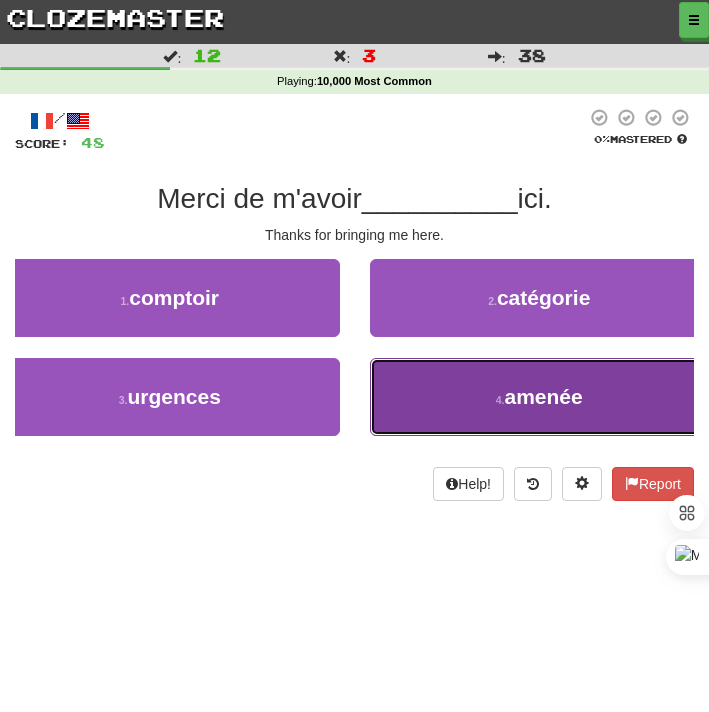 click on "4 .  amenée" at bounding box center [540, 397] 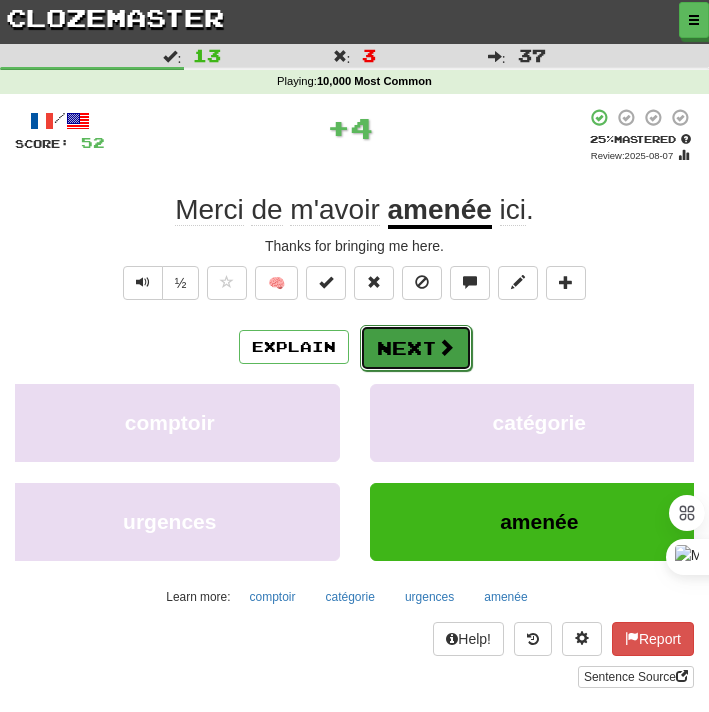 click on "Next" at bounding box center (416, 348) 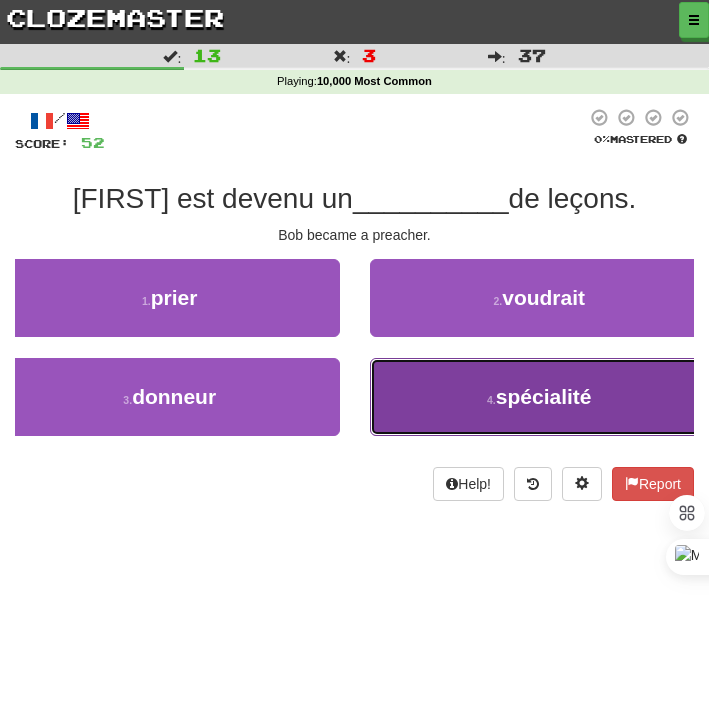 click on "4 .  spécialité" at bounding box center (540, 397) 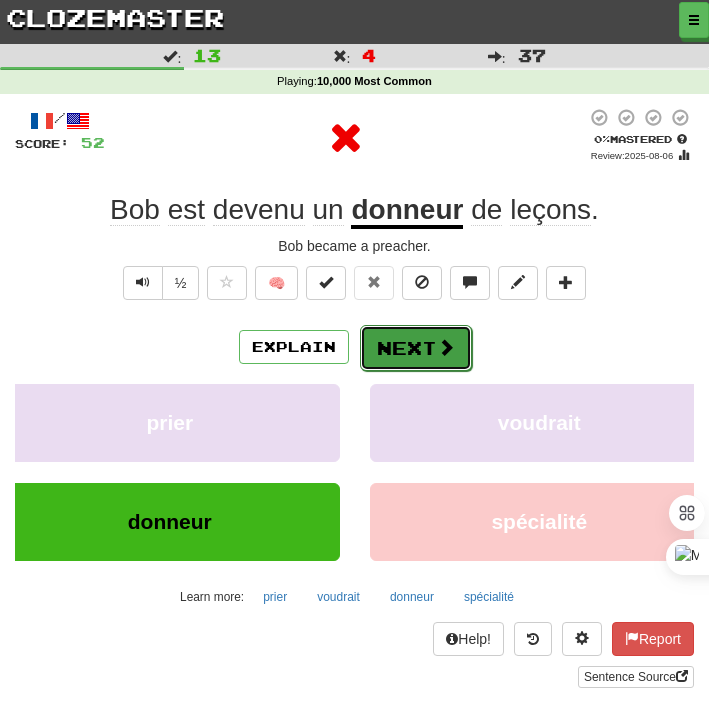 click on "Next" at bounding box center [416, 348] 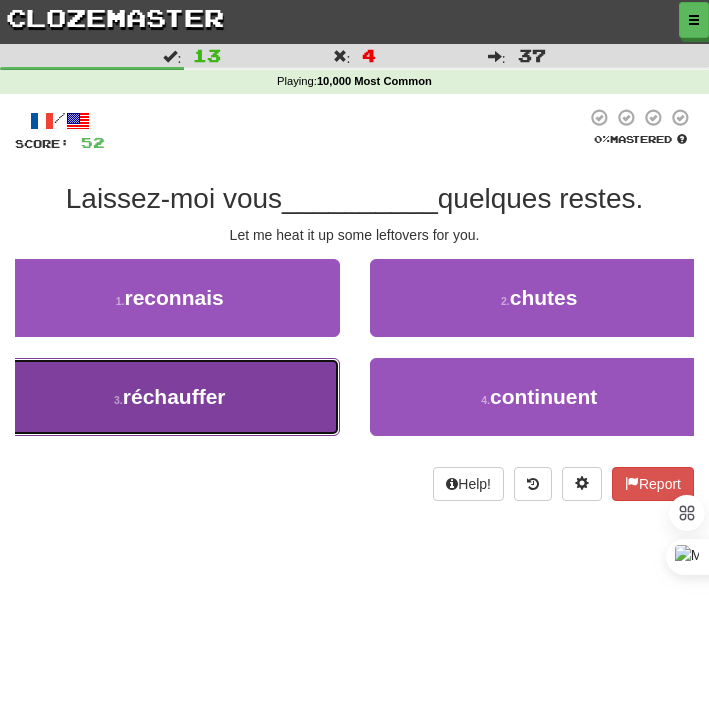 click on "3 .  réchauffer" at bounding box center (170, 397) 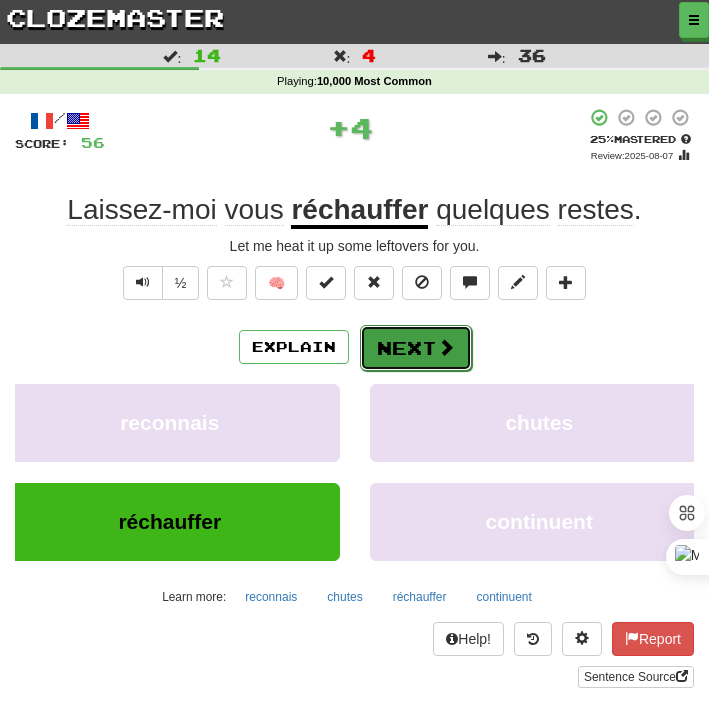 click on "Next" at bounding box center [416, 348] 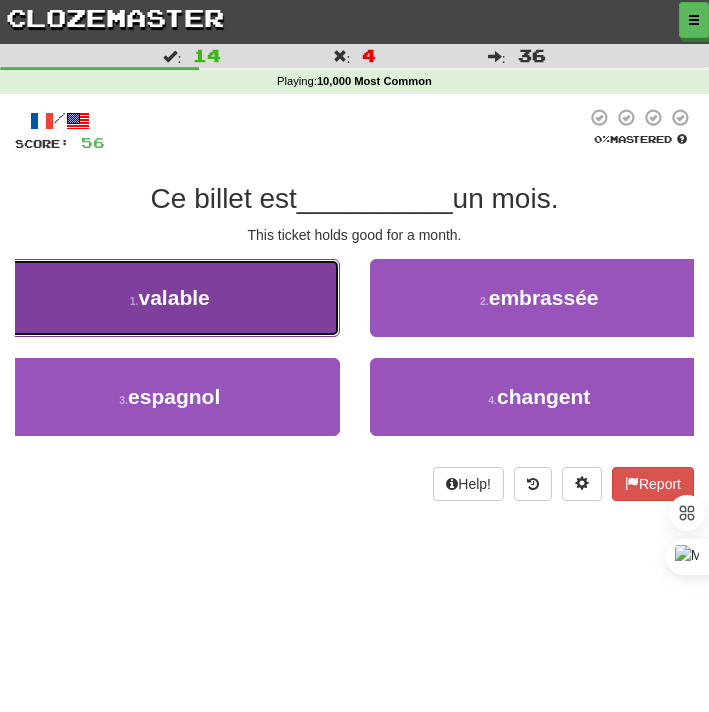 click on "1 .  valable" at bounding box center [170, 298] 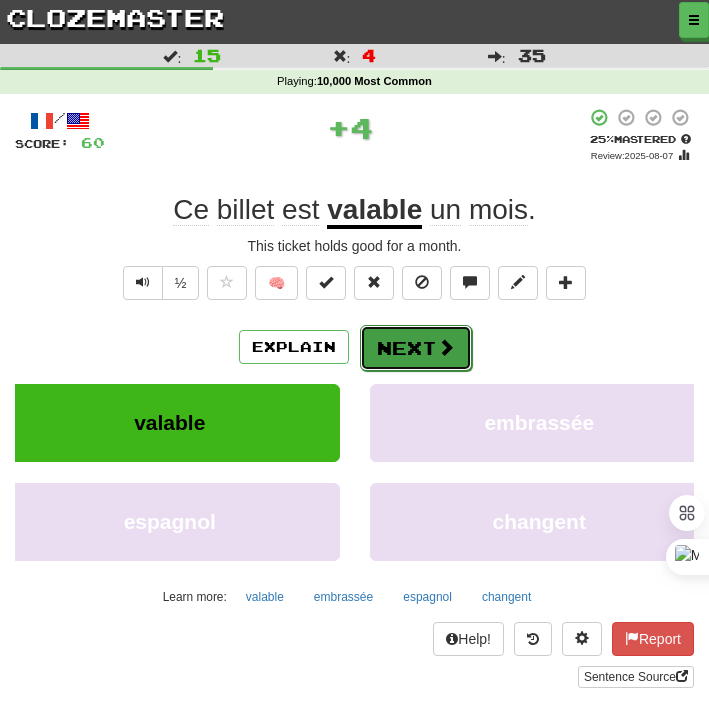 click on "Next" at bounding box center [416, 348] 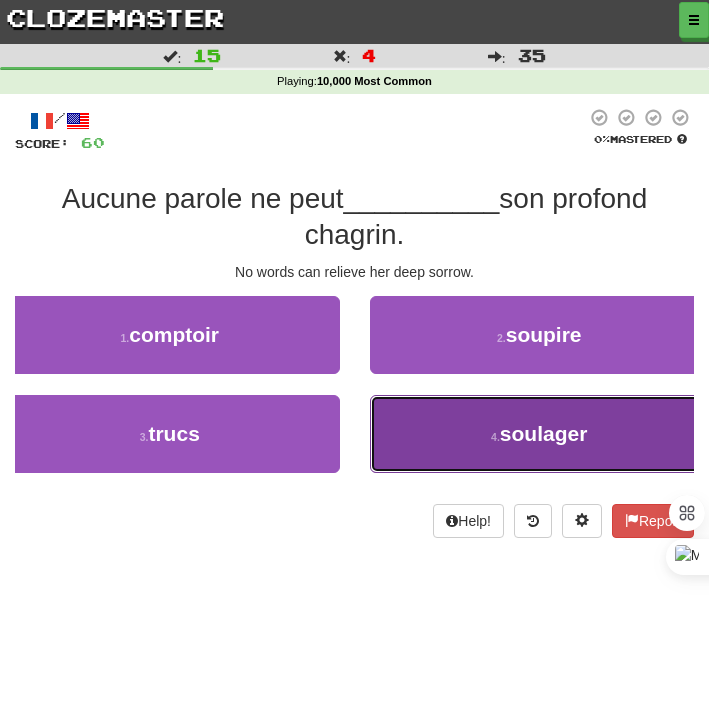 click on "4 .  soulager" at bounding box center (540, 434) 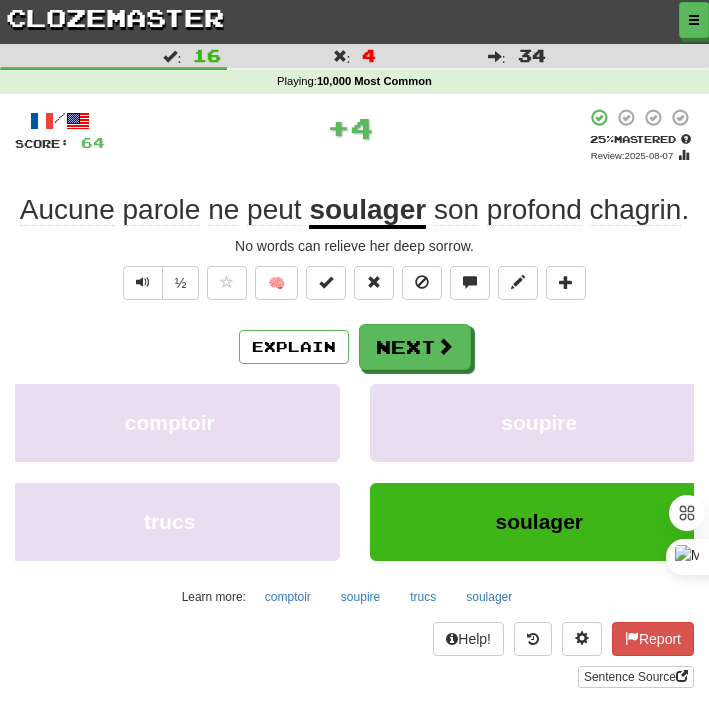 click on "Explain Next comptoir soupire trucs soulager Learn more: comptoir soupire trucs soulager" at bounding box center (354, 468) 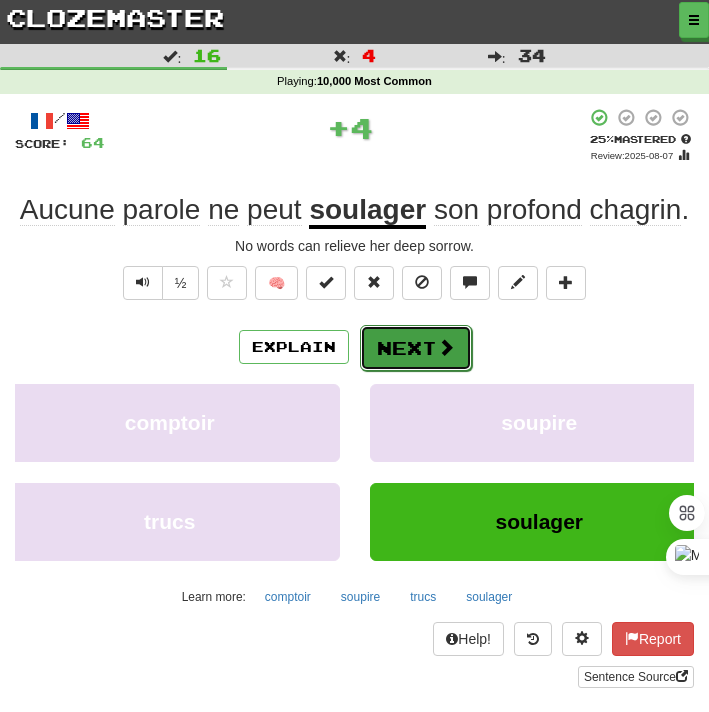 click on "Next" at bounding box center [416, 348] 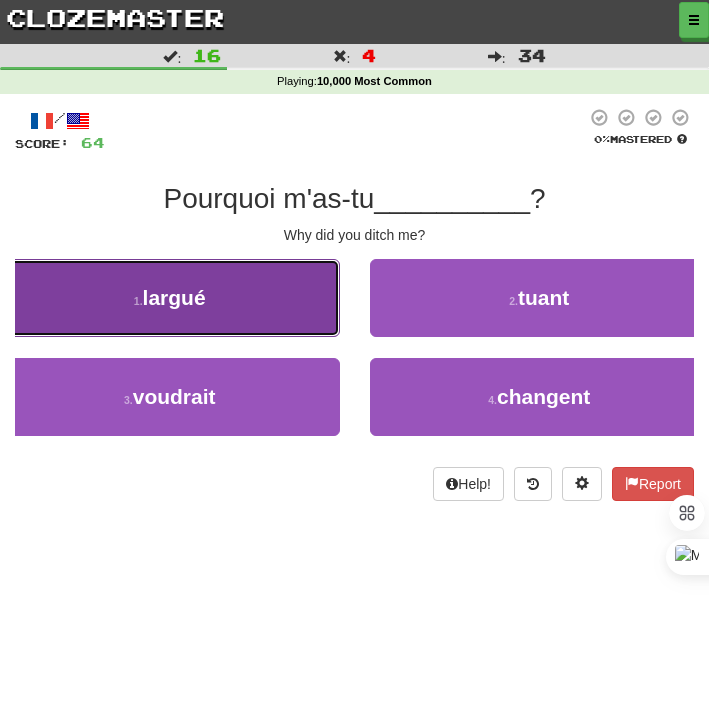 click on "1 .  largué" at bounding box center (170, 298) 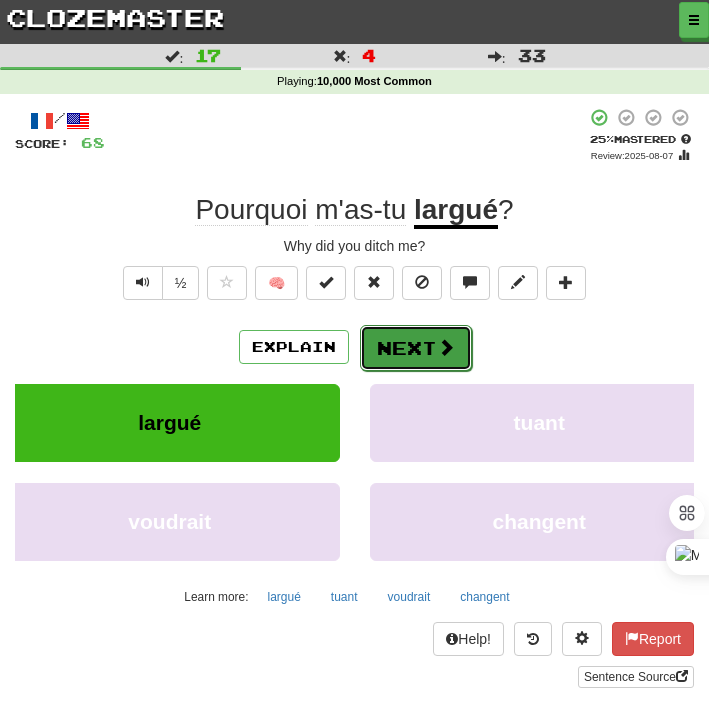 click on "Next" at bounding box center [416, 348] 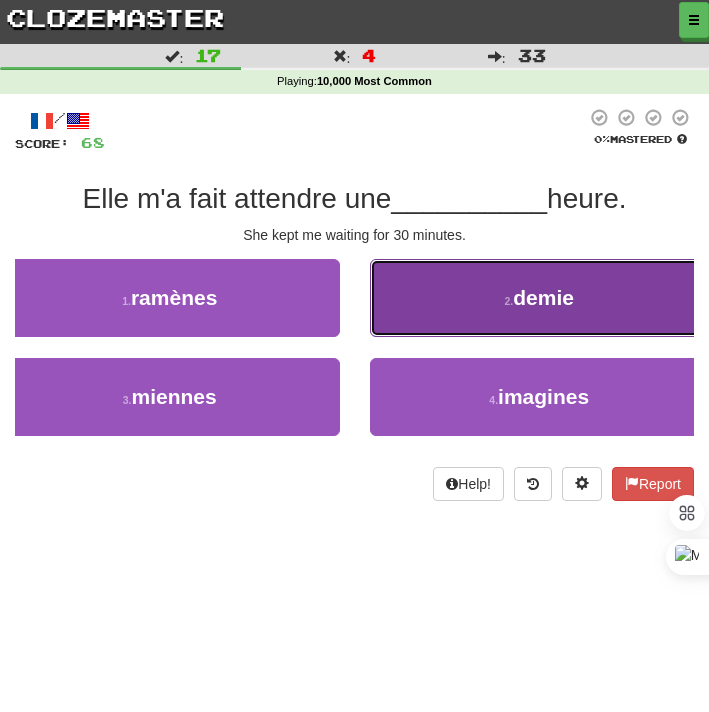 click on "2 .  demie" at bounding box center (540, 298) 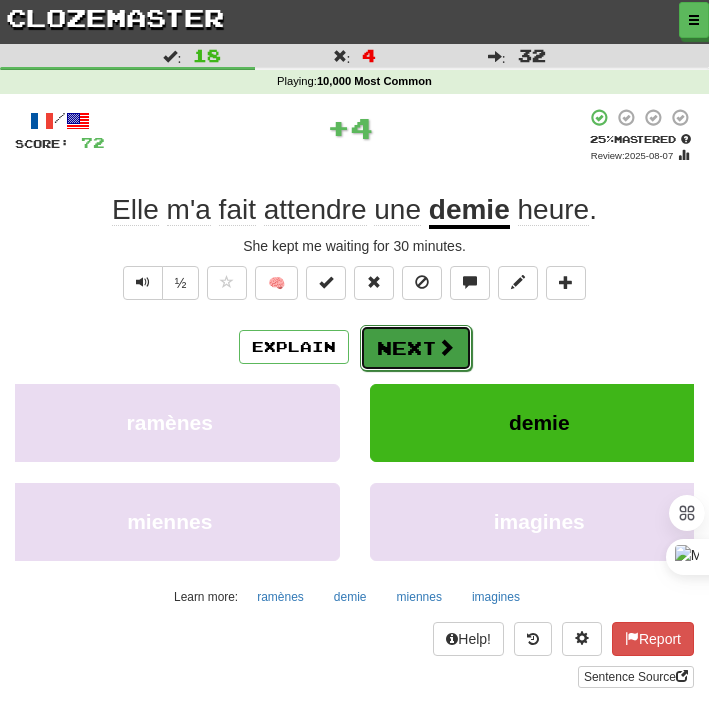 click on "Next" at bounding box center (416, 348) 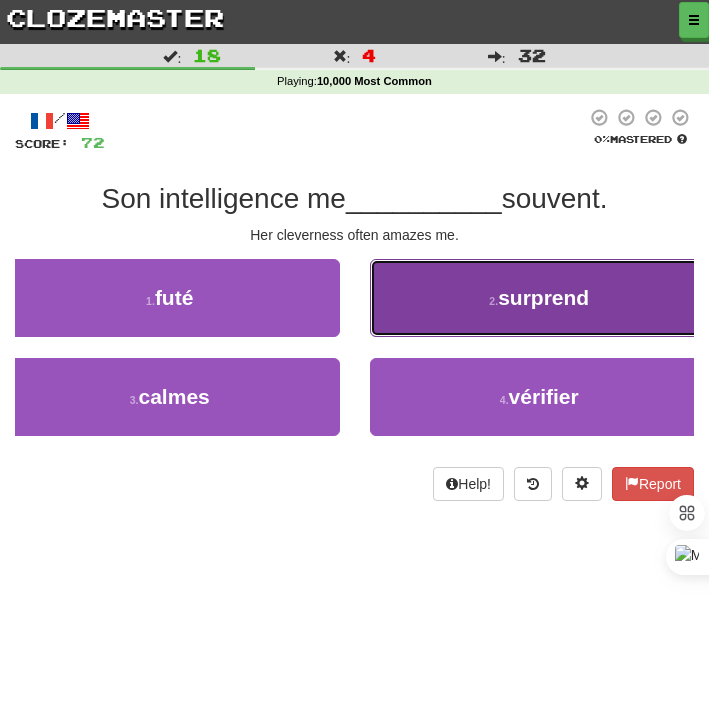 click on "2 .  surprend" at bounding box center [540, 298] 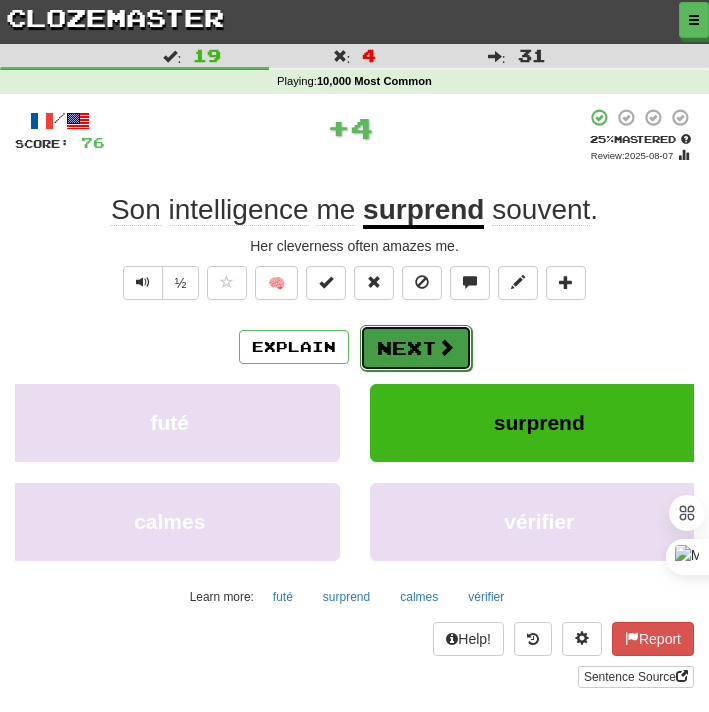click on "Next" at bounding box center (416, 348) 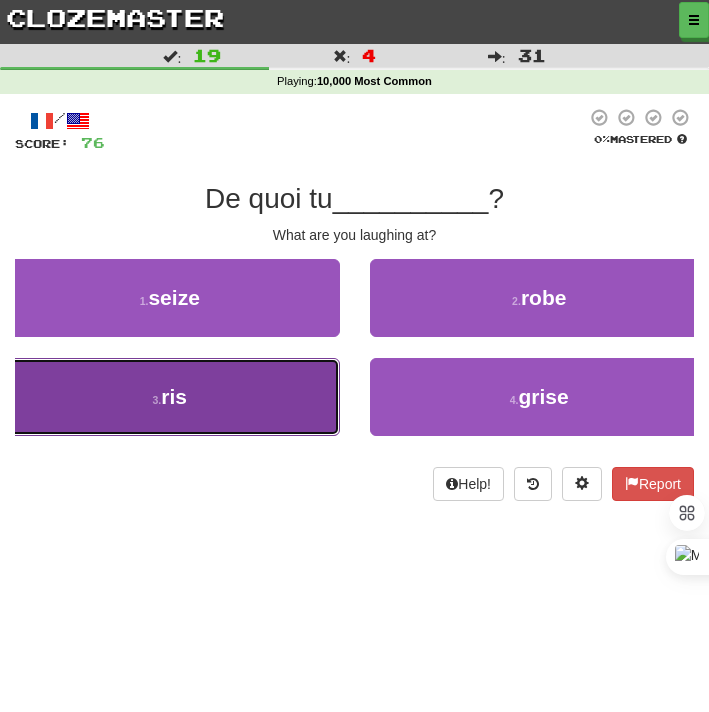 click on "3 .  ris" at bounding box center [170, 397] 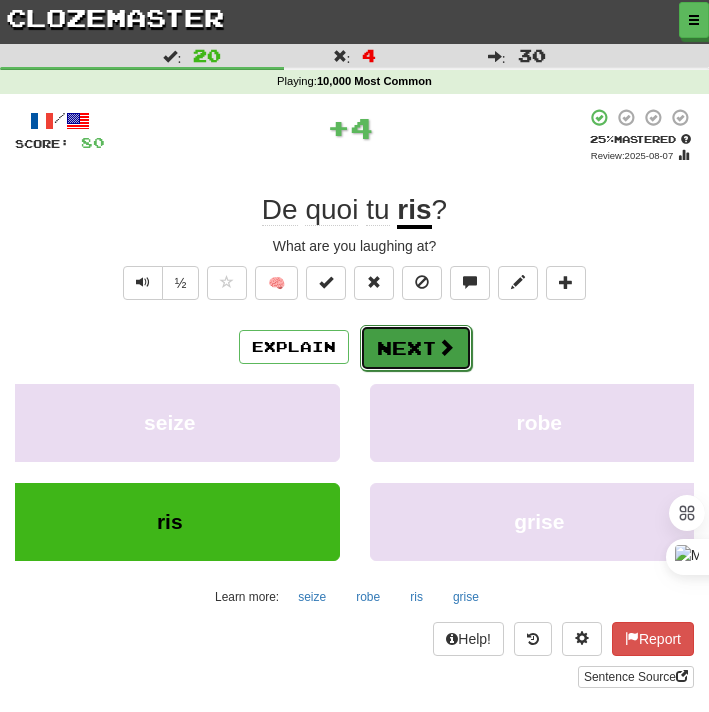 click on "Next" at bounding box center [416, 348] 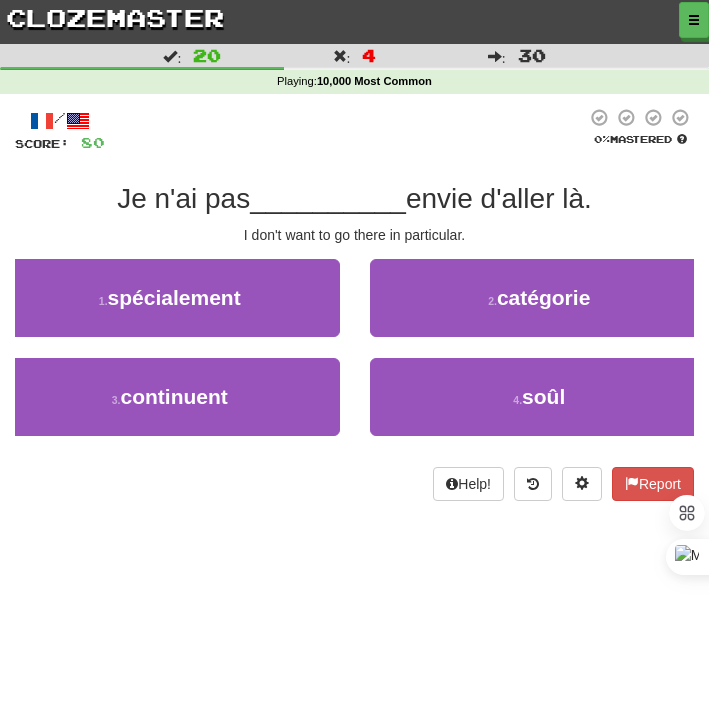 click on "1 .  spécialement" at bounding box center [170, 308] 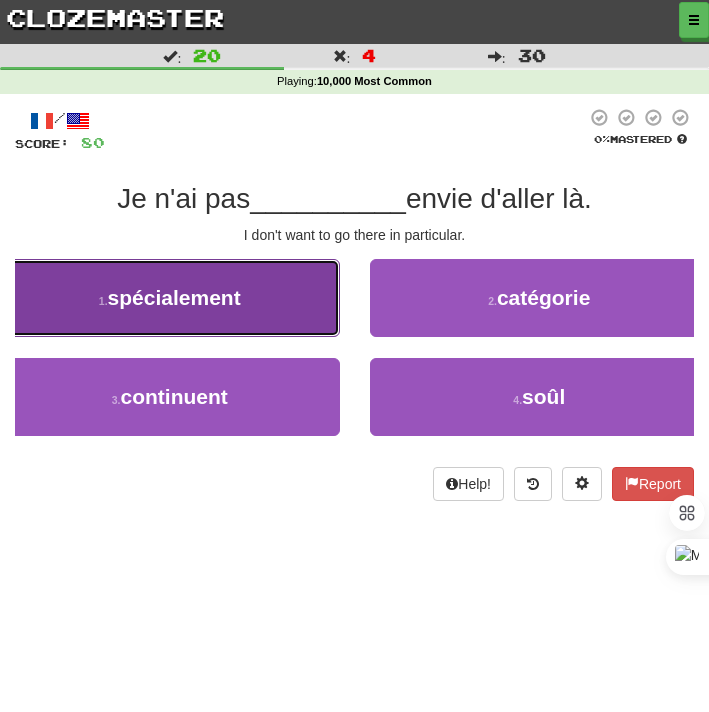 click on "1 .  spécialement" at bounding box center (170, 298) 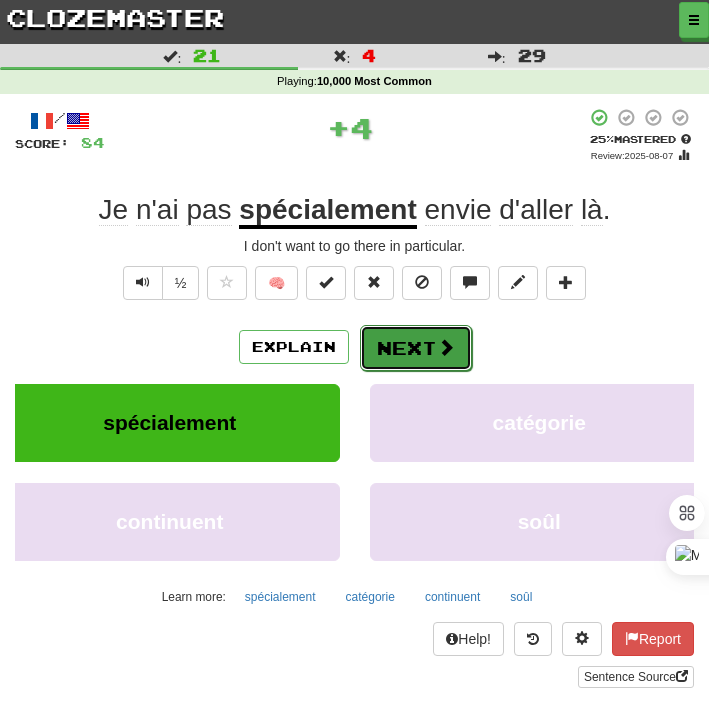 click on "Next" at bounding box center (416, 348) 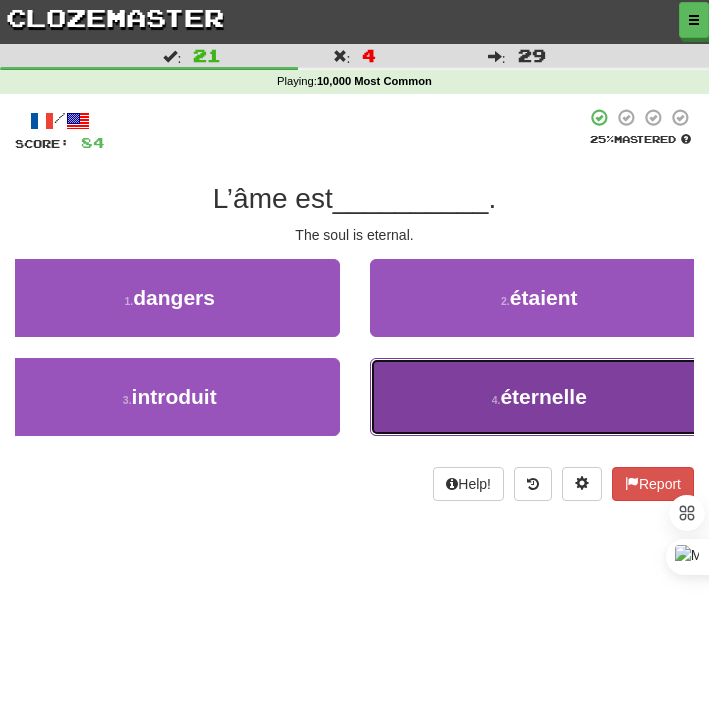 click on "4 .  éternelle" at bounding box center (540, 397) 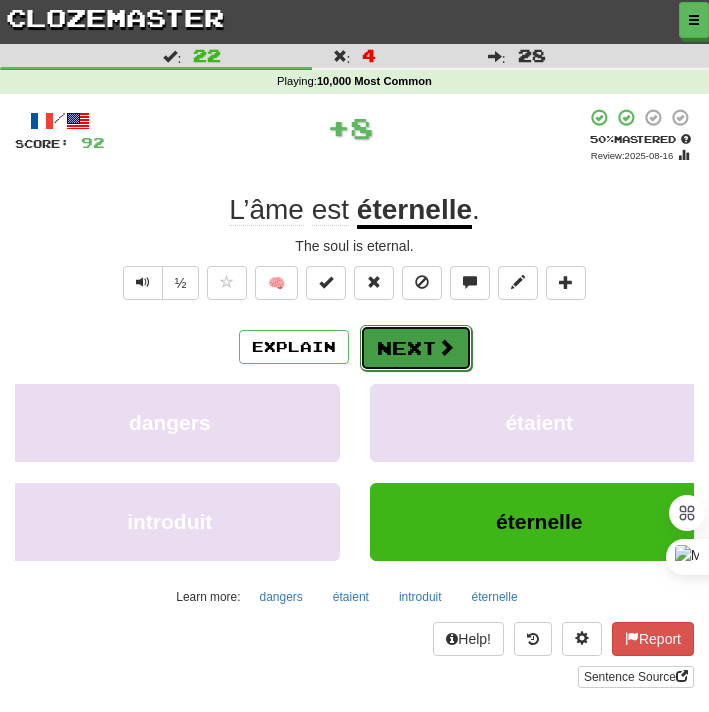 click on "Next" at bounding box center (416, 348) 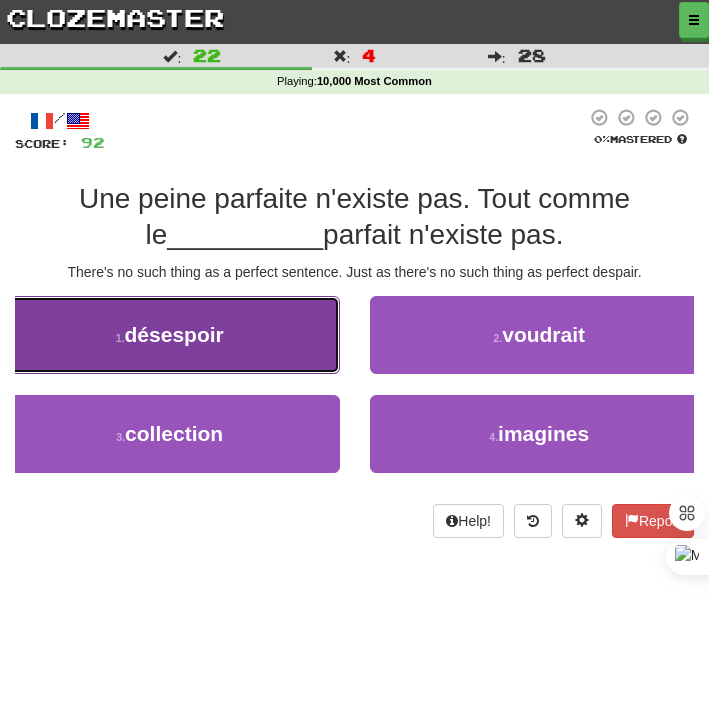 click on "1 .  désespoir" at bounding box center (170, 335) 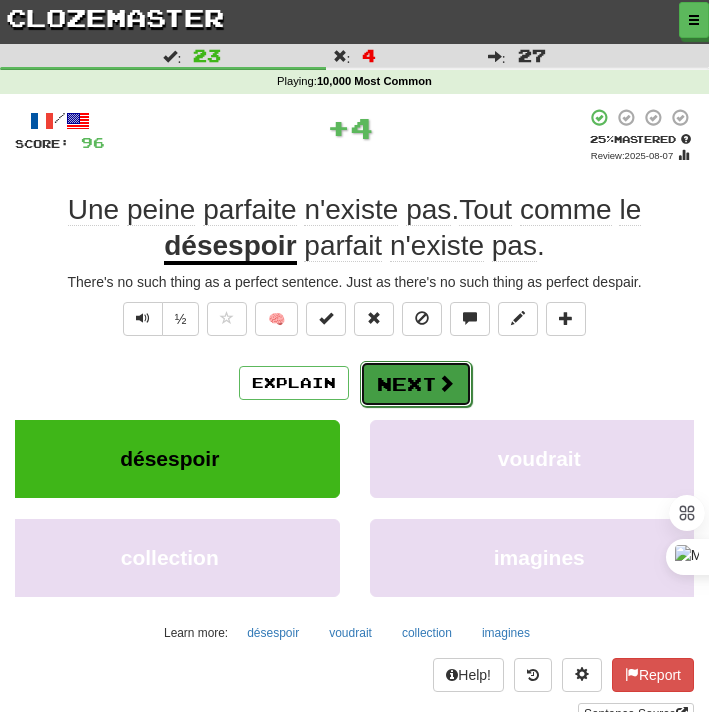 click on "Next" at bounding box center [416, 384] 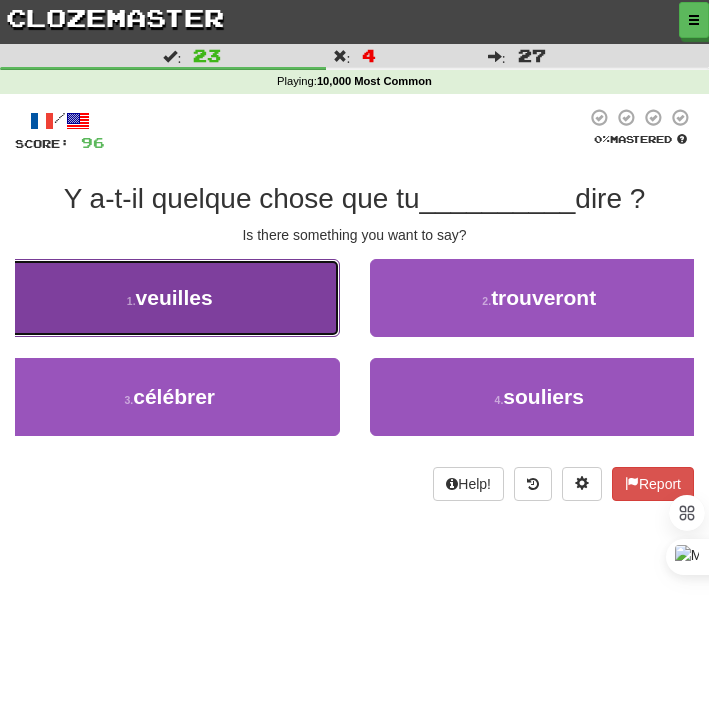 click on "1 .  veuilles" at bounding box center (170, 298) 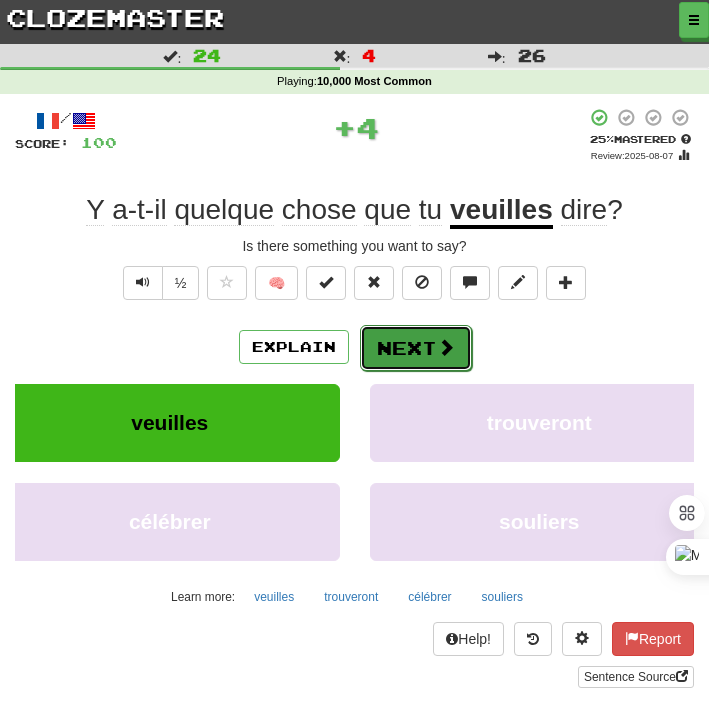 click on "Next" at bounding box center [416, 348] 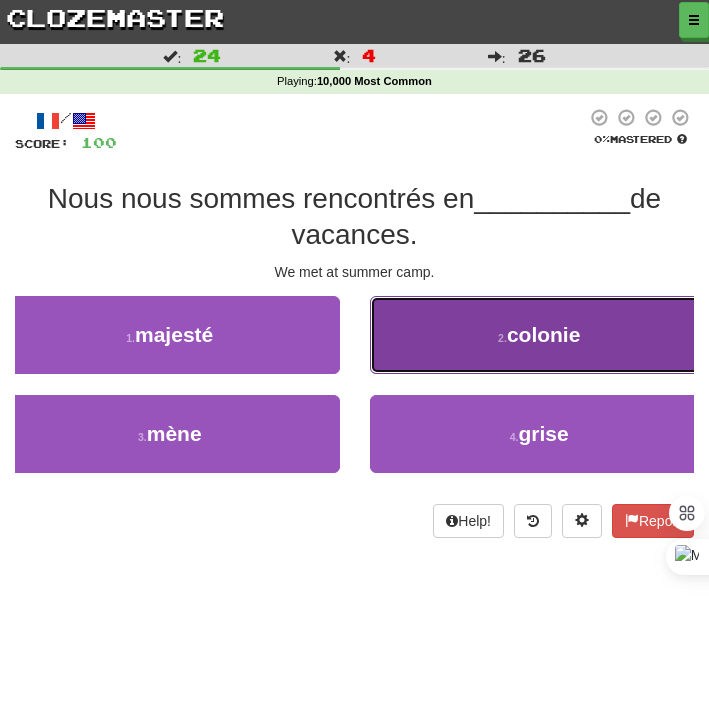 click on "2 .  colonie" at bounding box center (540, 335) 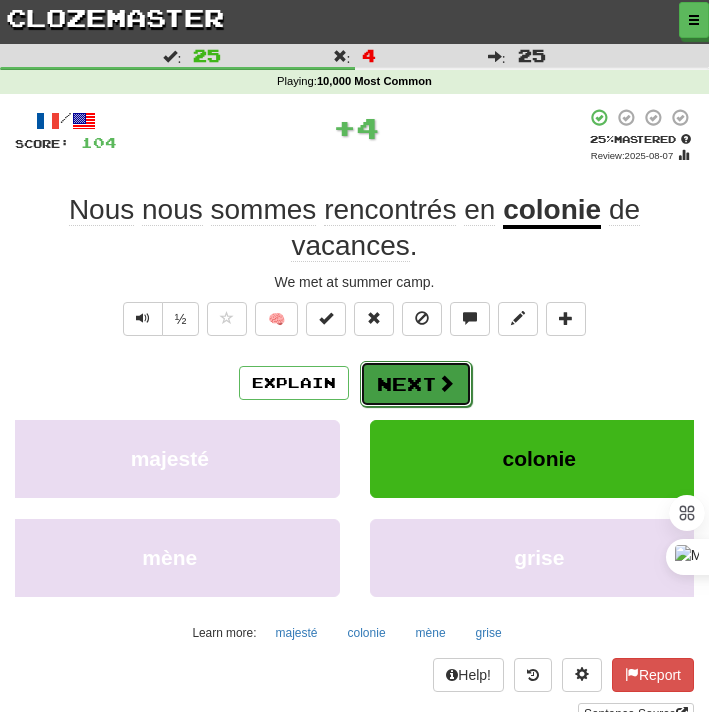 click on "Next" at bounding box center [416, 384] 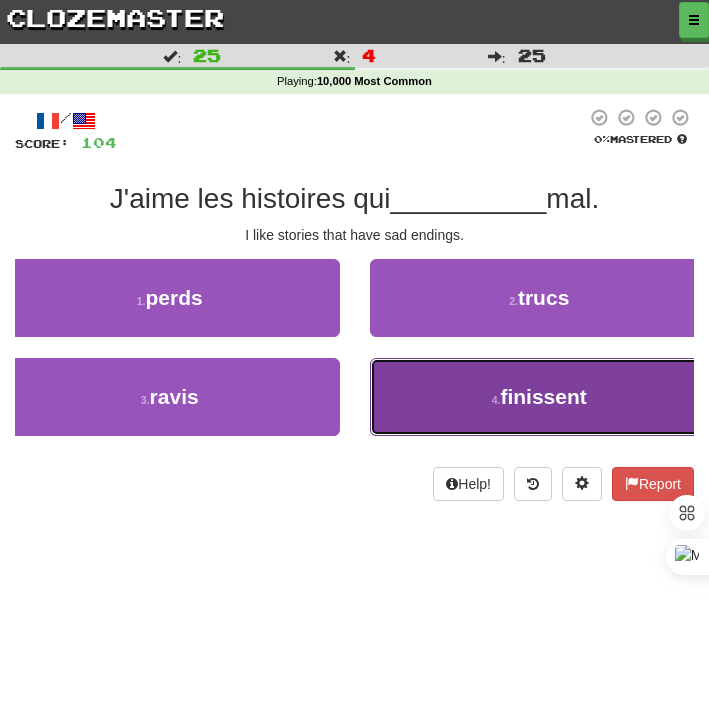click on "4 .  finissent" at bounding box center (540, 397) 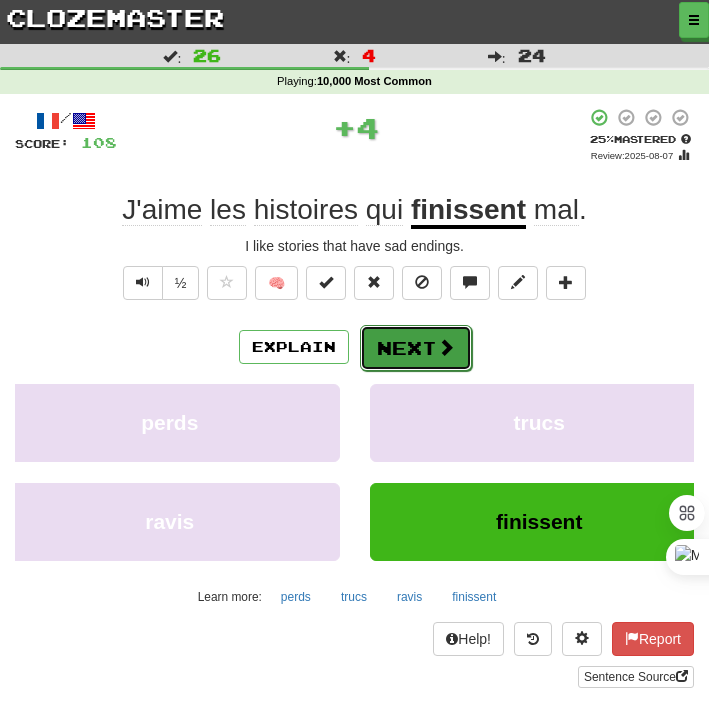 click on "Next" at bounding box center (416, 348) 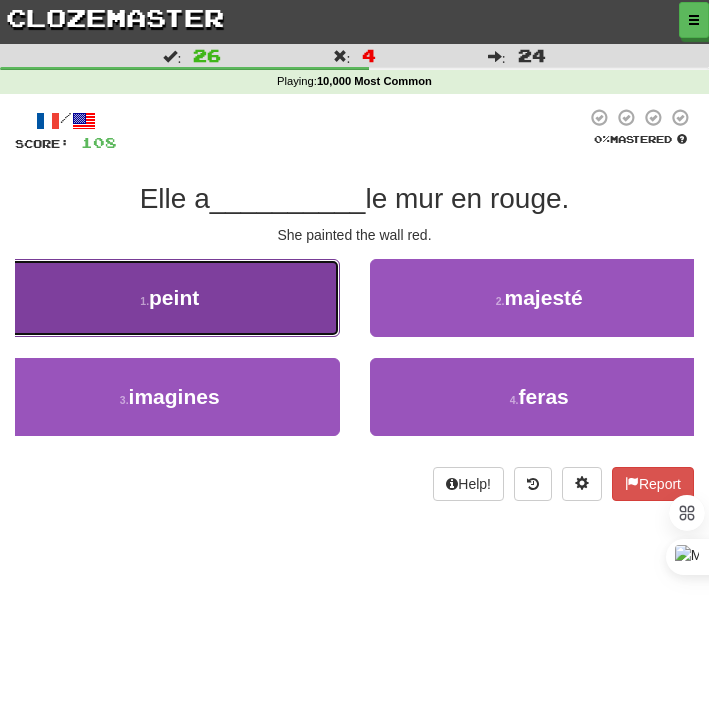 click on "1 .  peint" at bounding box center [170, 298] 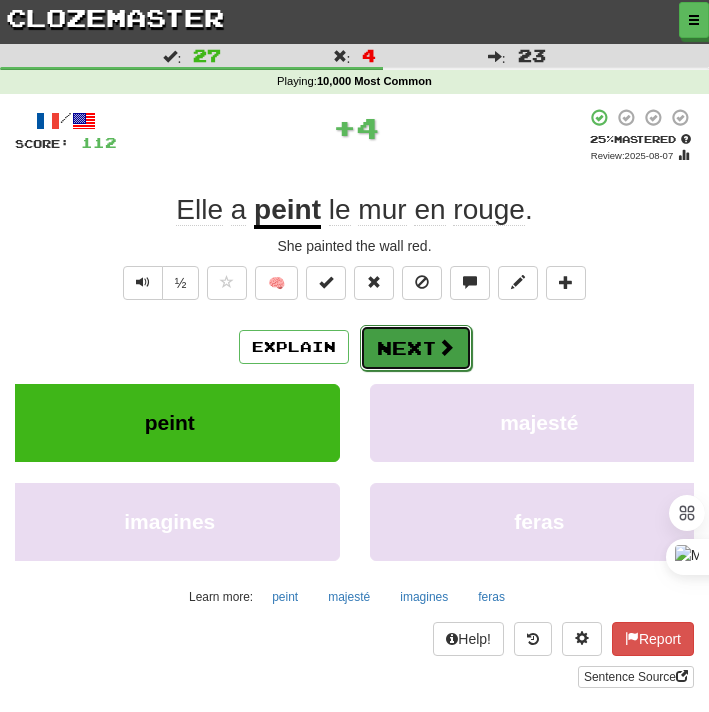 click on "Next" at bounding box center [416, 348] 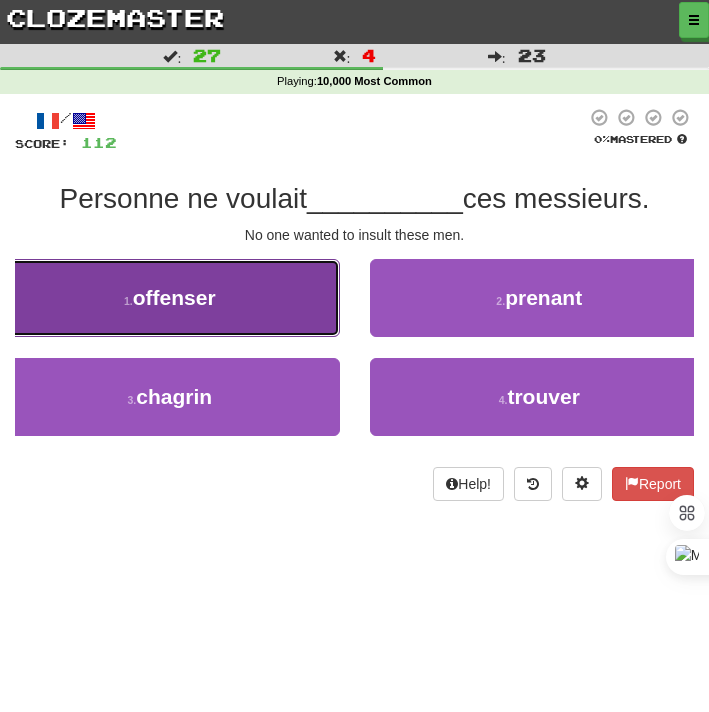 click on "1 .  offenser" at bounding box center [170, 298] 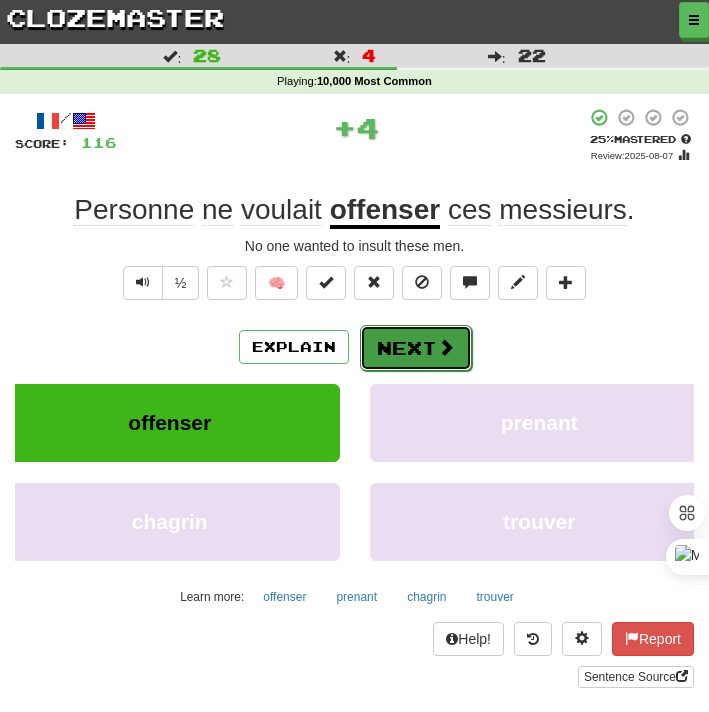 click on "Next" at bounding box center (416, 348) 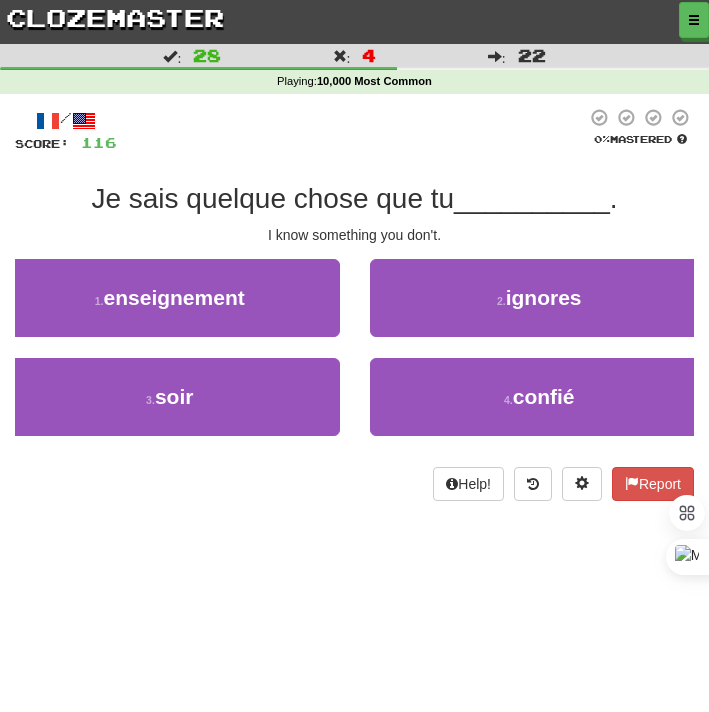 click on "2 .  ignores" at bounding box center [540, 308] 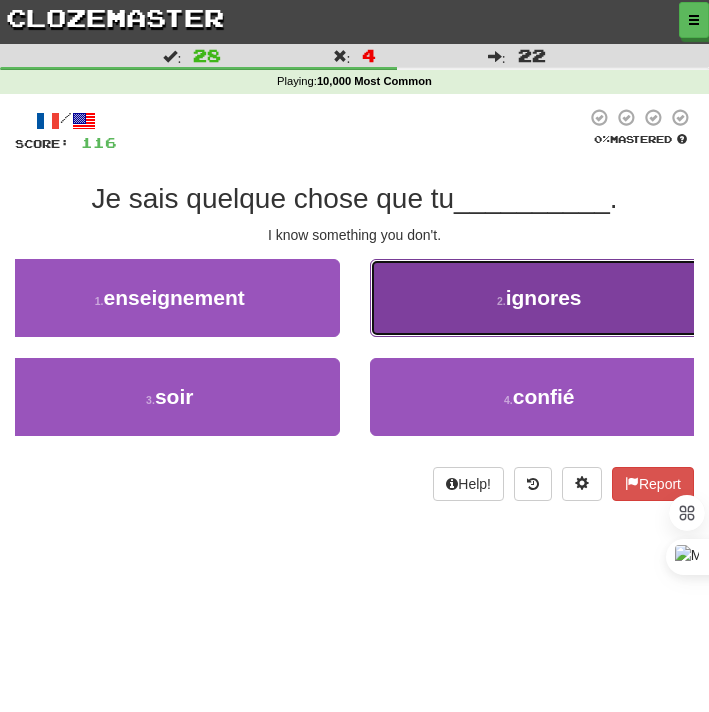 click on "2 .  ignores" at bounding box center [540, 298] 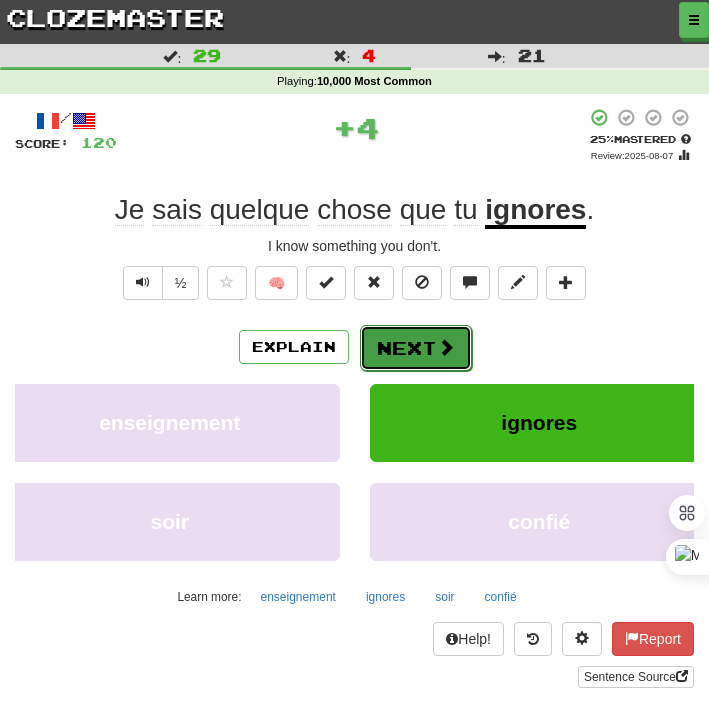 click on "Next" at bounding box center (416, 348) 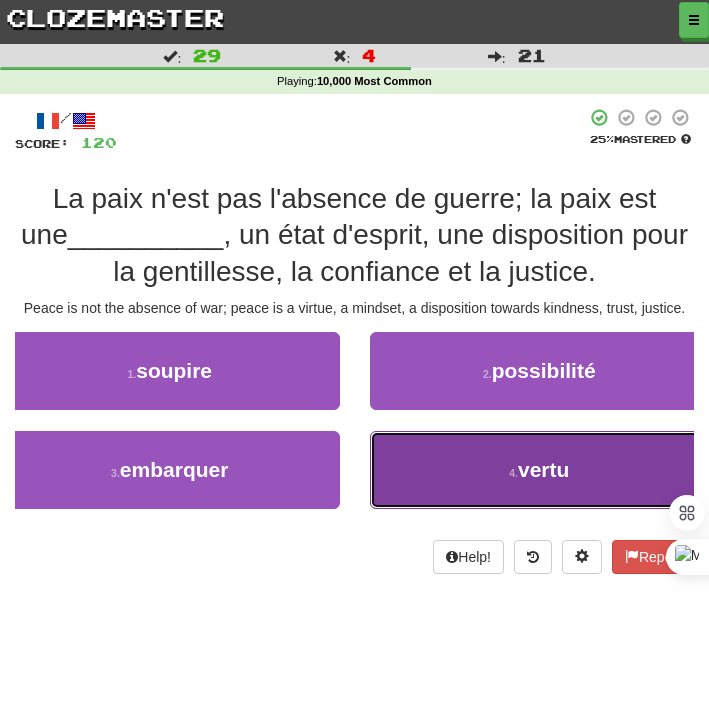 click on "4 .  vertu" at bounding box center (540, 470) 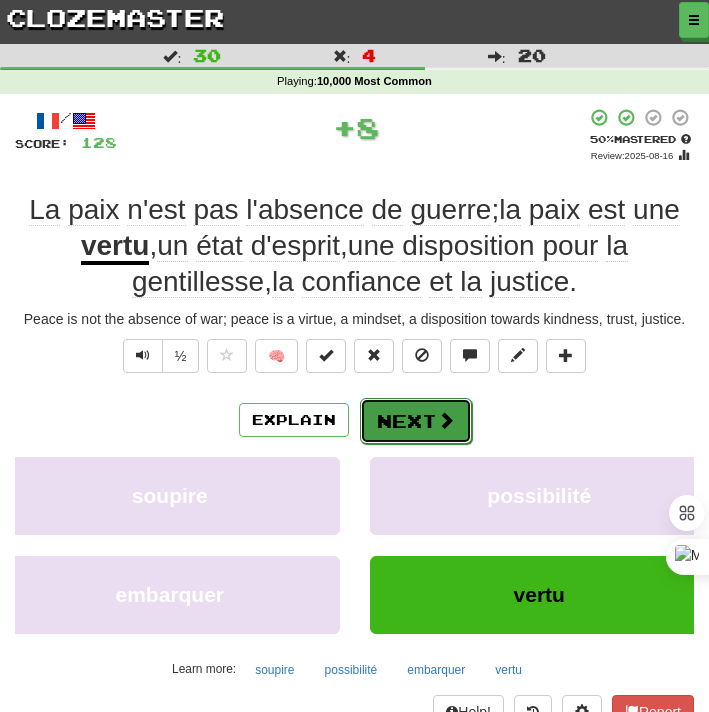 click on "Next" at bounding box center [416, 421] 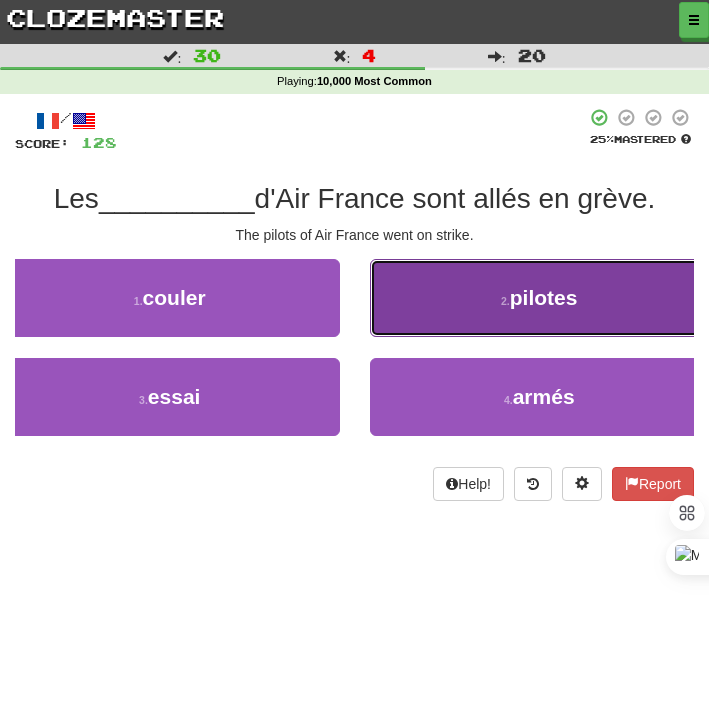 click on "2 .  pilotes" at bounding box center [540, 298] 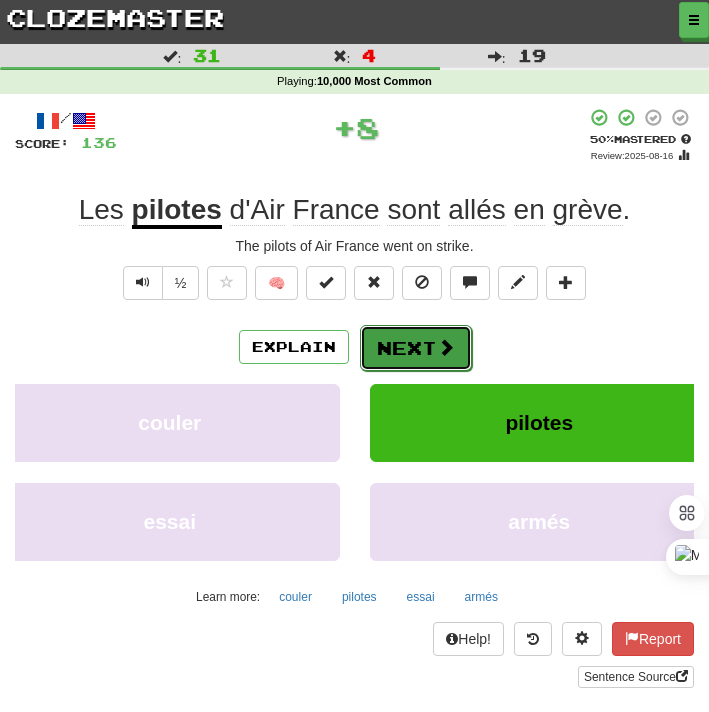 click on "Next" at bounding box center (416, 348) 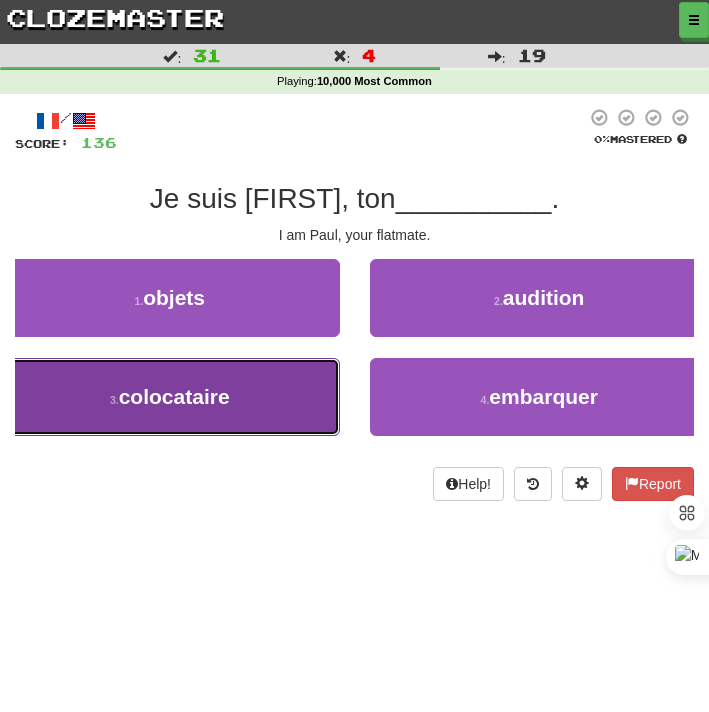 click on "3 .  colocataire" at bounding box center (170, 397) 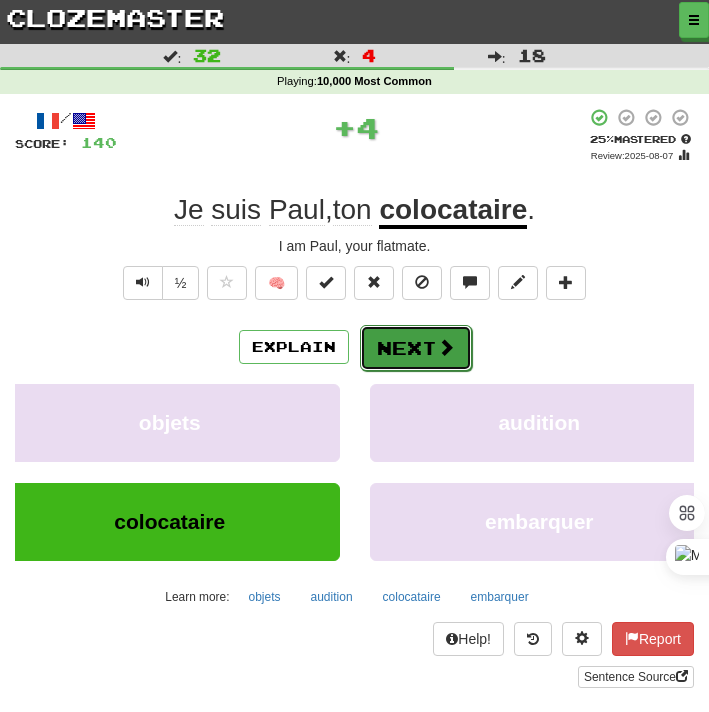 click on "Next" at bounding box center (416, 348) 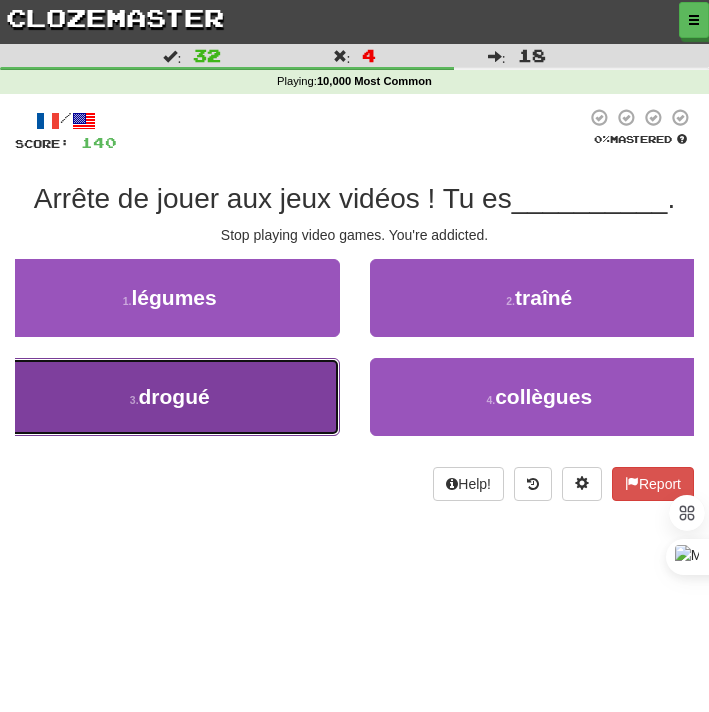 click on "3 .  drogué" at bounding box center [170, 397] 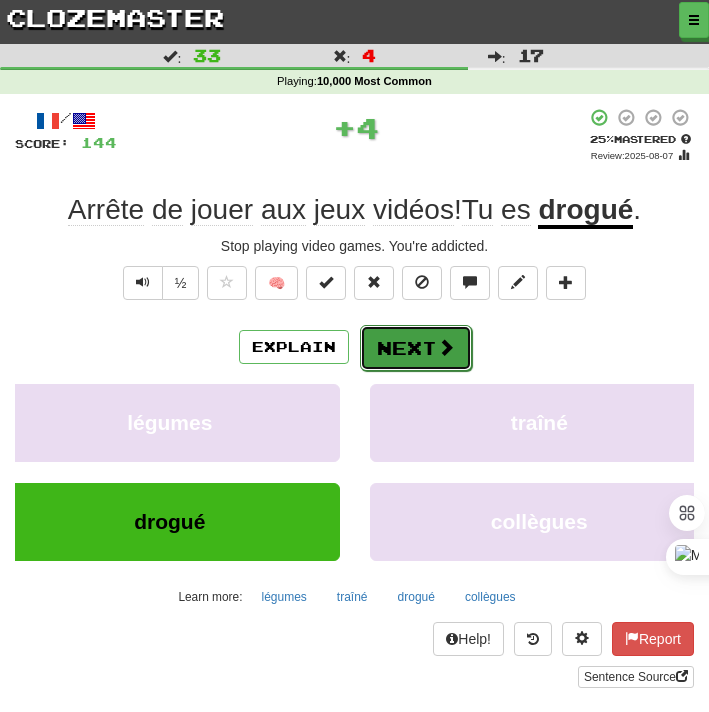 click on "Next" at bounding box center [416, 348] 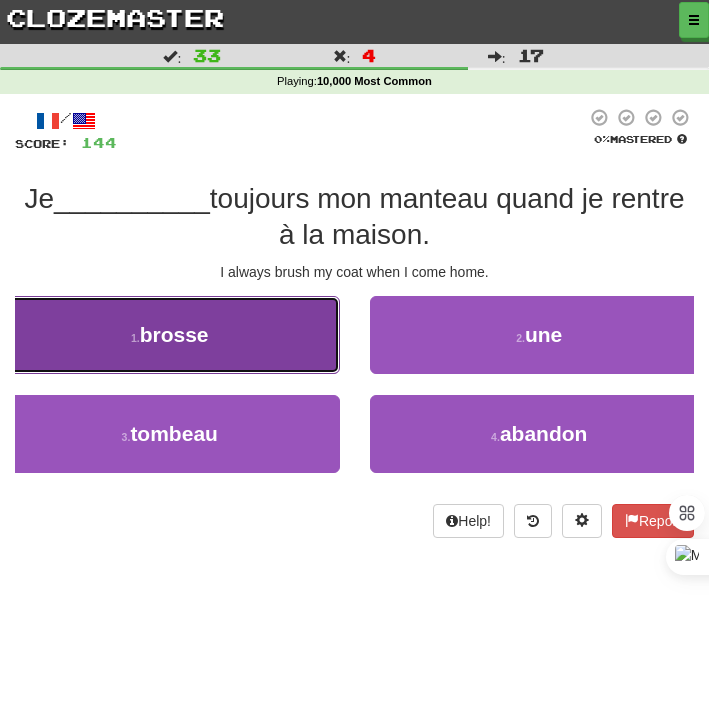click on "1 .  brosse" at bounding box center [170, 335] 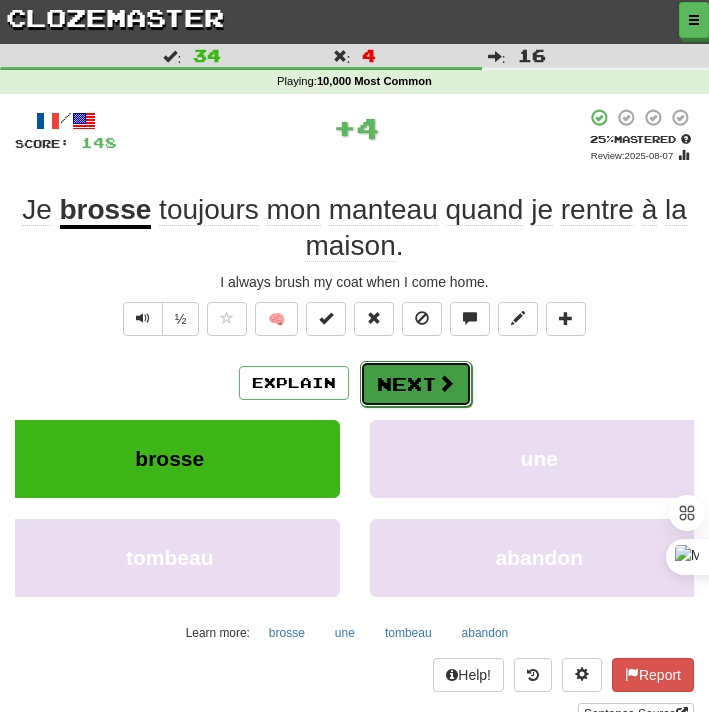 click on "Next" at bounding box center [416, 384] 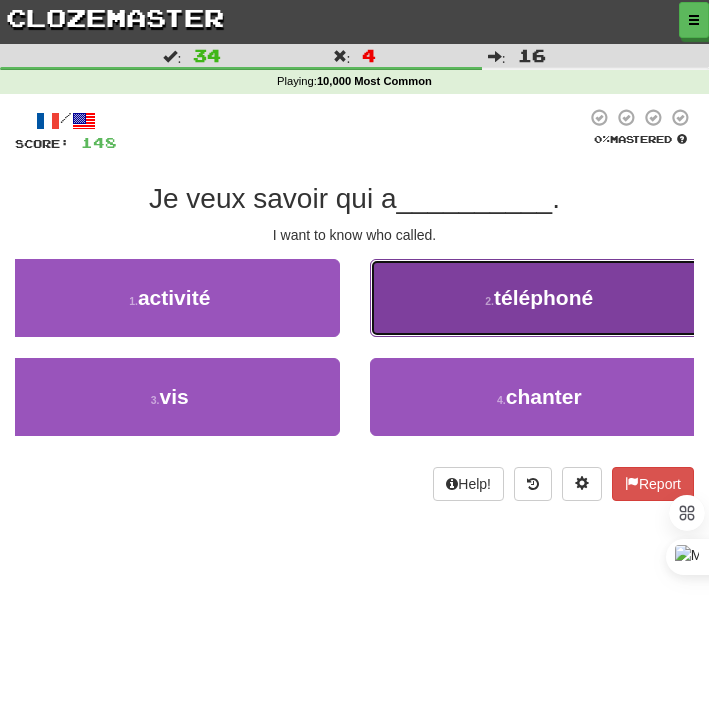 click on "2 .  téléphoné" at bounding box center (540, 298) 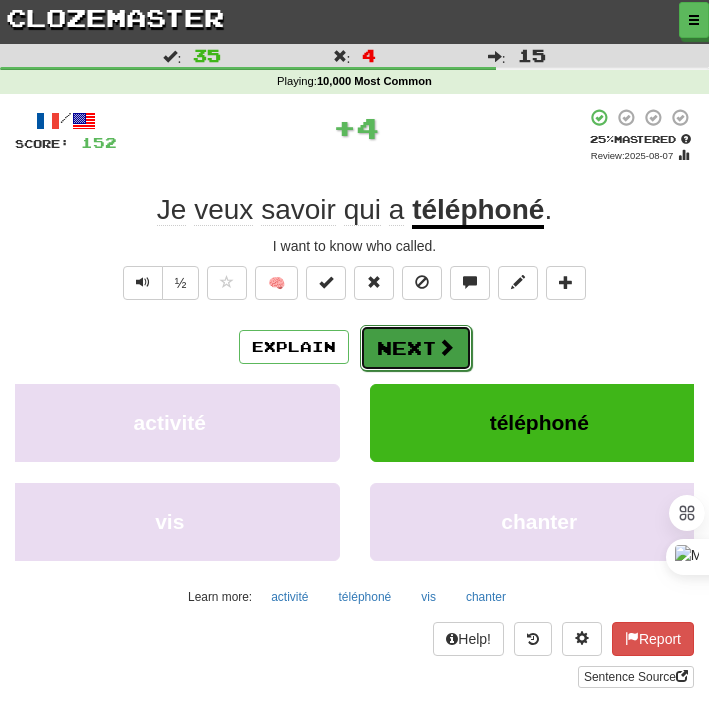 click on "Next" at bounding box center [416, 348] 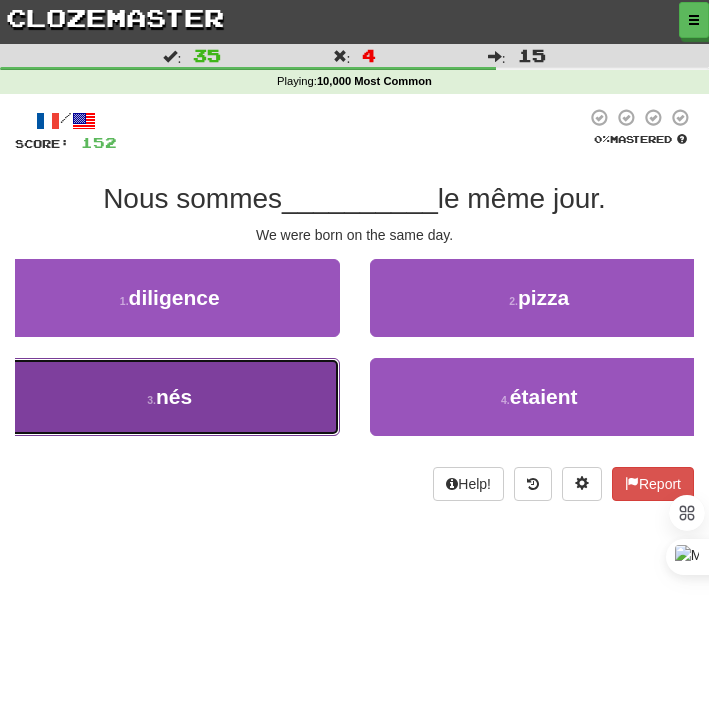 click on "3 .  nés" at bounding box center [170, 397] 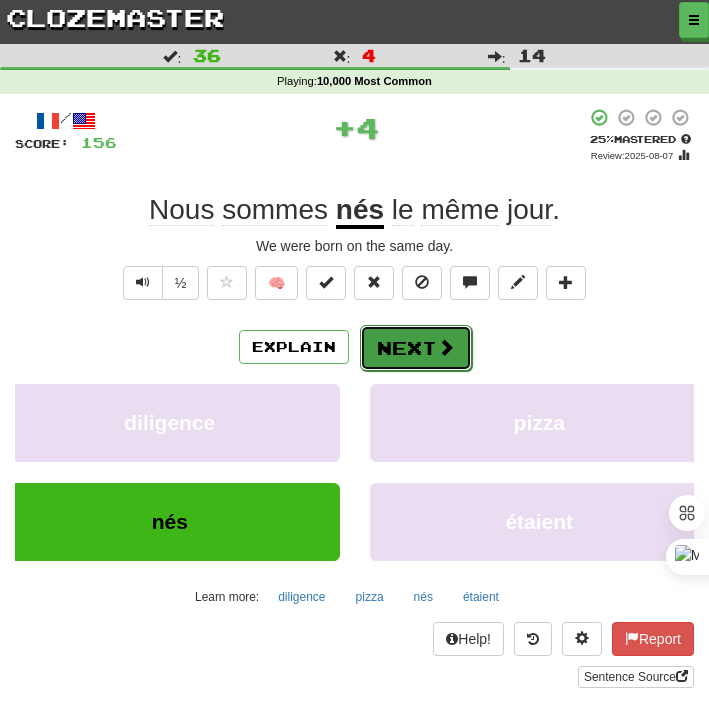 click on "Next" at bounding box center (416, 348) 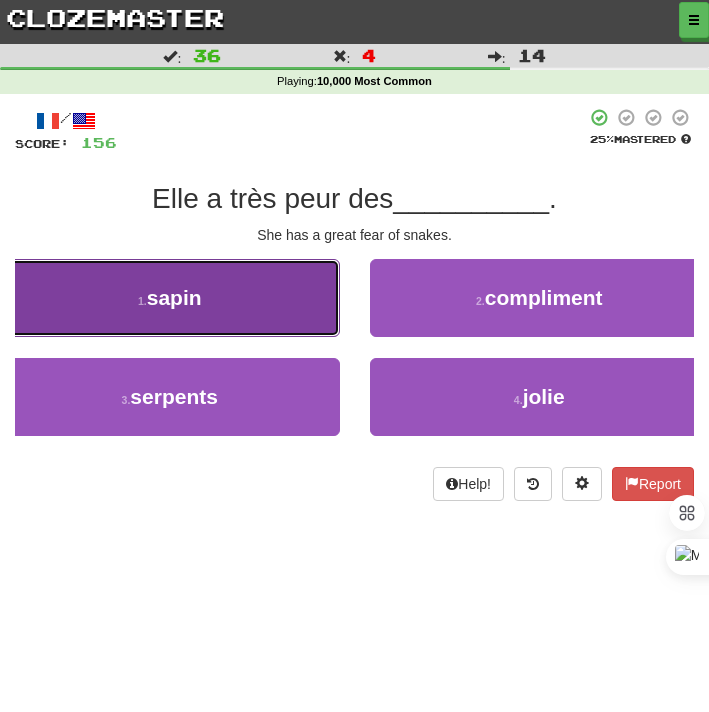 click on "1 .  sapin" at bounding box center [170, 298] 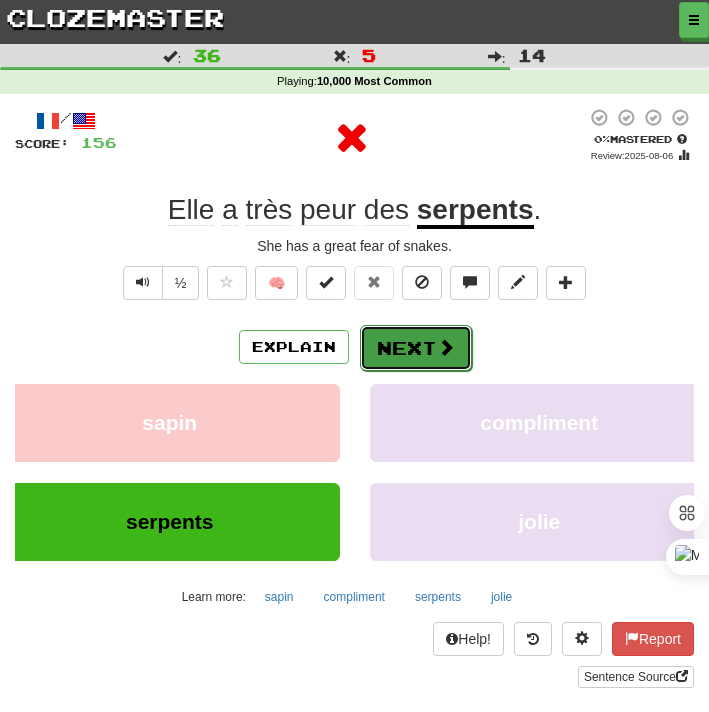 click on "Next" at bounding box center [416, 348] 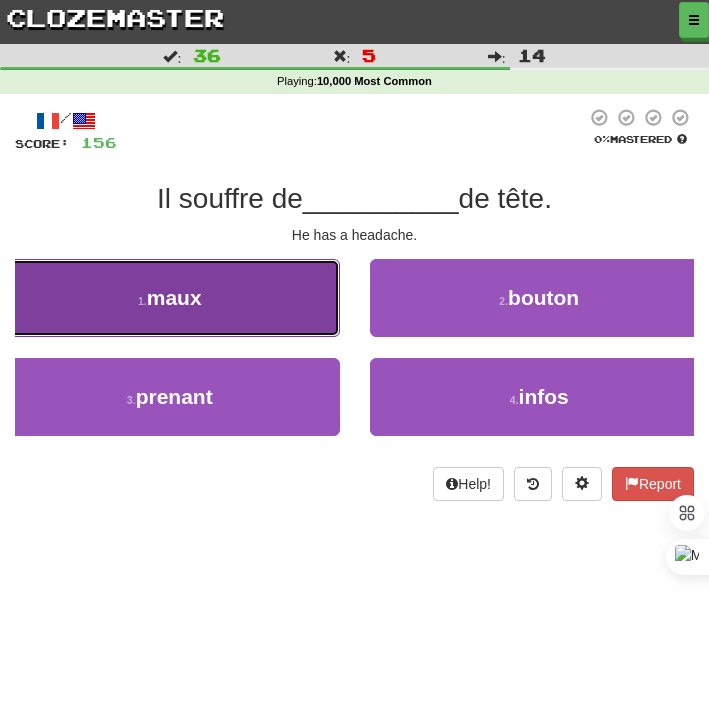 click on "1 .  maux" at bounding box center [170, 298] 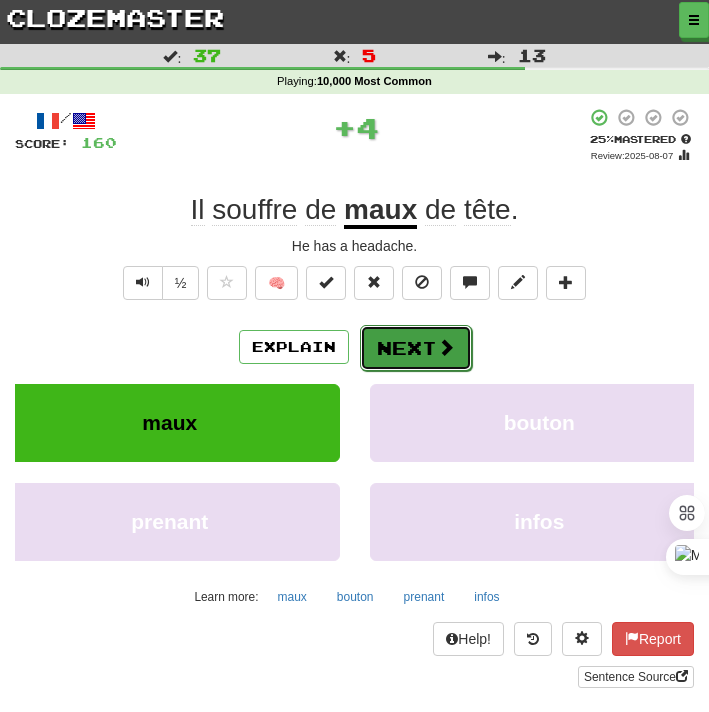 click on "Next" at bounding box center [416, 348] 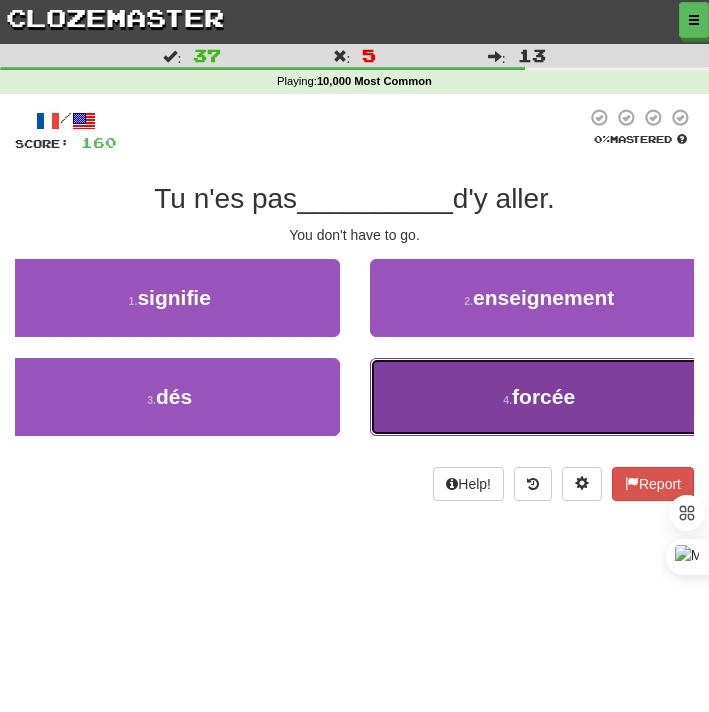 click on "4 .  forcée" at bounding box center [540, 397] 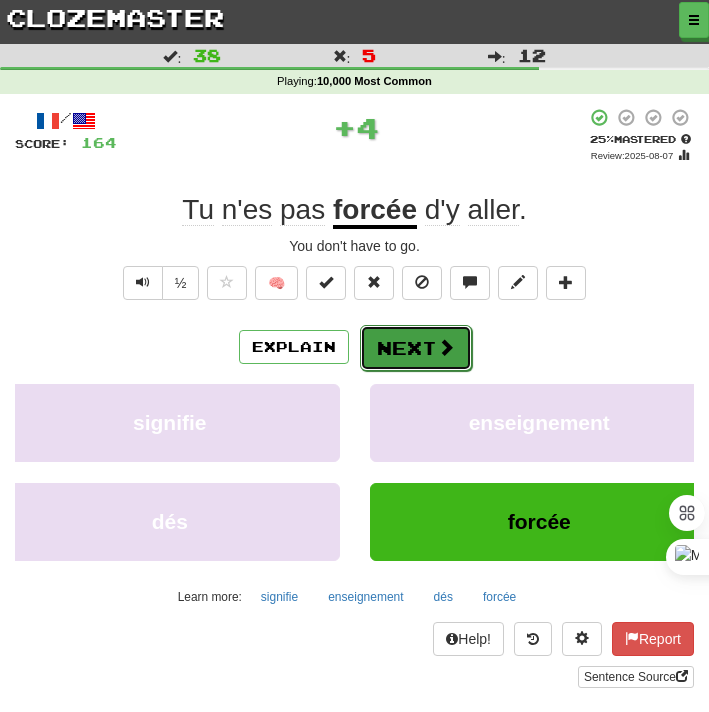 click on "Next" at bounding box center [416, 348] 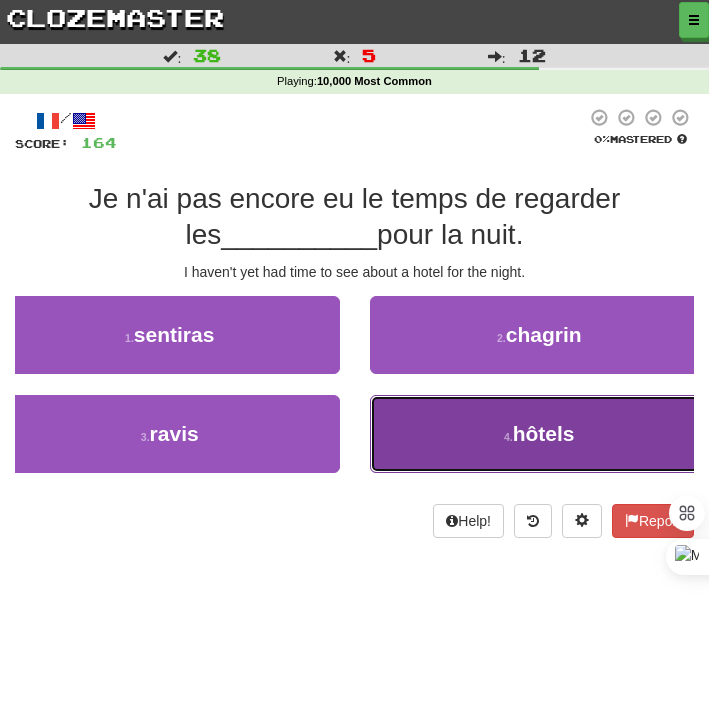 click on "4 .  hôtels" at bounding box center [540, 434] 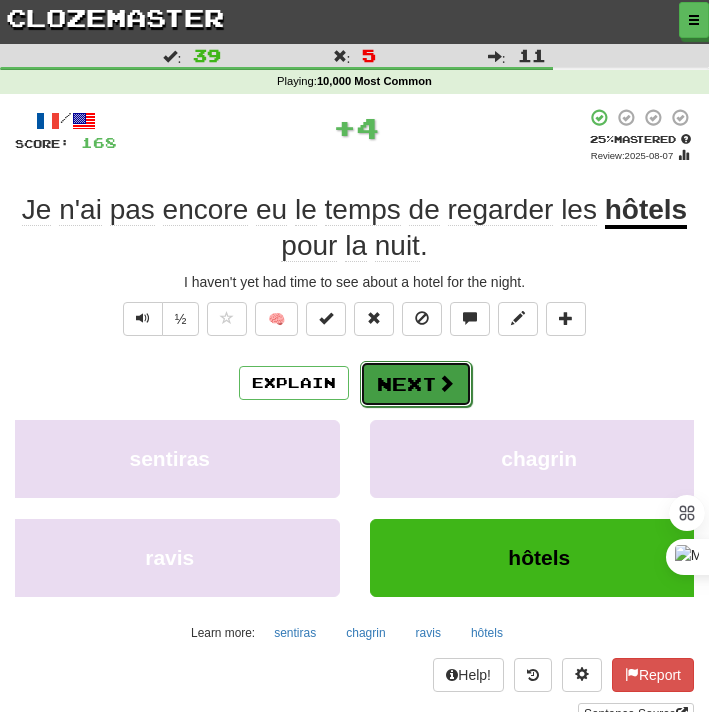 click on "Next" at bounding box center [416, 384] 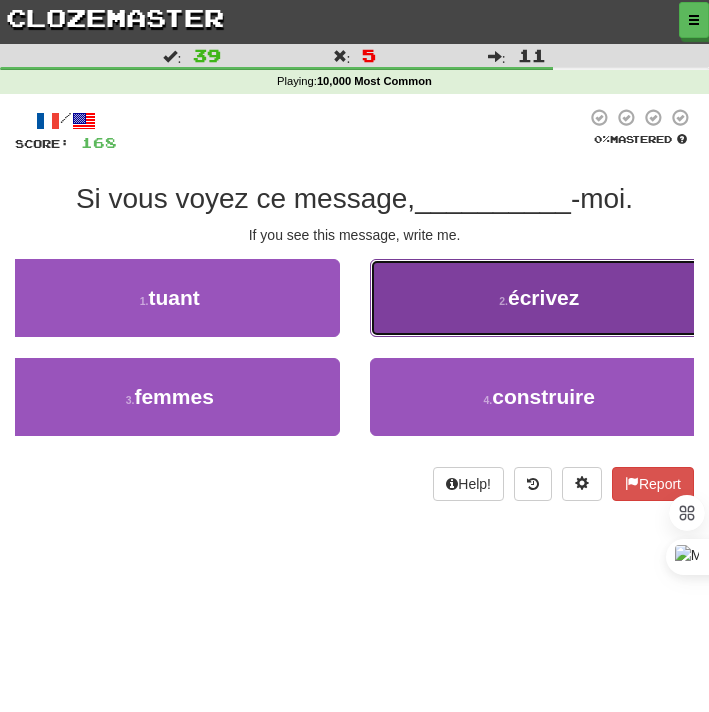 click on "2 .  écrivez" at bounding box center (540, 298) 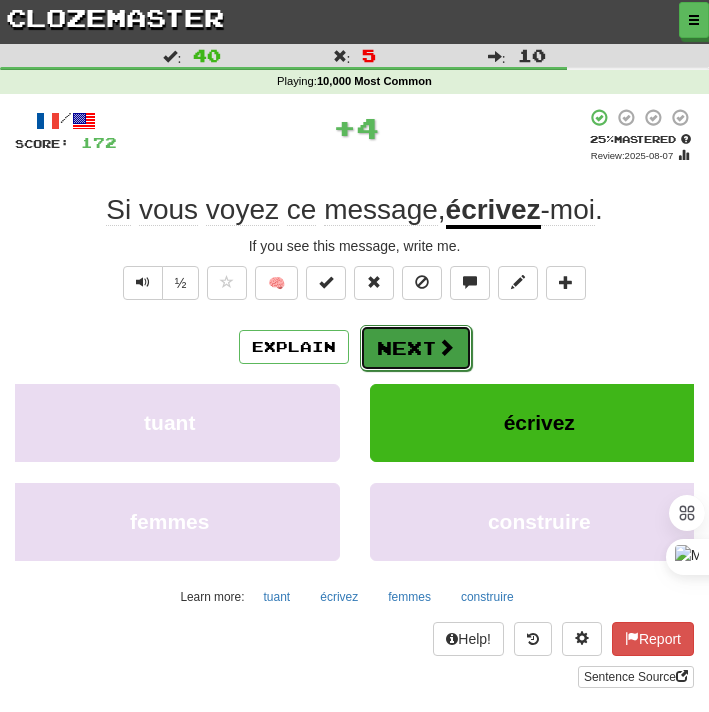 click on "Next" at bounding box center (416, 348) 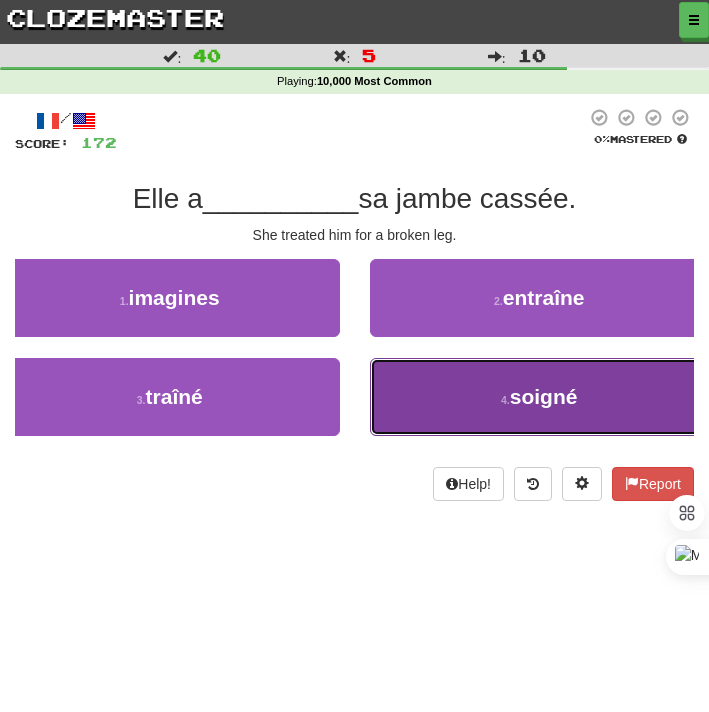 click on "4 .  soigné" at bounding box center [540, 397] 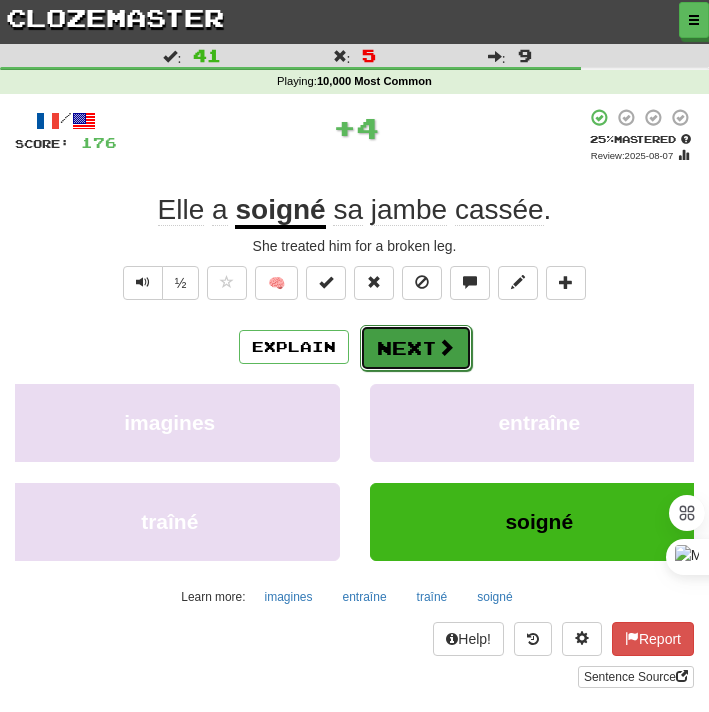 click on "Next" at bounding box center [416, 348] 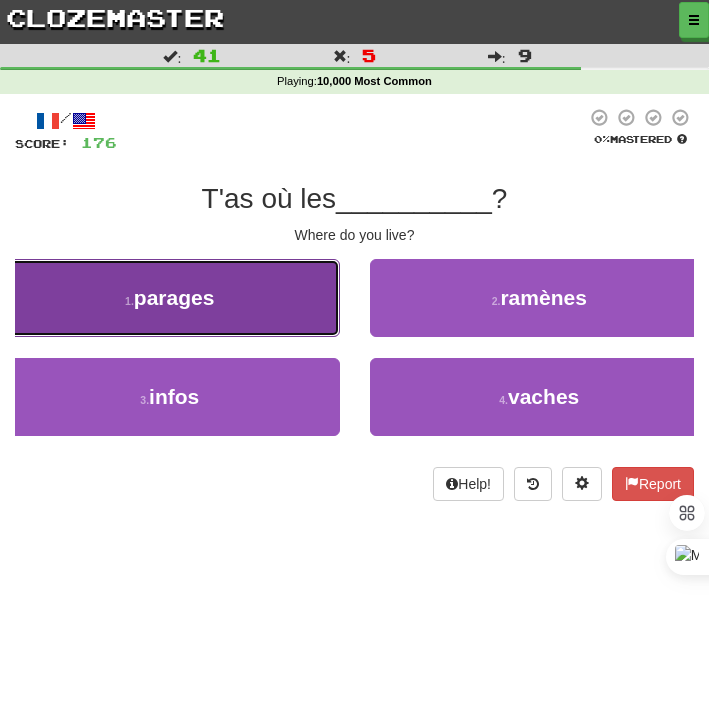 click on "1 .  parages" at bounding box center (170, 298) 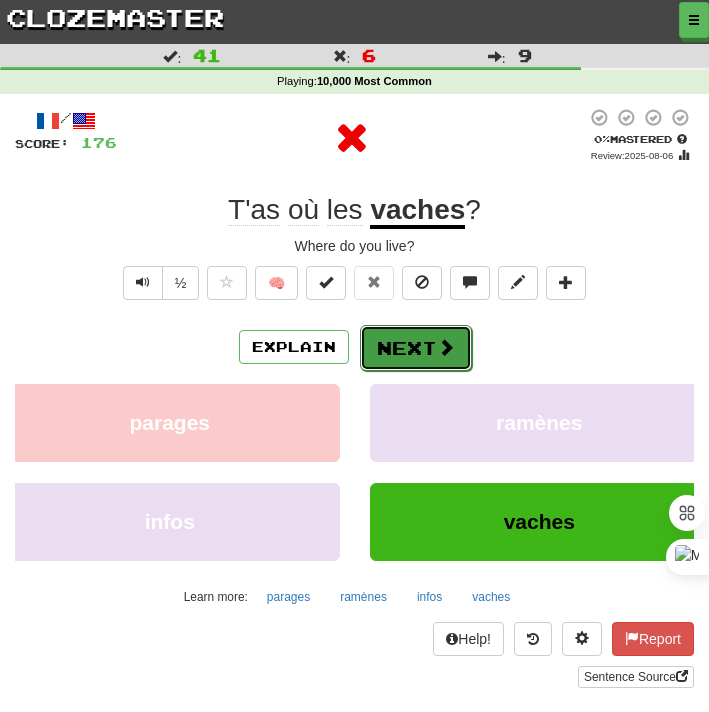 click on "Next" at bounding box center (416, 348) 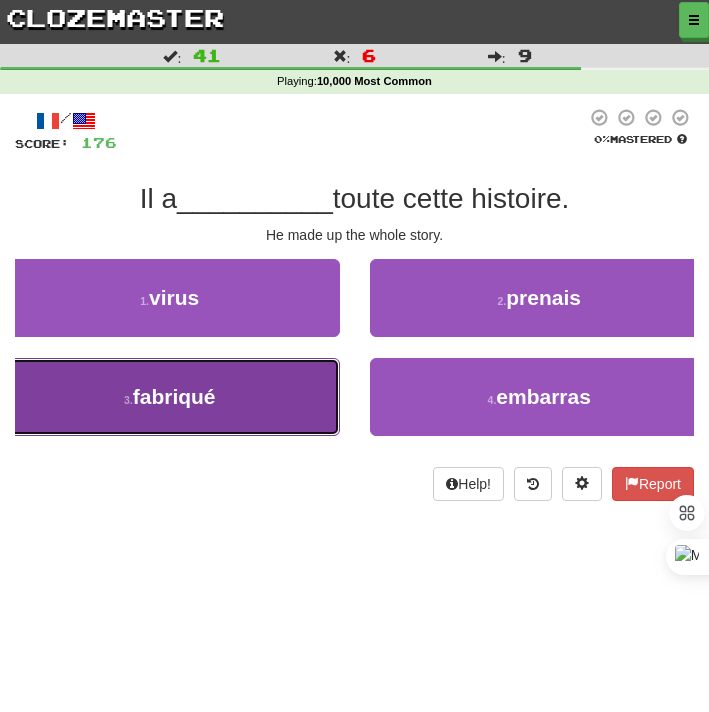 click on "3 .  fabriqué" at bounding box center (170, 397) 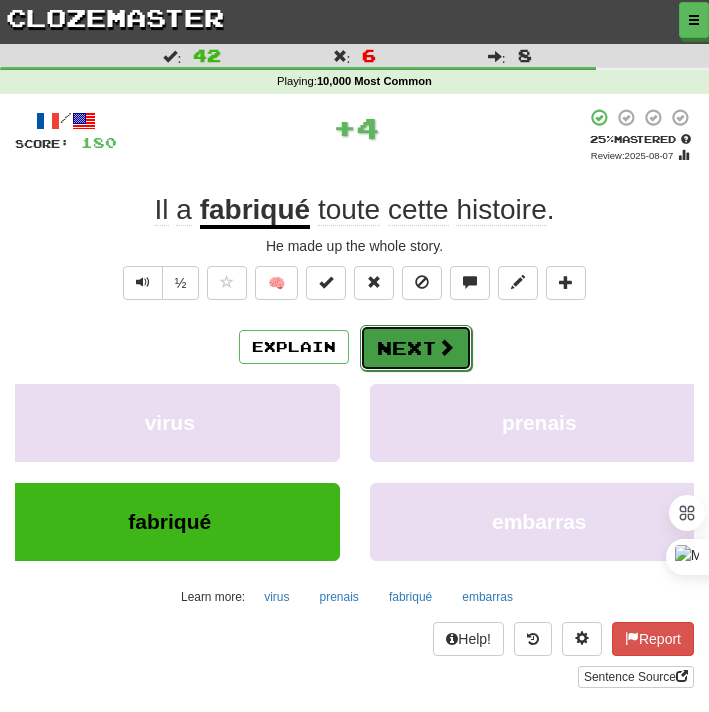 click on "Next" at bounding box center (416, 348) 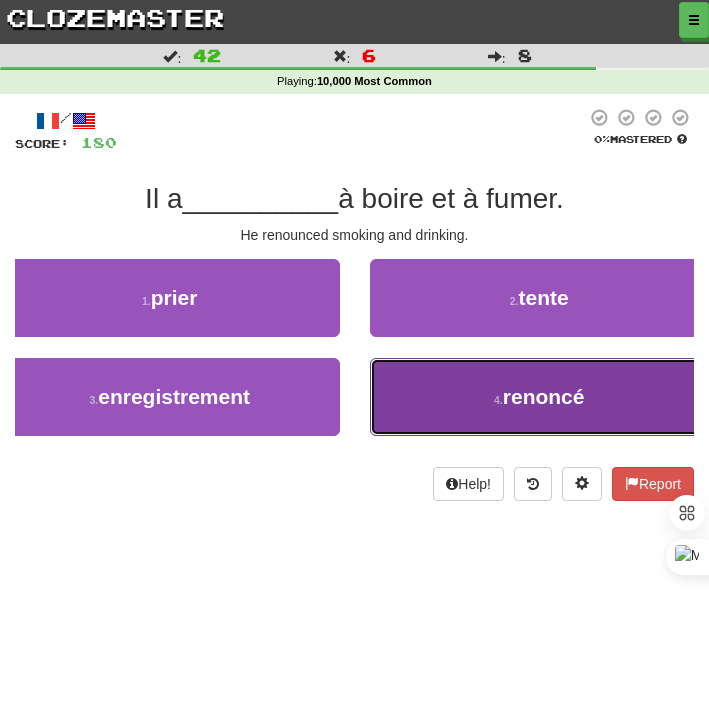 click on "4 .  renoncé" at bounding box center [540, 397] 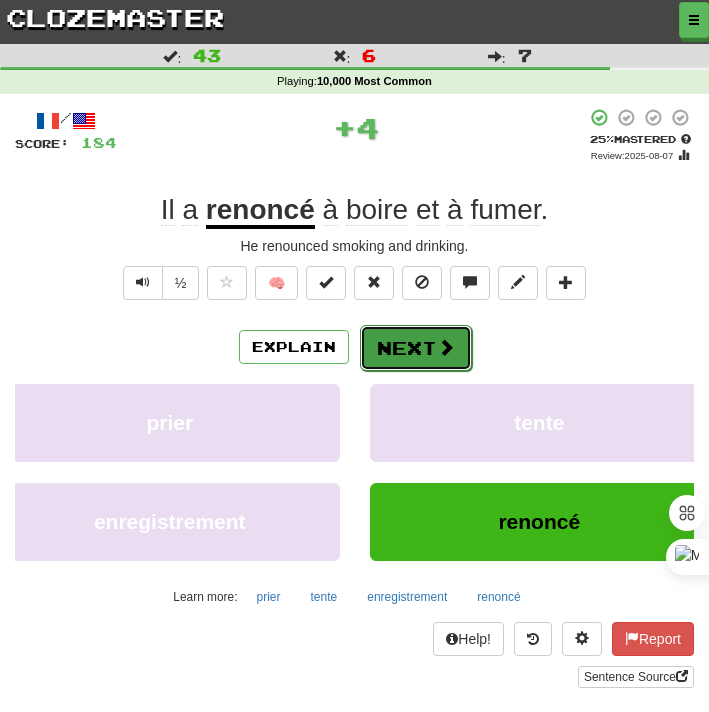 click on "Next" at bounding box center (416, 348) 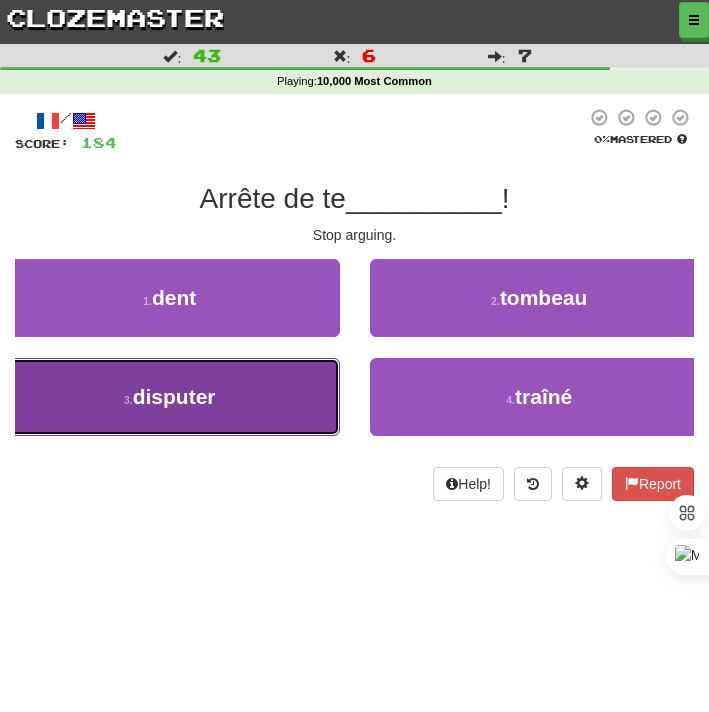 click on "3 .  disputer" at bounding box center (170, 397) 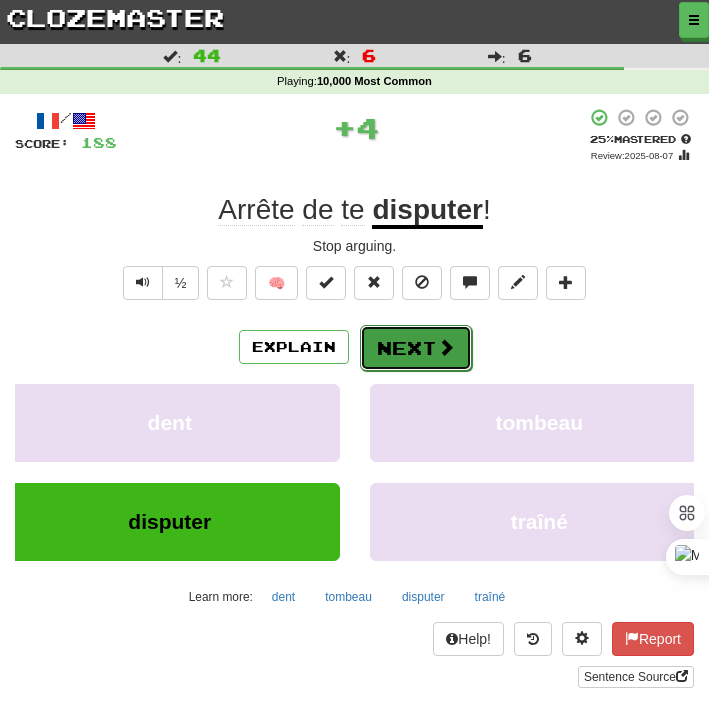 click on "Next" at bounding box center (416, 348) 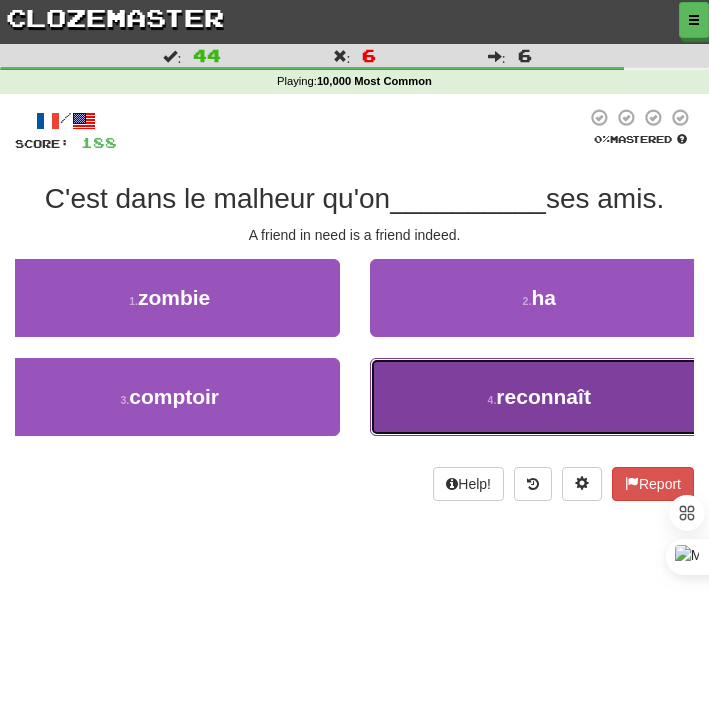 click on "4 .  reconnaît" at bounding box center [540, 397] 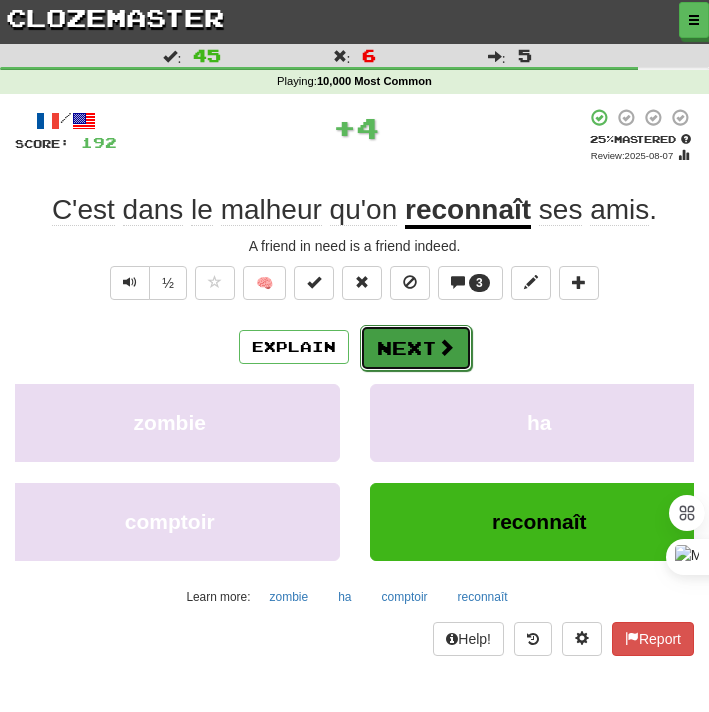 click on "Next" at bounding box center (416, 348) 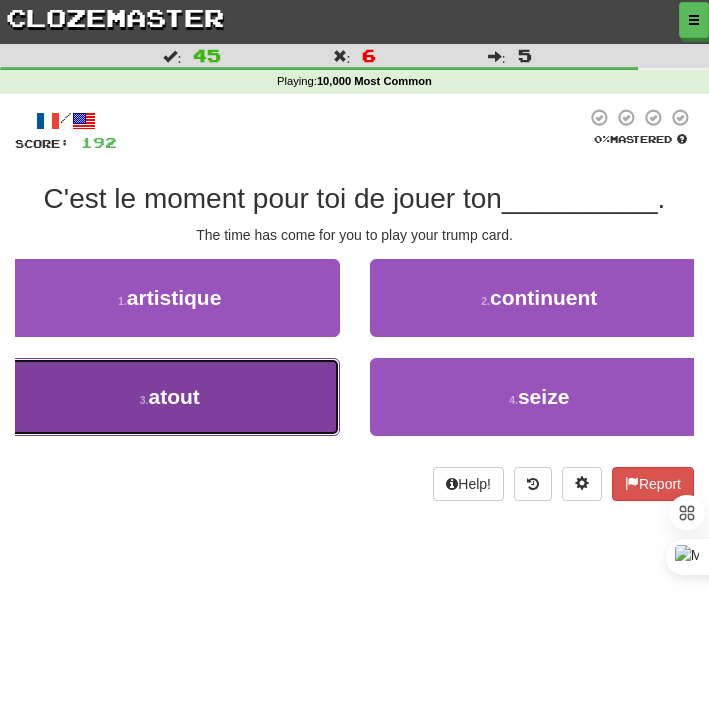 click on "3 .  atout" at bounding box center (170, 397) 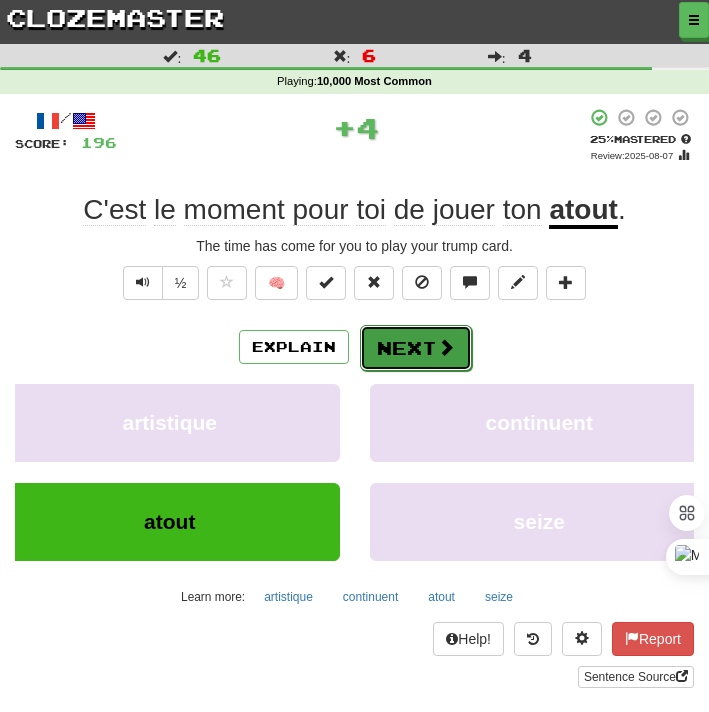 click on "Next" at bounding box center [416, 348] 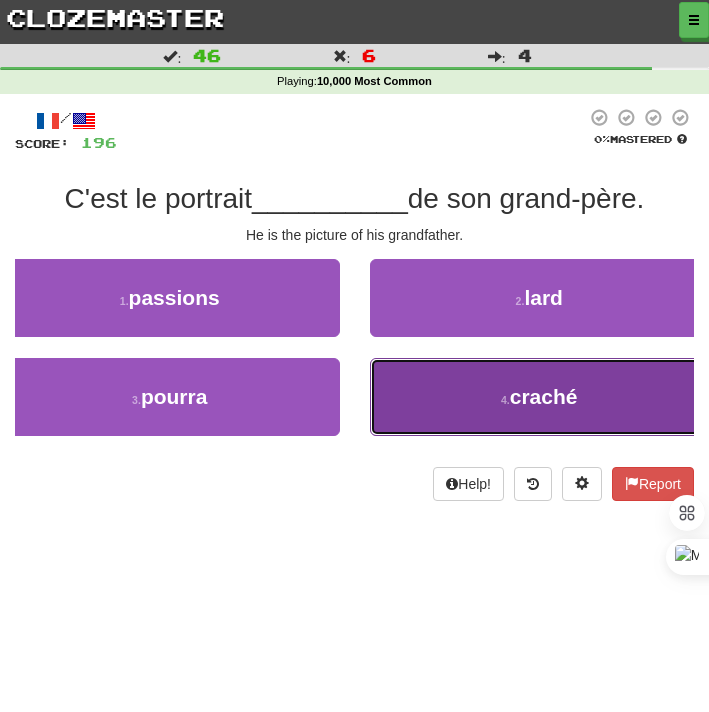 click on "4 .  craché" at bounding box center [540, 397] 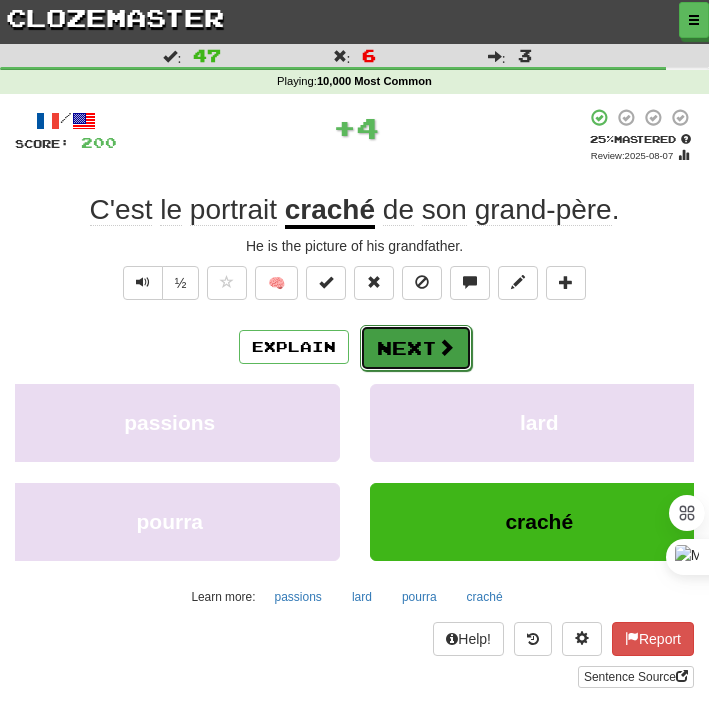 click on "Next" at bounding box center [416, 348] 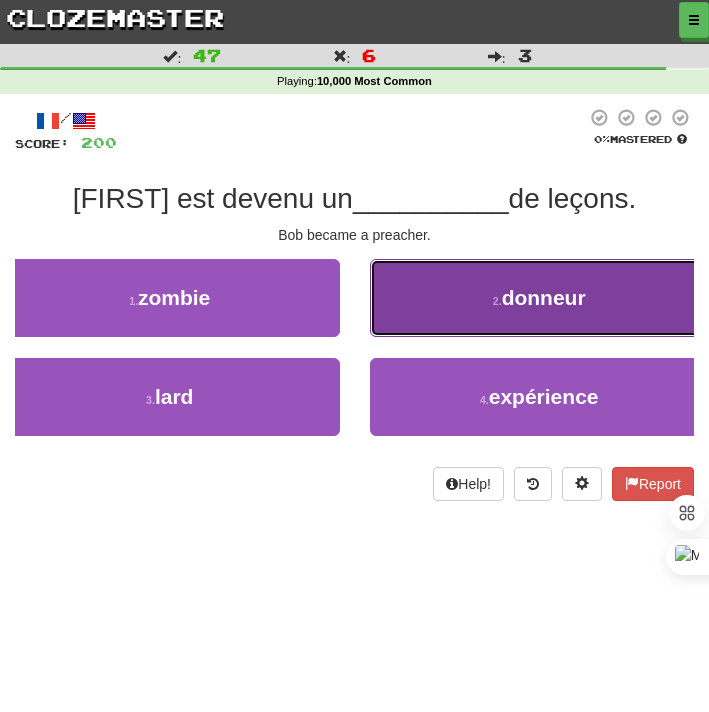 click on "2 .  donneur" at bounding box center [540, 298] 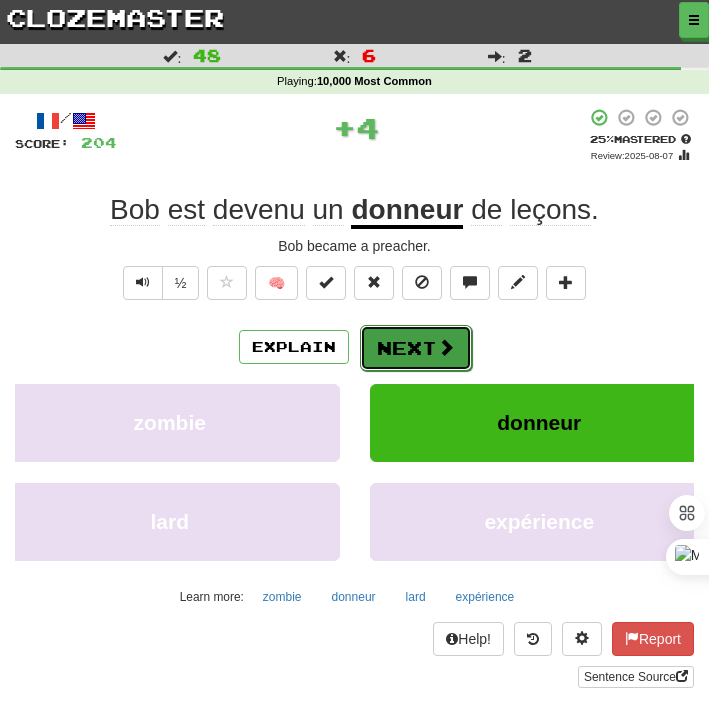 click on "Next" at bounding box center (416, 348) 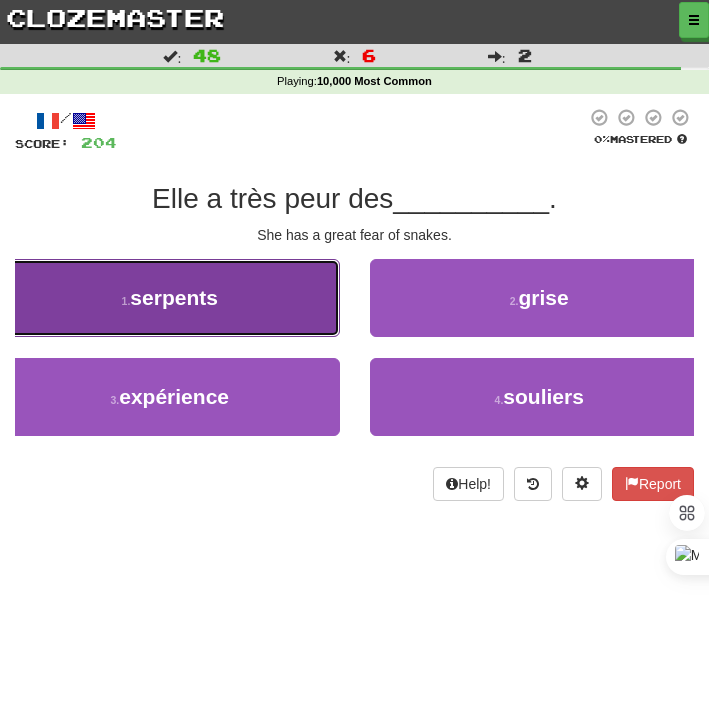 click on "1 .  serpents" at bounding box center [170, 298] 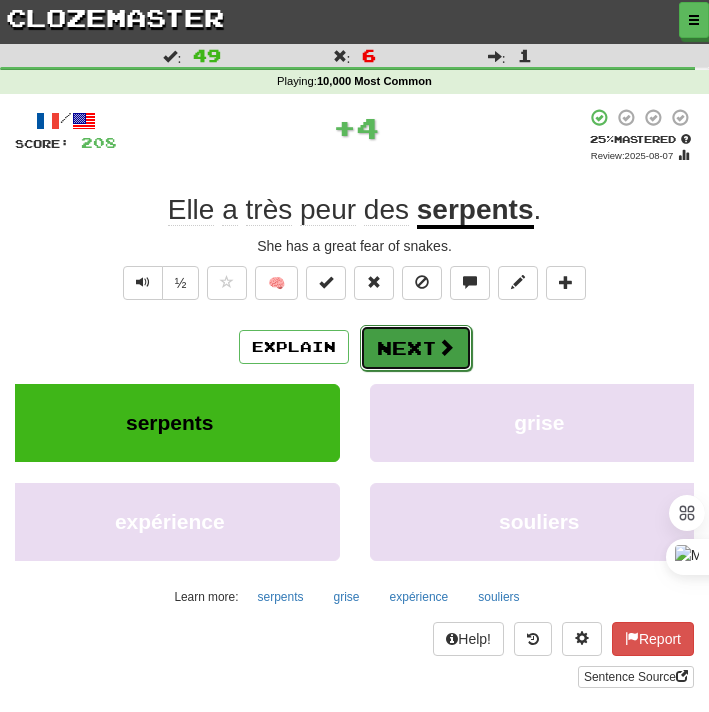 click on "Next" at bounding box center [416, 348] 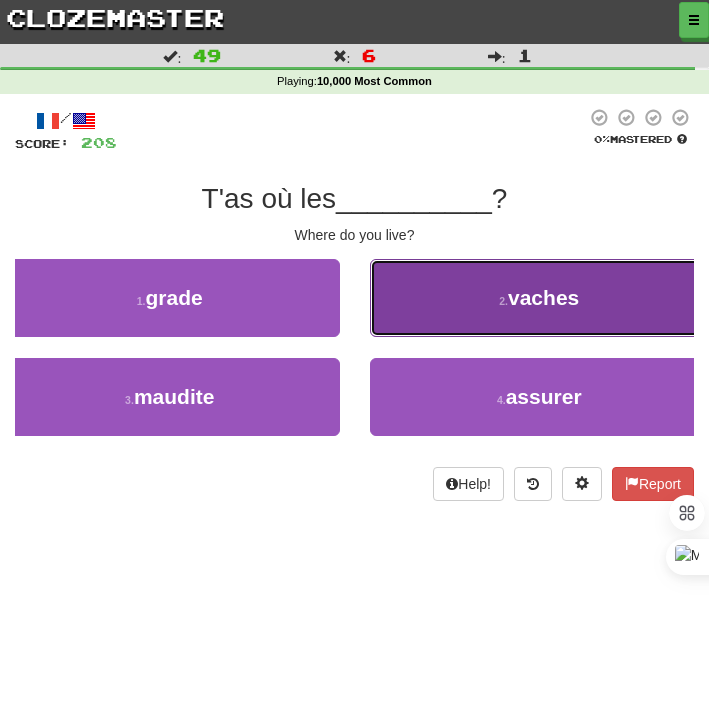 click on "2 .  vaches" at bounding box center [540, 298] 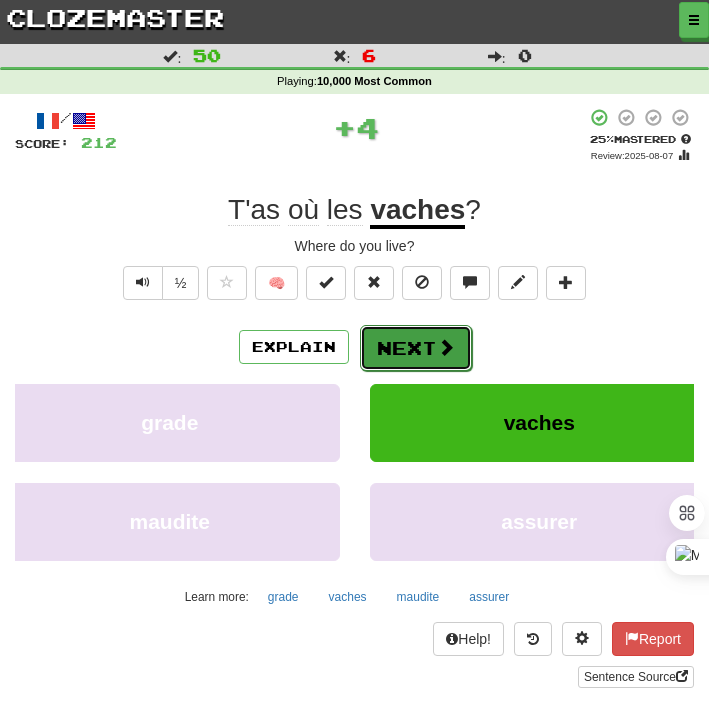 click on "Next" at bounding box center [416, 348] 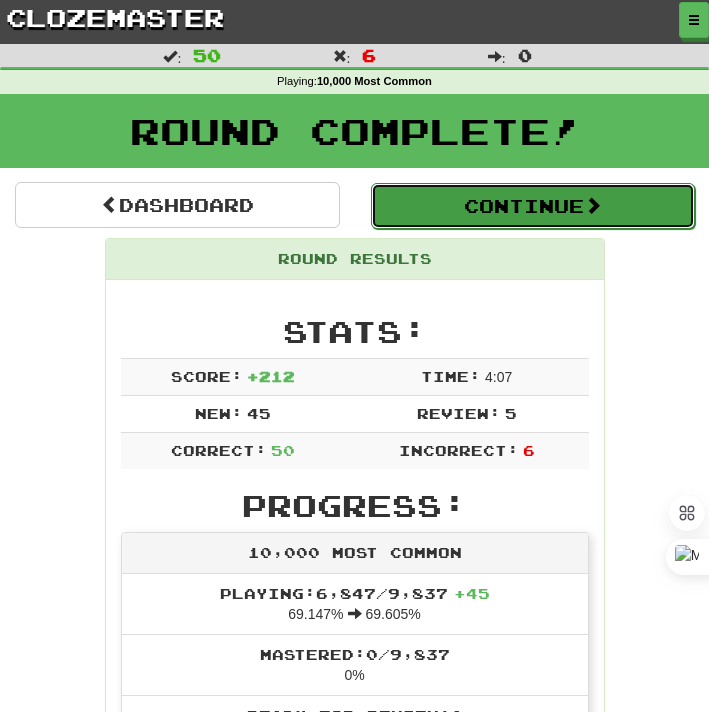click on "Continue" at bounding box center [533, 206] 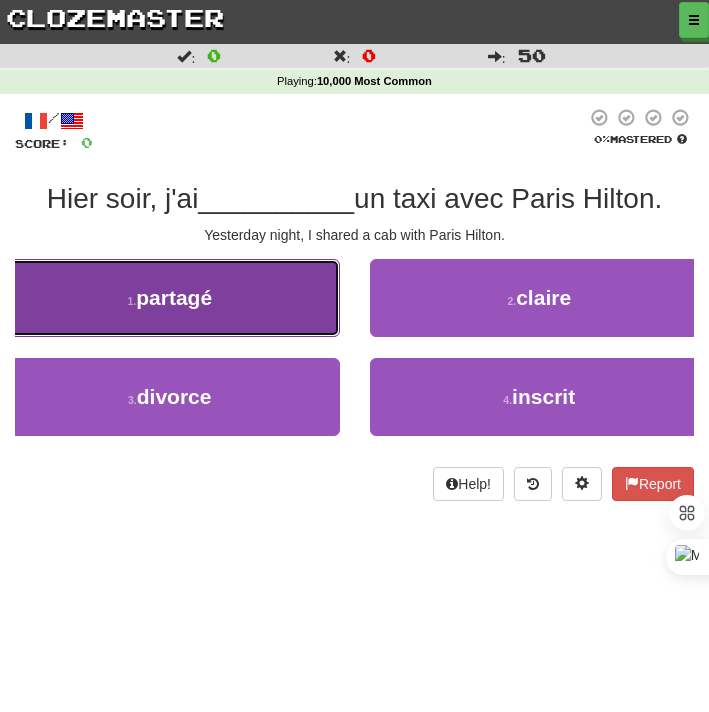 click on "1 .  partagé" at bounding box center (170, 298) 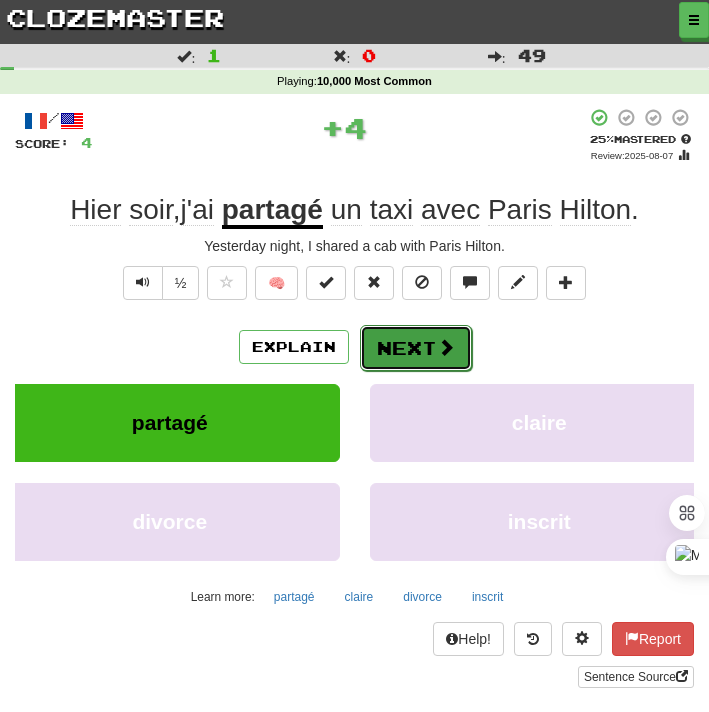 click on "Next" at bounding box center (416, 348) 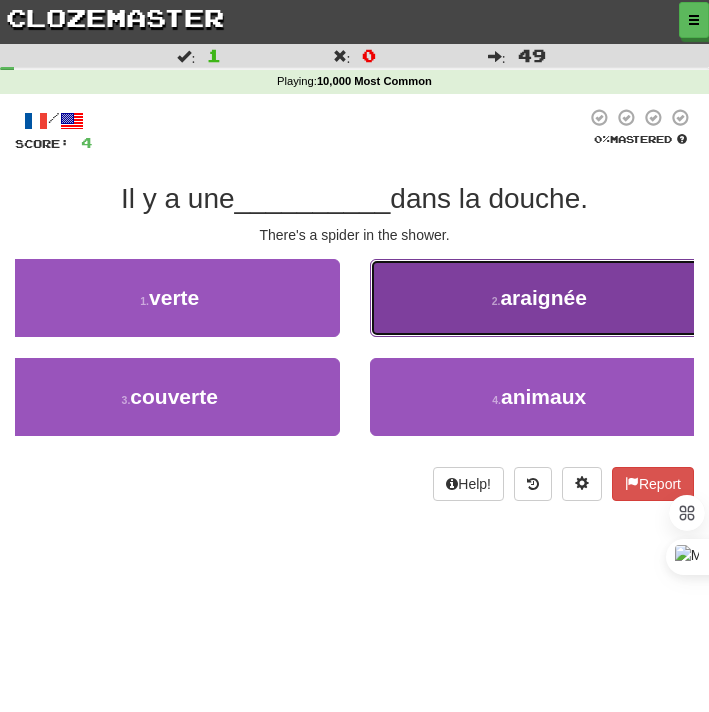 click on "2 .  araignée" at bounding box center [540, 298] 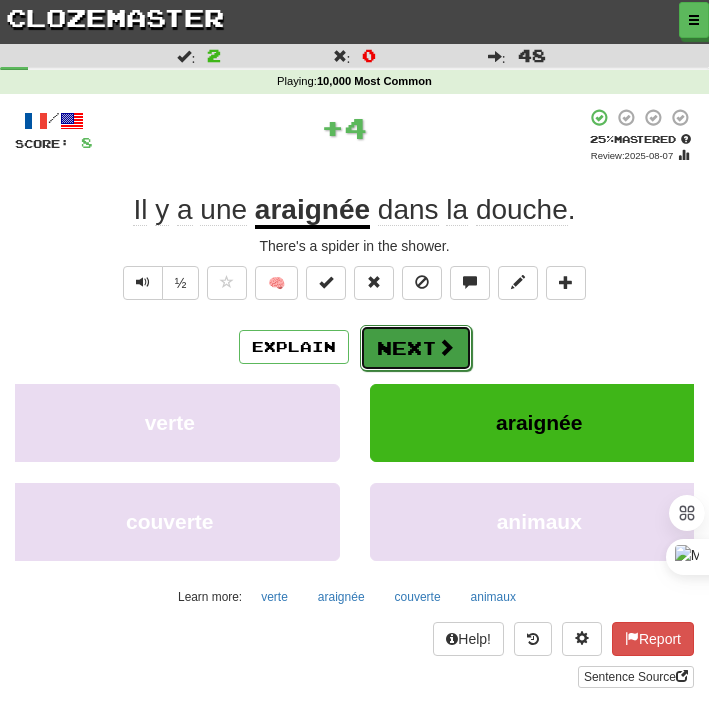 click on "Next" at bounding box center (416, 348) 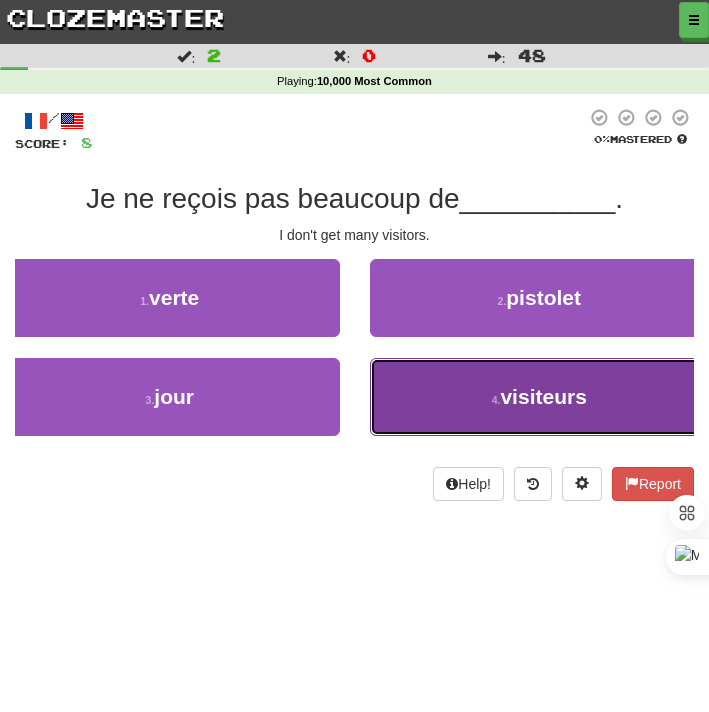 click on "4 .  visiteurs" at bounding box center [540, 397] 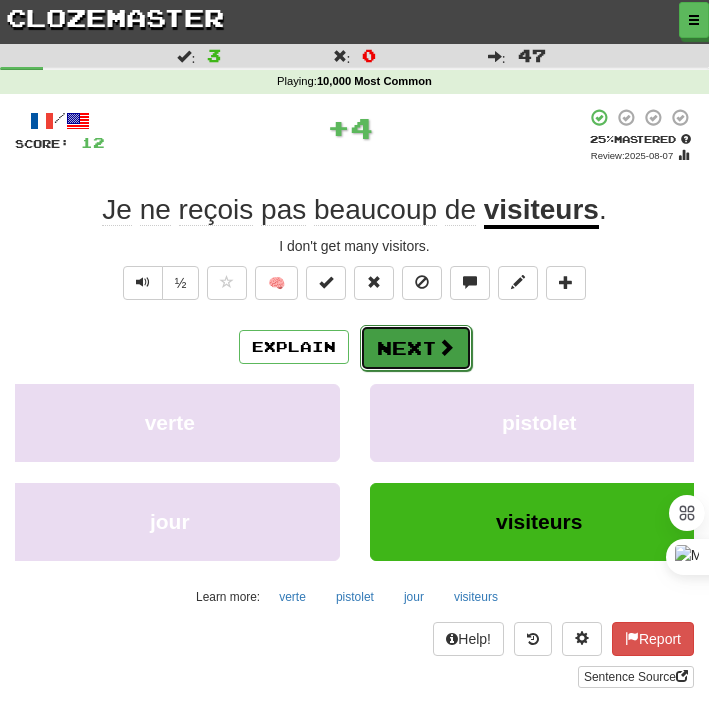 click on "Next" at bounding box center (416, 348) 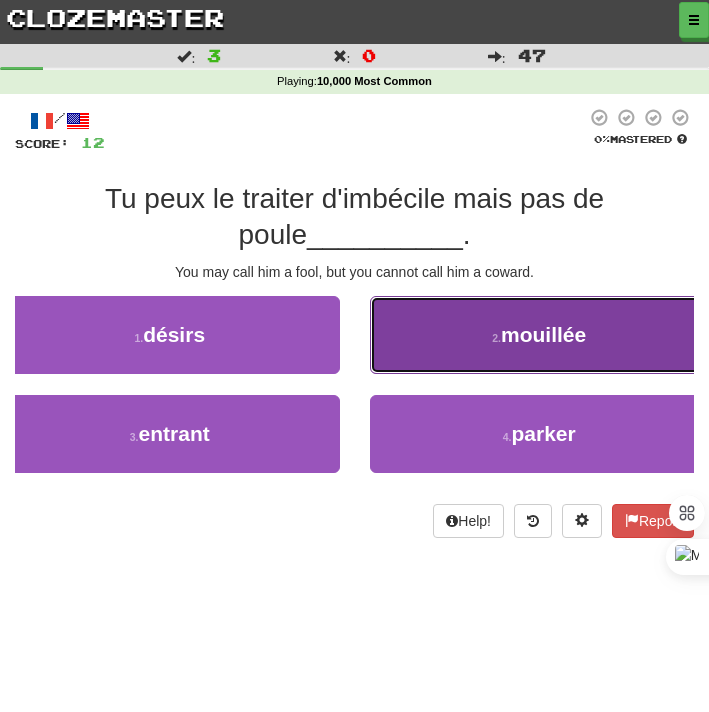 click on "2 .  mouillée" at bounding box center [540, 335] 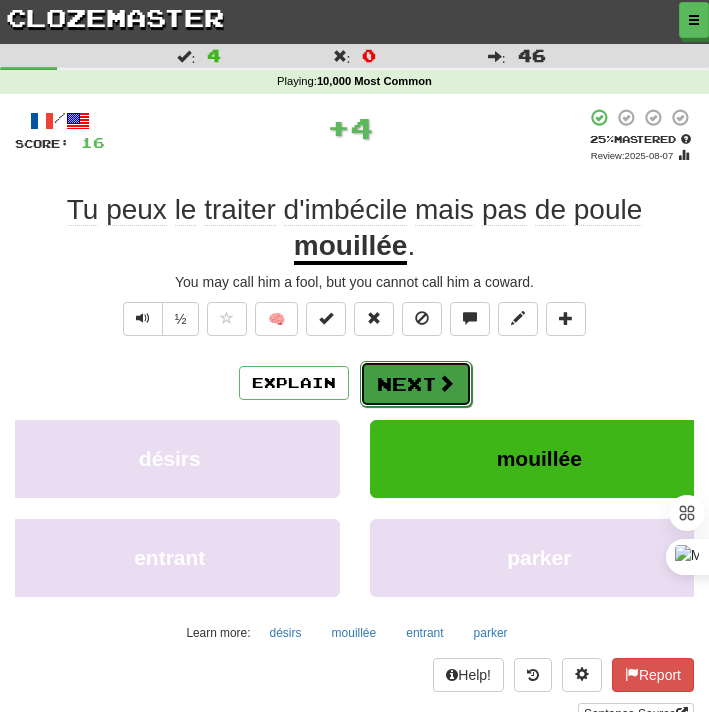 click on "Next" at bounding box center [416, 384] 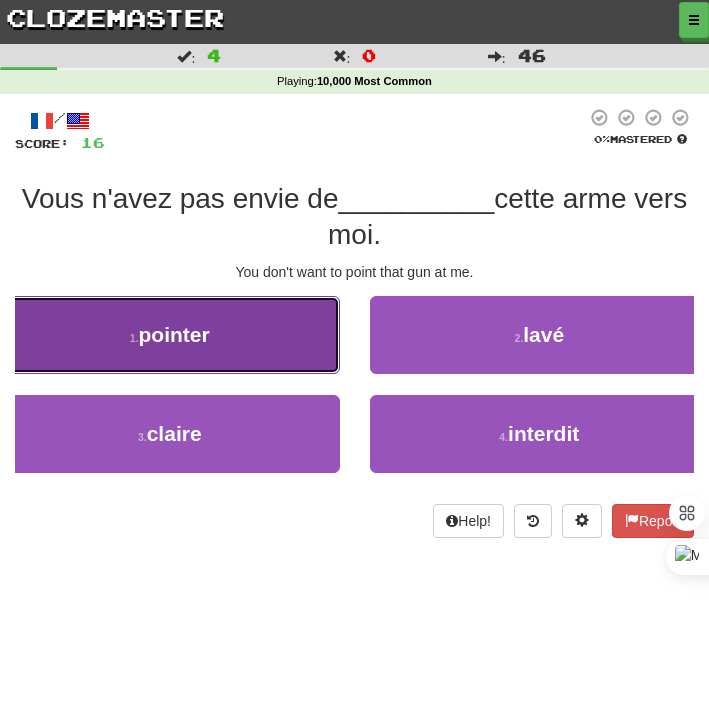 click on "1 .  pointer" at bounding box center [170, 335] 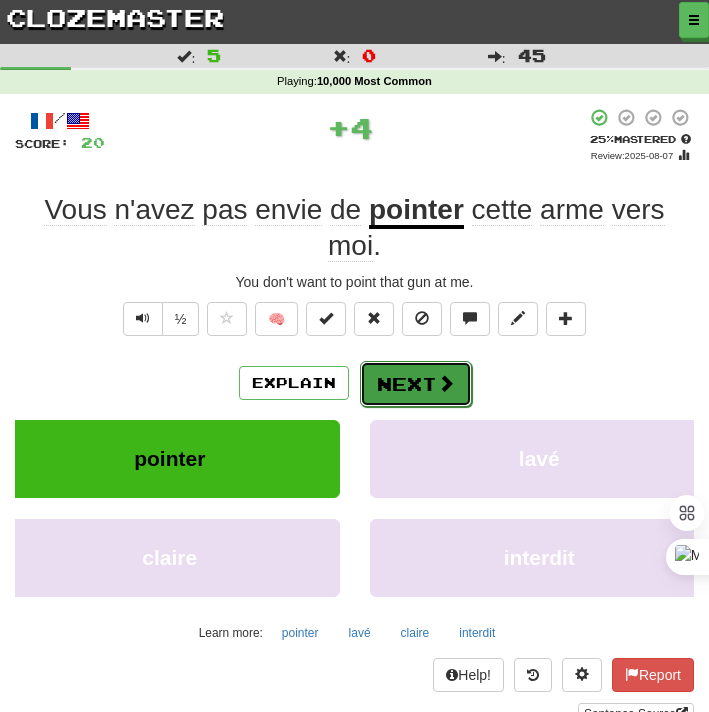 click on "Next" at bounding box center (416, 384) 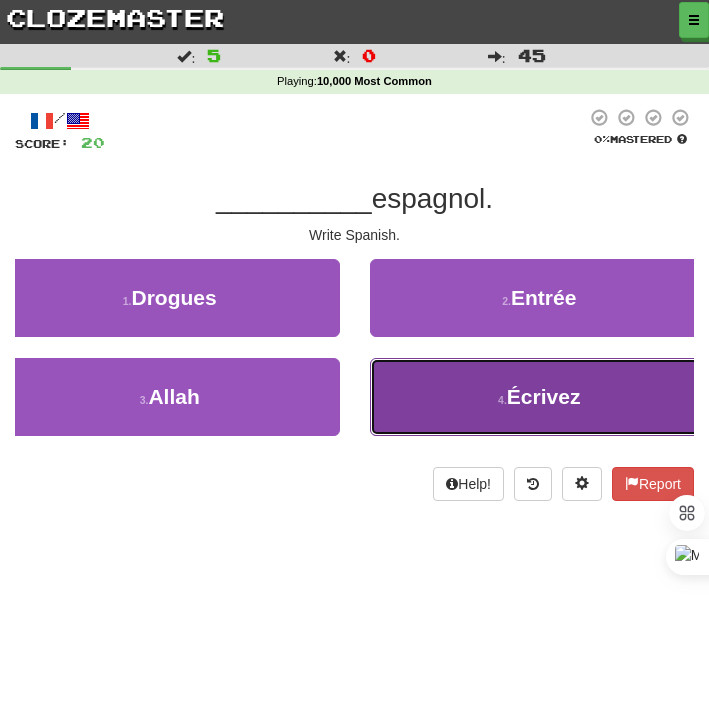 click on "4 .  Écrivez" at bounding box center [540, 397] 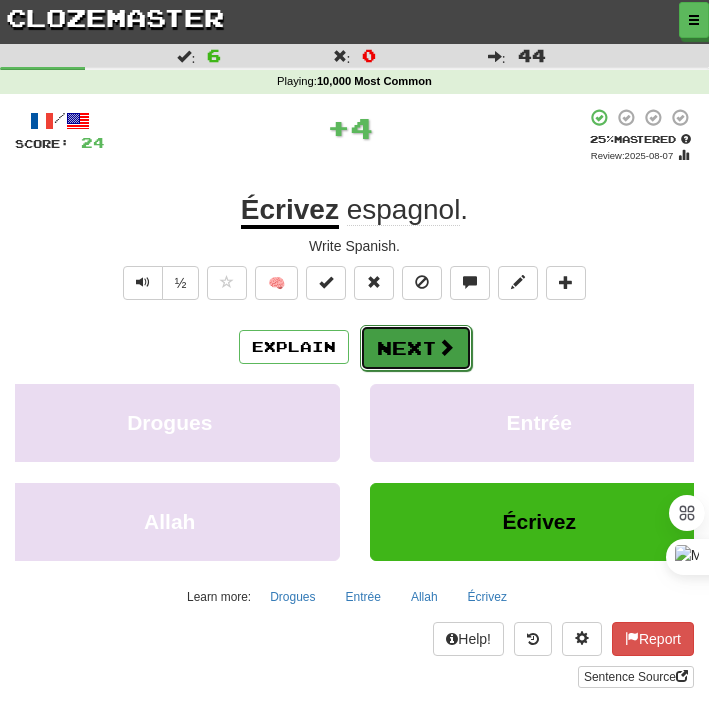 click on "Next" at bounding box center (416, 348) 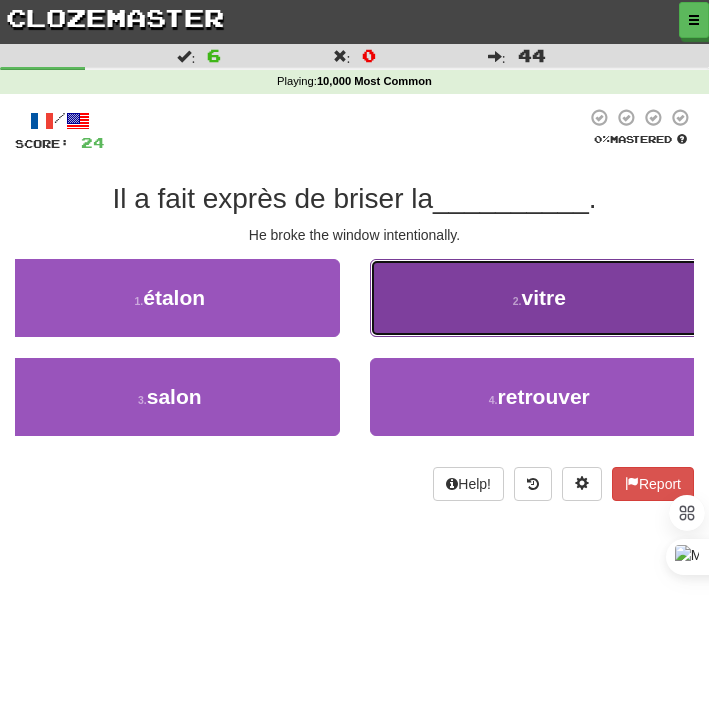 click on "2 .  vitre" at bounding box center [540, 298] 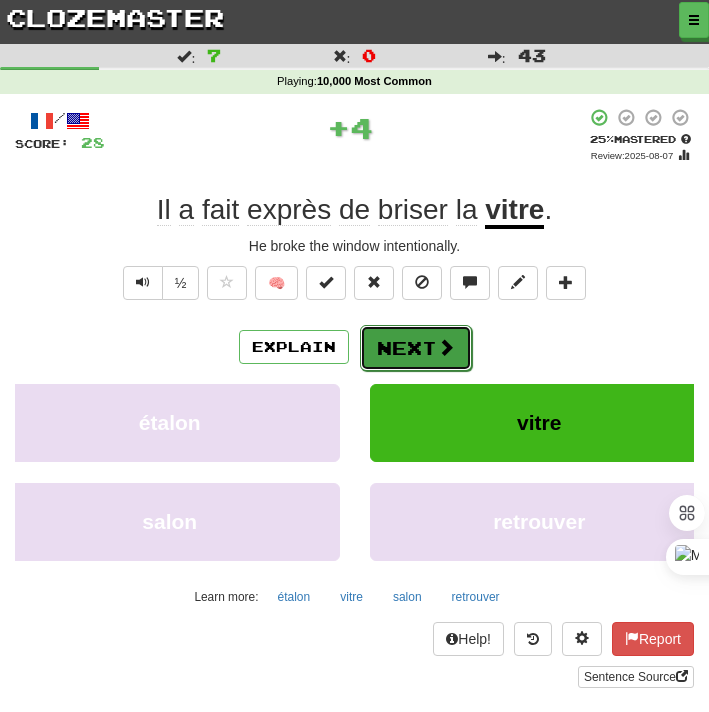 click on "Next" at bounding box center (416, 348) 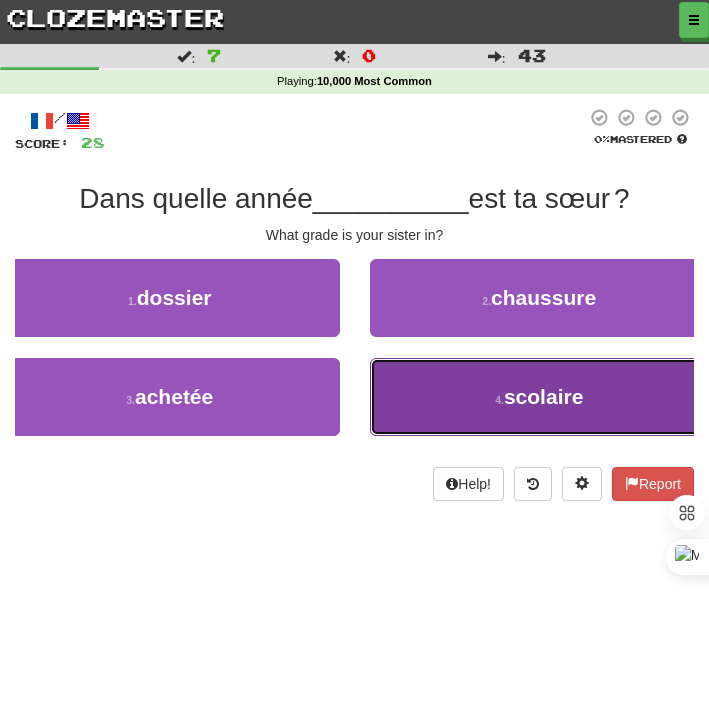 click on "4 .  scolaire" at bounding box center [540, 397] 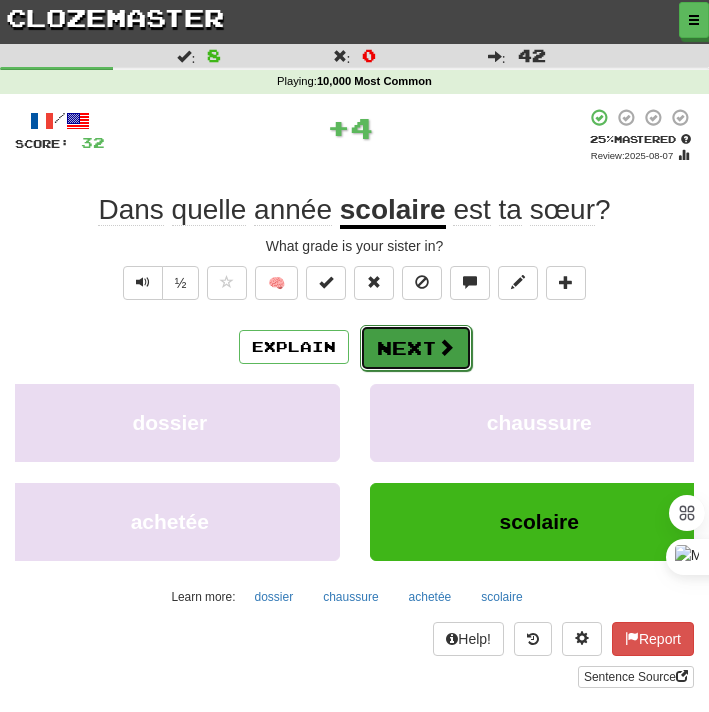 click on "Next" at bounding box center (416, 348) 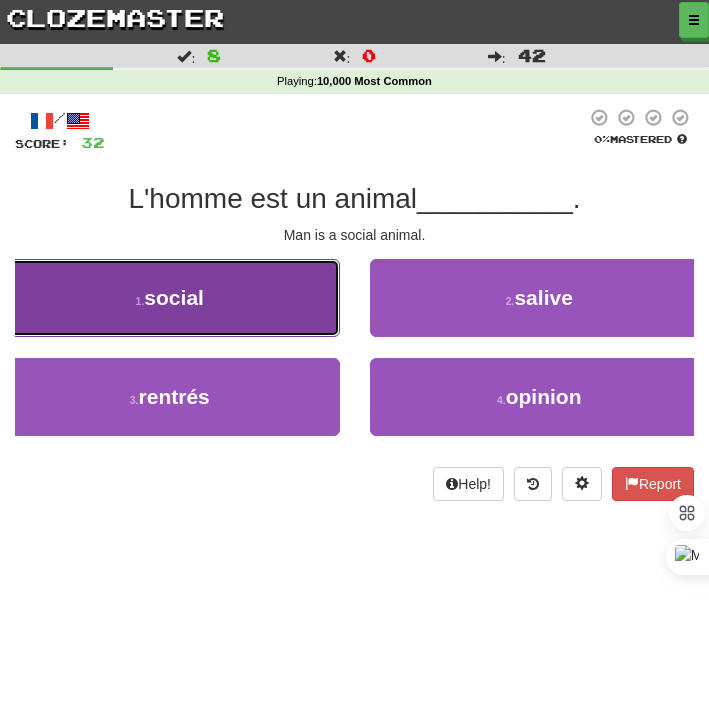 click on "1 .  social" at bounding box center (170, 298) 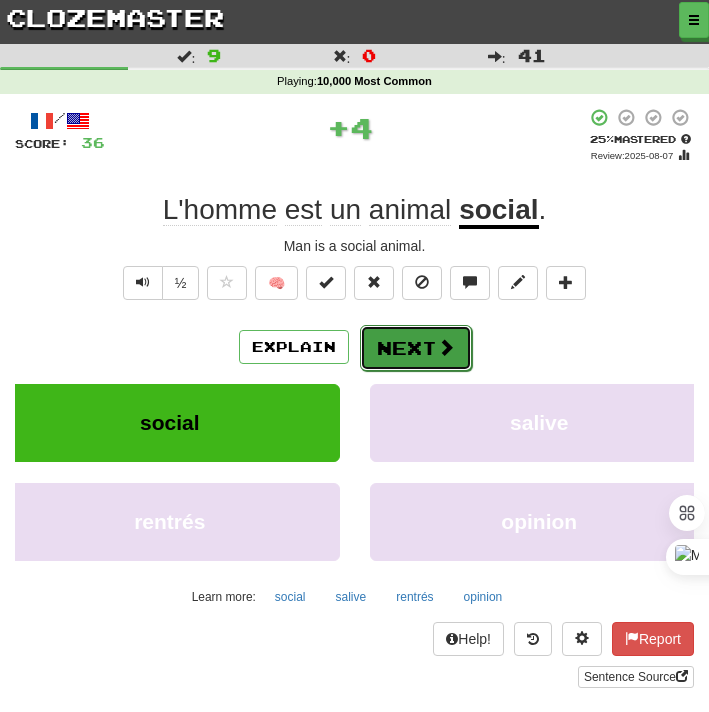 click on "Next" at bounding box center [416, 348] 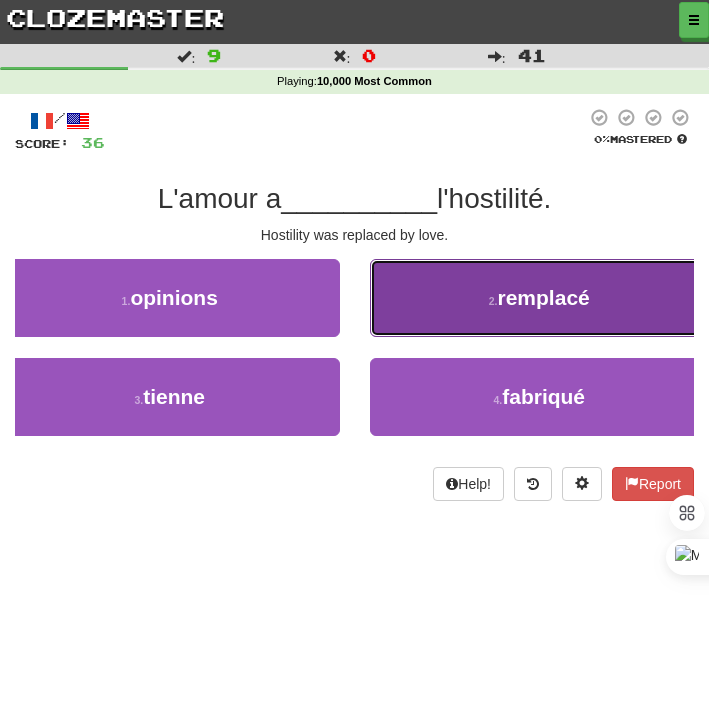 click on "2 .  remplacé" at bounding box center (540, 298) 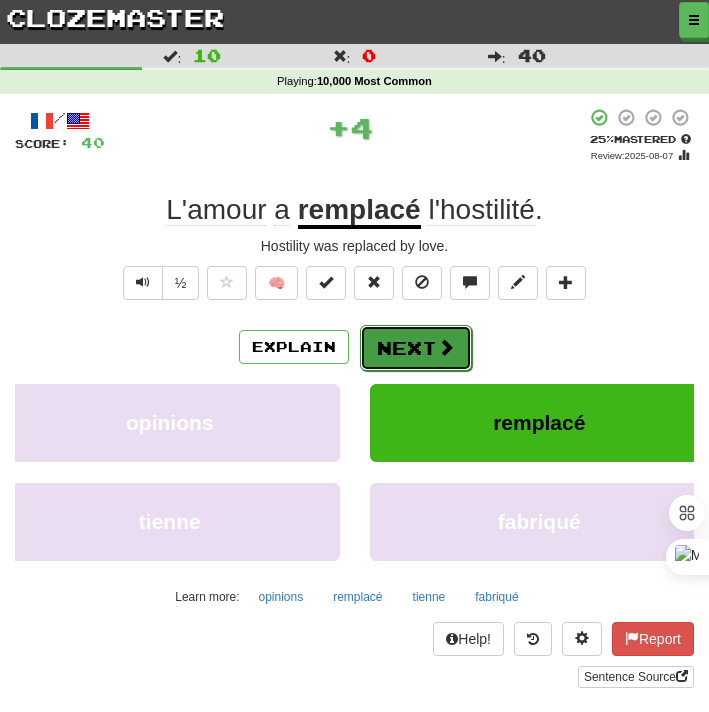 click on "Next" at bounding box center [416, 348] 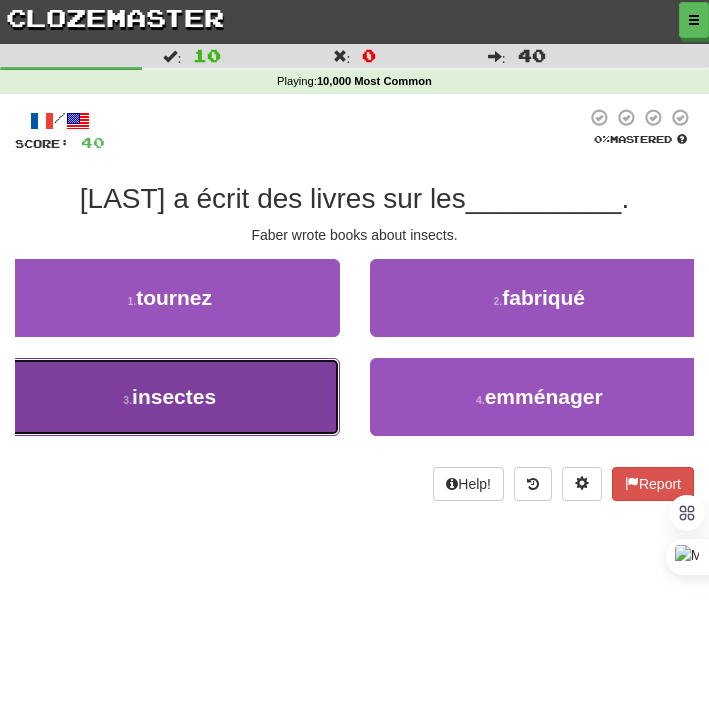 click on "3 .  insectes" at bounding box center (170, 397) 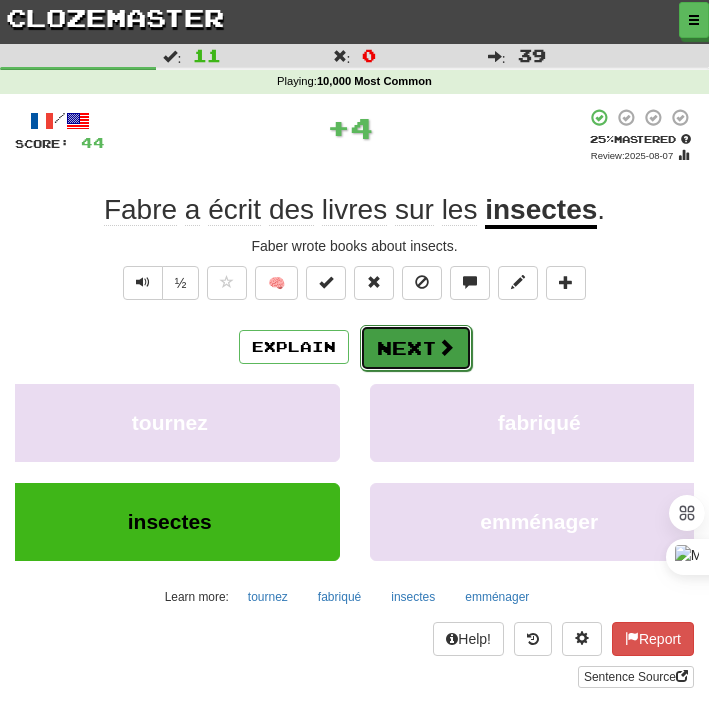 click at bounding box center (446, 347) 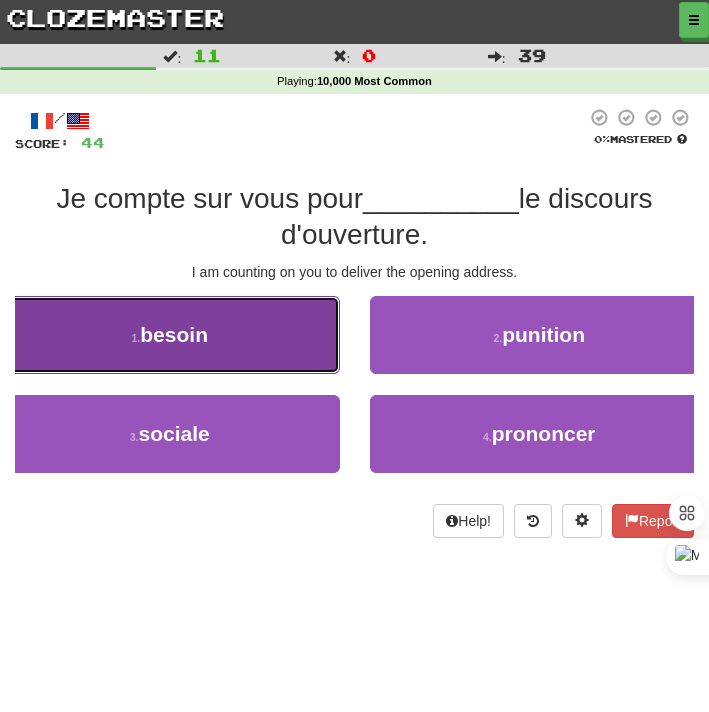 click on "1 .  besoin" at bounding box center [170, 335] 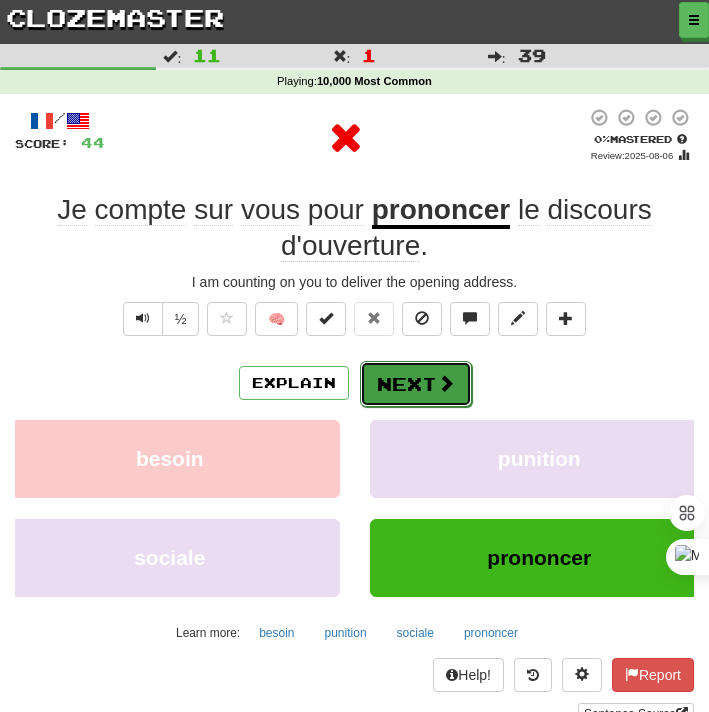 click at bounding box center [446, 383] 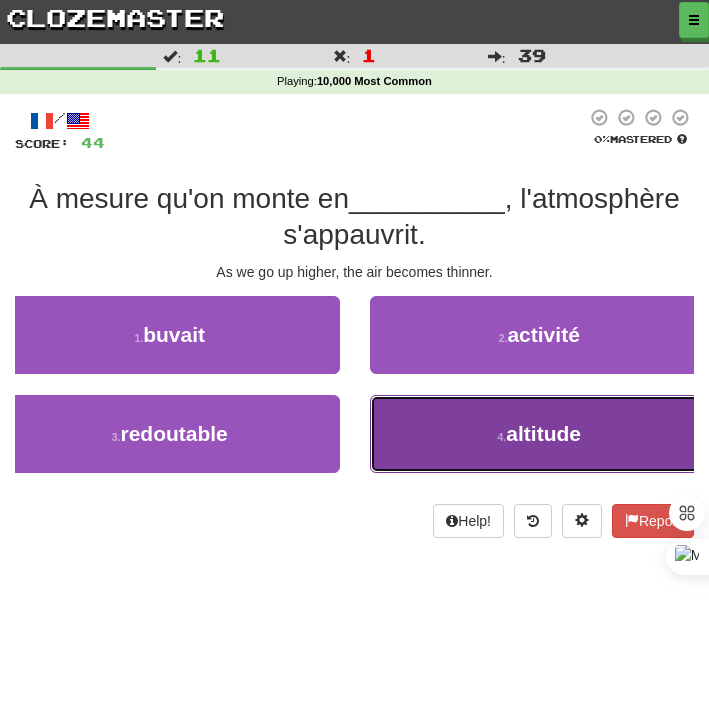 click on "4 .  altitude" at bounding box center [540, 434] 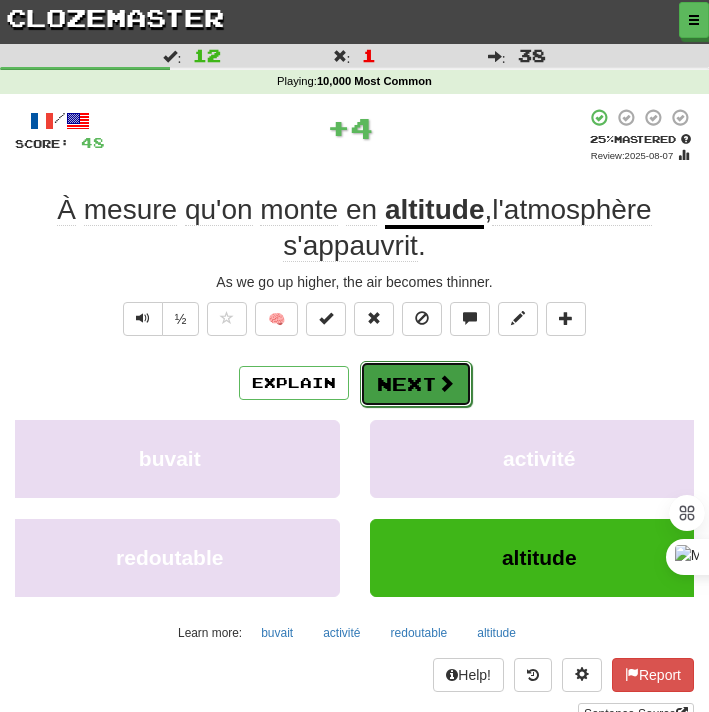 click on "Next" at bounding box center [416, 384] 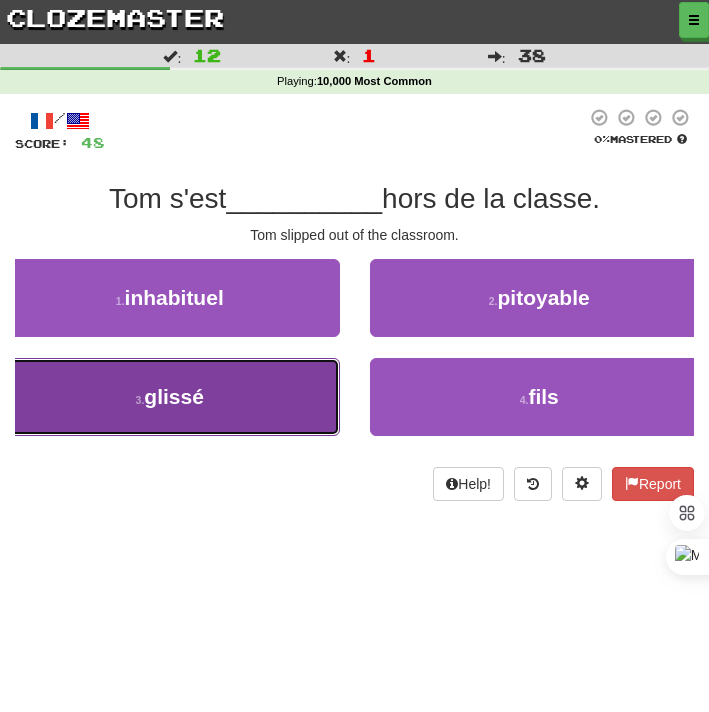 click on "3 .  glissé" at bounding box center (170, 397) 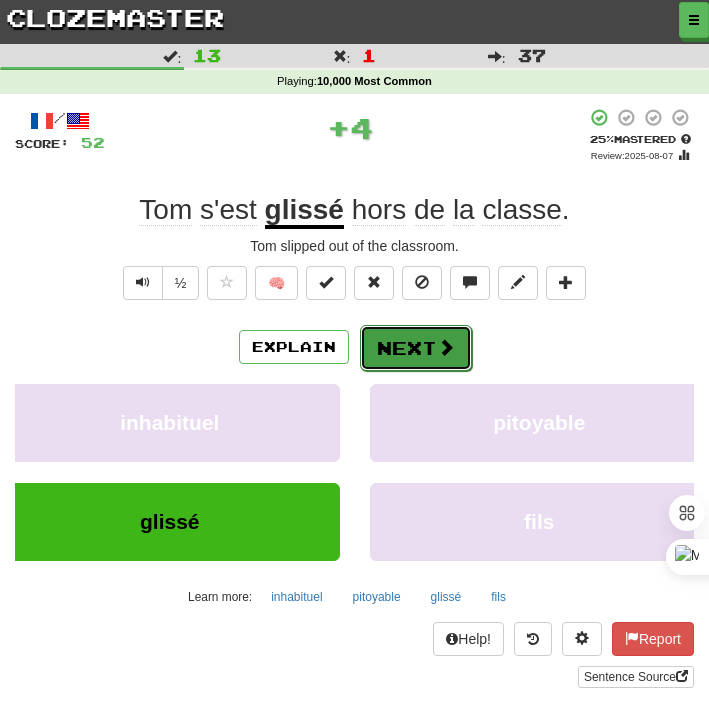 click on "Next" at bounding box center (416, 348) 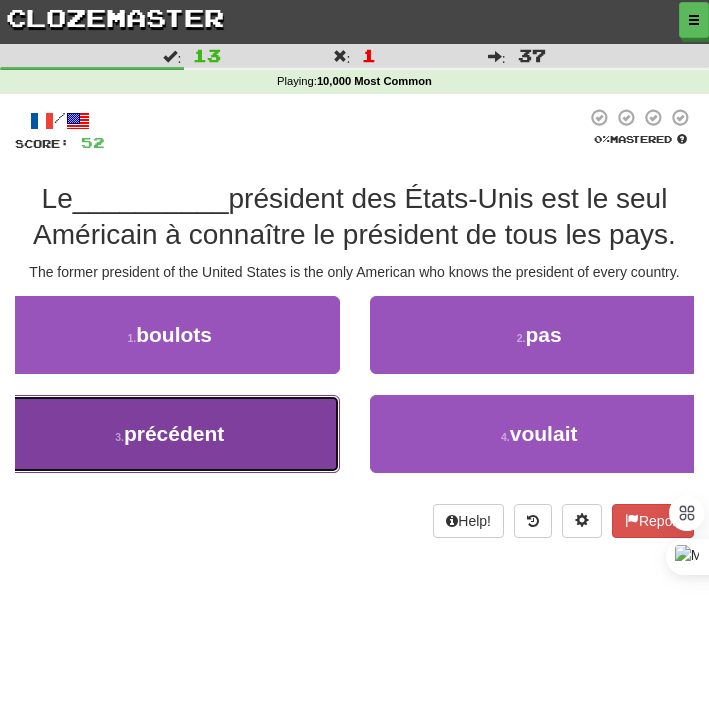 click on "3 .  précédent" at bounding box center [170, 434] 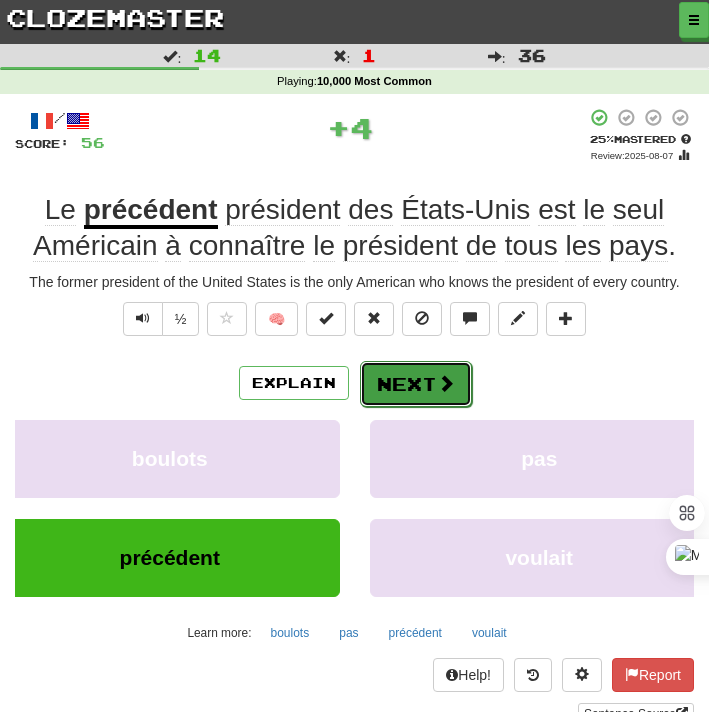 click on "Next" at bounding box center (416, 384) 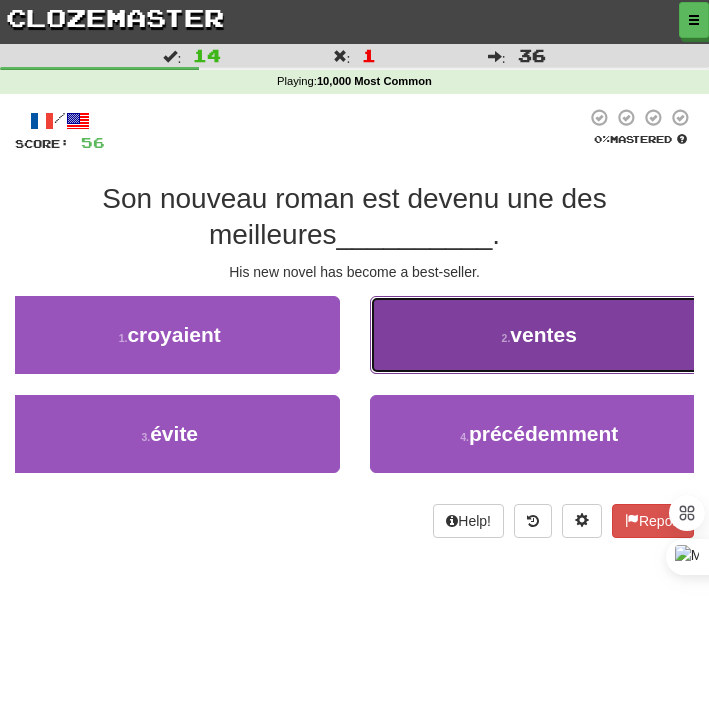 click on "2 .  ventes" at bounding box center [540, 335] 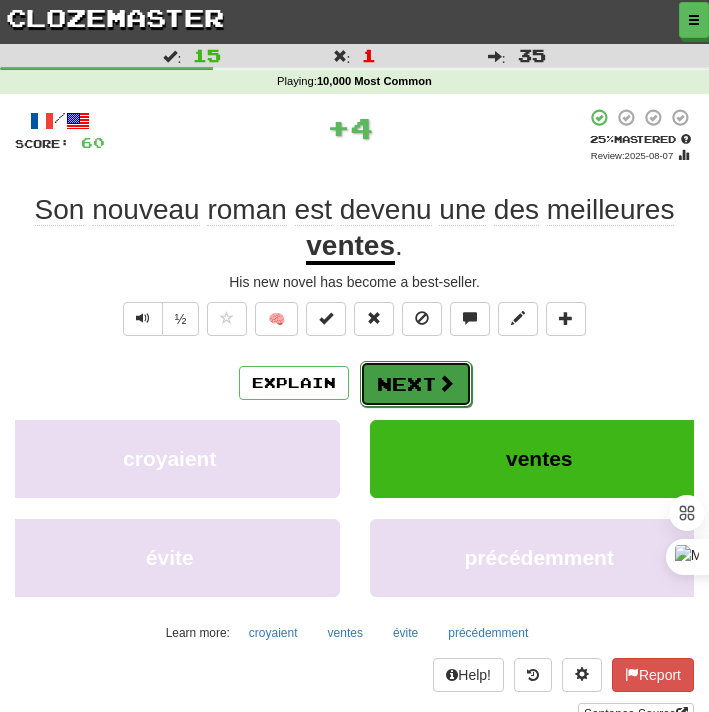 click on "Next" at bounding box center [416, 384] 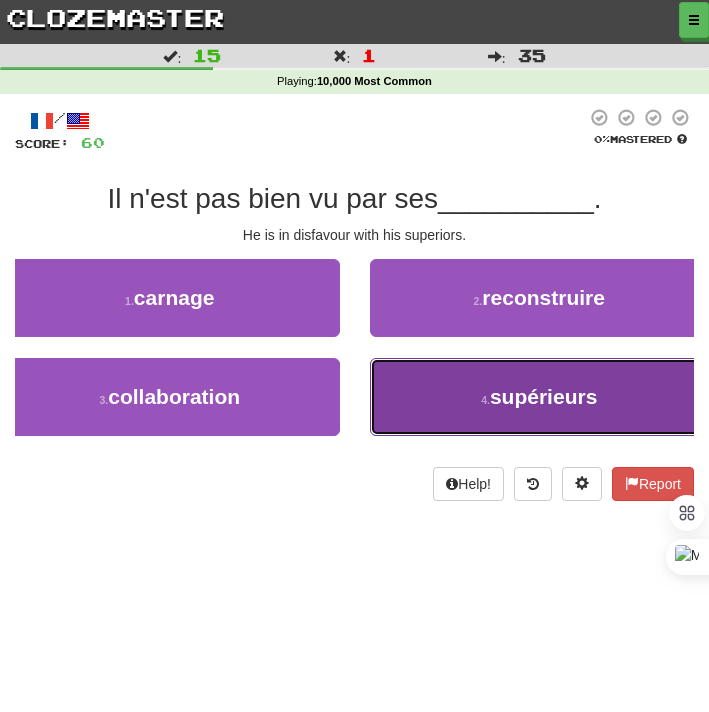 click on "4 .  supérieurs" at bounding box center [540, 397] 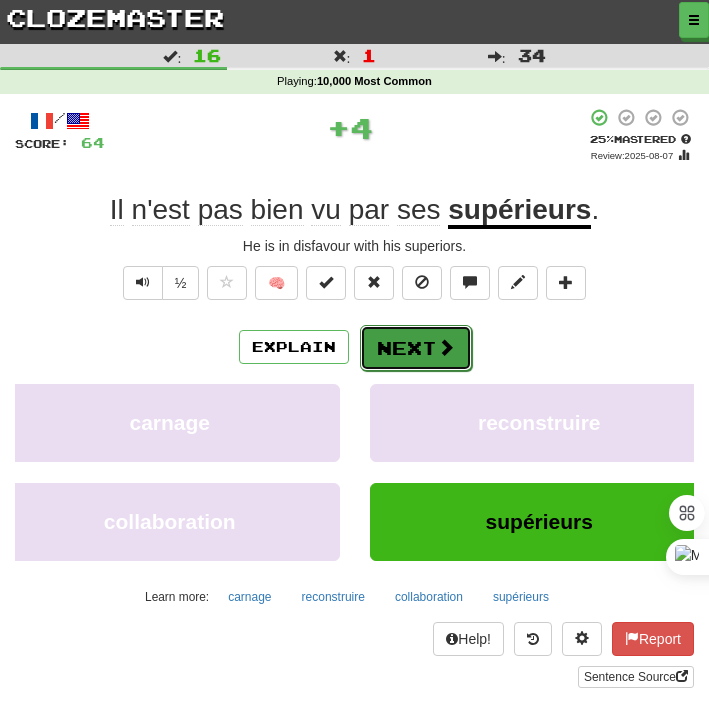 click on "Next" at bounding box center [416, 348] 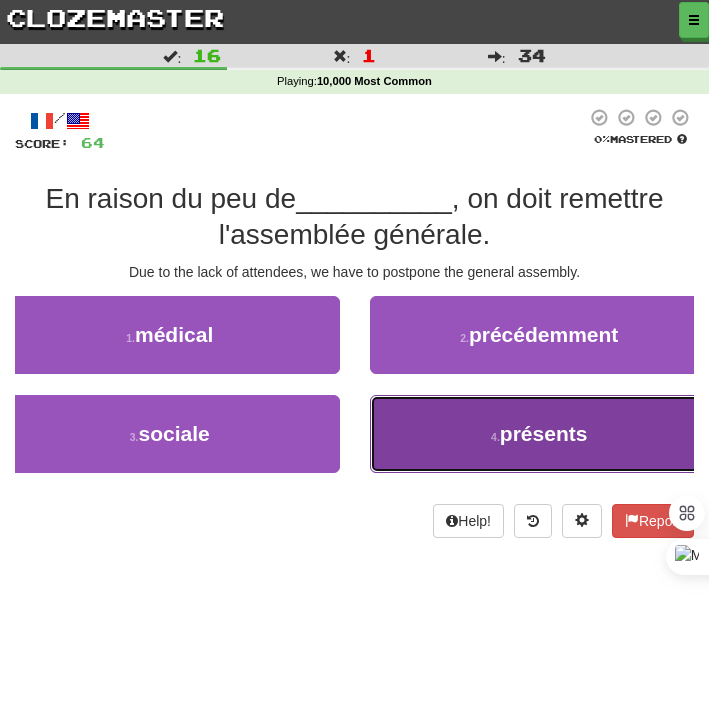 click on "4 .  présents" at bounding box center [540, 434] 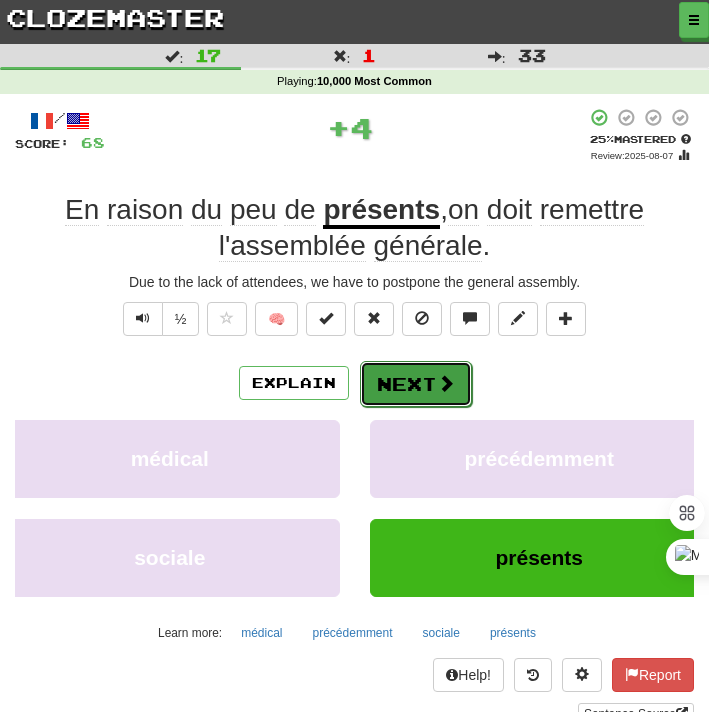click on "Next" at bounding box center [416, 384] 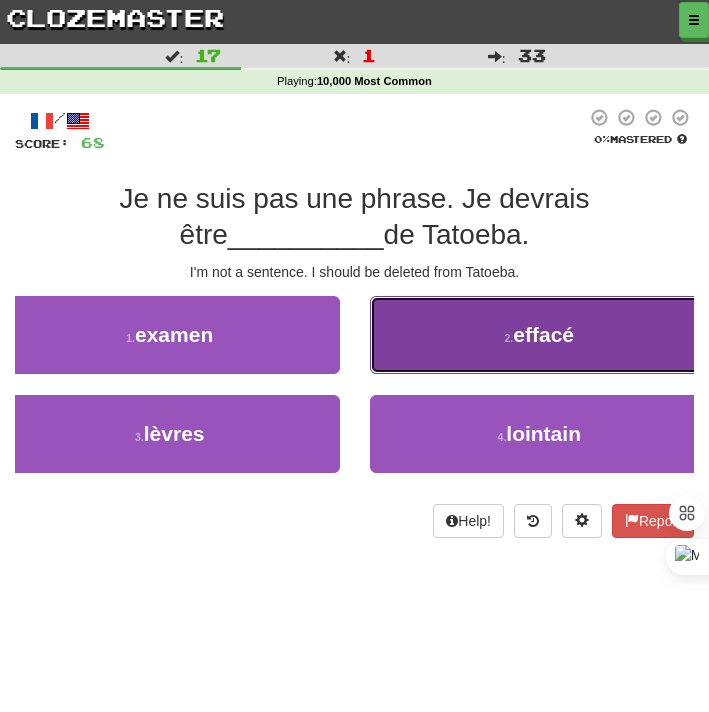 click on "2 .  effacé" at bounding box center (540, 335) 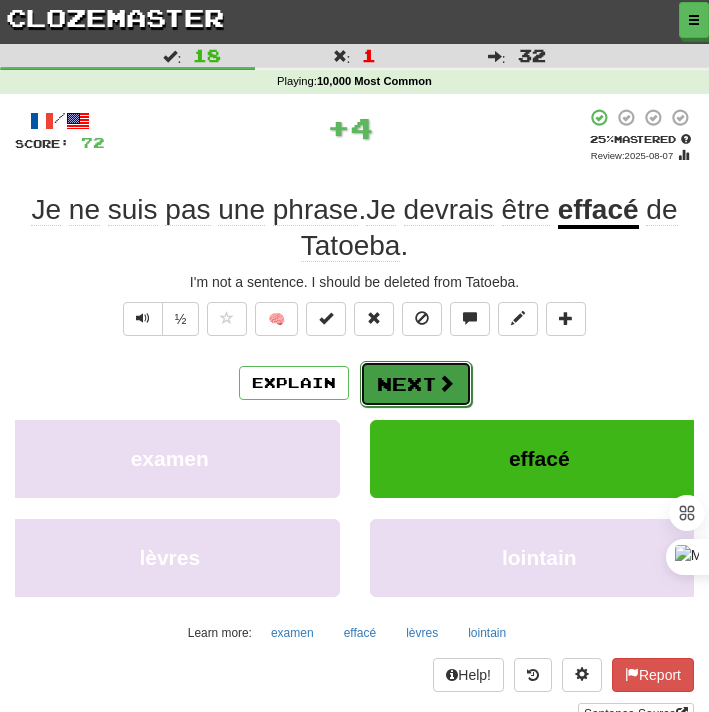 click on "Next" at bounding box center (416, 384) 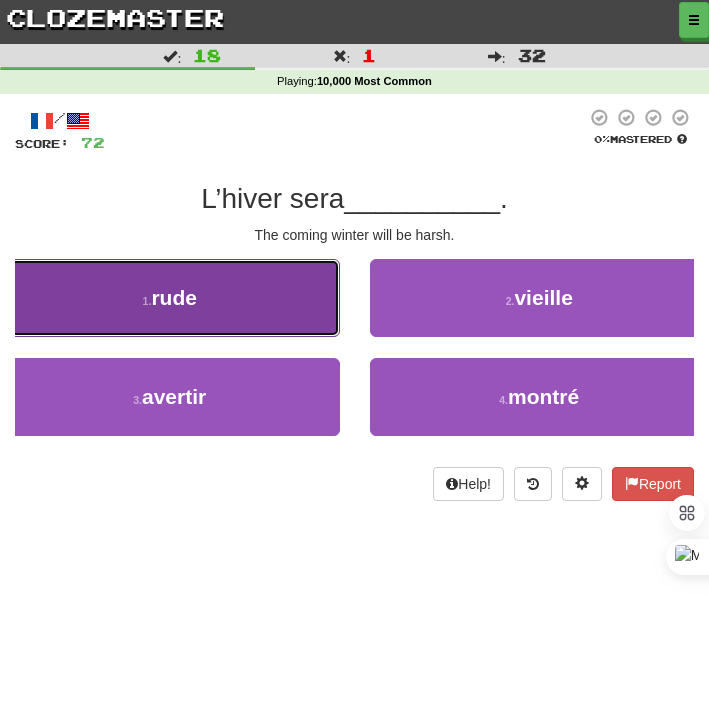 click on "1 .  rude" at bounding box center [170, 298] 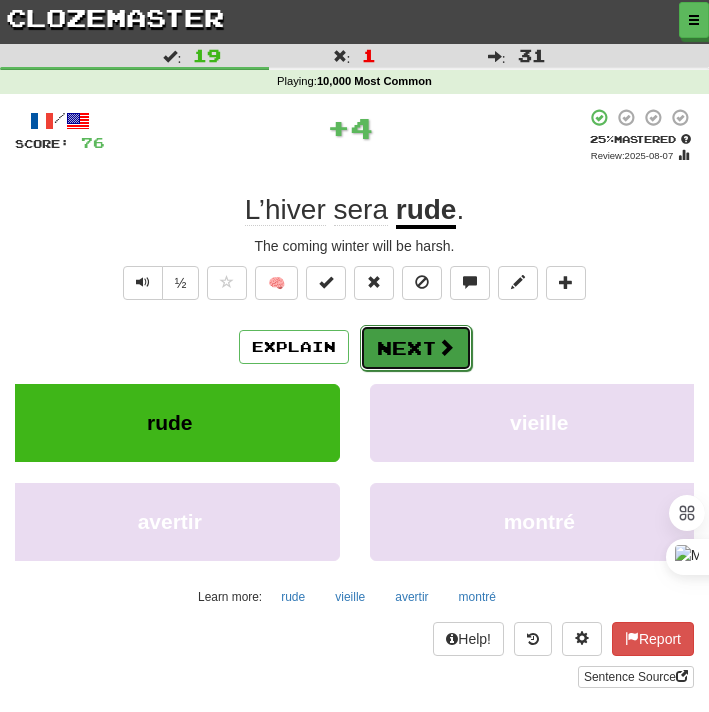 click on "Next" at bounding box center (416, 348) 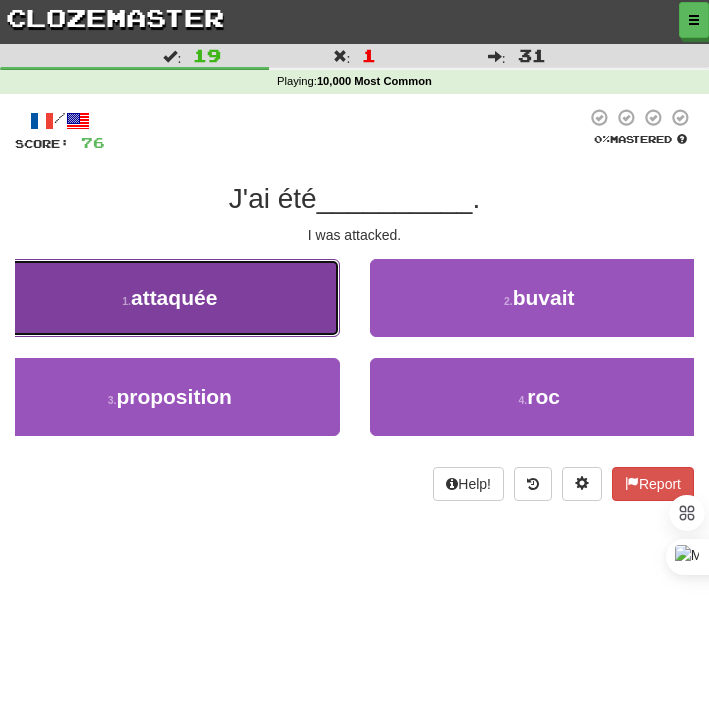 click on "1 .  attaquée" at bounding box center [170, 298] 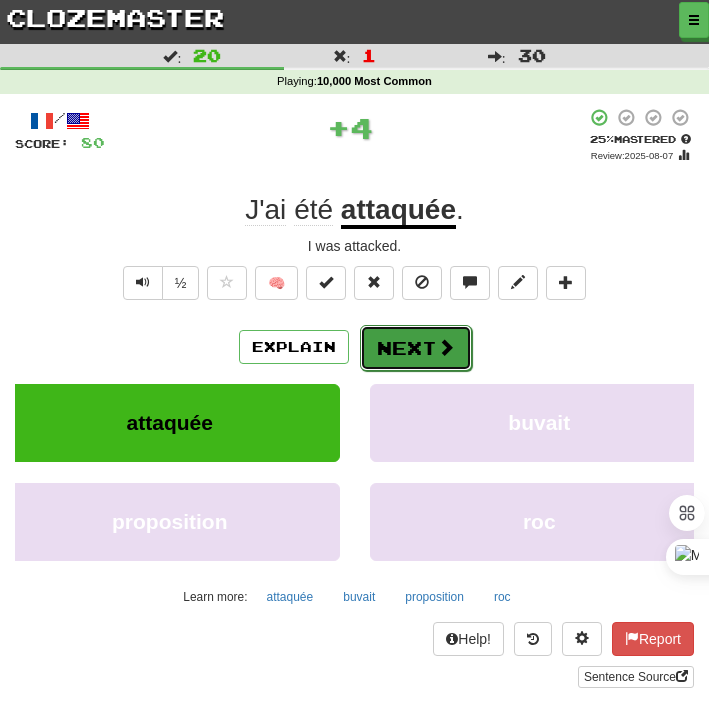 click on "Next" at bounding box center (416, 348) 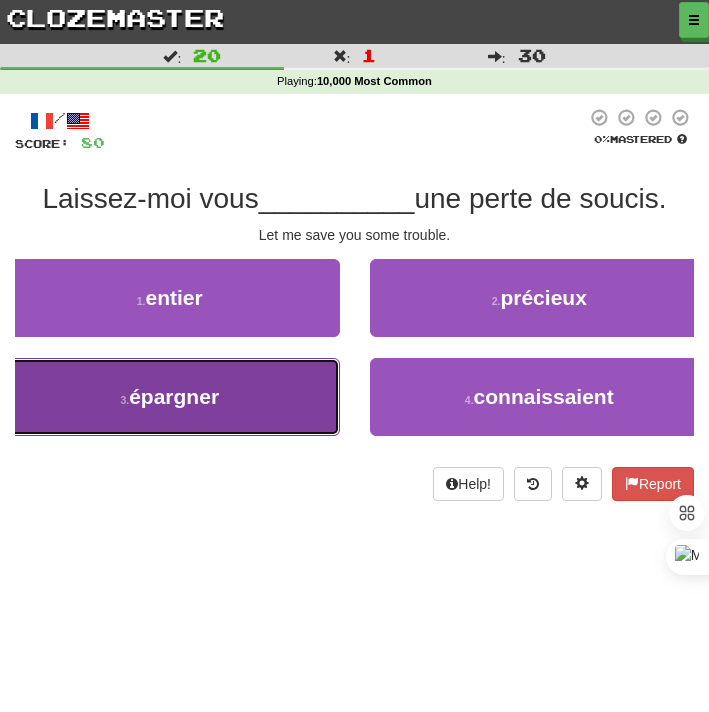 click on "3 .  épargner" at bounding box center (170, 397) 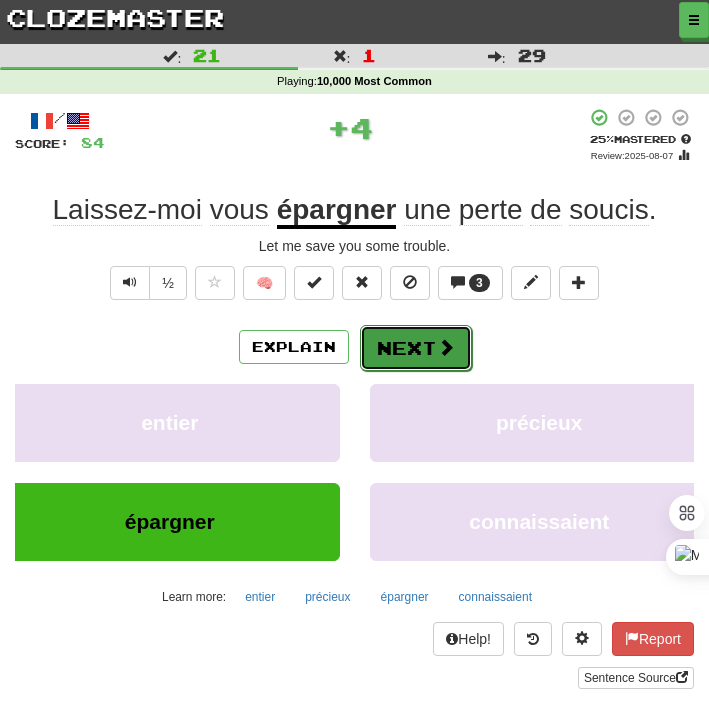 click on "Next" at bounding box center [416, 348] 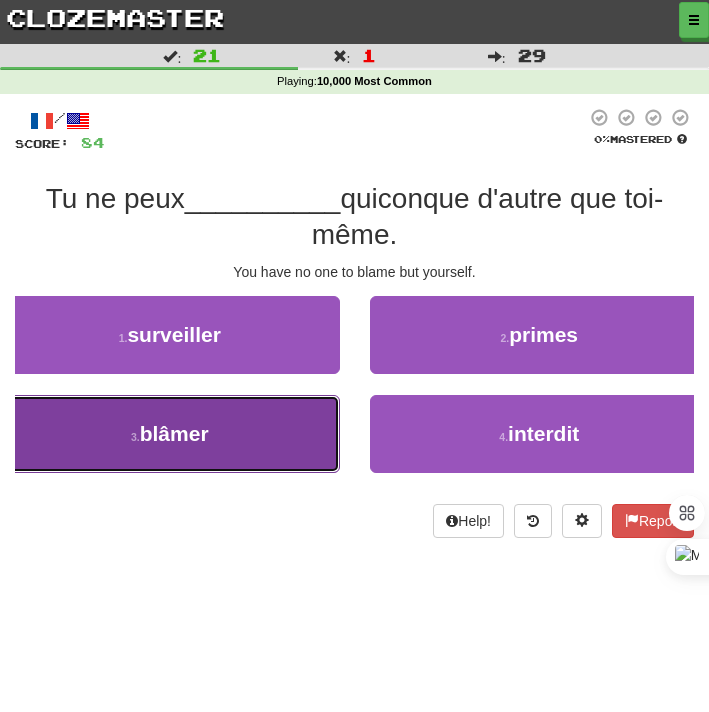 click on "3 .  blâmer" at bounding box center (170, 434) 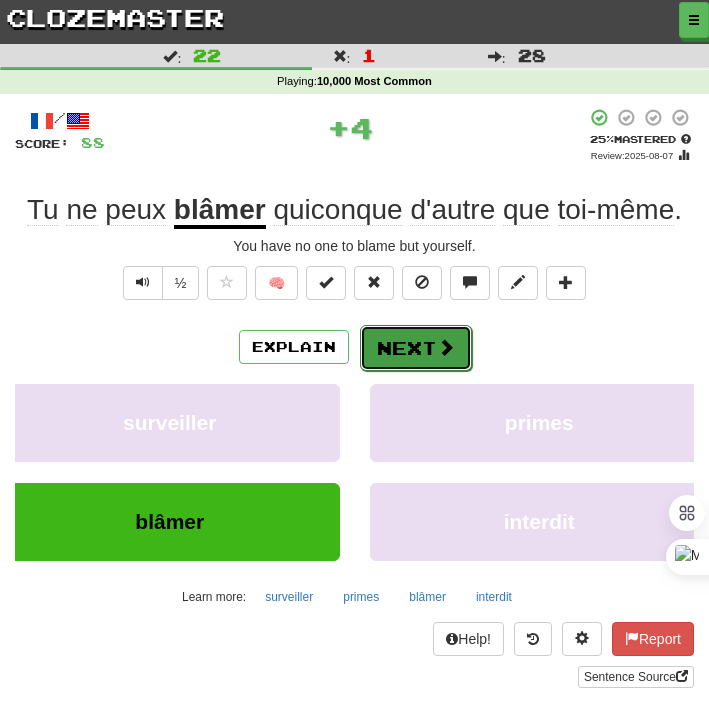 click on "Next" at bounding box center (416, 348) 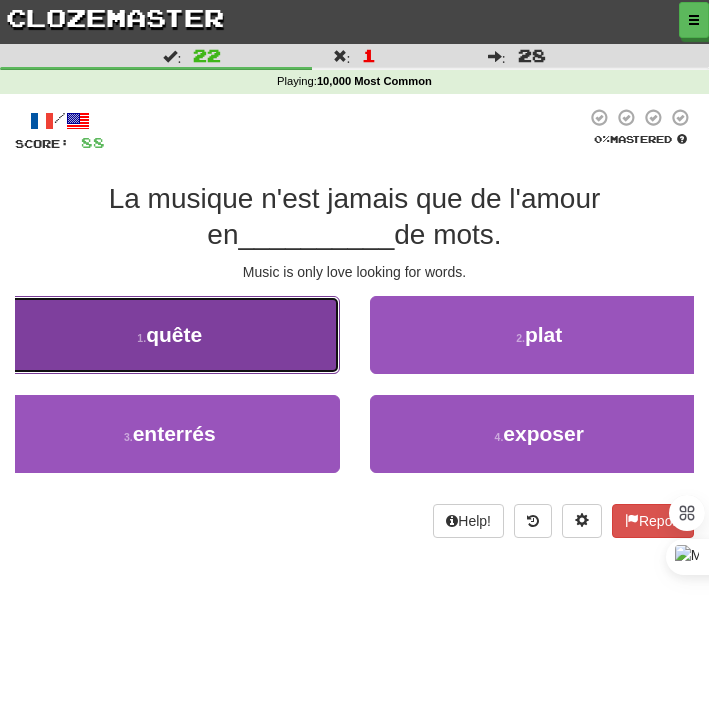 click on "1 .  quête" at bounding box center [170, 335] 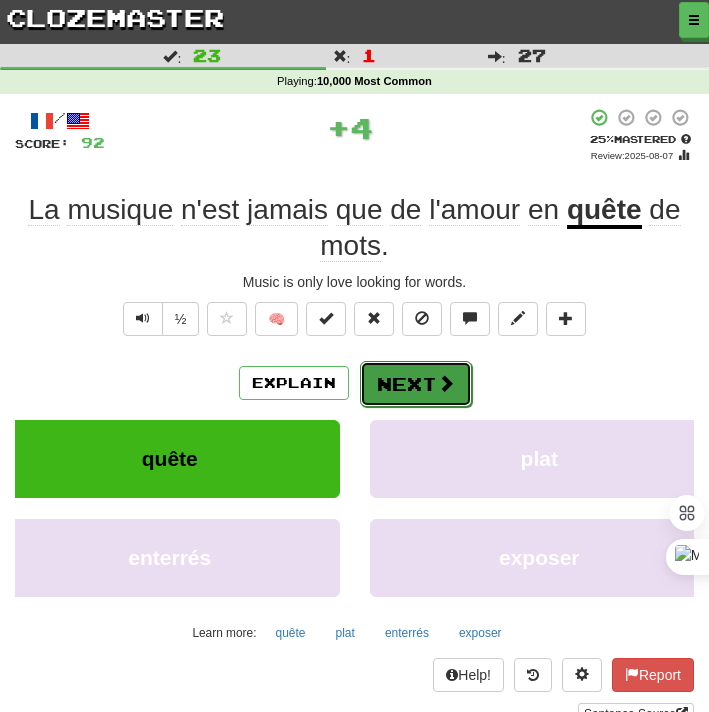 click on "Next" at bounding box center (416, 384) 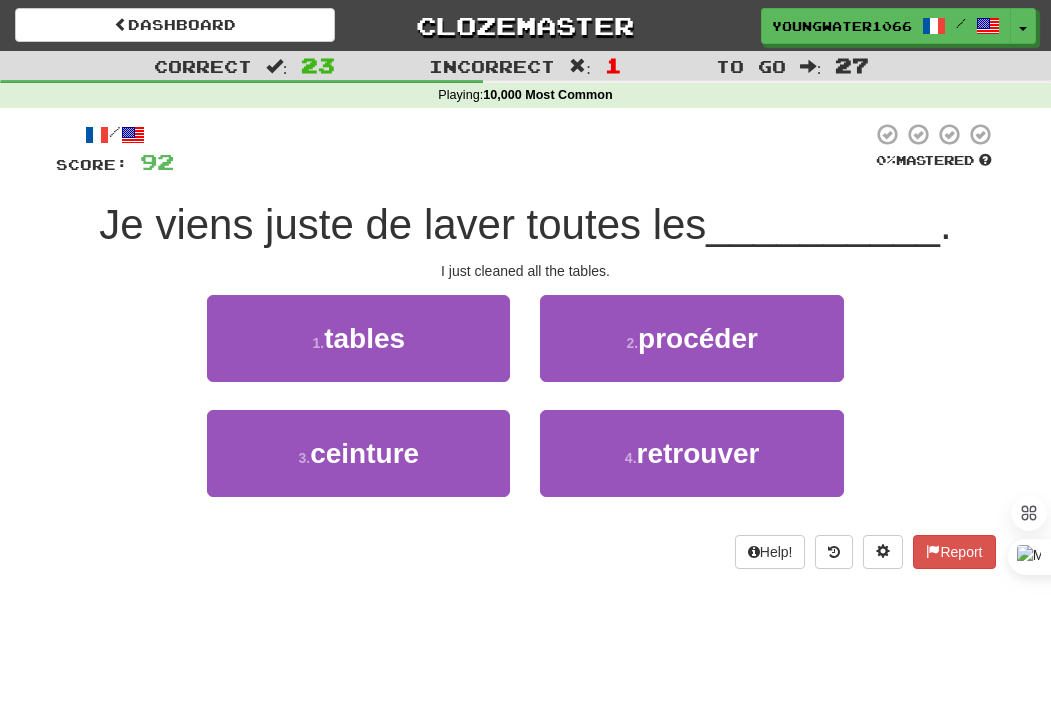 click on "1 .  tables 2 .  procéder" at bounding box center (526, 352) 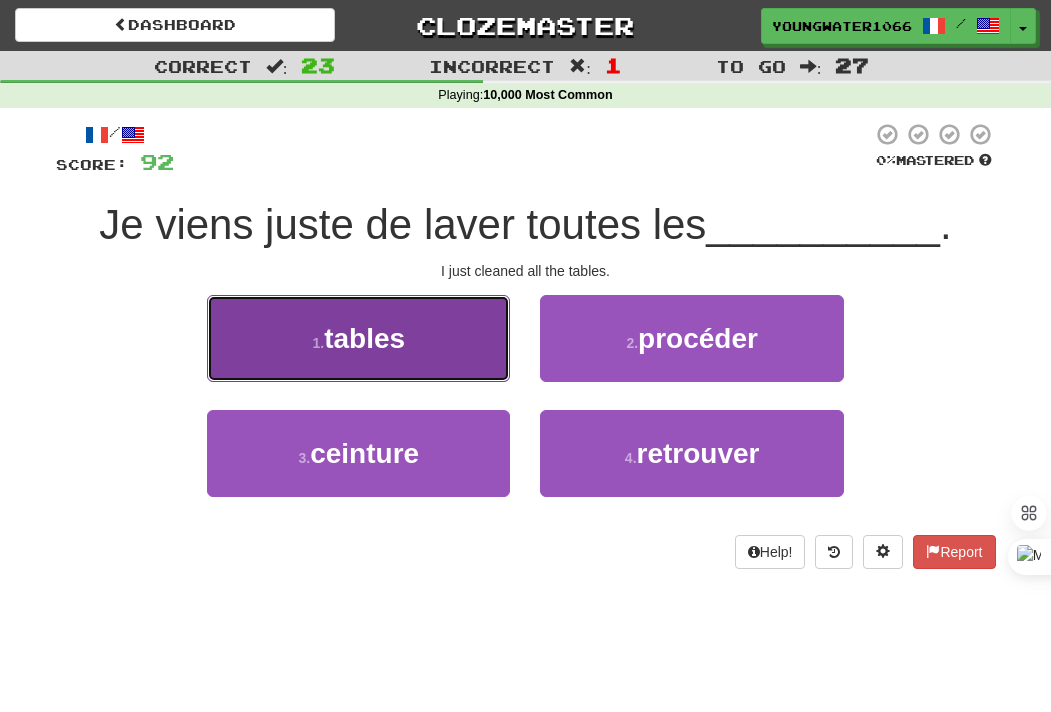 click on "tables" at bounding box center (364, 338) 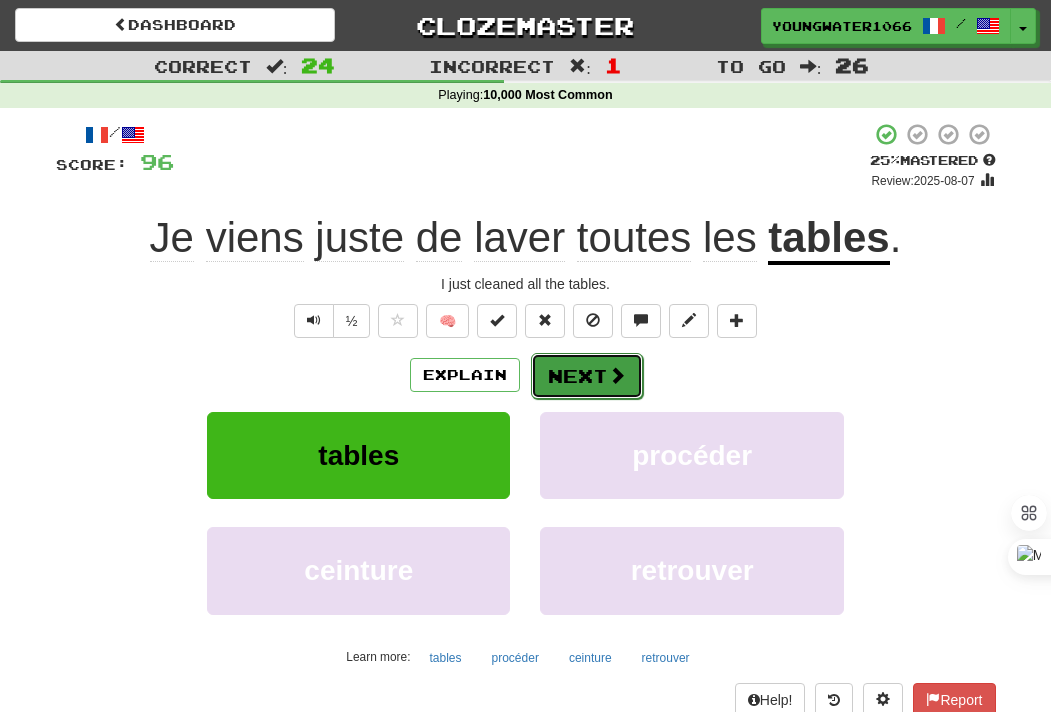 click on "Next" at bounding box center [587, 376] 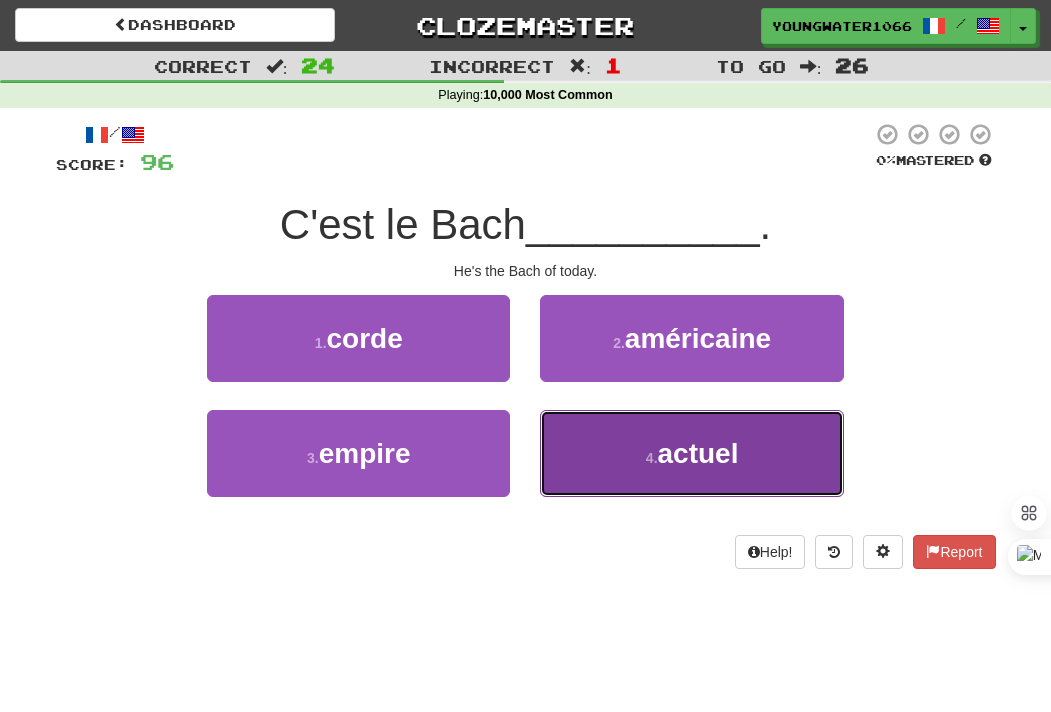 click on "4 .  actuel" at bounding box center (691, 453) 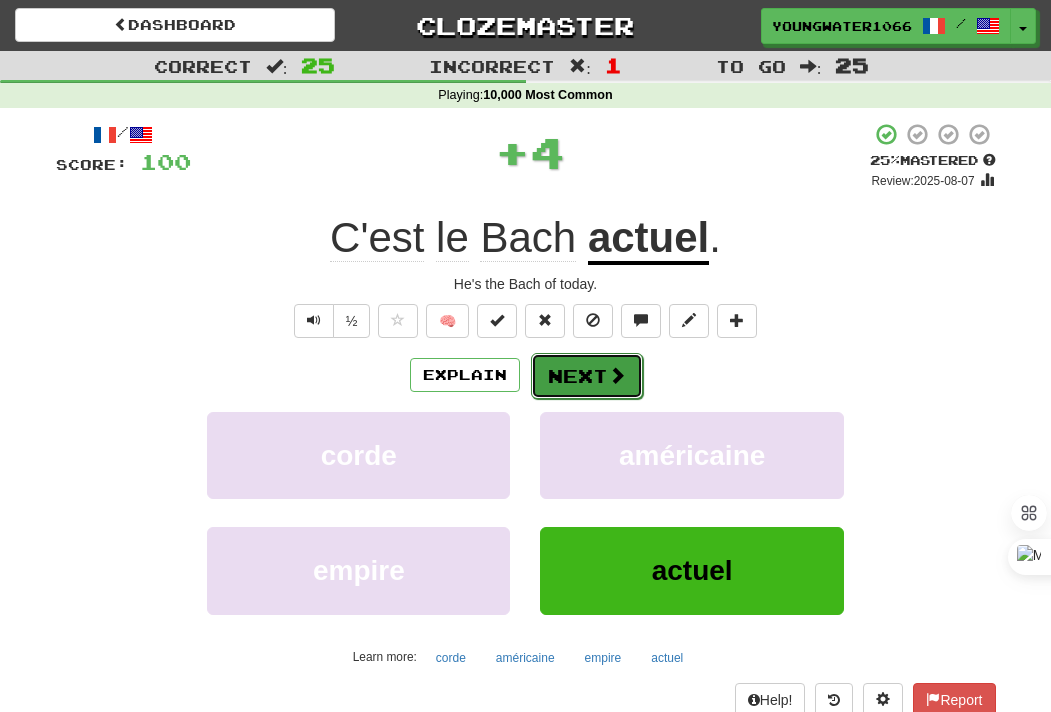 click on "Next" at bounding box center (587, 376) 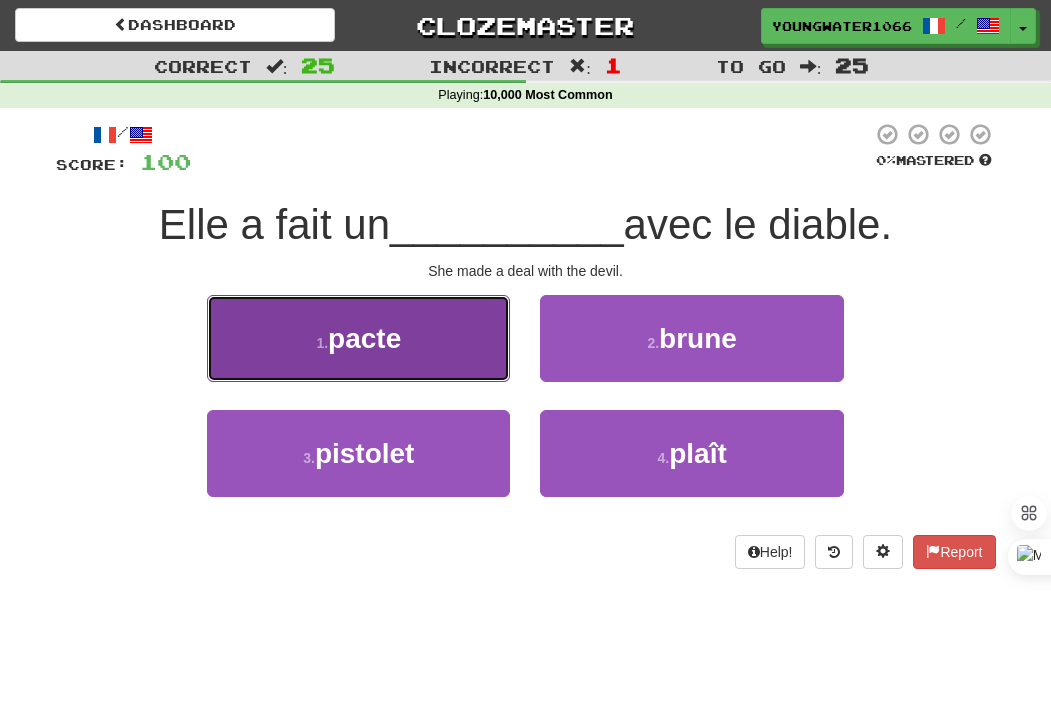 click on "1 .  pacte" at bounding box center [358, 338] 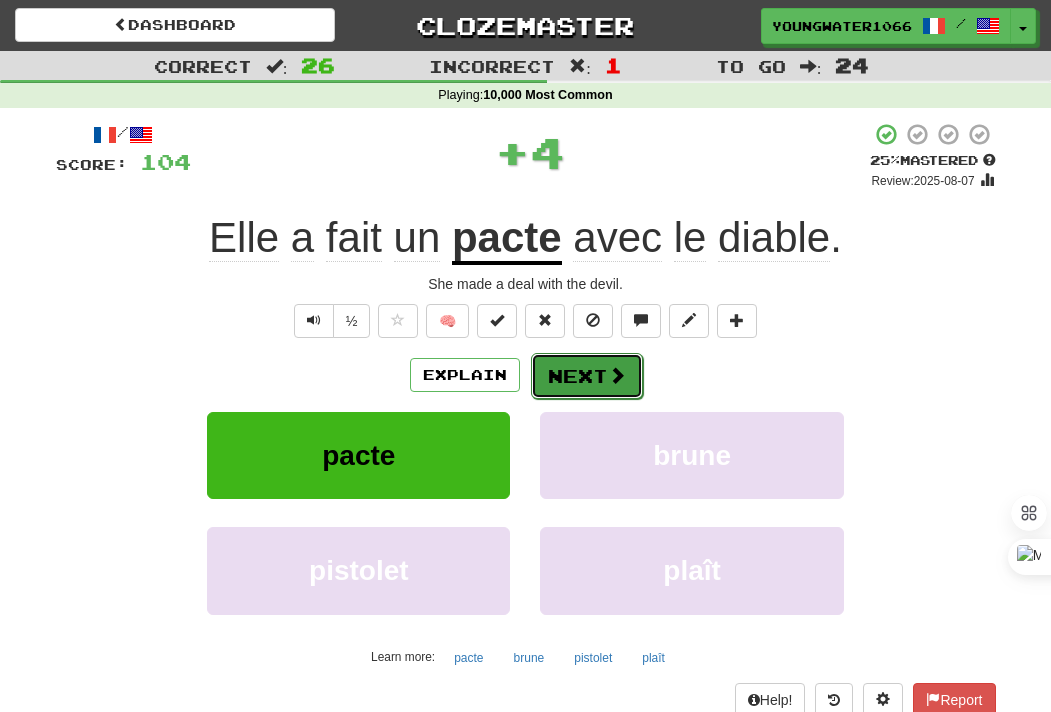 click on "Next" at bounding box center [587, 376] 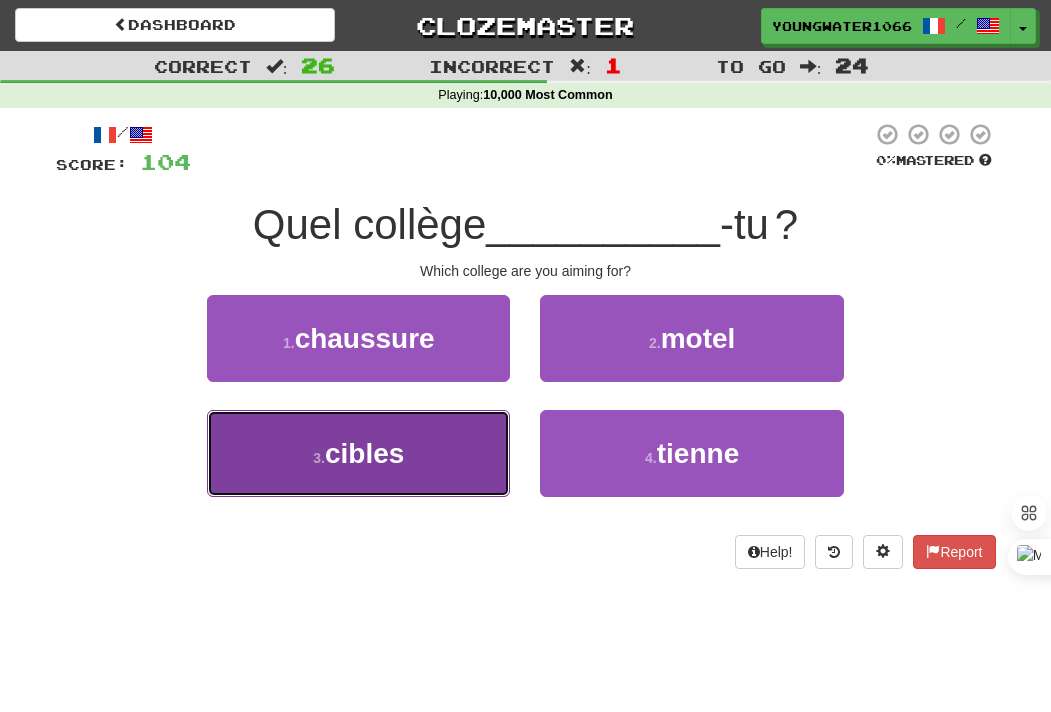 click on "3 .  cibles" at bounding box center (358, 453) 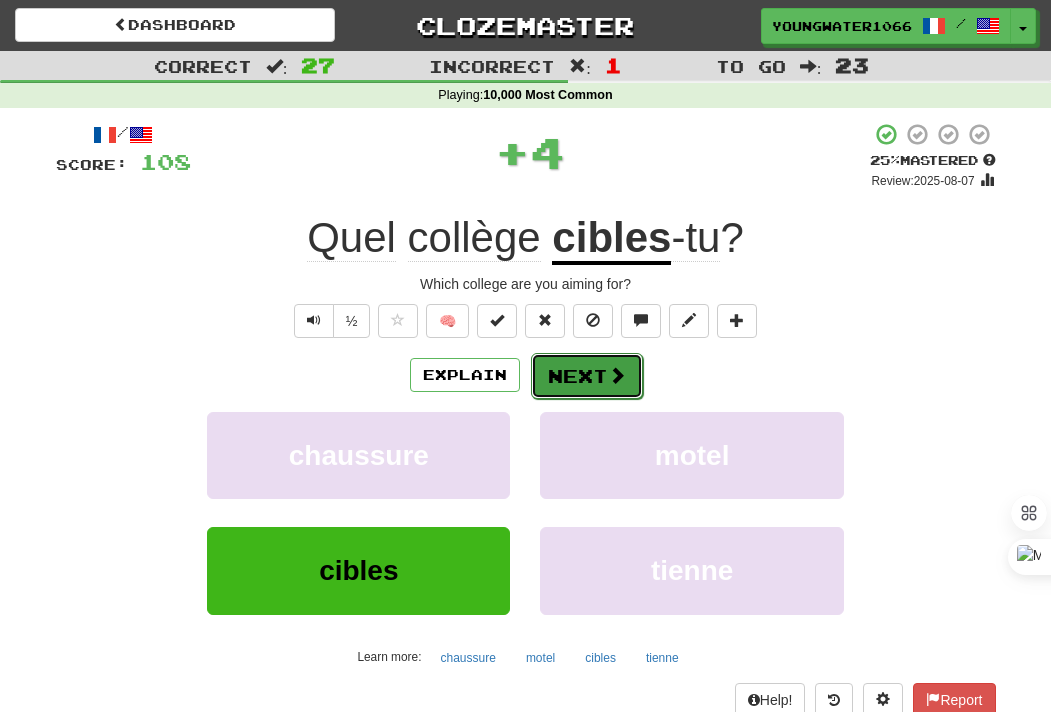 click on "Next" at bounding box center [587, 376] 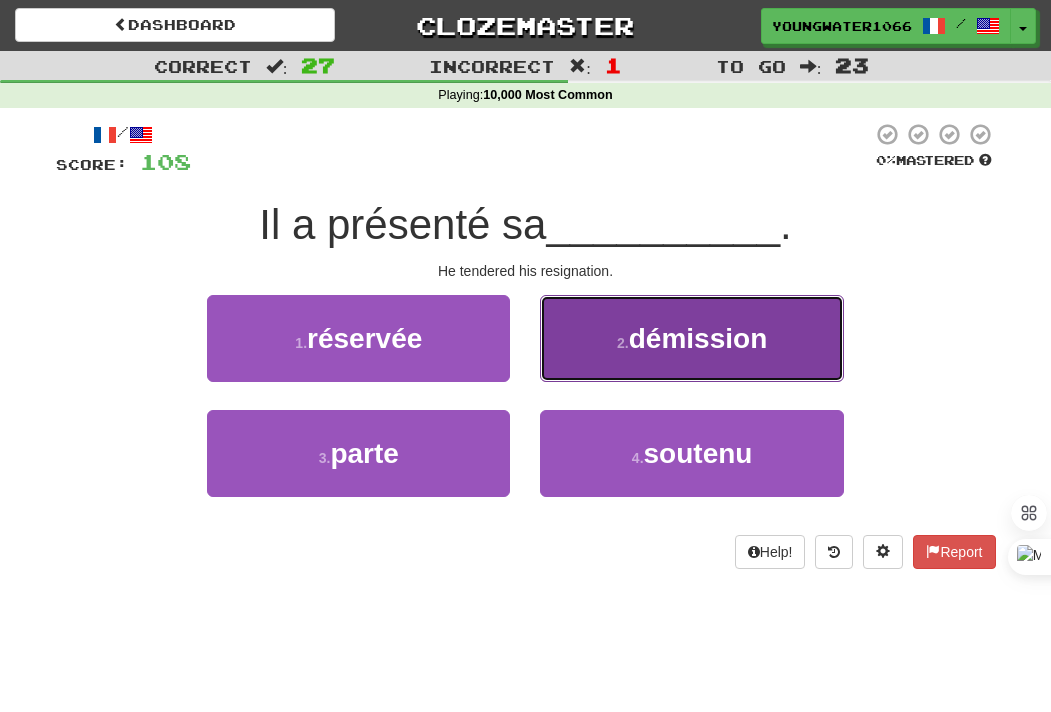 click on "2 .  démission" at bounding box center (691, 338) 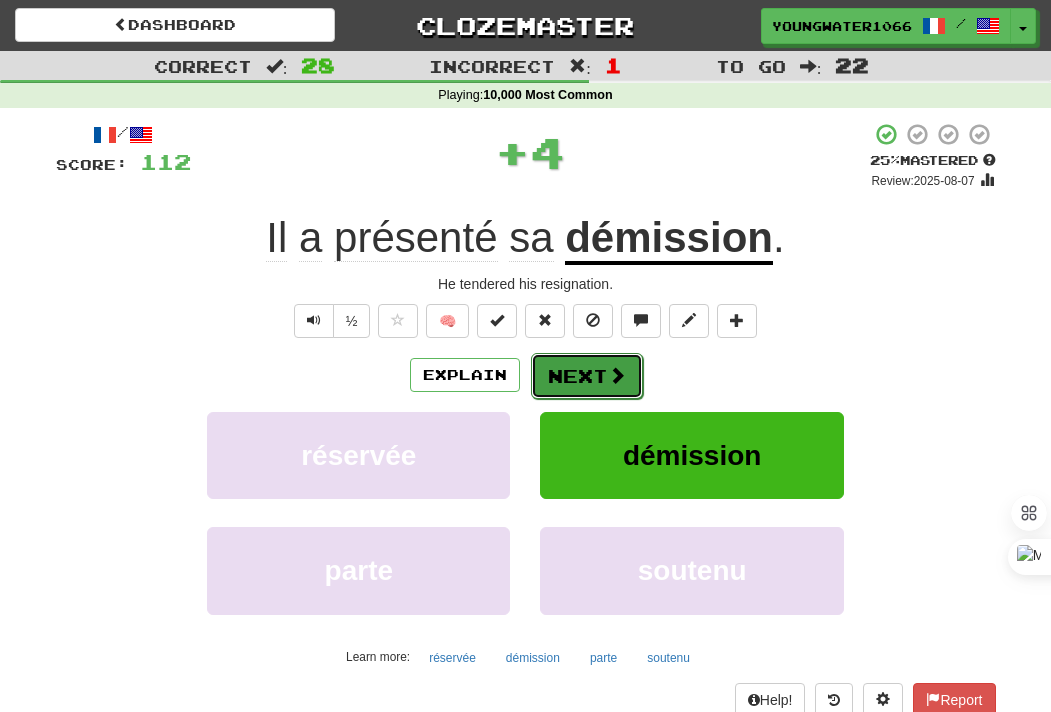 click on "Next" at bounding box center (587, 376) 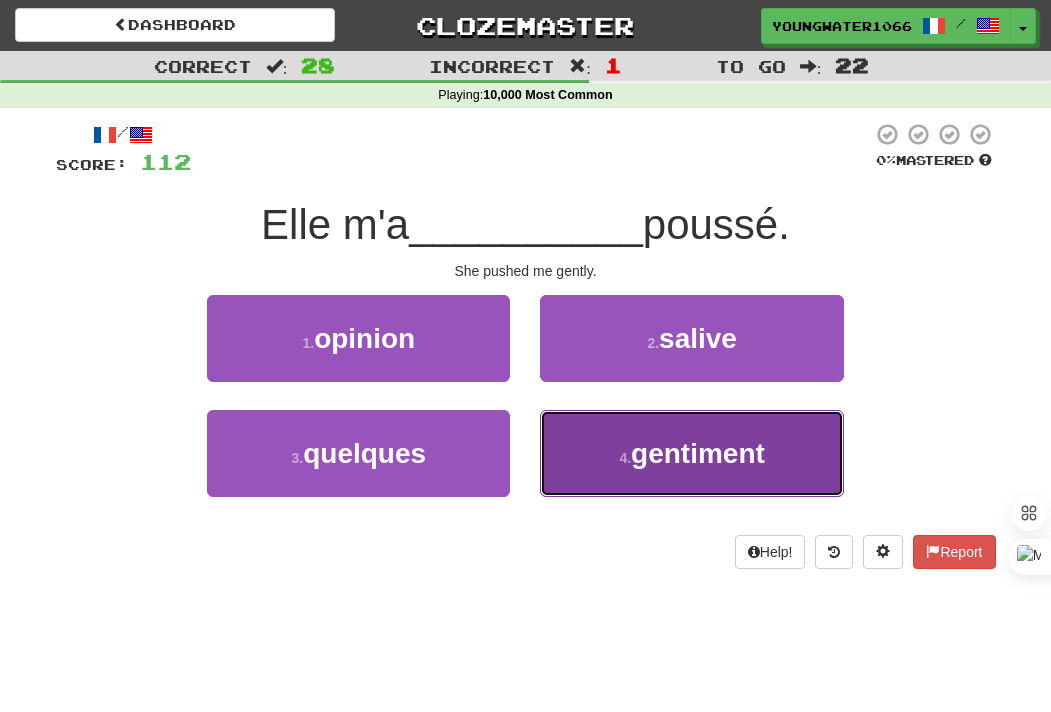 click on "4 .  gentiment" at bounding box center [691, 453] 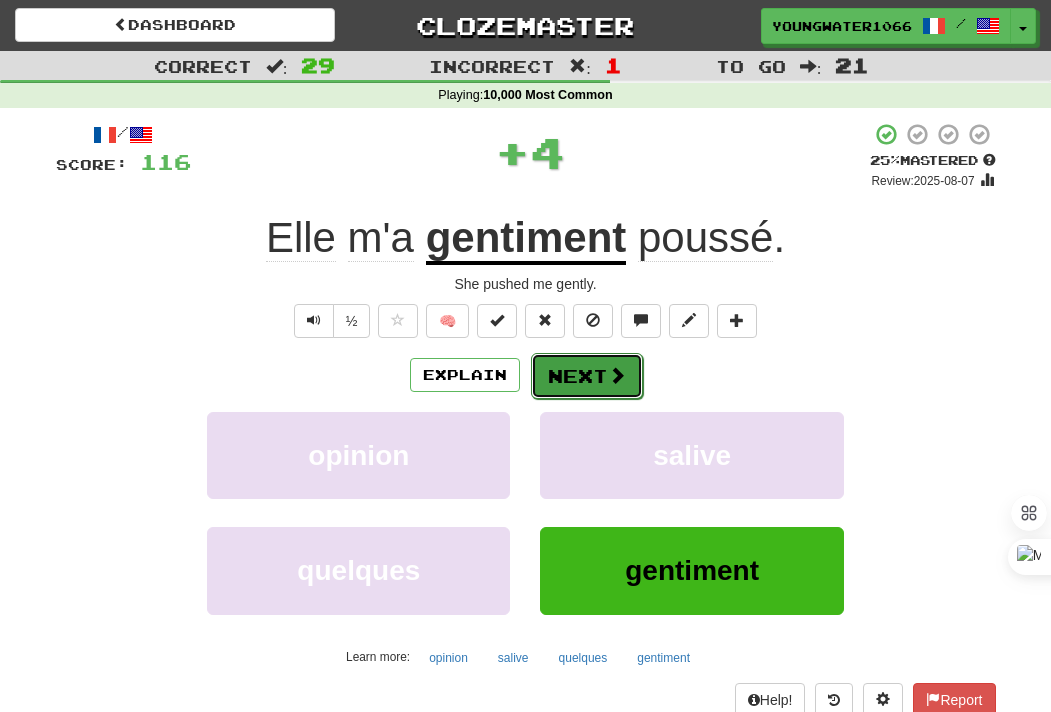 click on "Next" at bounding box center (587, 376) 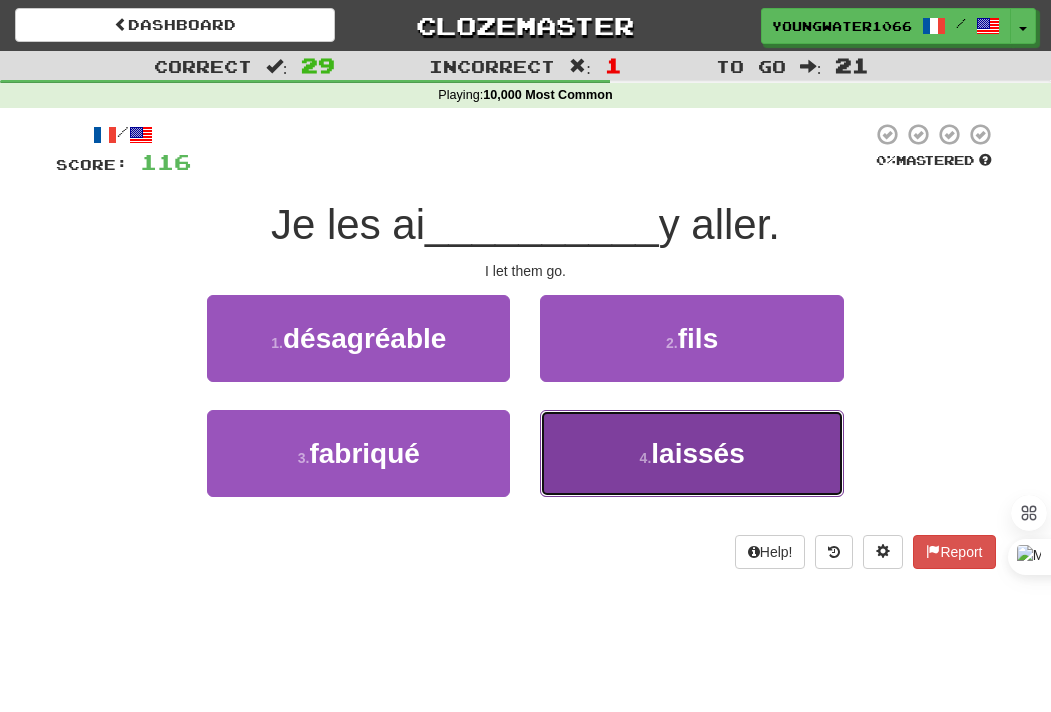 click on "4 .  laissés" at bounding box center [691, 453] 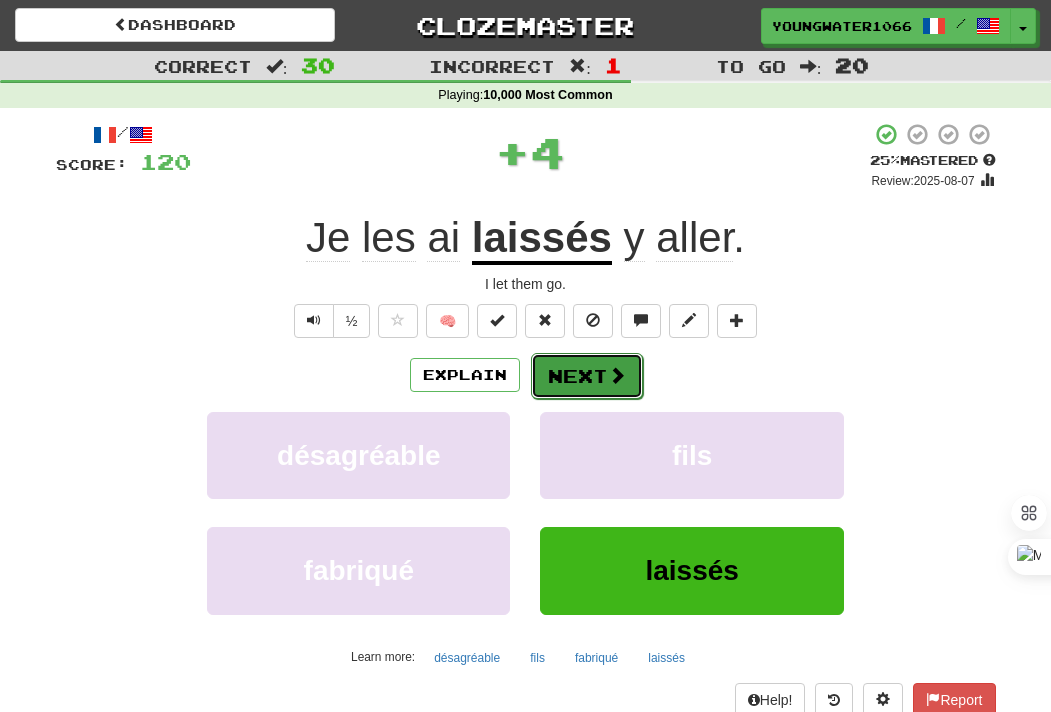 click on "Next" at bounding box center (587, 376) 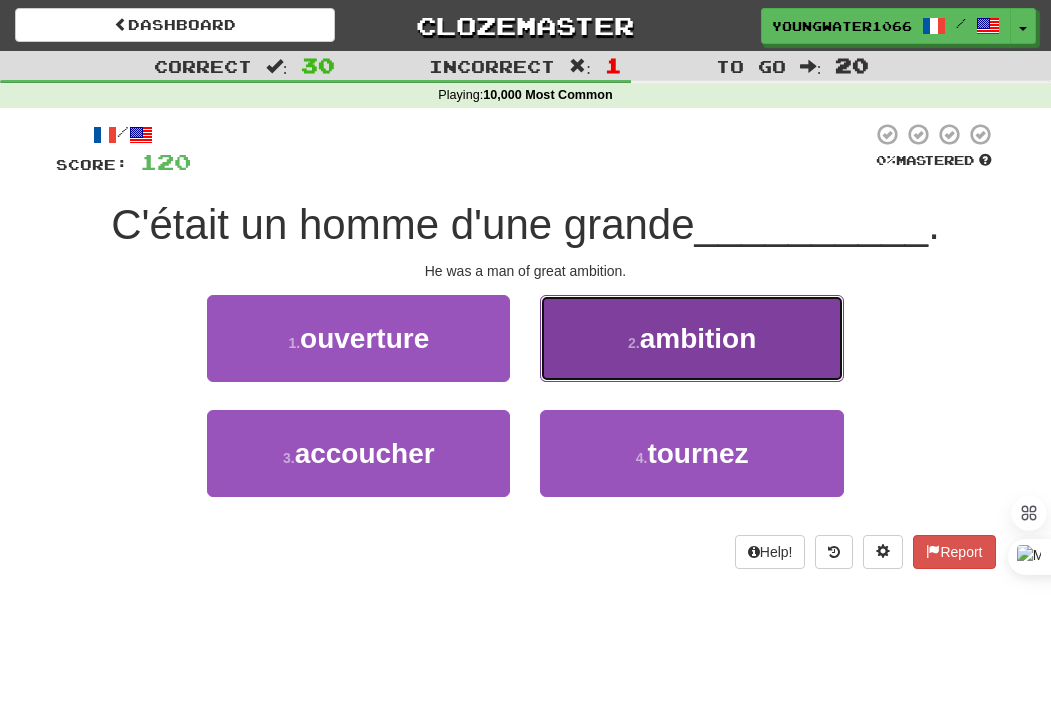 click on "ambition" at bounding box center [698, 338] 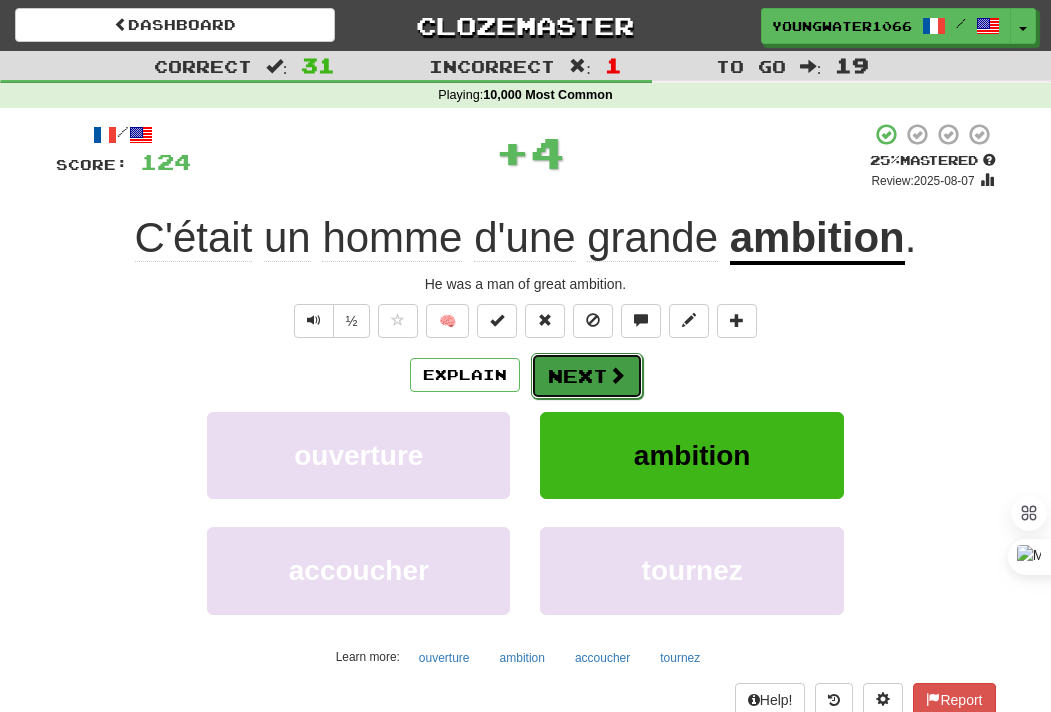 click at bounding box center [617, 375] 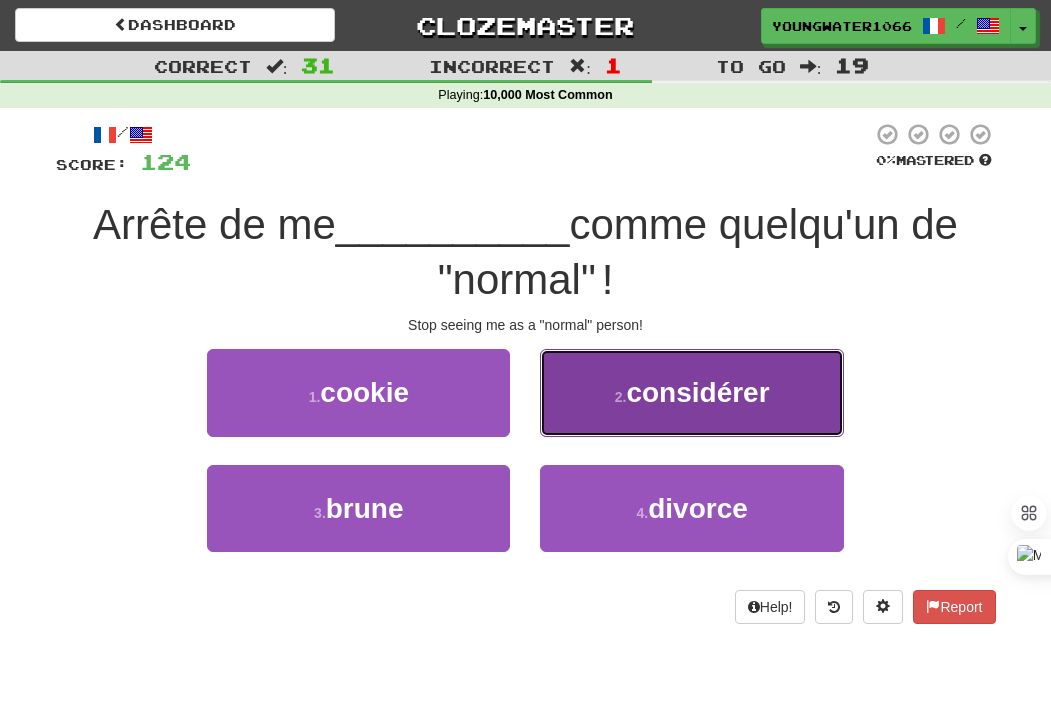 click on "2 .  considérer" at bounding box center [691, 392] 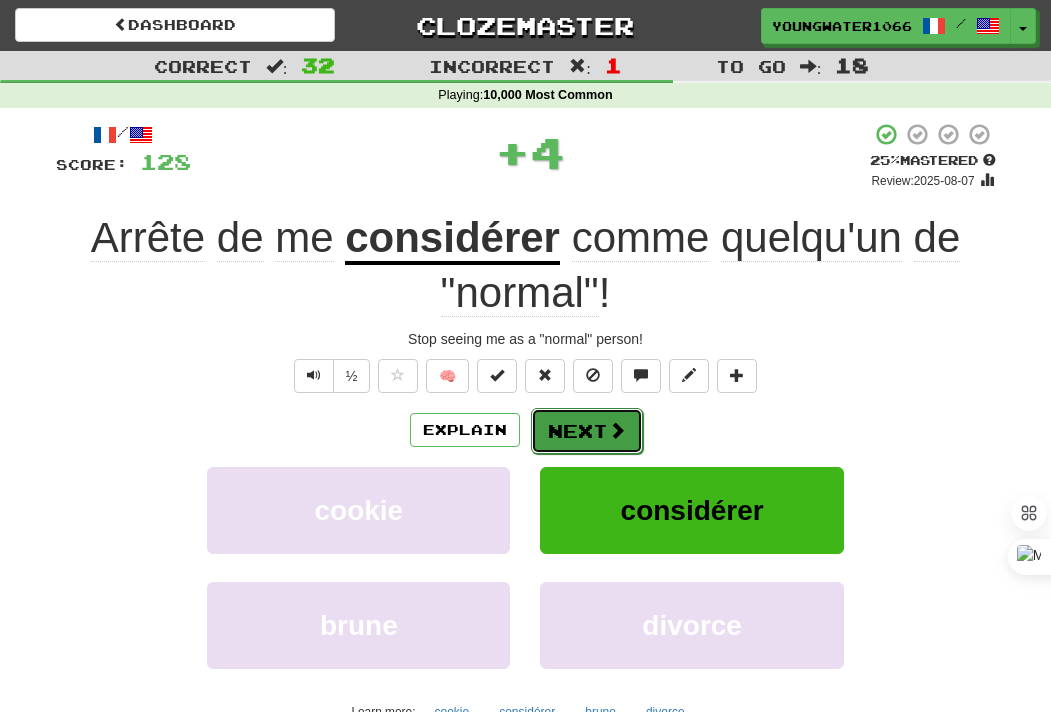 click on "Next" at bounding box center (587, 431) 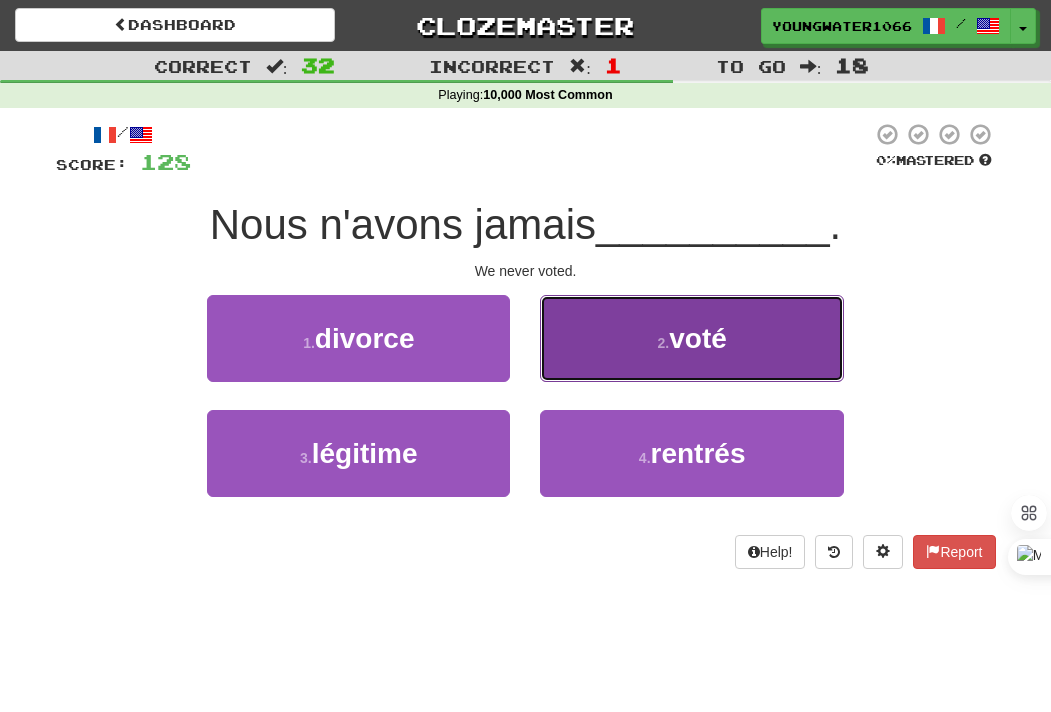 click on "2 .  voté" at bounding box center [691, 338] 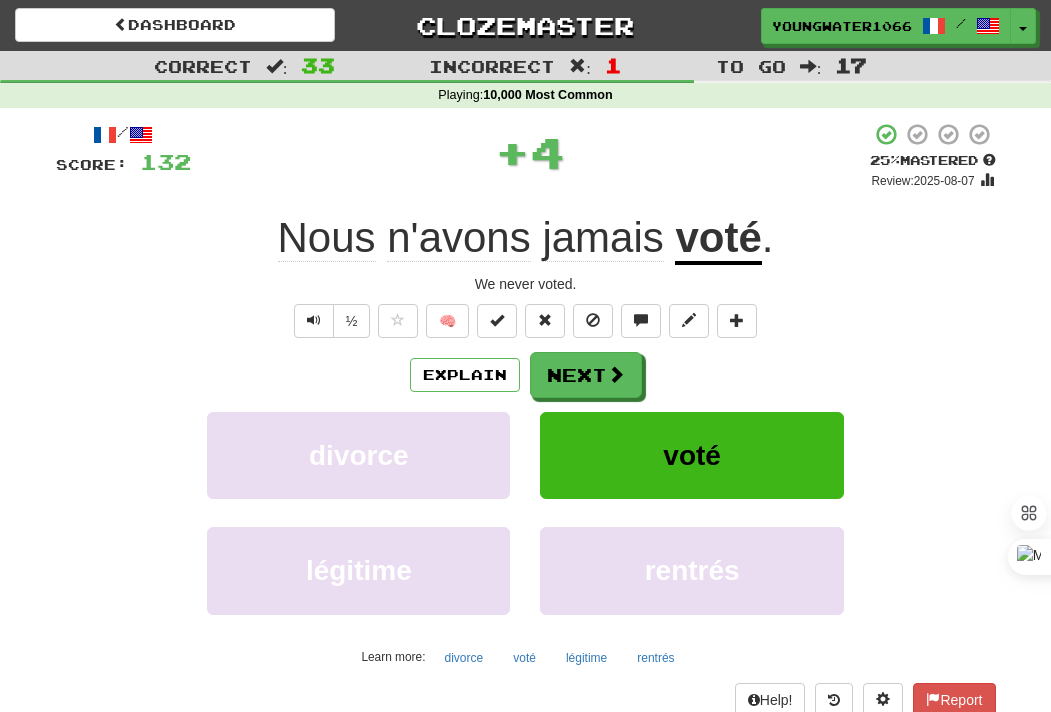 click on "Explain Next divorce voté légitime rentrés Learn more: divorce voté légitime rentrés" at bounding box center (526, 512) 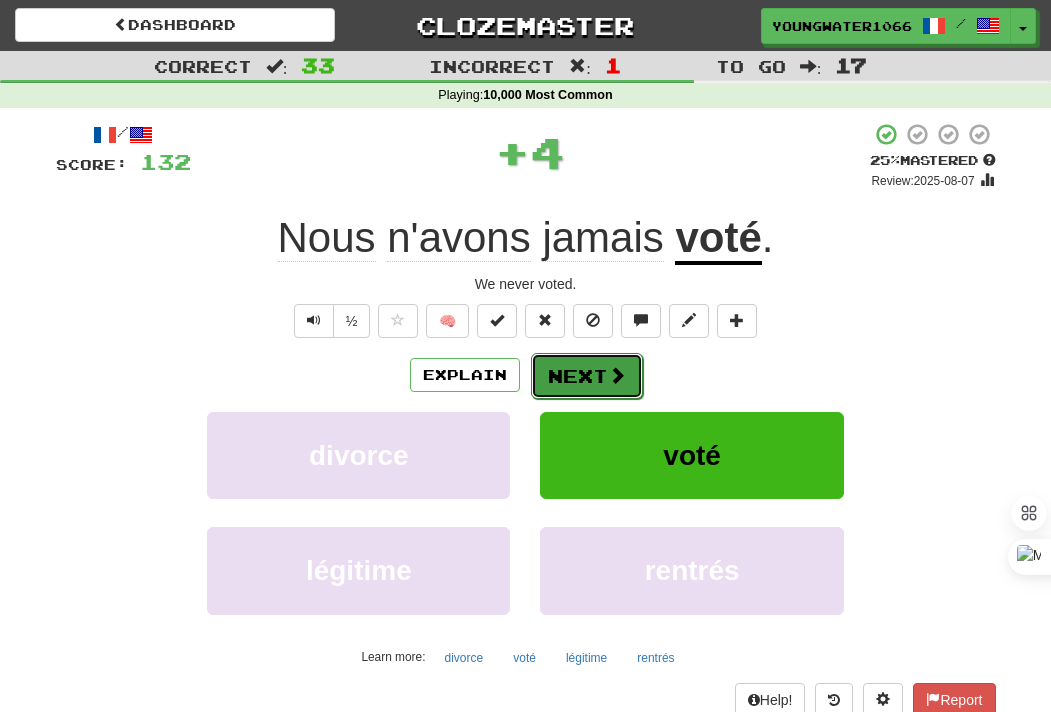 click on "Next" at bounding box center [587, 376] 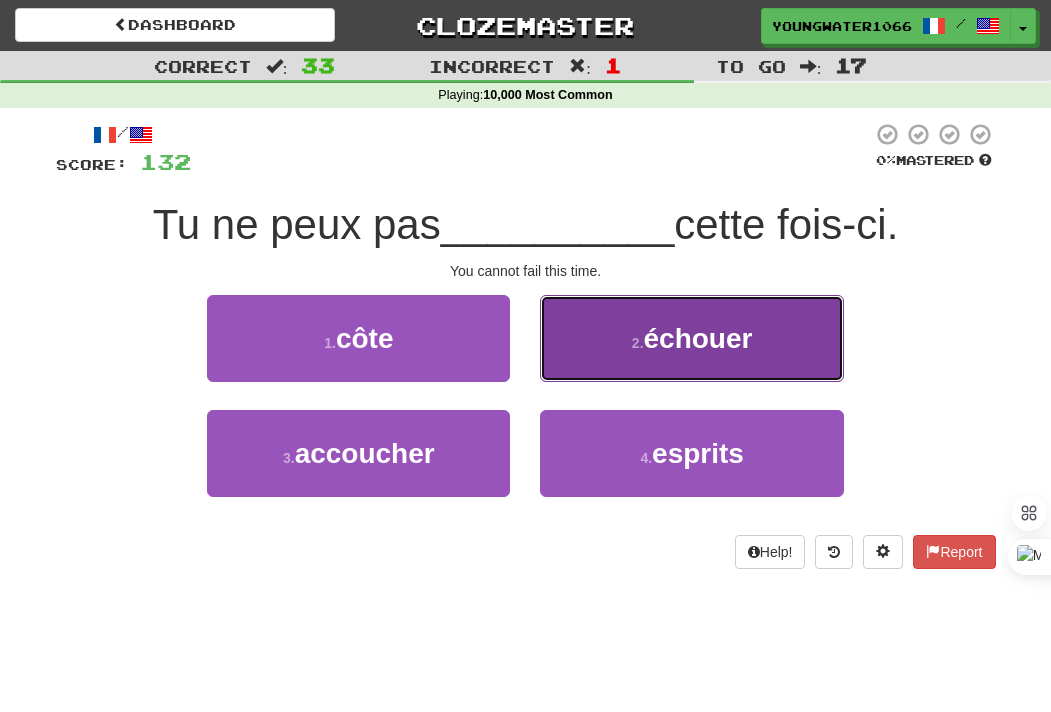 click on "2 .  échouer" at bounding box center (691, 338) 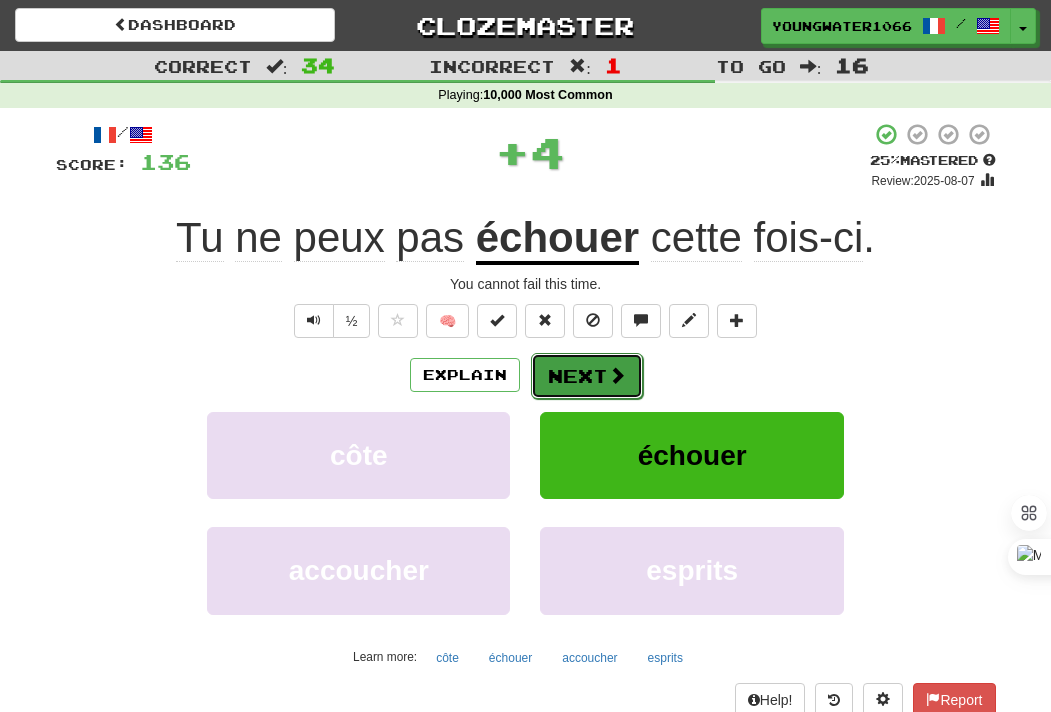 click on "Next" at bounding box center [587, 376] 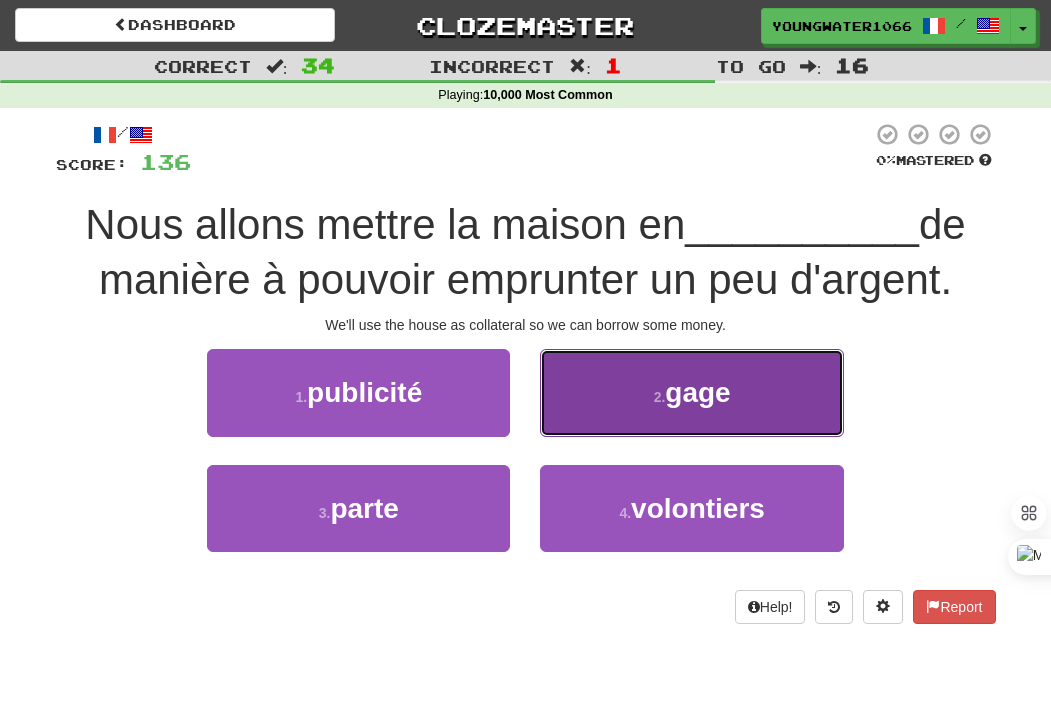 click on "2 .  gage" at bounding box center (691, 392) 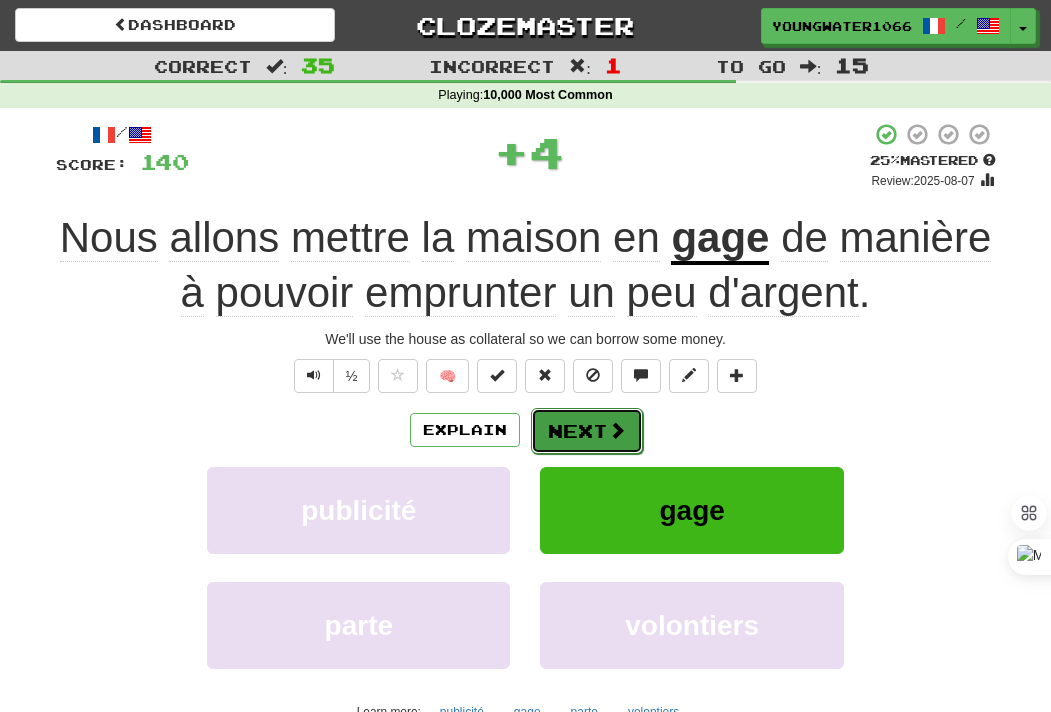 click on "Next" at bounding box center (587, 431) 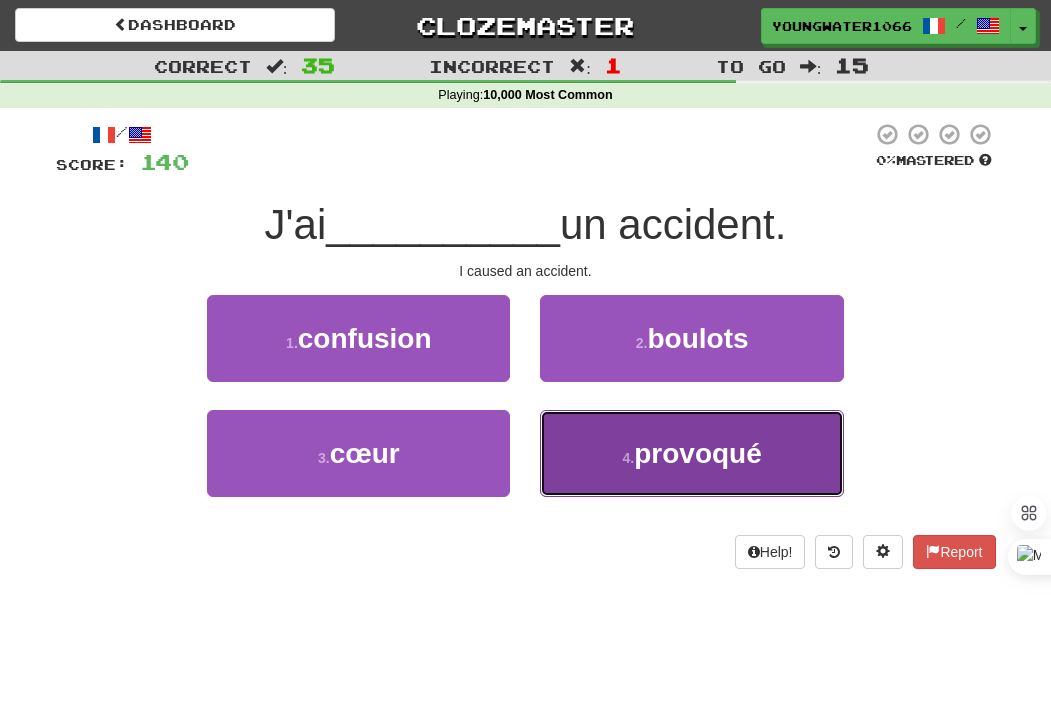 click on "4 .  provoqué" at bounding box center (691, 453) 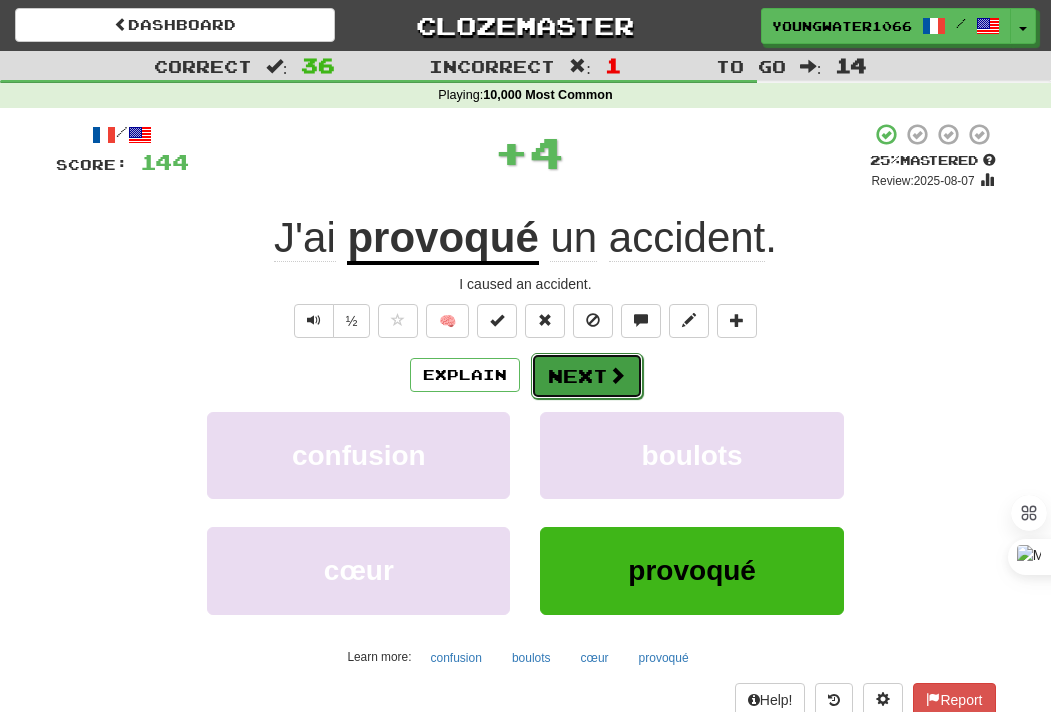 click on "Next" at bounding box center (587, 376) 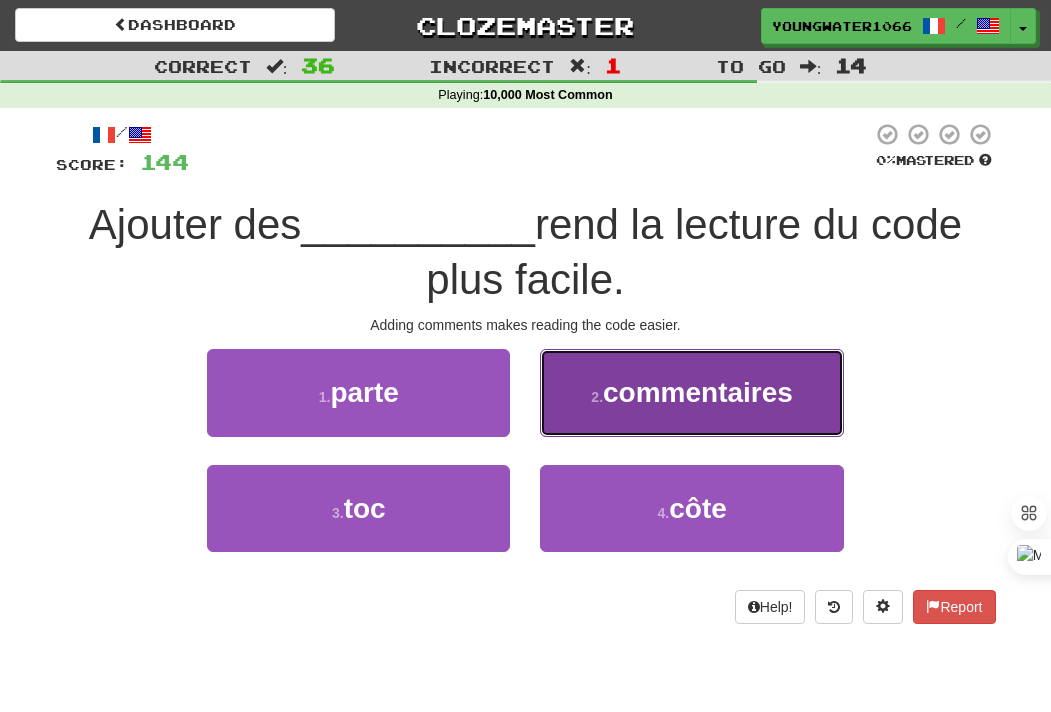 click on "2 .  commentaires" at bounding box center [691, 392] 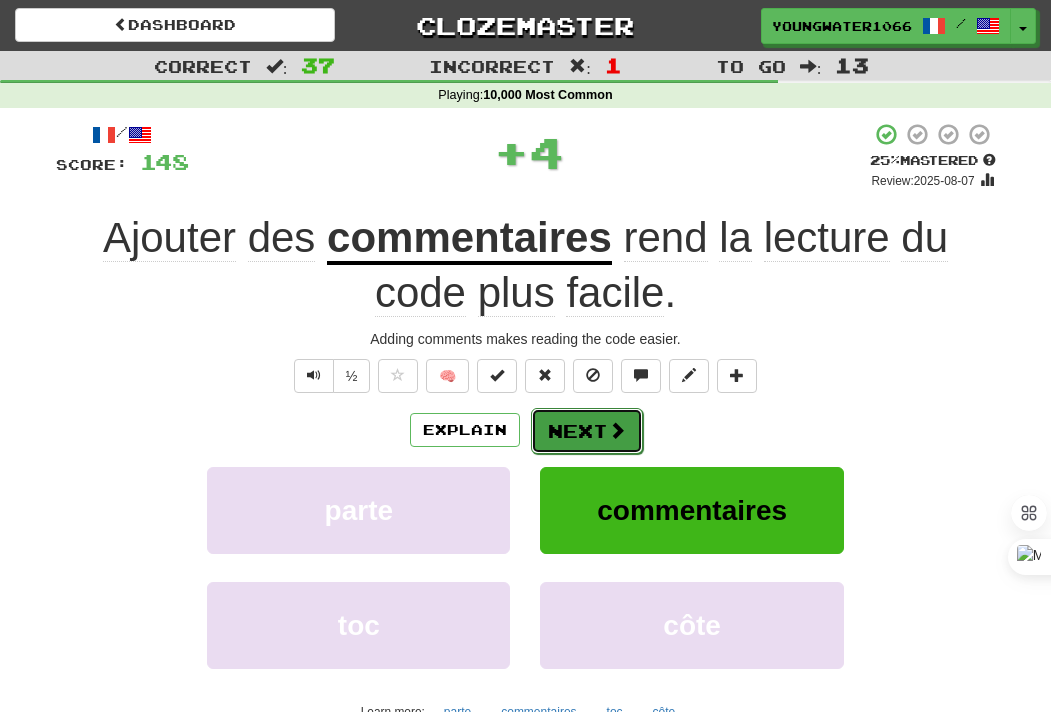 click on "Next" at bounding box center [587, 431] 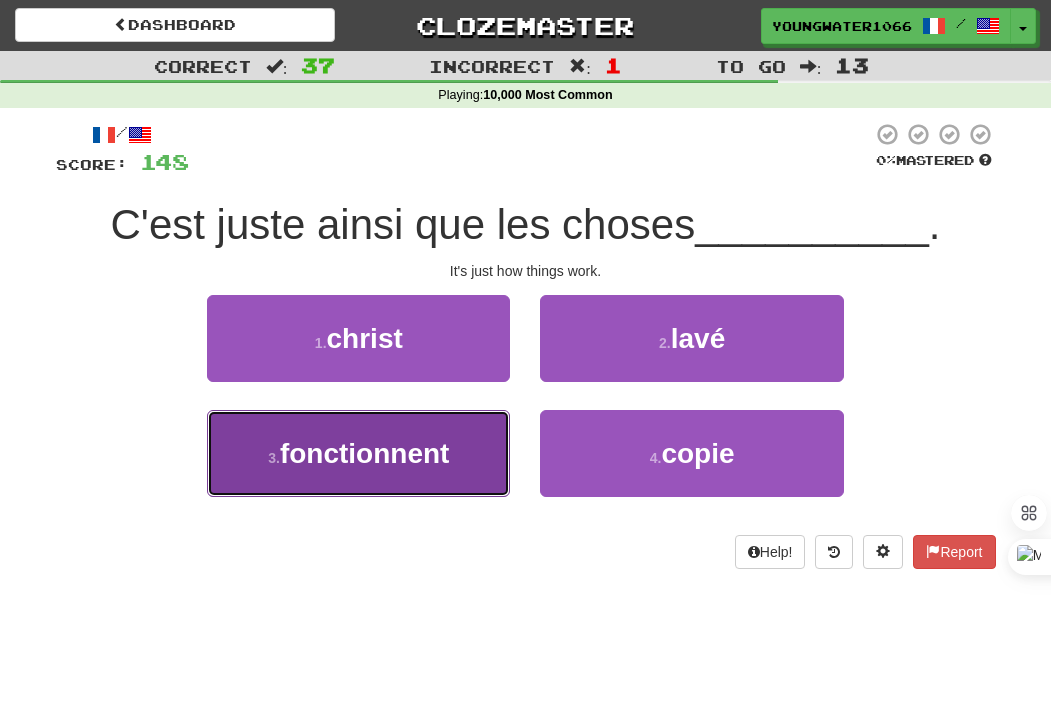 click on "3 .  fonctionnent" at bounding box center (358, 453) 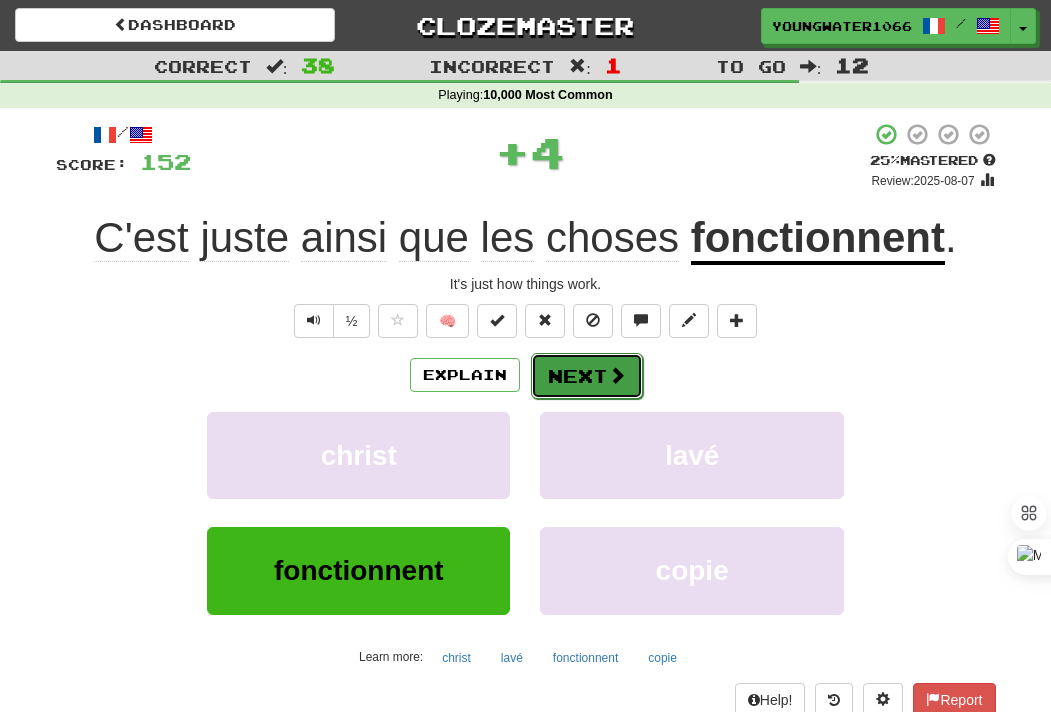 click on "Next" at bounding box center (587, 376) 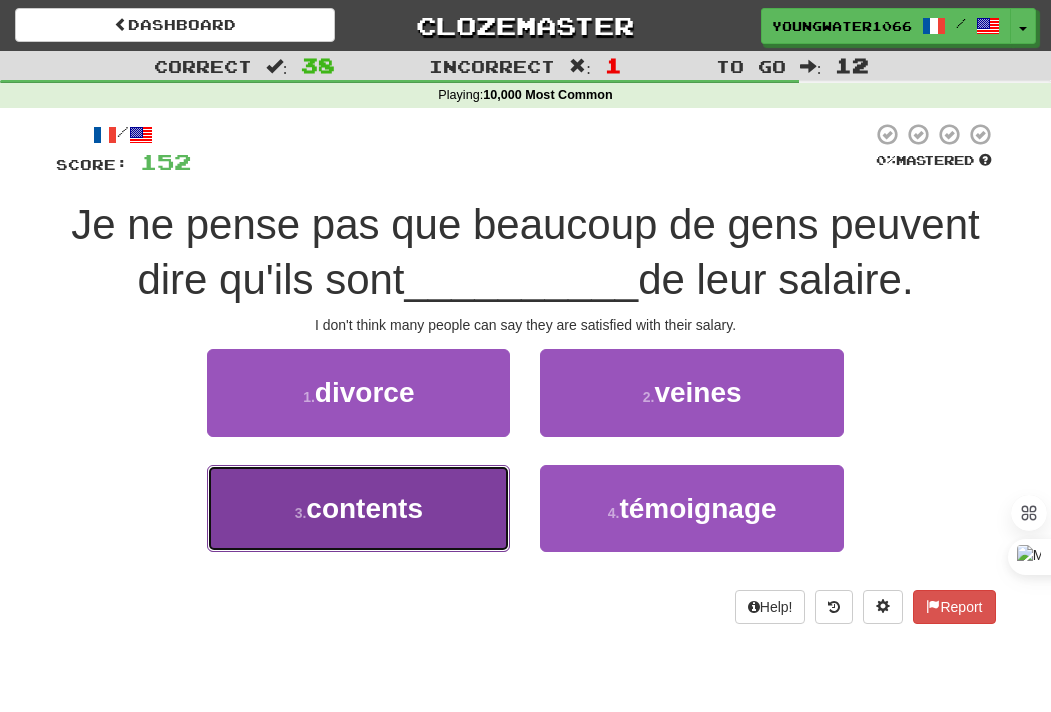 click on "3 .  contents" at bounding box center [358, 508] 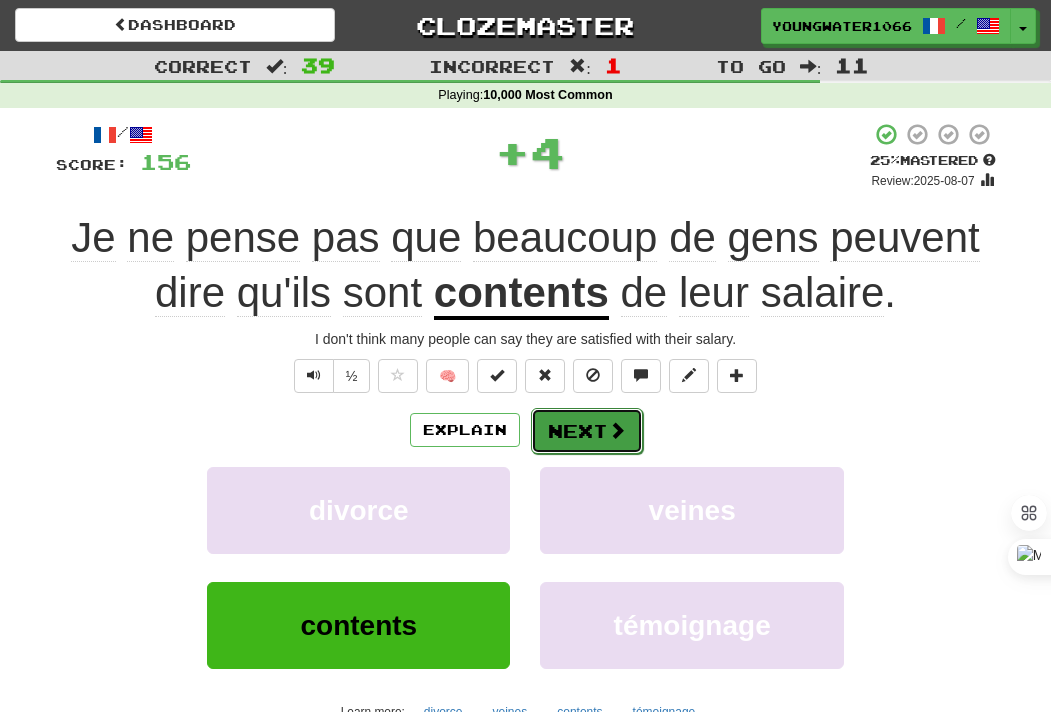 click on "Next" at bounding box center [587, 431] 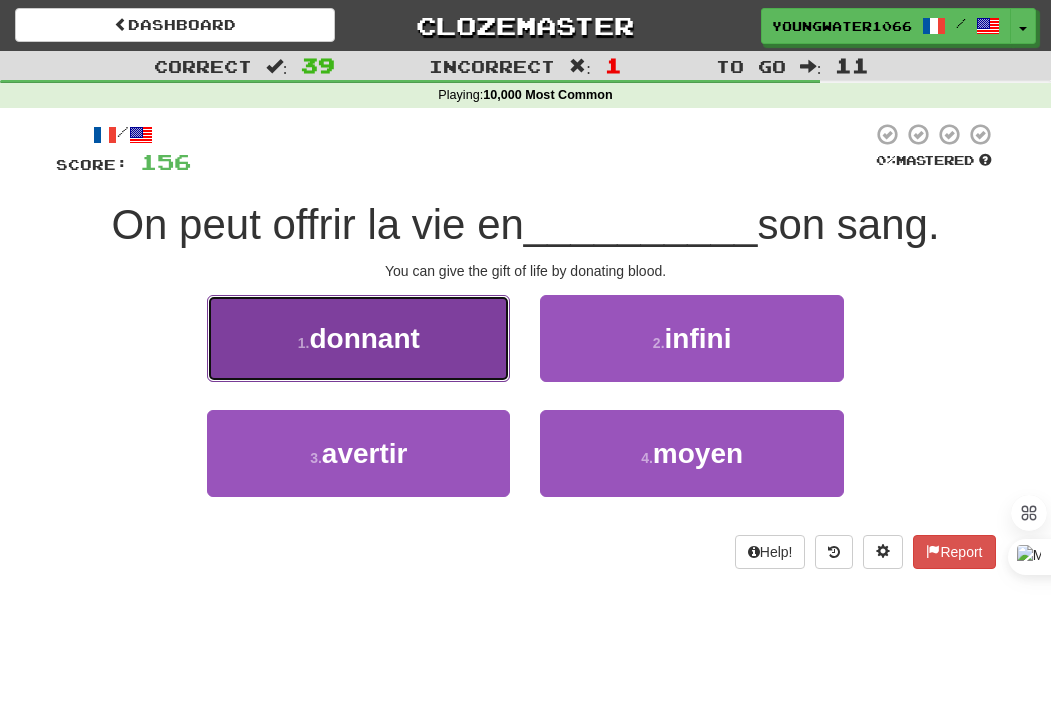 click on "1 .  donnant" at bounding box center [358, 338] 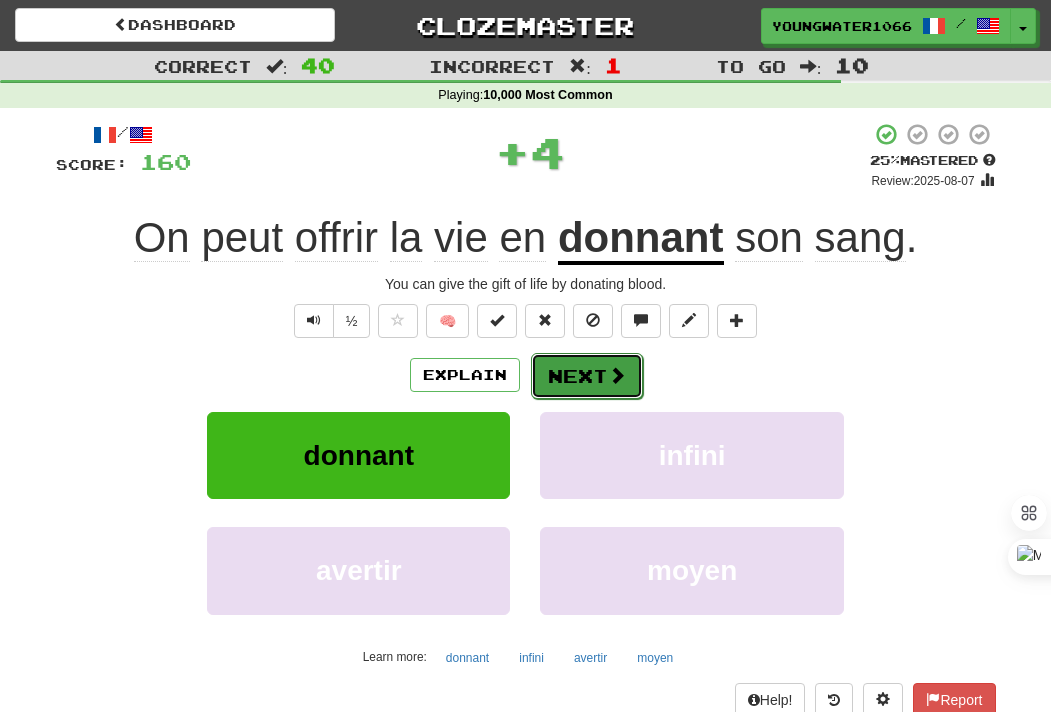 click on "Next" at bounding box center [587, 376] 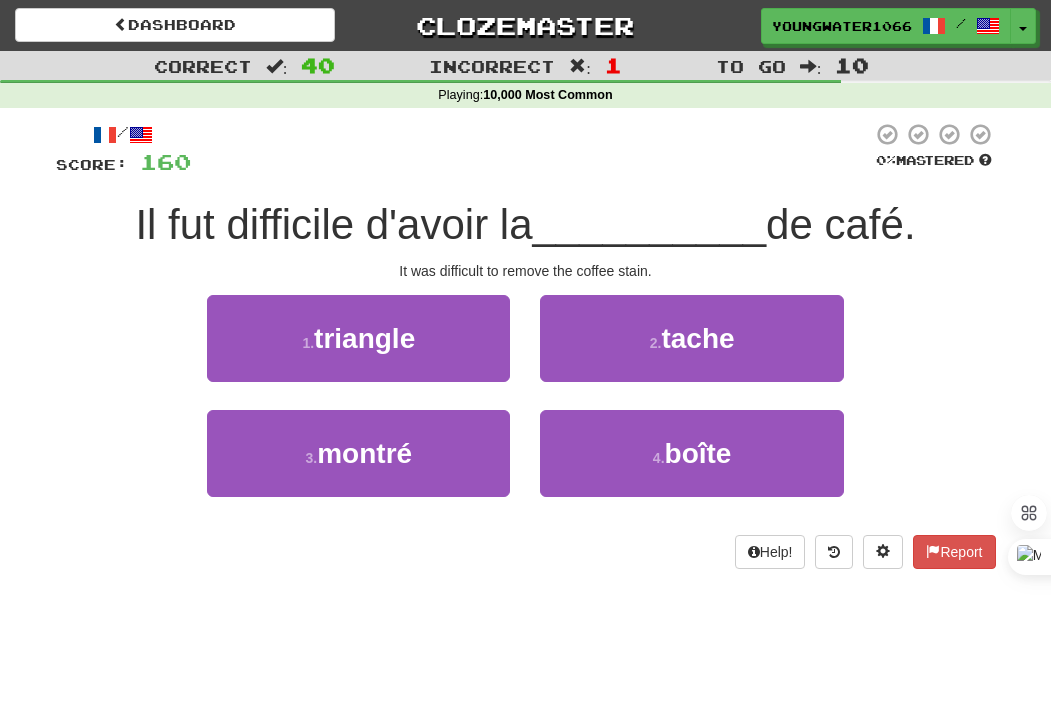 click on "2 .  tache" at bounding box center (691, 338) 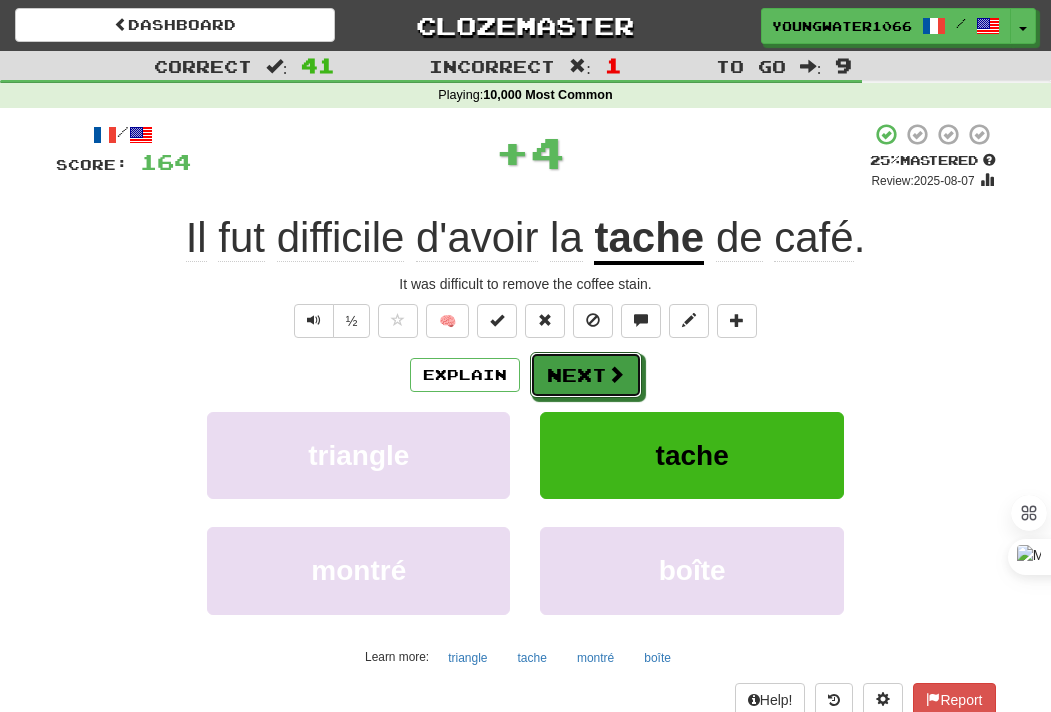 click on "Next" at bounding box center [586, 375] 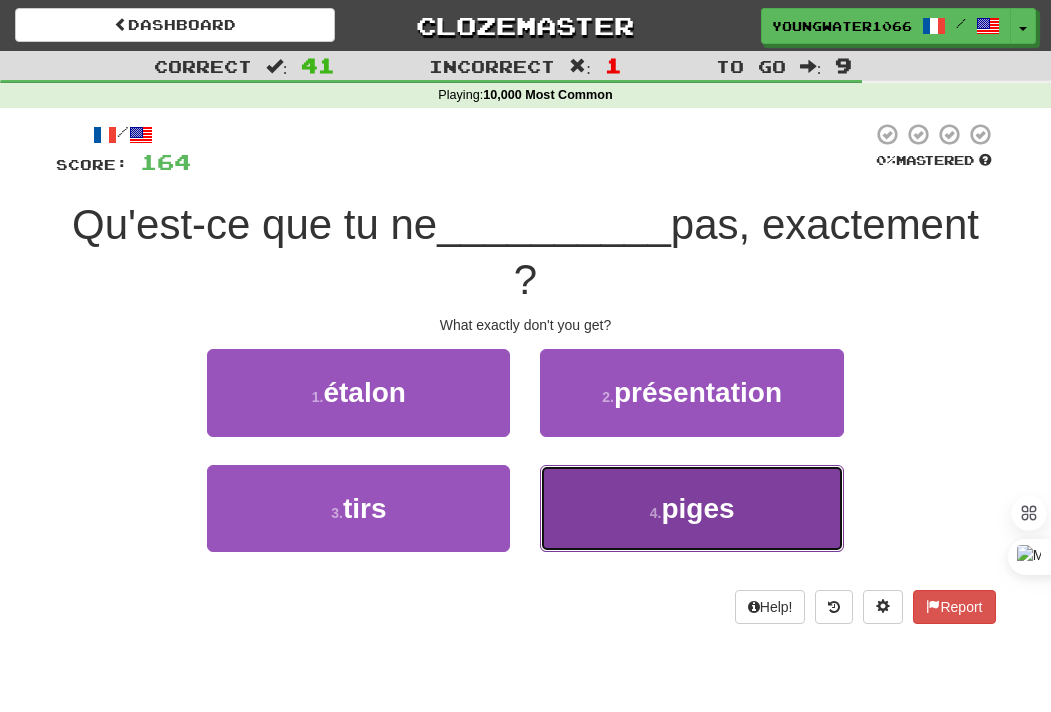 click on "4 .  piges" at bounding box center (691, 508) 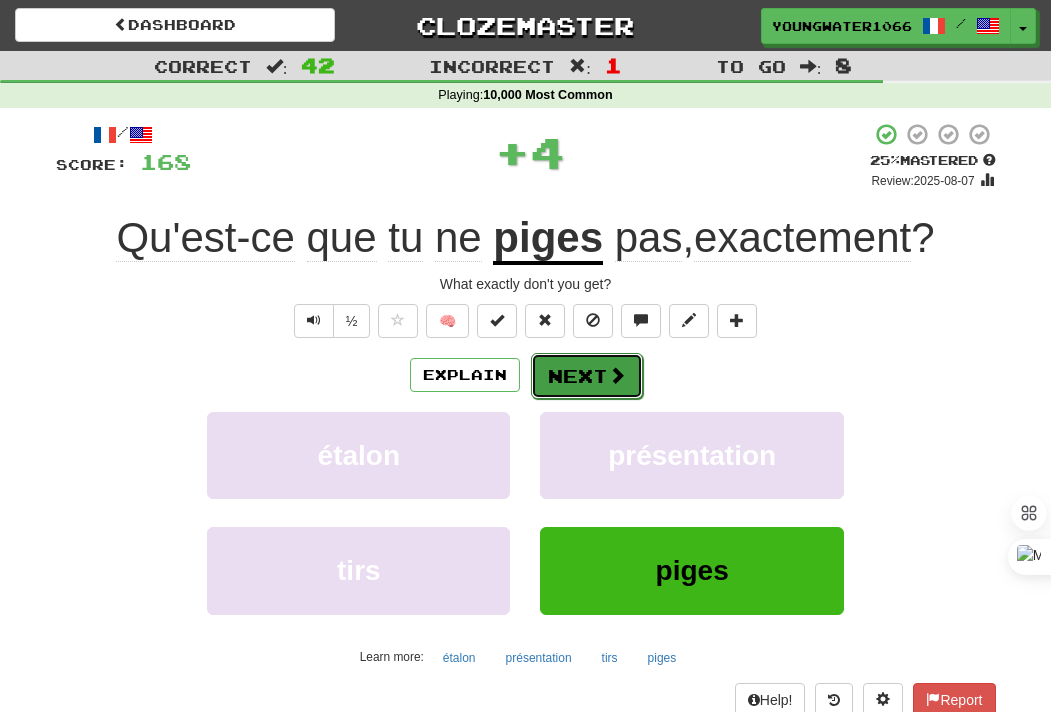 click on "Next" at bounding box center (587, 376) 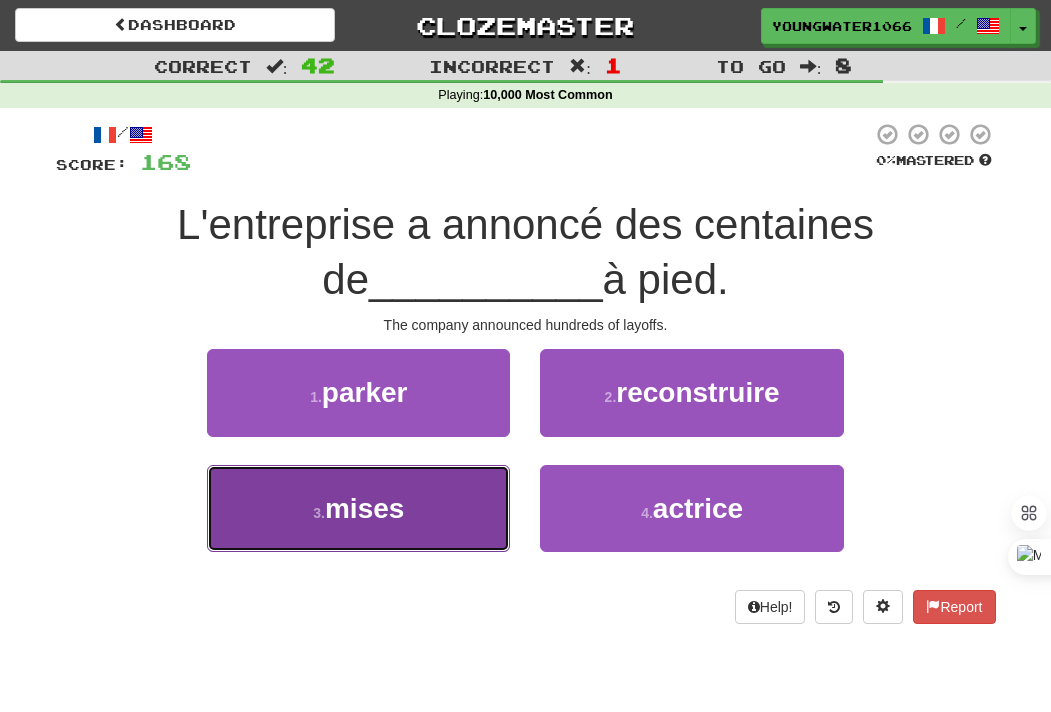 click on "3 .  mises" at bounding box center (358, 508) 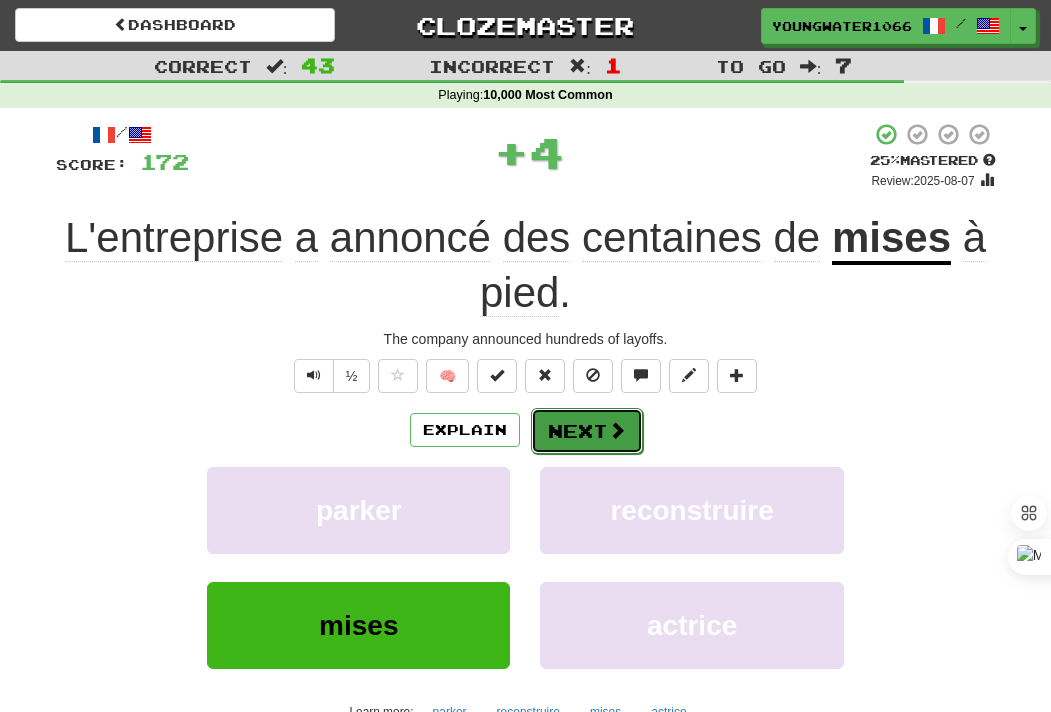 click on "Next" at bounding box center (587, 431) 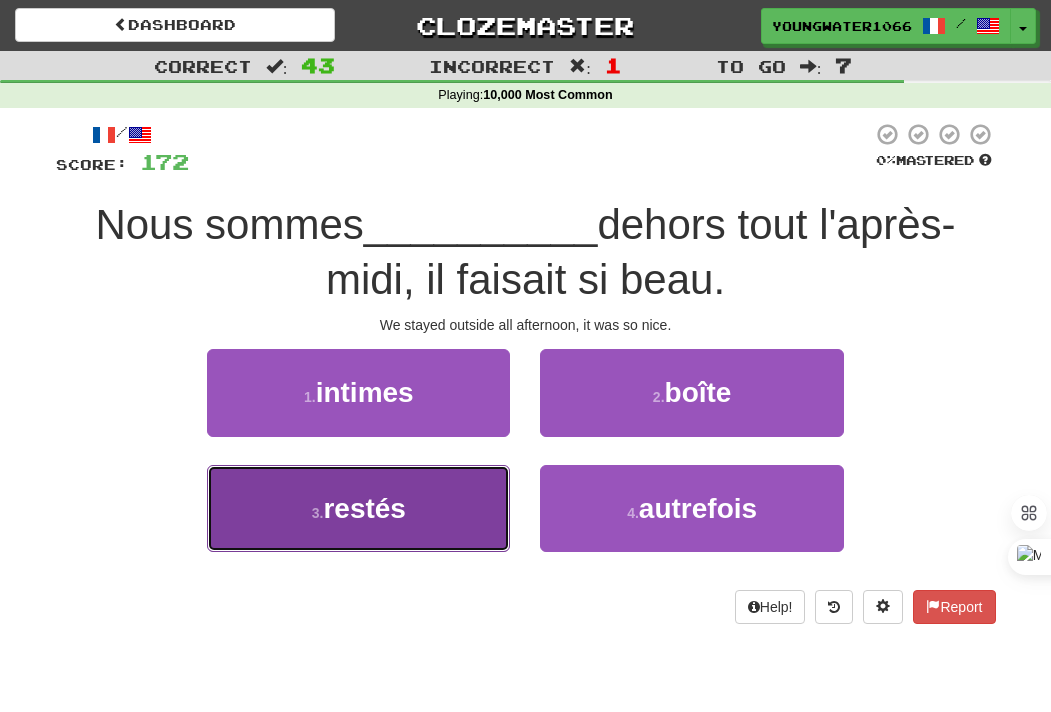 click on "3 .  restés" at bounding box center (358, 508) 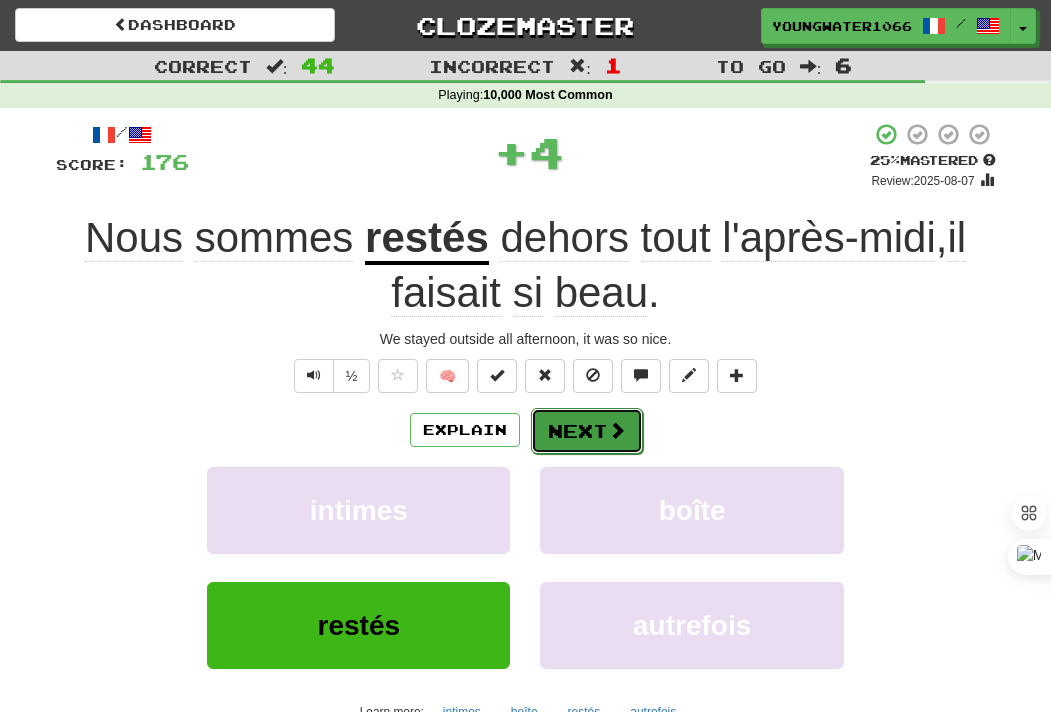 click on "Next" at bounding box center [587, 431] 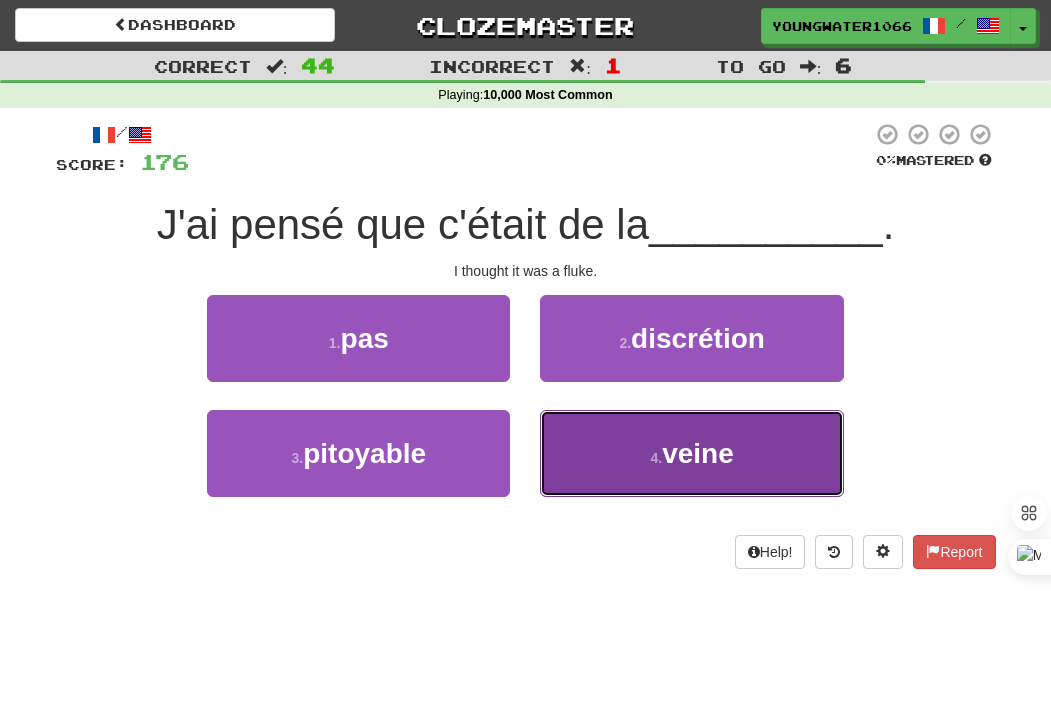 click on "4 .  veine" at bounding box center [691, 453] 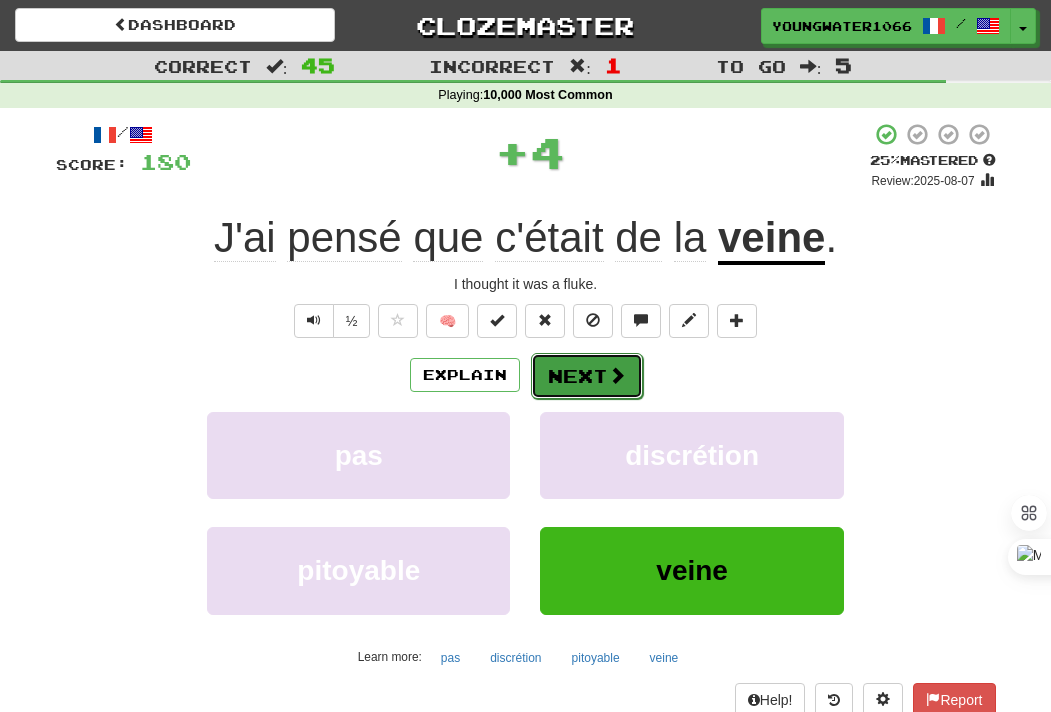 click on "Next" at bounding box center [587, 376] 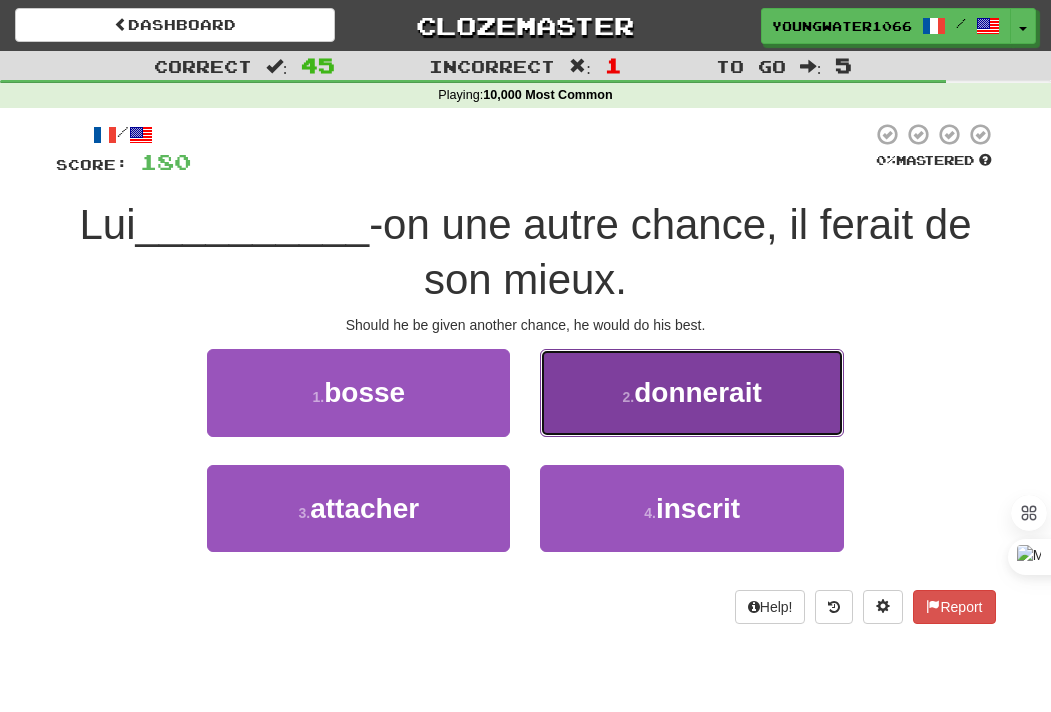 click on "2 .  donnerait" at bounding box center [691, 392] 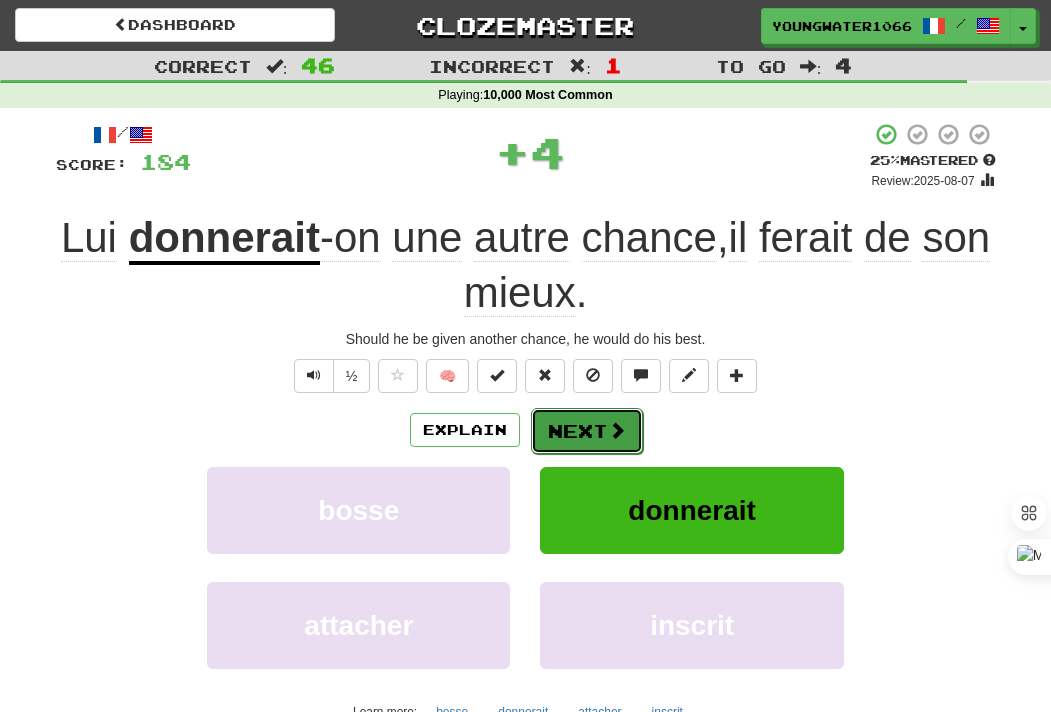 click on "Next" at bounding box center [587, 431] 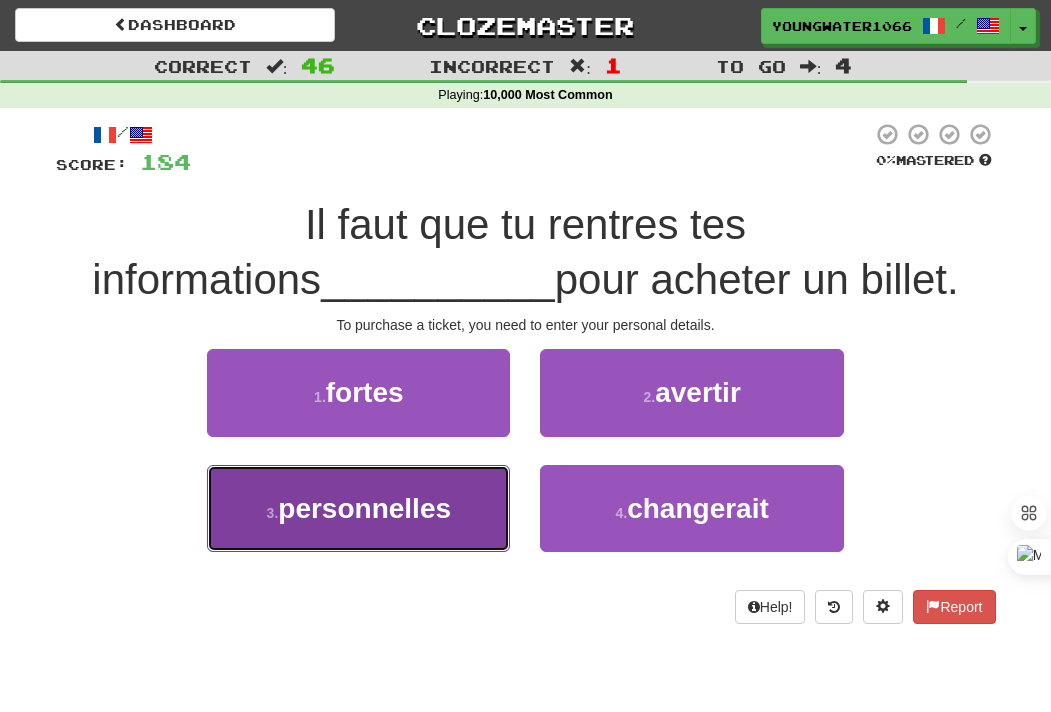 click on "3 .  personnelles" at bounding box center [358, 508] 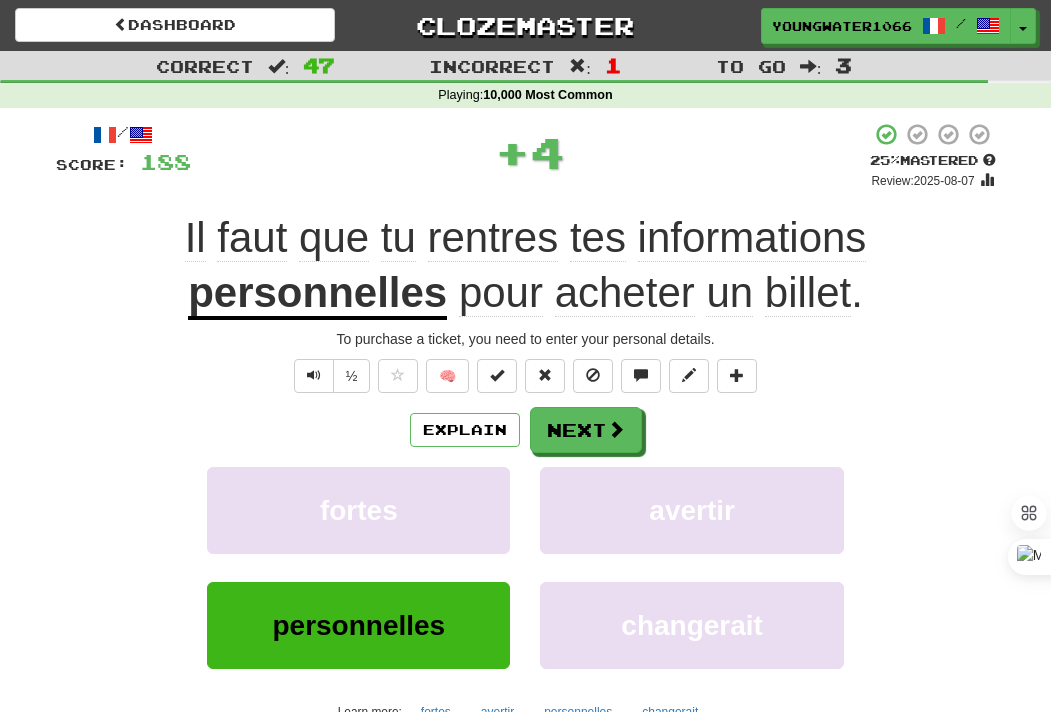 click on "Explain Next" at bounding box center [526, 430] 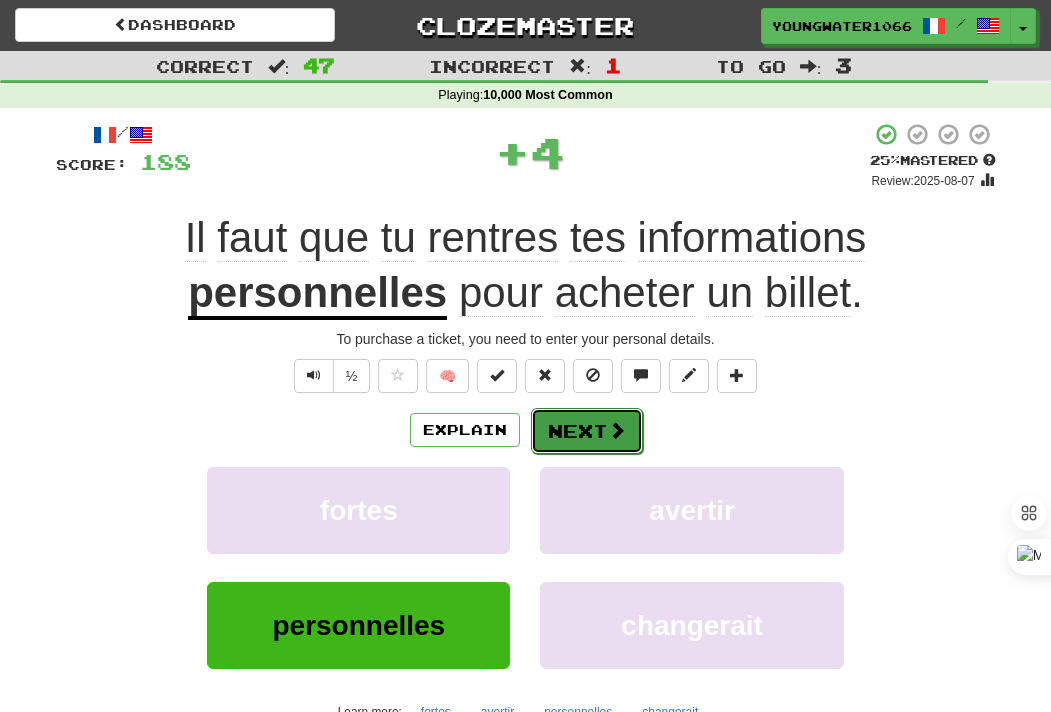 click at bounding box center (617, 430) 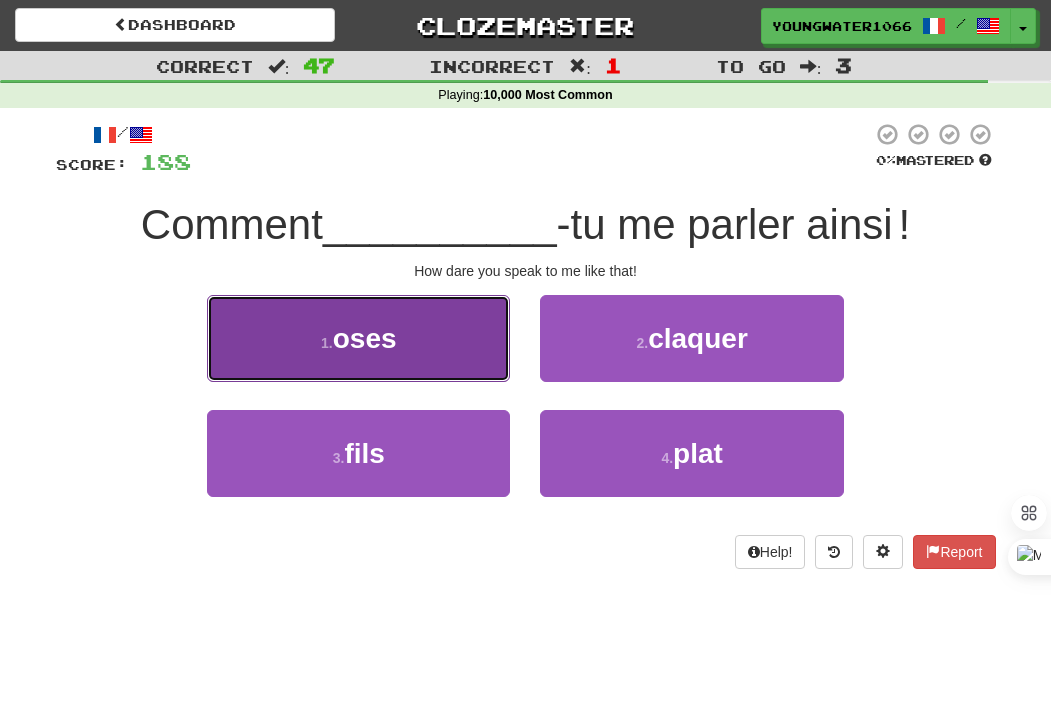 click on "1 .  oses" at bounding box center (358, 338) 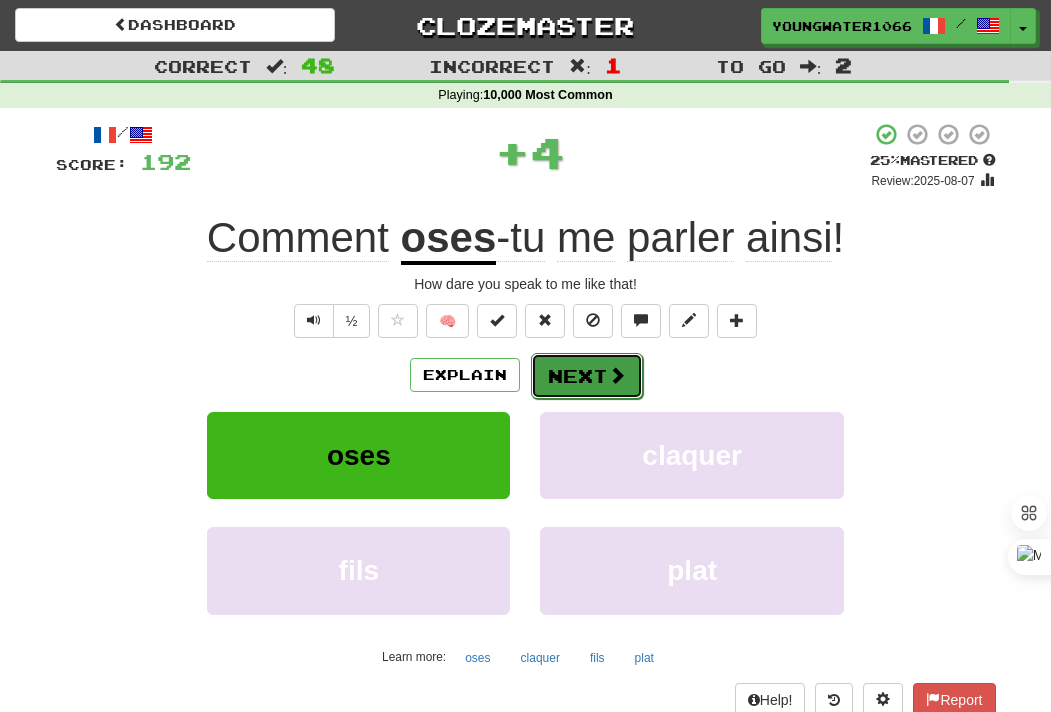 click on "Next" at bounding box center [587, 376] 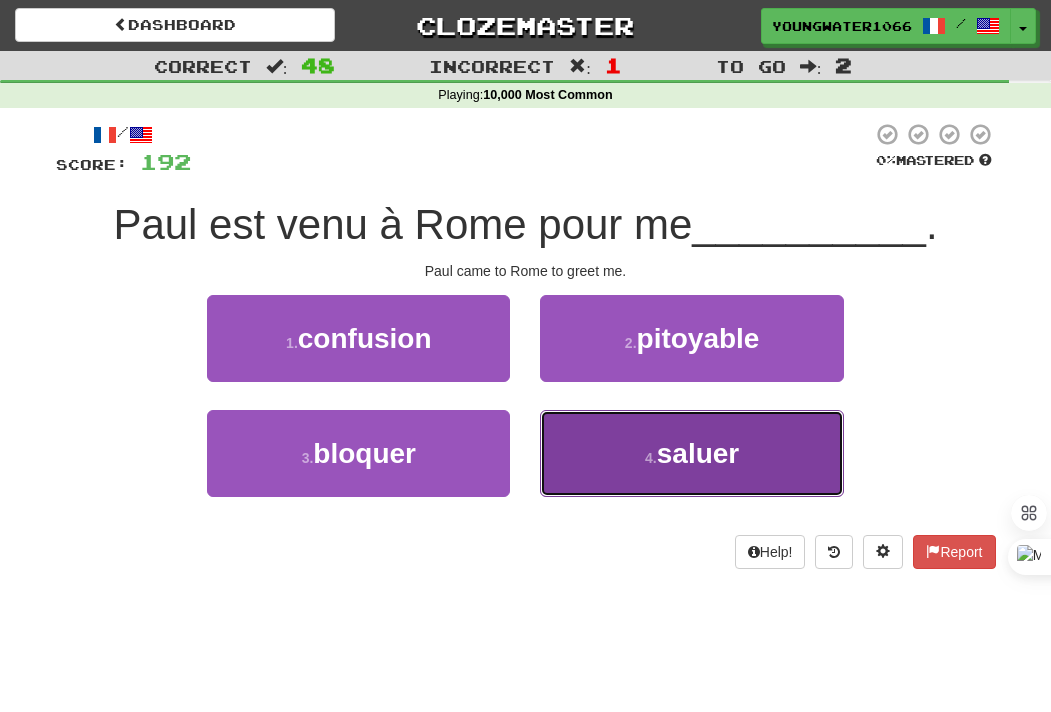 click on "4 .  saluer" at bounding box center (691, 453) 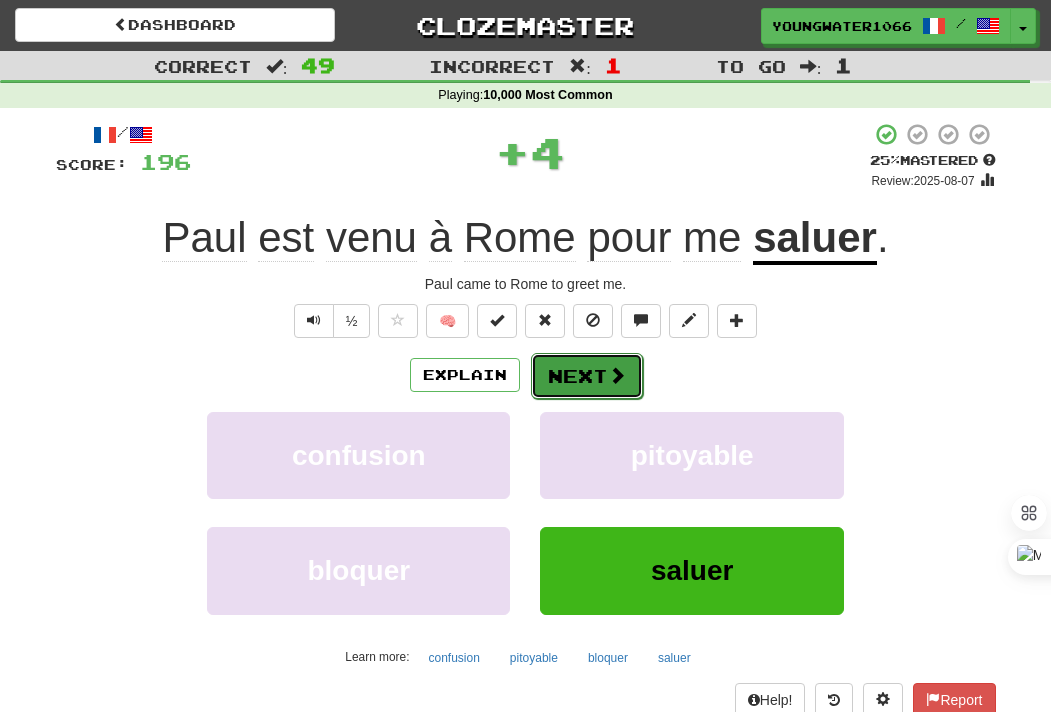 click on "Next" at bounding box center (587, 376) 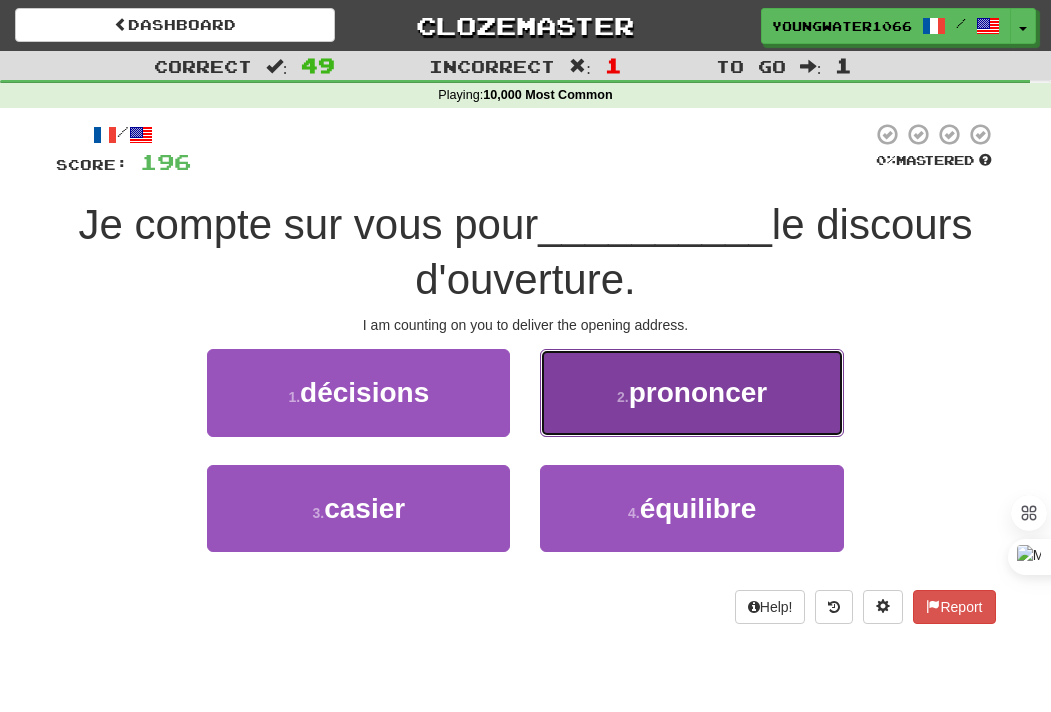 click on "2 .  prononcer" at bounding box center (691, 392) 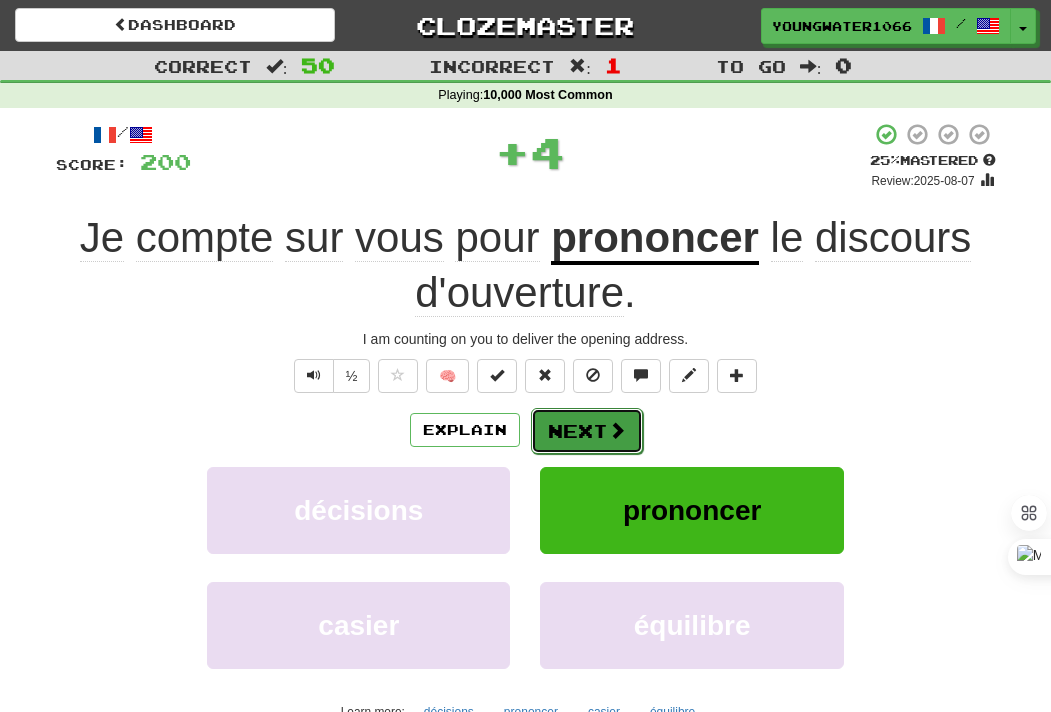 click on "Next" at bounding box center [587, 431] 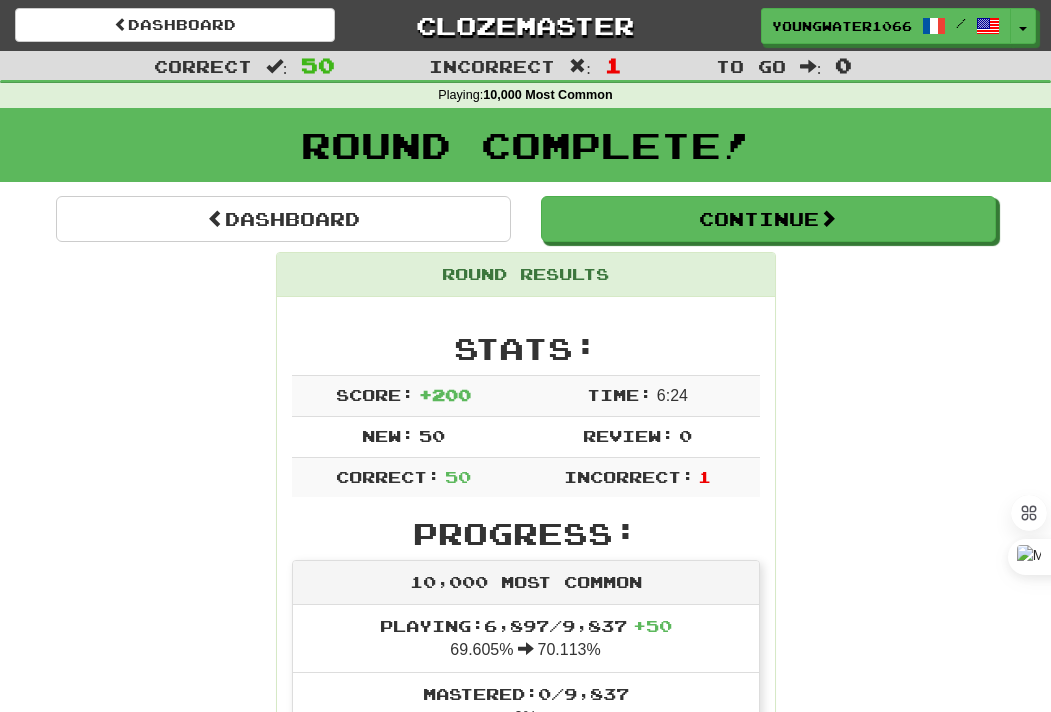 click on "Hier soir, j'ai partagé un taxi avec [NAME]. Yesterday night, I shared a cab with [NAME]." at bounding box center [526, 3154] 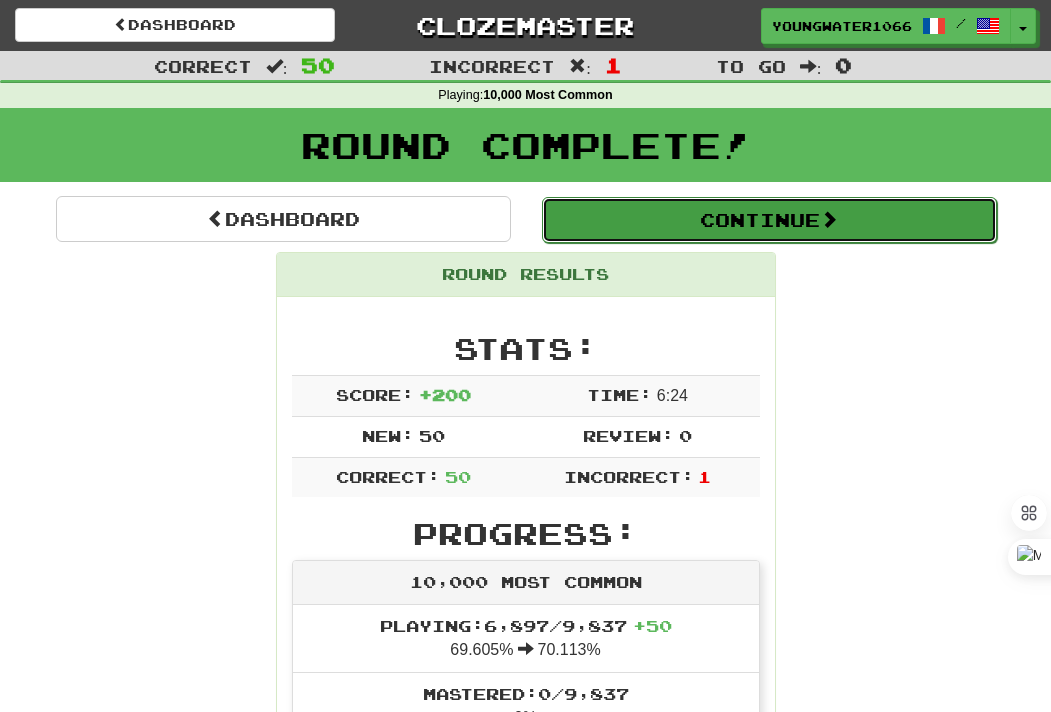 click on "Continue" at bounding box center [769, 220] 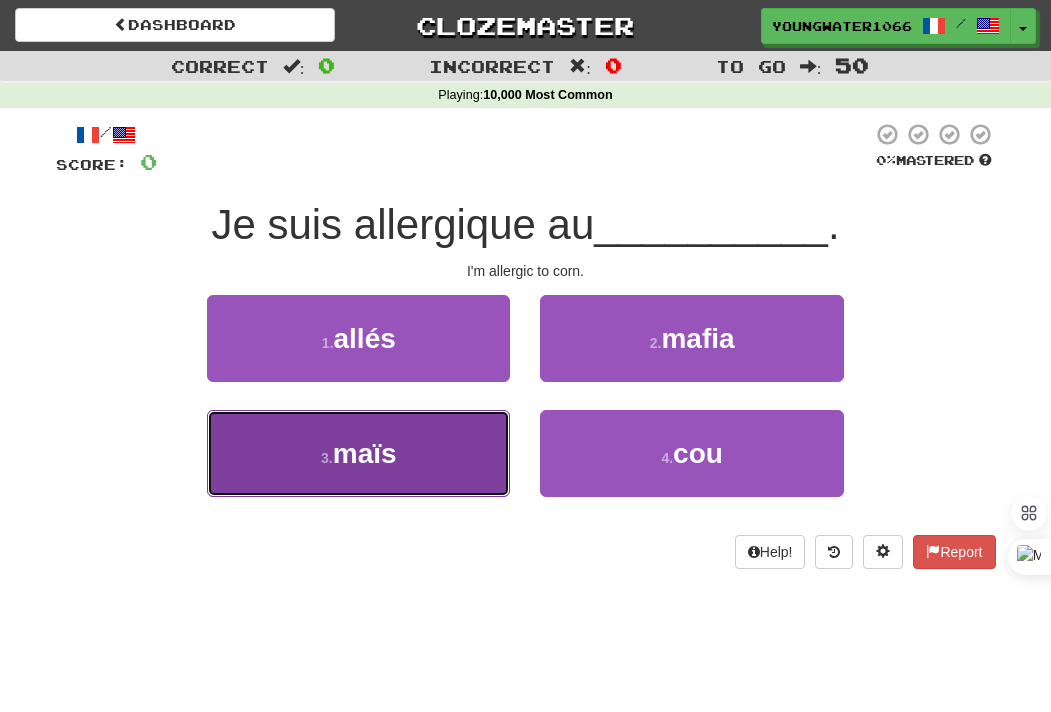 click on "3 .  maïs" at bounding box center [358, 453] 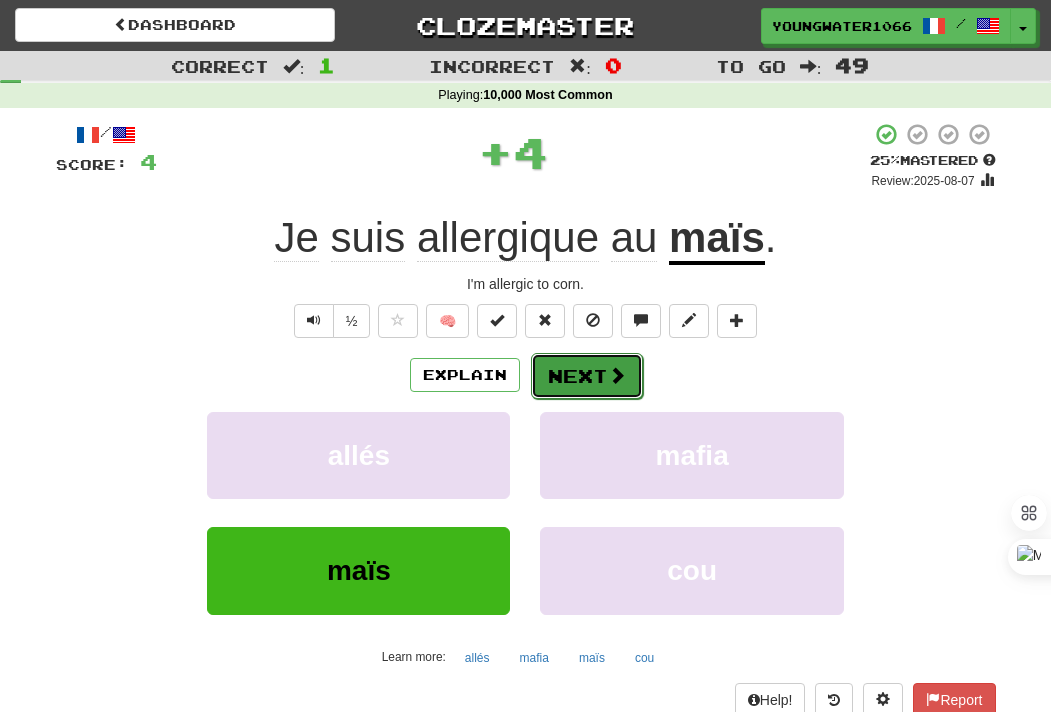 click on "Next" at bounding box center (587, 376) 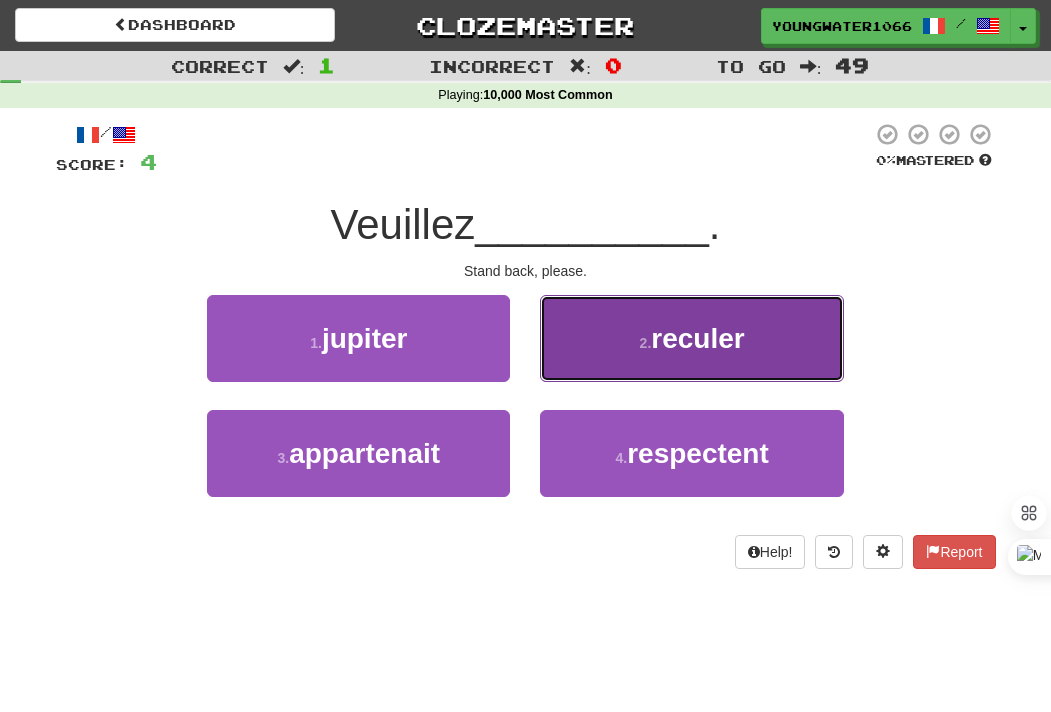 click on "2 .  reculer" at bounding box center (691, 338) 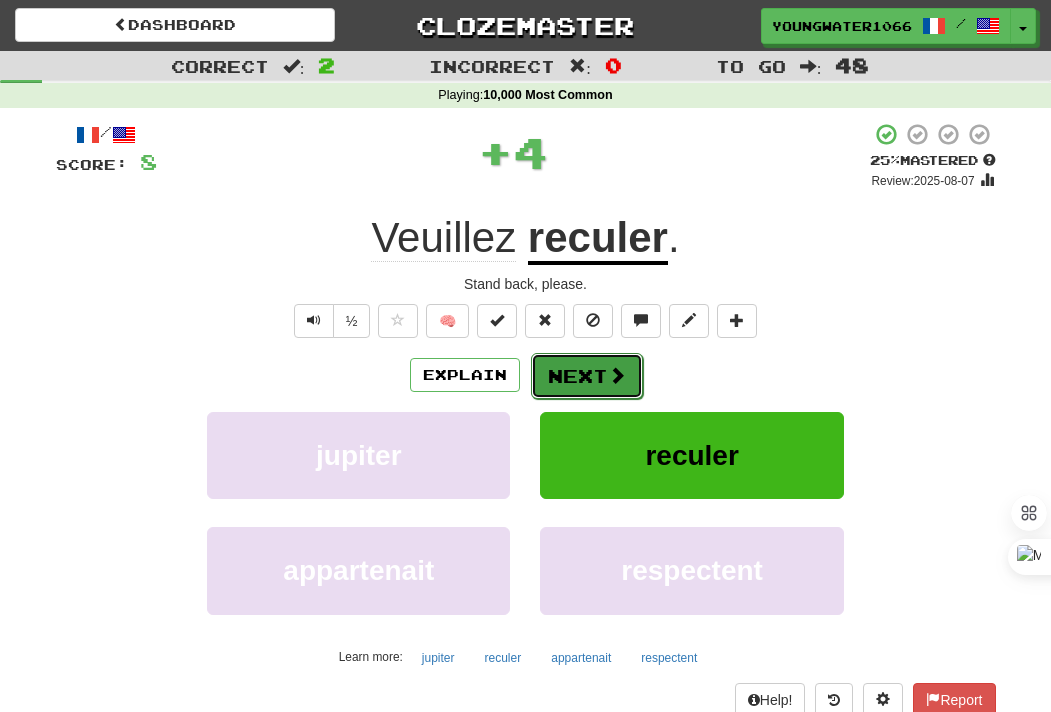 click on "Next" at bounding box center [587, 376] 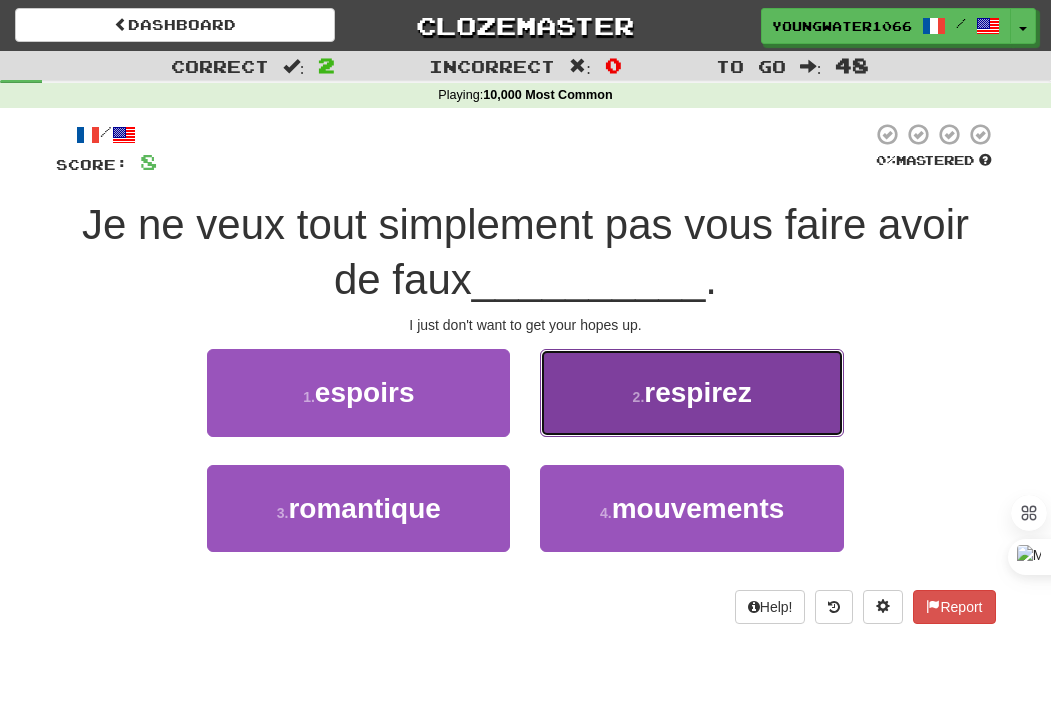 click on "2 .  respirez" at bounding box center [691, 392] 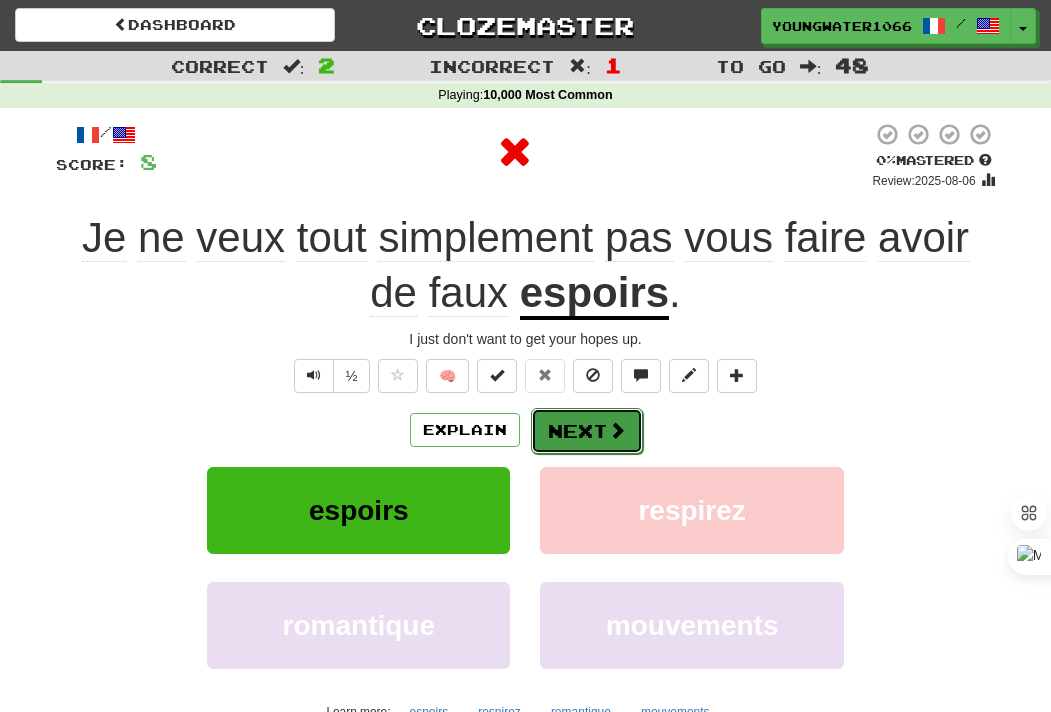 click on "Next" at bounding box center (587, 431) 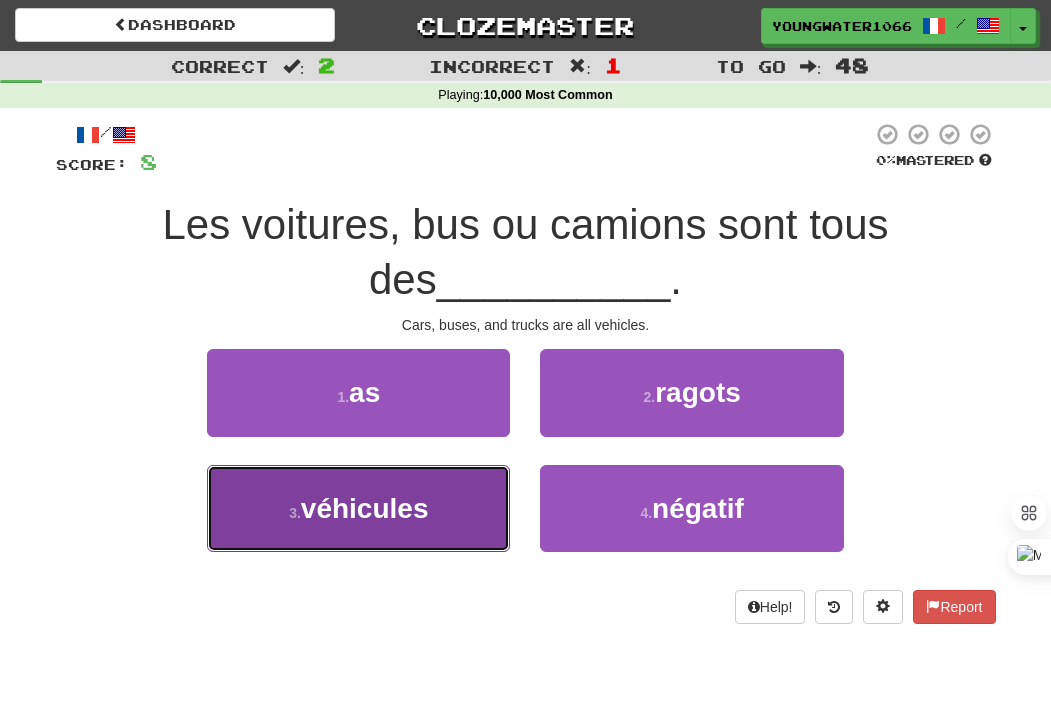 click on "3 .  véhicules" at bounding box center [358, 508] 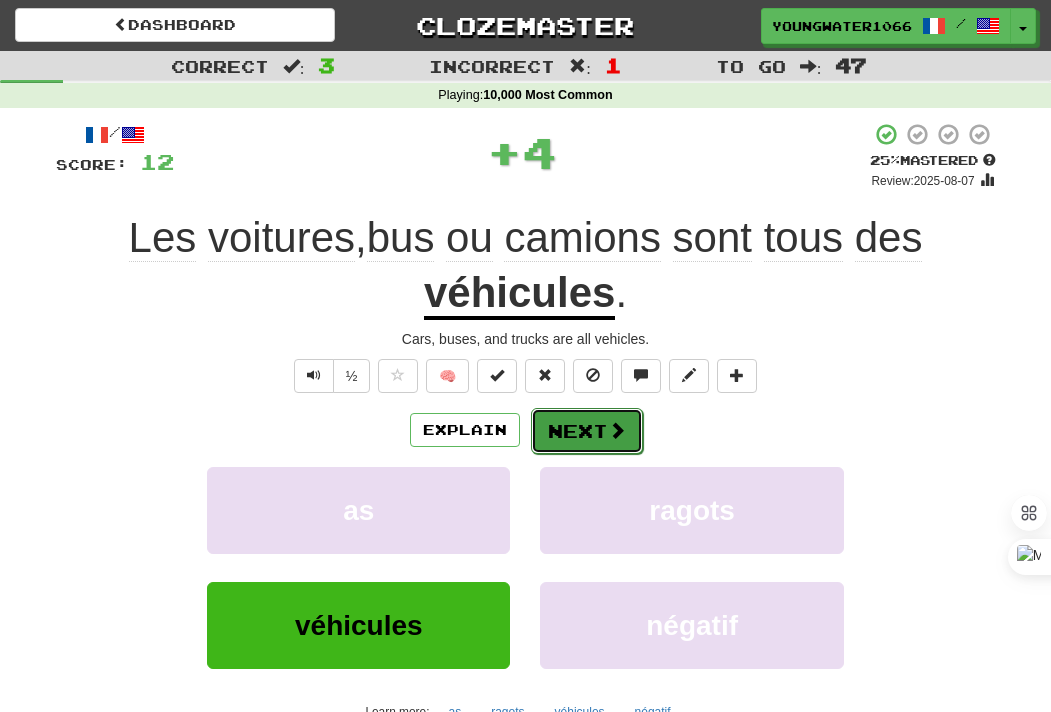 click on "Next" at bounding box center [587, 431] 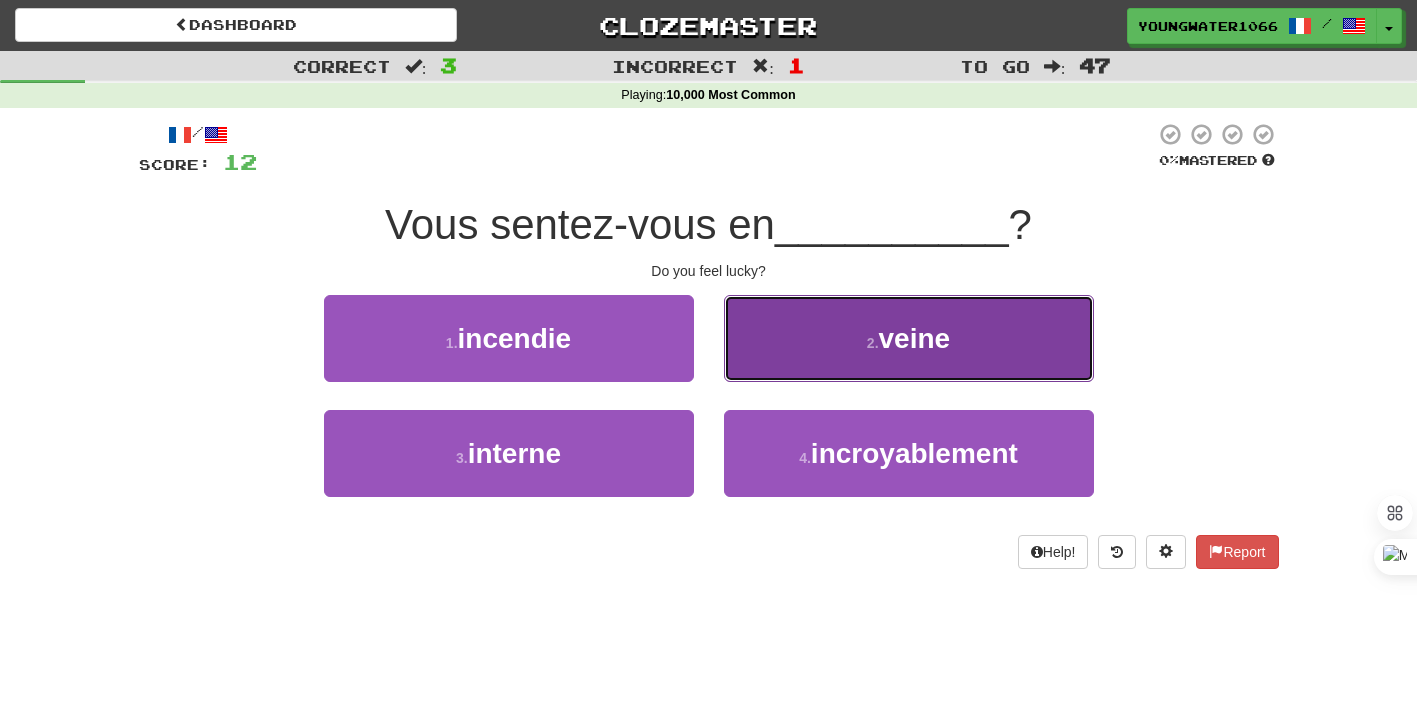 click on "2 .  veine" at bounding box center (909, 338) 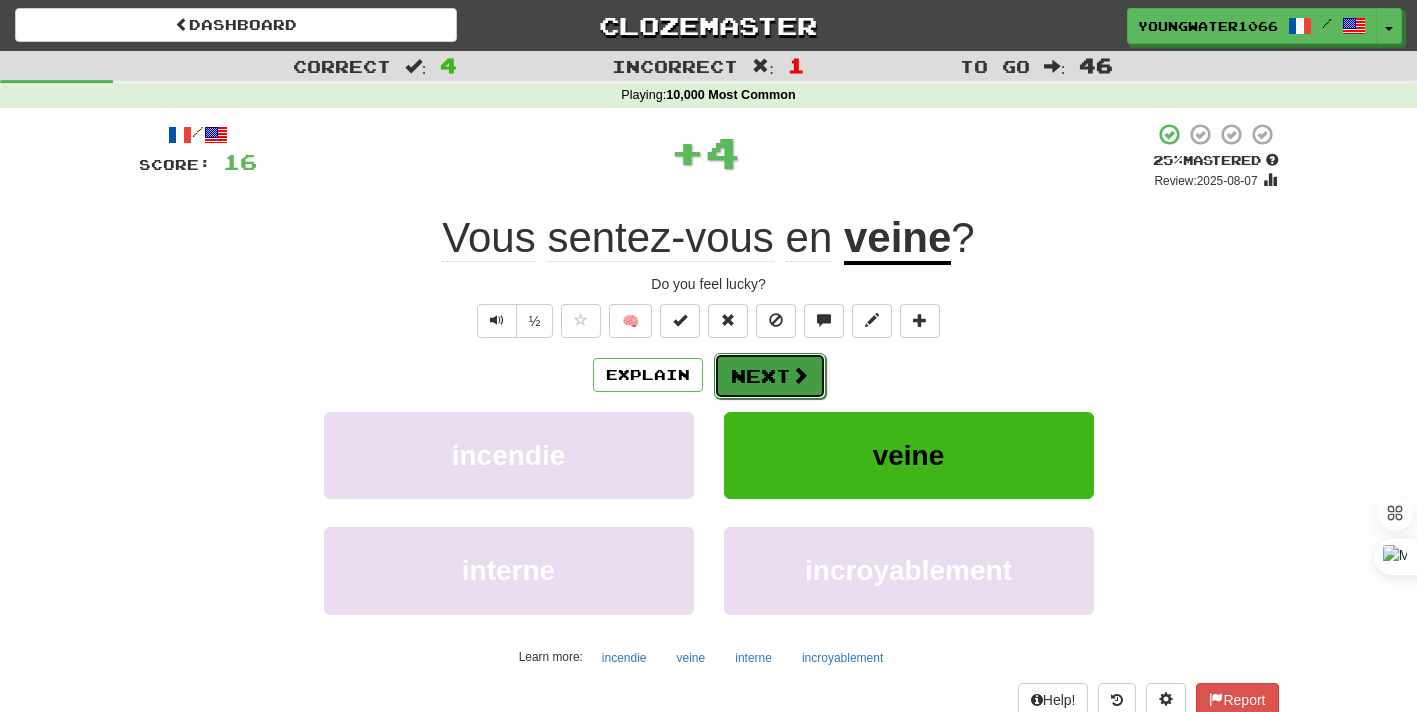 click at bounding box center [800, 375] 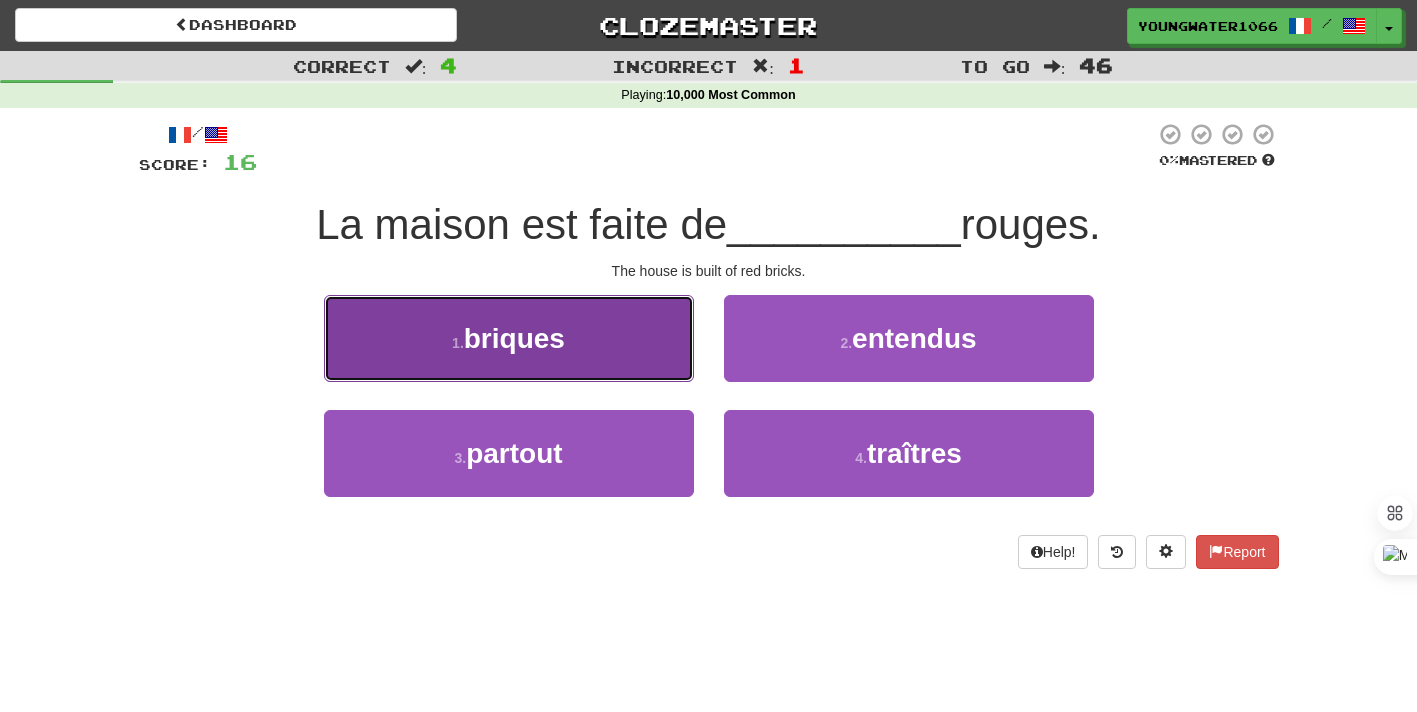 click on "1 .  briques" at bounding box center [509, 338] 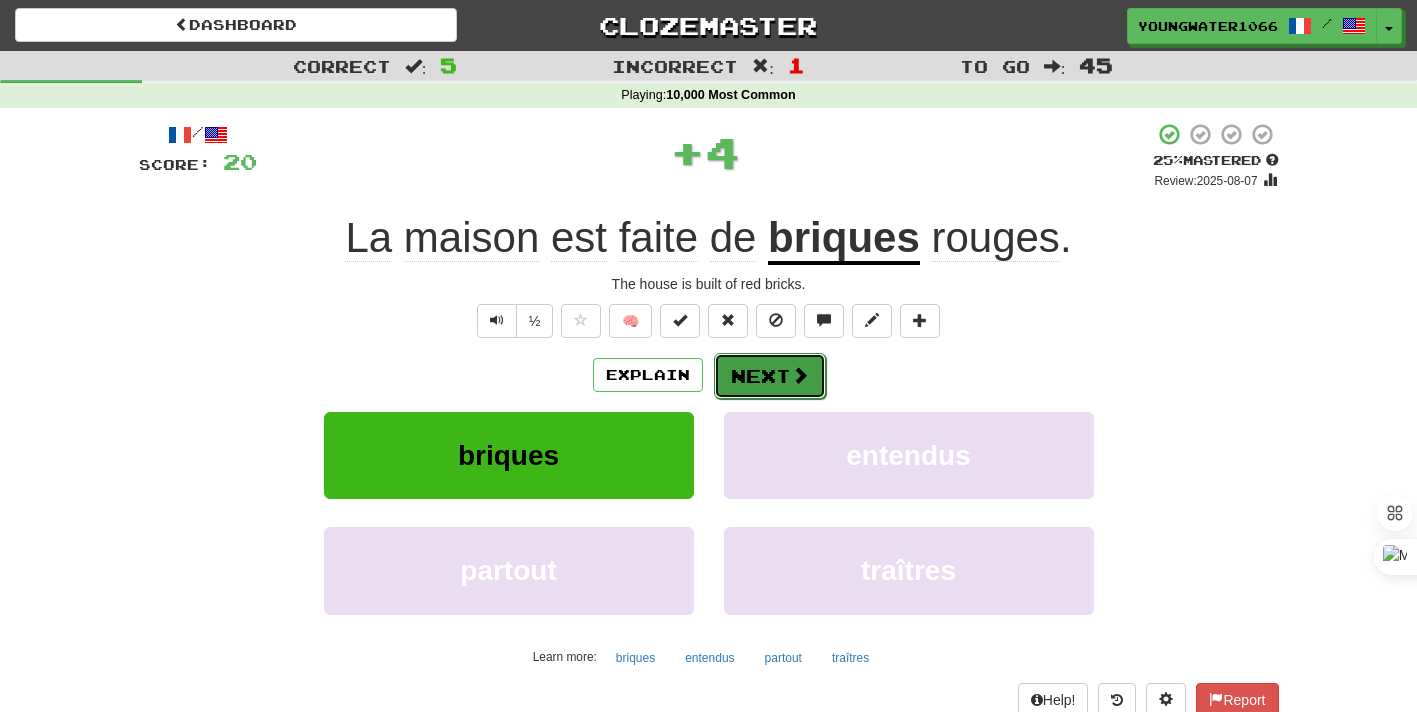 click on "Next" at bounding box center [770, 376] 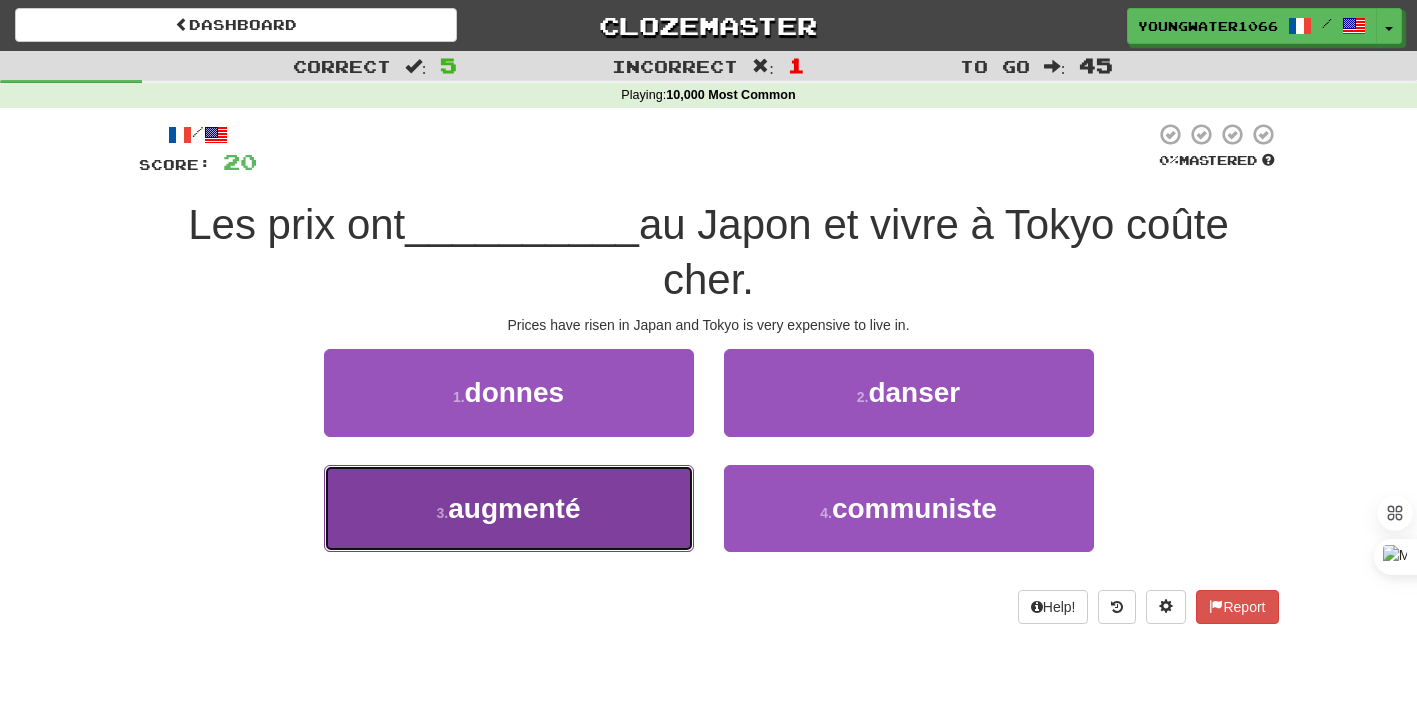 click on "3 .  augmenté" at bounding box center (509, 508) 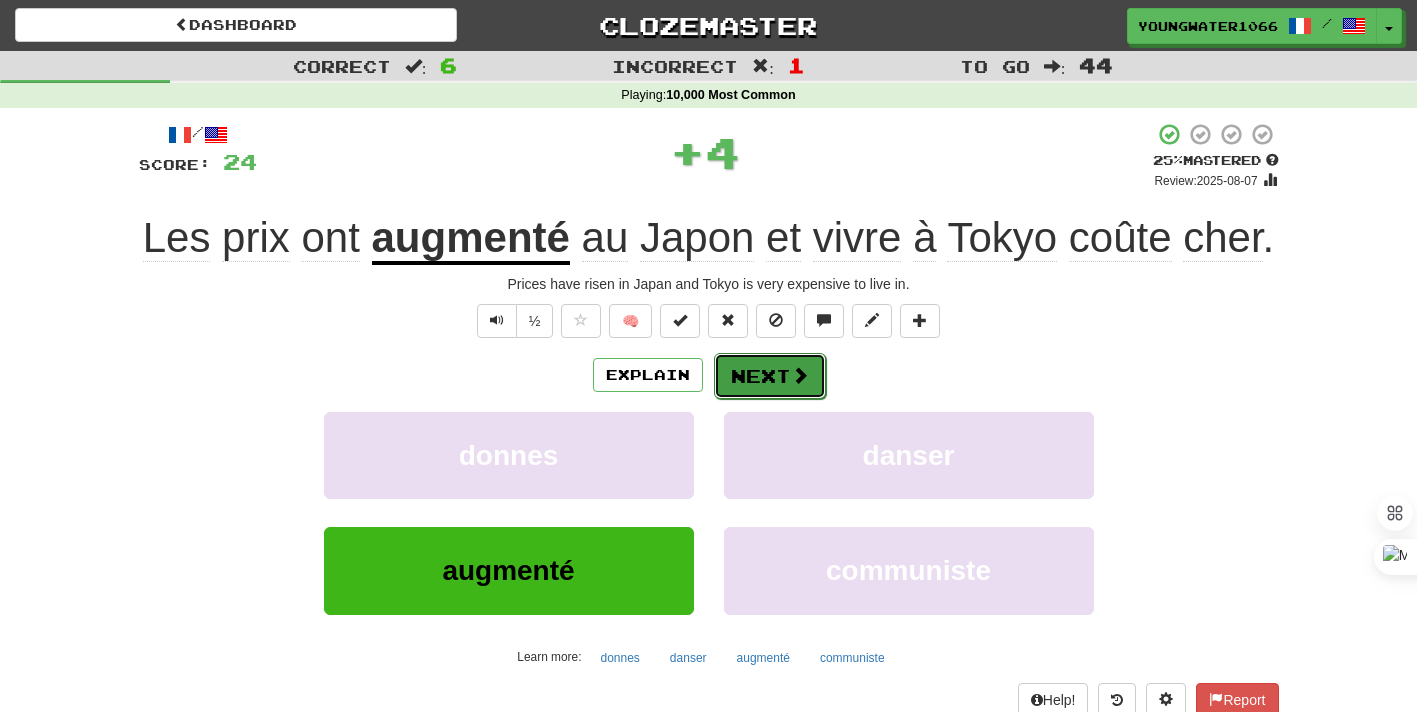 click at bounding box center (800, 375) 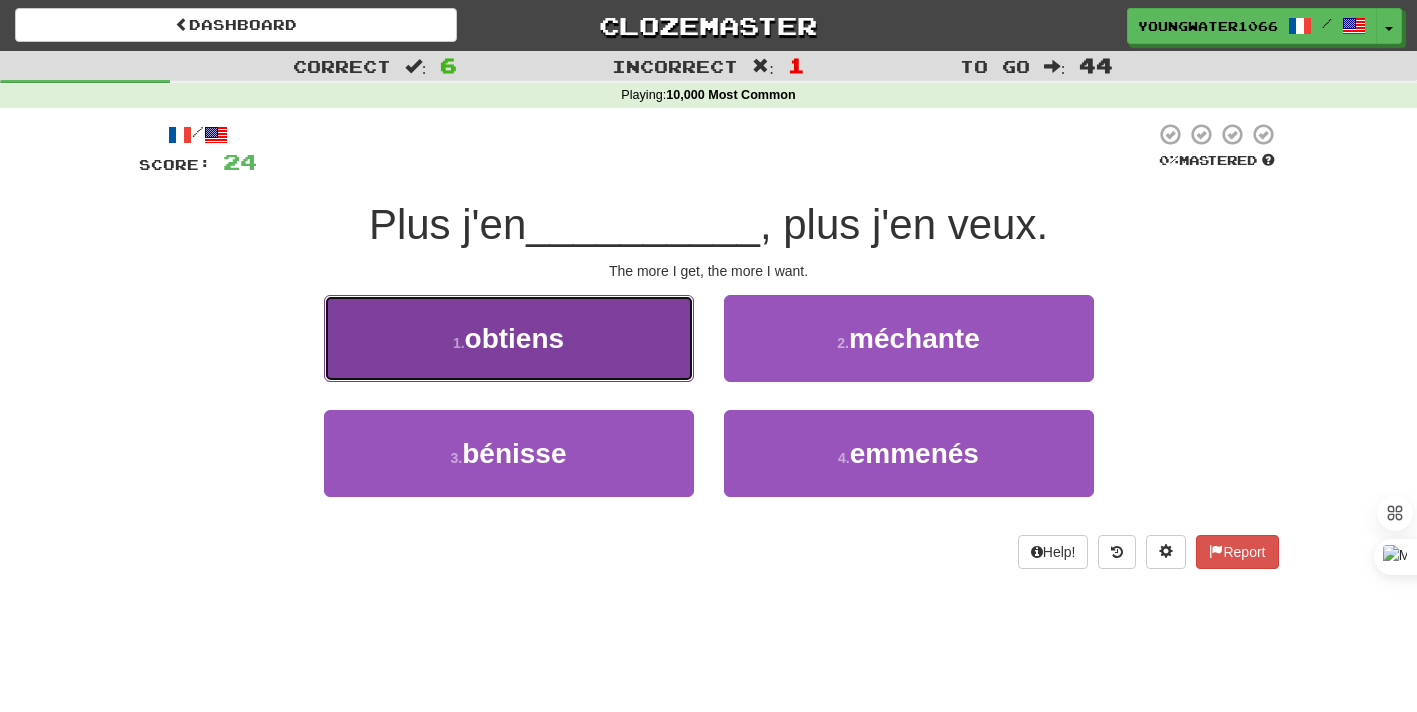 click on "1 .  obtiens" at bounding box center [509, 338] 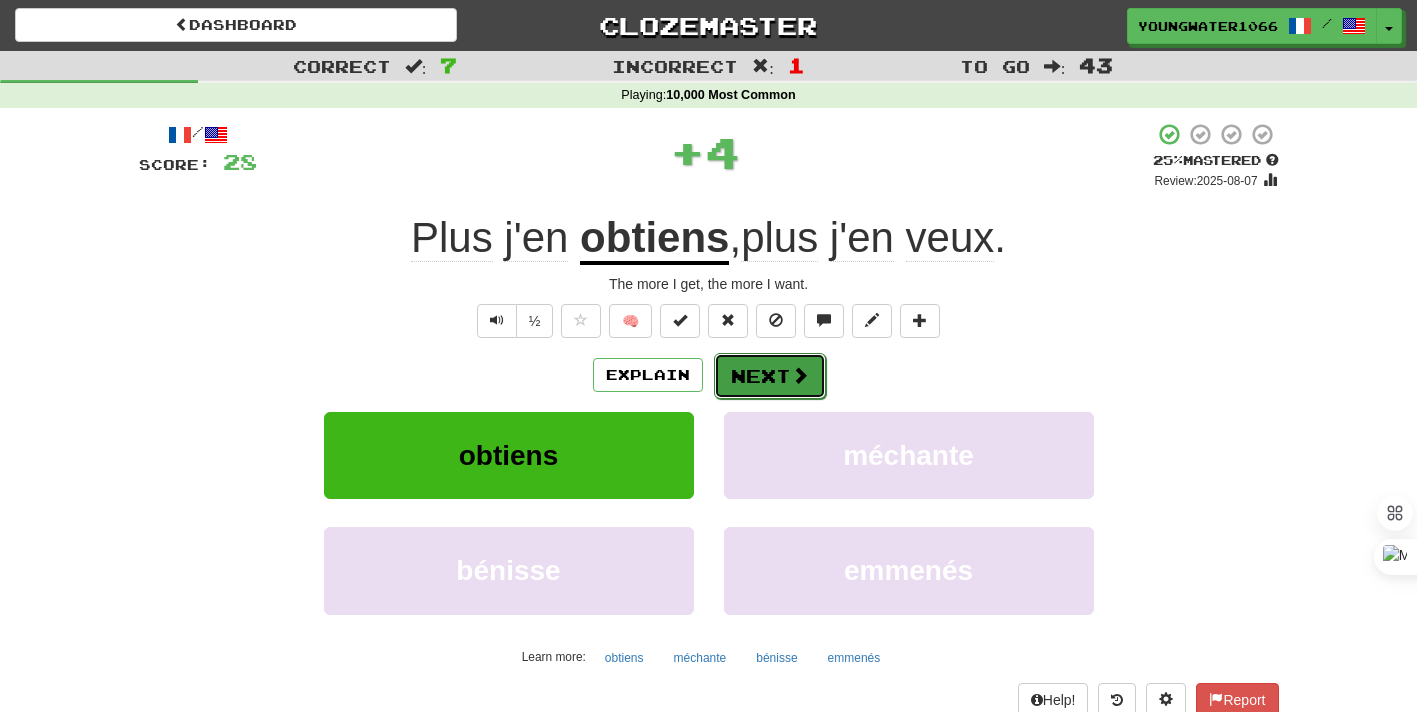 click on "Next" at bounding box center [770, 376] 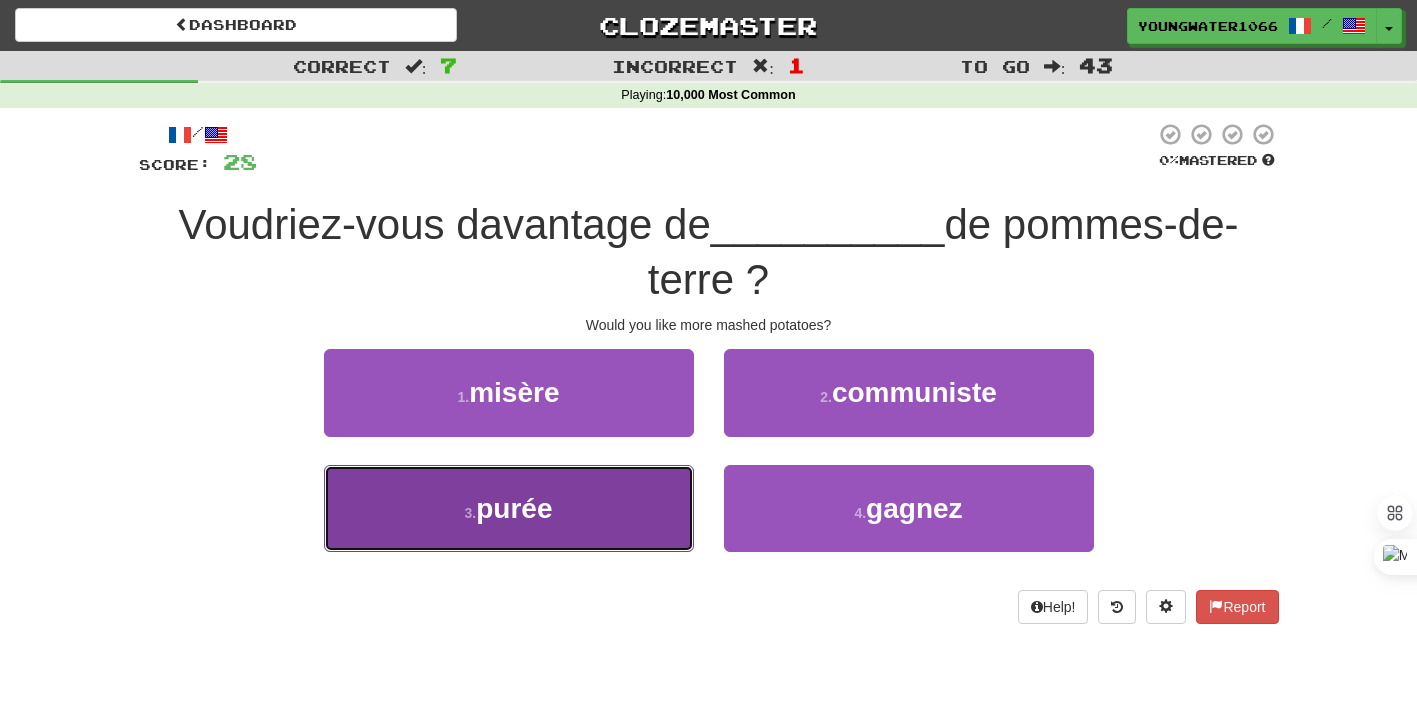 click on "3 .  purée" at bounding box center (509, 508) 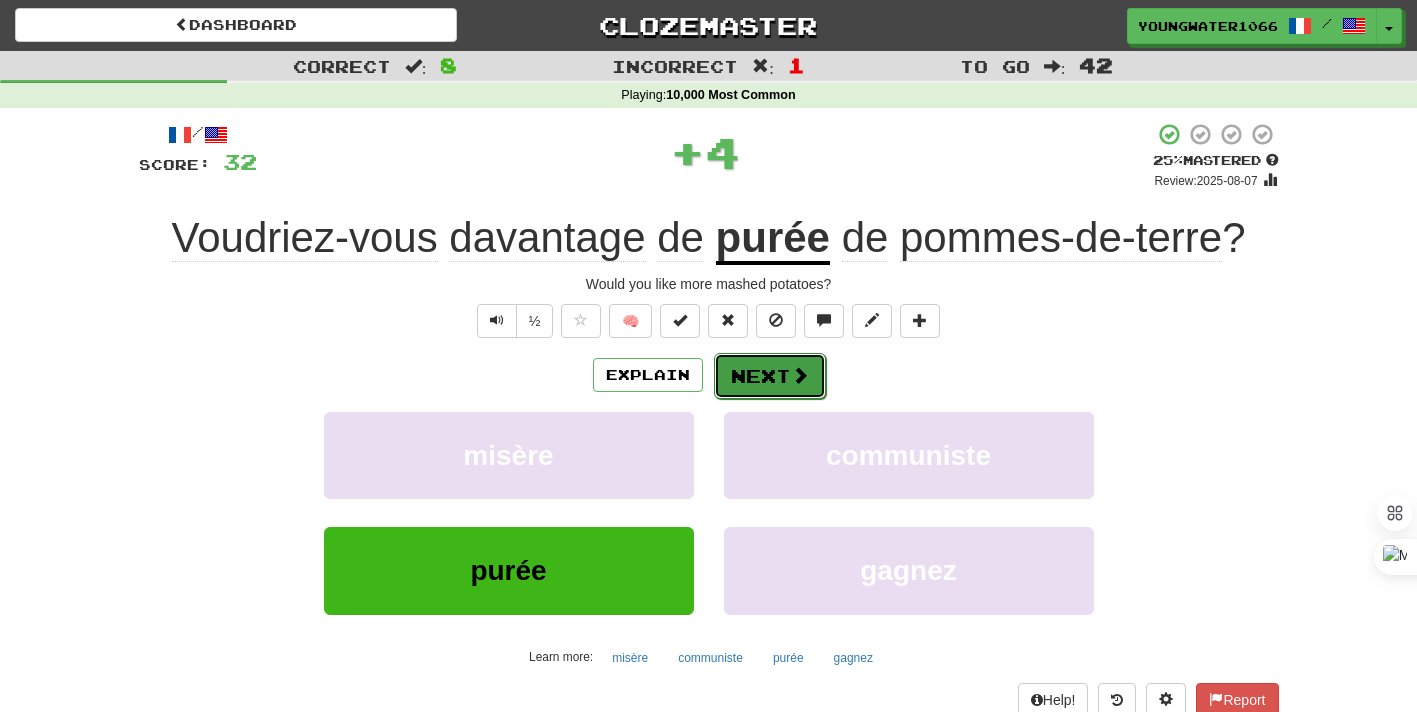click at bounding box center (800, 375) 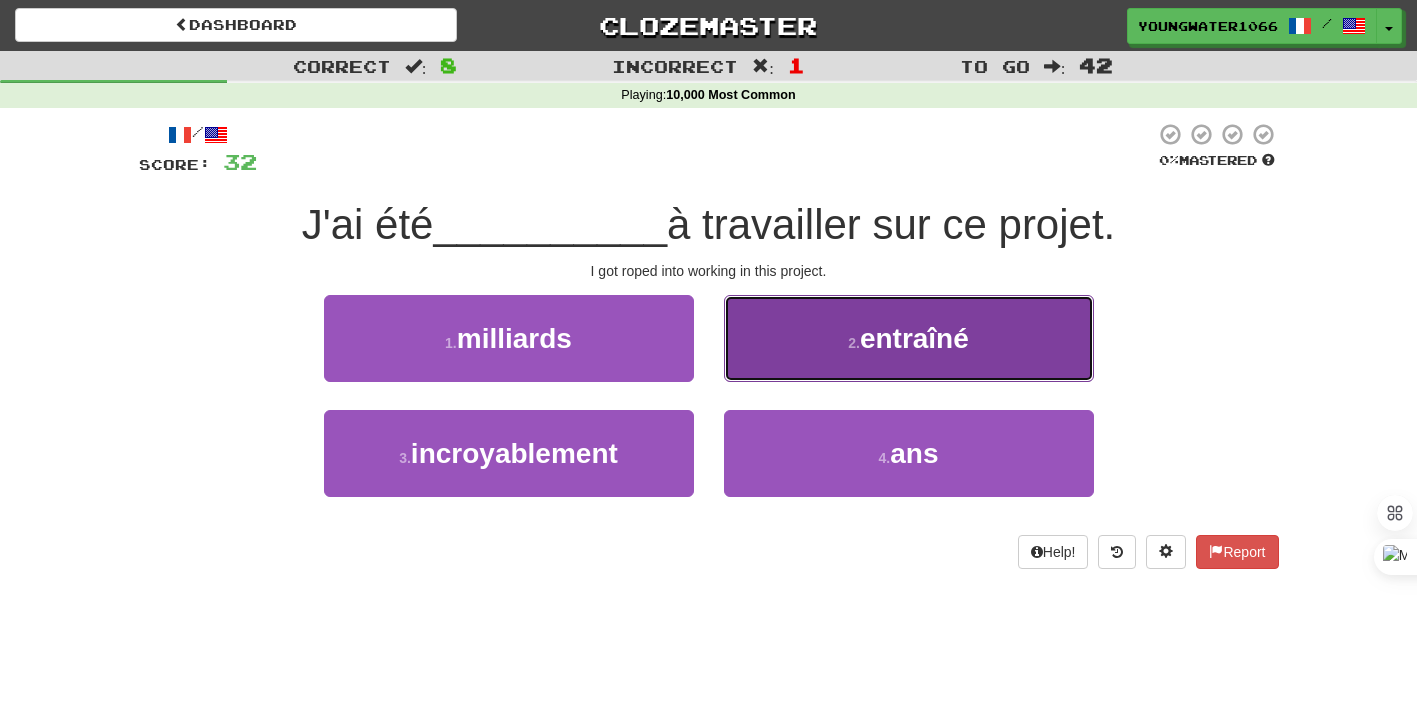 click on "2 ." at bounding box center (854, 343) 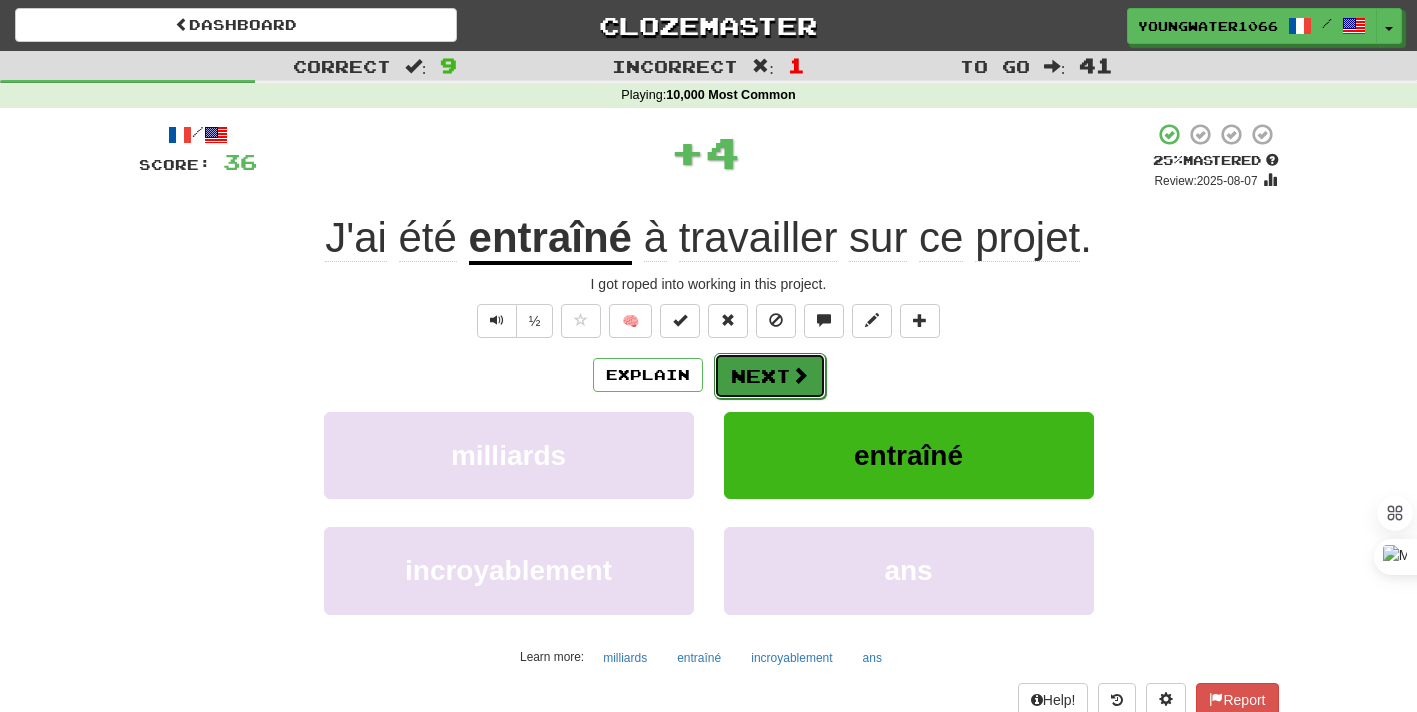 click on "Next" at bounding box center [770, 376] 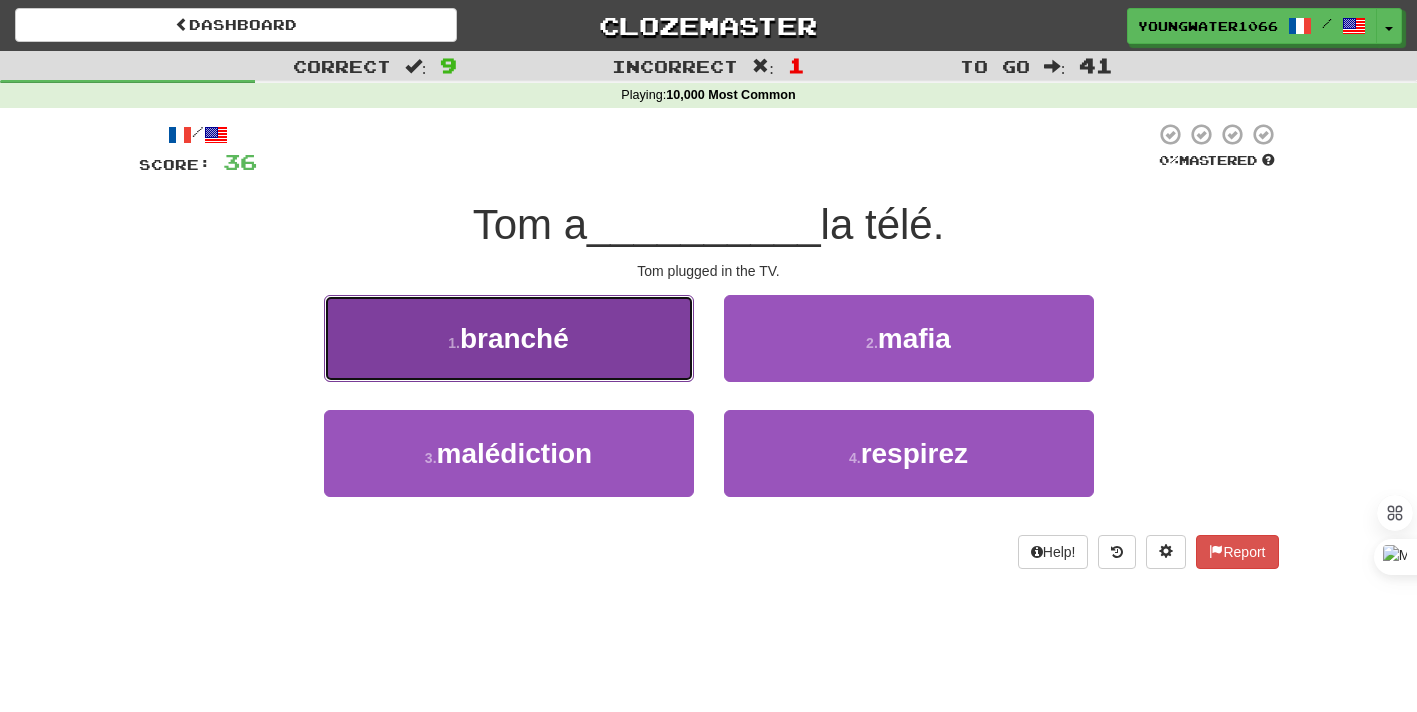 click on "1 .  branché" at bounding box center [509, 338] 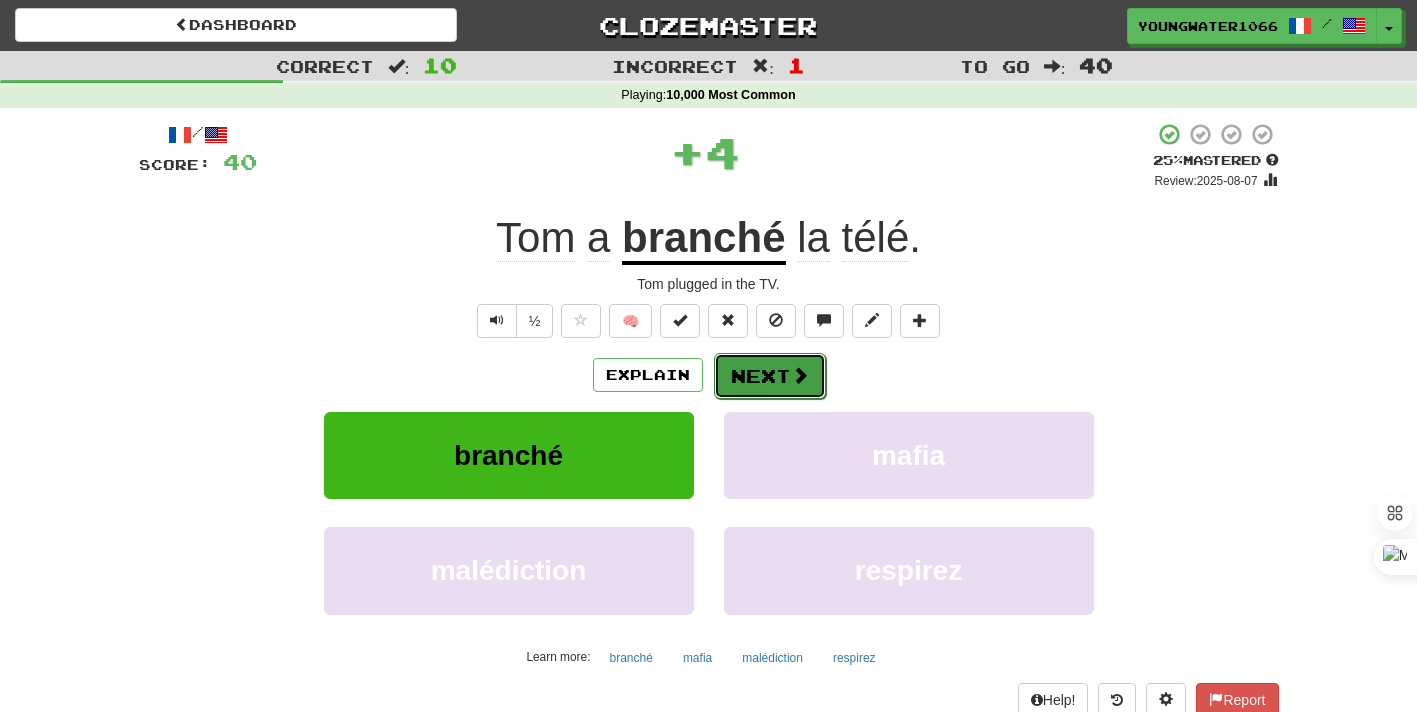 click on "Next" at bounding box center [770, 376] 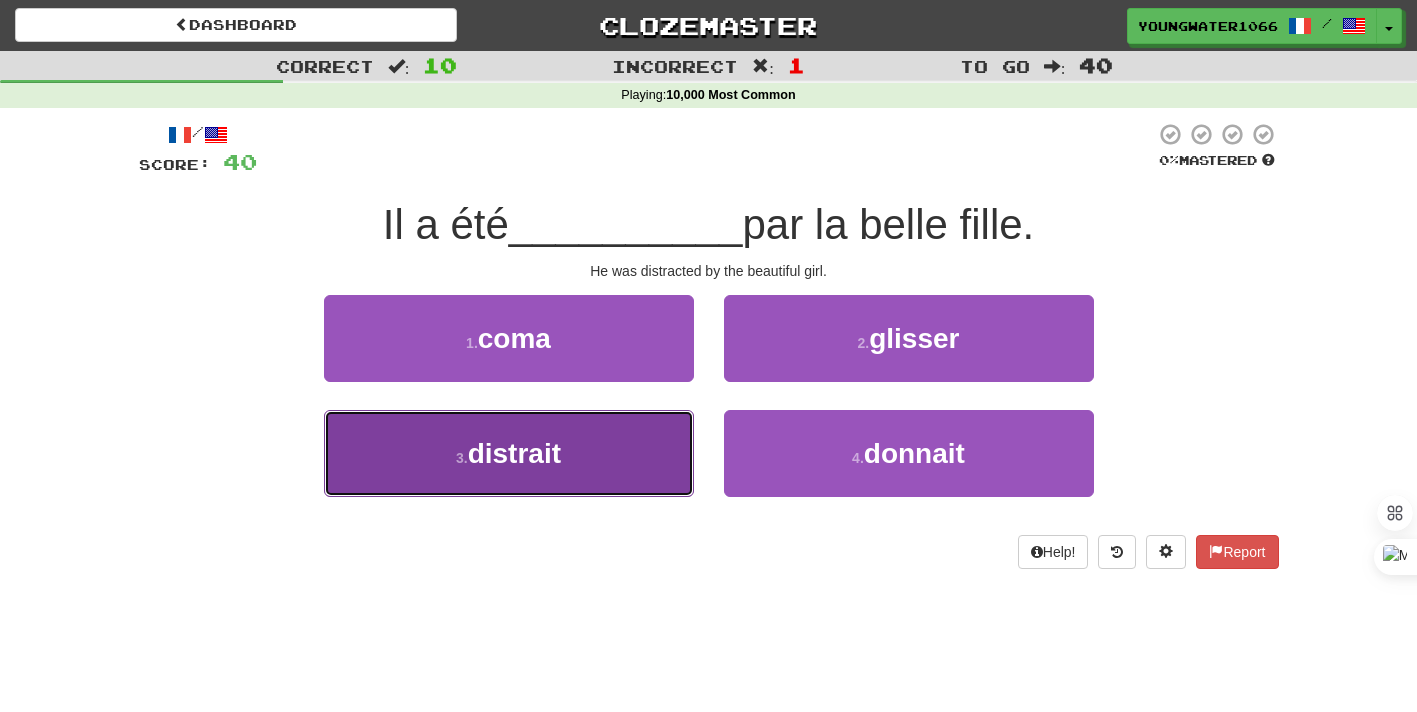 click on "3 .  distrait" at bounding box center [509, 453] 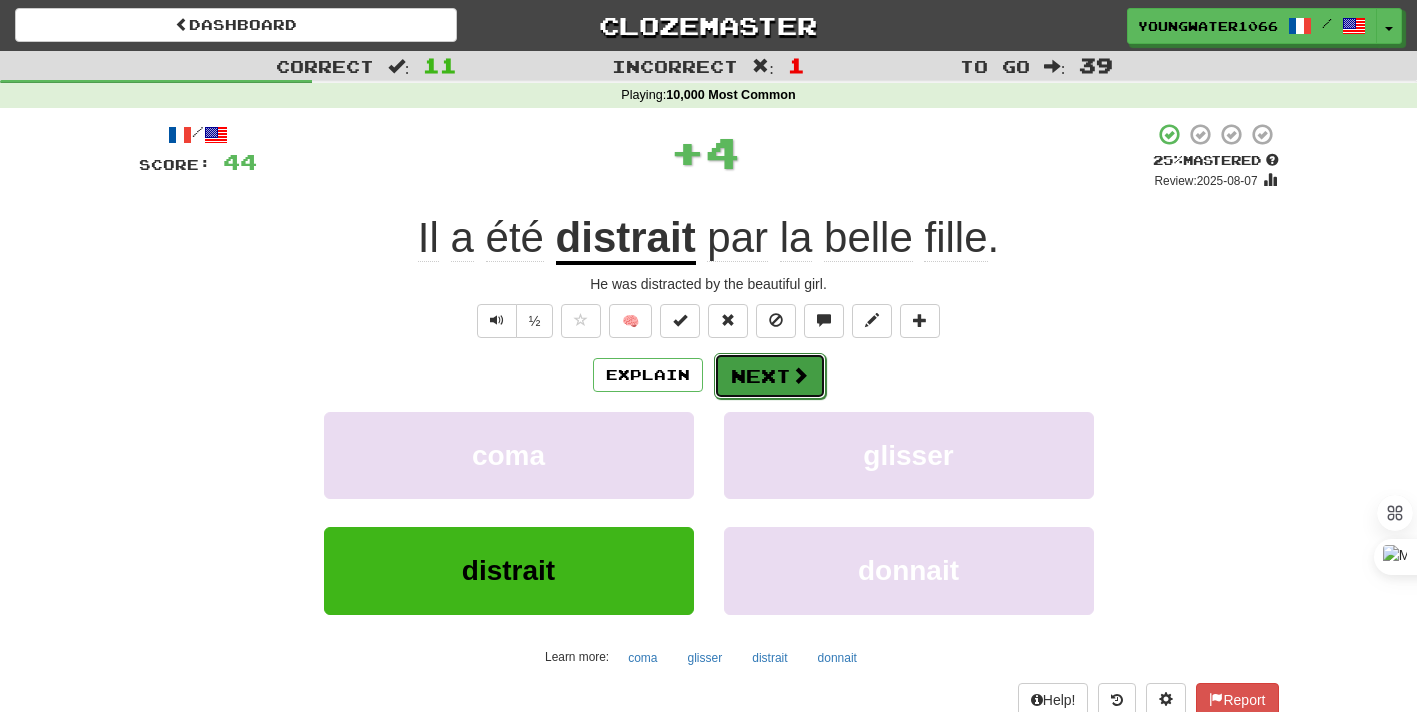 click on "Next" at bounding box center (770, 376) 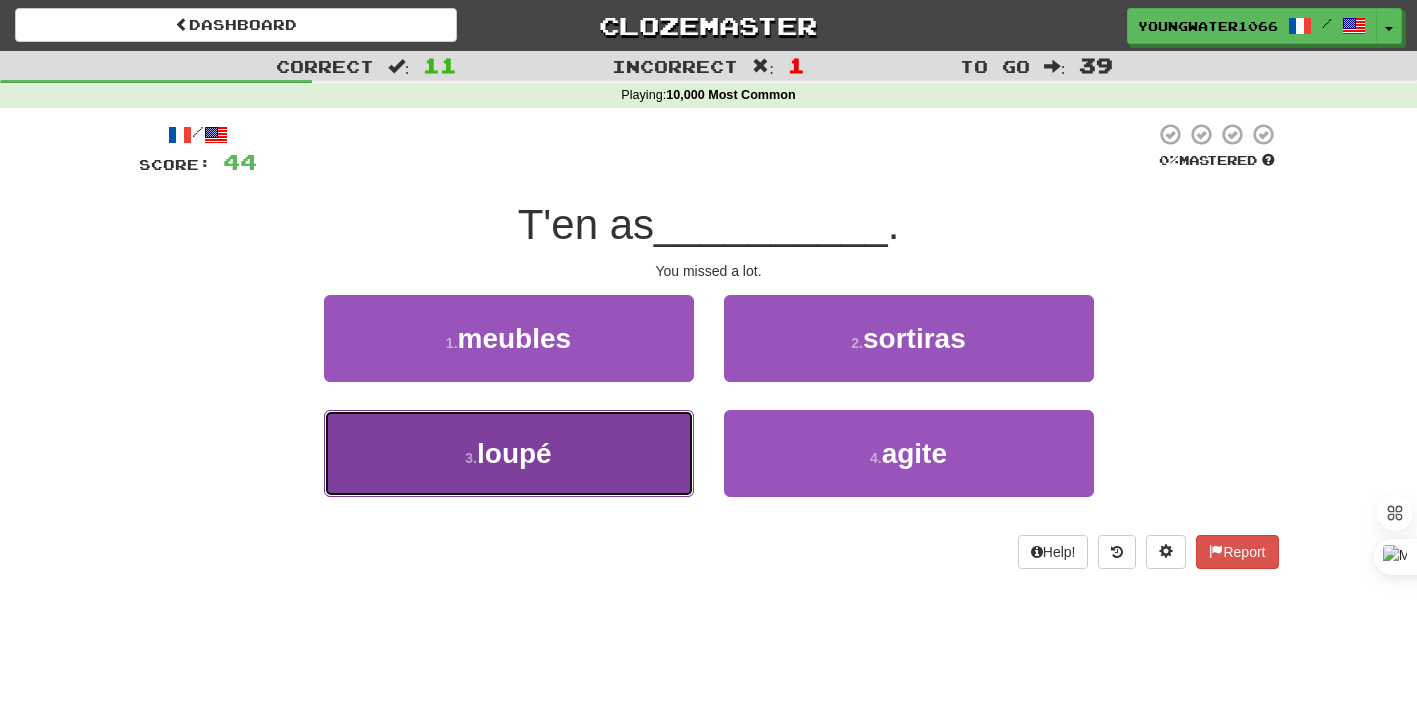 click on "3 .  loupé" at bounding box center (509, 453) 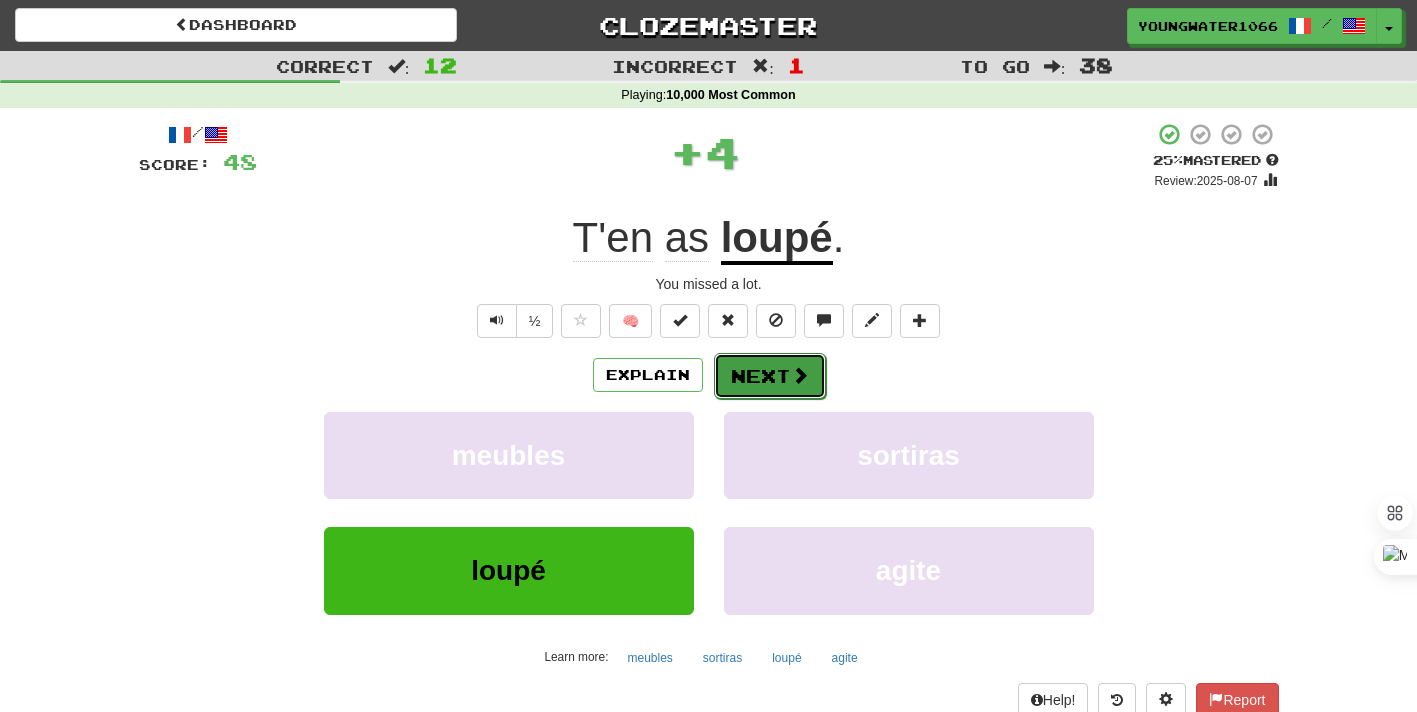 click on "Next" at bounding box center [770, 376] 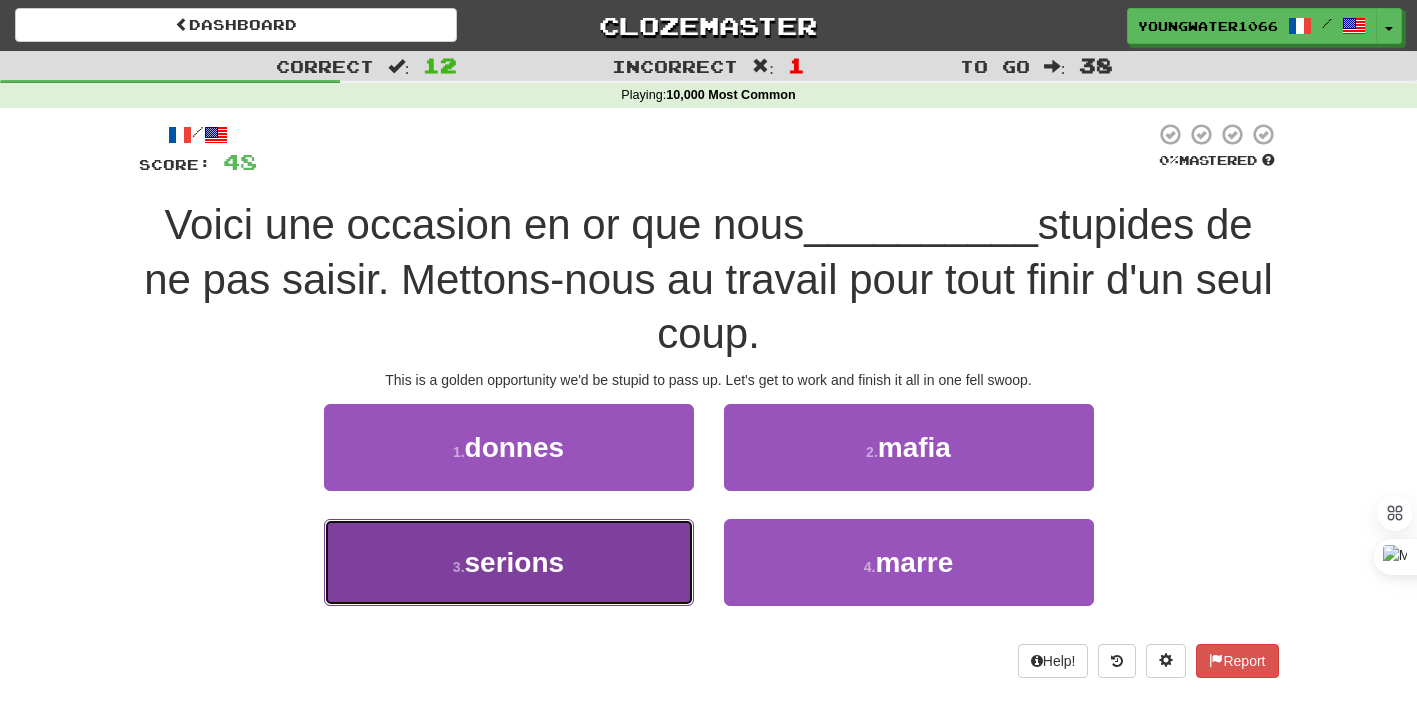 click on "3 .  serions" at bounding box center [509, 562] 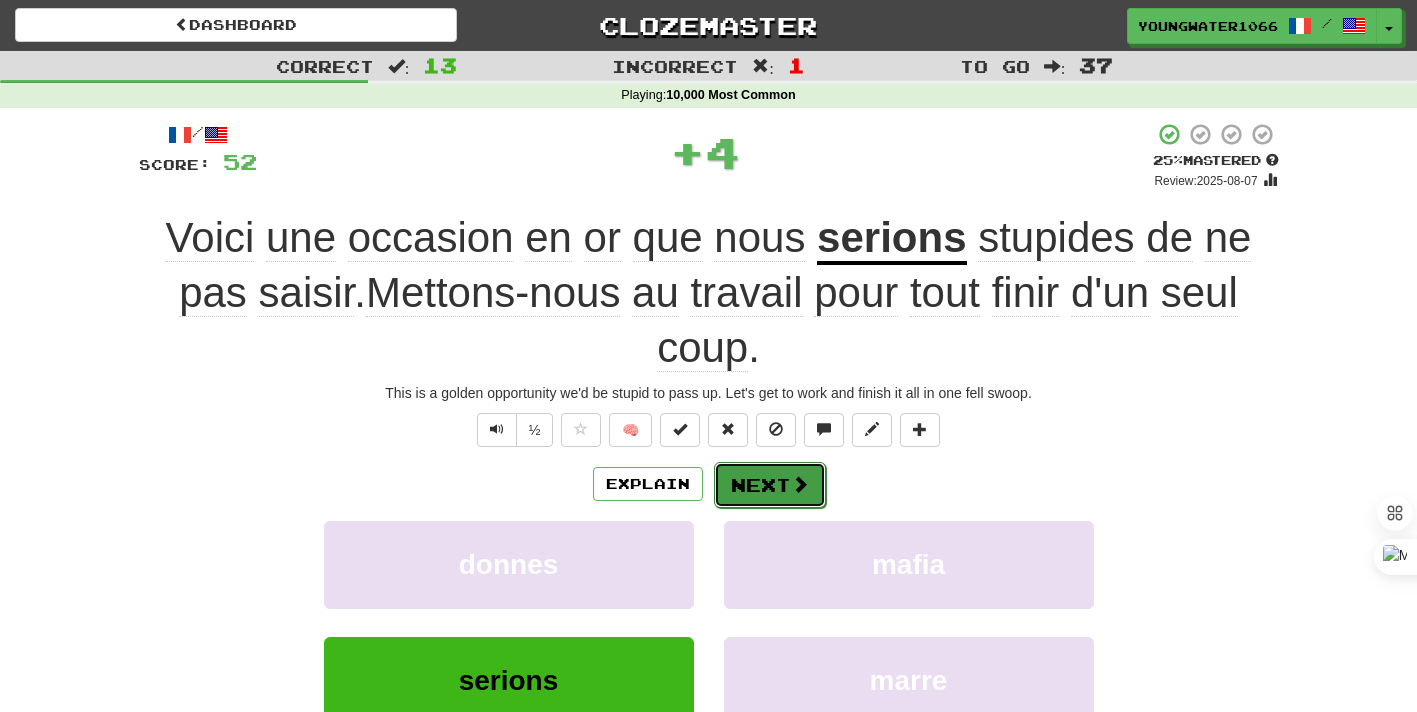 click on "Next" at bounding box center [770, 485] 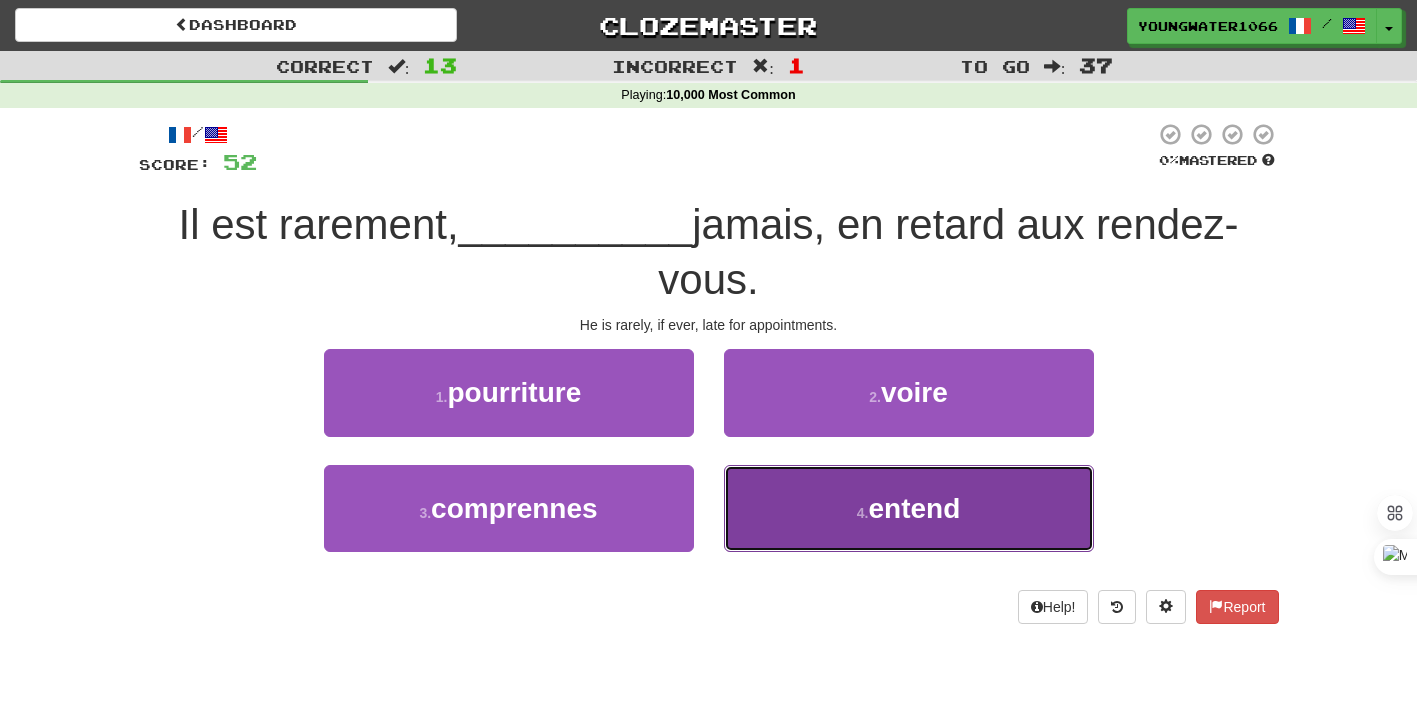click on "4 .  entend" at bounding box center (909, 508) 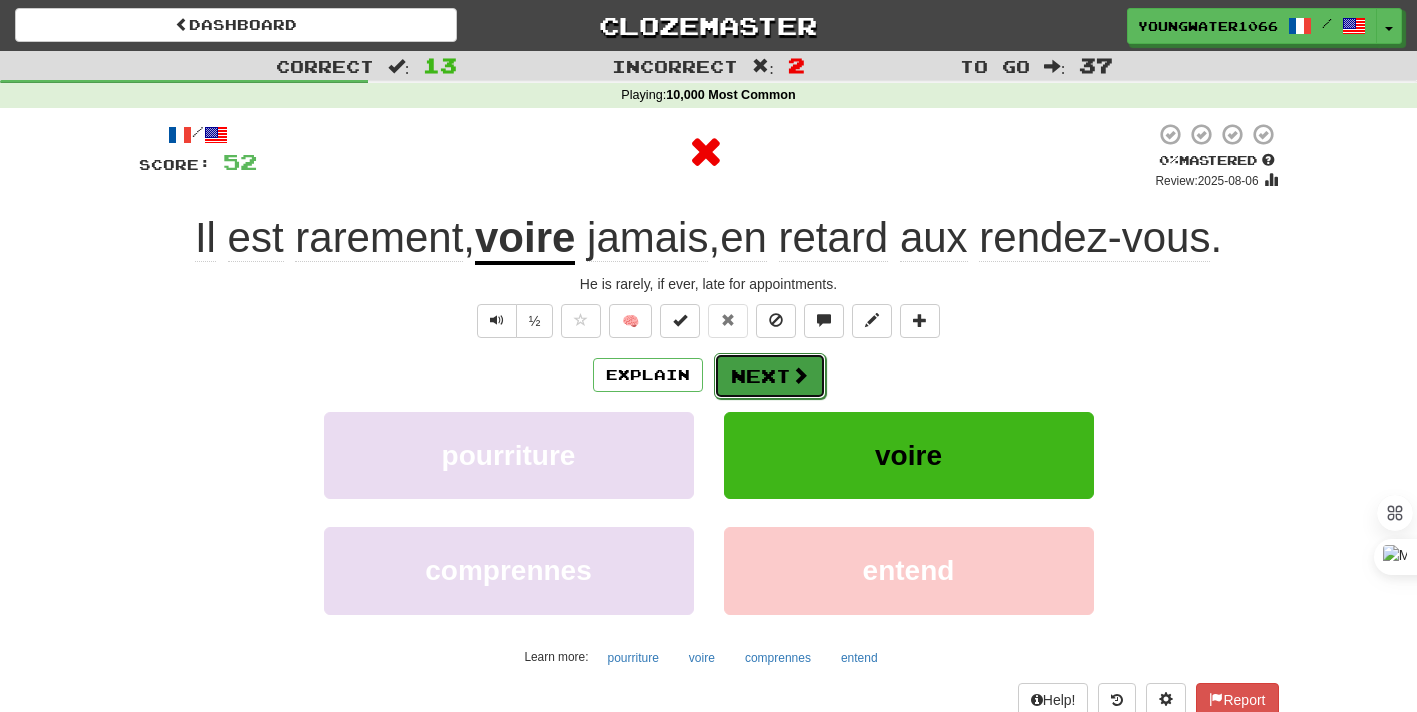 click on "Next" at bounding box center [770, 376] 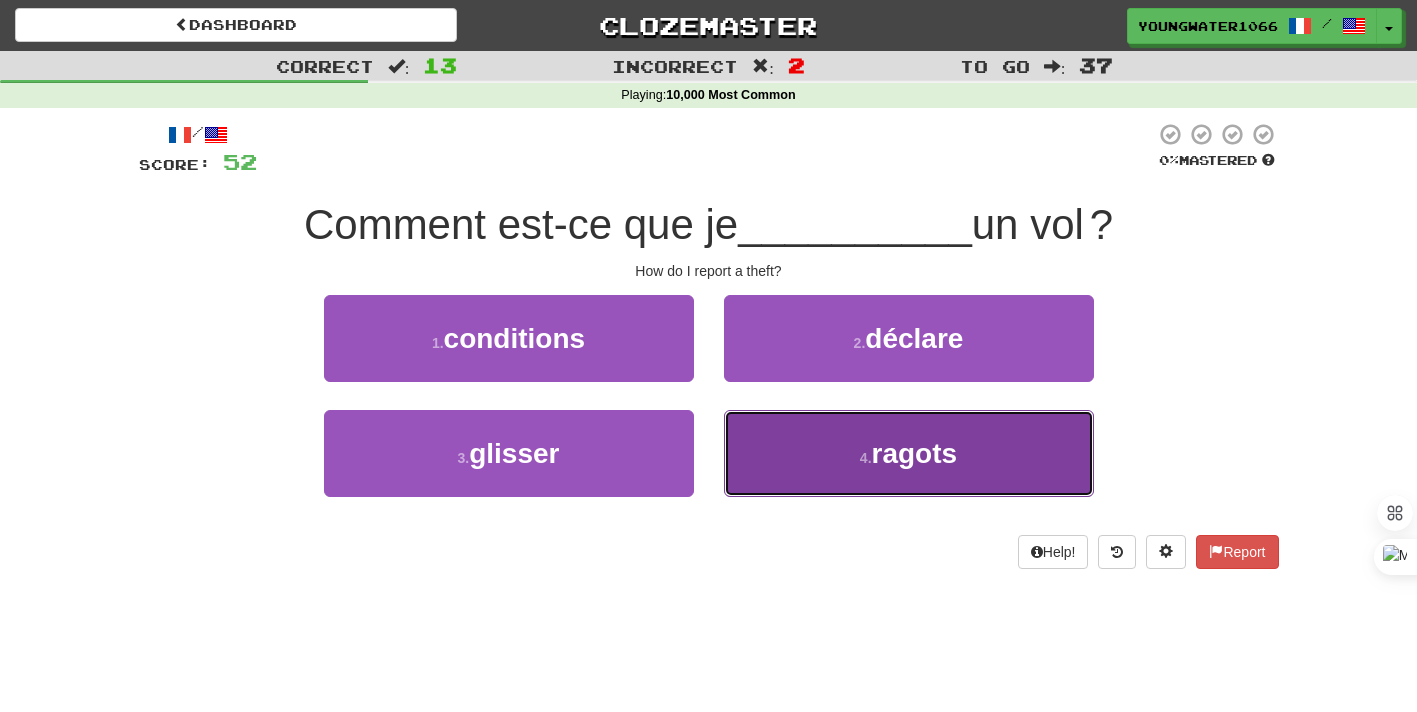 click on "4 .  ragots" at bounding box center (909, 453) 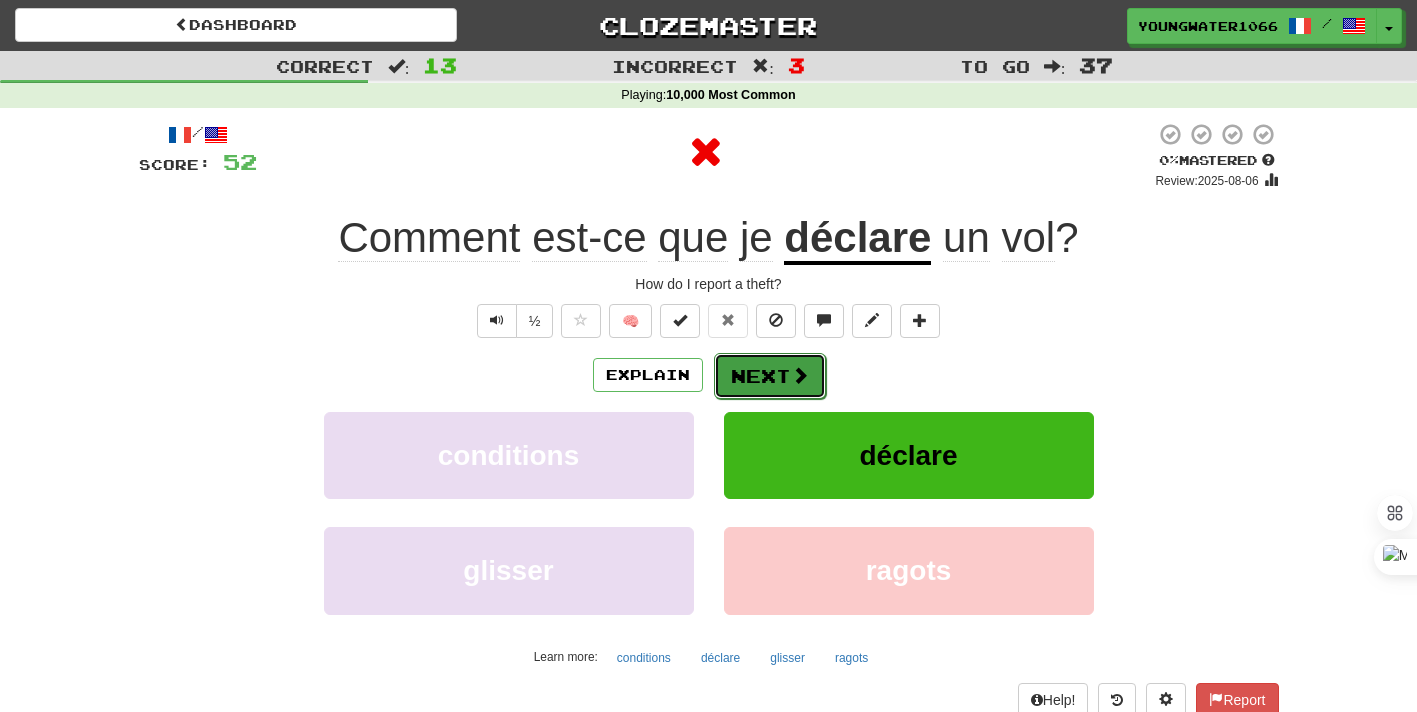 click on "Next" at bounding box center [770, 376] 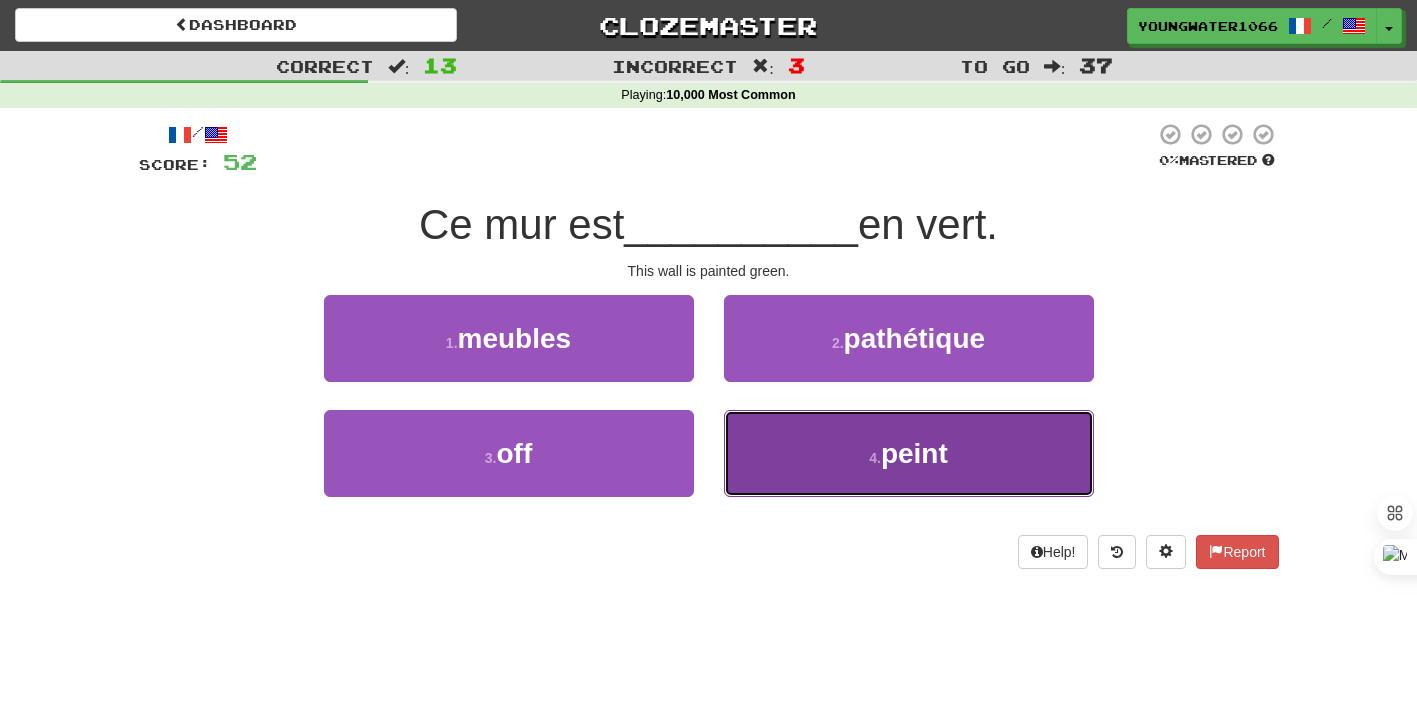 click on "4 .  peint" at bounding box center [909, 453] 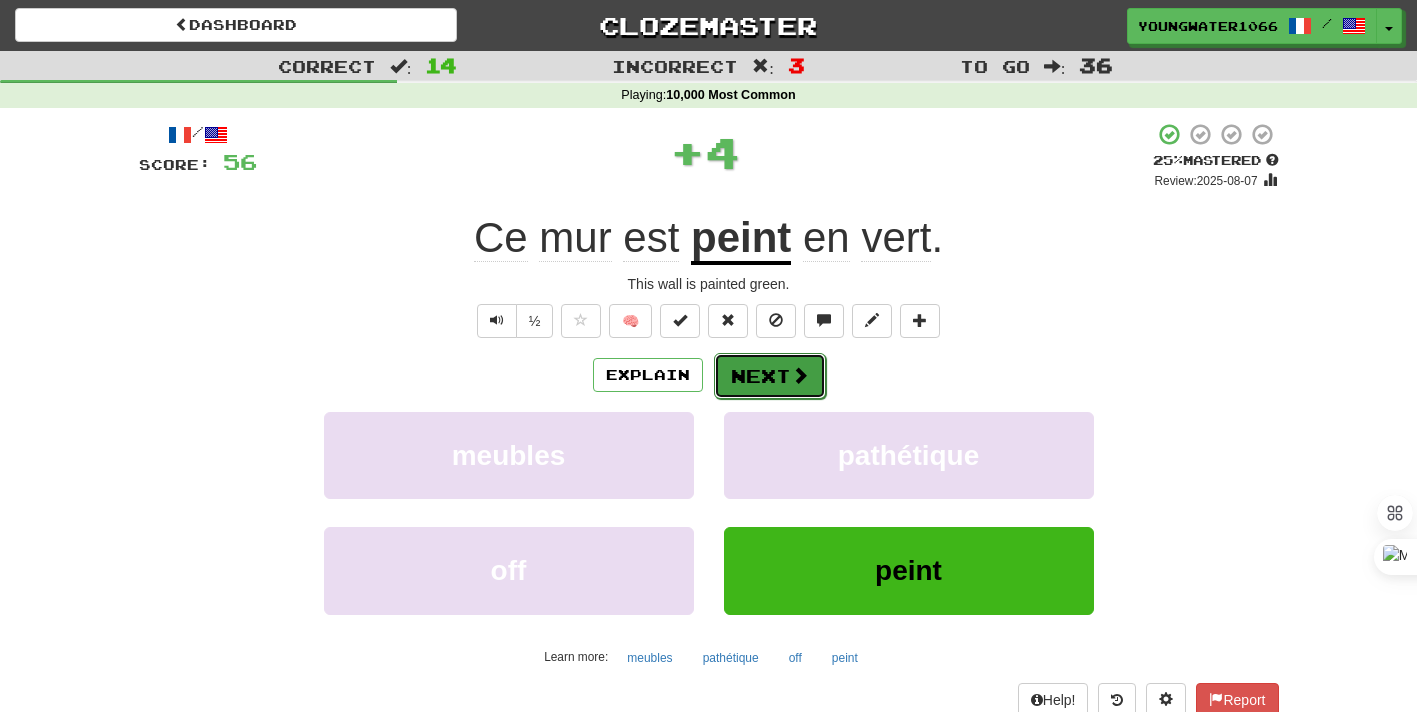 click on "Next" at bounding box center (770, 376) 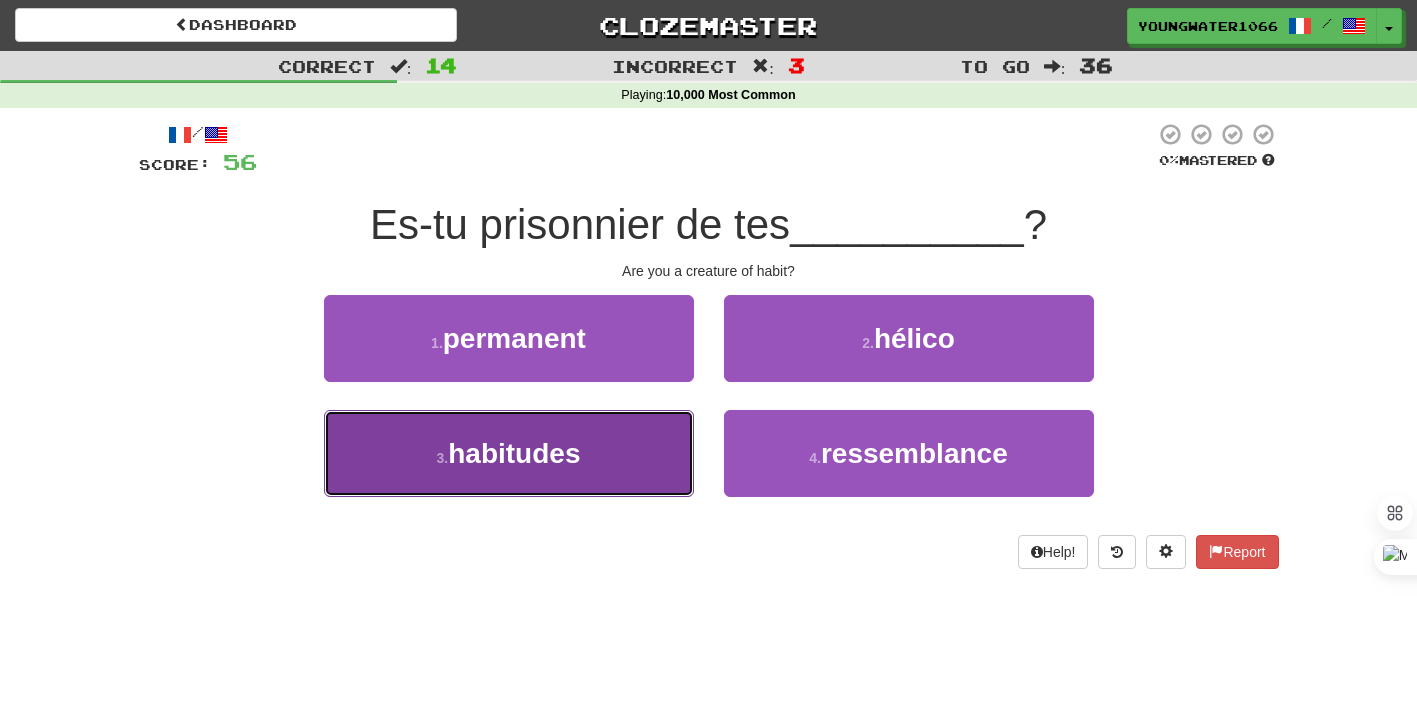 click on "3 .  habitudes" at bounding box center [509, 453] 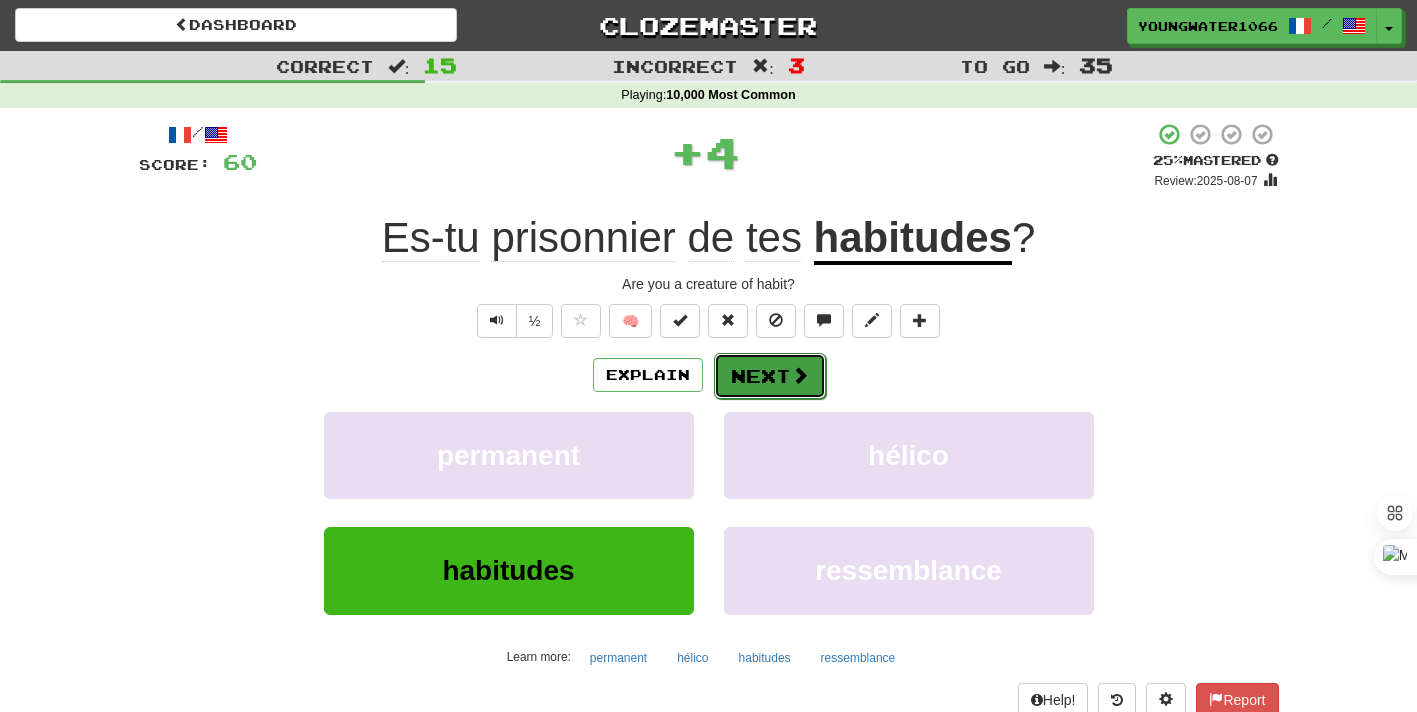 click on "Next" at bounding box center (770, 376) 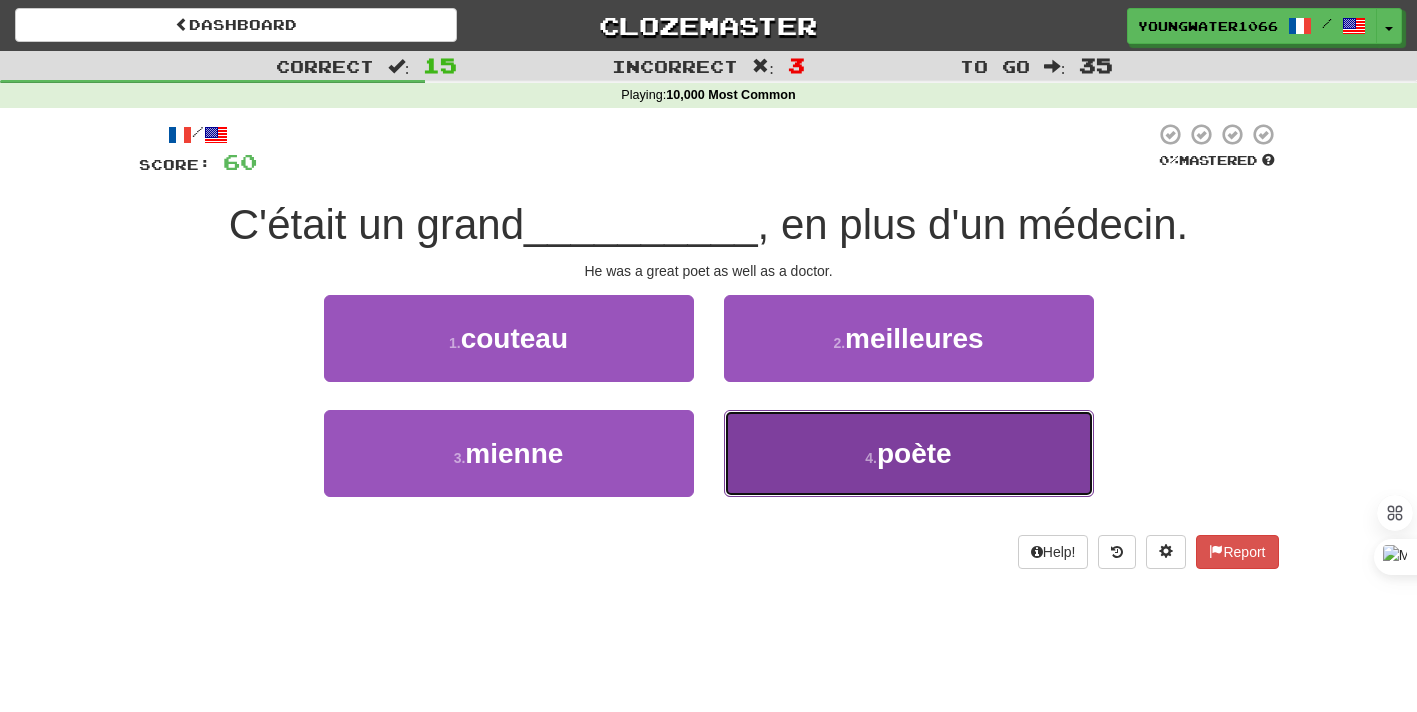 click on "4 .  poète" at bounding box center [909, 453] 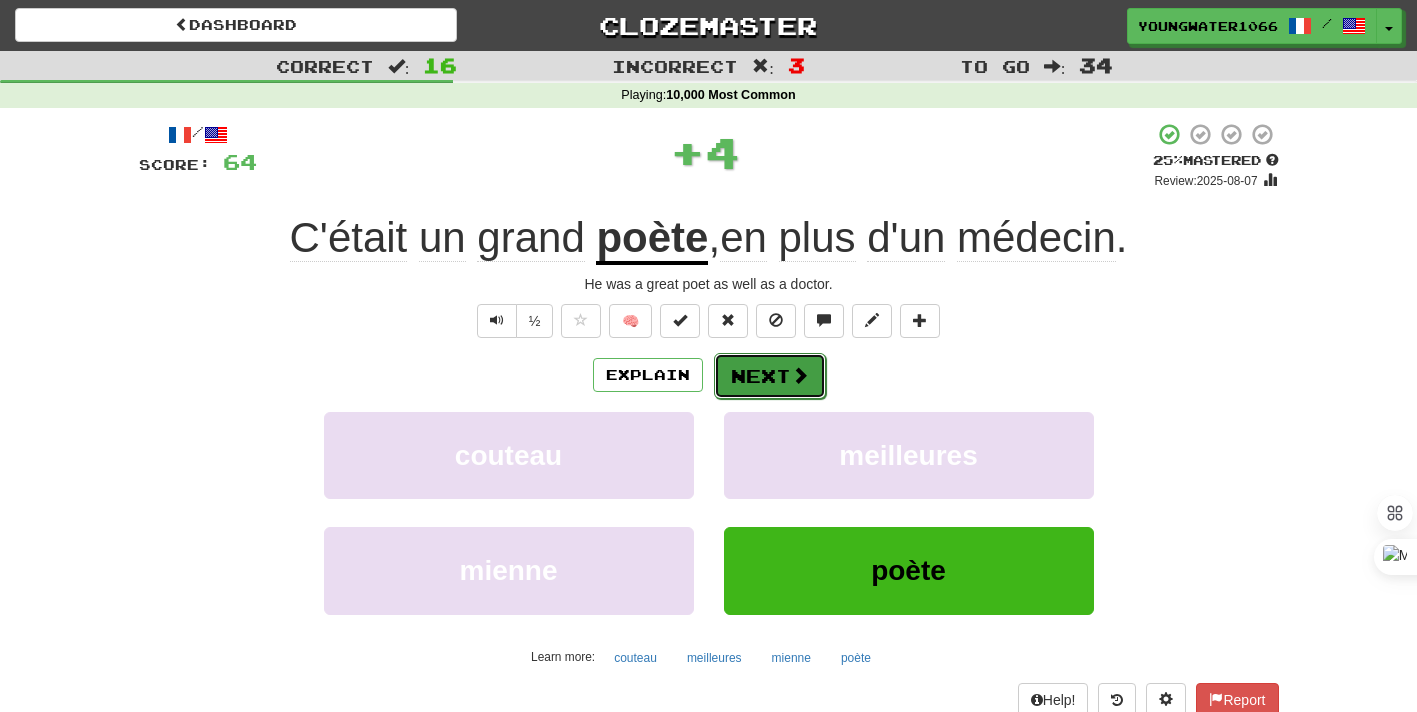 click on "Next" at bounding box center (770, 376) 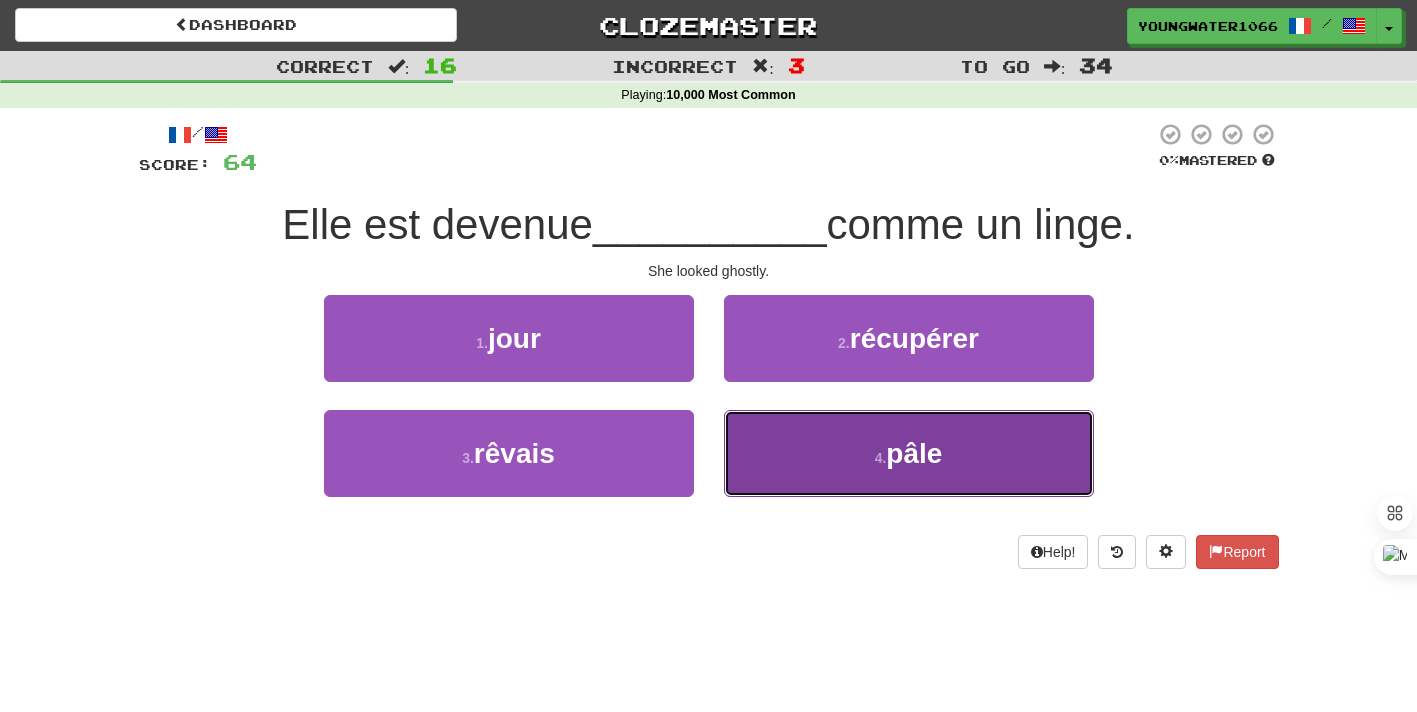 click on "4 .  pâle" at bounding box center [909, 453] 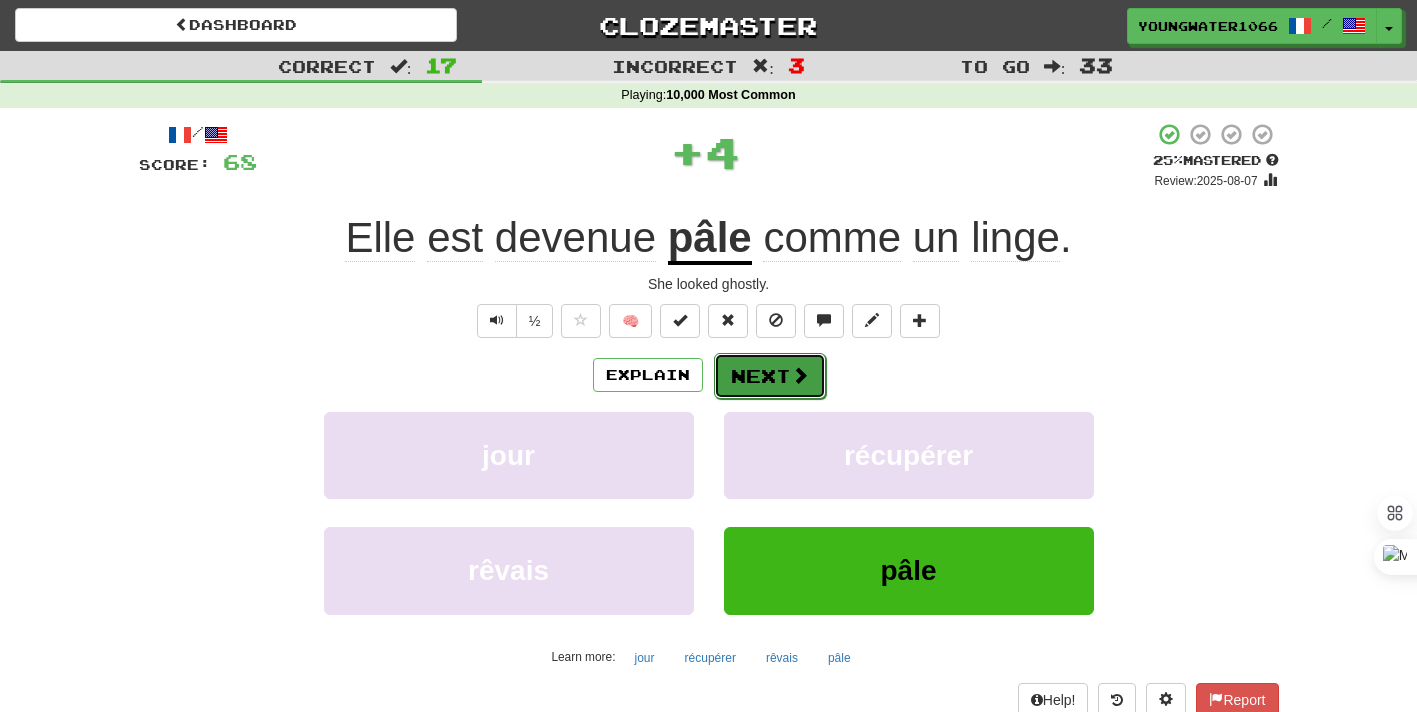 click on "Next" at bounding box center (770, 376) 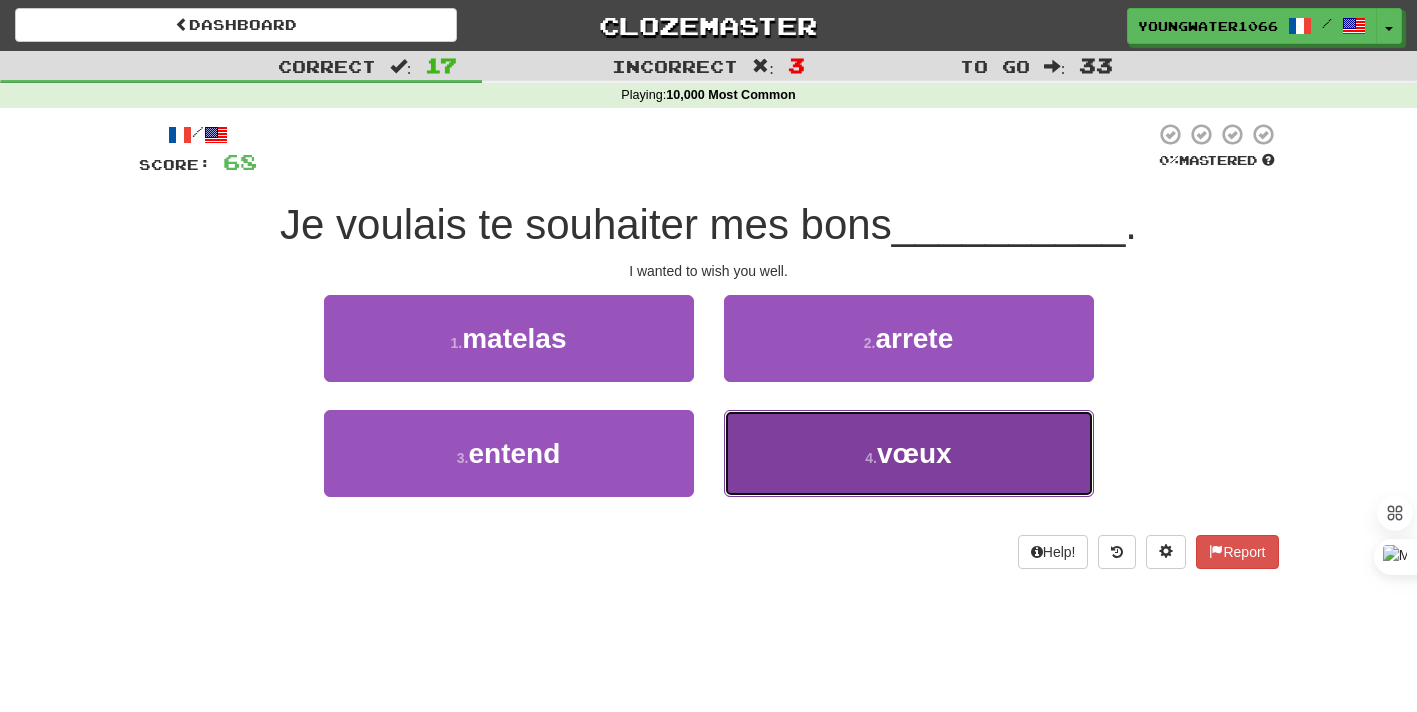 click on "4 .  vœux" at bounding box center [909, 453] 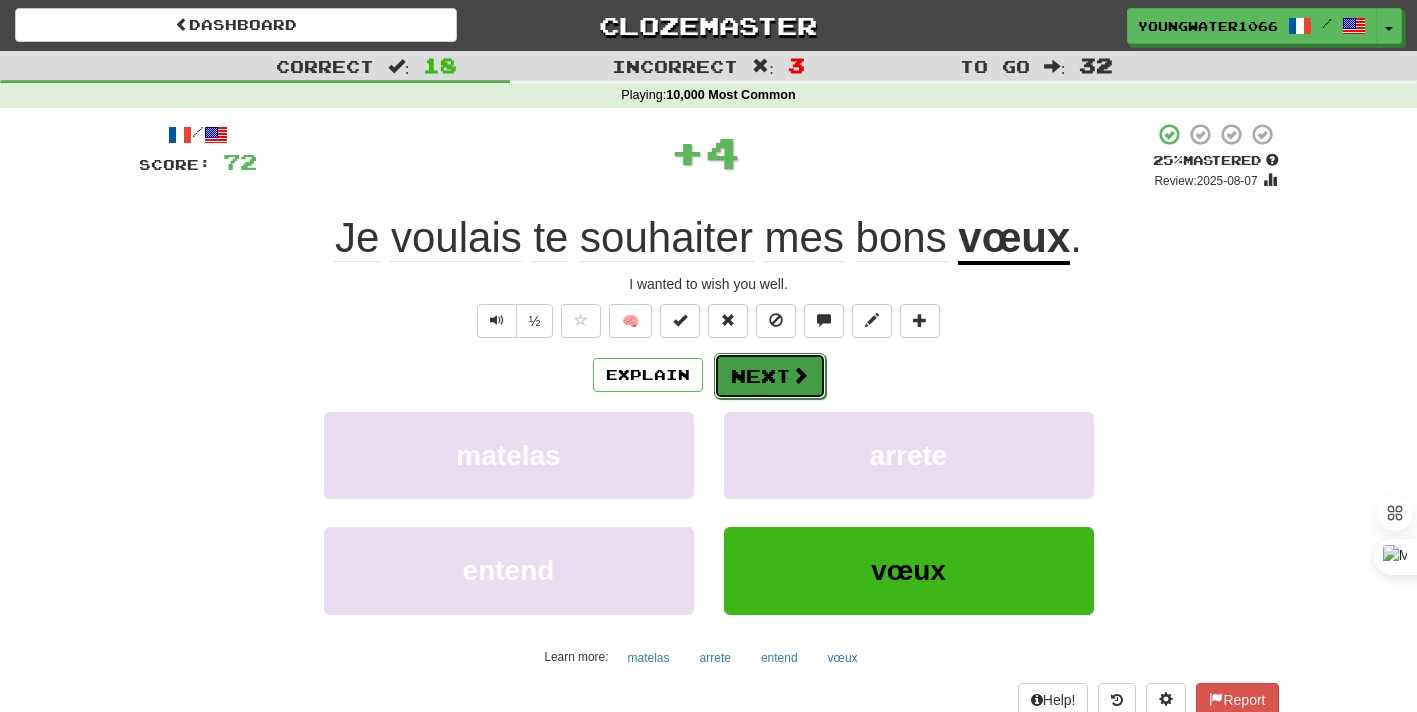 click on "Next" at bounding box center [770, 376] 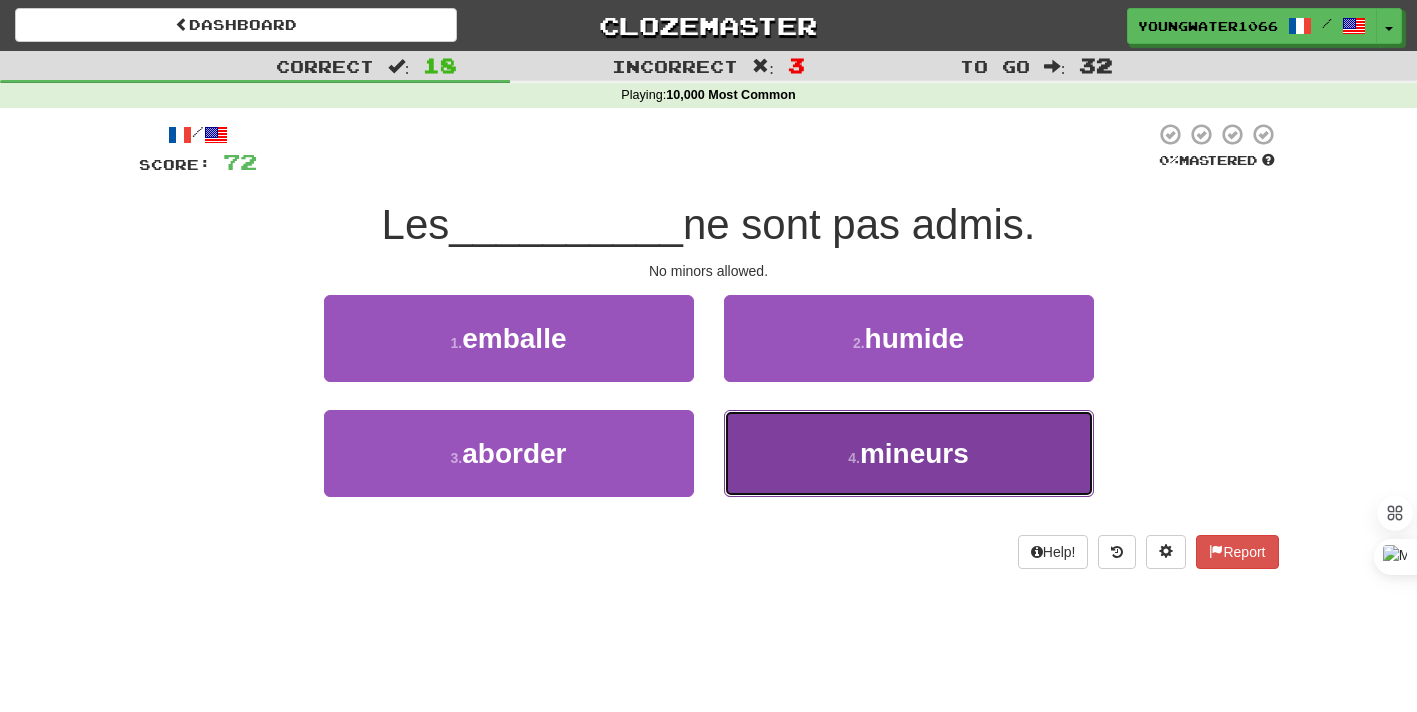 click on "4 .  mineurs" at bounding box center (909, 453) 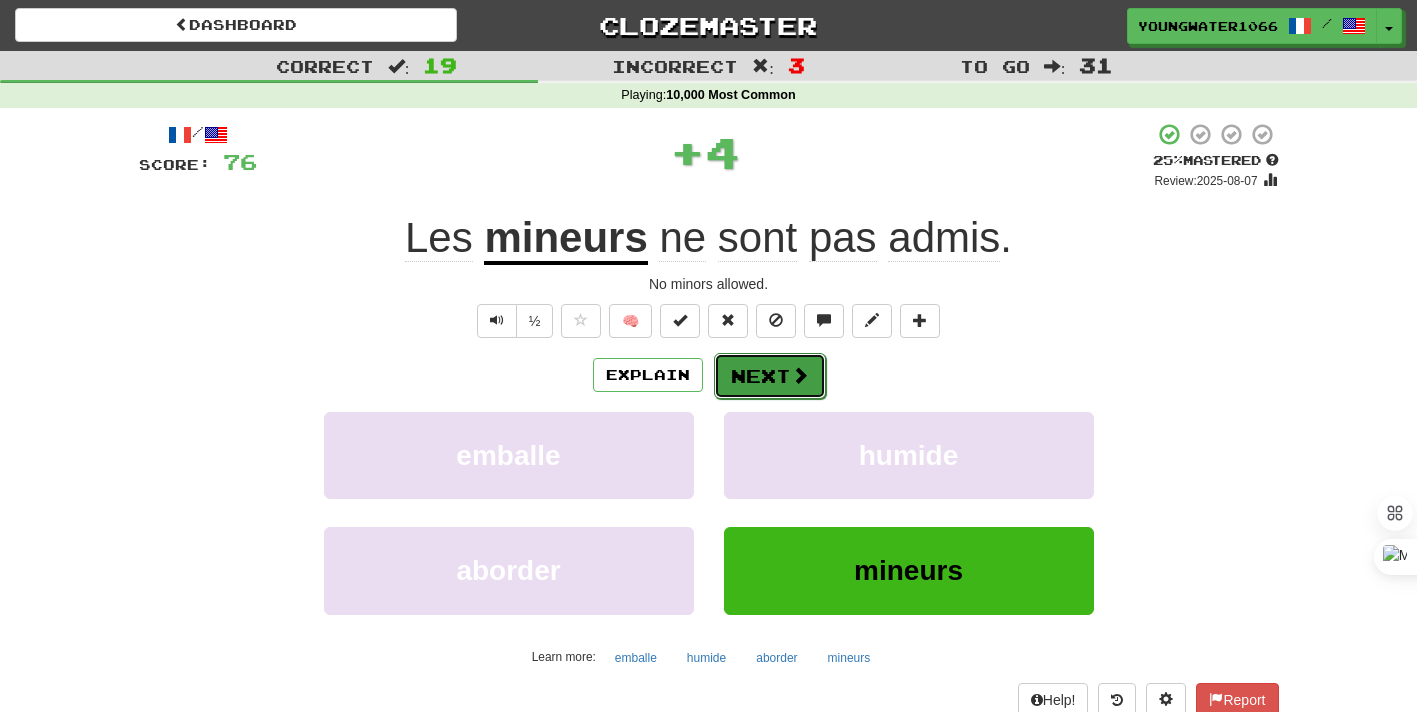 click on "Next" at bounding box center [770, 376] 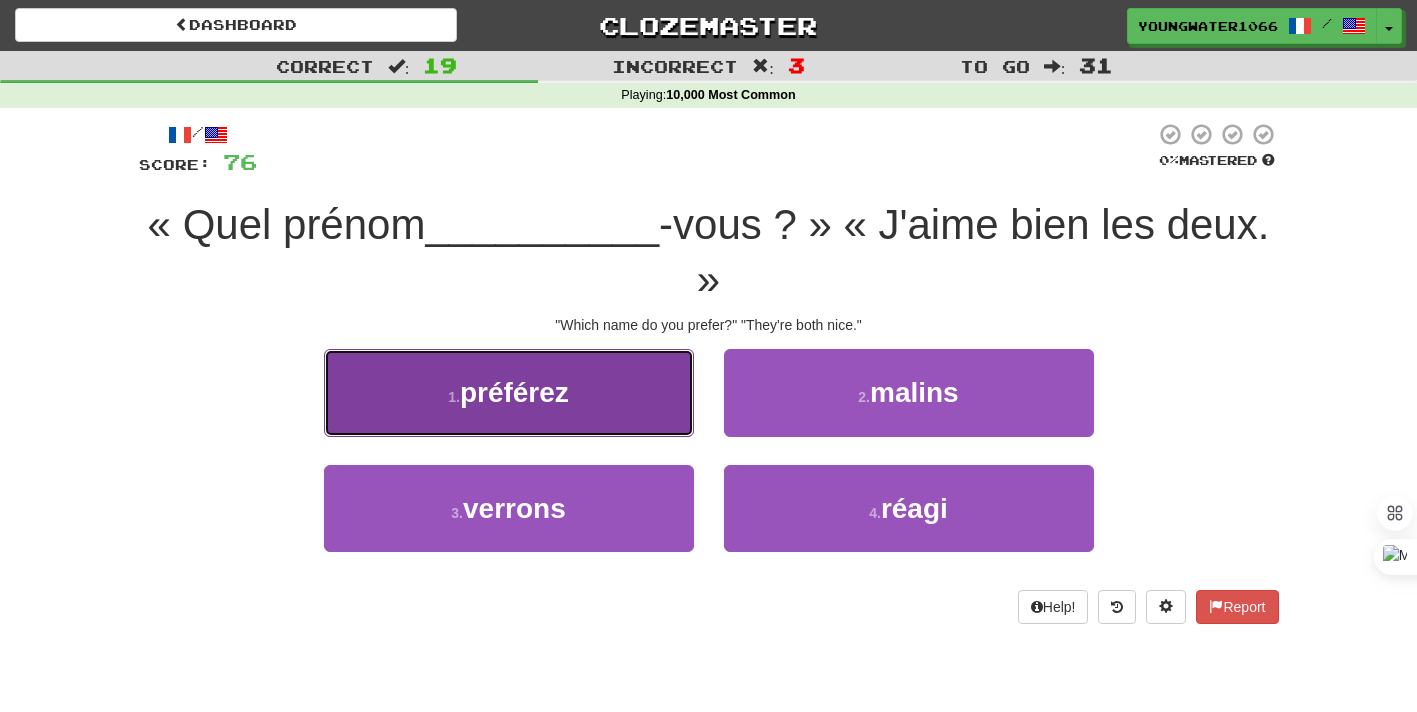 click on "1 .  préférez" at bounding box center [509, 392] 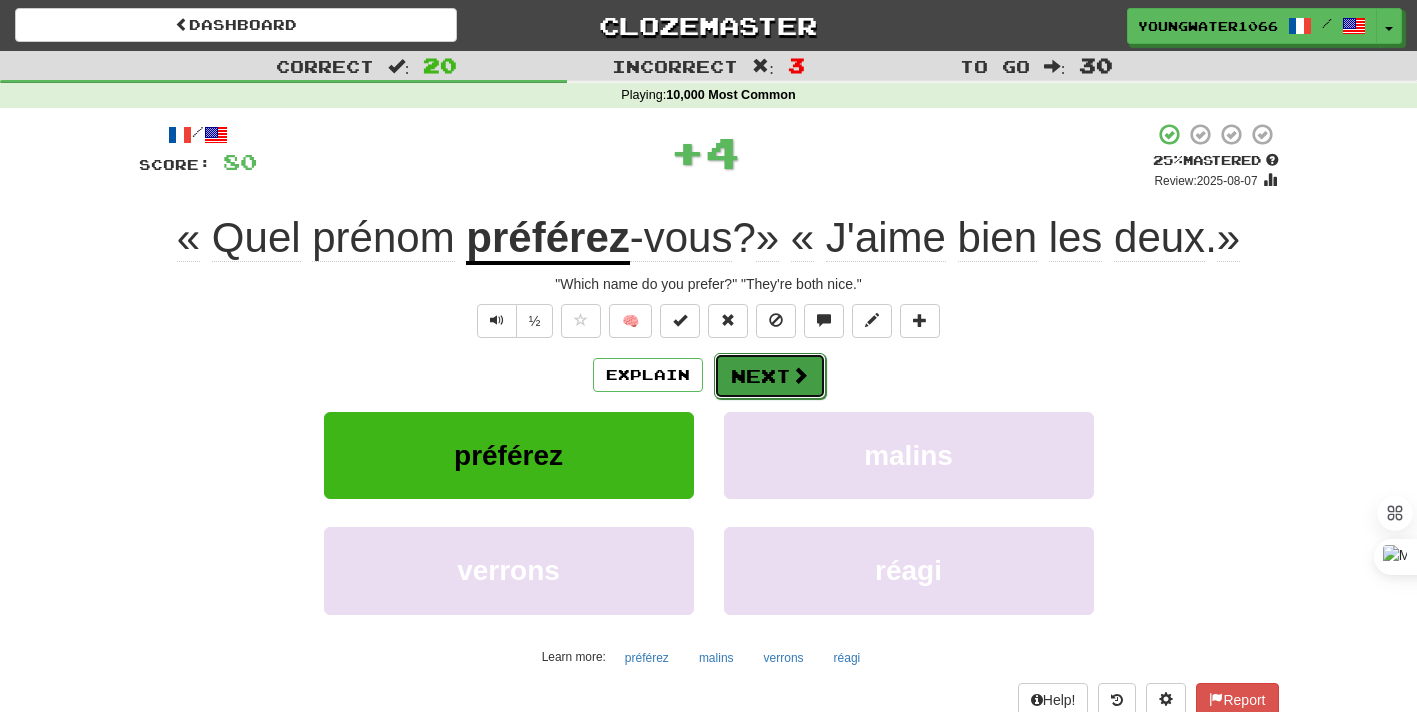 click on "Next" at bounding box center [770, 376] 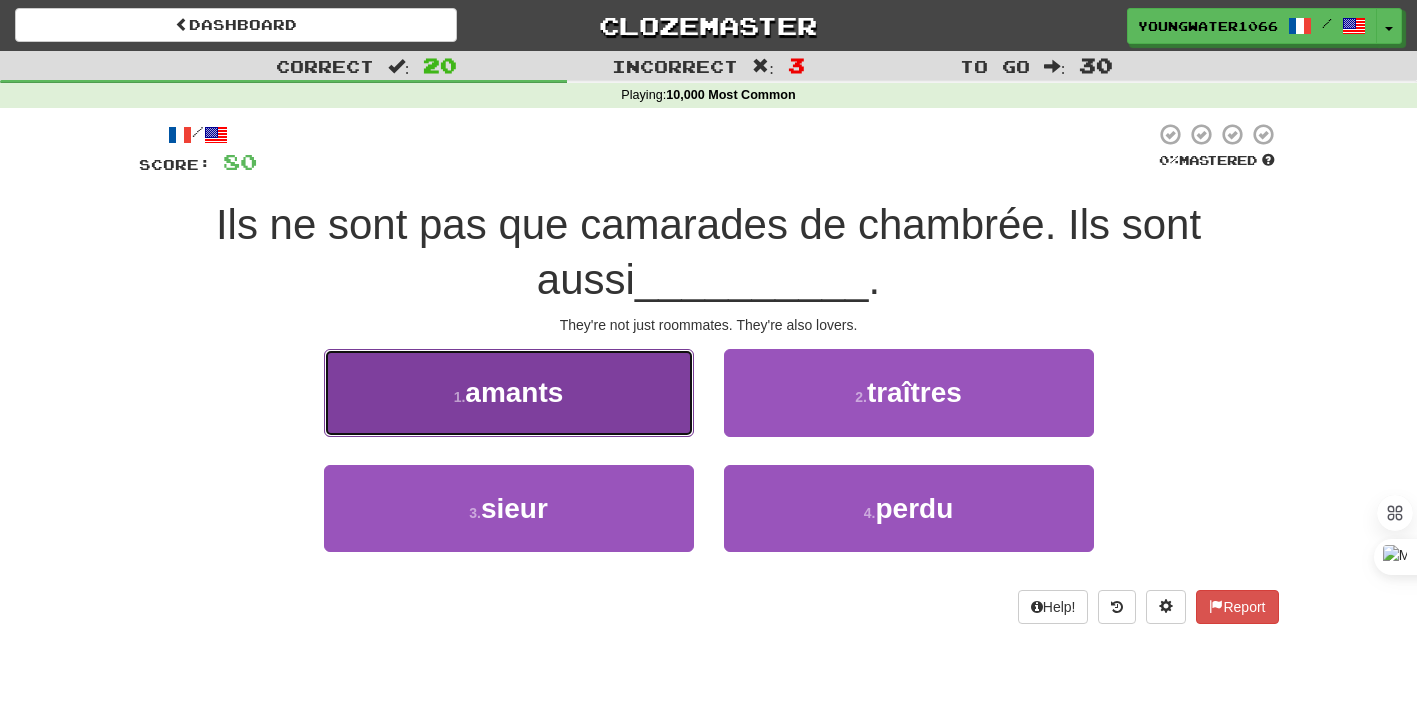 click on "1 .  amants" at bounding box center [509, 392] 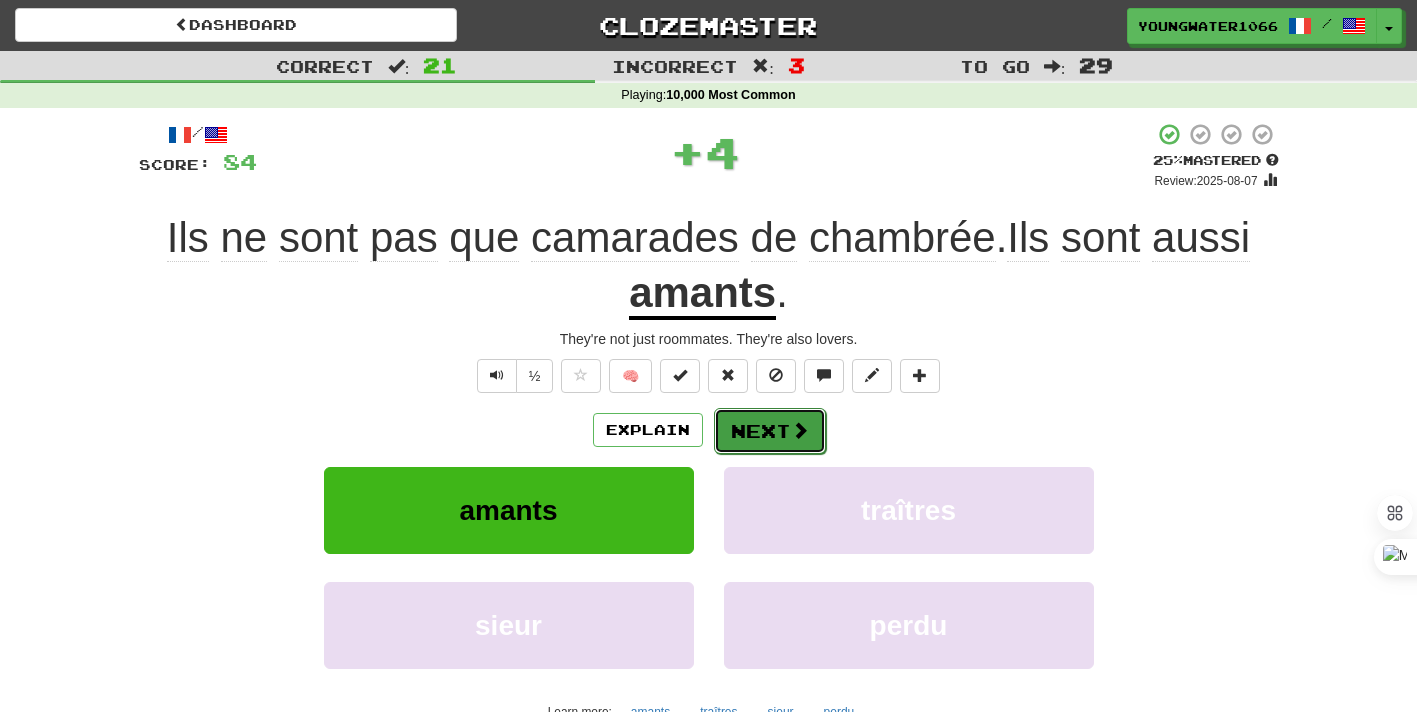 click on "Next" at bounding box center (770, 431) 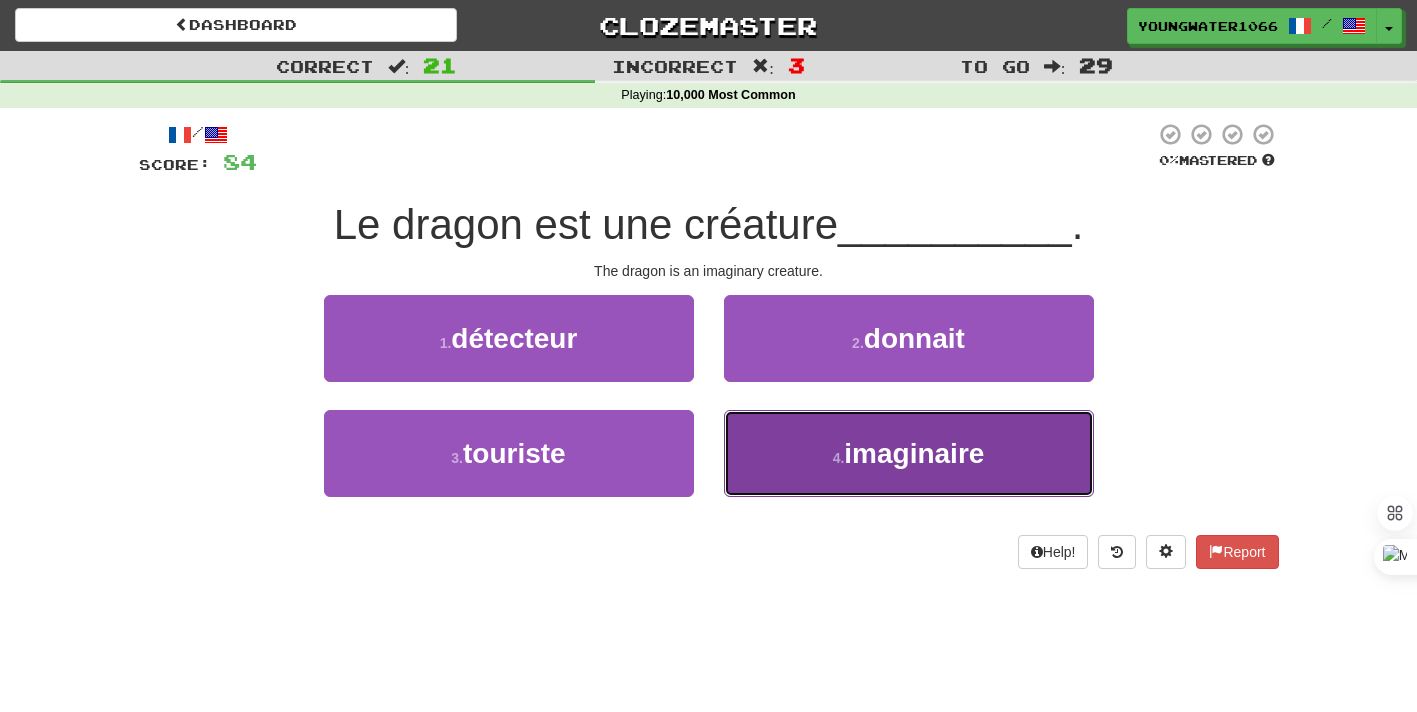 click on "4 .  imaginaire" at bounding box center [909, 453] 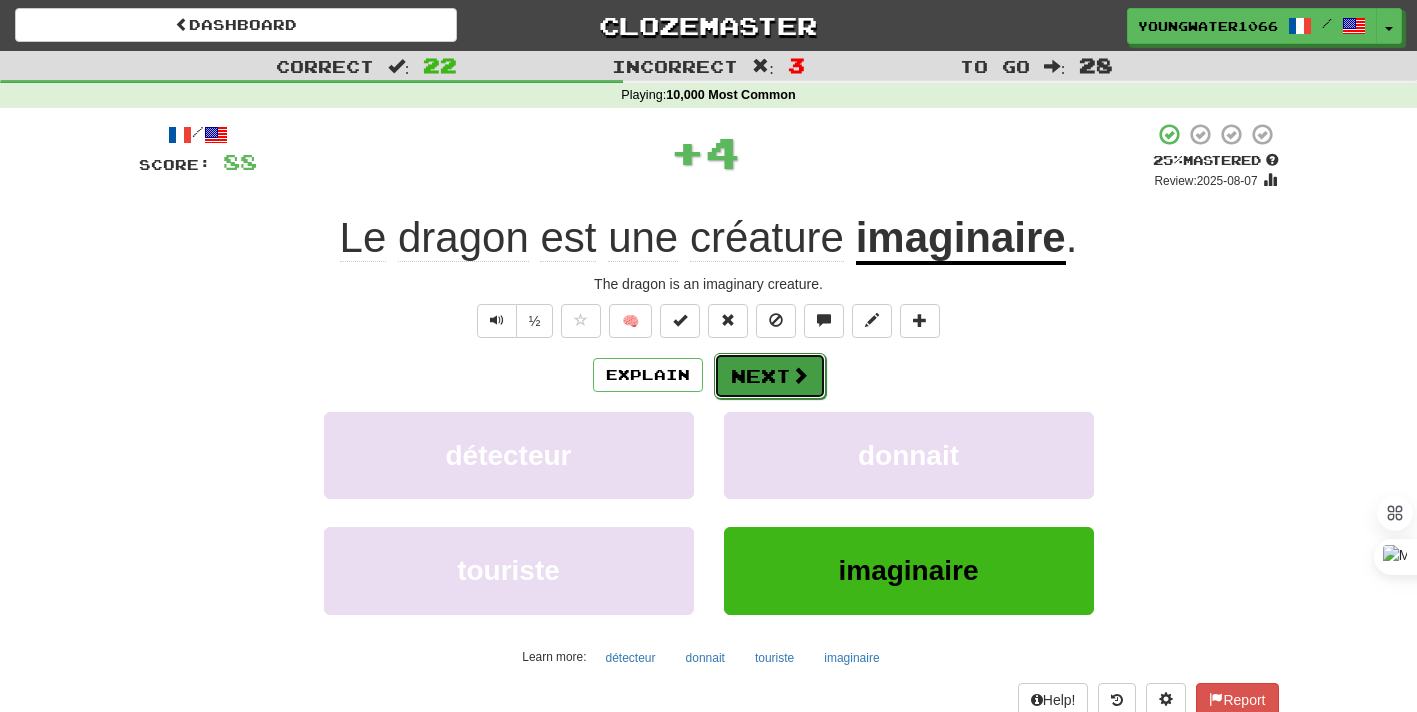 click on "Next" at bounding box center (770, 376) 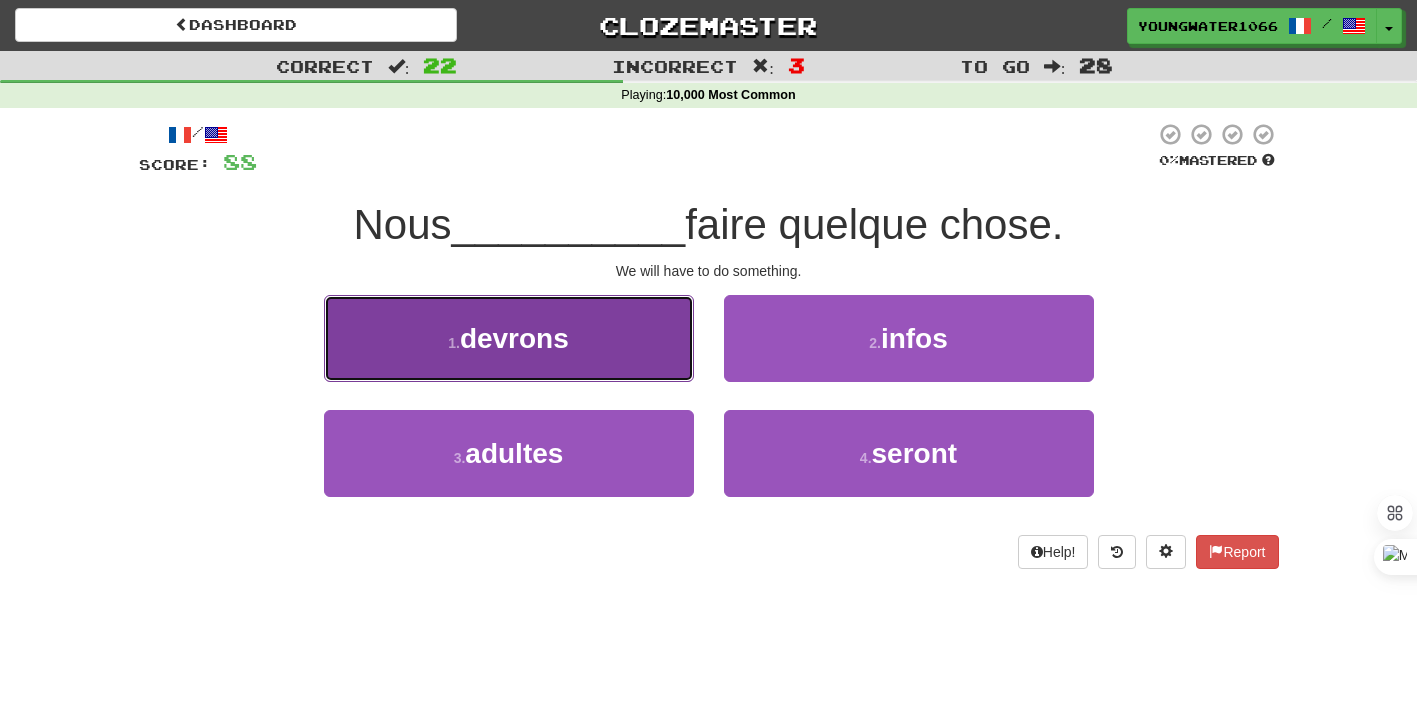click on "1 .  devrons" at bounding box center [509, 338] 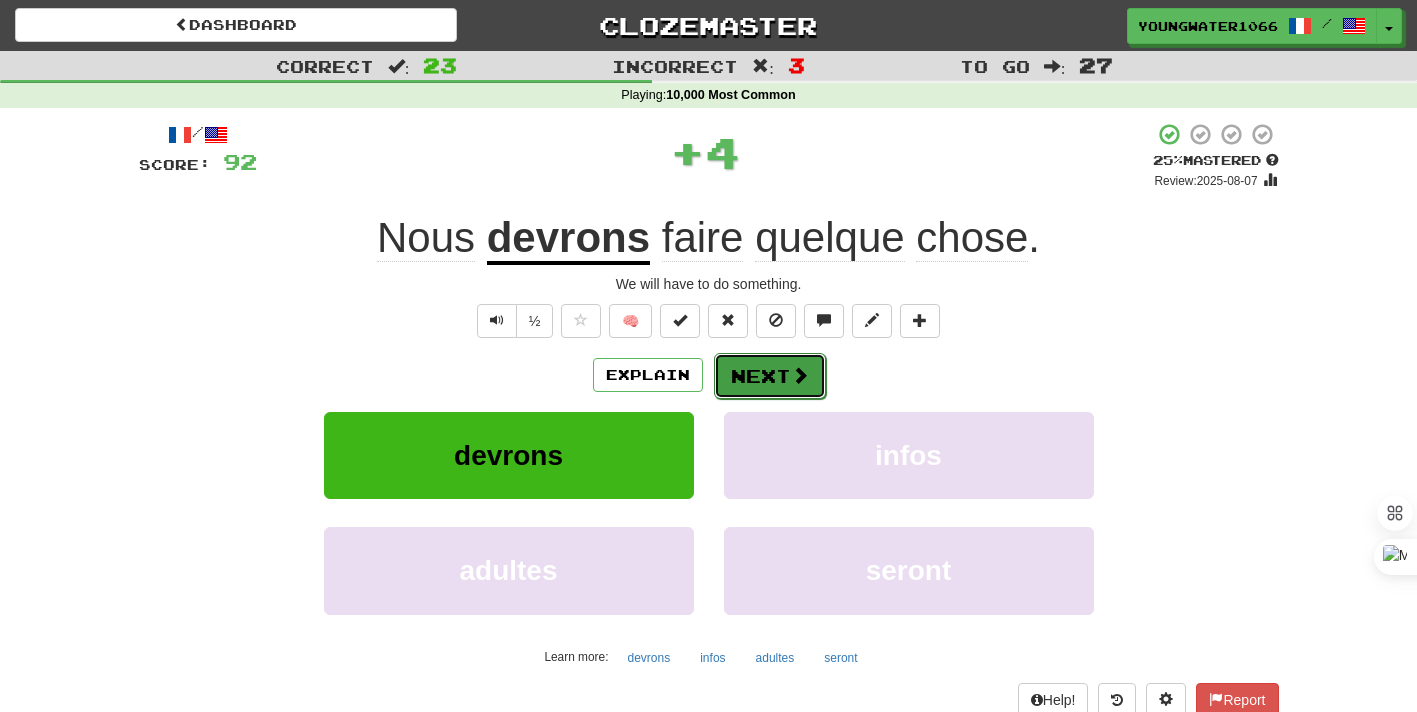 click on "Next" at bounding box center [770, 376] 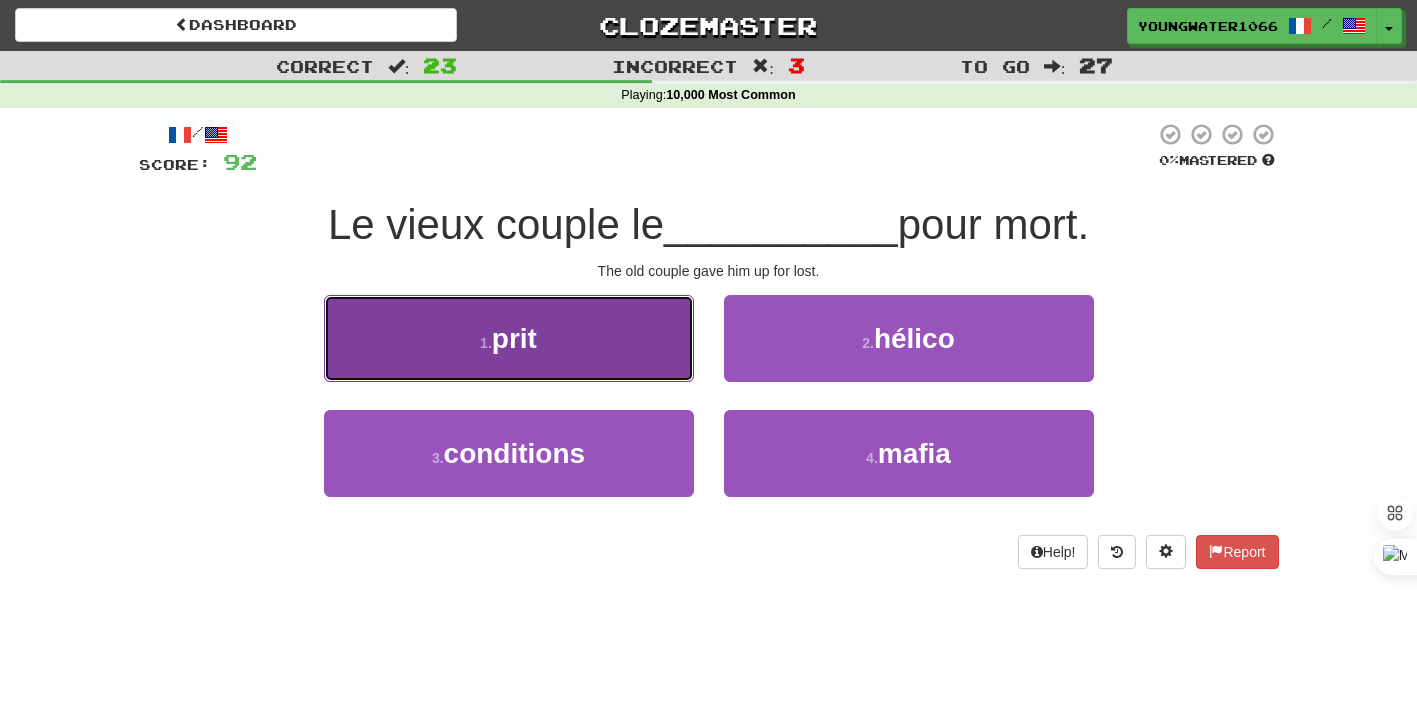 click on "1 .  prit" at bounding box center (509, 338) 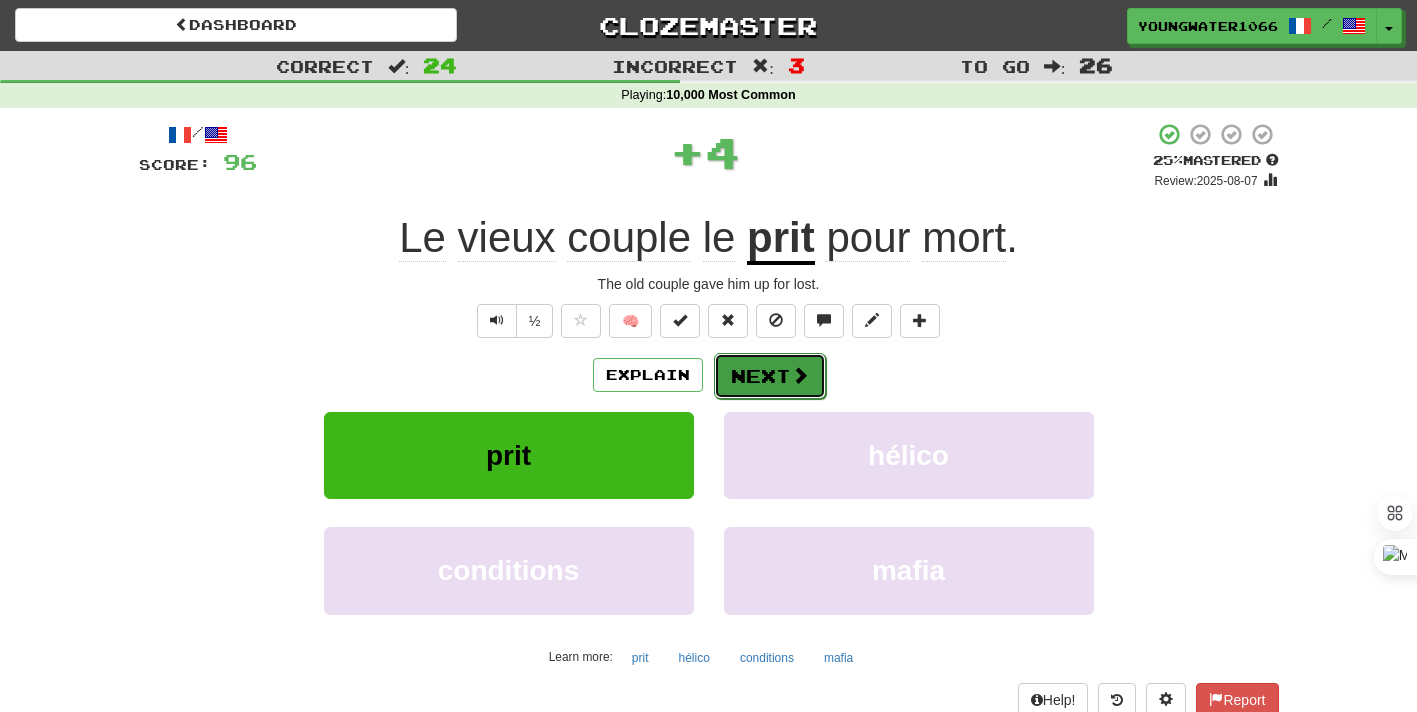 click on "Next" at bounding box center [770, 376] 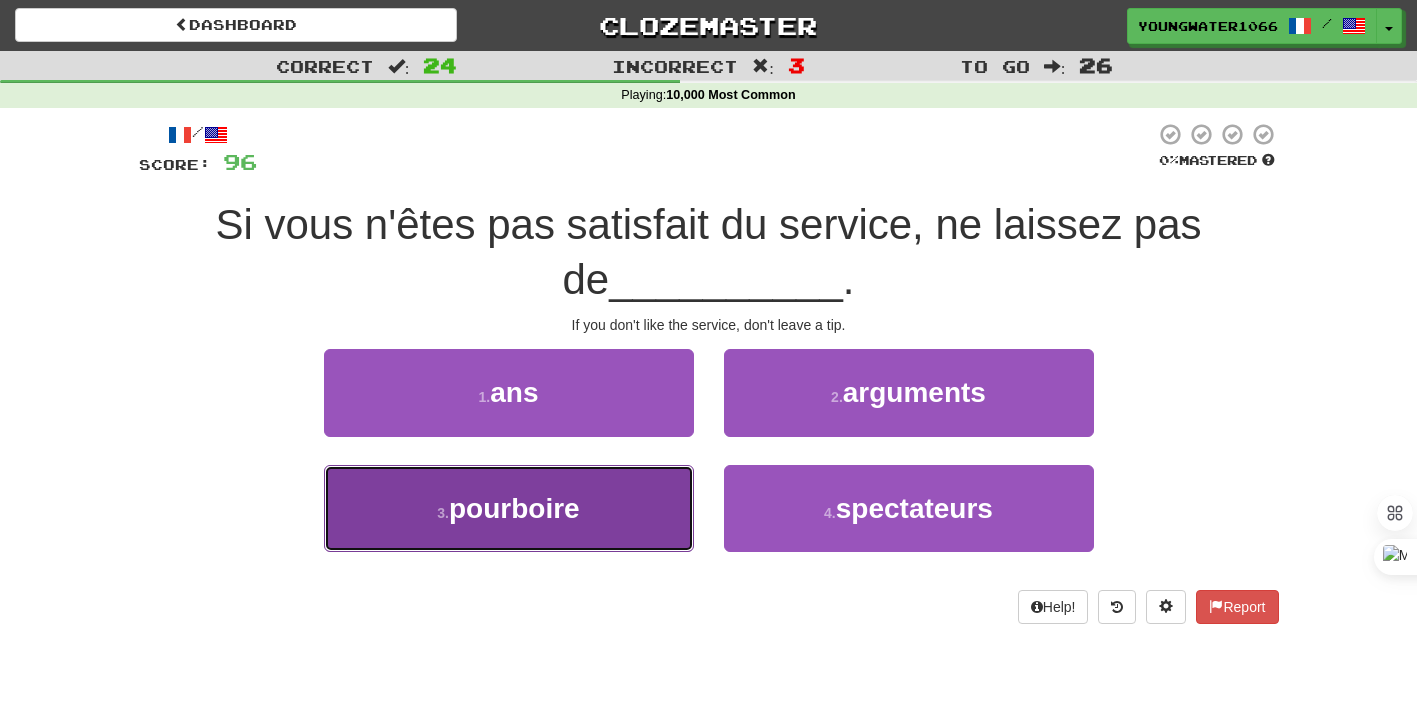 click on "3 .  pourboire" at bounding box center (509, 508) 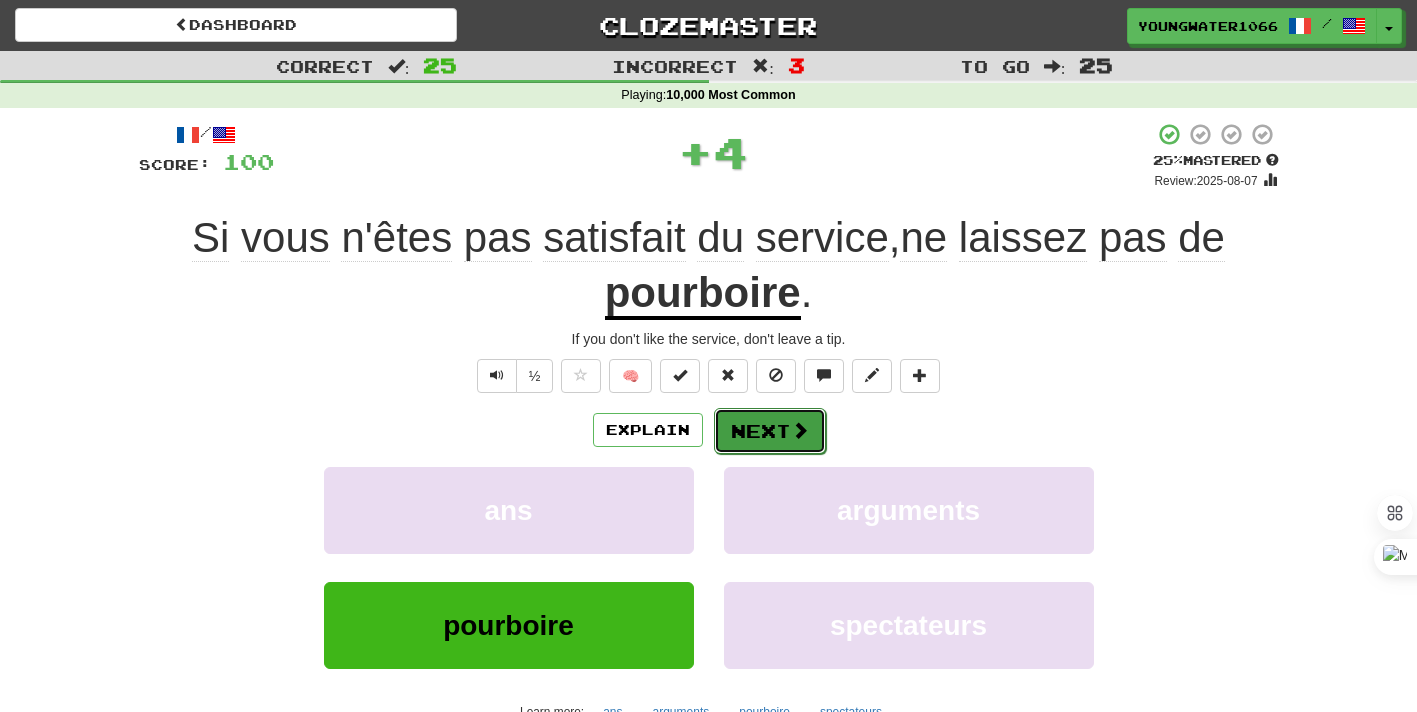 click on "Next" at bounding box center (770, 431) 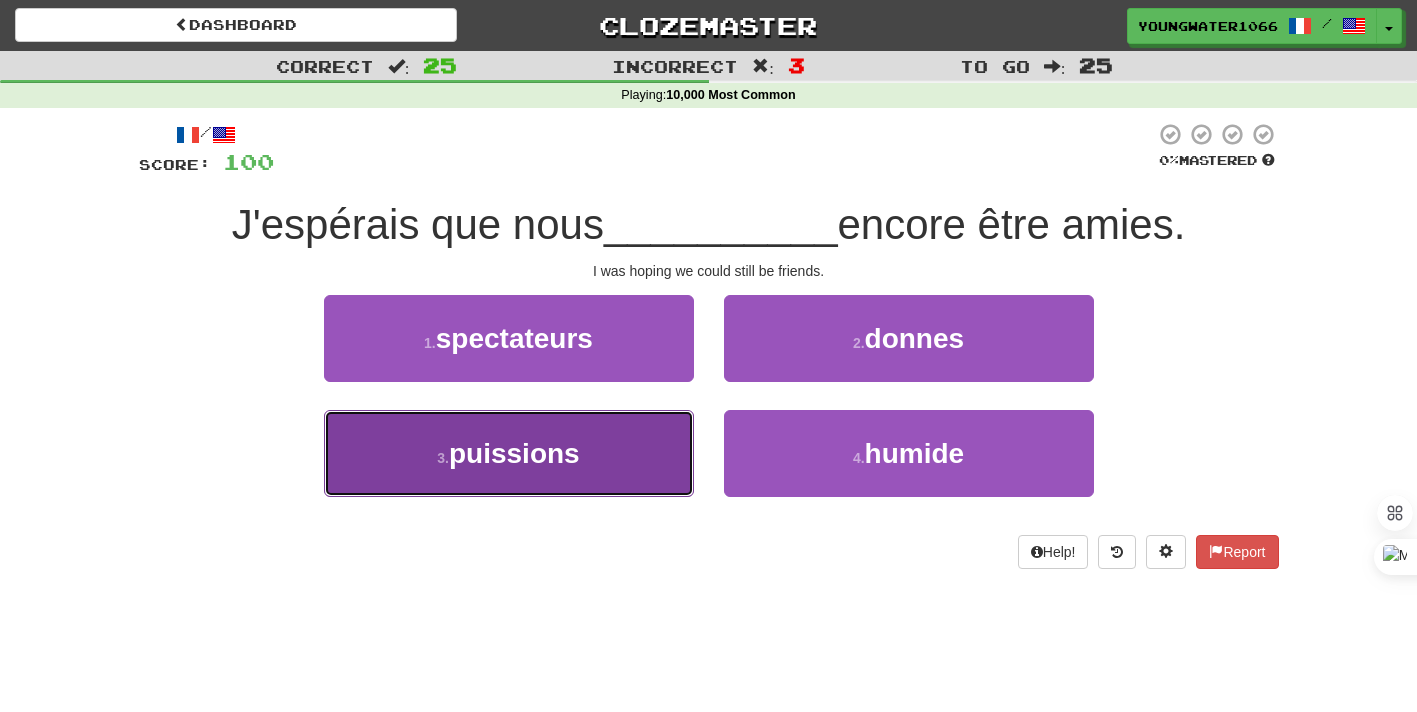 click on "3 .  puissions" at bounding box center (509, 453) 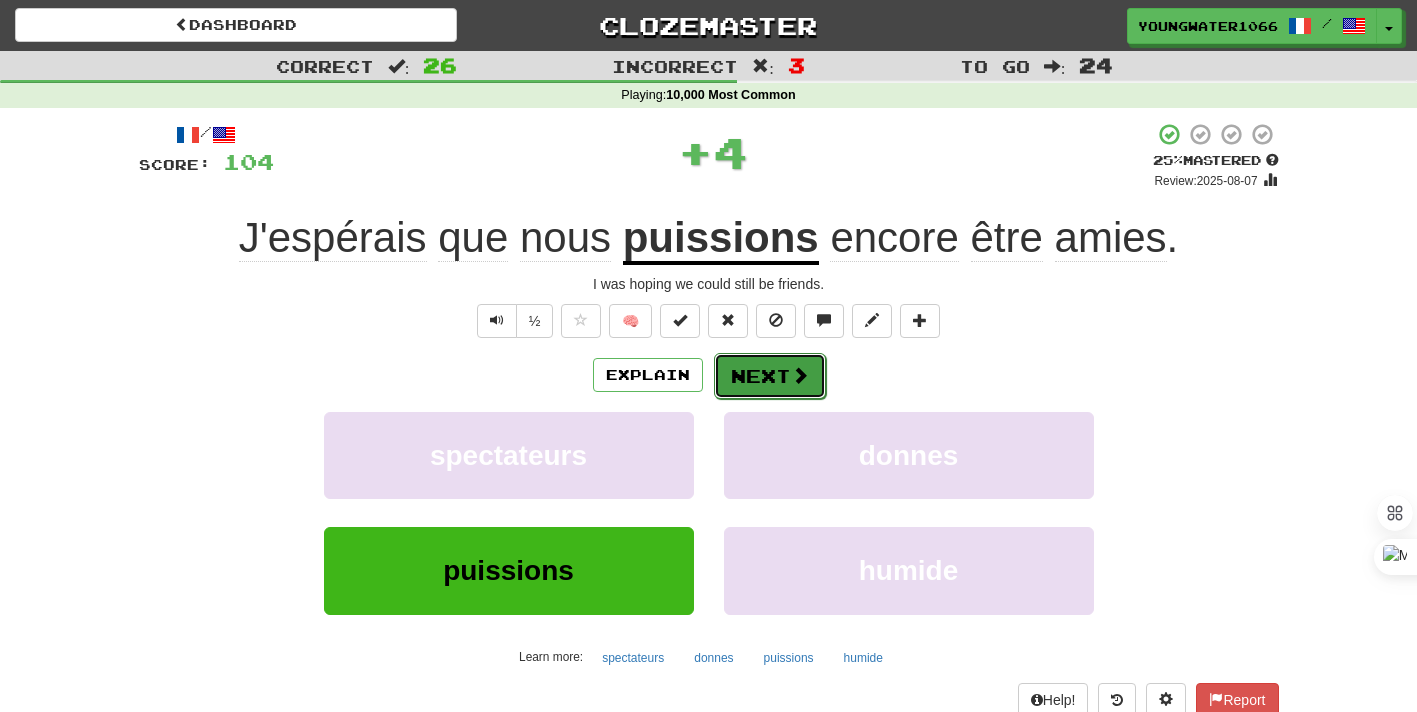 click on "Next" at bounding box center [770, 376] 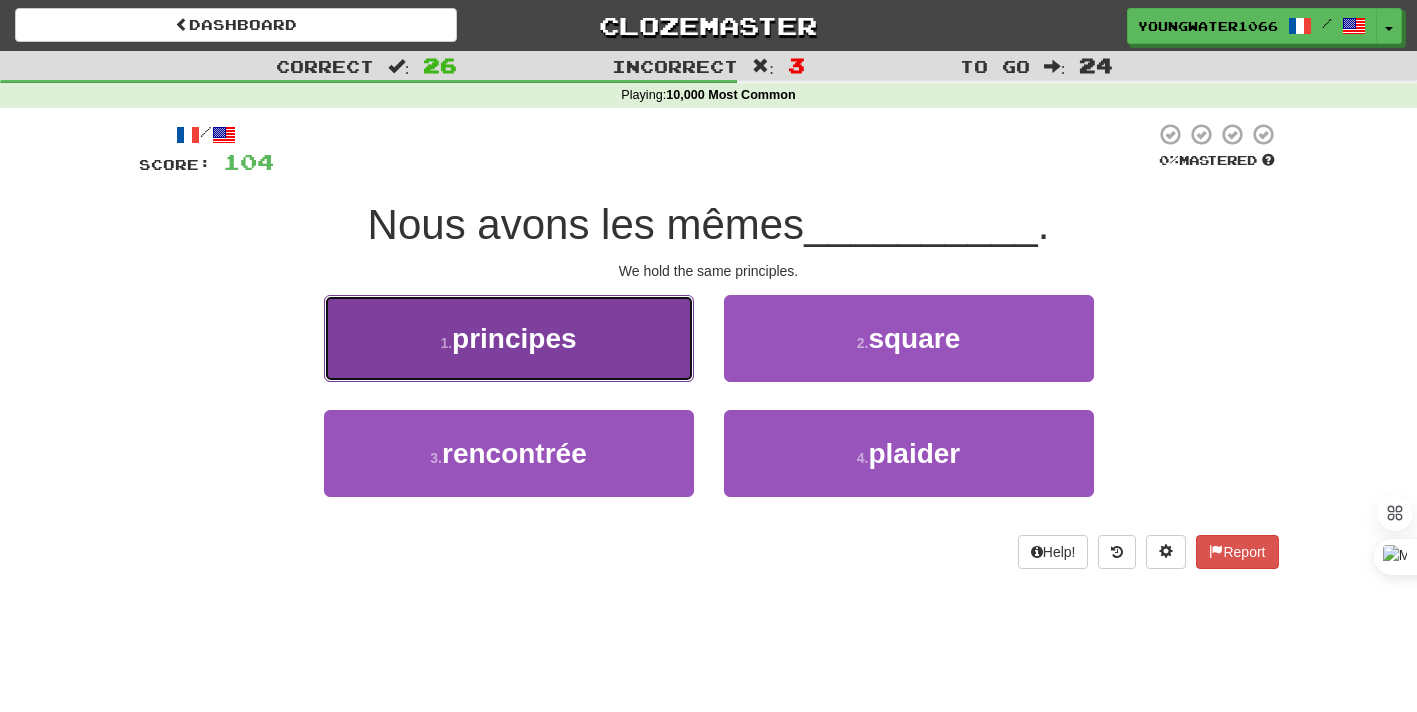 click on "1 .  principes" at bounding box center (509, 338) 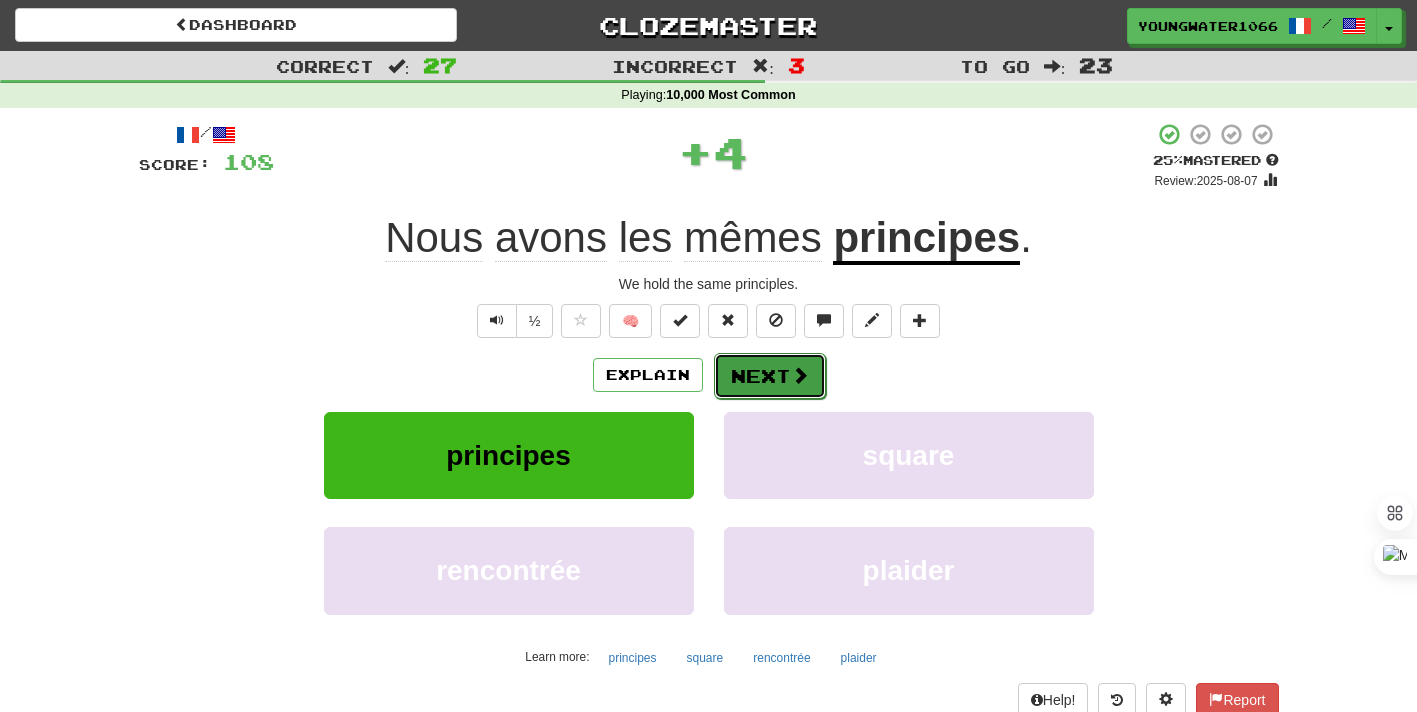 click on "Next" at bounding box center (770, 376) 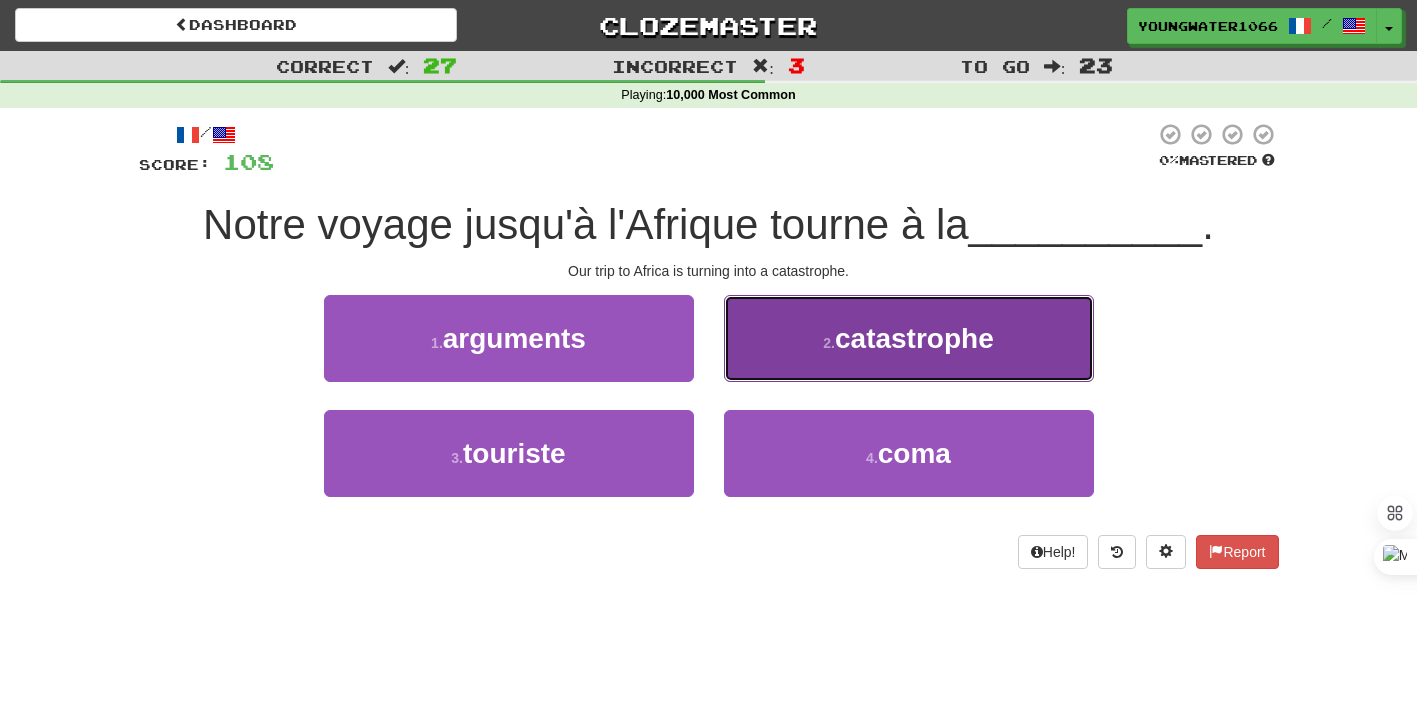 click on "2 .  catastrophe" at bounding box center (909, 338) 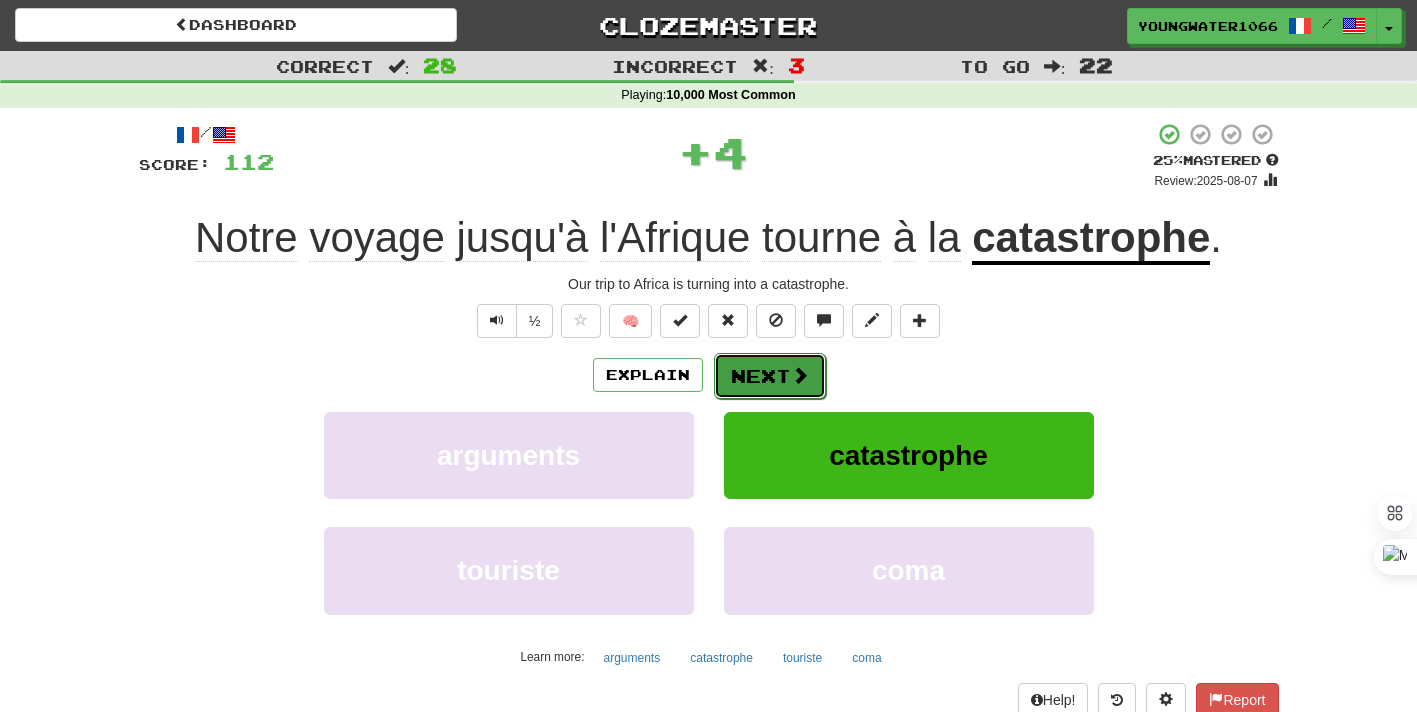 click on "Next" at bounding box center (770, 376) 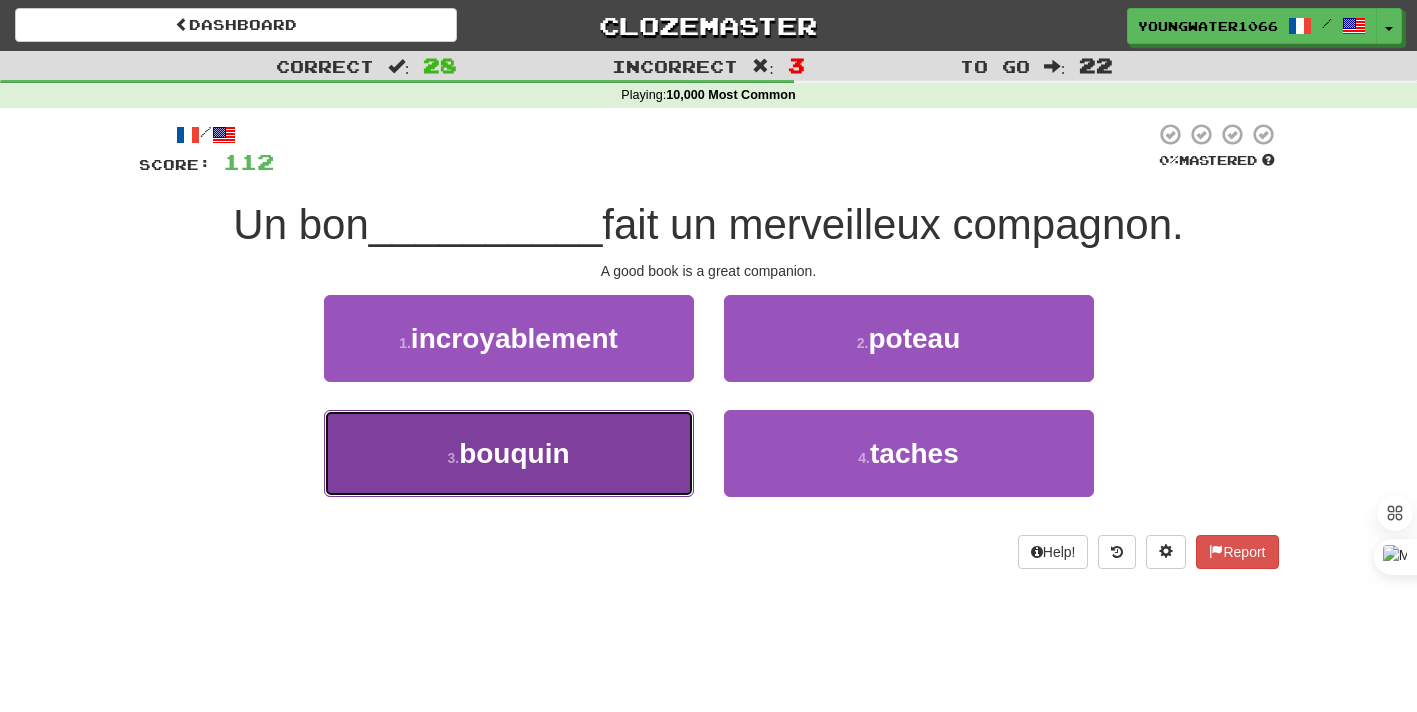 click on "3 .  bouquin" at bounding box center (509, 453) 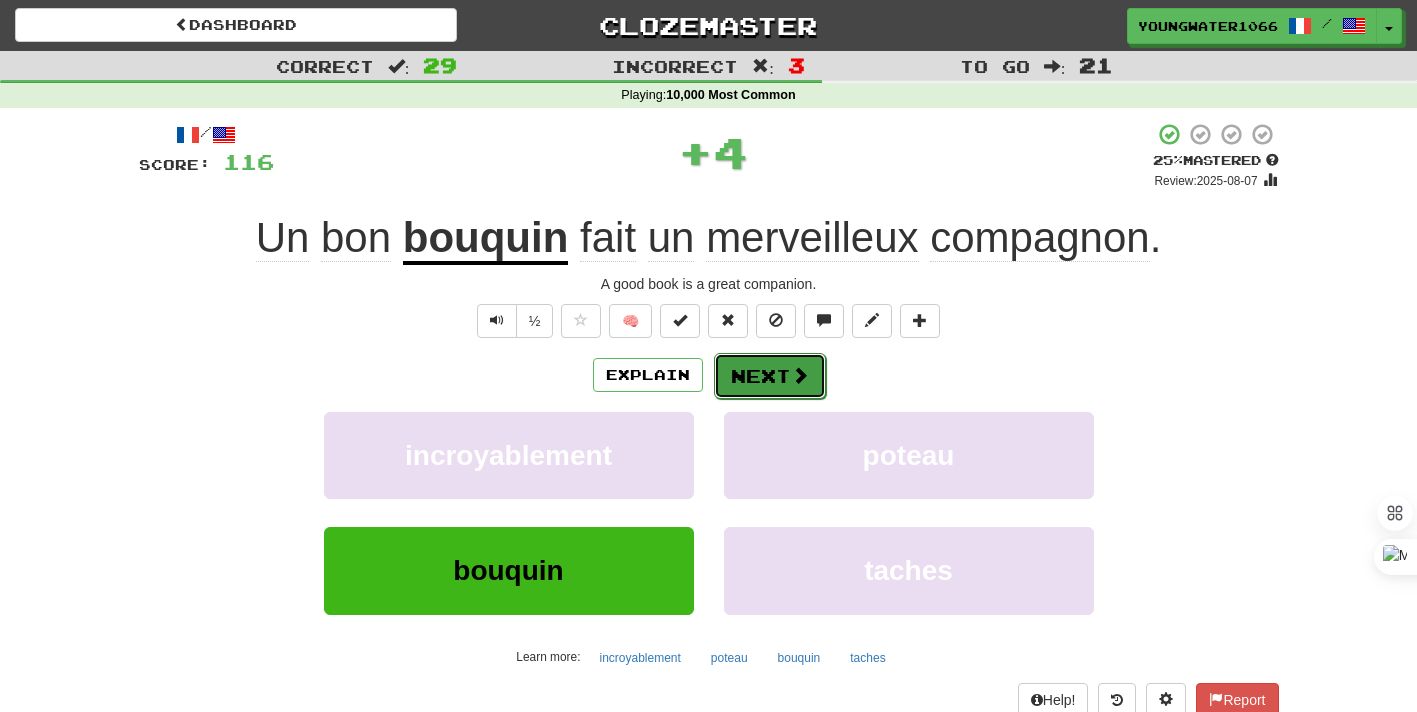 click on "Next" at bounding box center (770, 376) 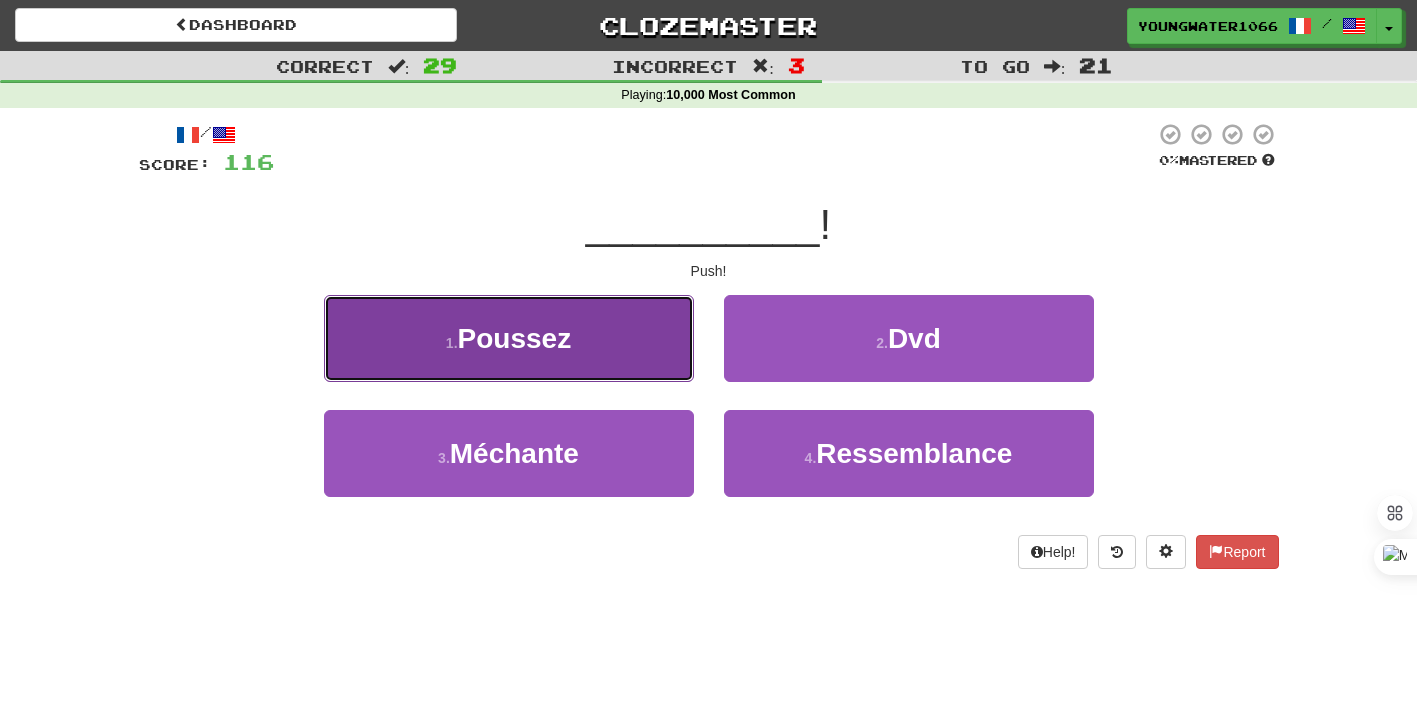 click on "1 .  Poussez" at bounding box center [509, 338] 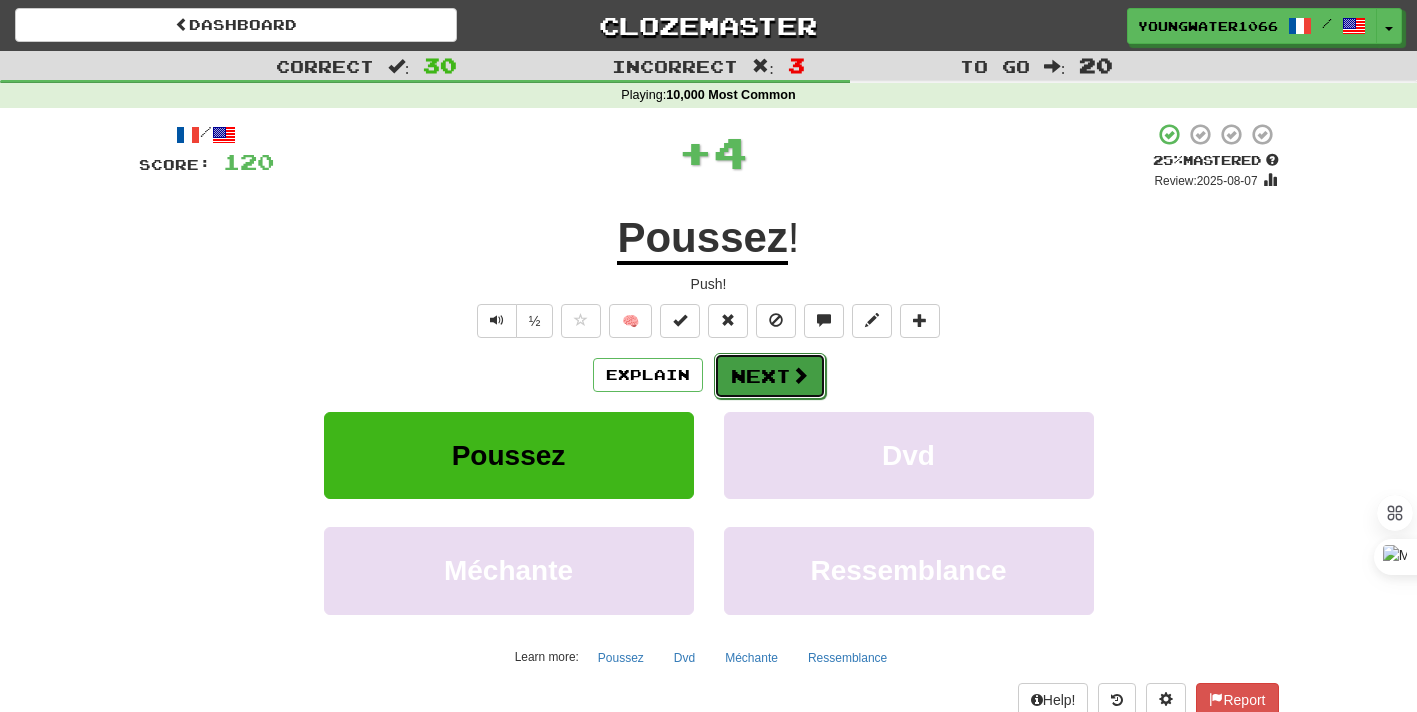 click on "Next" at bounding box center [770, 376] 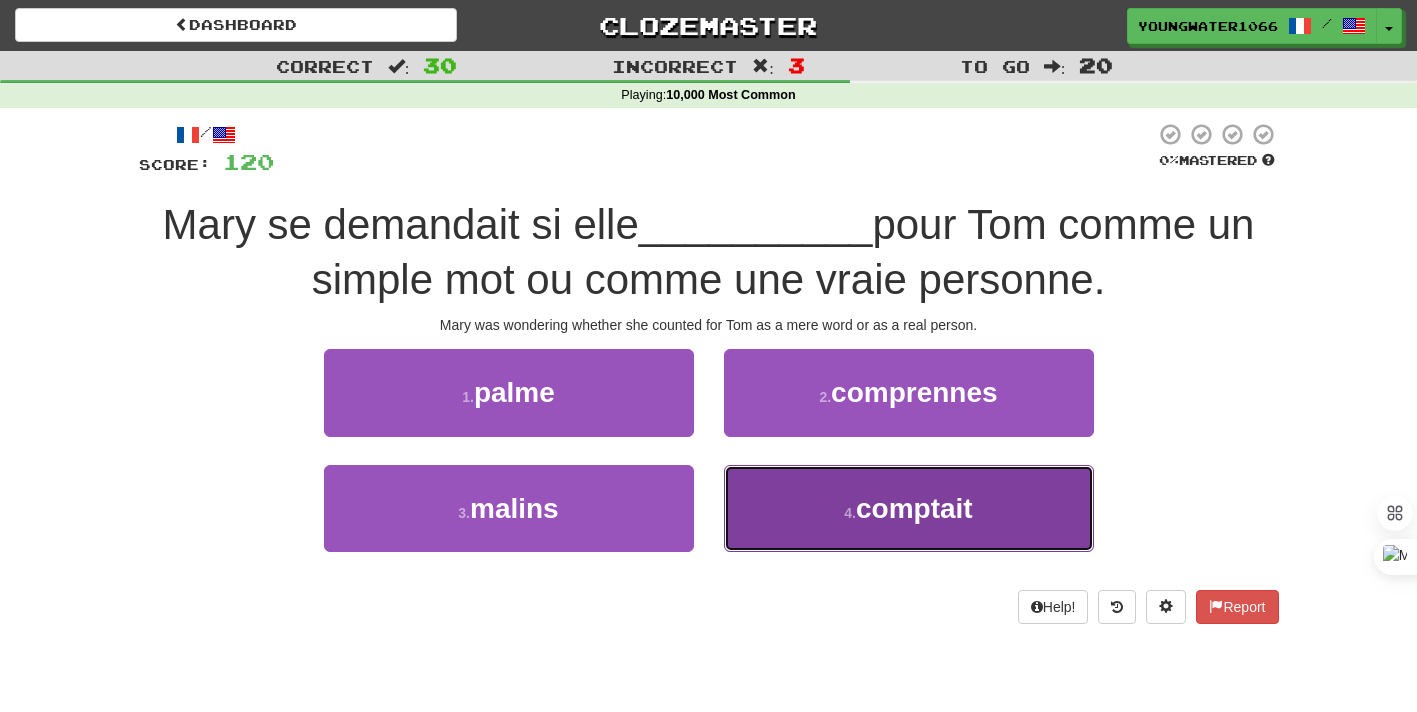 click on "4 .  comptait" at bounding box center [909, 508] 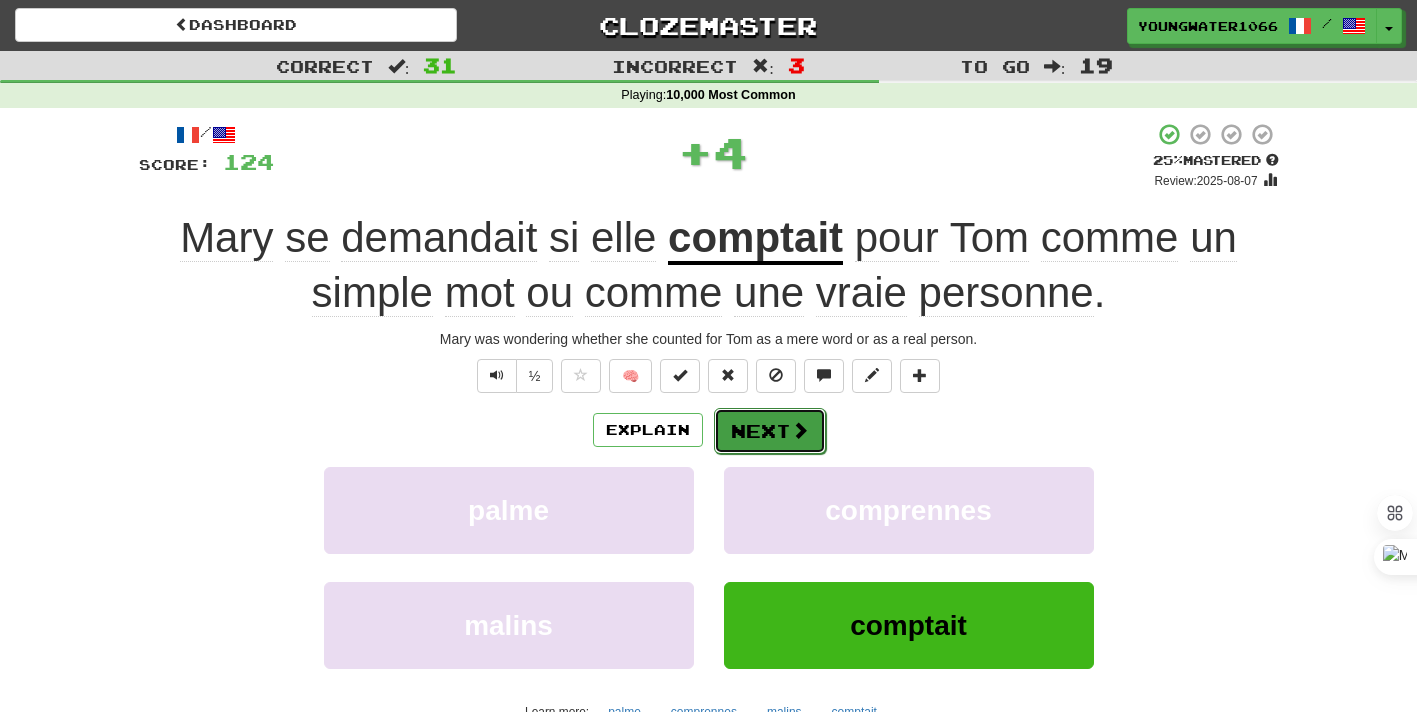 click on "Next" at bounding box center (770, 431) 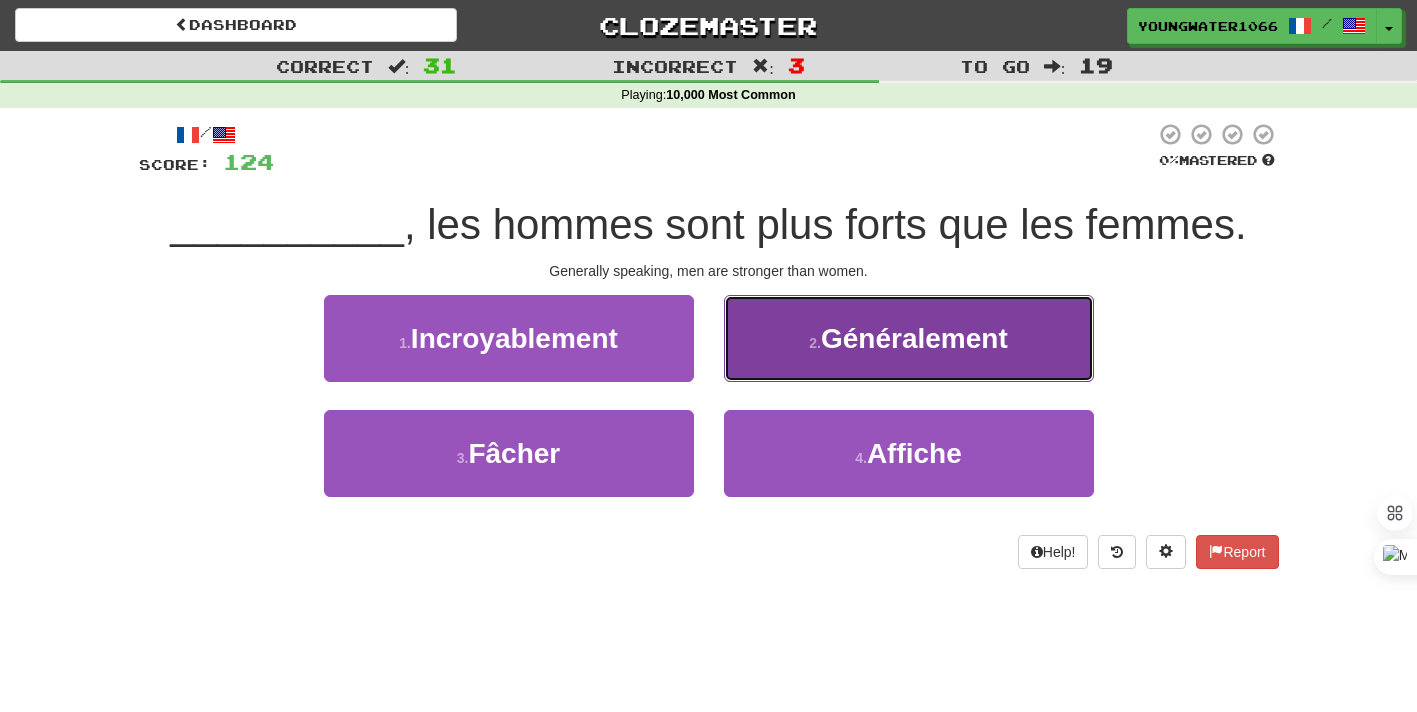 click on "2 .  Généralement" at bounding box center [909, 338] 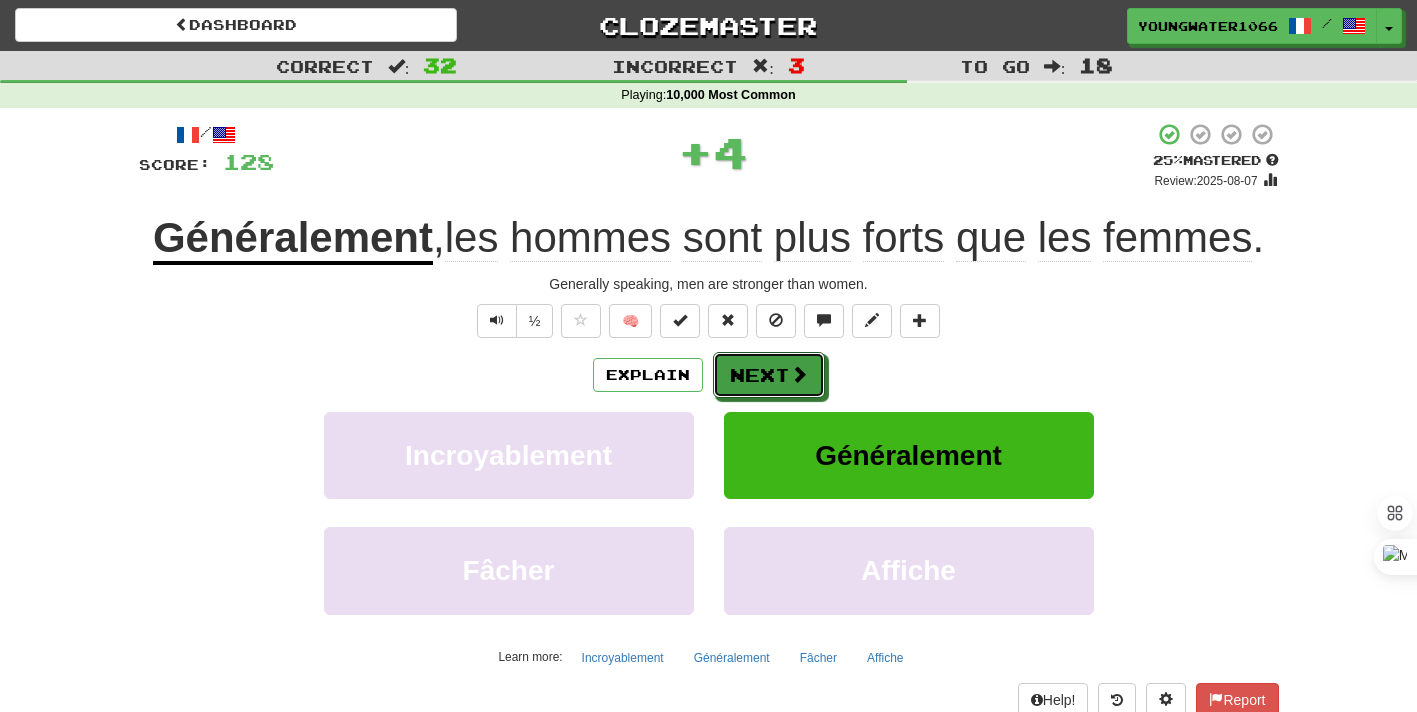 click on "Next" at bounding box center (769, 375) 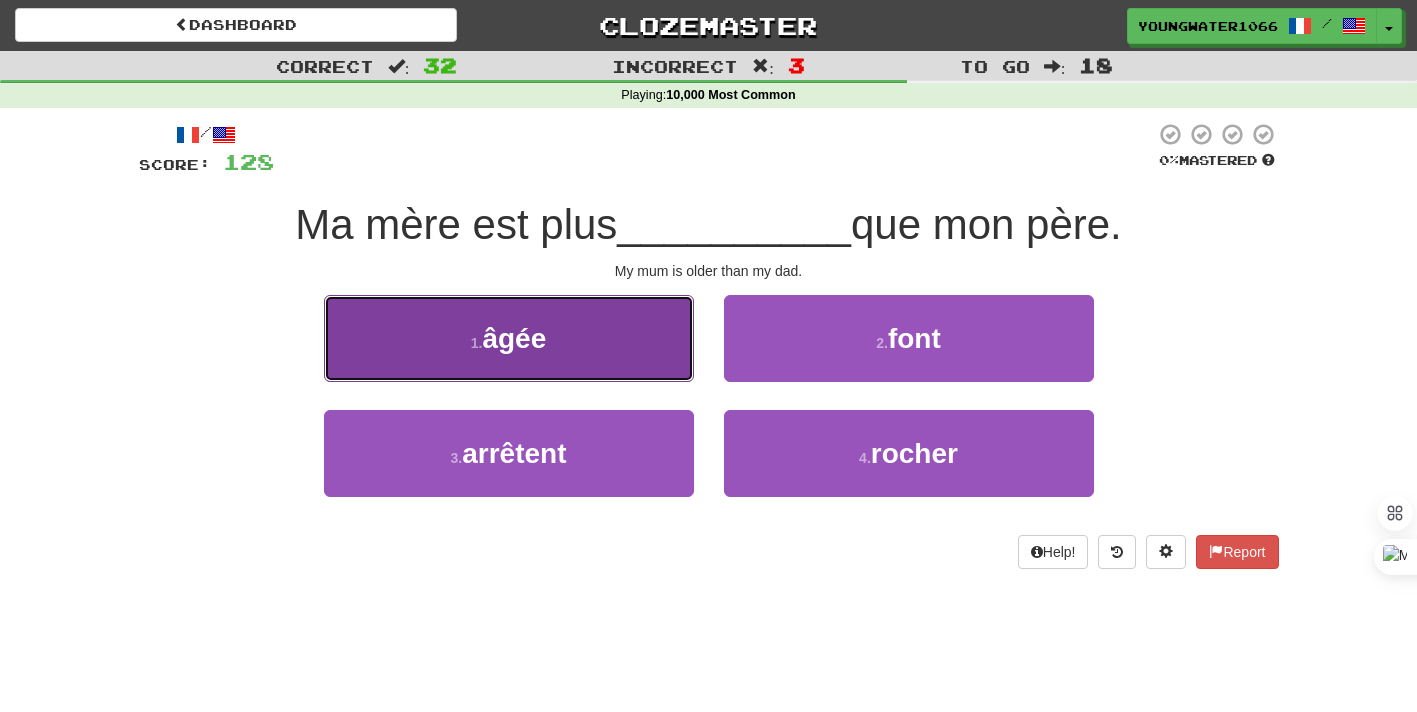click on "1 .  âgée" at bounding box center [509, 338] 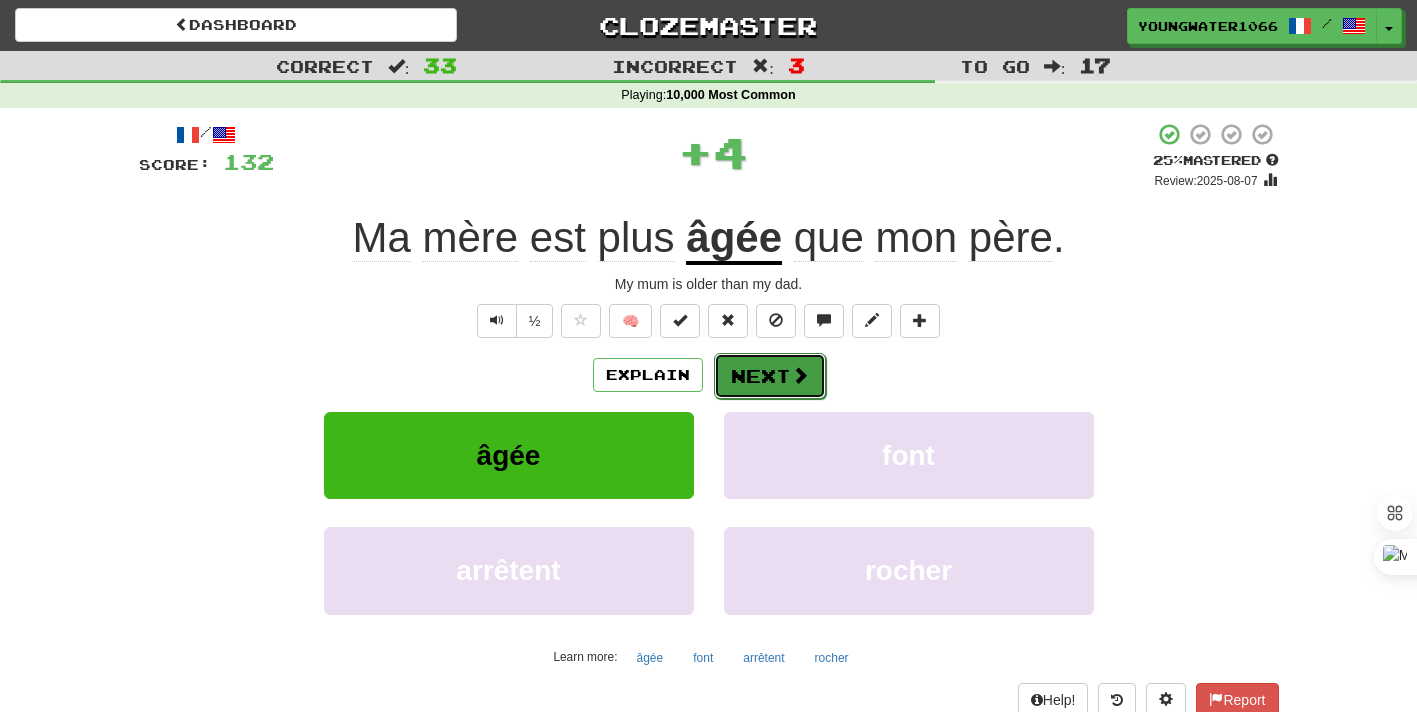 click on "Next" at bounding box center [770, 376] 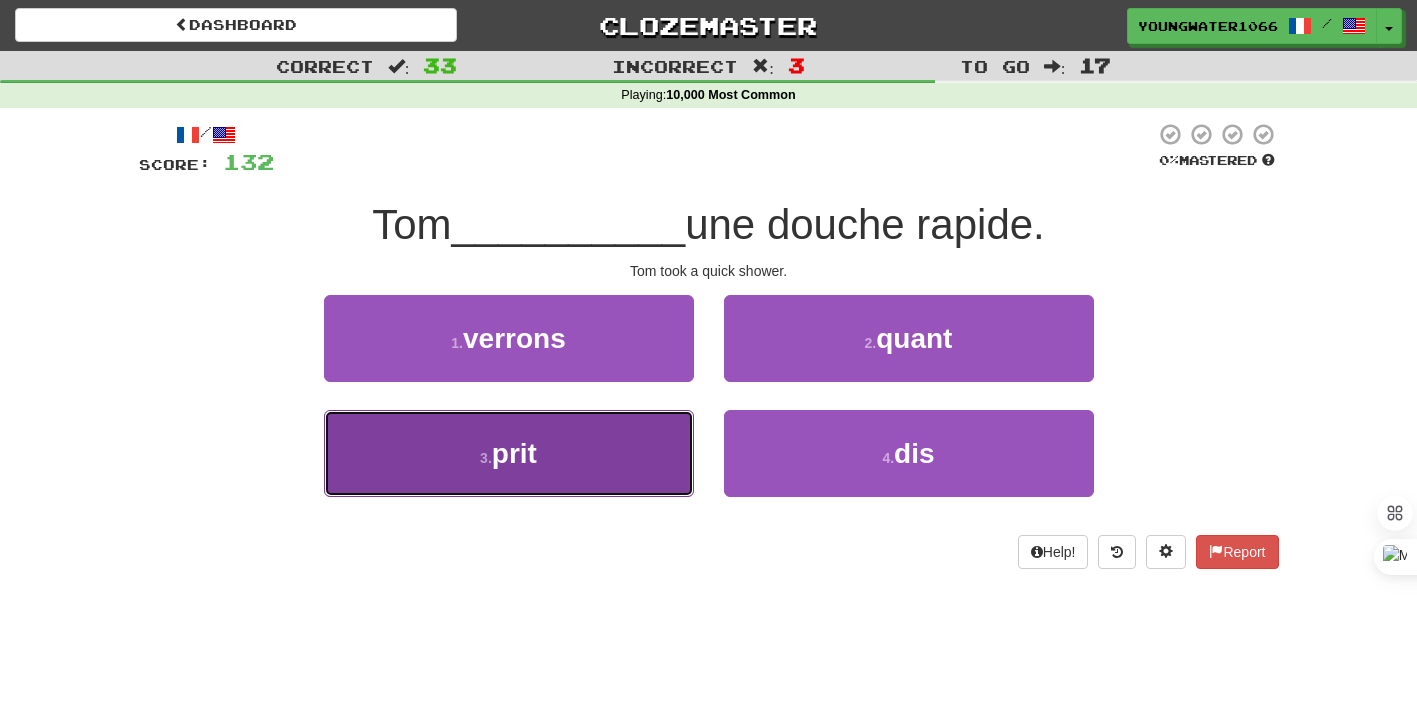 click on "3 .  prit" at bounding box center (509, 453) 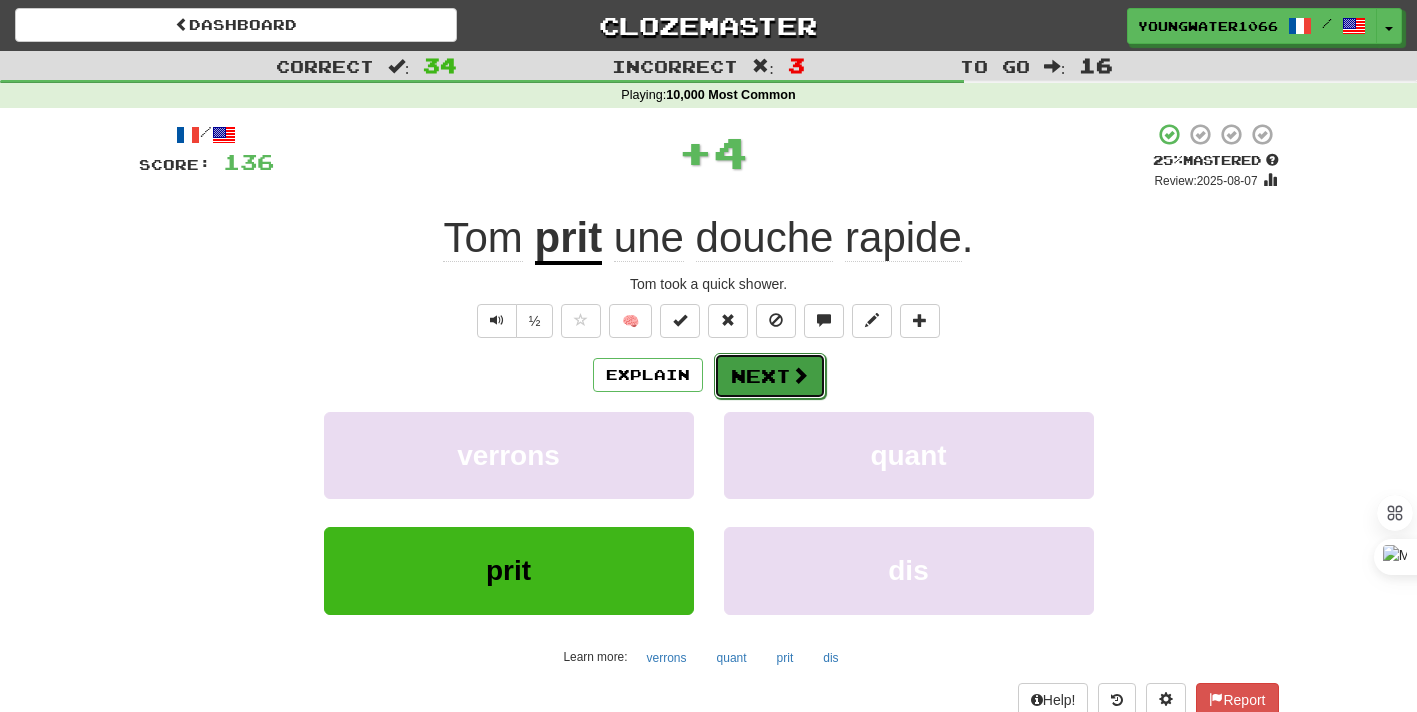 click on "Next" at bounding box center (770, 376) 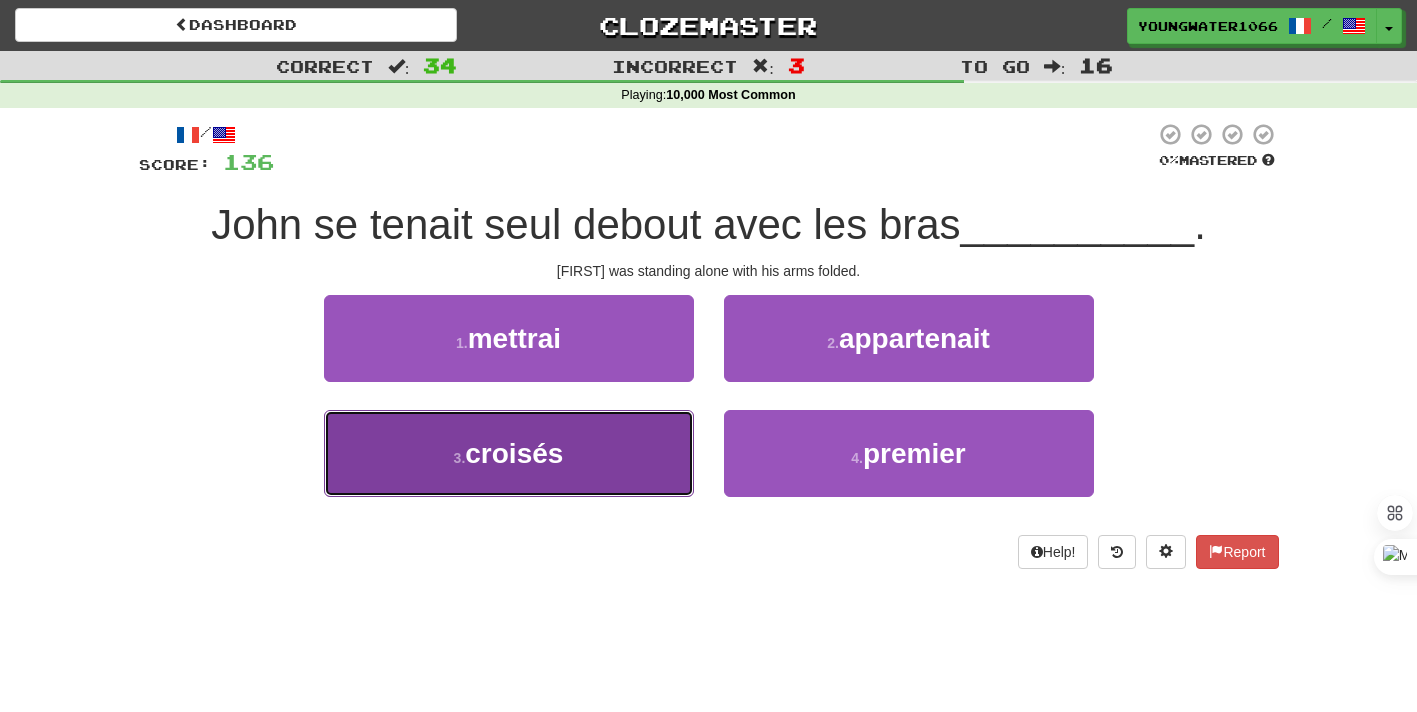 click on "3 .  croisés" at bounding box center [509, 453] 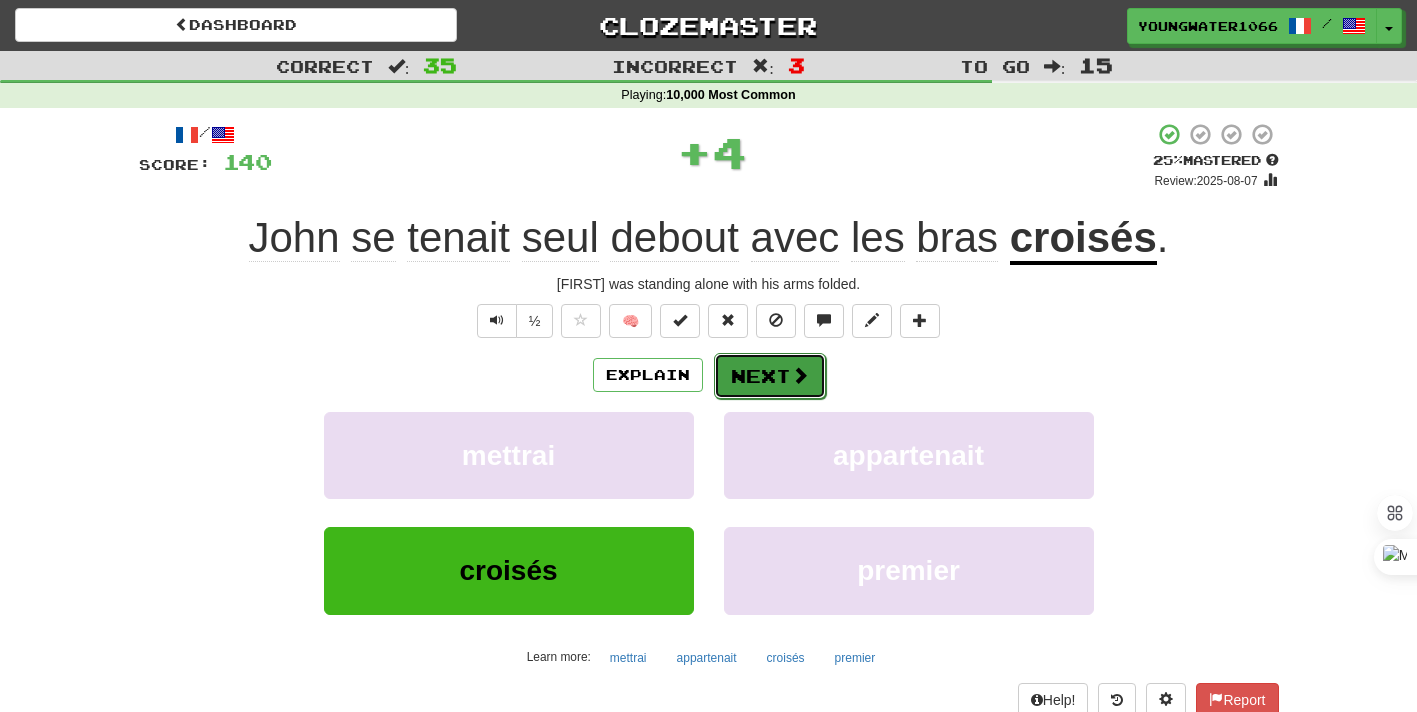 click on "Next" at bounding box center (770, 376) 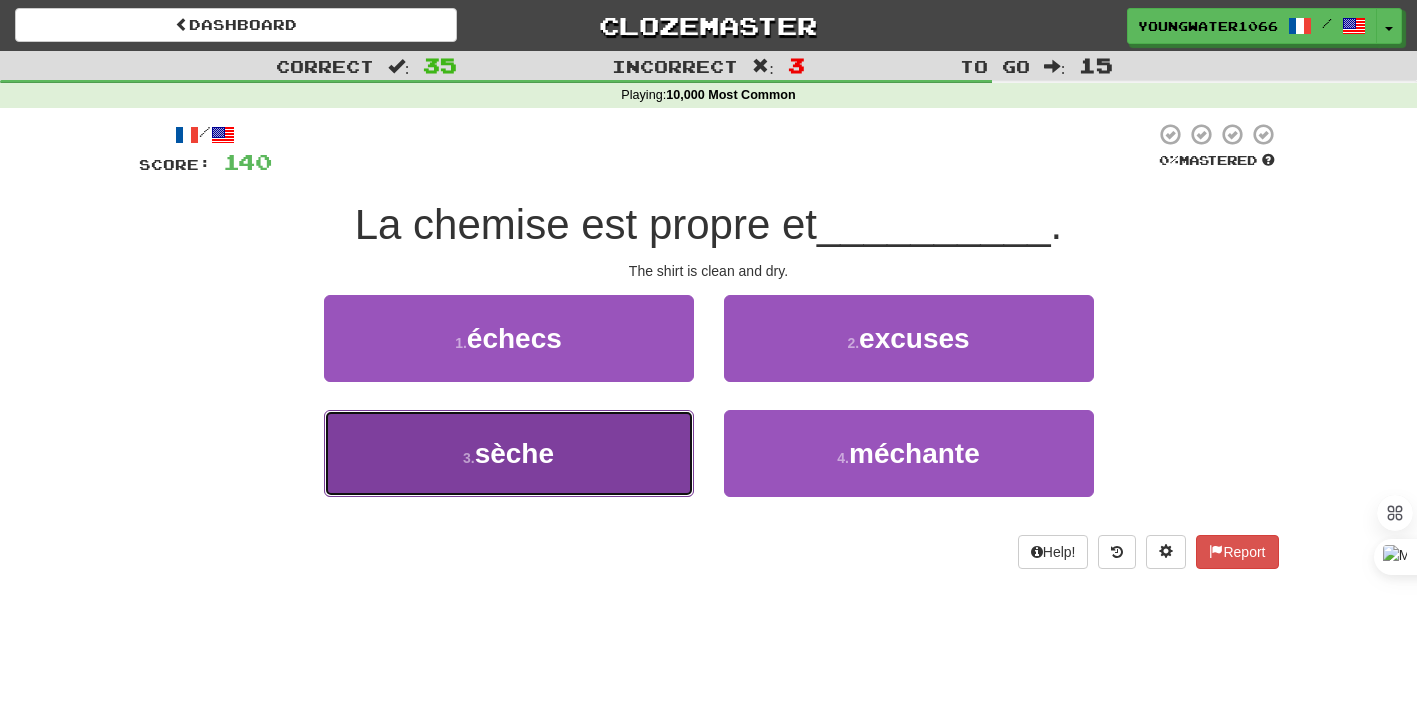 click on "3 .  sèche" at bounding box center [509, 453] 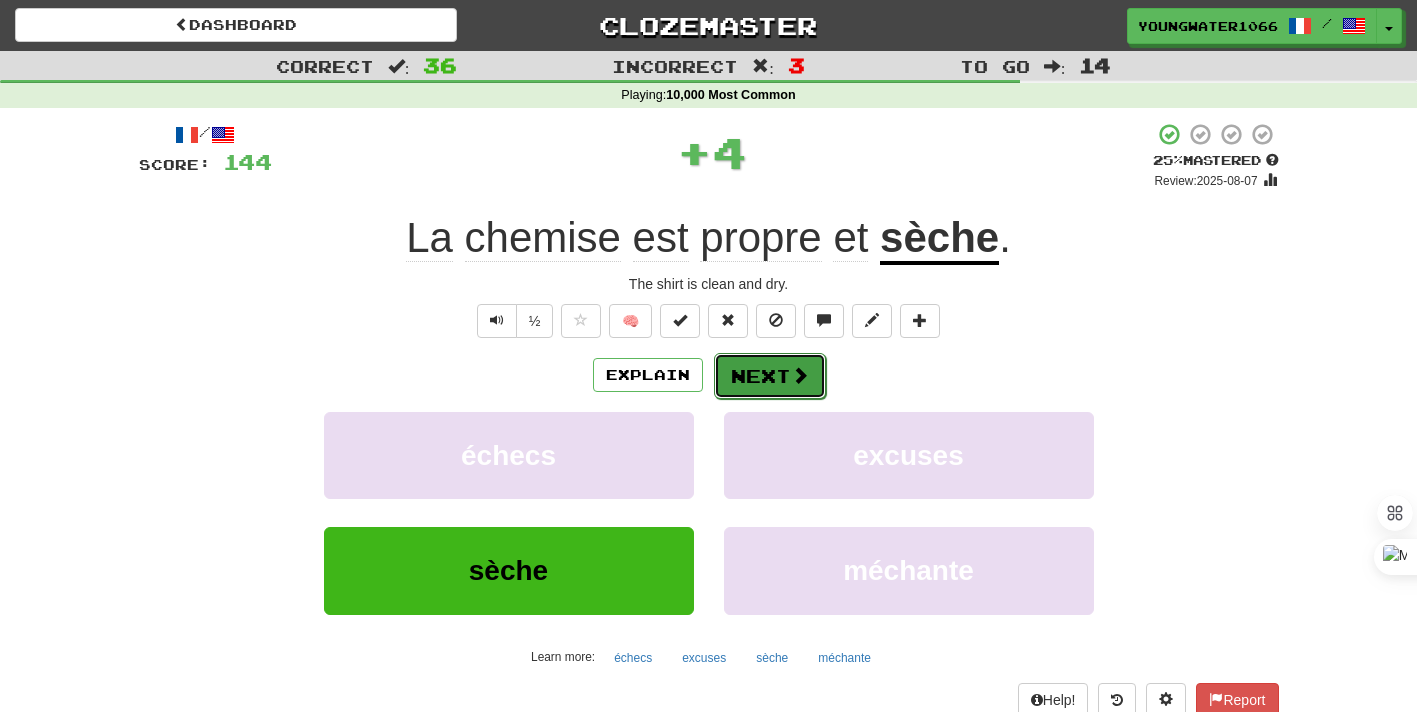 click on "Next" at bounding box center [770, 376] 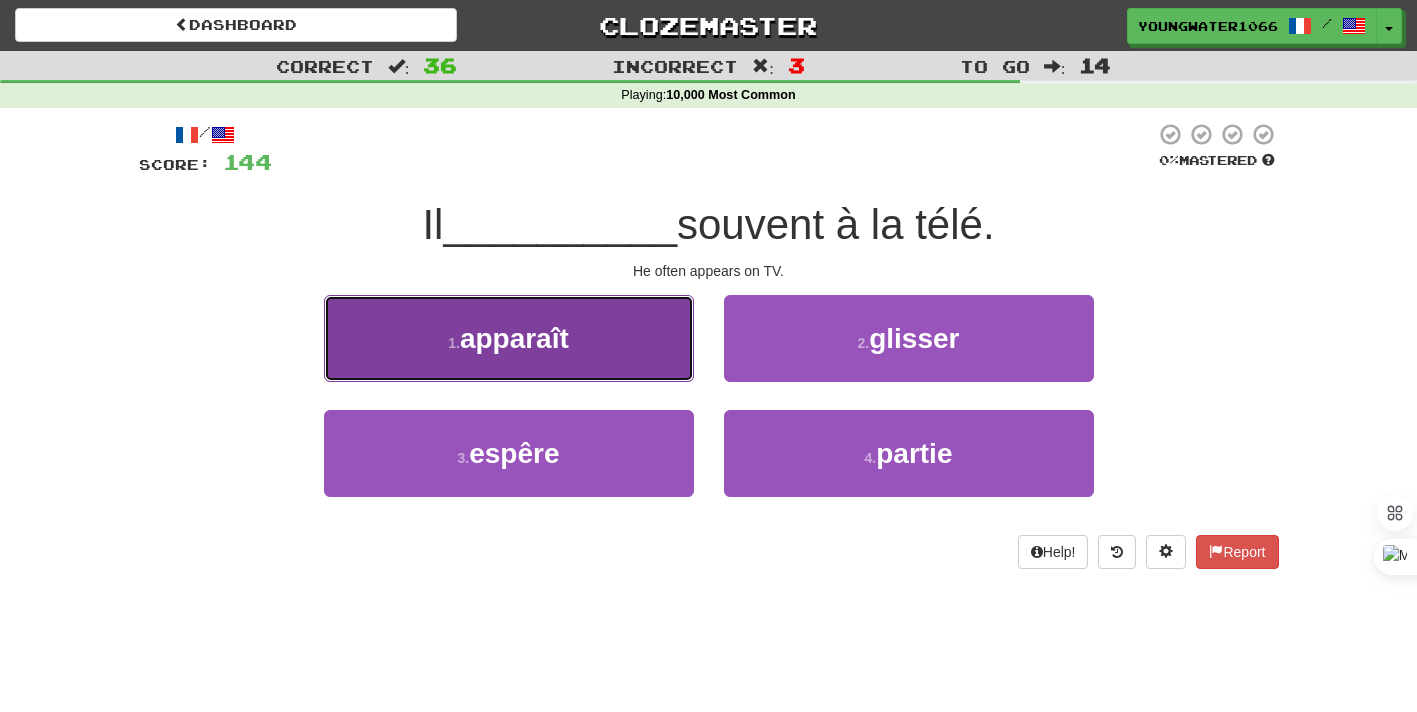 click on "1 .  apparaît" at bounding box center [509, 338] 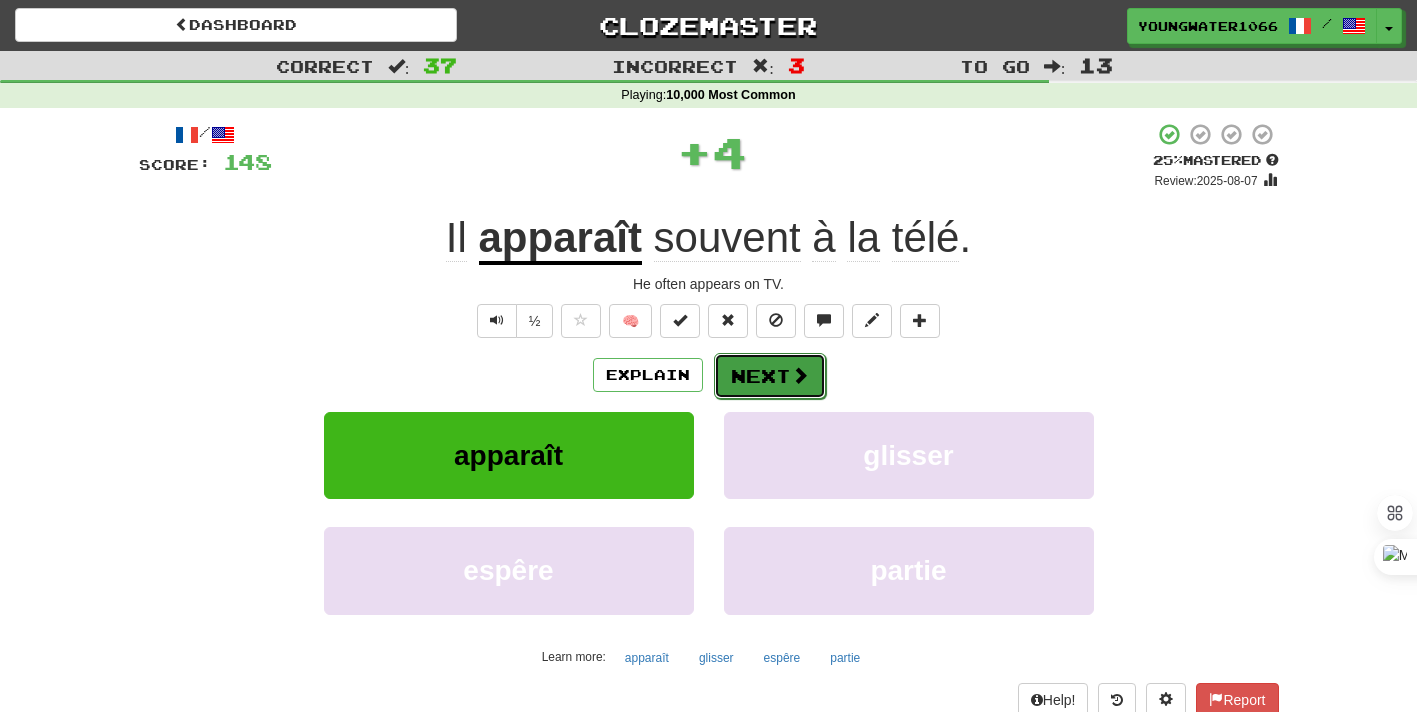 click on "Next" at bounding box center (770, 376) 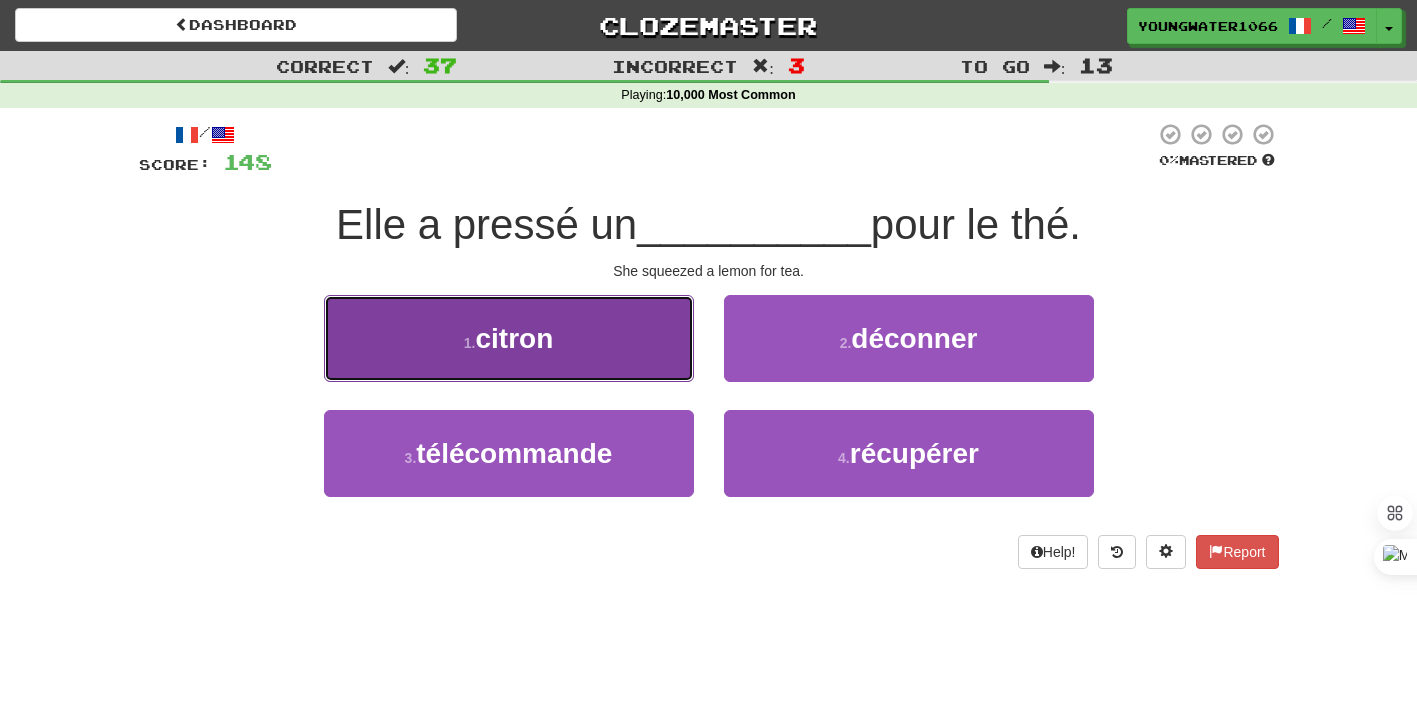 click on "1 .  citron" at bounding box center (509, 338) 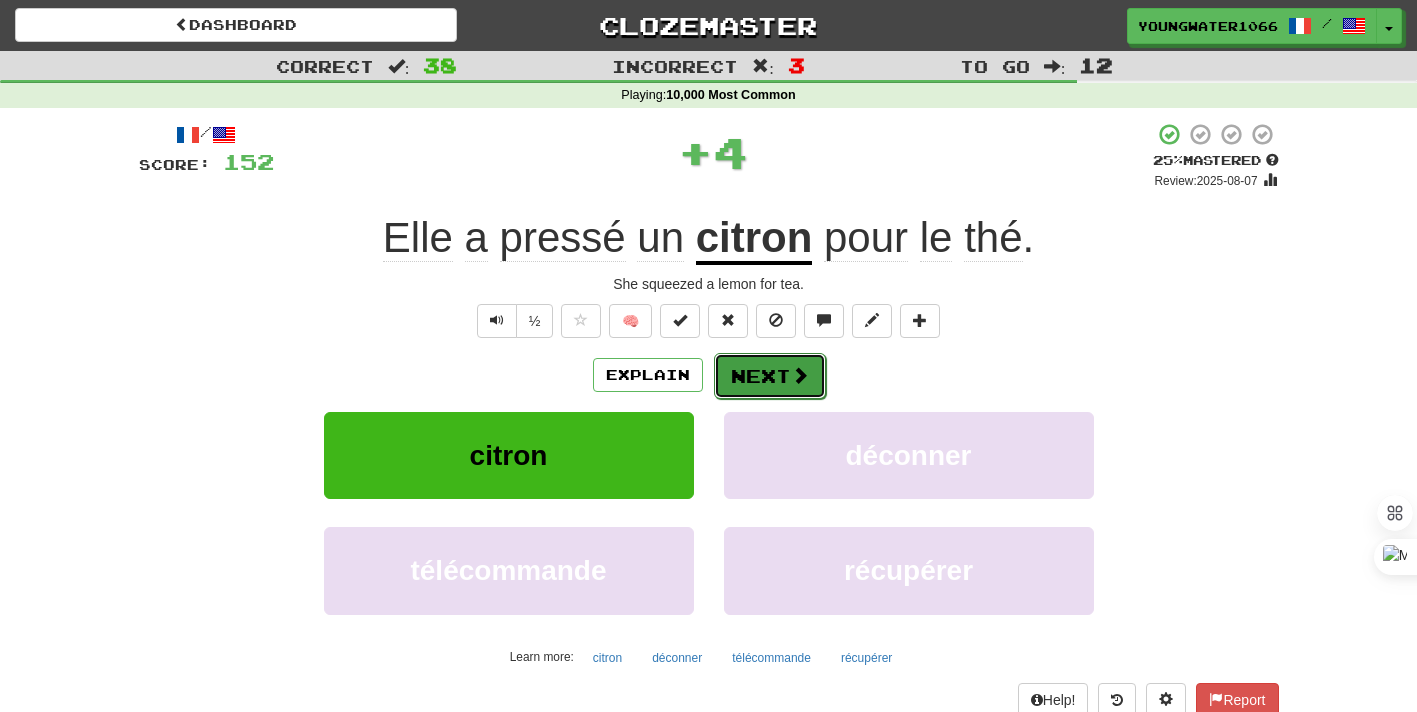 click on "Next" at bounding box center (770, 376) 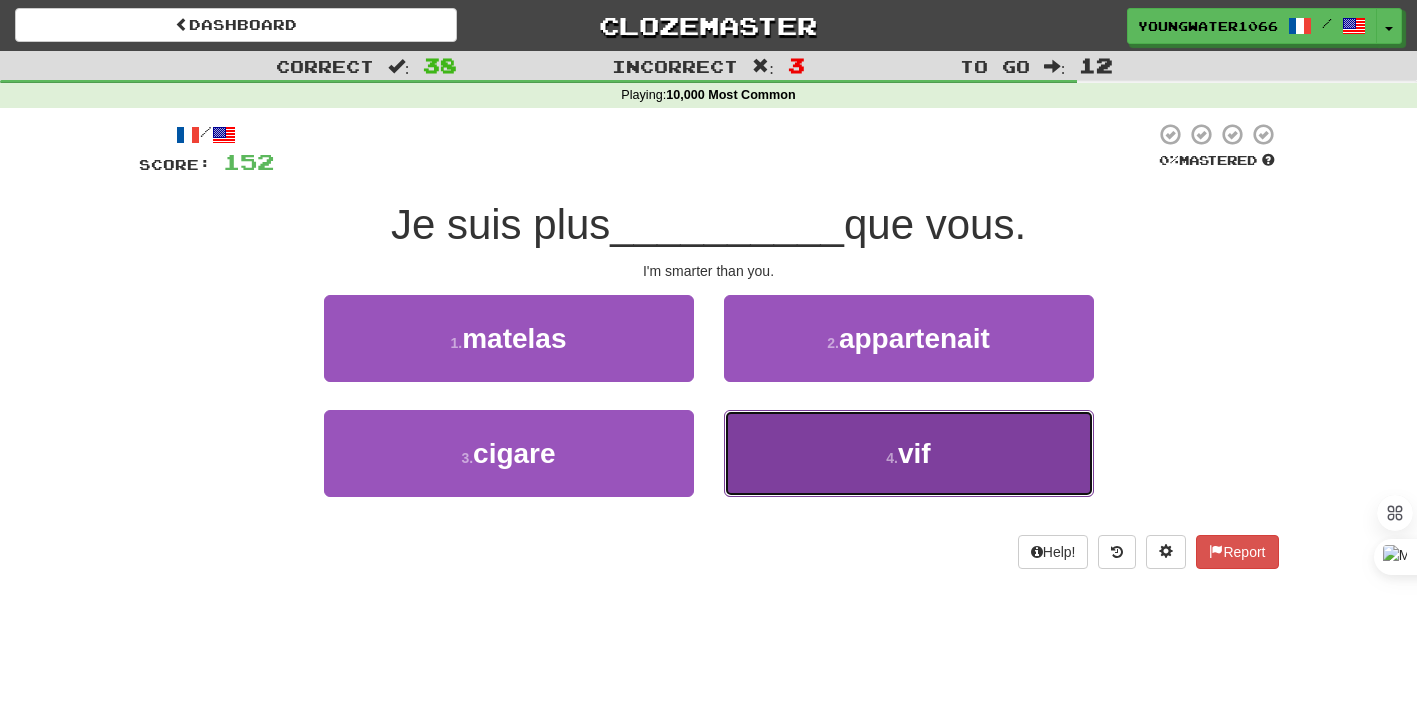 click on "4 .  vif" at bounding box center [909, 453] 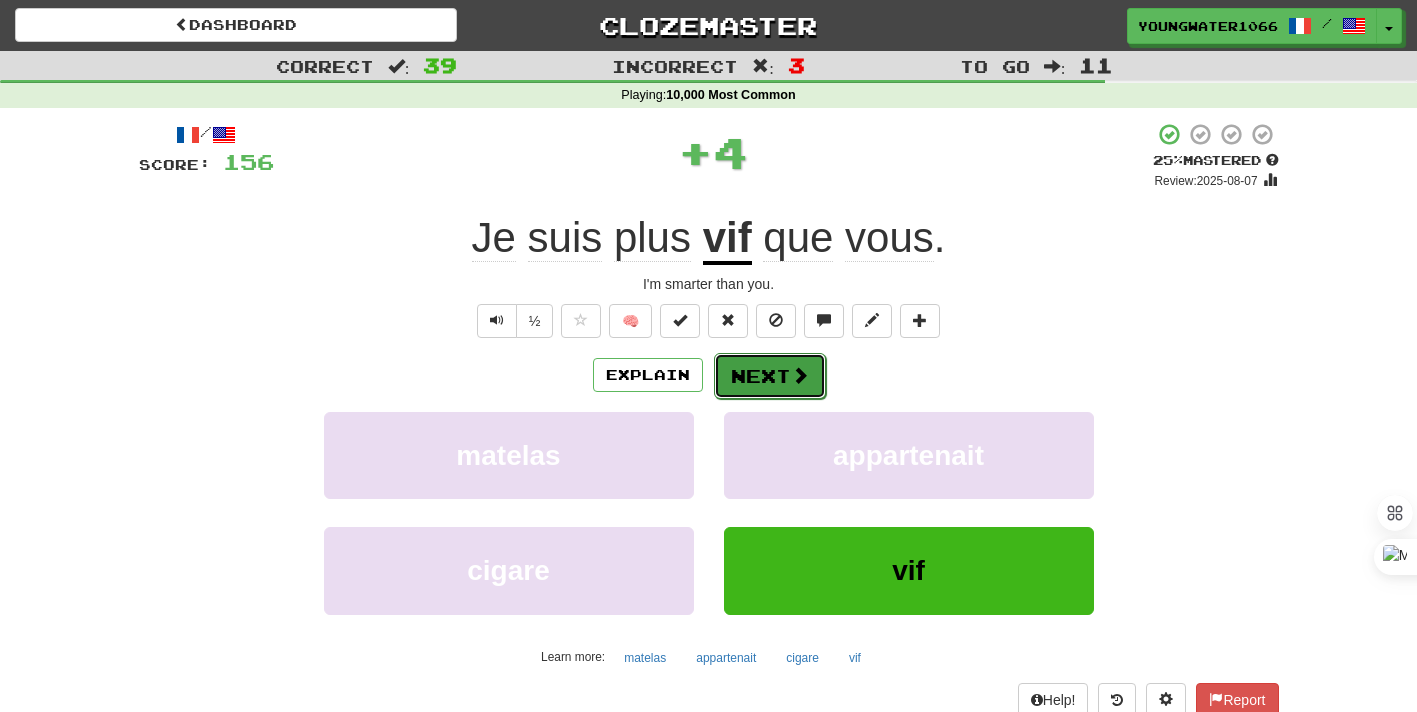 click on "Next" at bounding box center [770, 376] 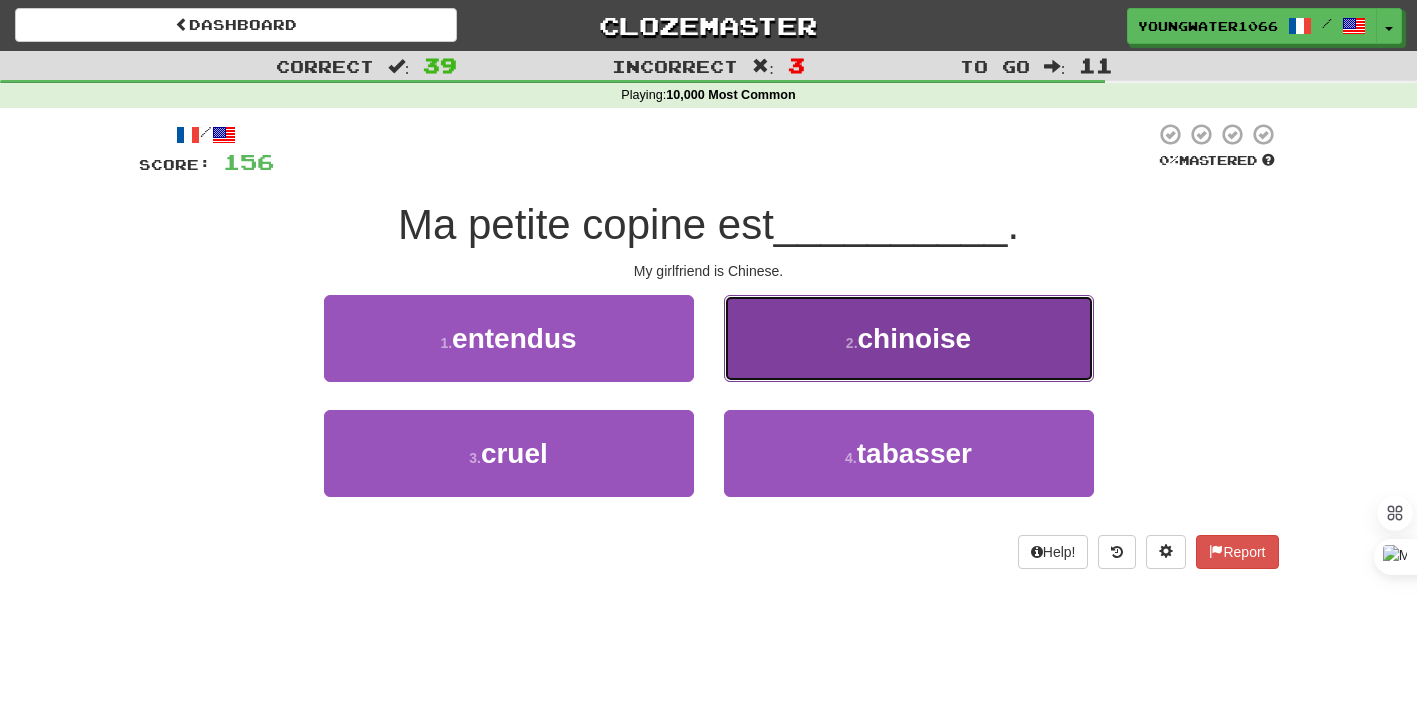 click on "2 .  chinoise" at bounding box center [909, 338] 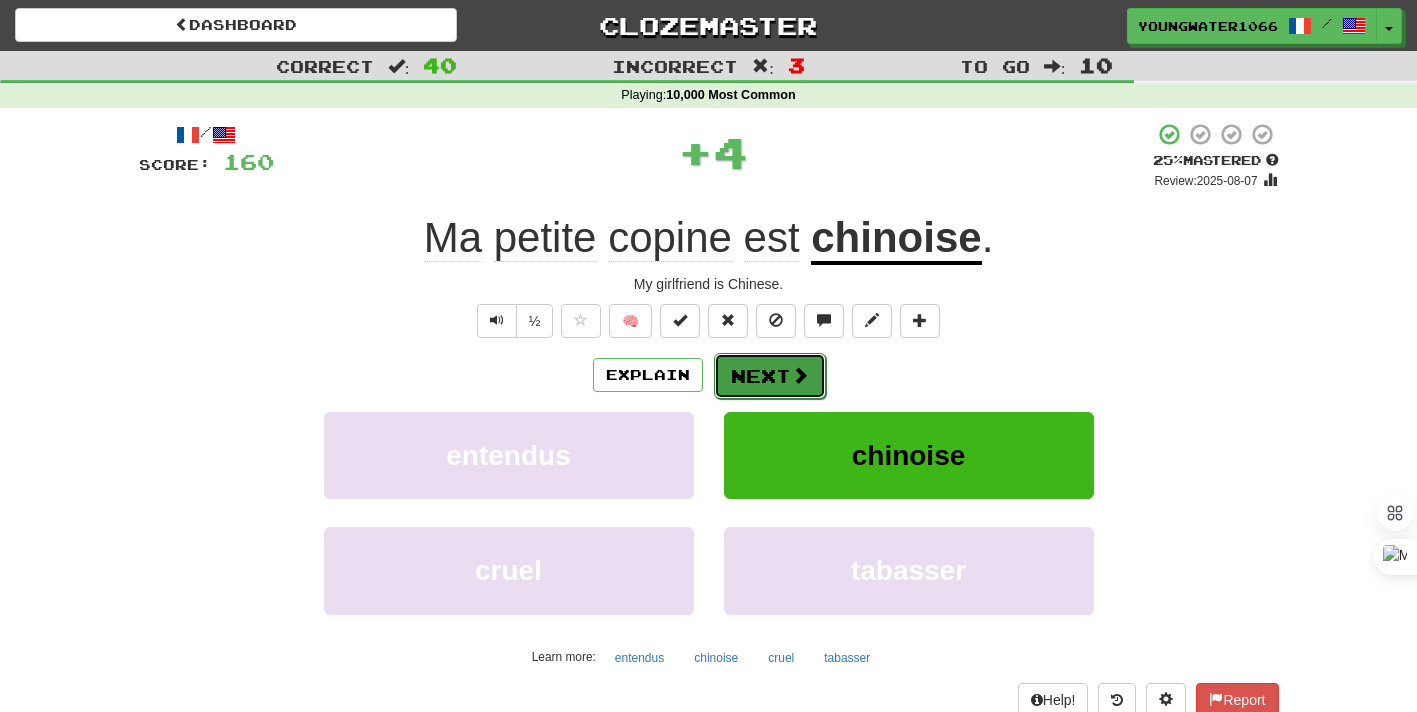 click on "Next" at bounding box center (770, 376) 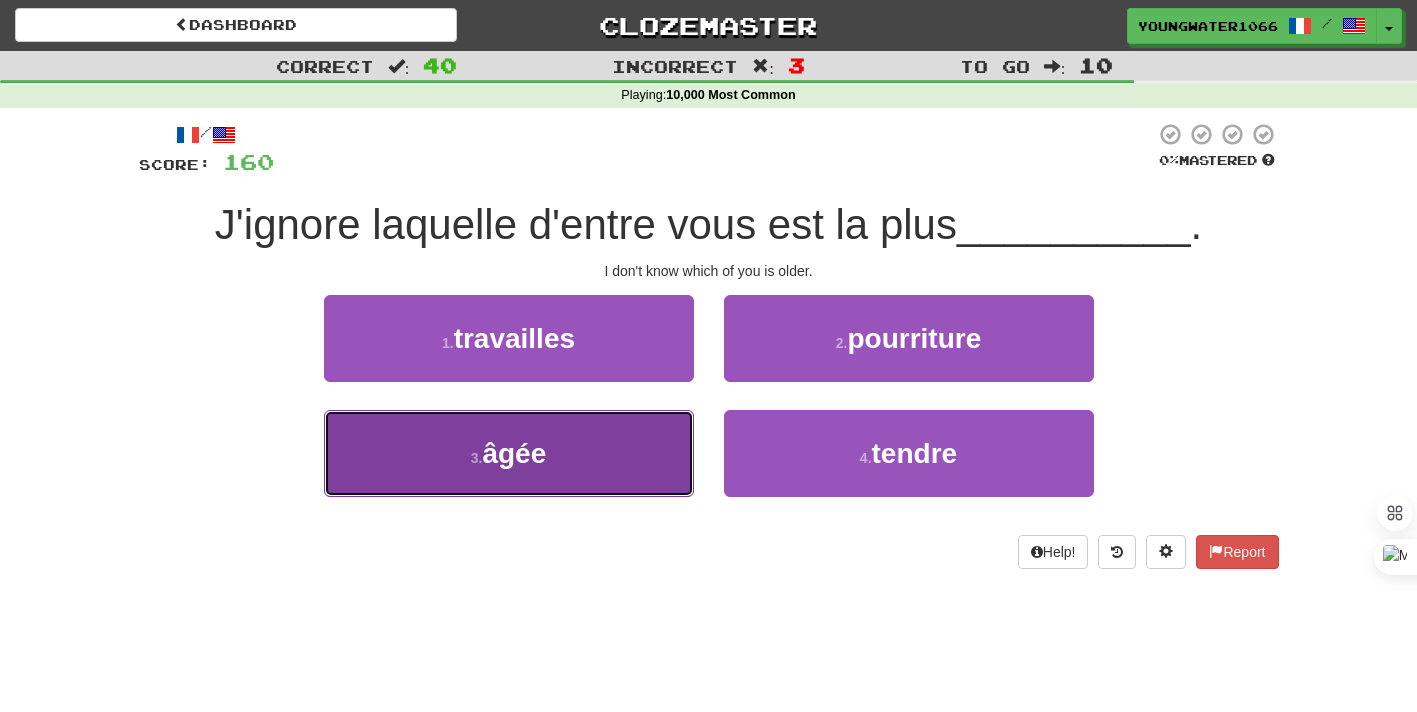 click on "3 .  âgée" at bounding box center [509, 453] 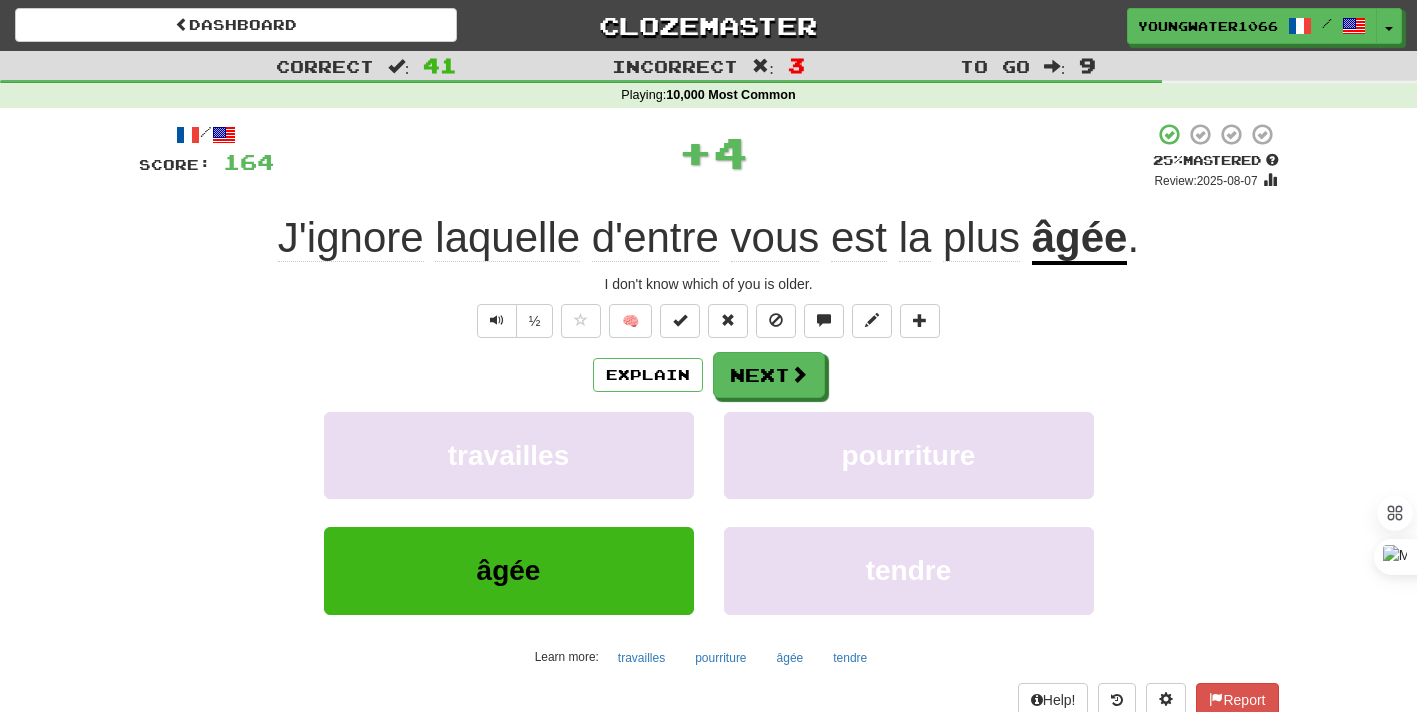 click on "Explain Next travailles pourriture âgée tendre Learn more: travailles pourriture âgée tendre" at bounding box center [709, 512] 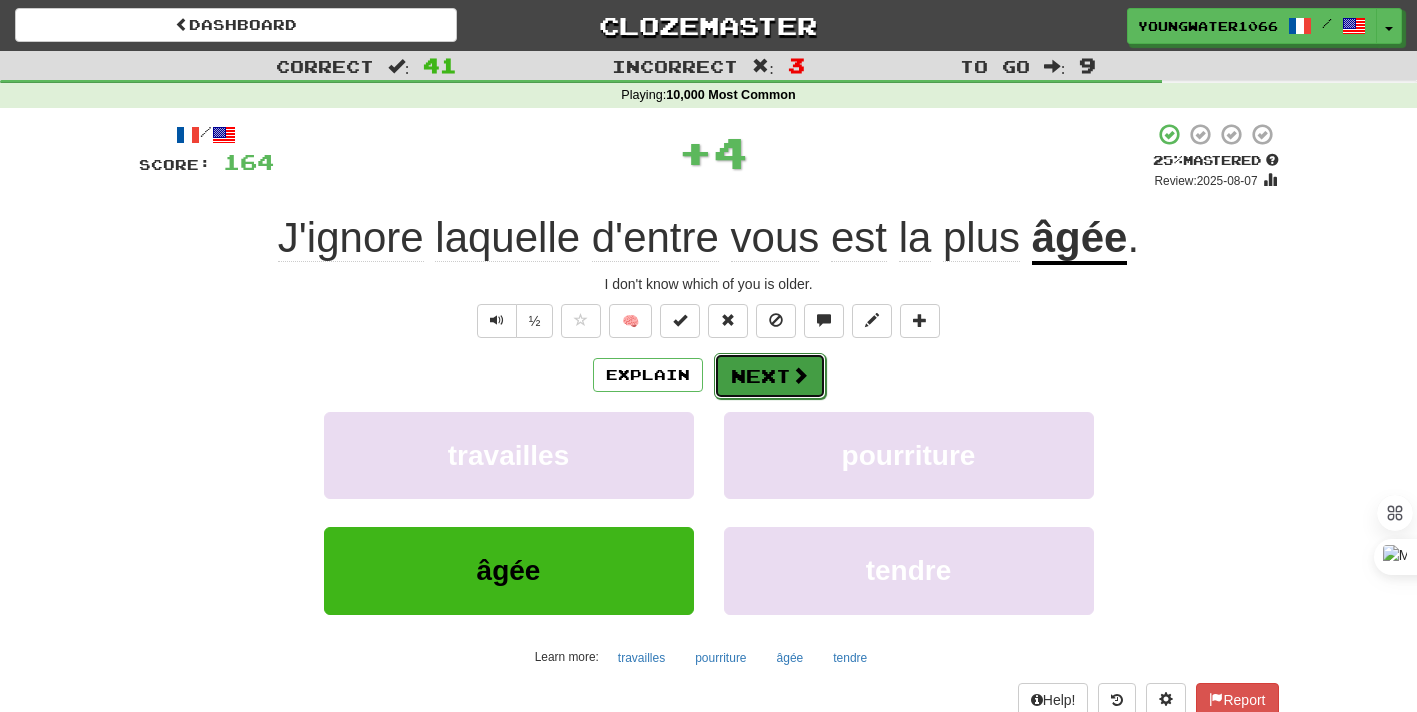 click on "Next" at bounding box center [770, 376] 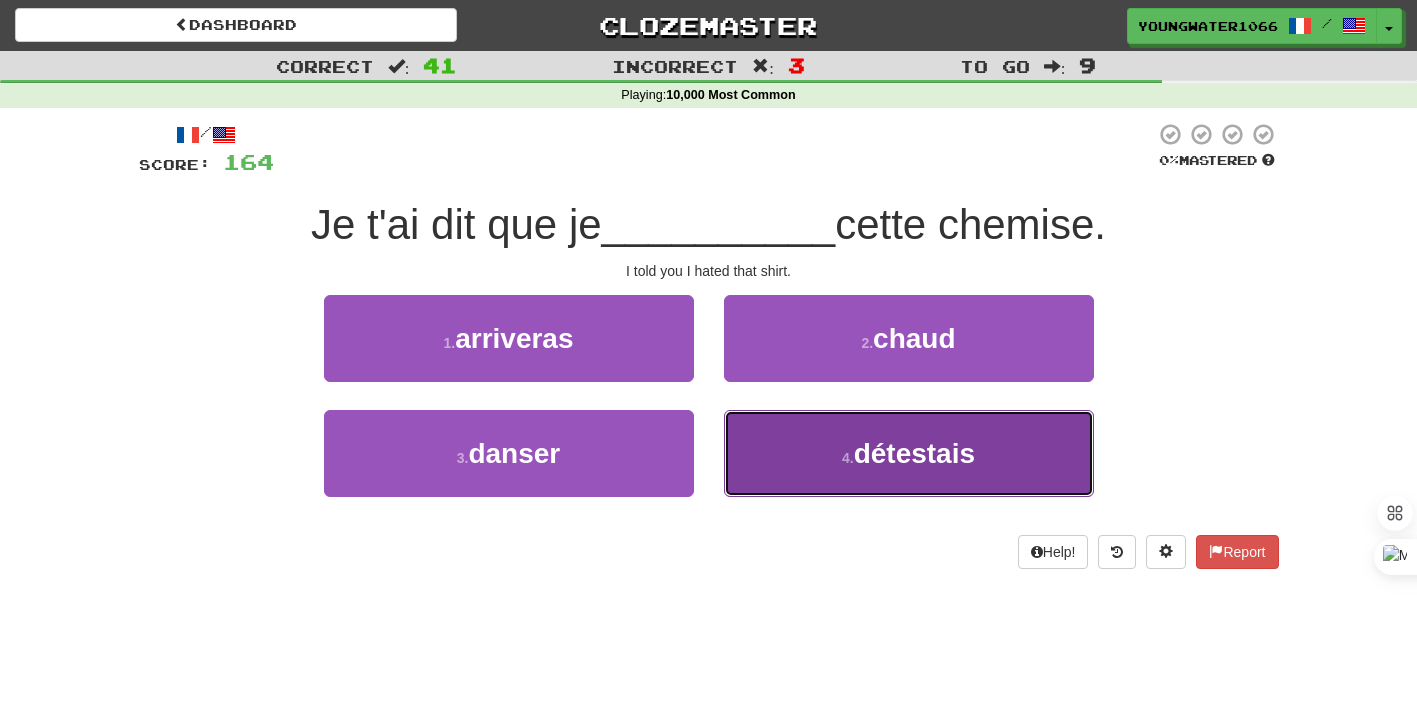 click on "4 .  détestais" at bounding box center (909, 453) 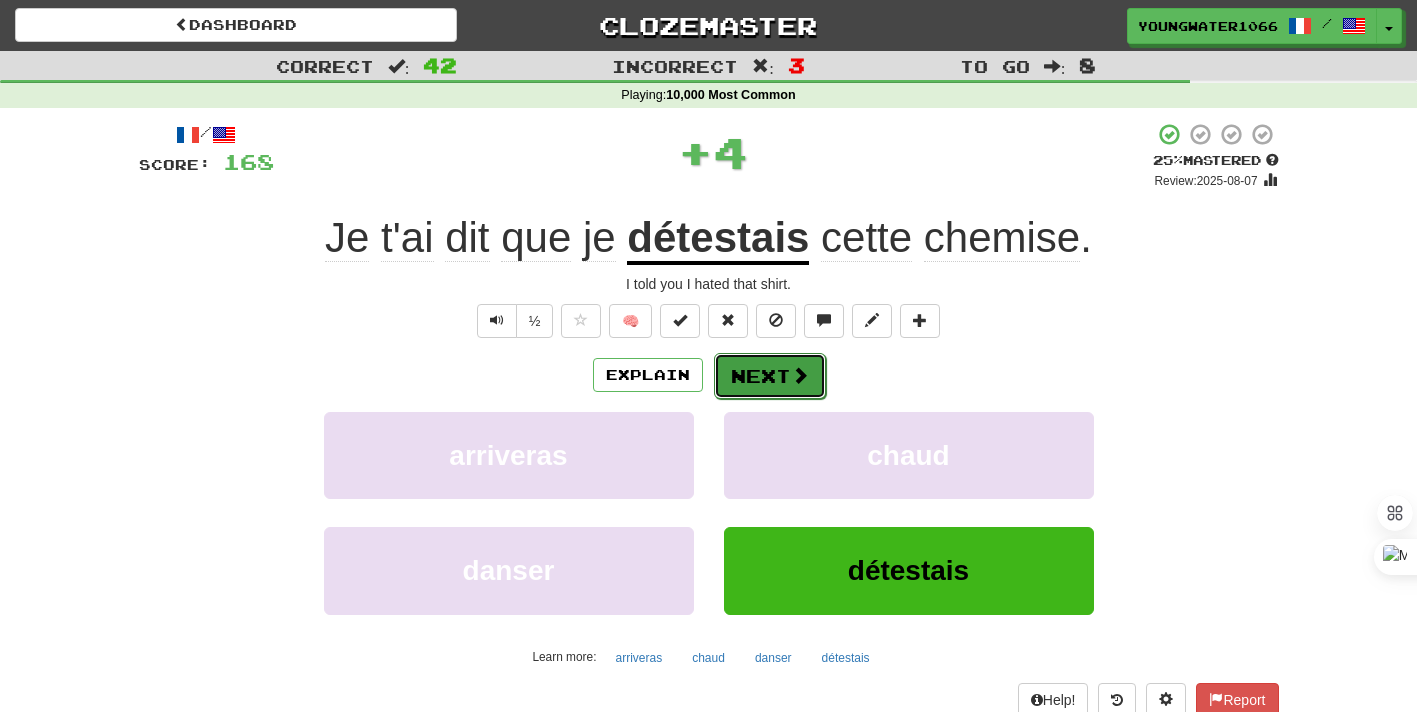 click on "Next" at bounding box center [770, 376] 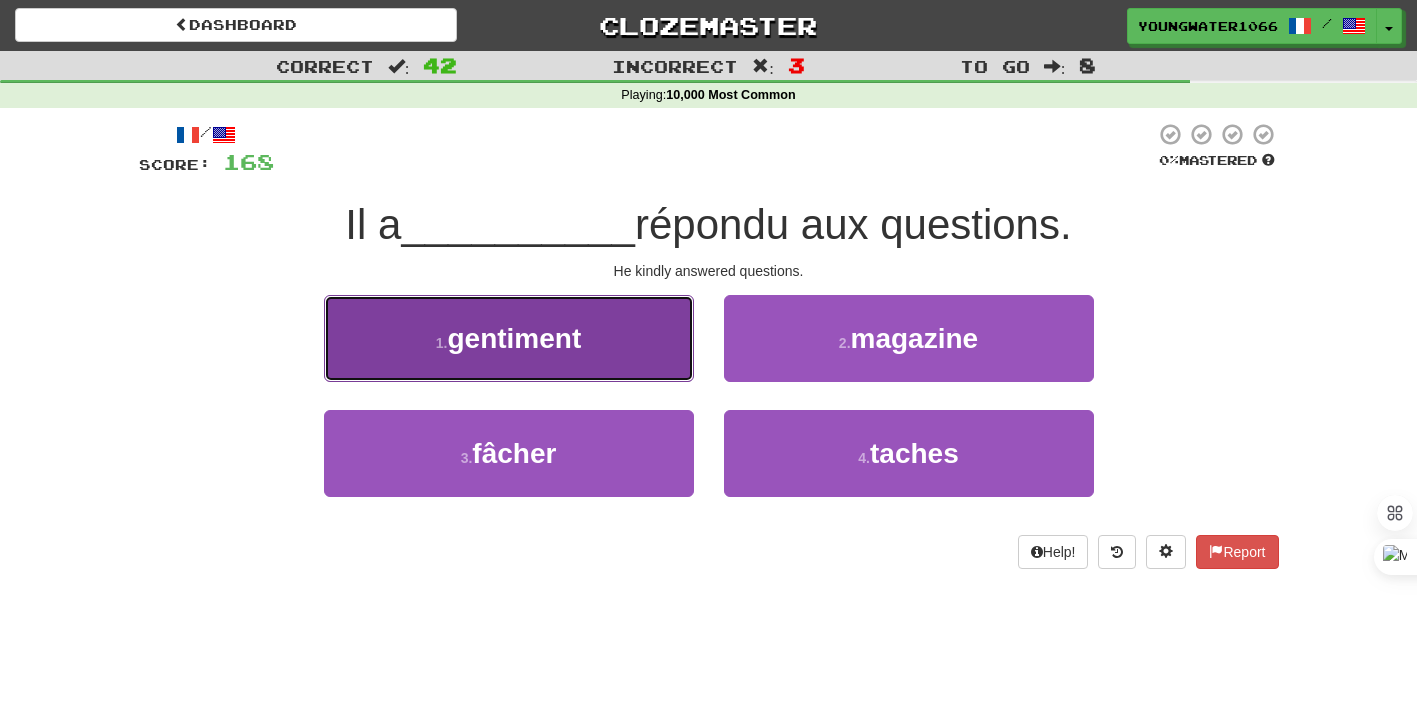 click on "1 .  gentiment" at bounding box center [509, 338] 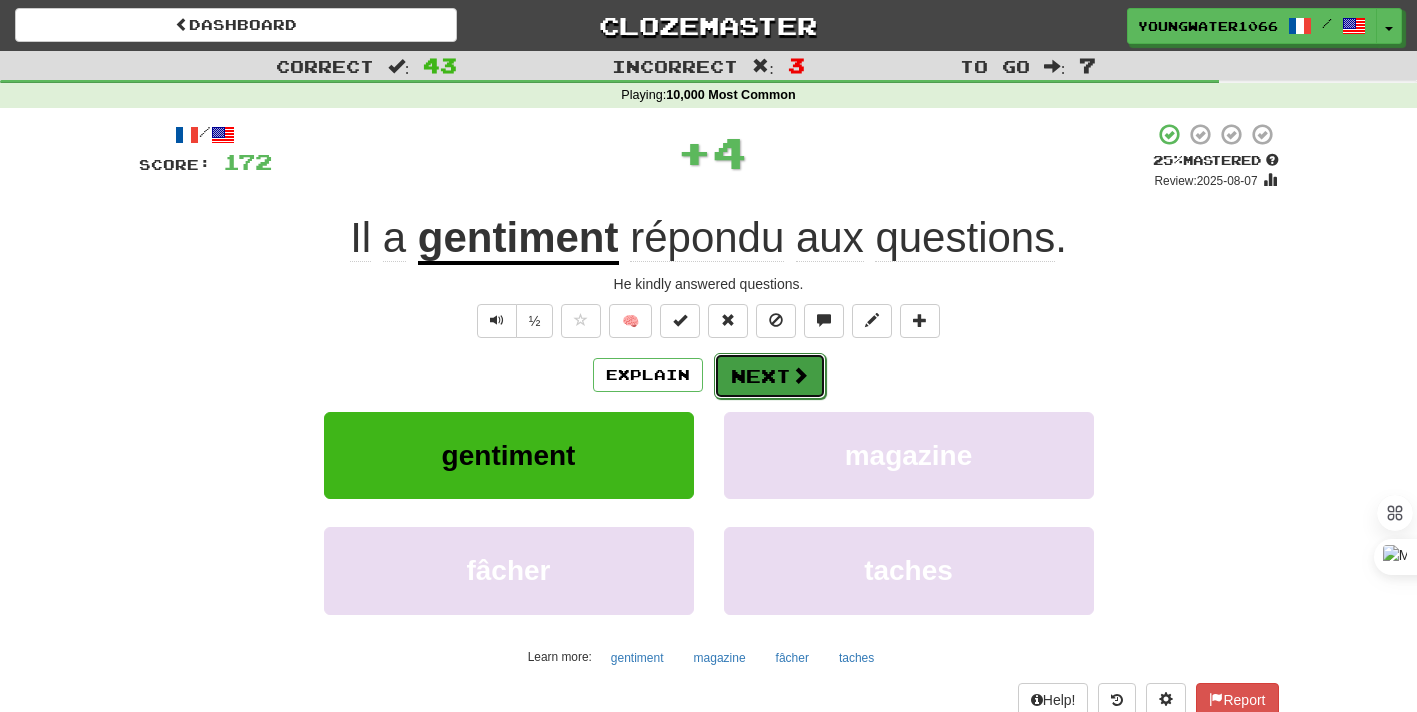 click on "Next" at bounding box center (770, 376) 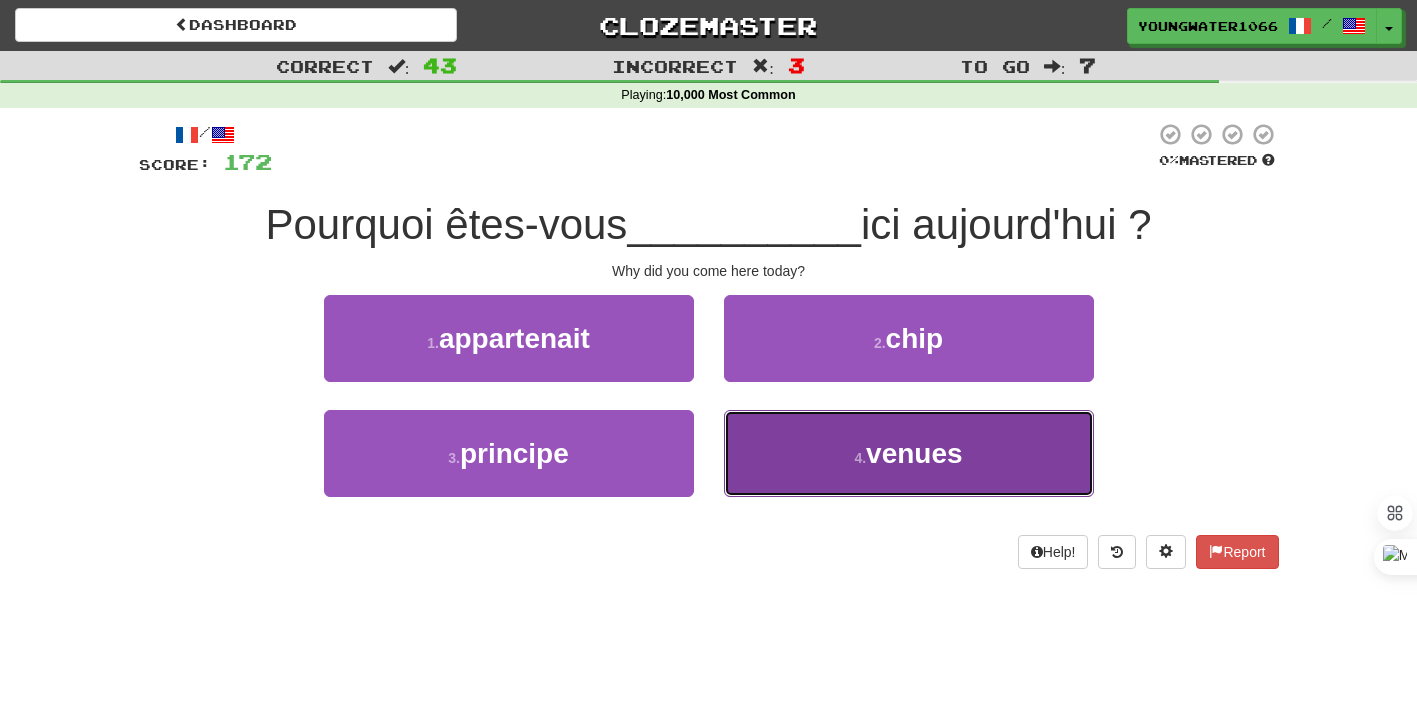click on "4 .  venues" at bounding box center (909, 453) 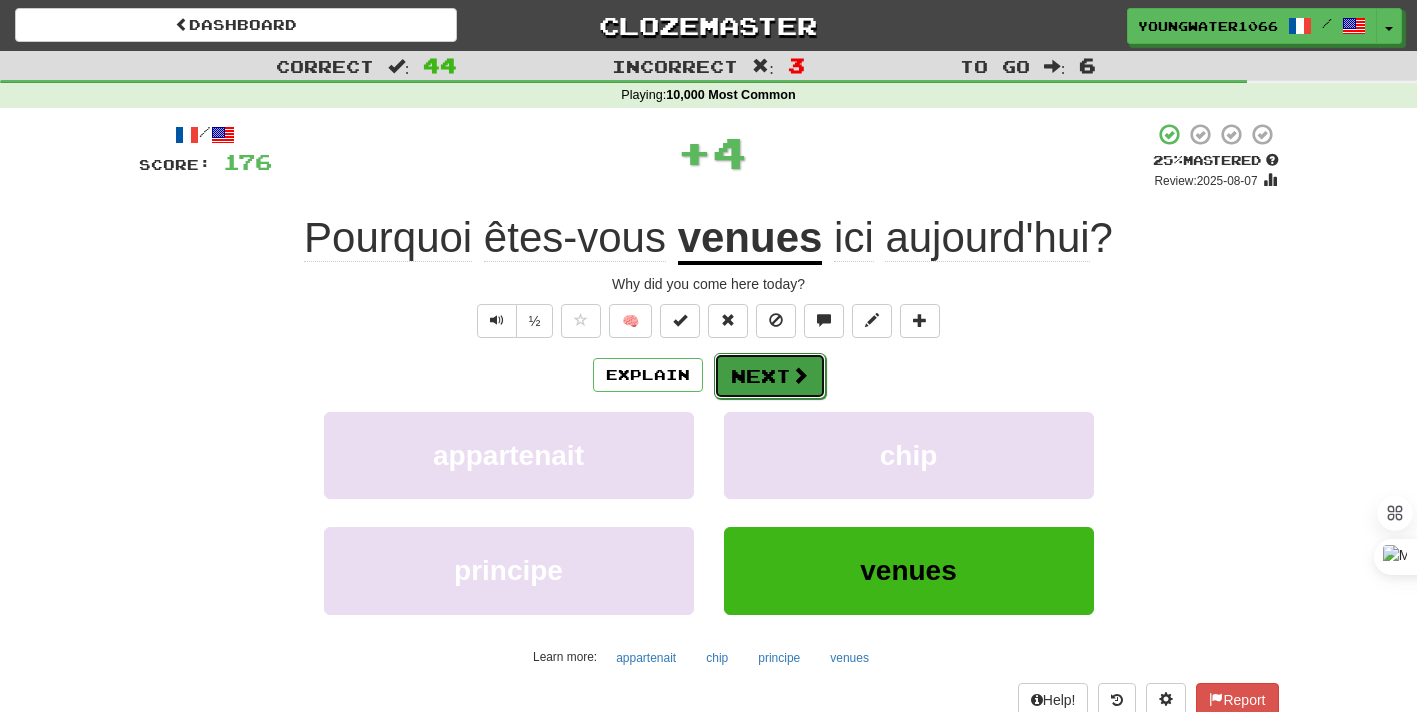 click on "Next" at bounding box center (770, 376) 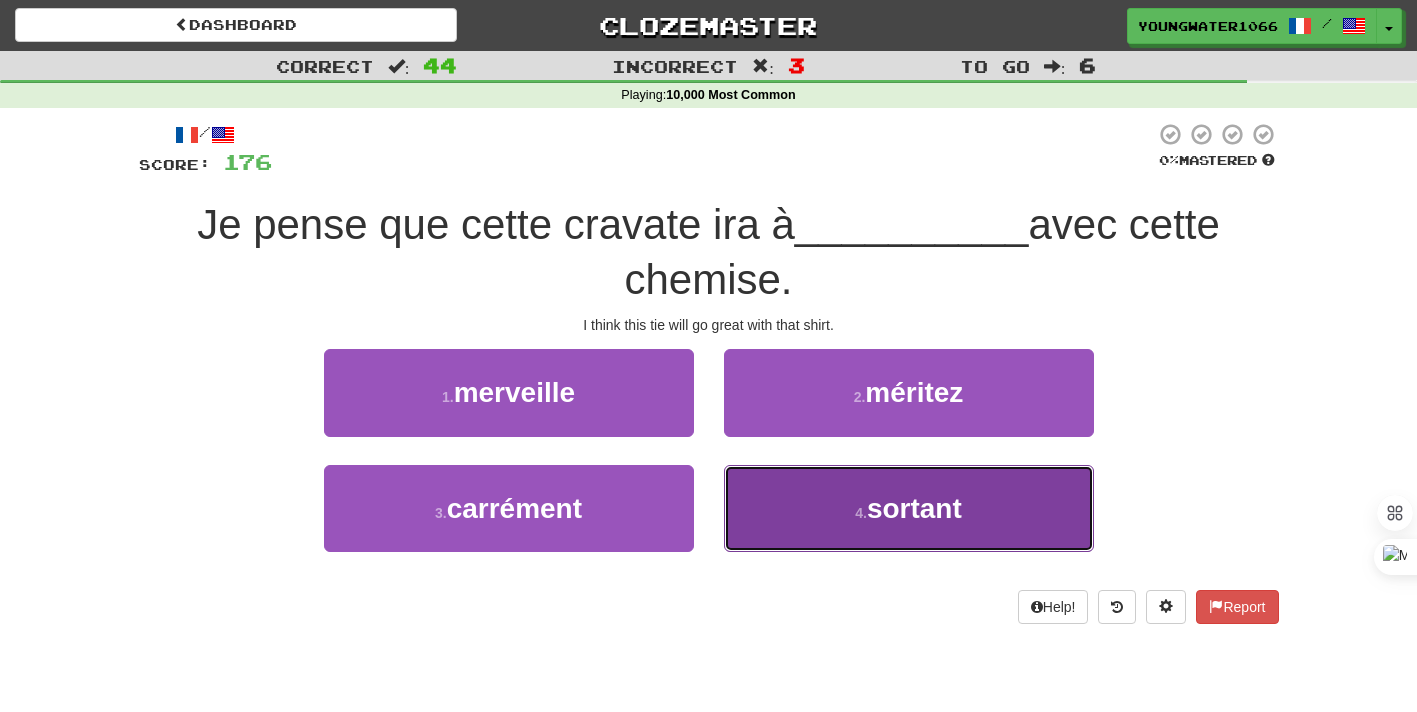 click on "4 .  sortant" at bounding box center [909, 508] 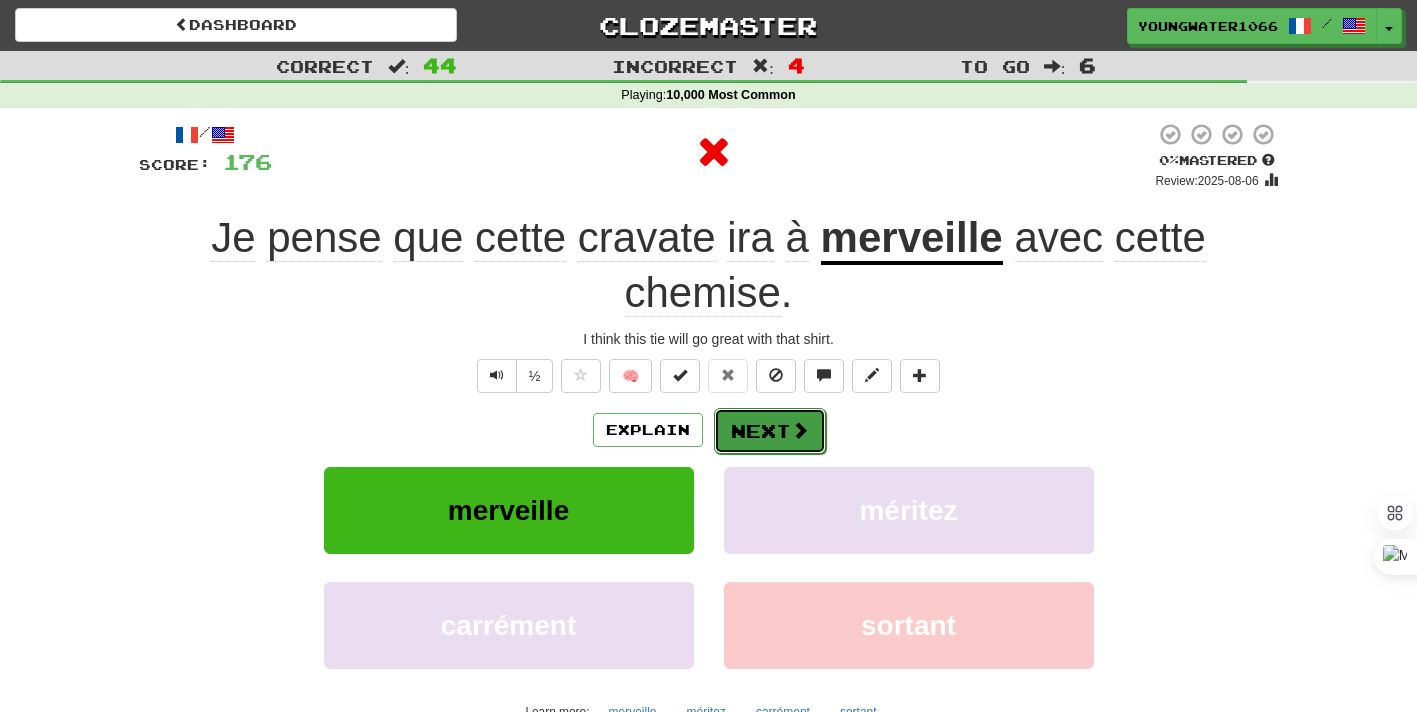 click on "Next" at bounding box center [770, 431] 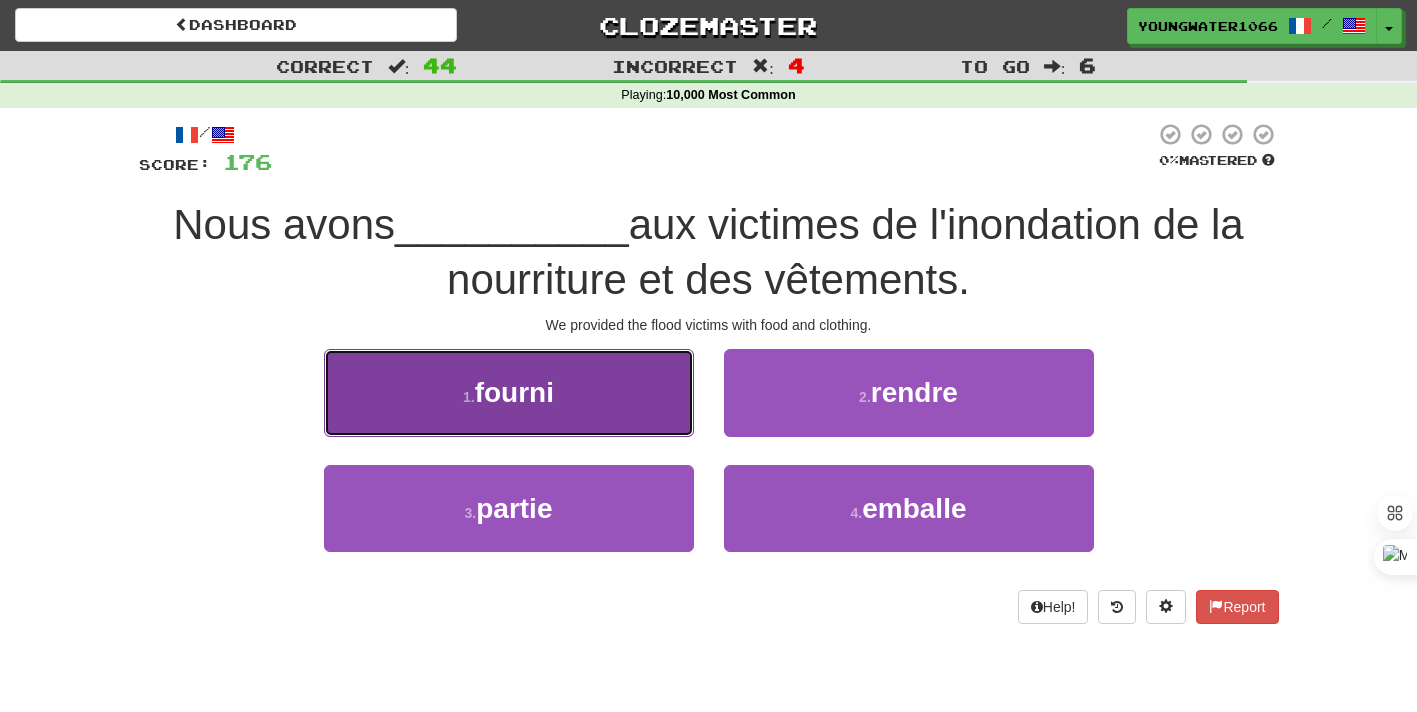 click on "1 .  fourni" at bounding box center (509, 392) 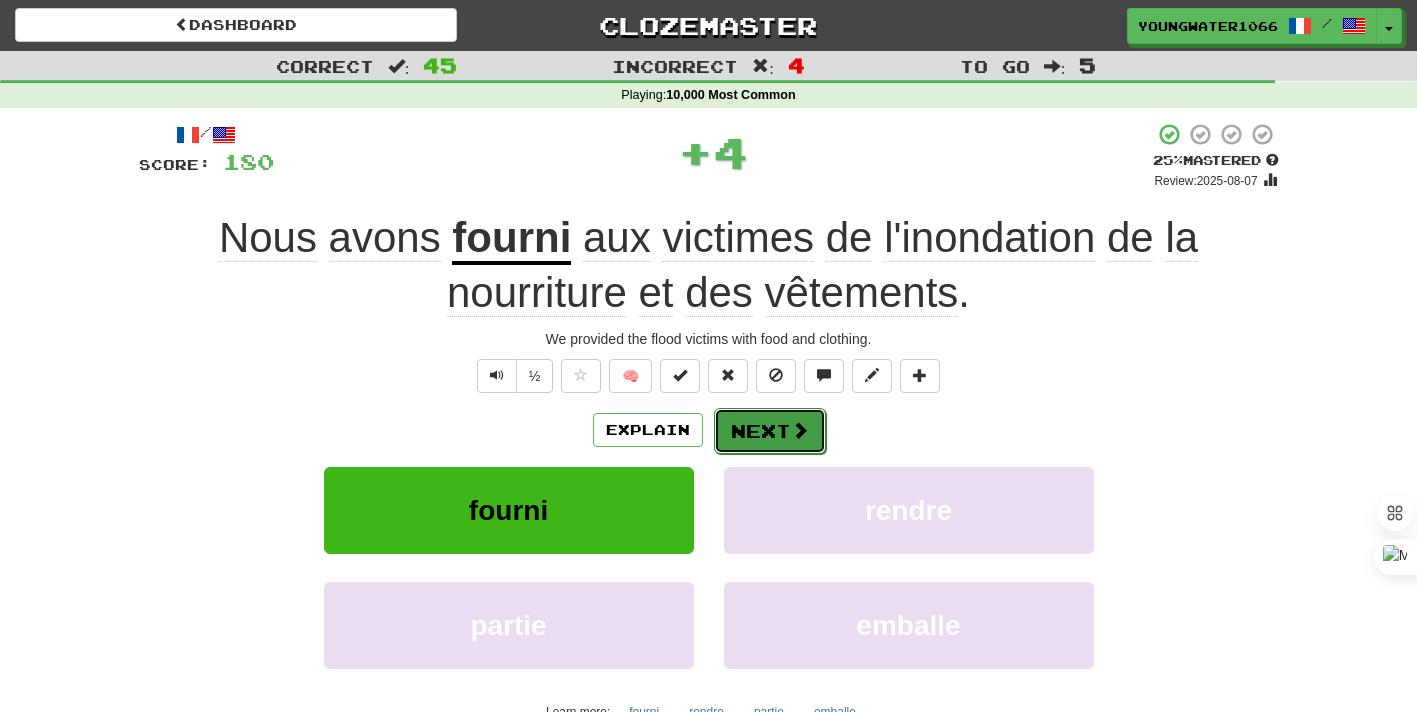 click on "Next" at bounding box center [770, 431] 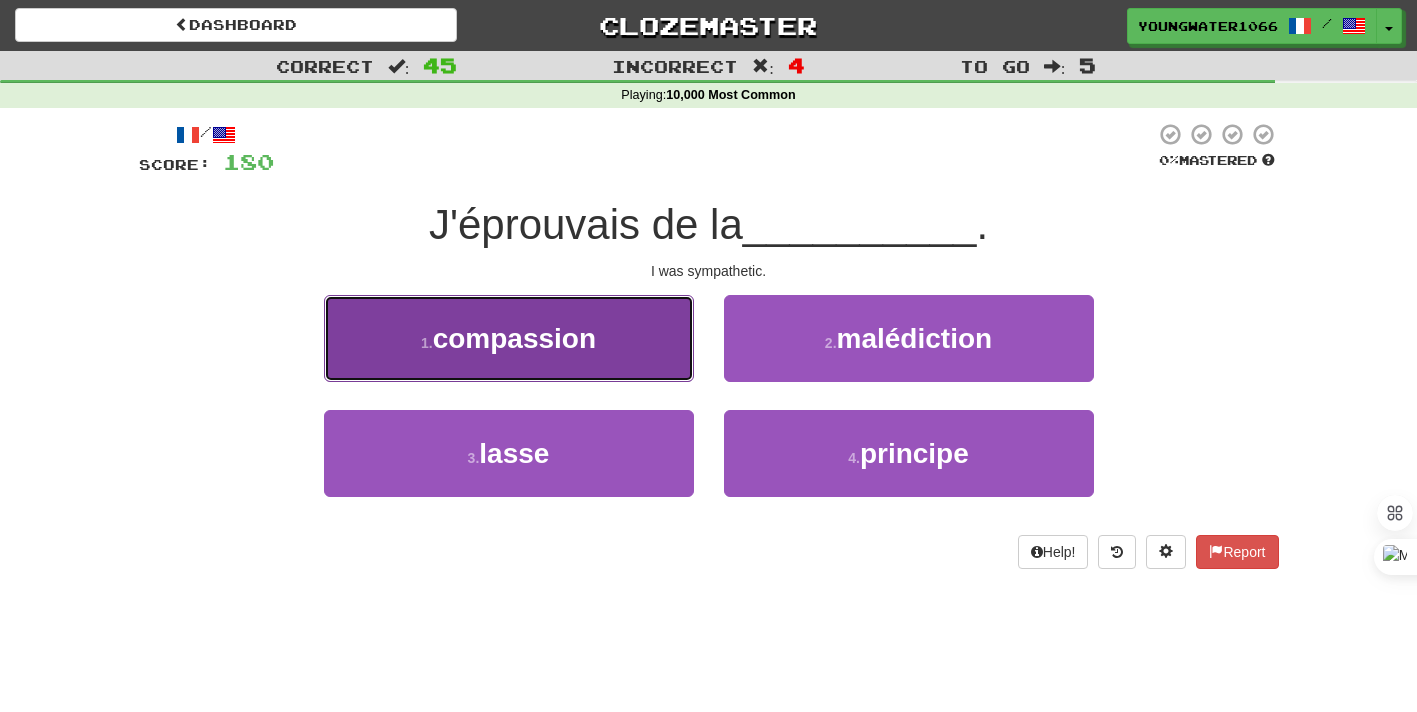 click on "1 .  compassion" at bounding box center [509, 338] 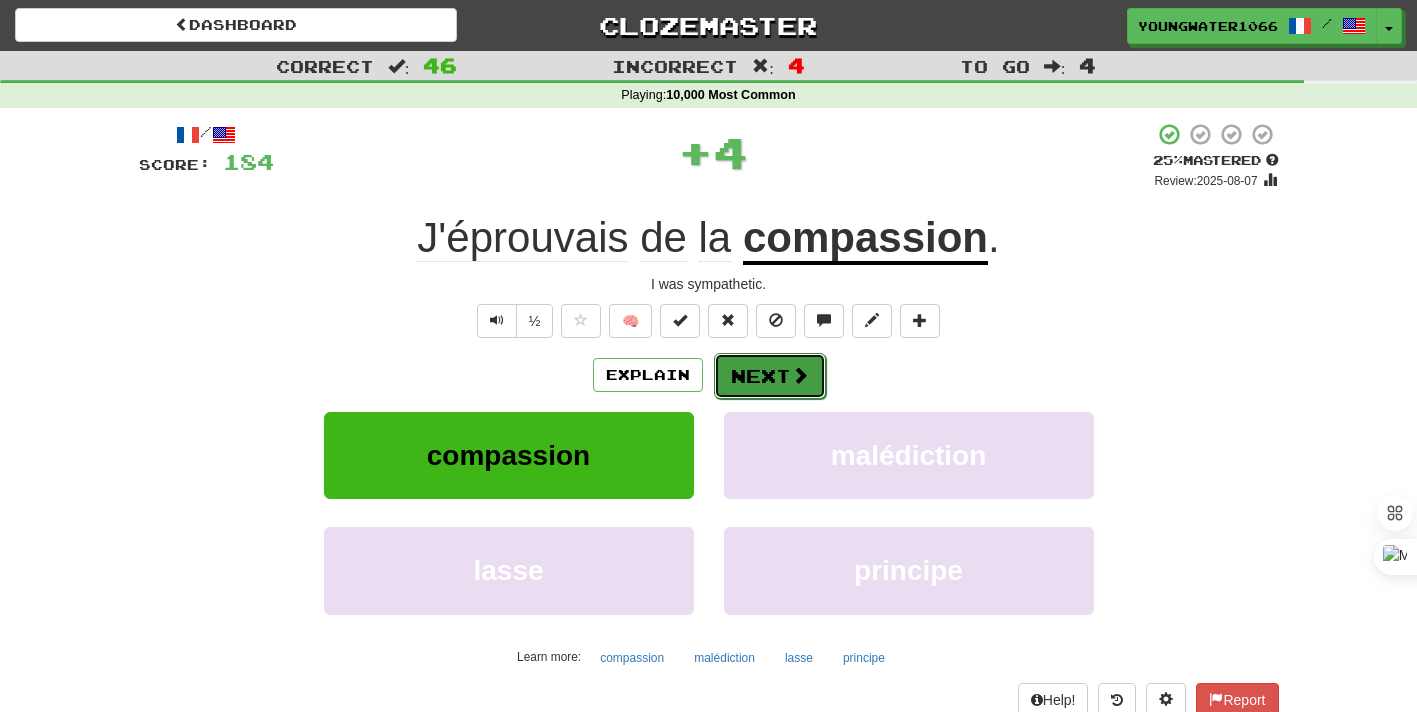 click on "Next" at bounding box center (770, 376) 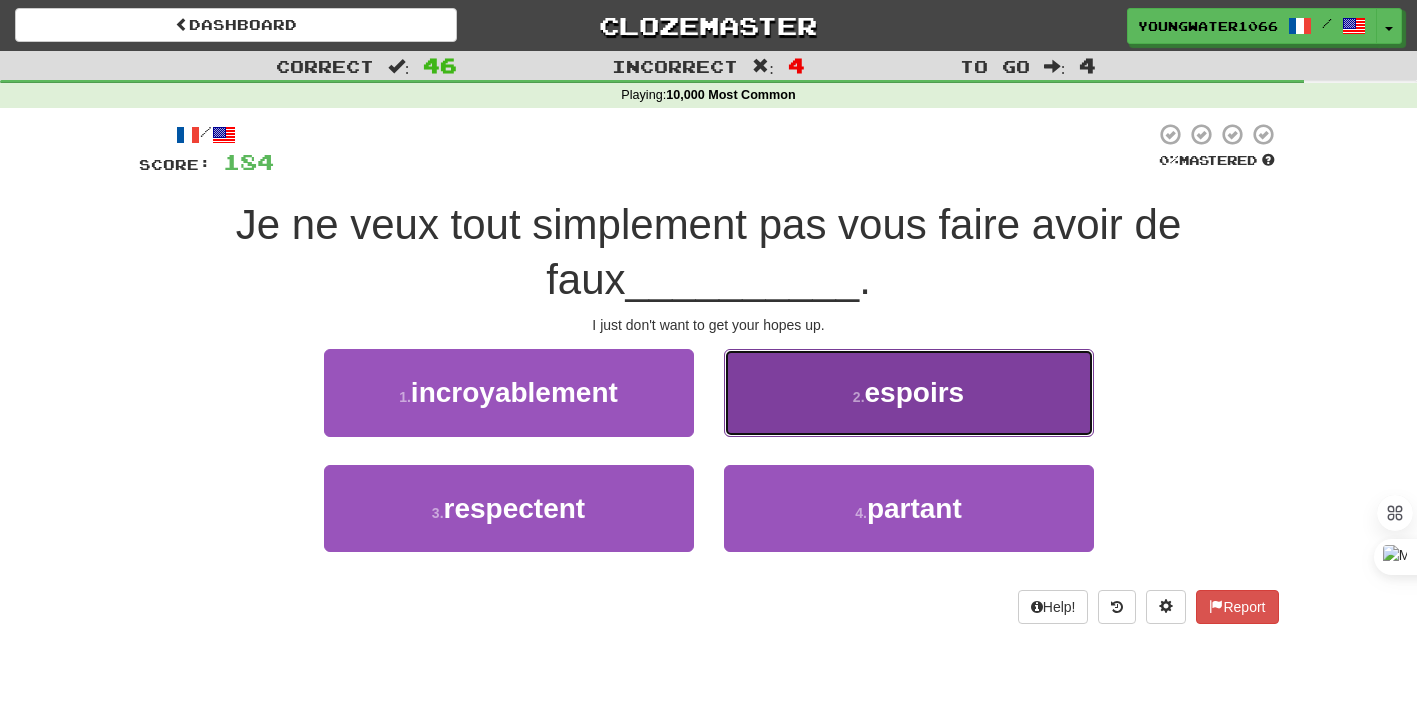 click on "2 .  espoirs" at bounding box center (909, 392) 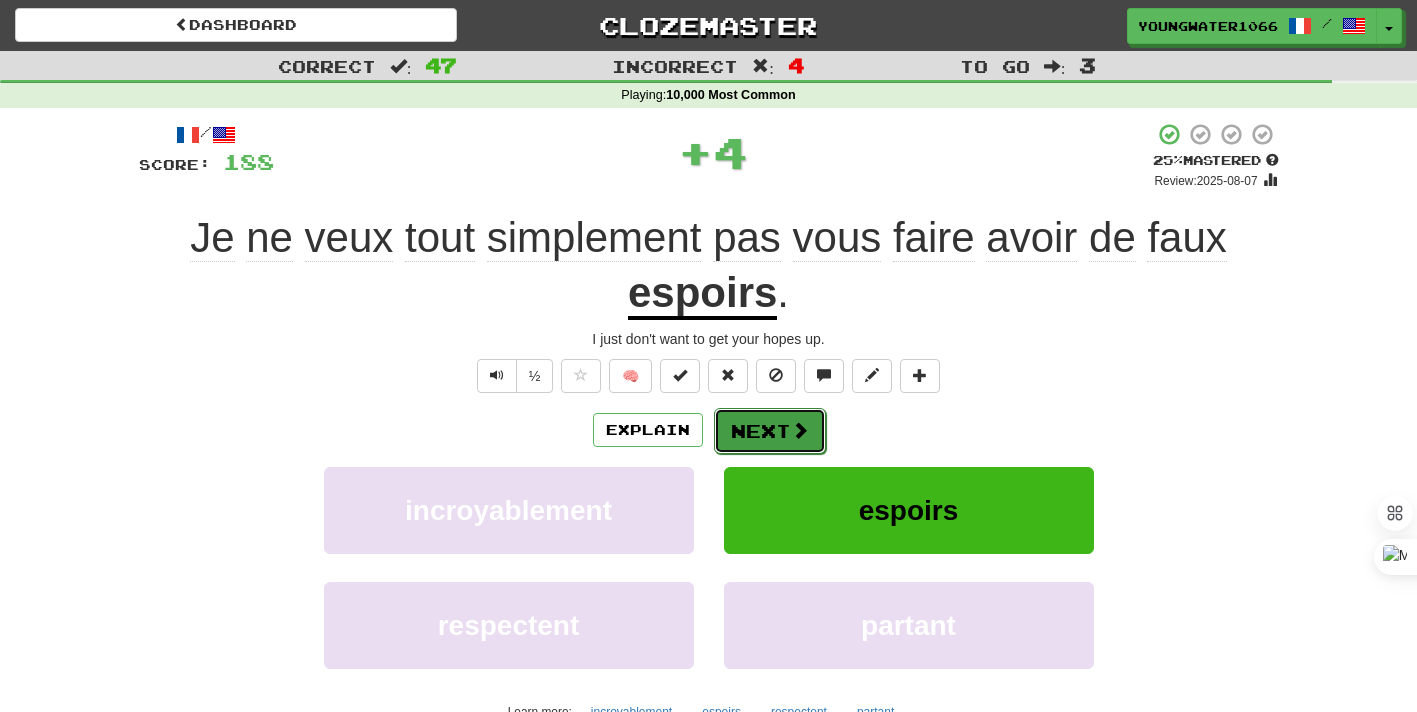 click on "Next" at bounding box center [770, 431] 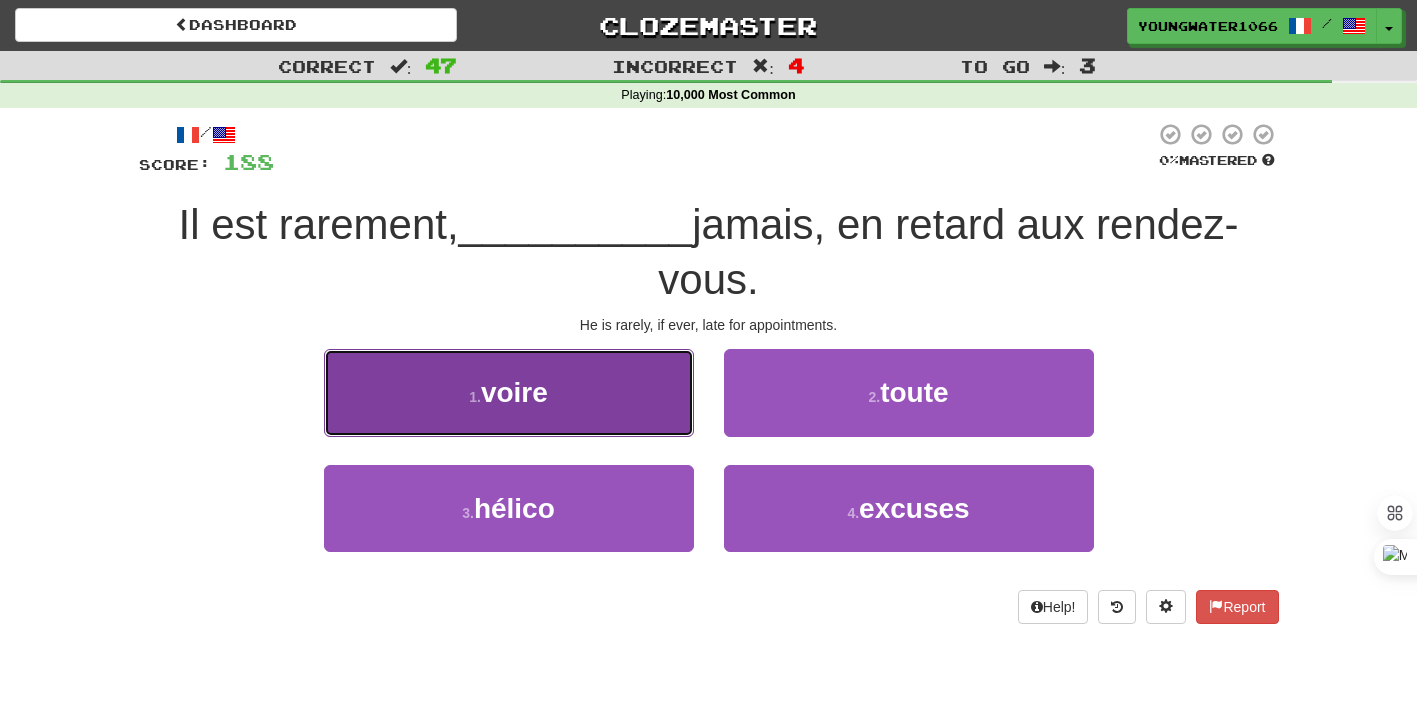 click on "1 .  voire" at bounding box center (509, 392) 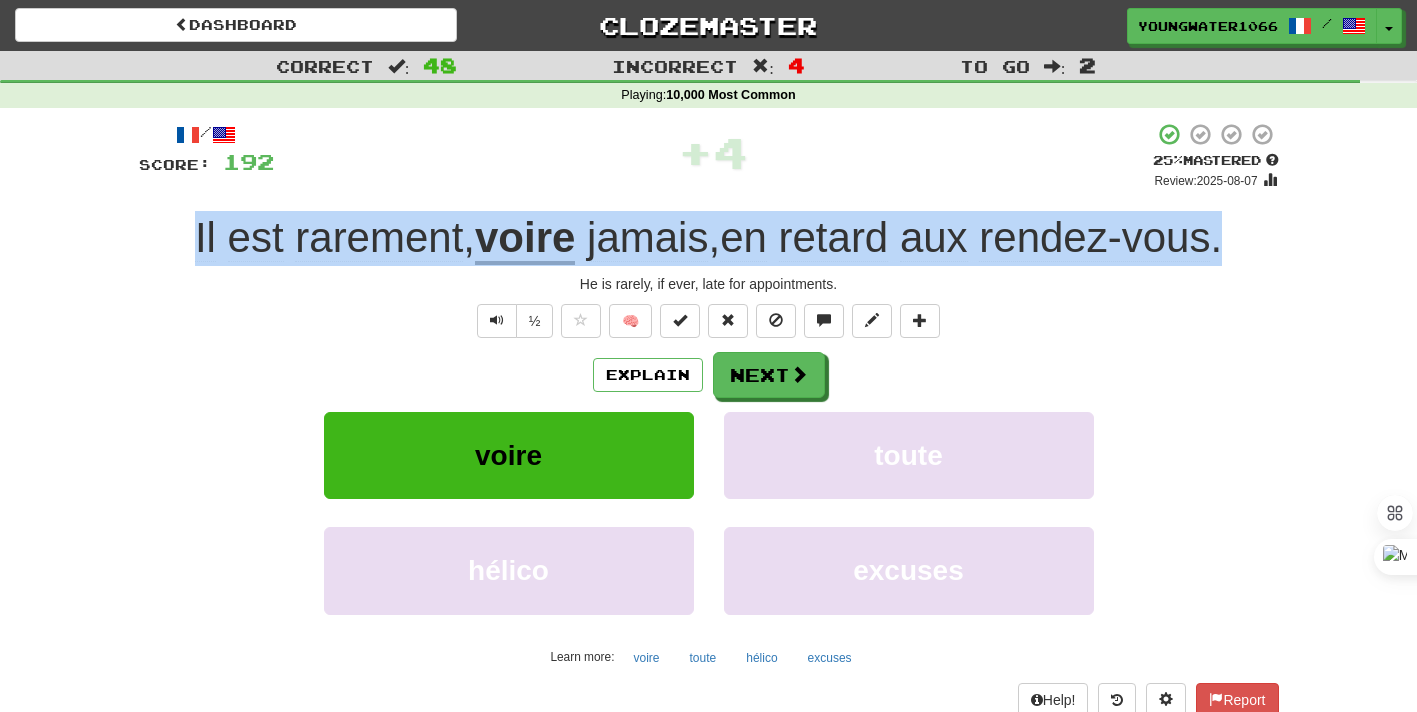 drag, startPoint x: 167, startPoint y: 236, endPoint x: 1227, endPoint y: 251, distance: 1060.1061 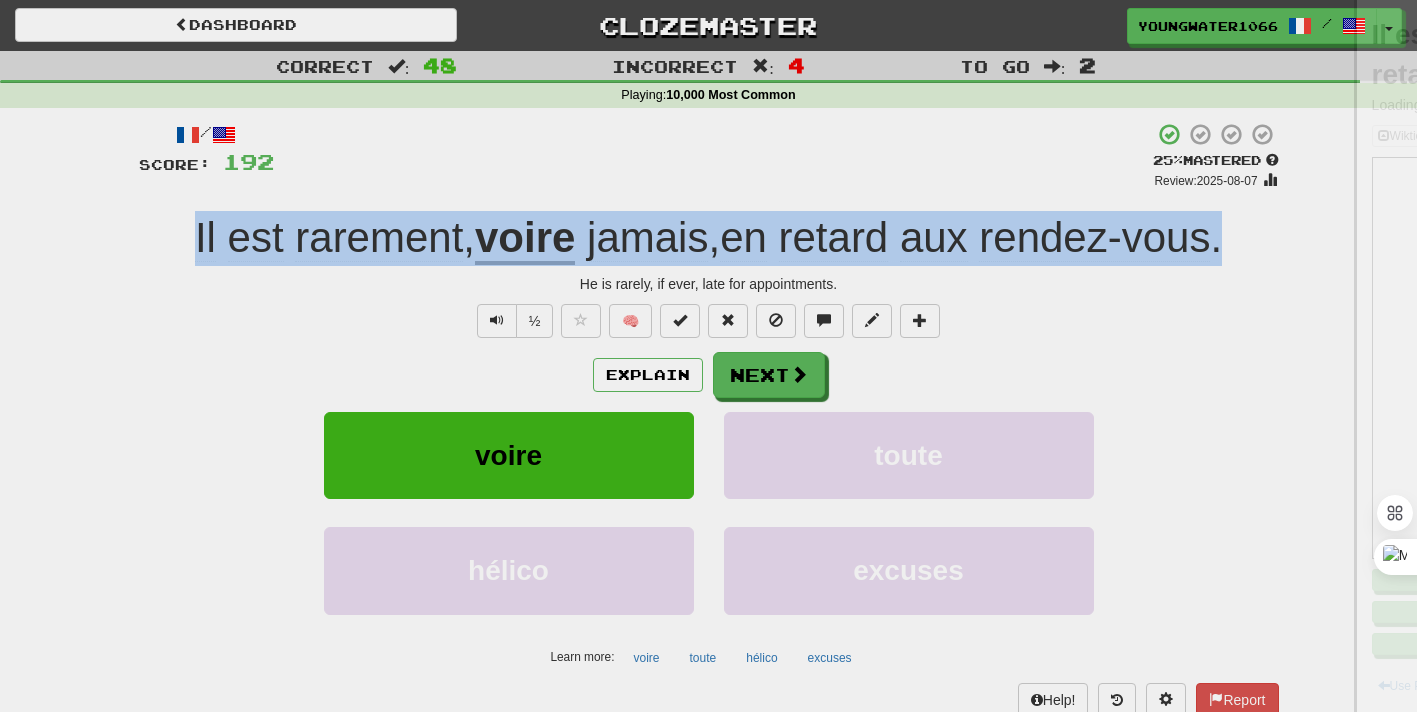 copy on "Il   est   rarement ,  voire   jamais ,  en   retard   aux   rendez-vous ." 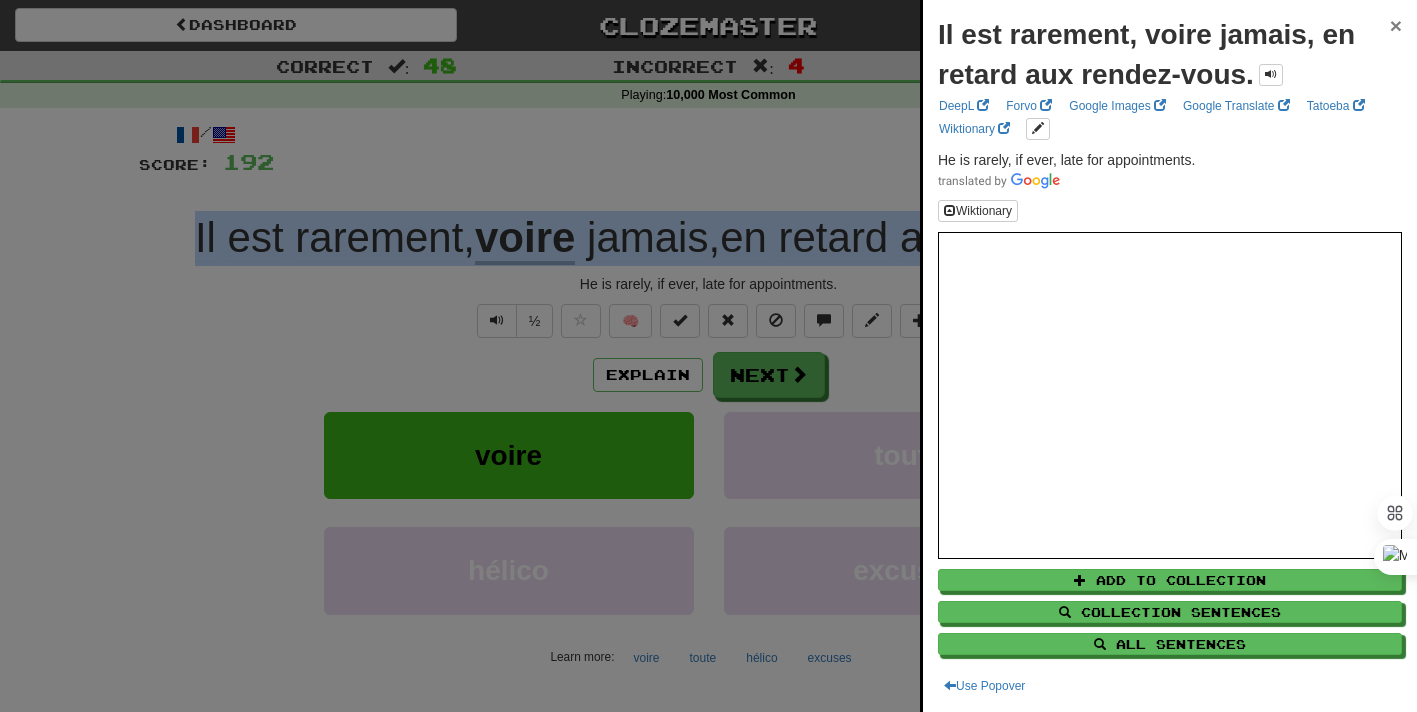 click on "×" at bounding box center (1396, 25) 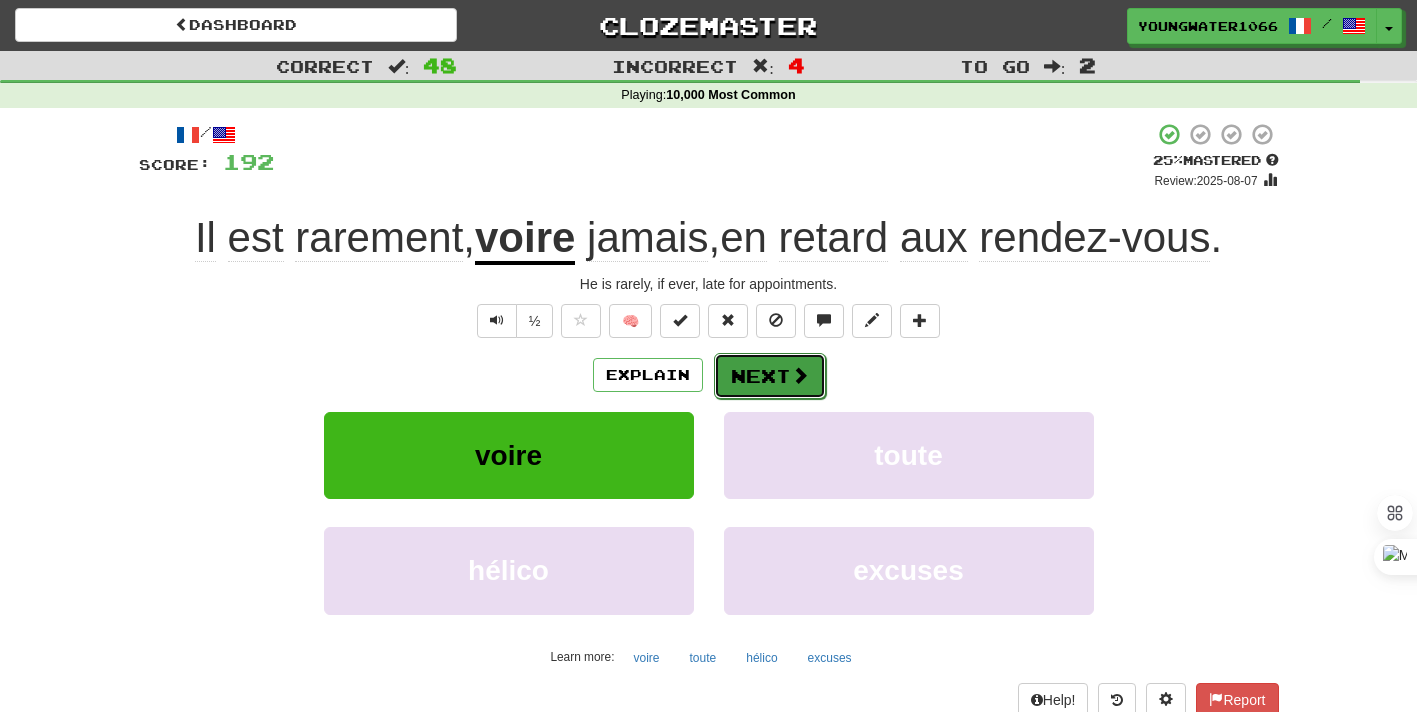 click on "Next" at bounding box center (770, 376) 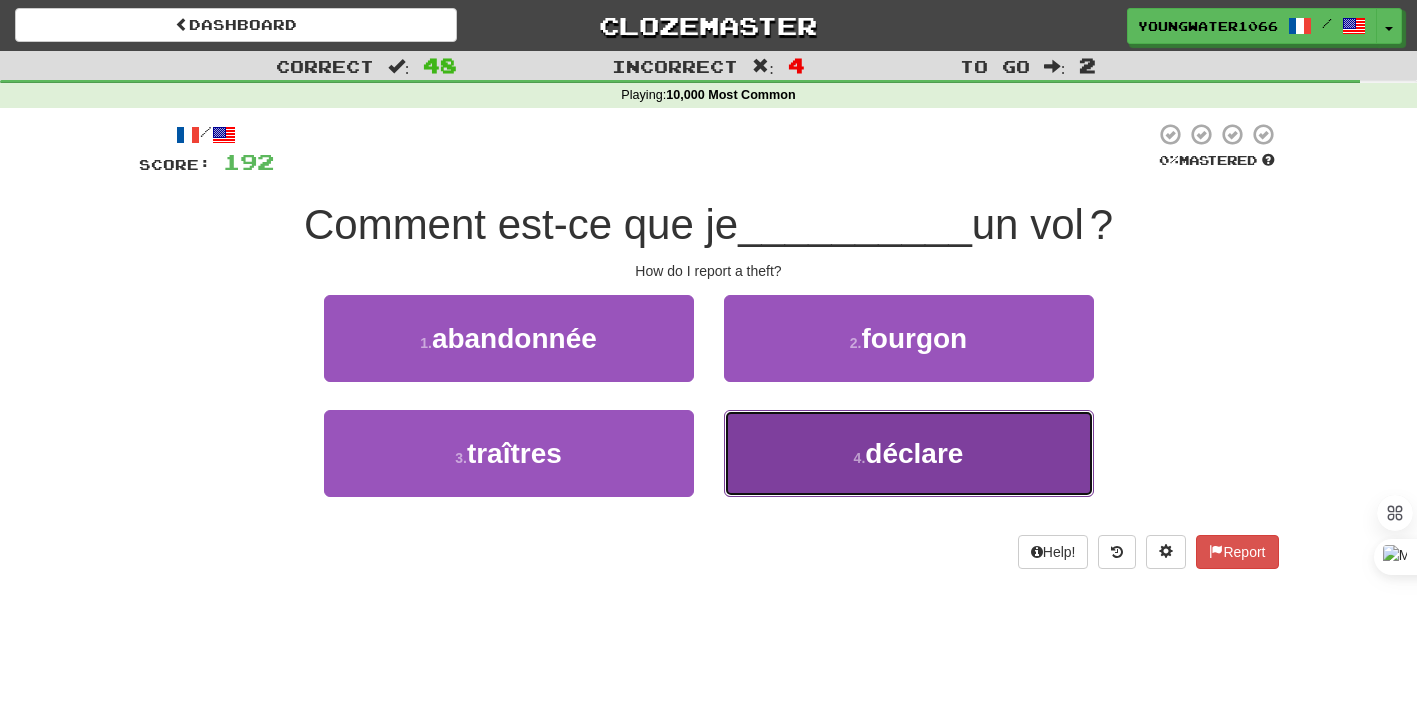 click on "4 .  déclare" at bounding box center (909, 453) 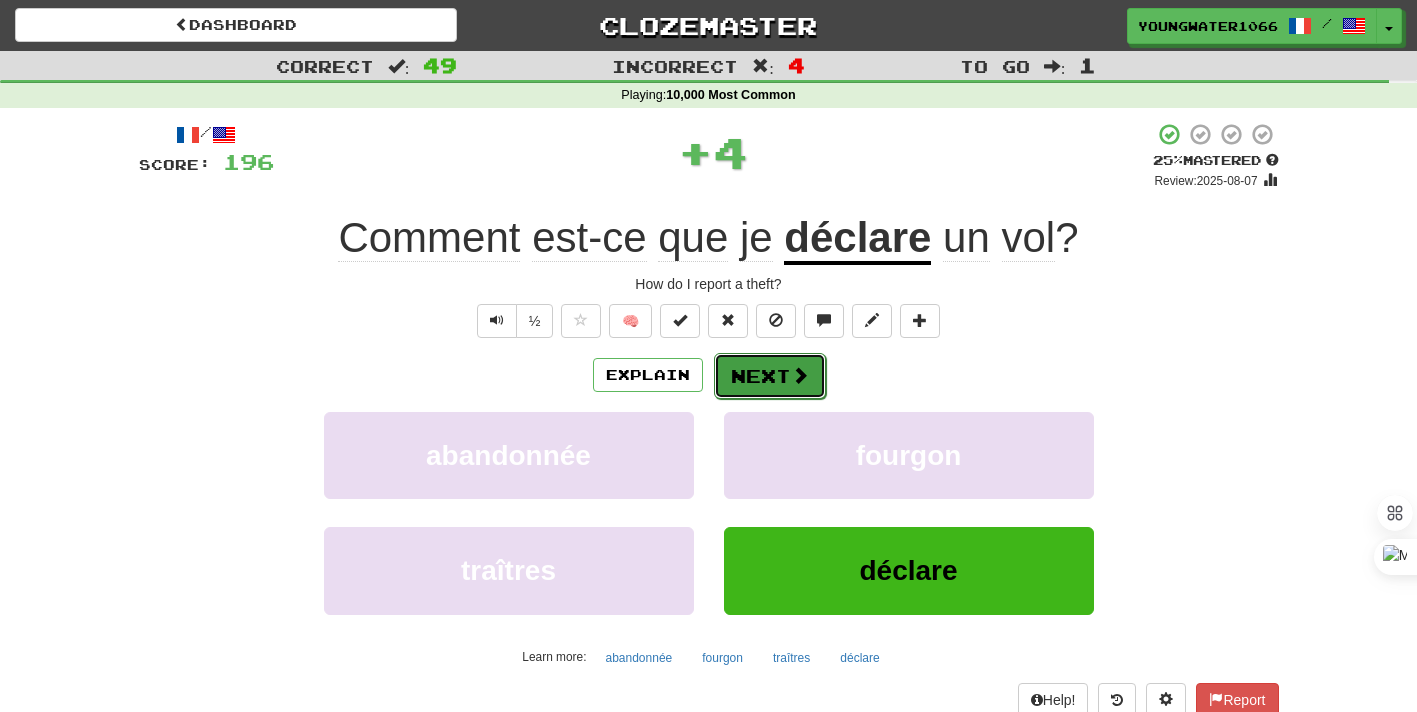 click on "Next" at bounding box center (770, 376) 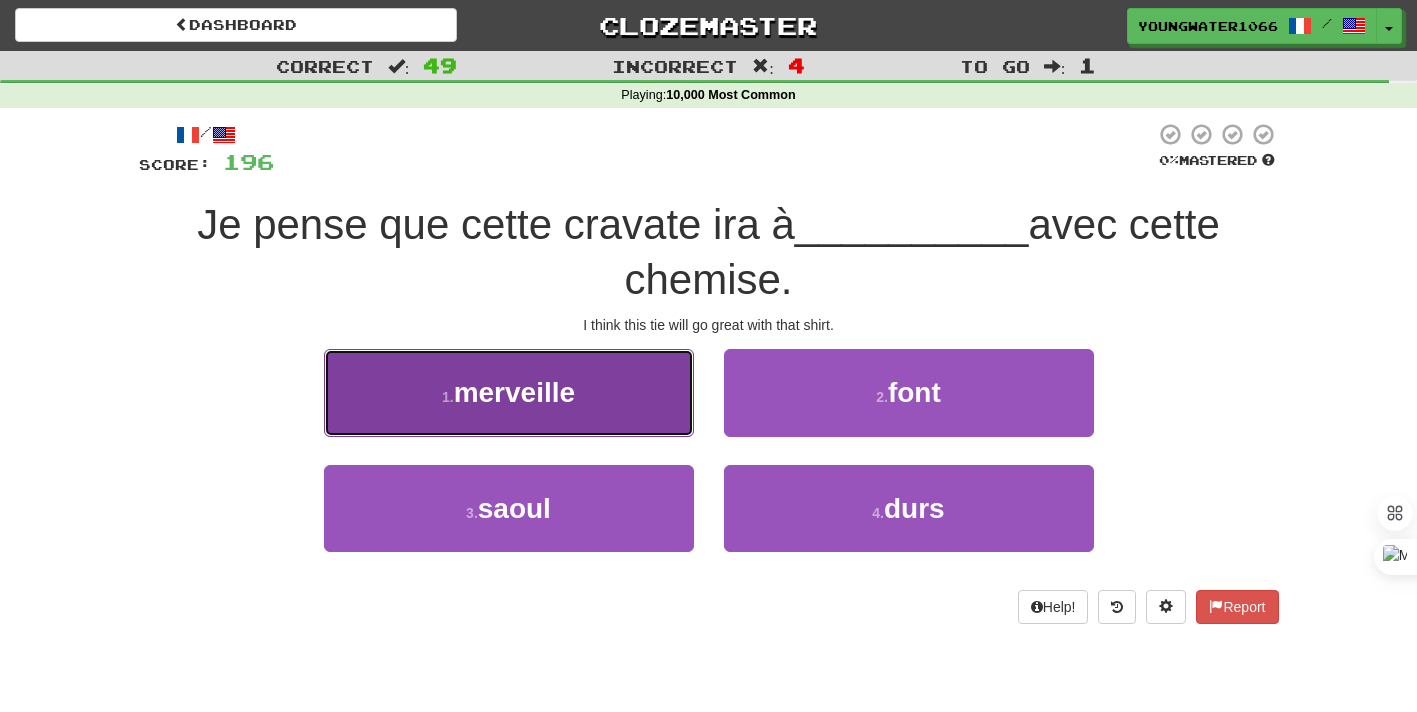 click on "1 .  merveille" at bounding box center [509, 392] 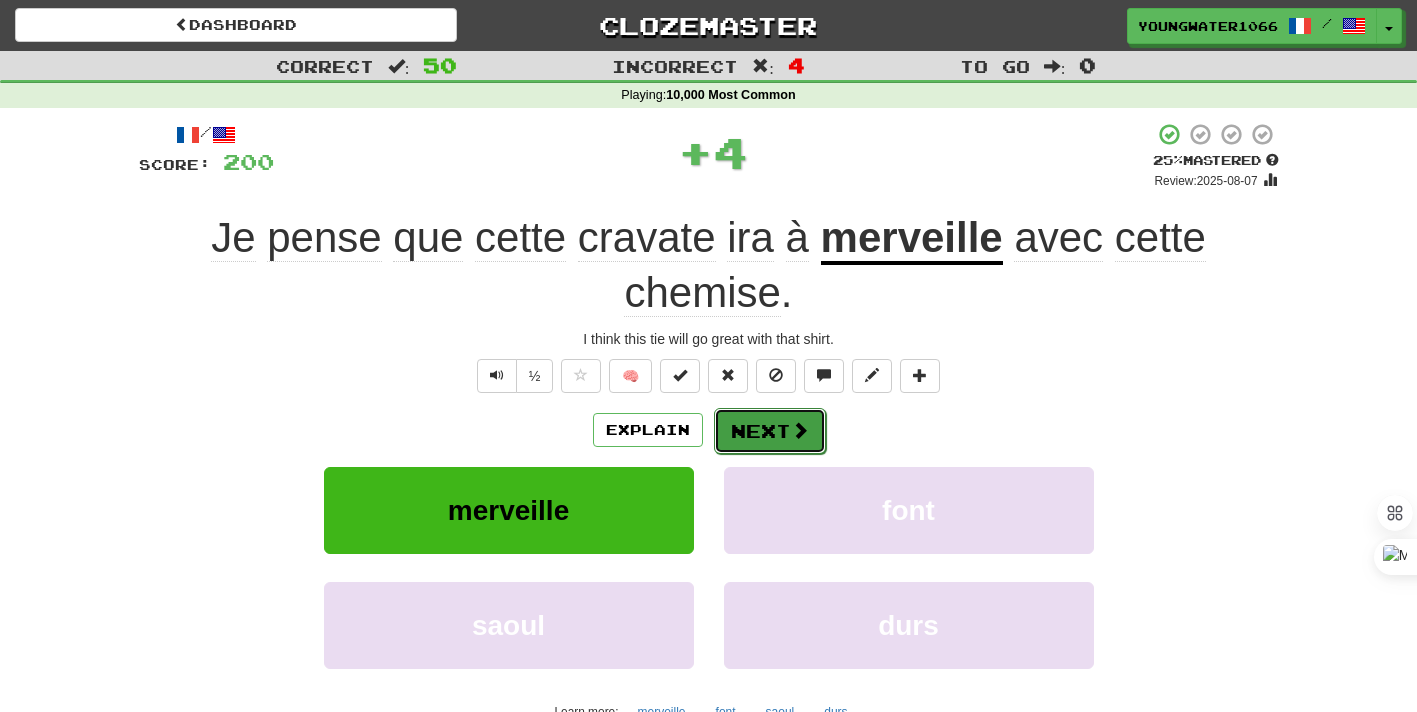 click on "Next" at bounding box center [770, 431] 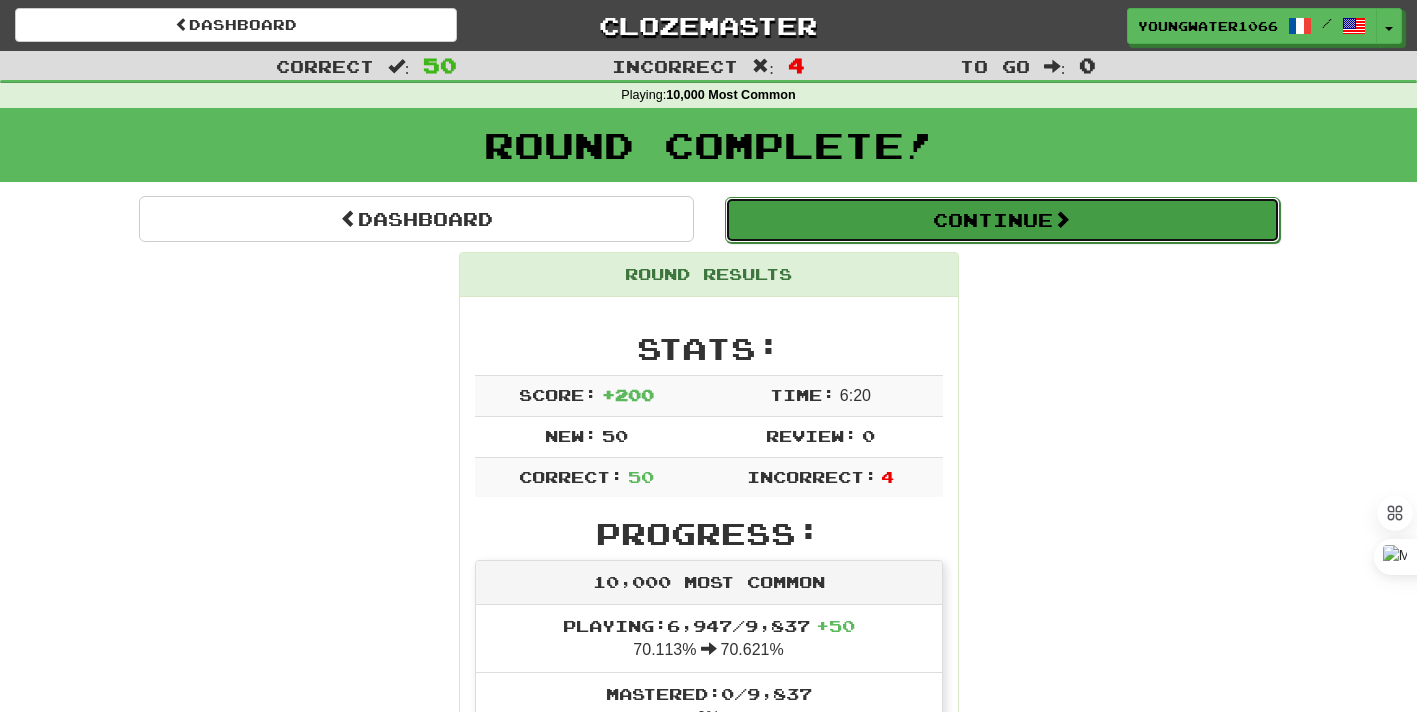 click on "Continue" at bounding box center (1002, 220) 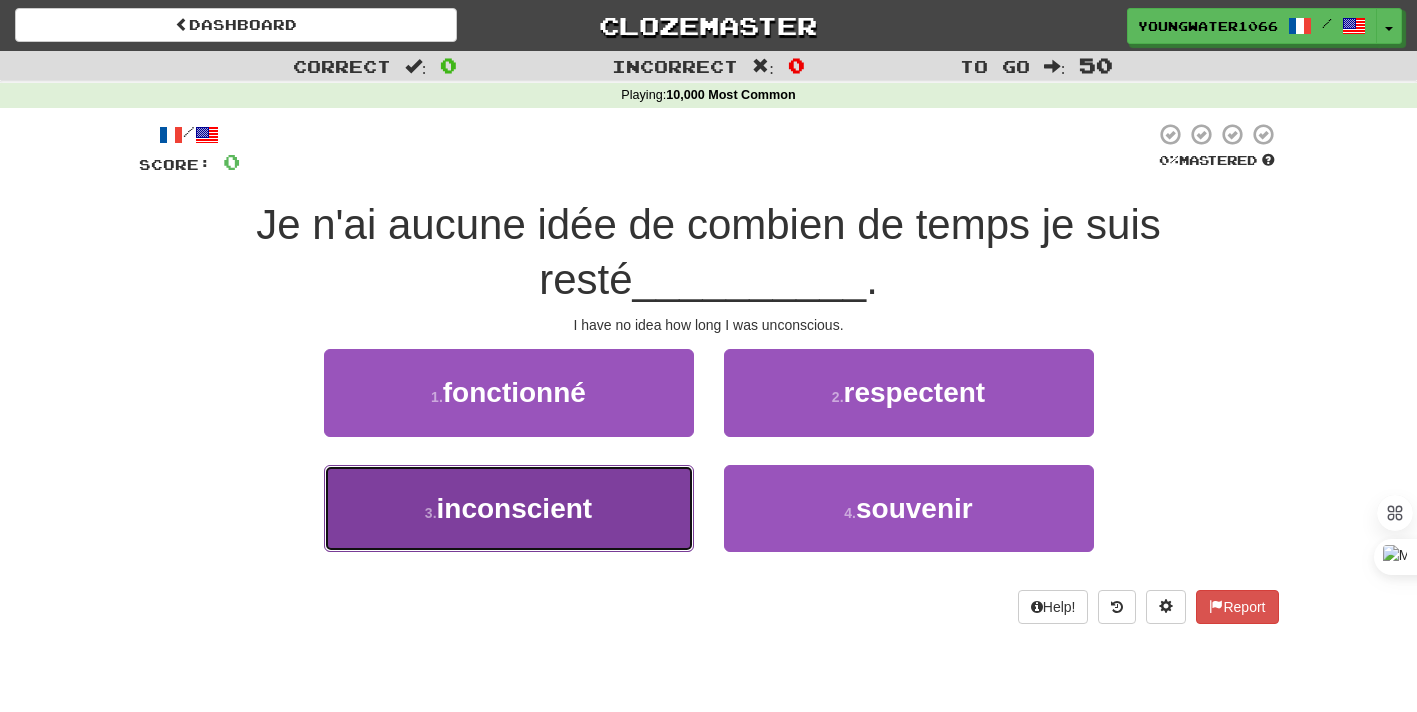 click on "3 .  inconscient" at bounding box center (509, 508) 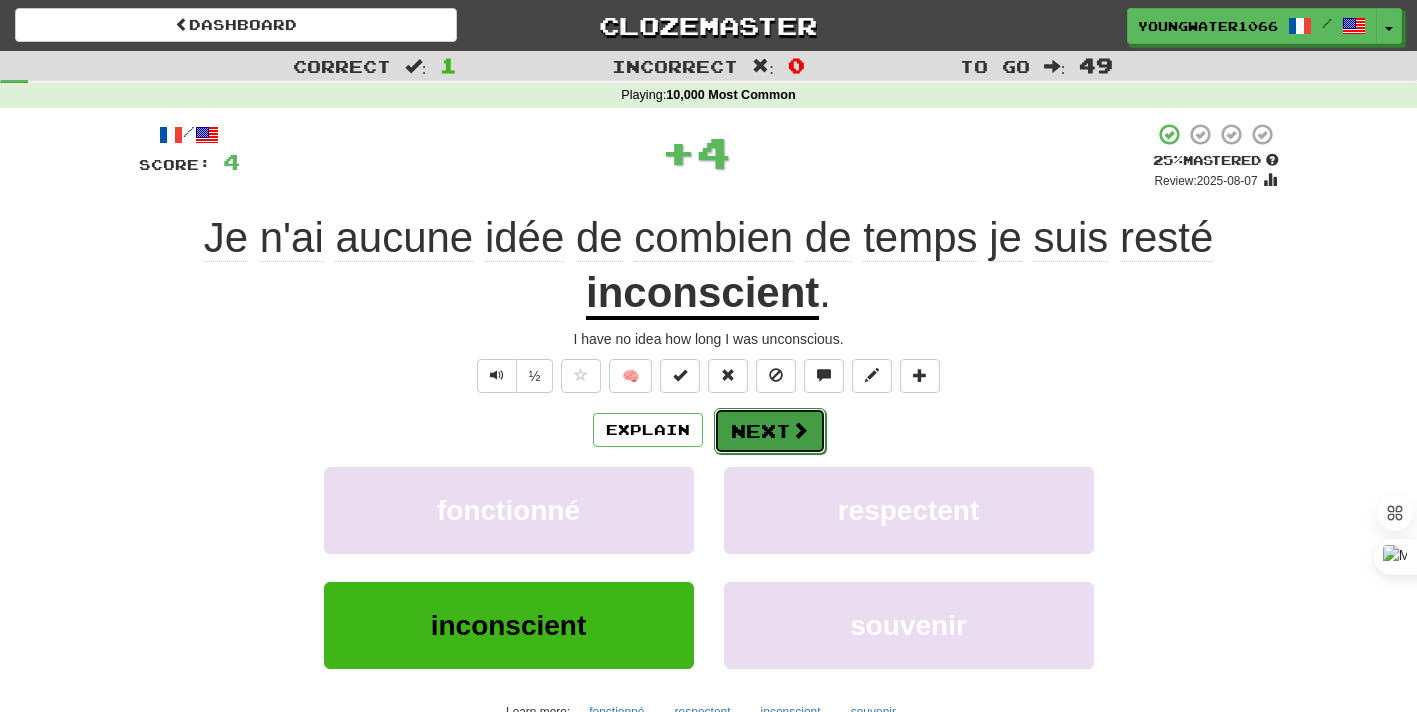 click on "Next" at bounding box center [770, 431] 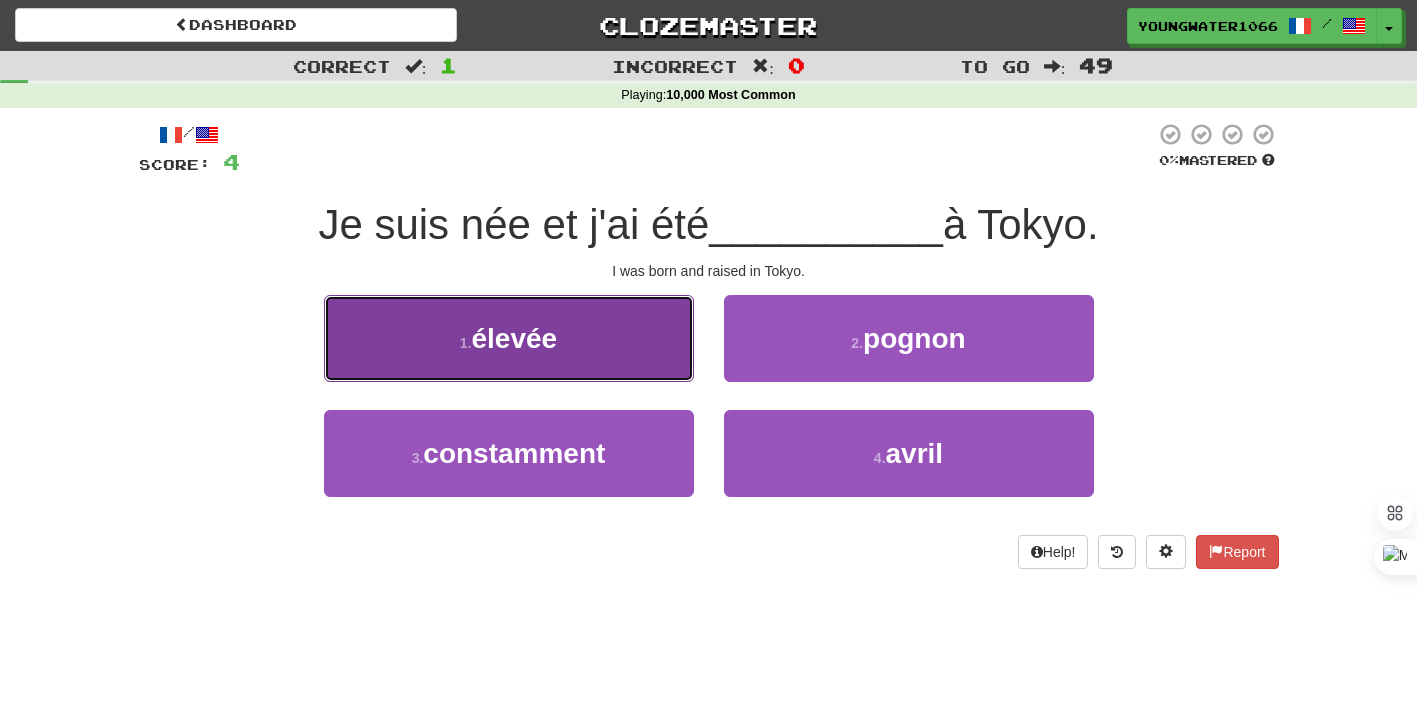 click on "1 .  élevée" at bounding box center (509, 338) 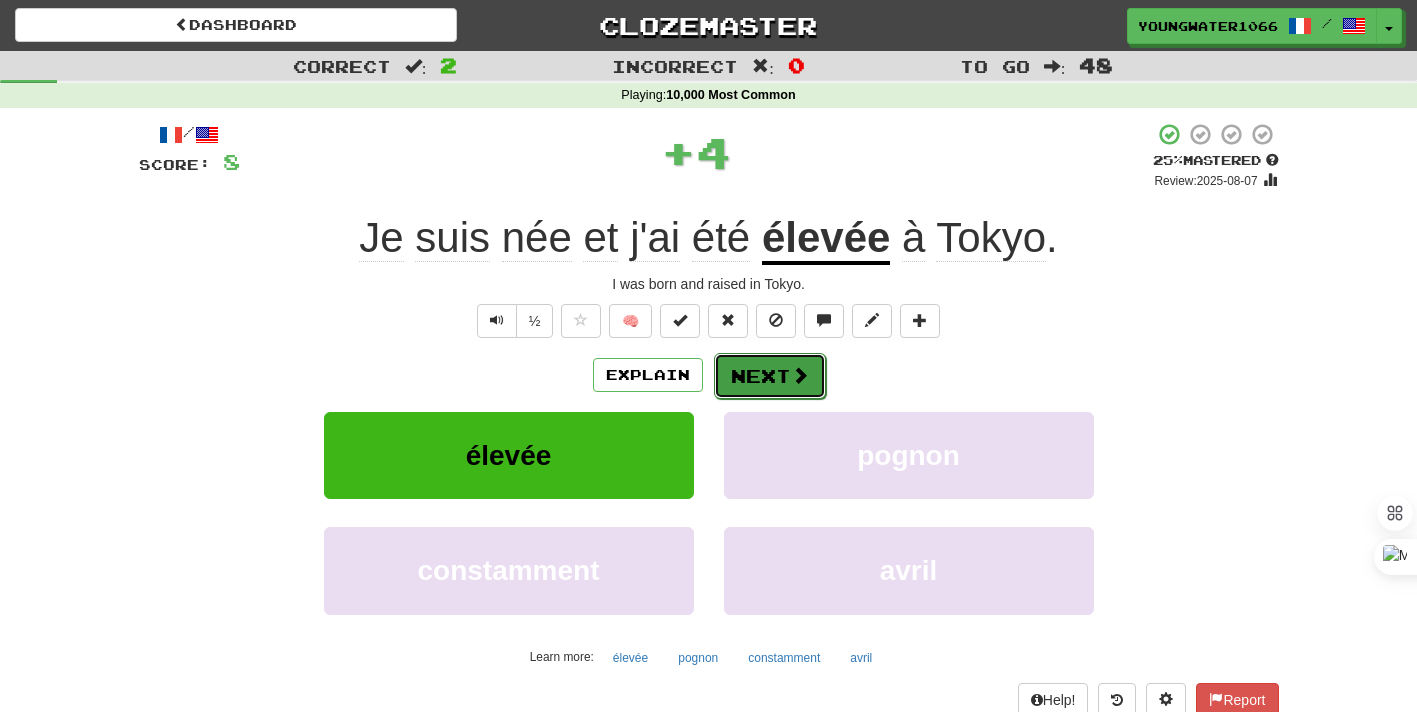 click on "Next" at bounding box center (770, 376) 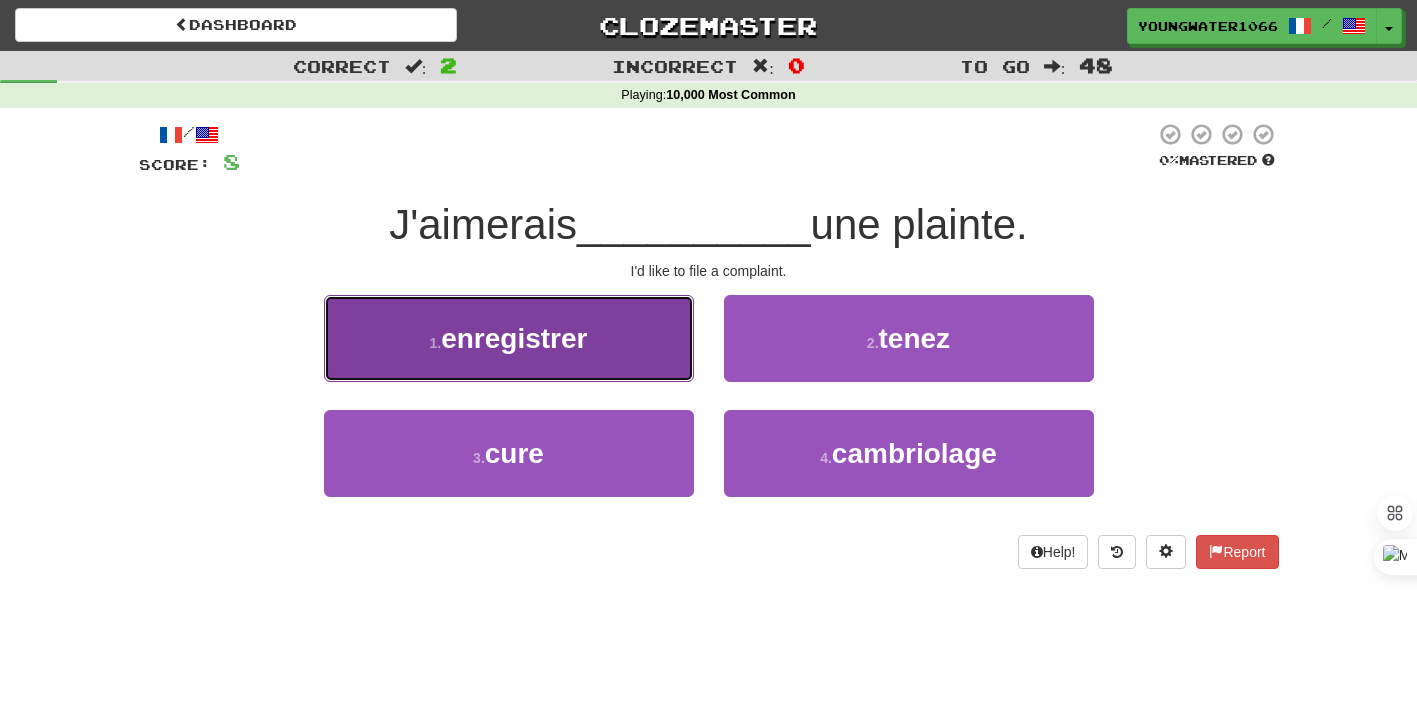 click on "1 .  enregistrer" at bounding box center (509, 338) 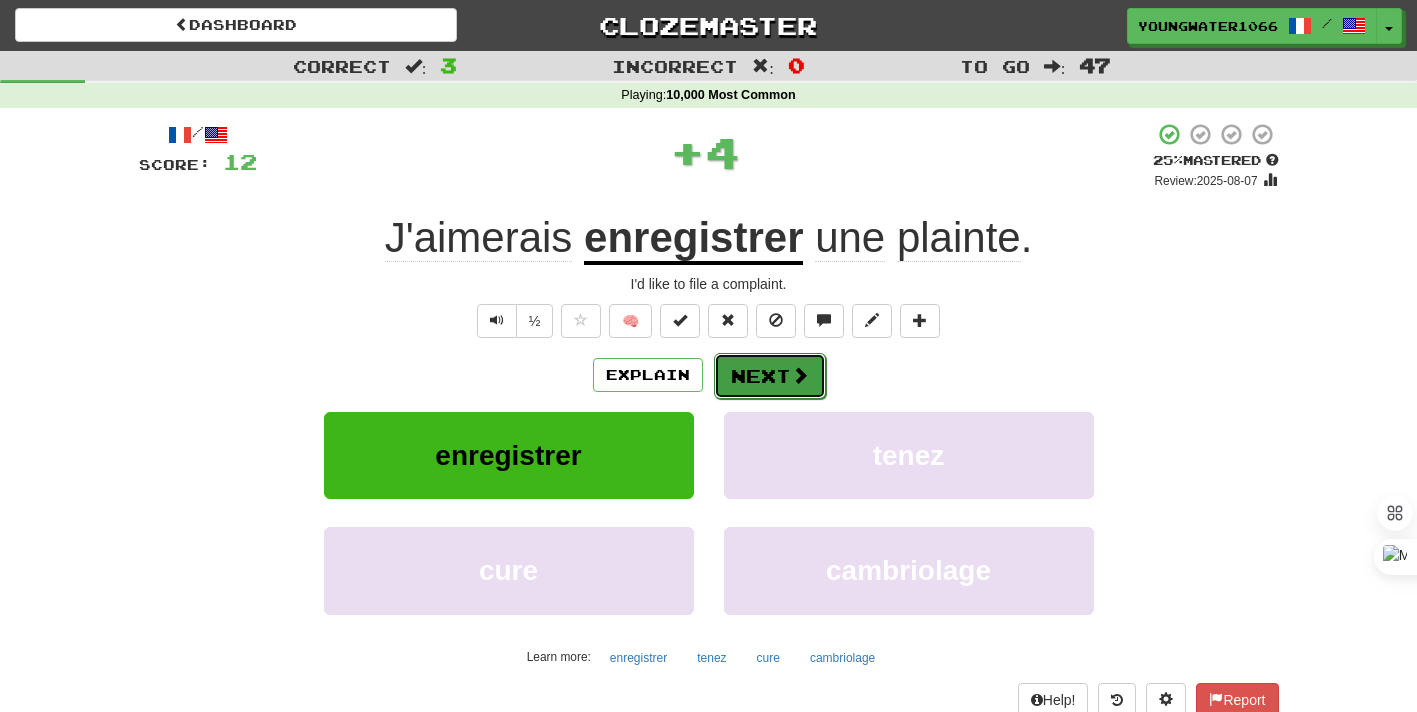 click on "Next" at bounding box center [770, 376] 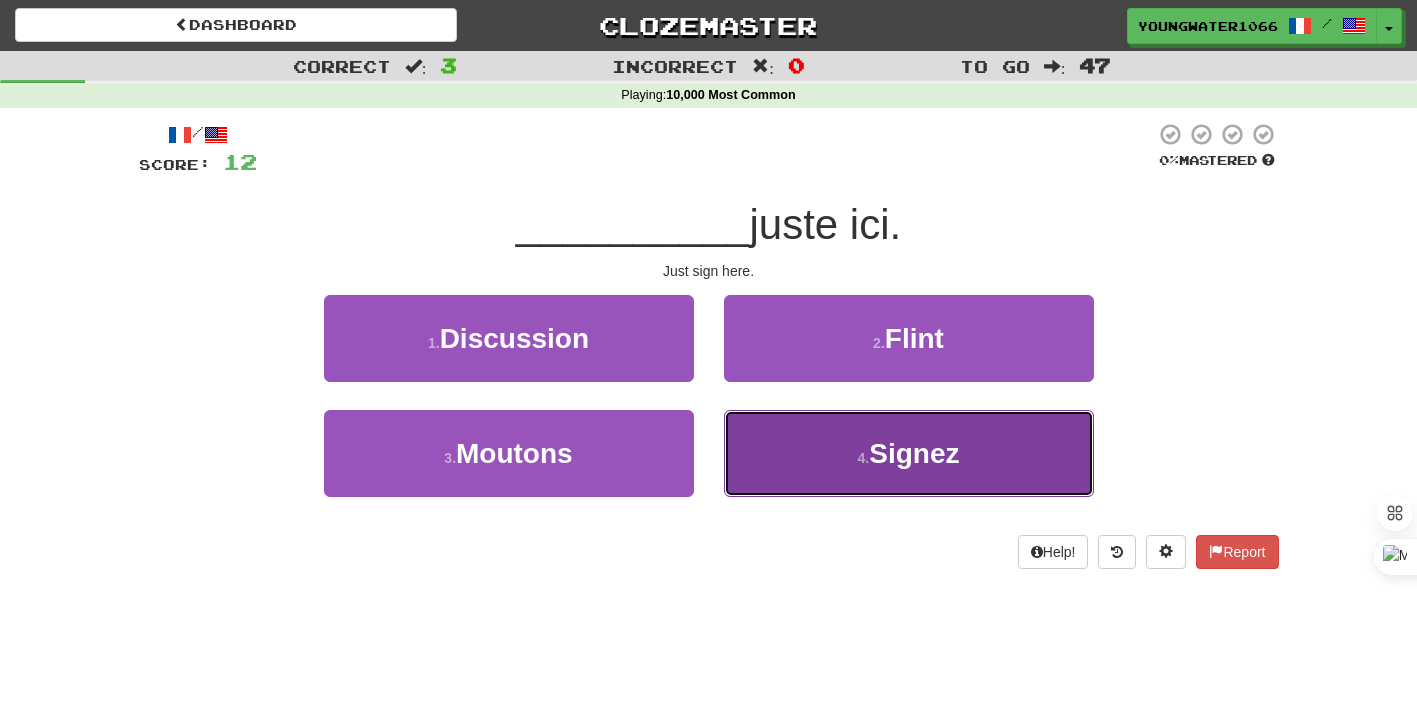 click on "4 .  Signez" at bounding box center [909, 453] 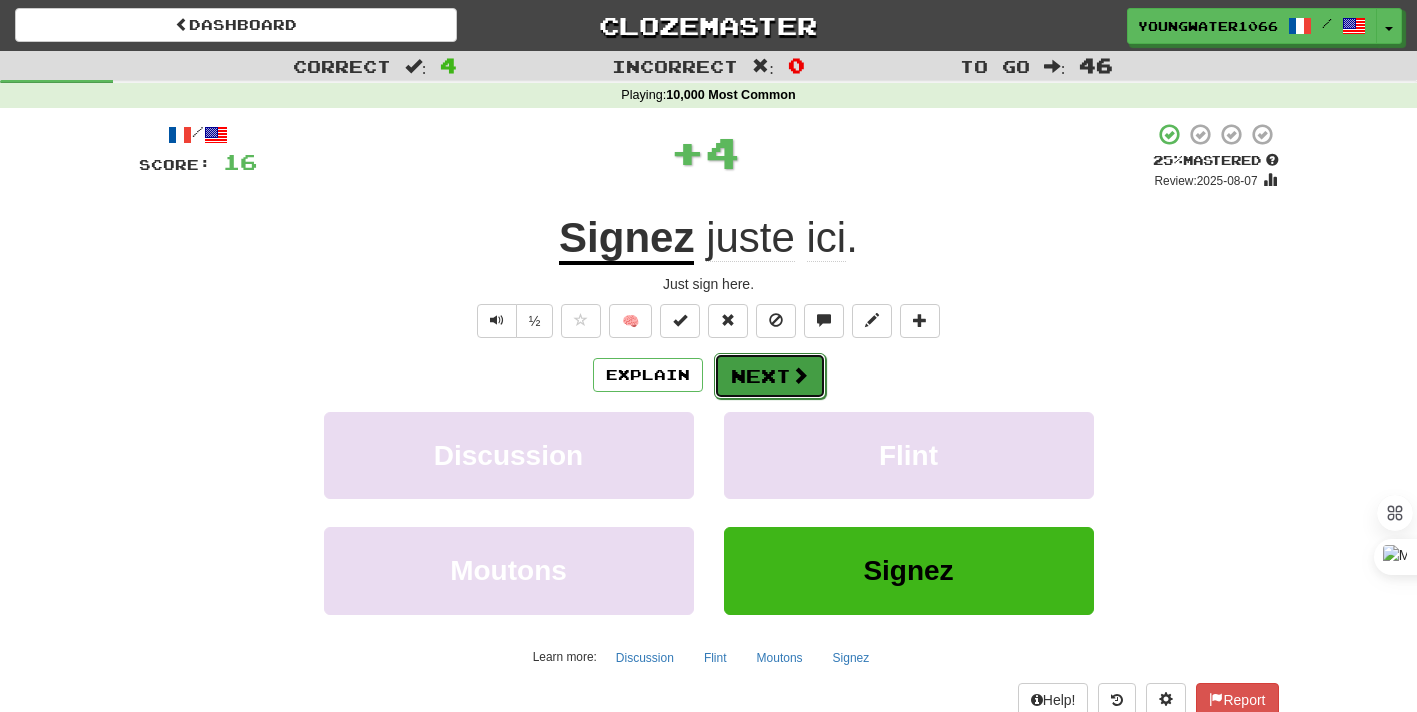 click on "Next" at bounding box center (770, 376) 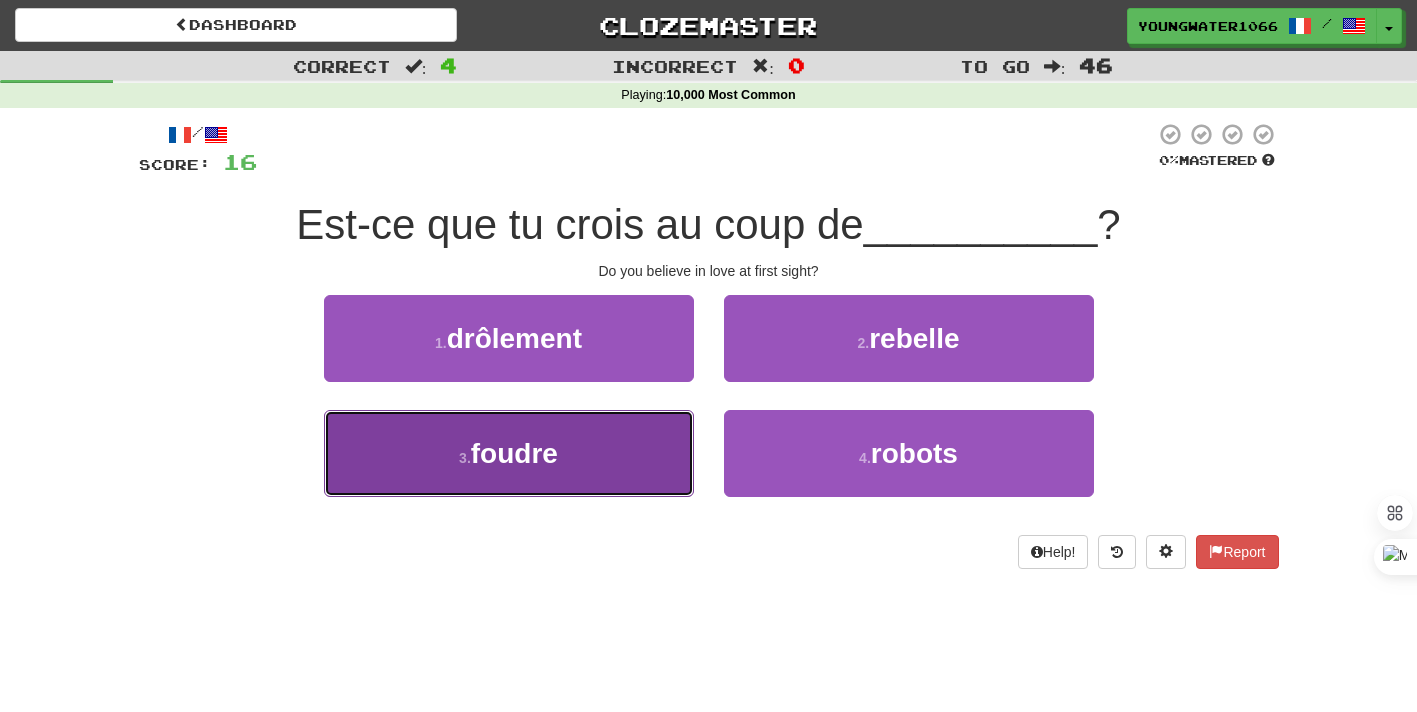 click on "3 .  foudre" at bounding box center (509, 453) 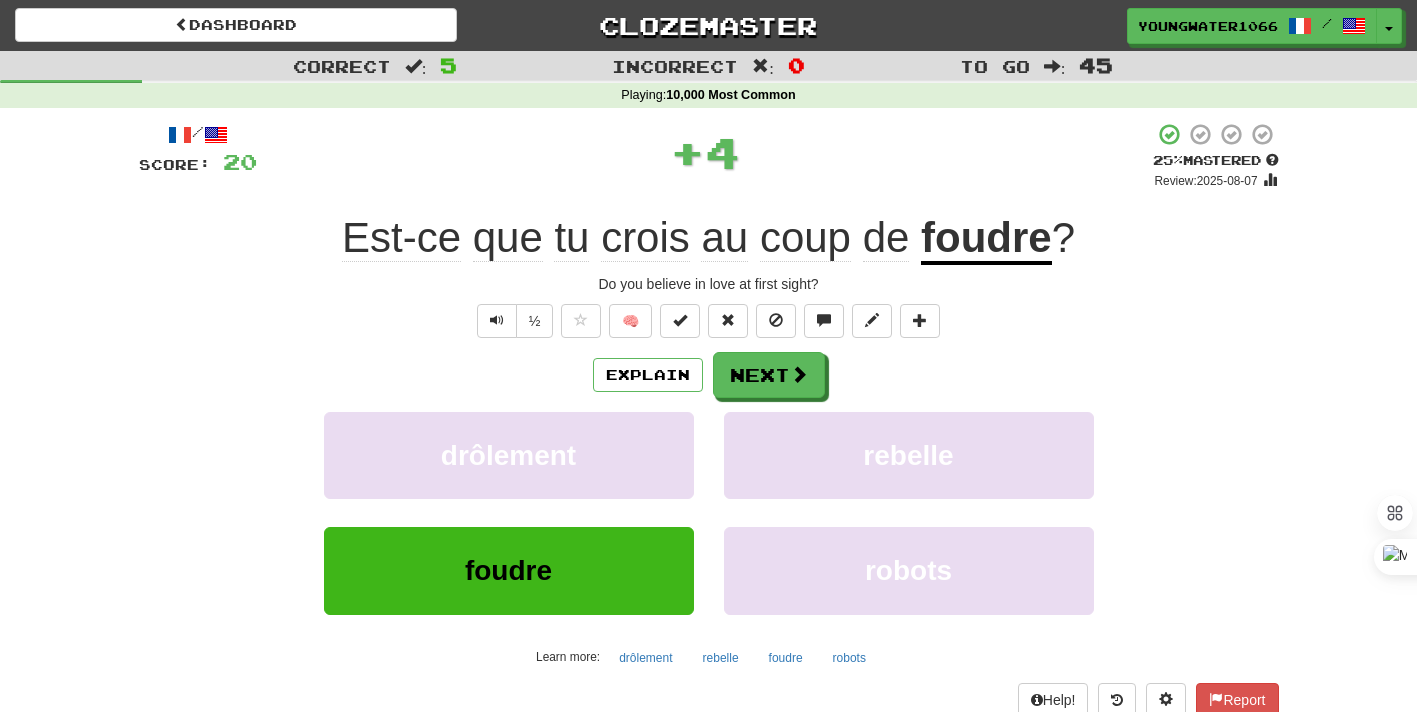 click on "Explain Next drôlement rebelle foudre robots Learn more: drôlement rebelle foudre robots" at bounding box center [709, 512] 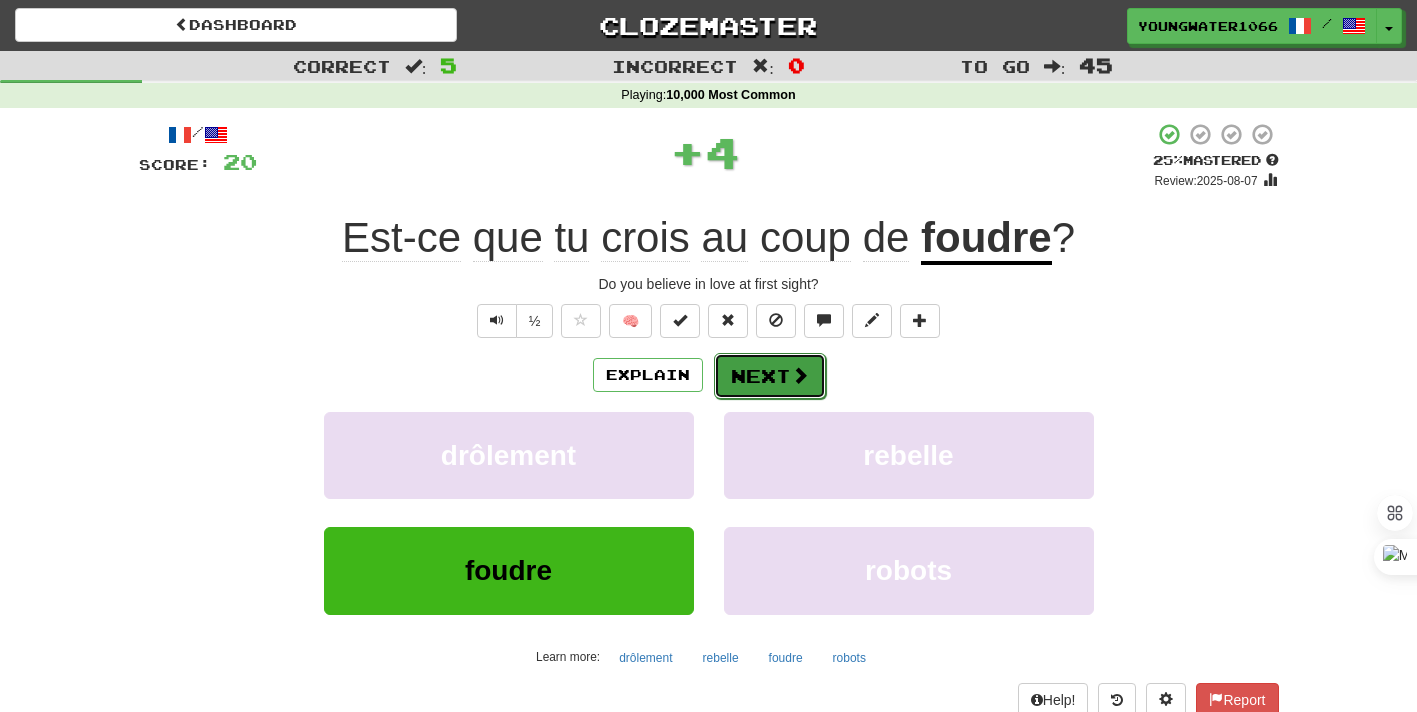 click on "Next" at bounding box center [770, 376] 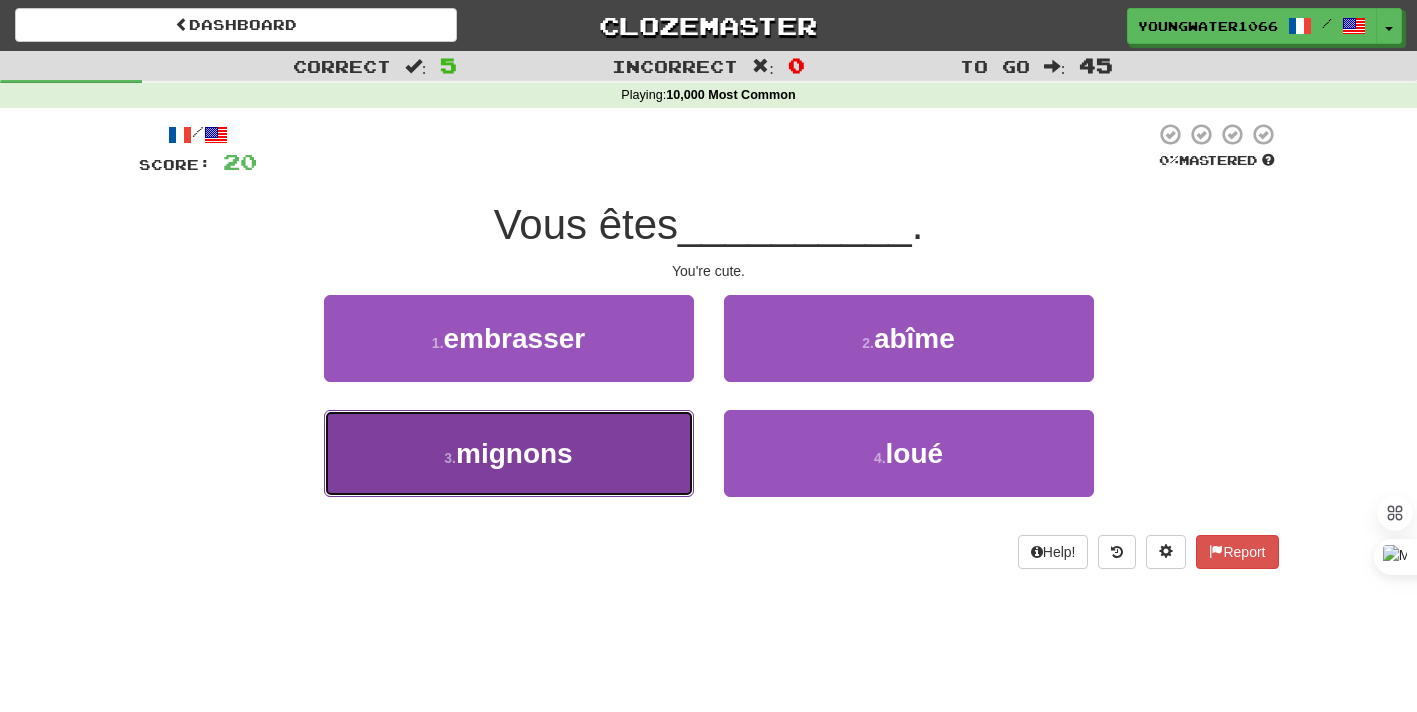 click on "3 .  mignons" at bounding box center [509, 453] 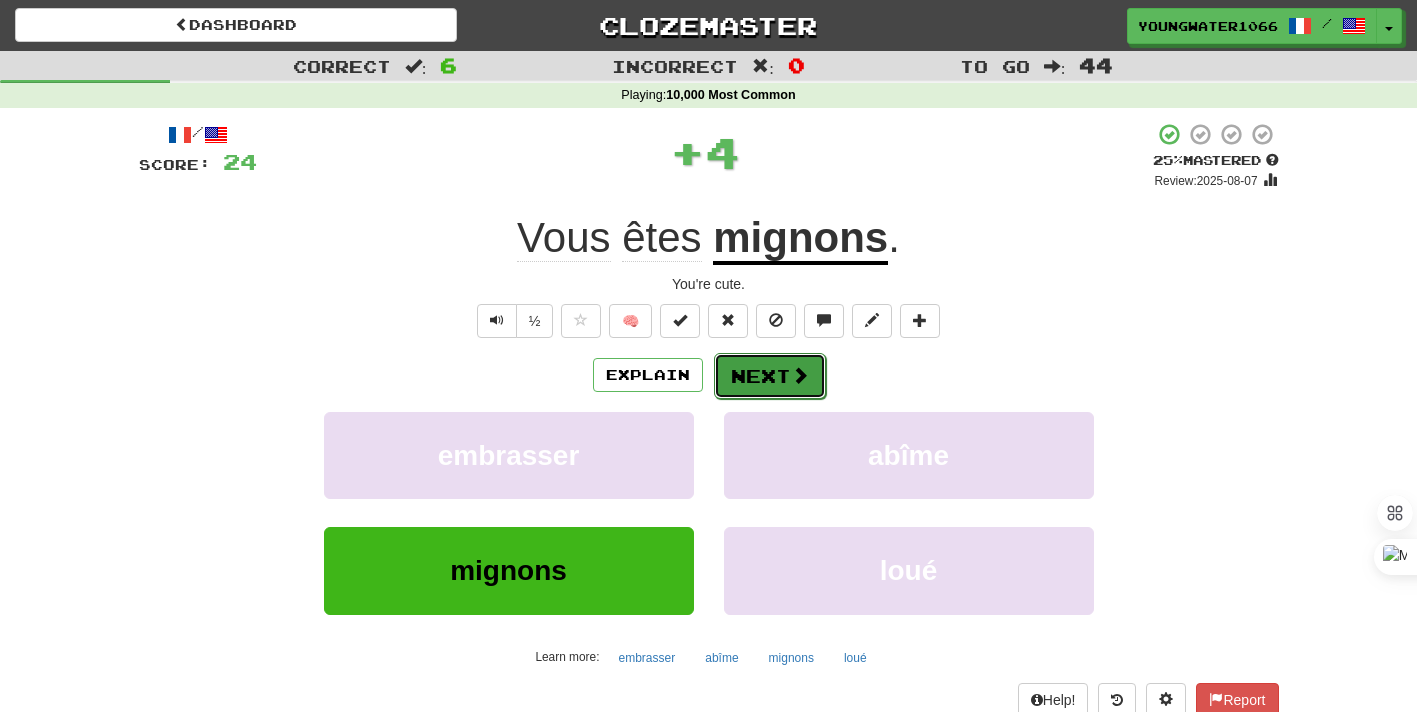 click on "Next" at bounding box center [770, 376] 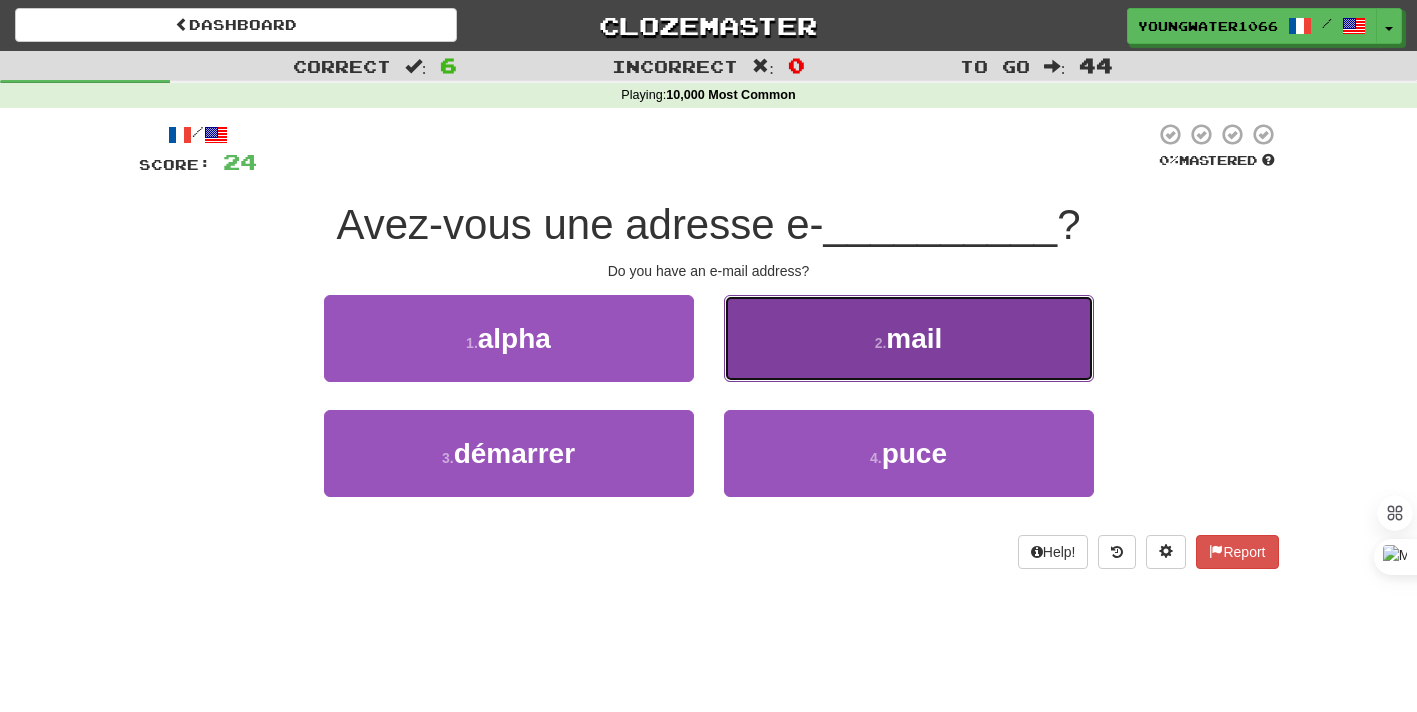 click on "2 .  mail" at bounding box center (909, 338) 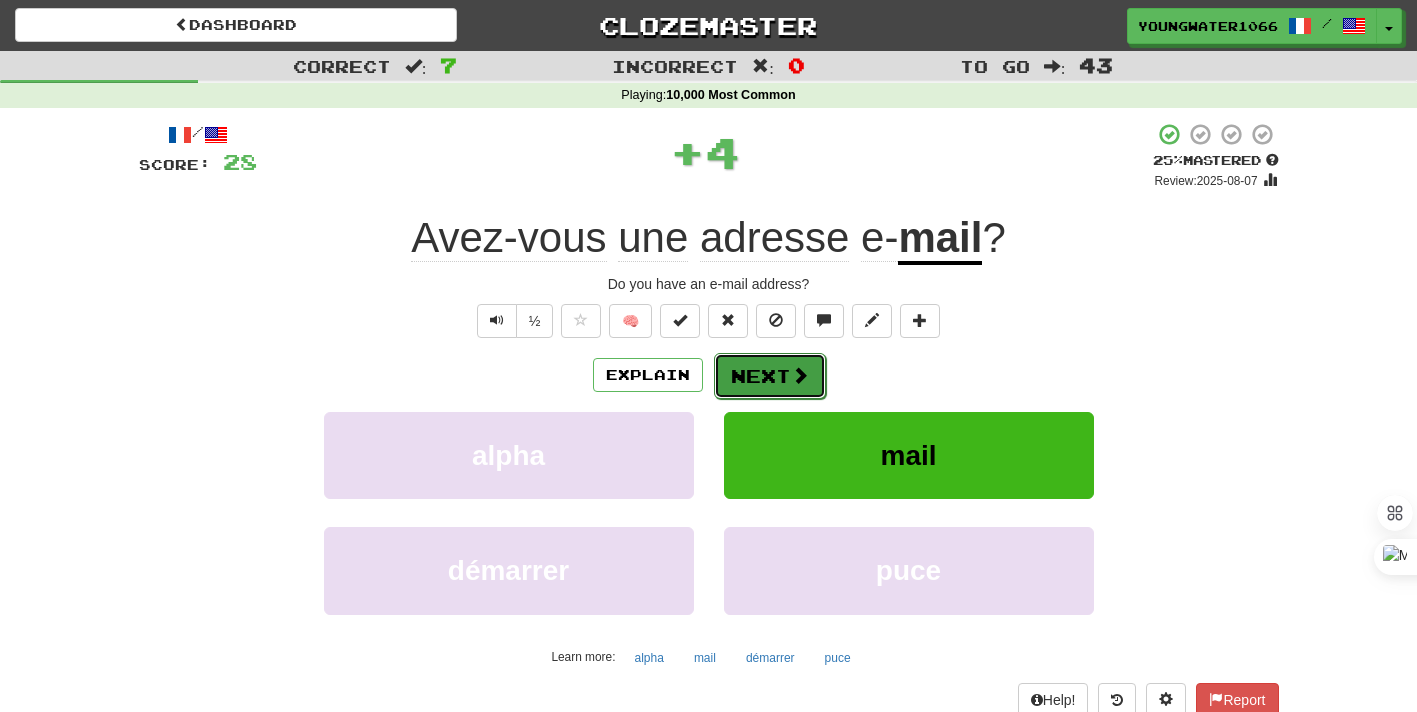 click on "Next" at bounding box center [770, 376] 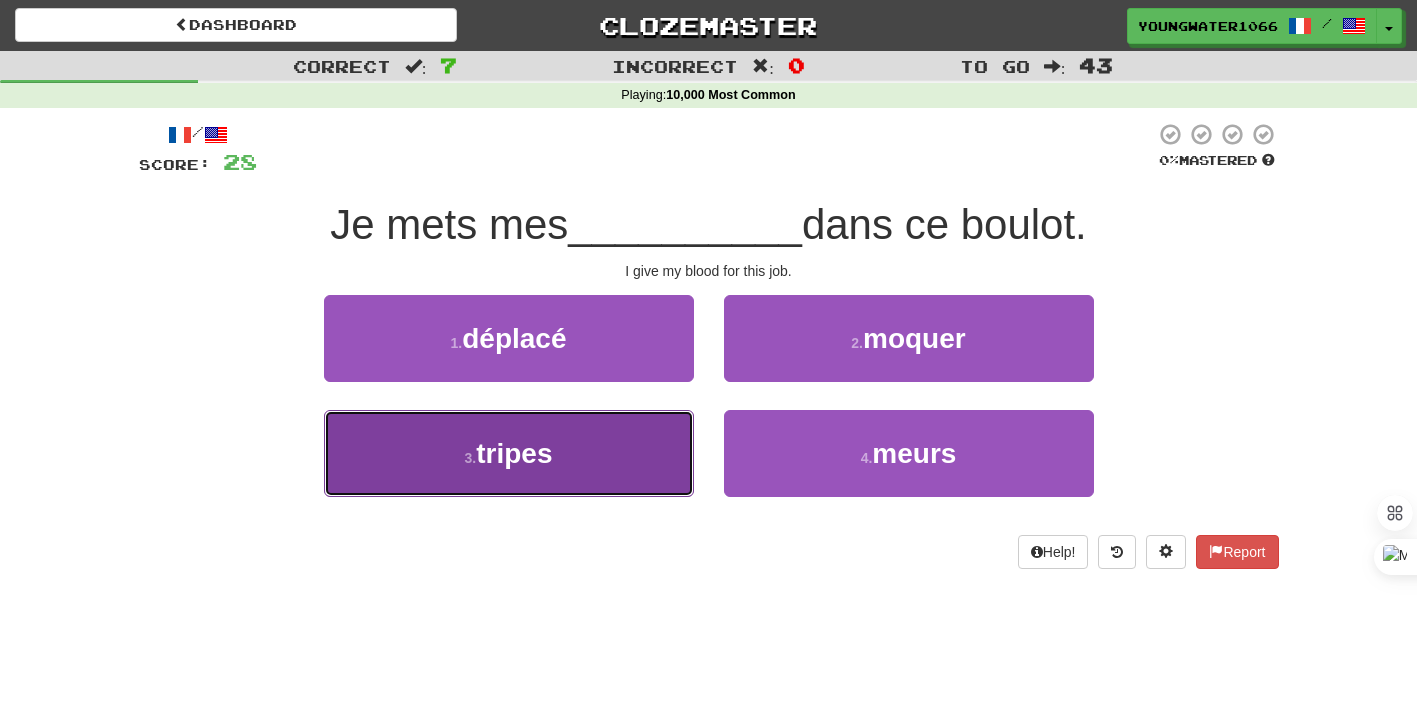 click on "3 .  tripes" at bounding box center (509, 453) 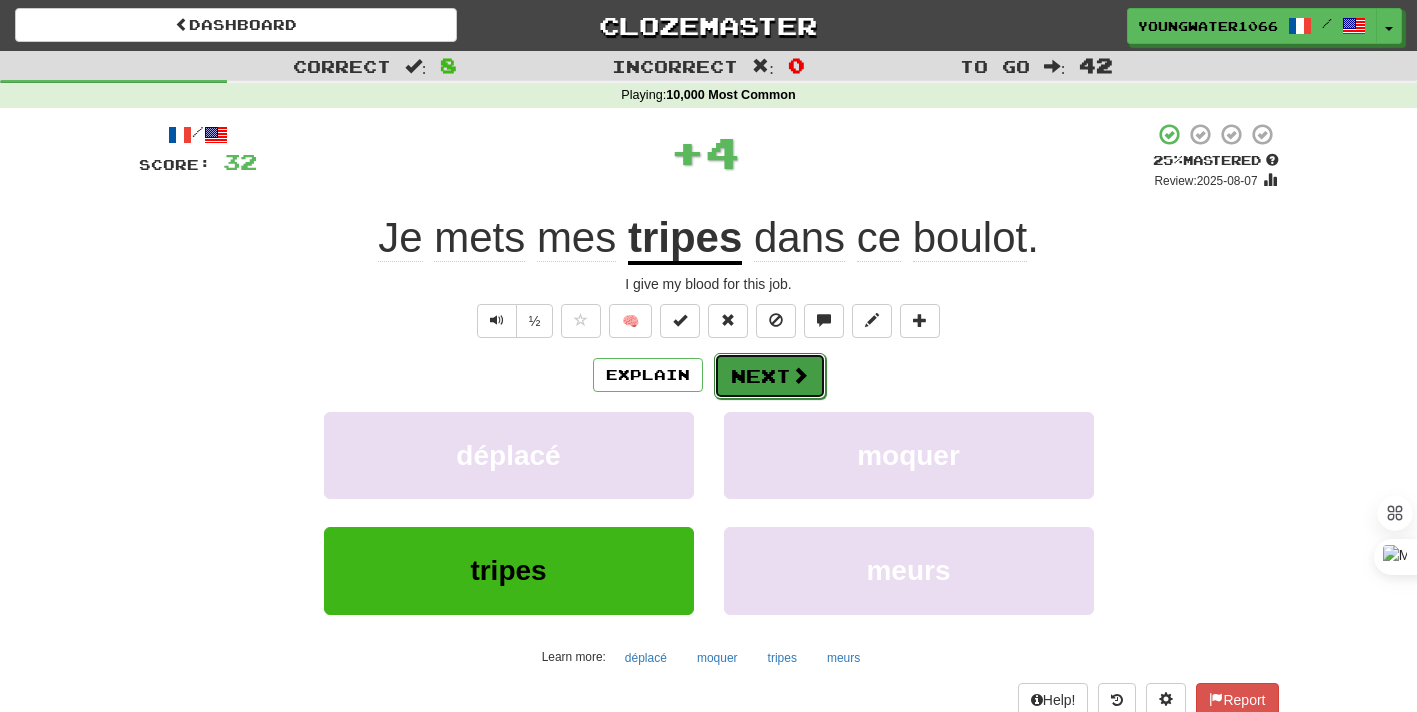 click on "Next" at bounding box center [770, 376] 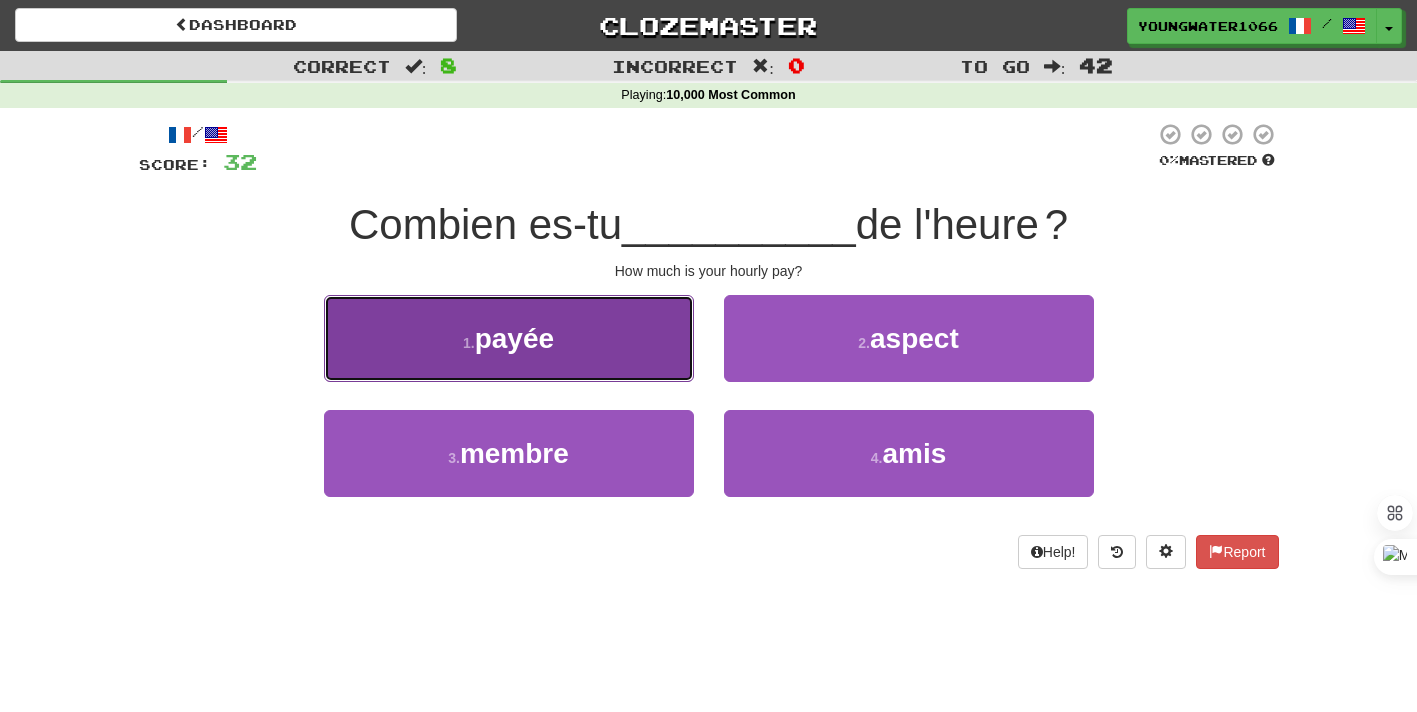 click on "1 .  payée" at bounding box center (509, 338) 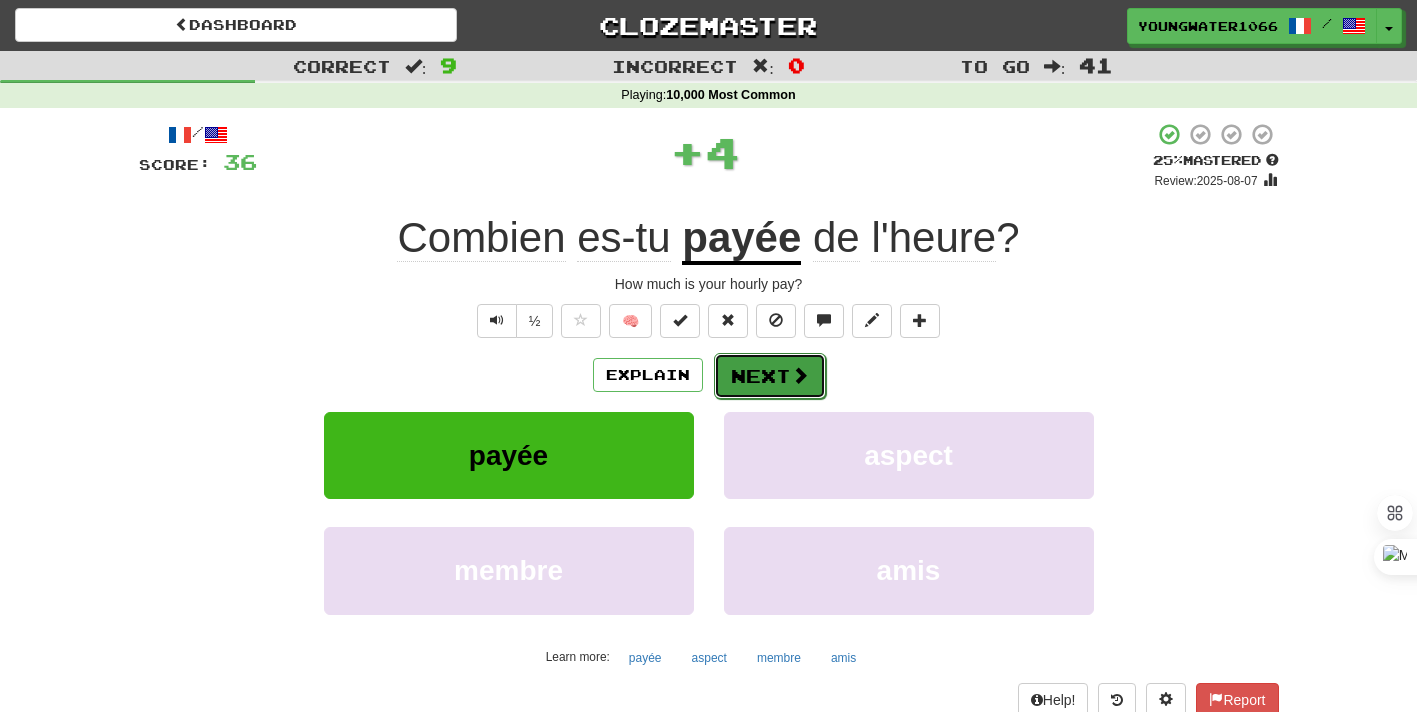 click on "Next" at bounding box center (770, 376) 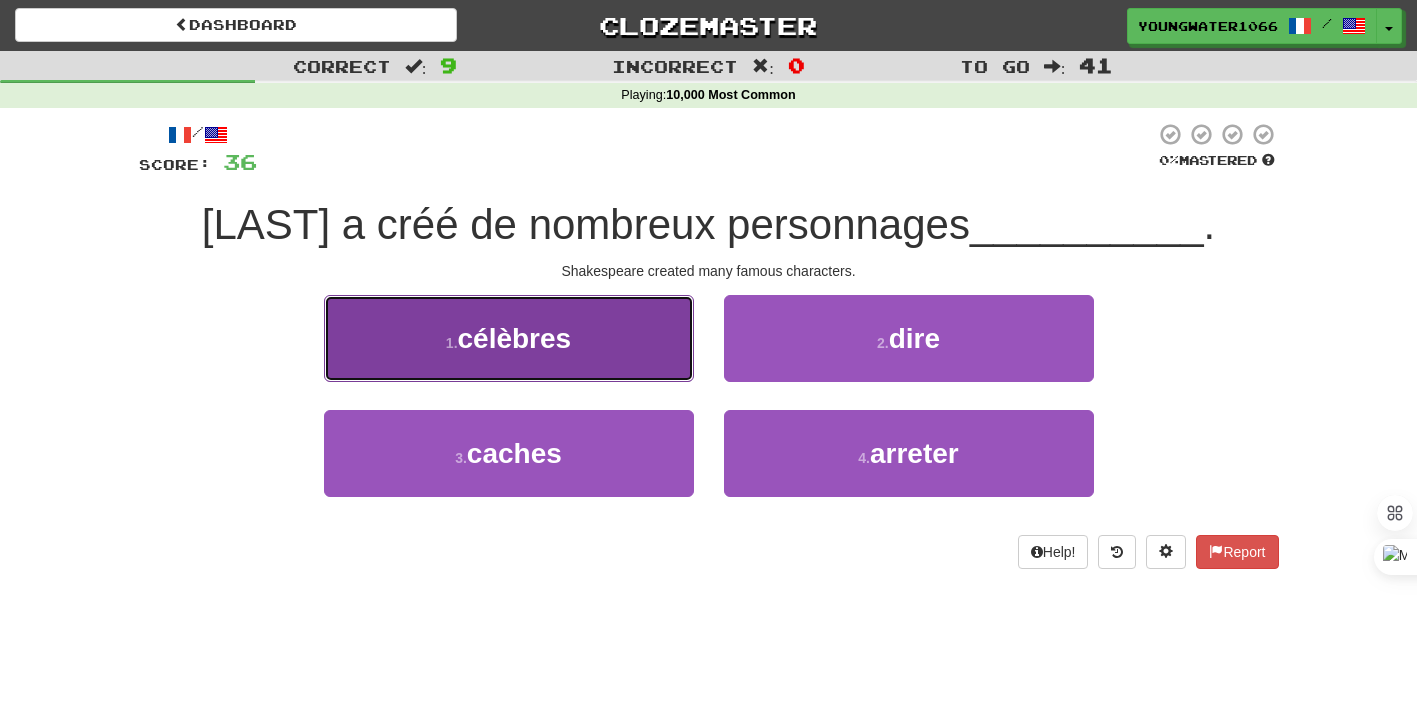 click on "1 .  célèbres" at bounding box center [509, 338] 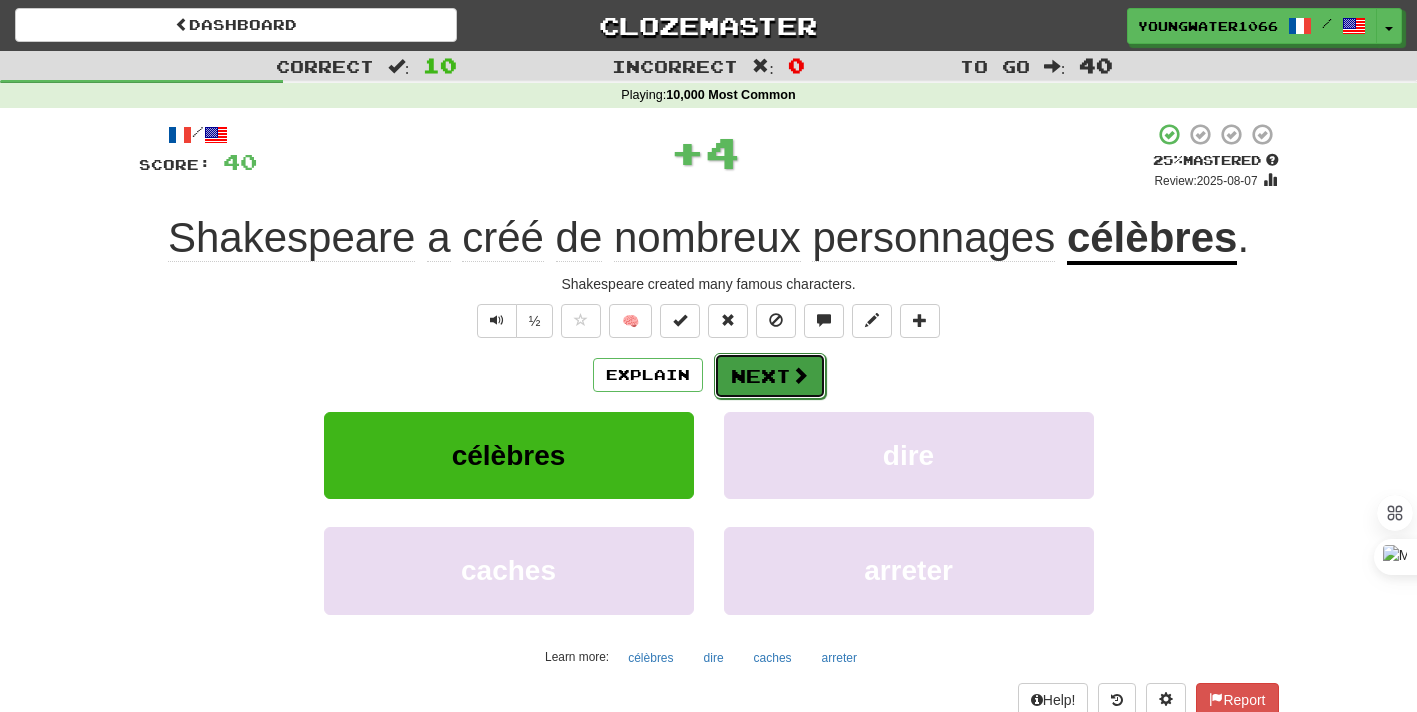 click on "Next" at bounding box center [770, 376] 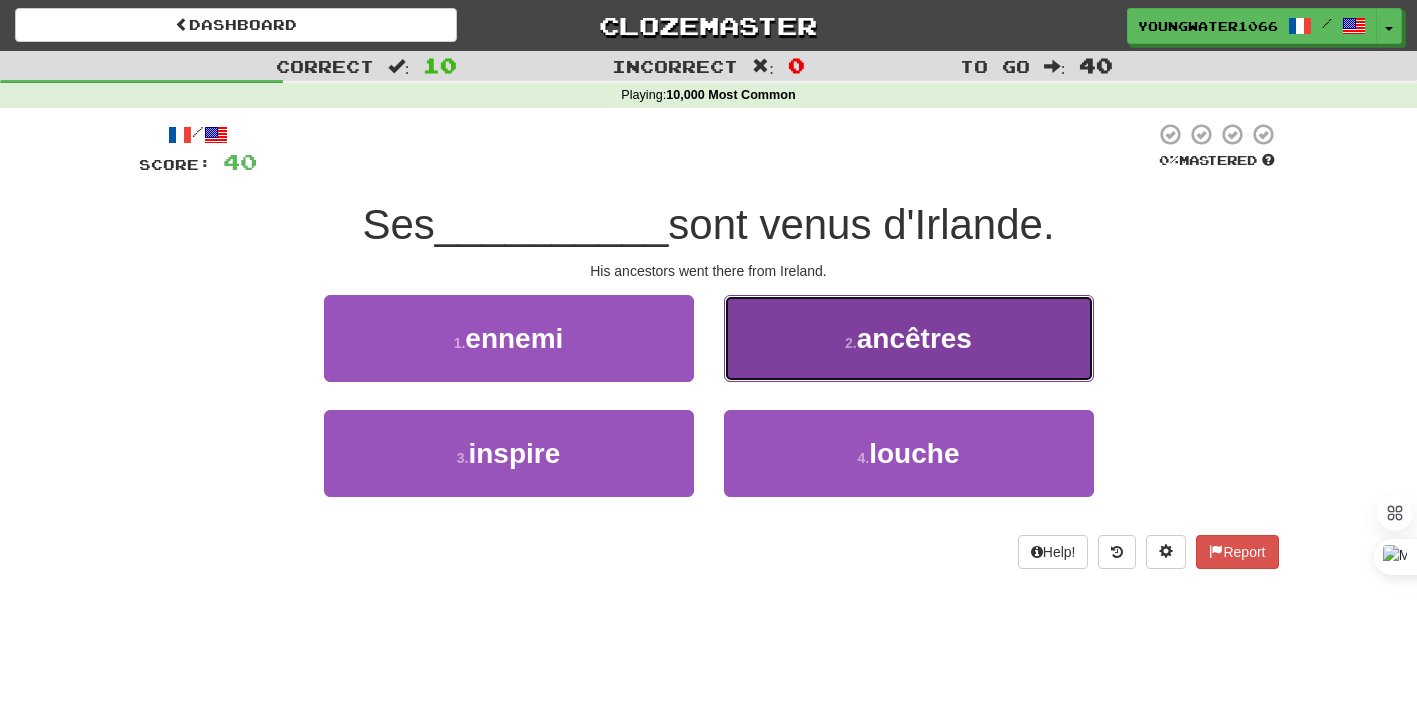 click on "2 .  ancêtres" at bounding box center (909, 338) 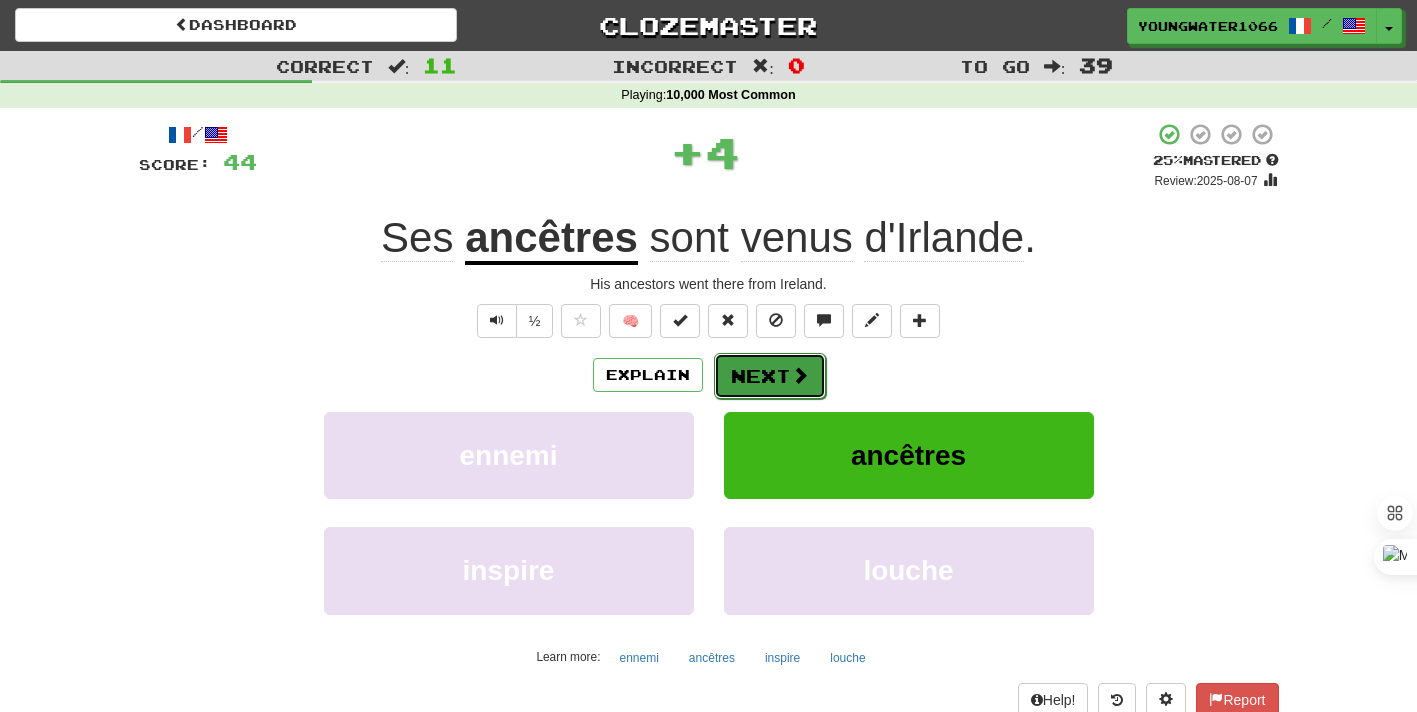 click on "Next" at bounding box center (770, 376) 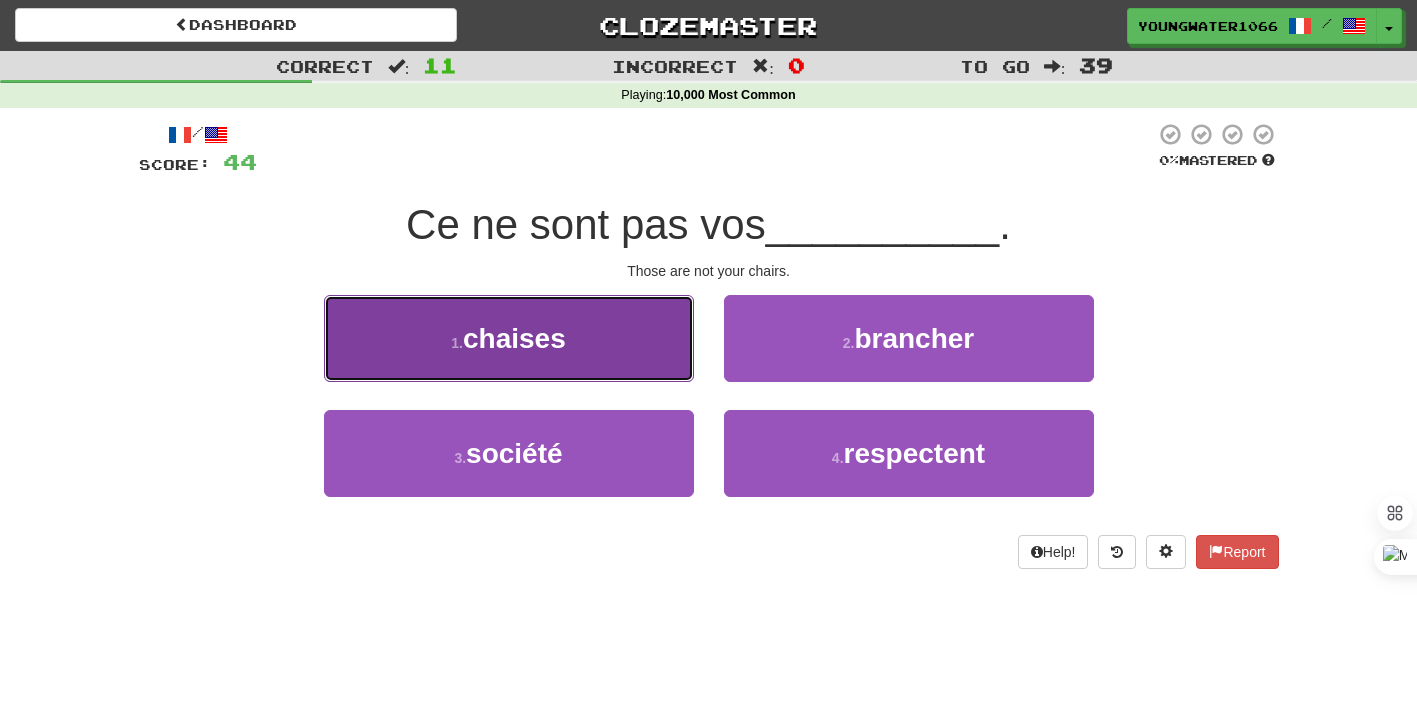 click on "1 .  chaises" at bounding box center (509, 338) 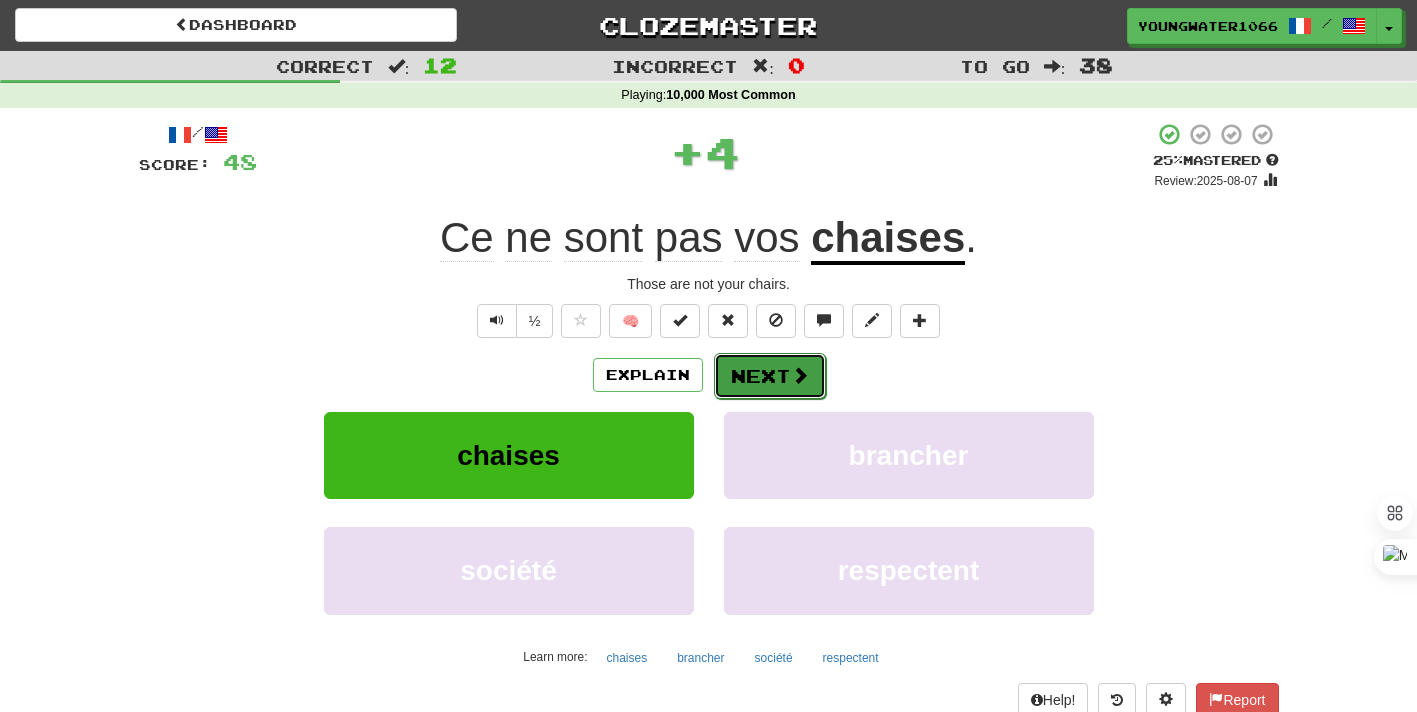 click at bounding box center (800, 375) 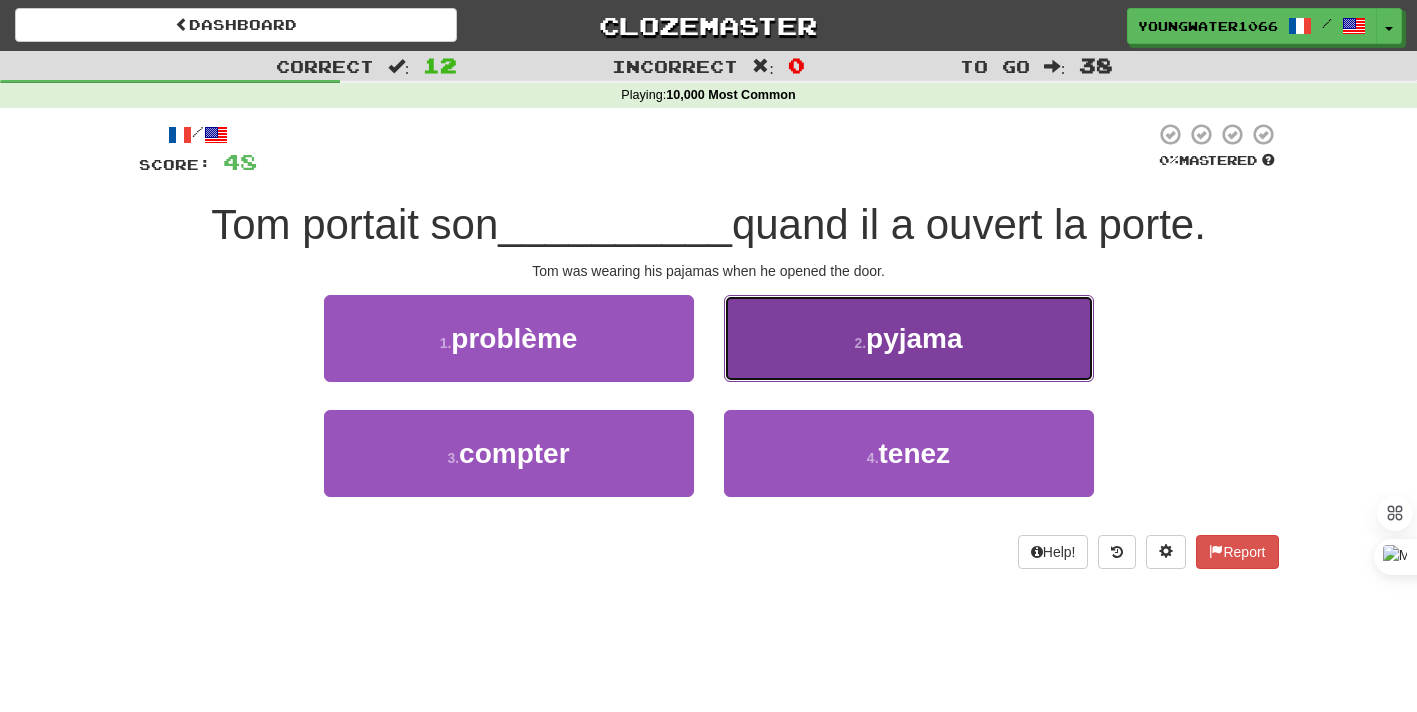 click on "2 .  pyjama" at bounding box center [909, 338] 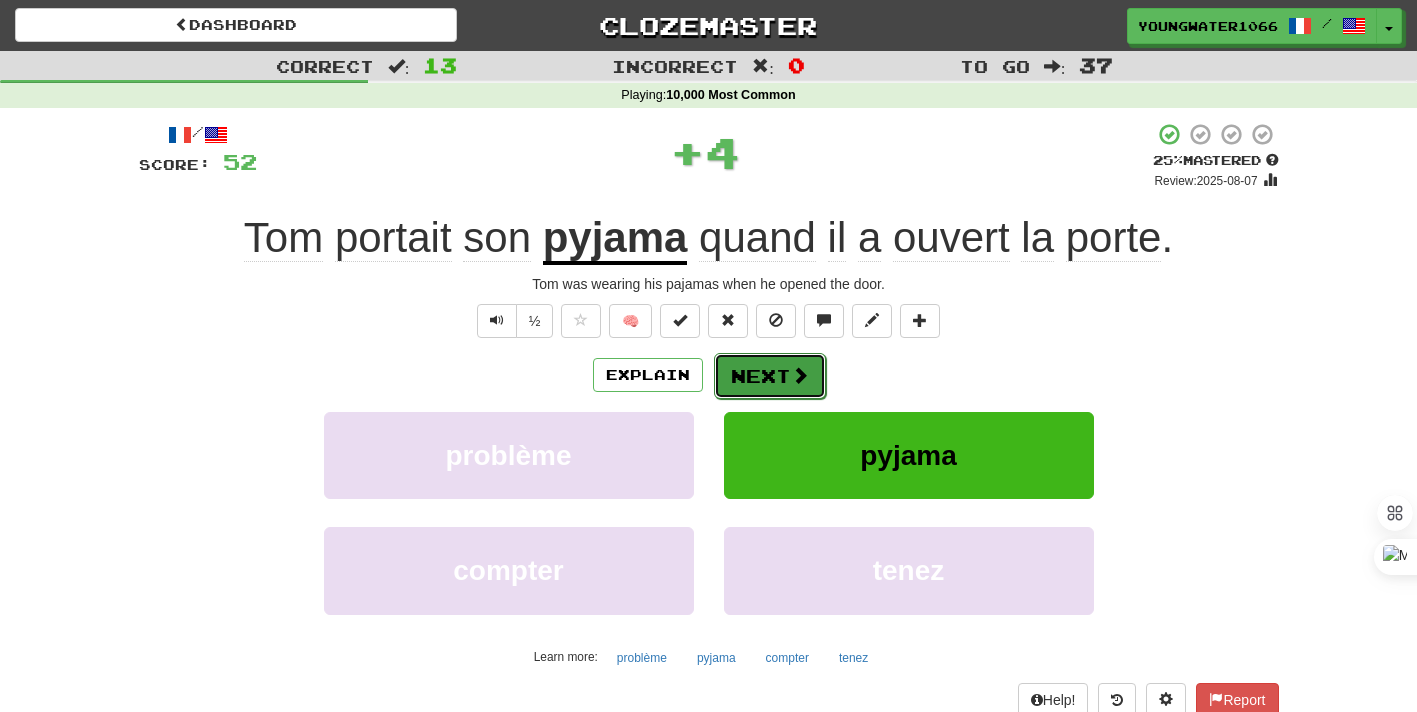 click on "Next" at bounding box center (770, 376) 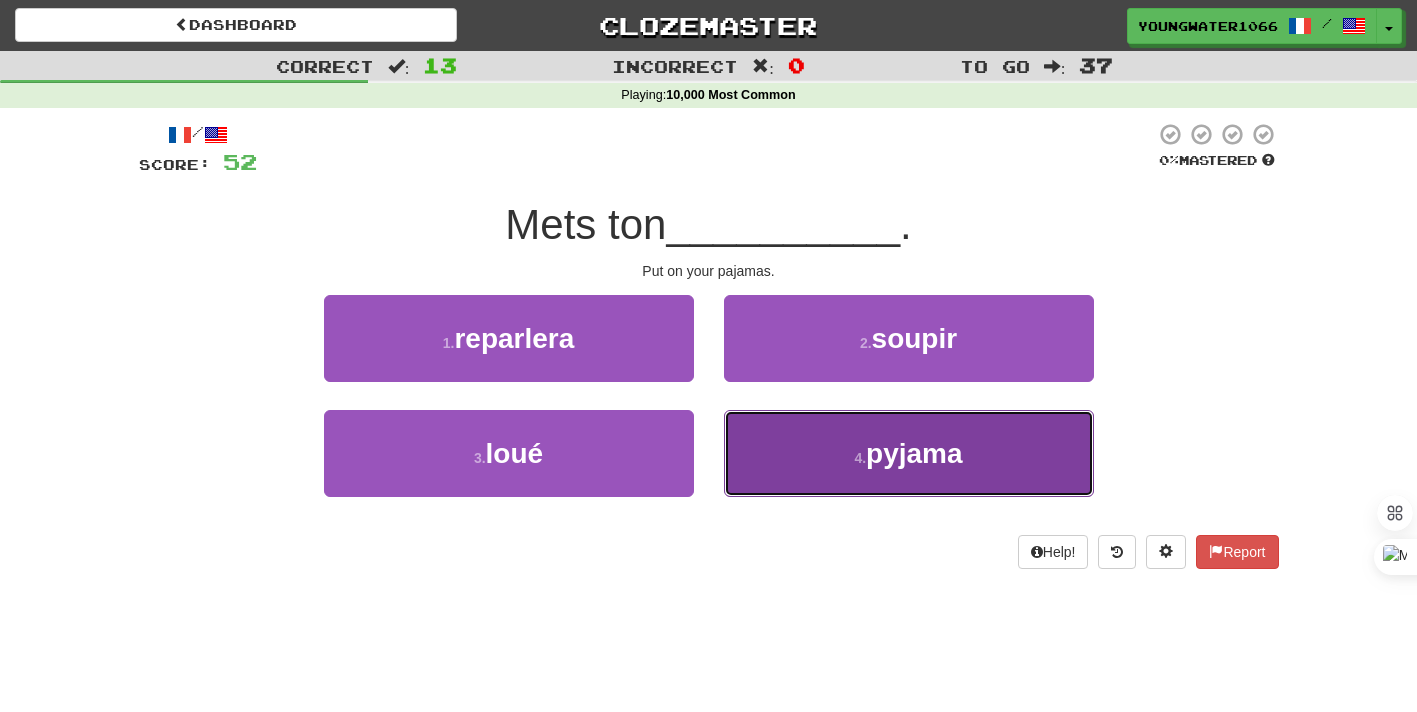click on "4 .  pyjama" at bounding box center [909, 453] 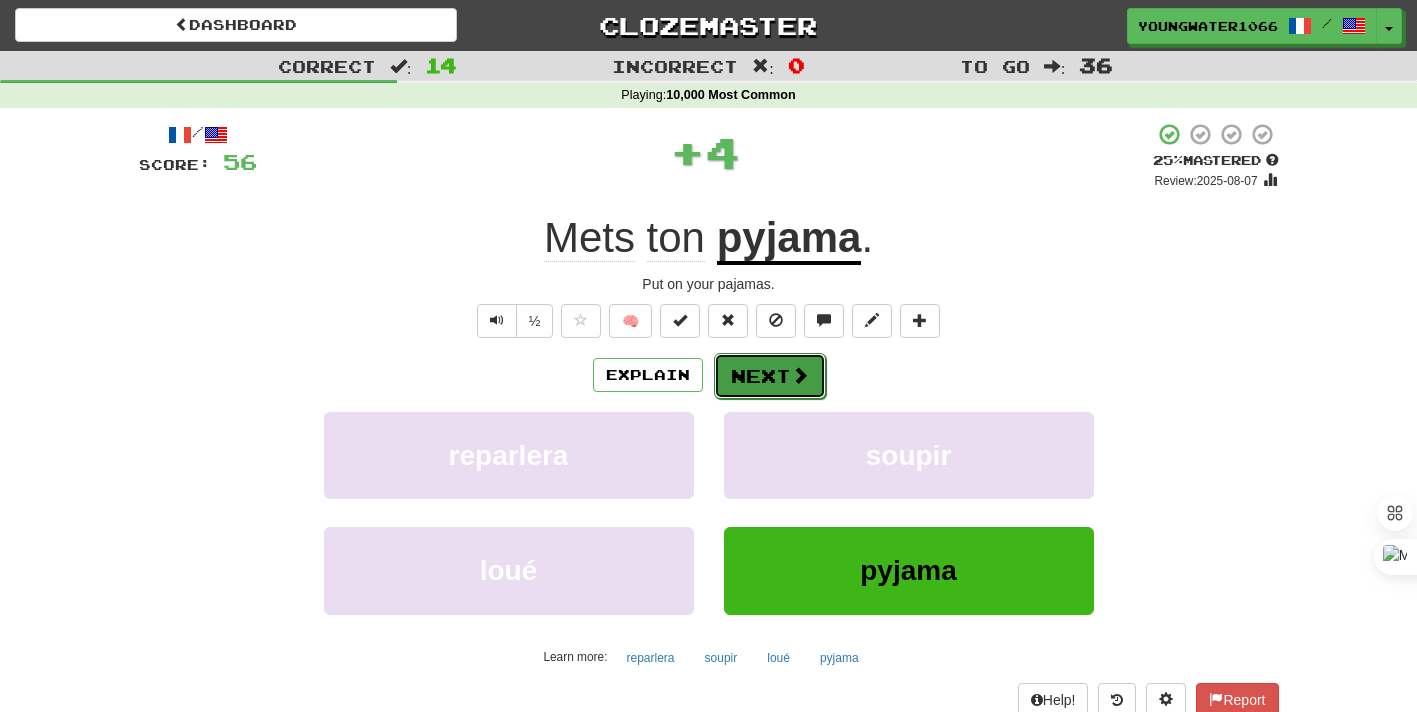 click on "Next" at bounding box center (770, 376) 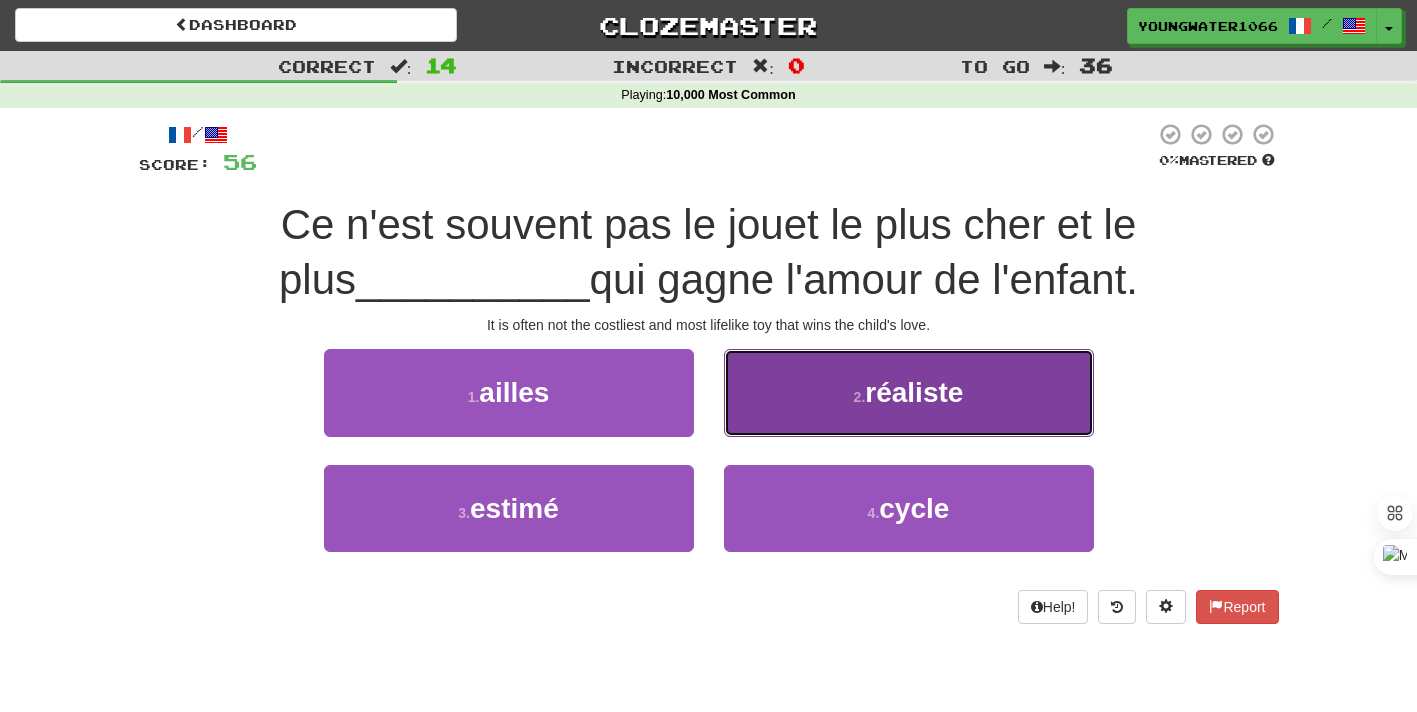 click on "2 .  réaliste" at bounding box center (909, 392) 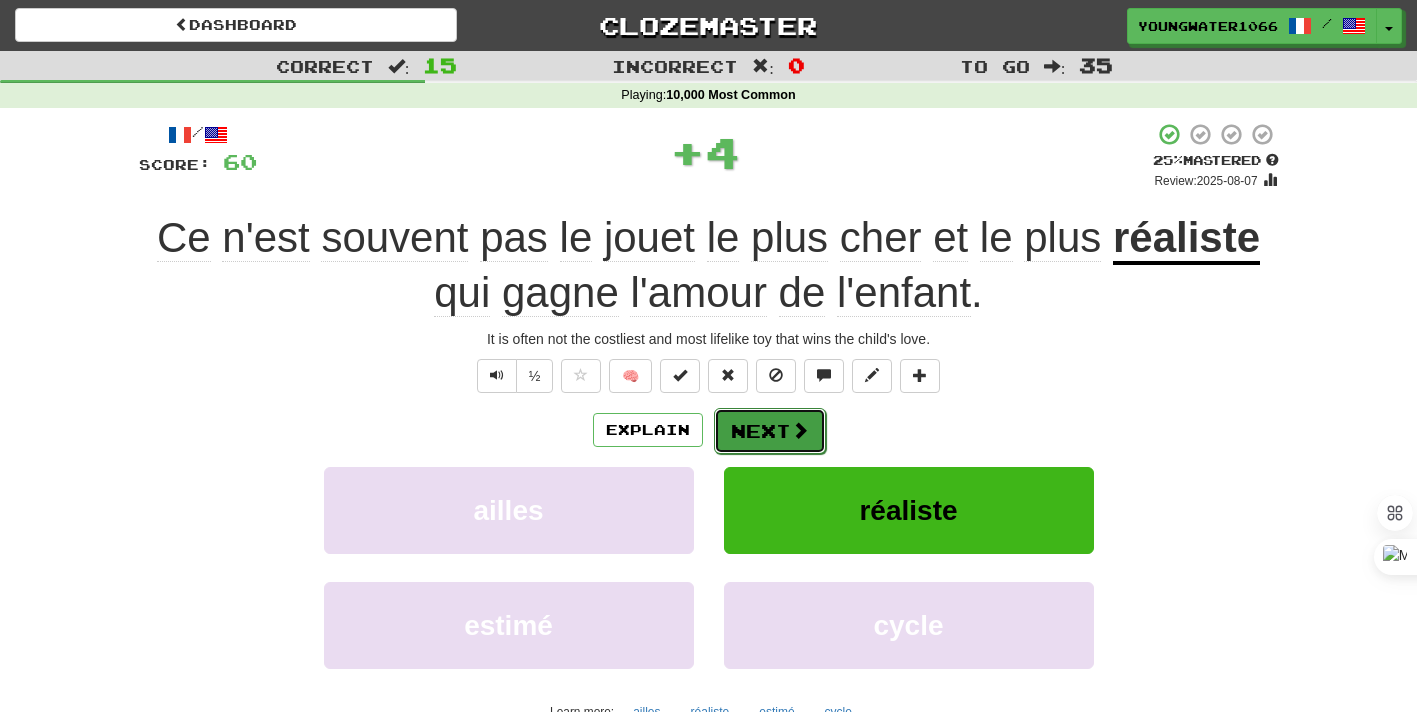 click on "Next" at bounding box center [770, 431] 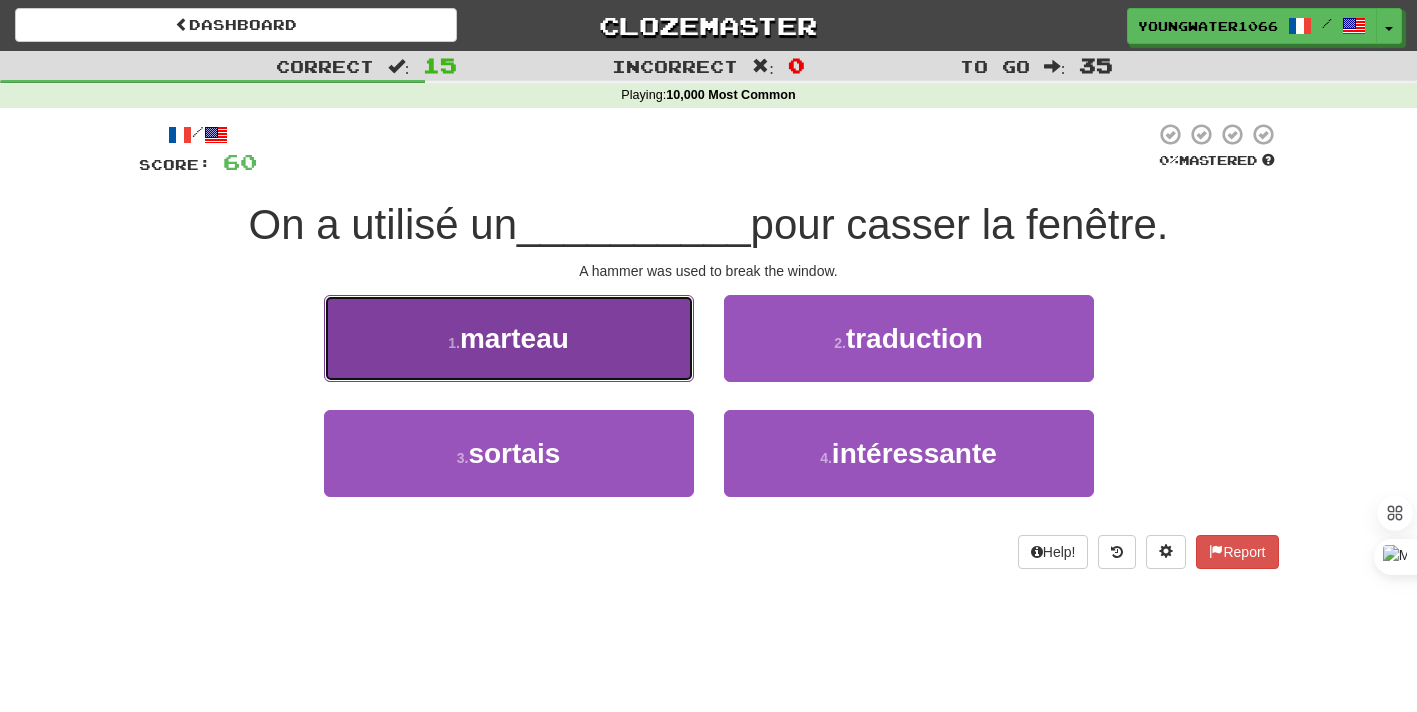 click on "1 .  marteau" at bounding box center (509, 338) 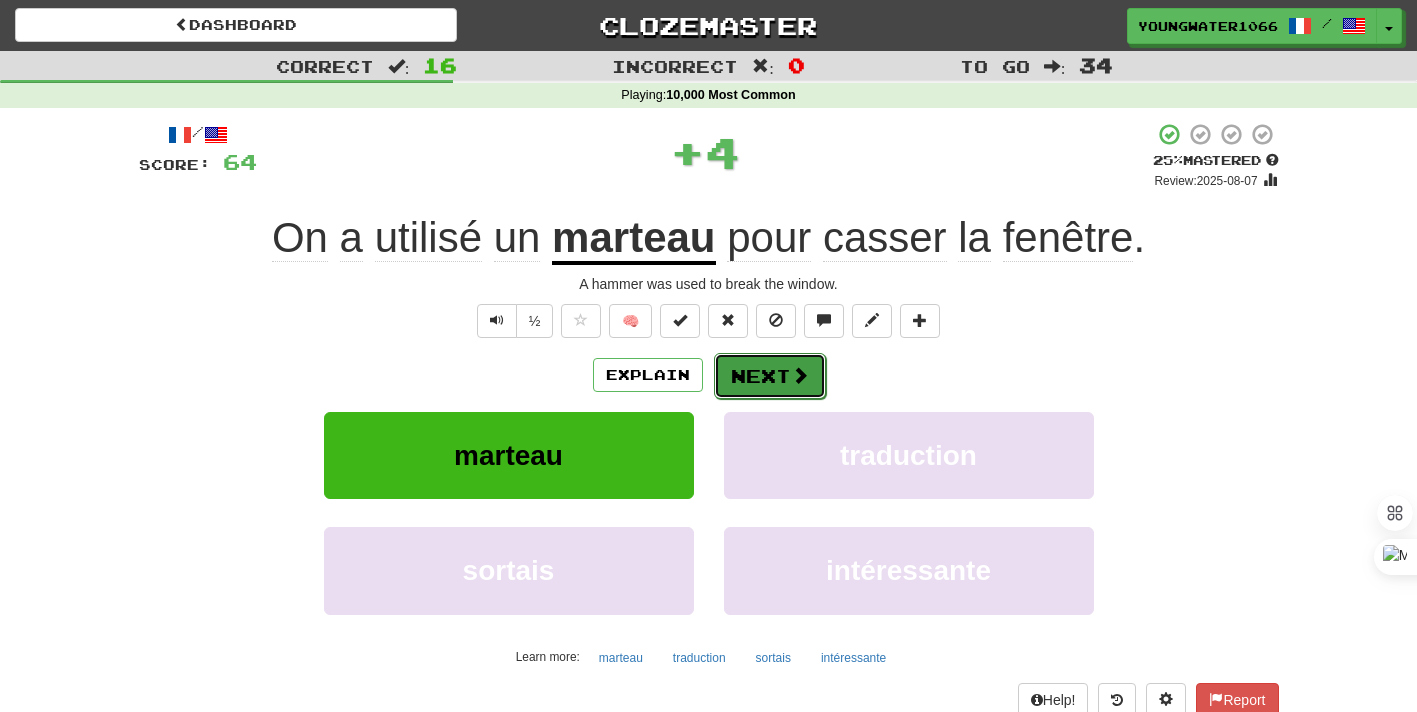 click on "Next" at bounding box center [770, 376] 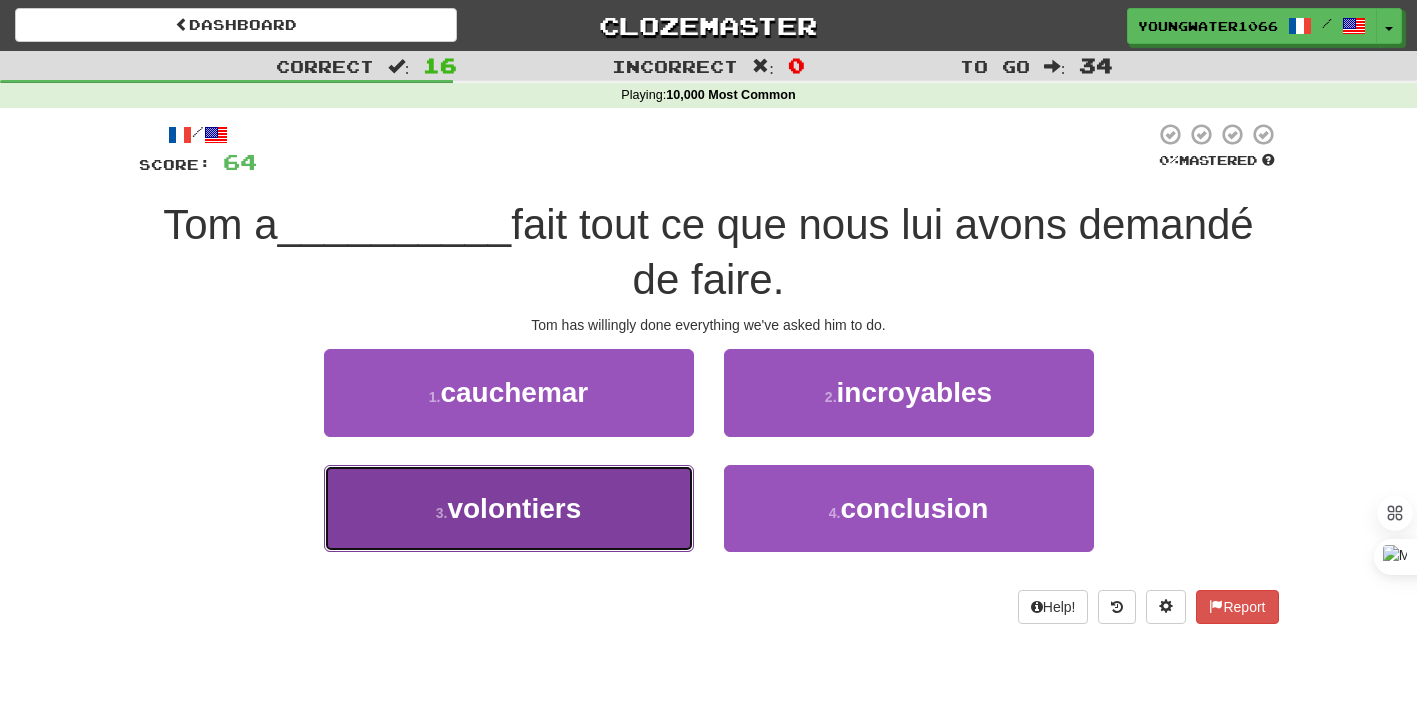 click on "3 .  volontiers" at bounding box center (509, 508) 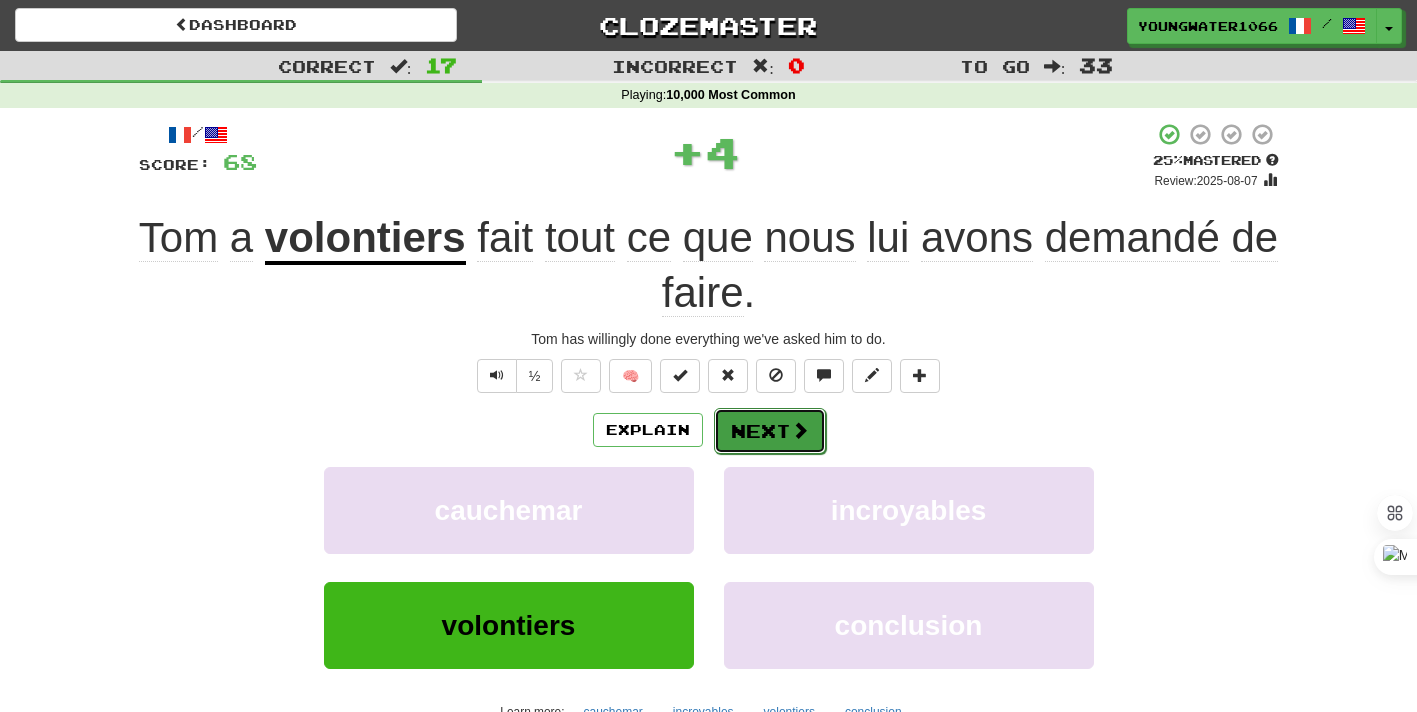 click on "Next" at bounding box center [770, 431] 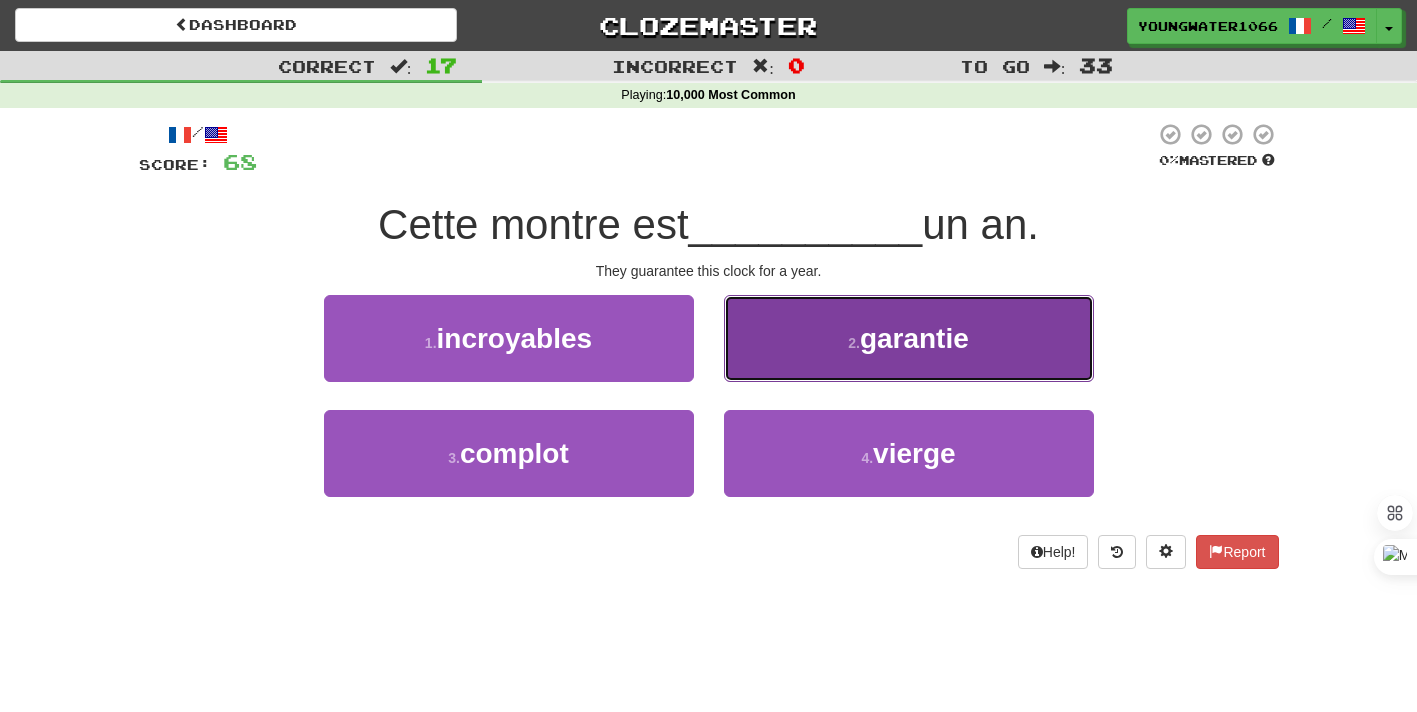 click on "2 ." at bounding box center (854, 343) 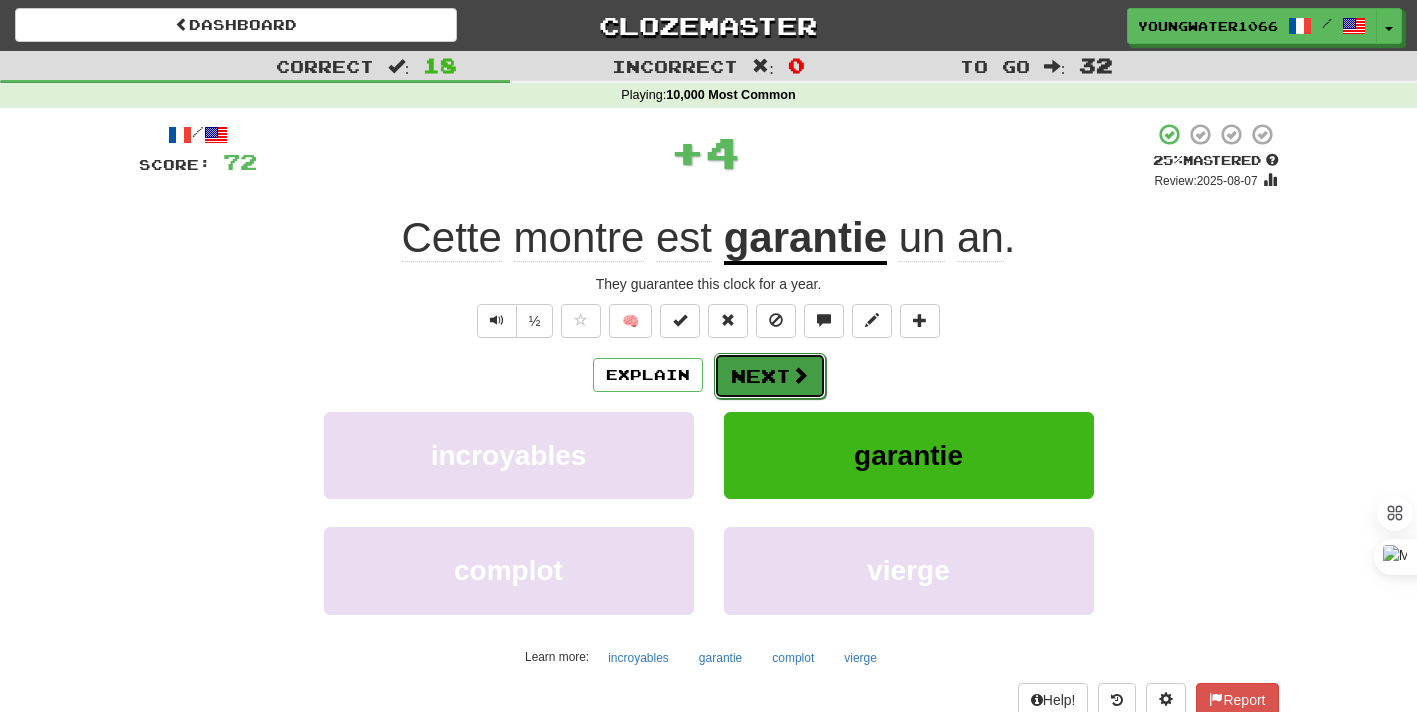 click at bounding box center [800, 375] 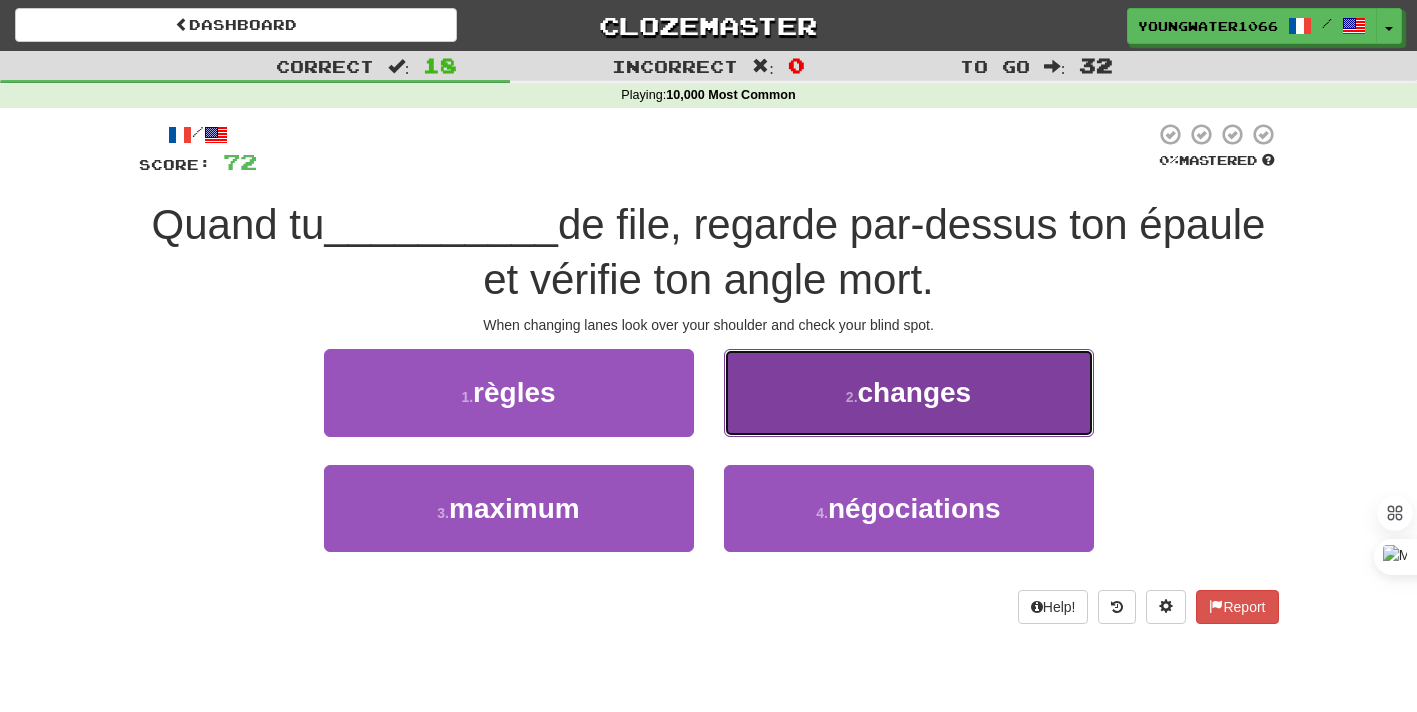 click on "2 .  changes" at bounding box center (909, 392) 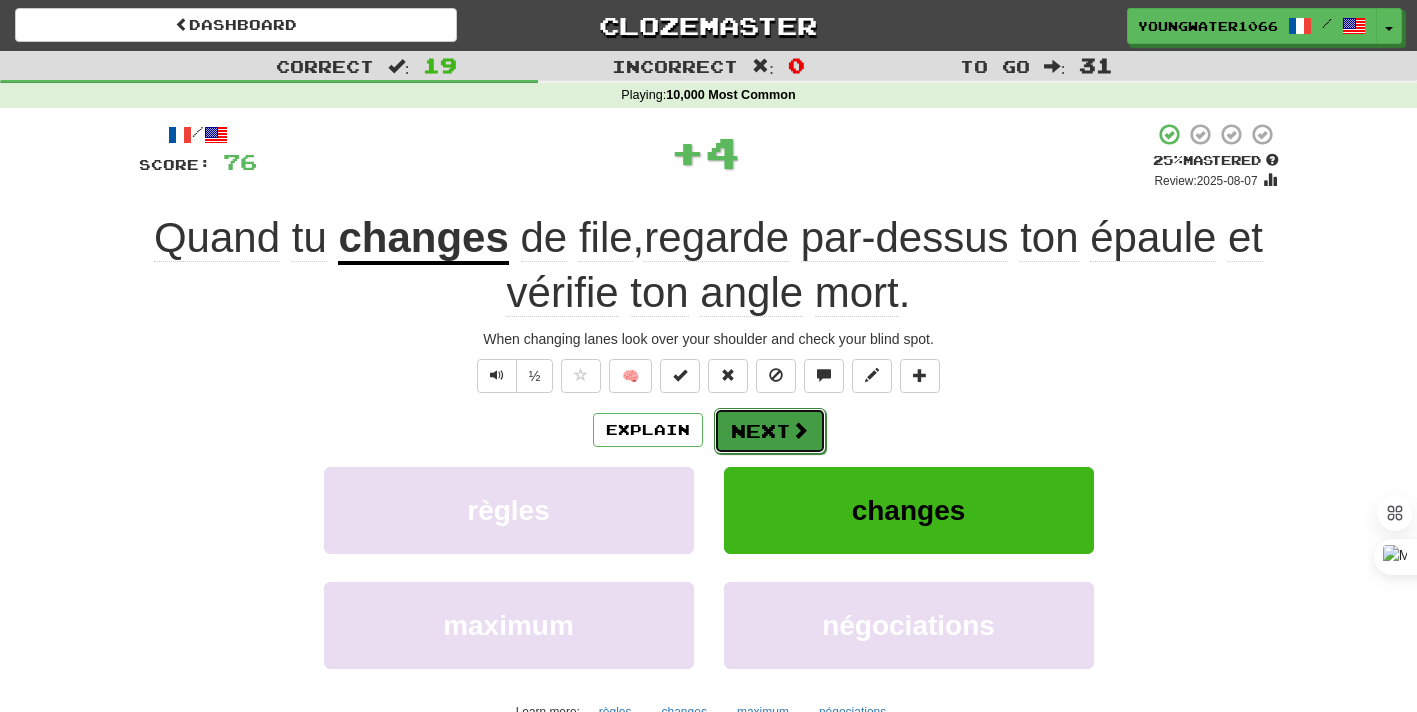 click on "Next" at bounding box center (770, 431) 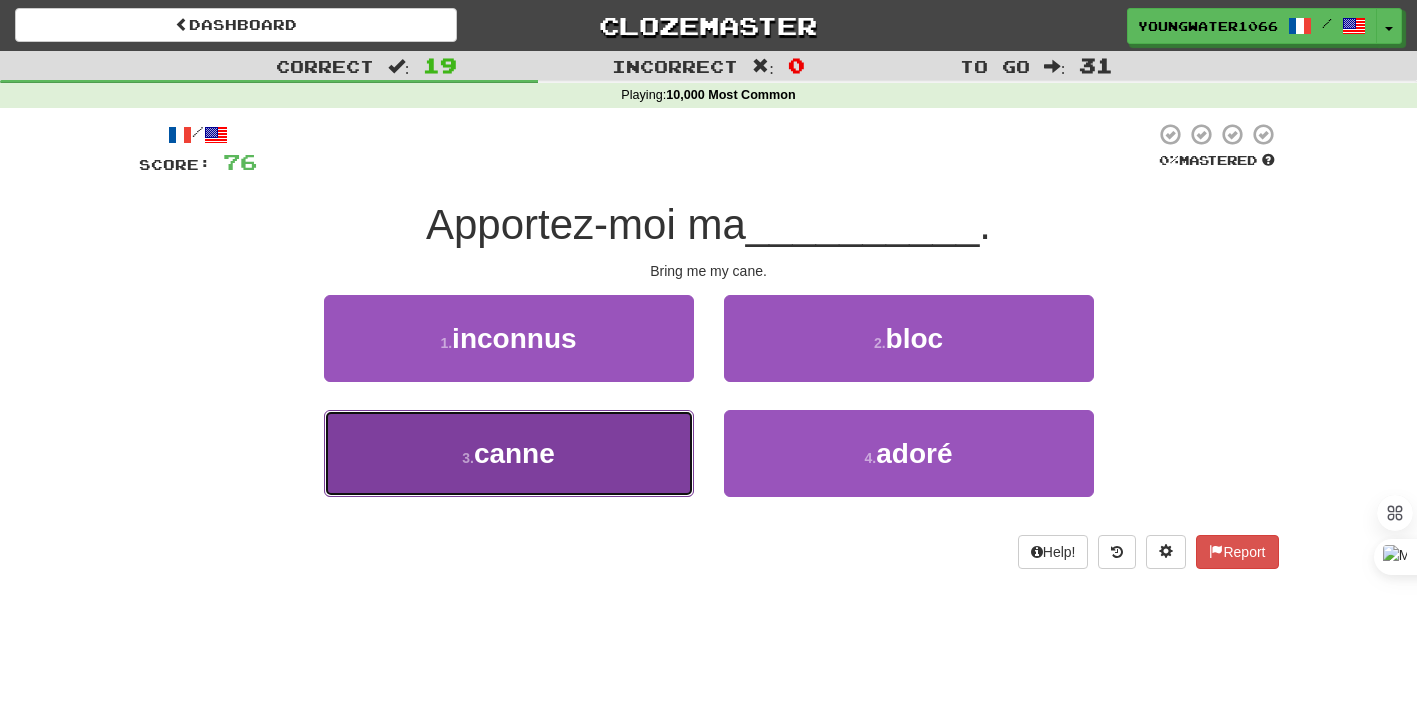click on "3 .  canne" at bounding box center [509, 453] 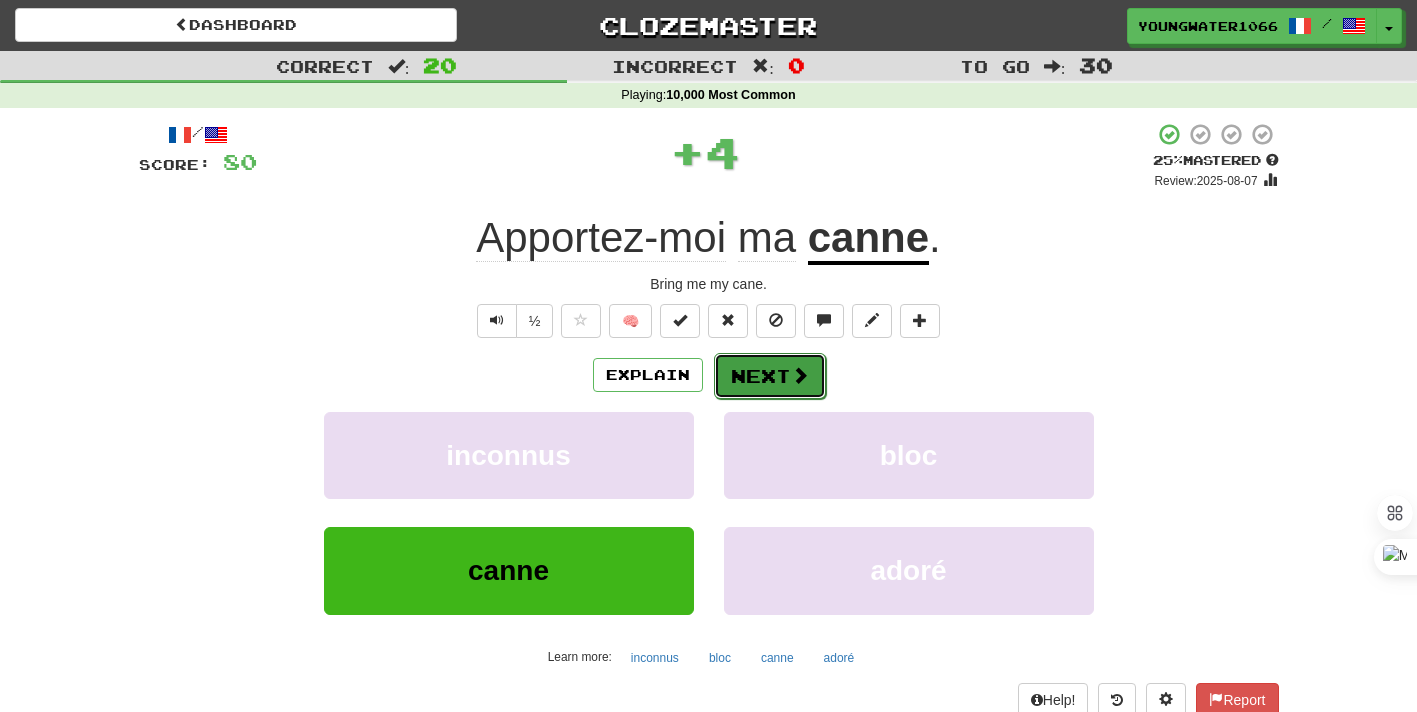 click at bounding box center (800, 375) 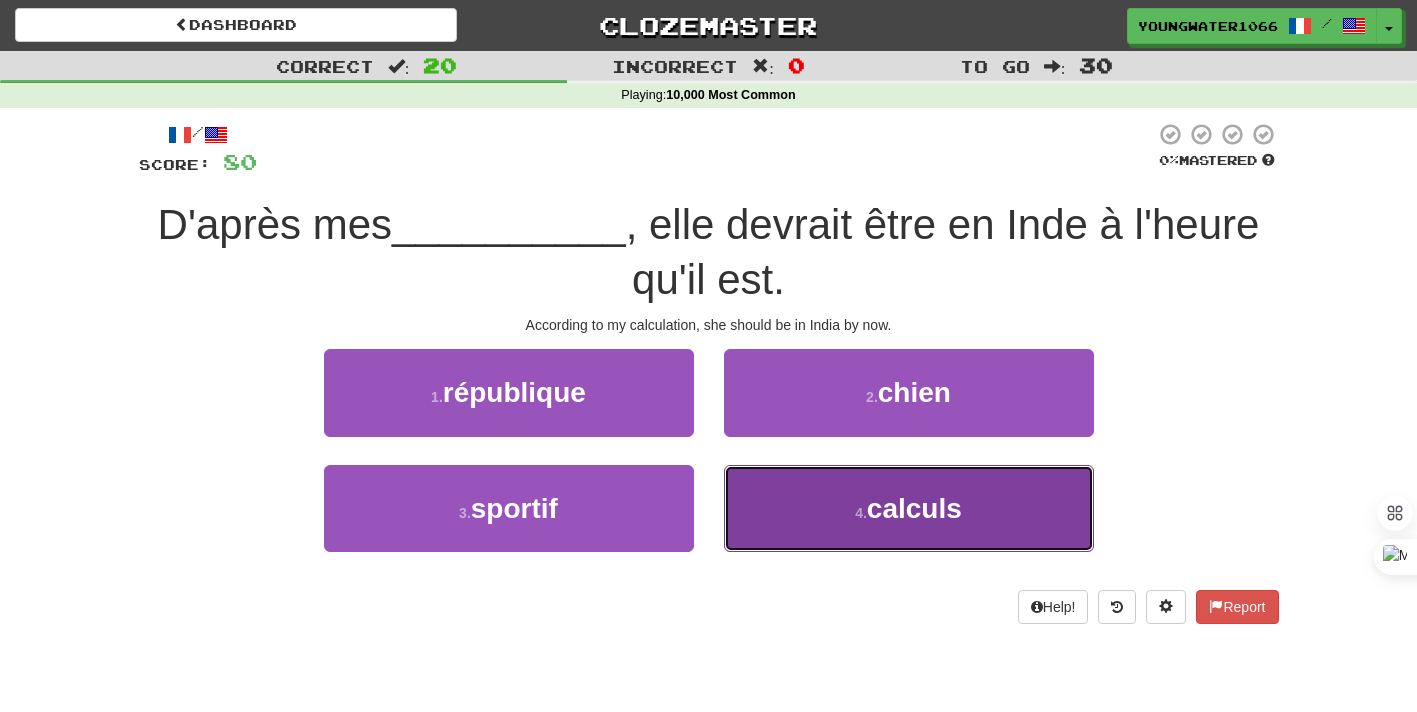click on "4 .  calculs" at bounding box center [909, 508] 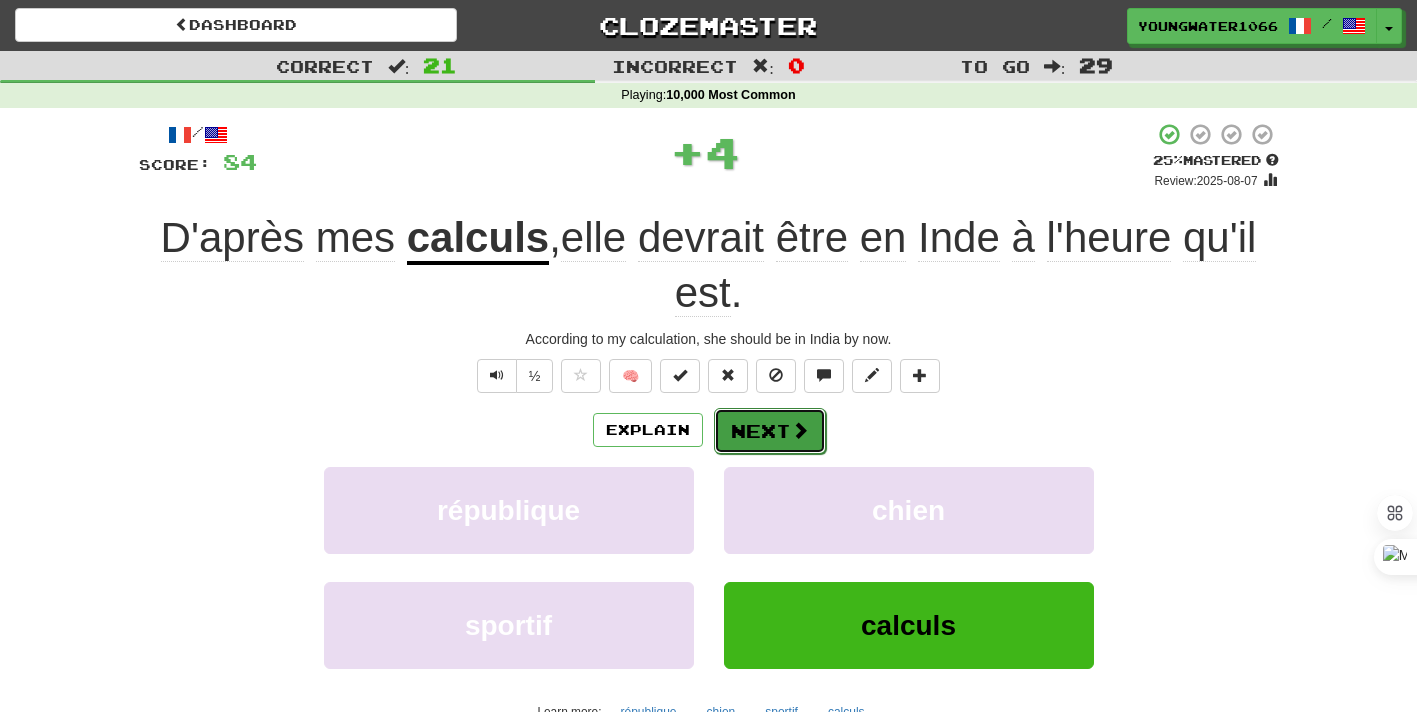 click on "Next" at bounding box center (770, 431) 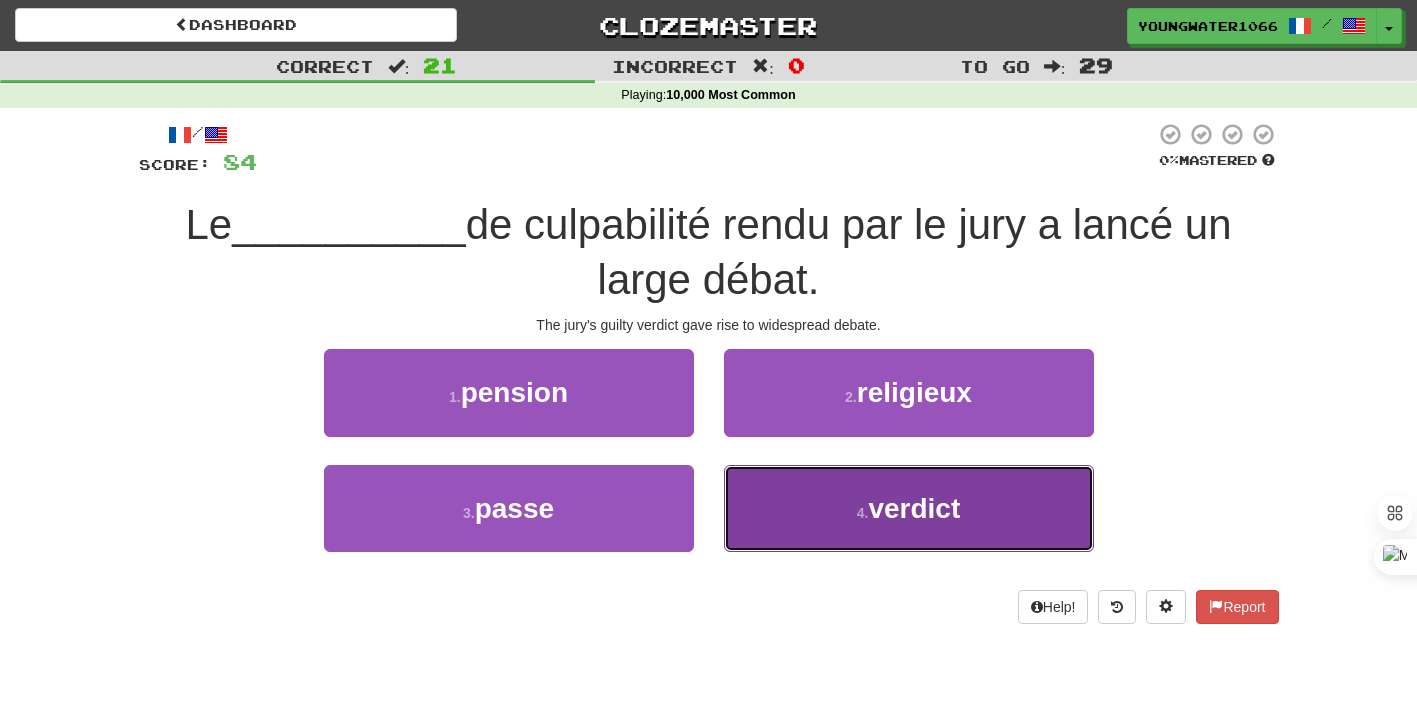 click on "4 .  verdict" at bounding box center (909, 508) 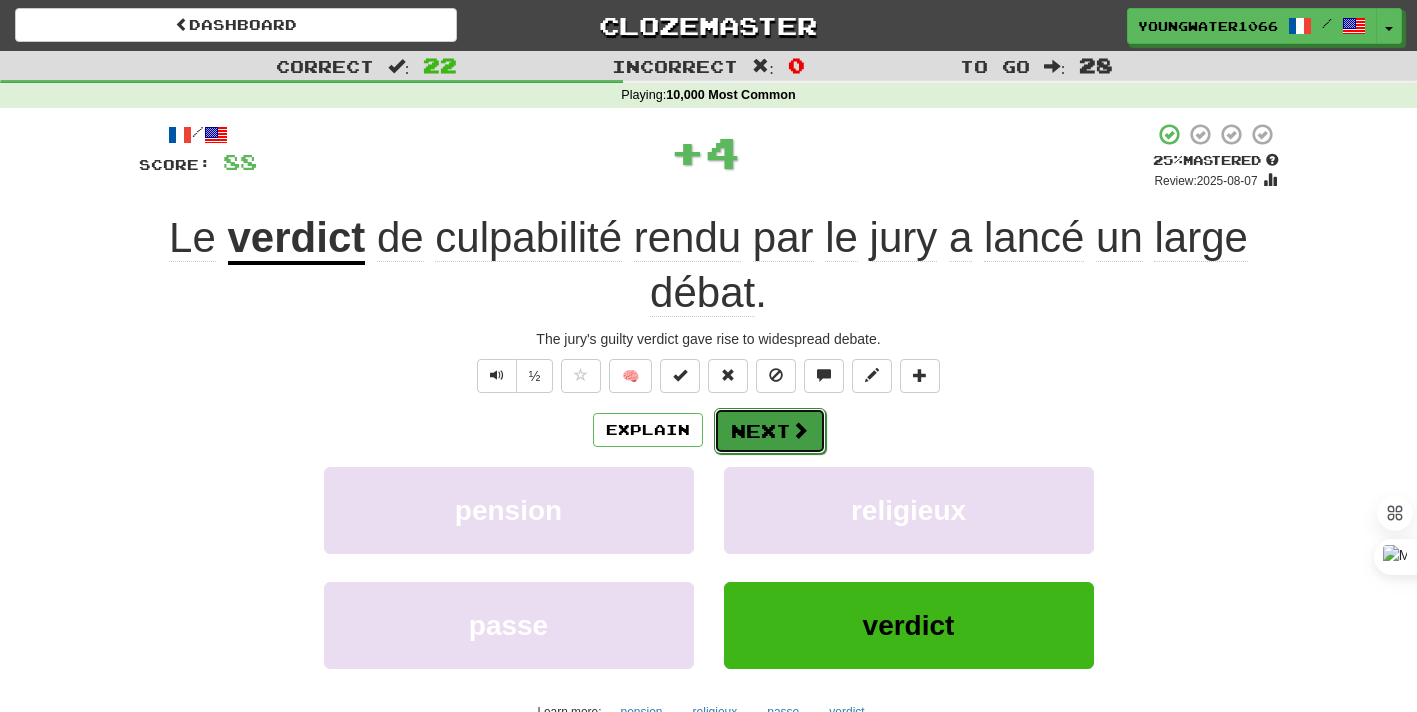 click on "Next" at bounding box center [770, 431] 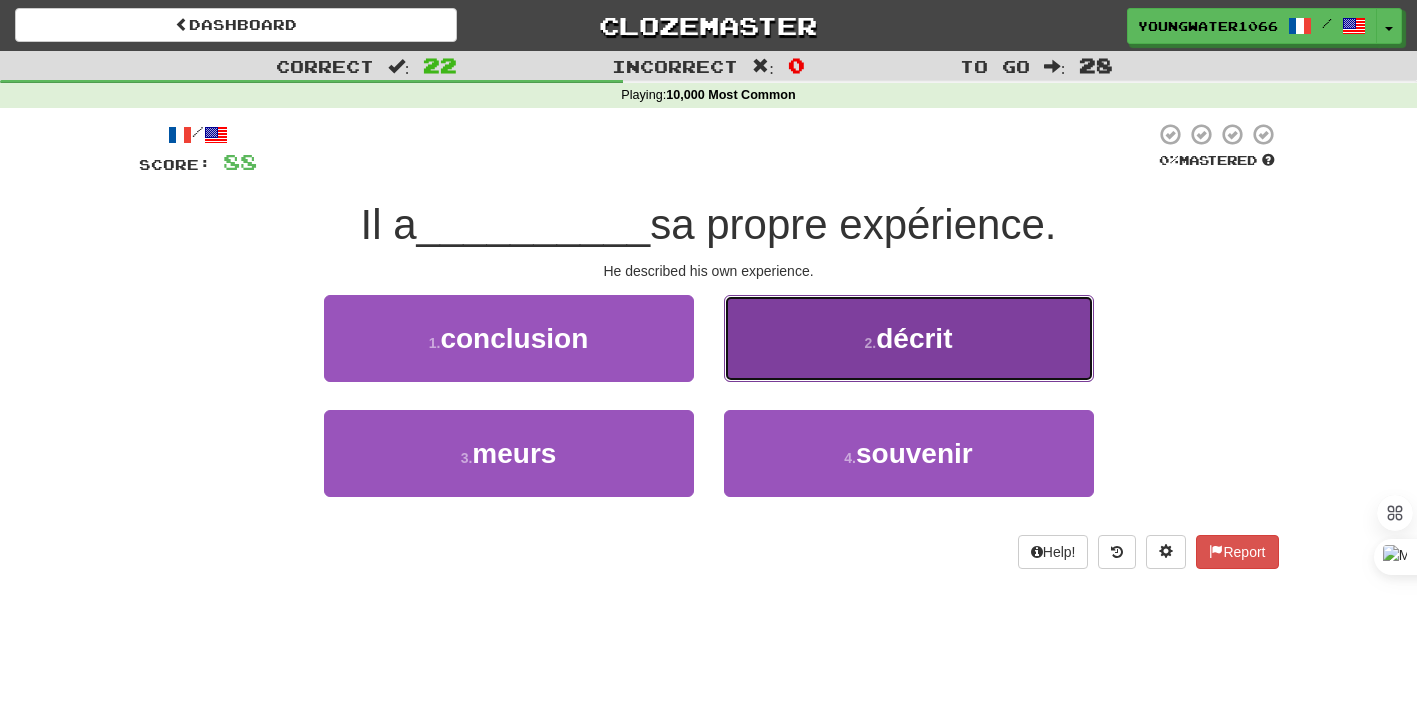 click on "2 .  décrit" at bounding box center [909, 338] 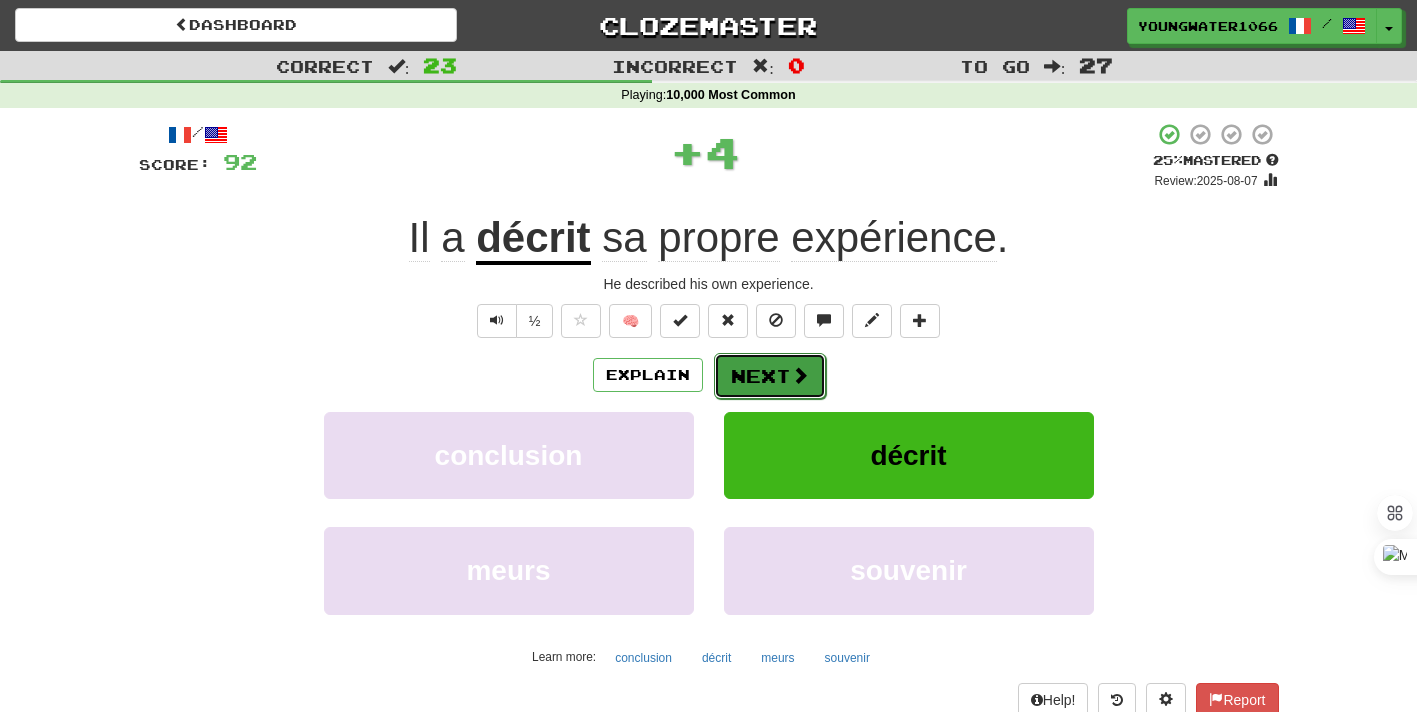 click on "Next" at bounding box center [770, 376] 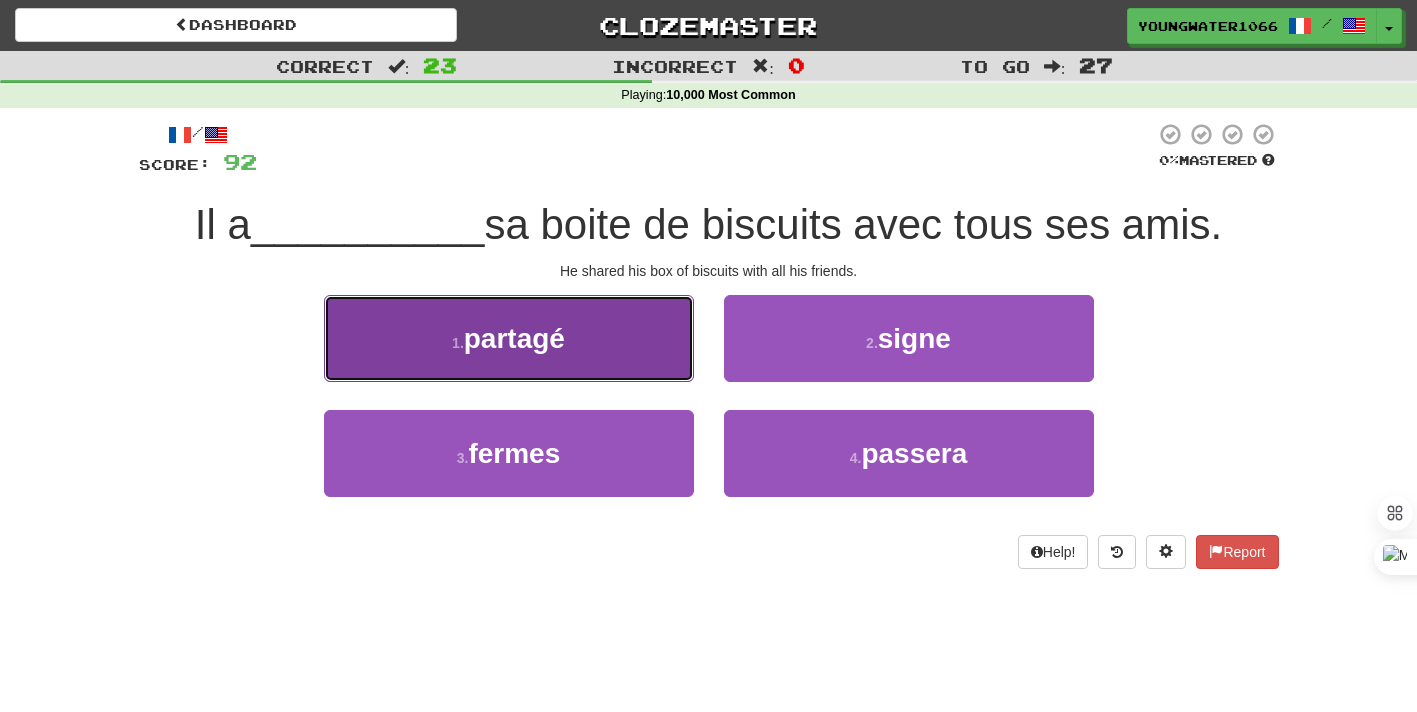 click on "1 .  partagé" at bounding box center (509, 338) 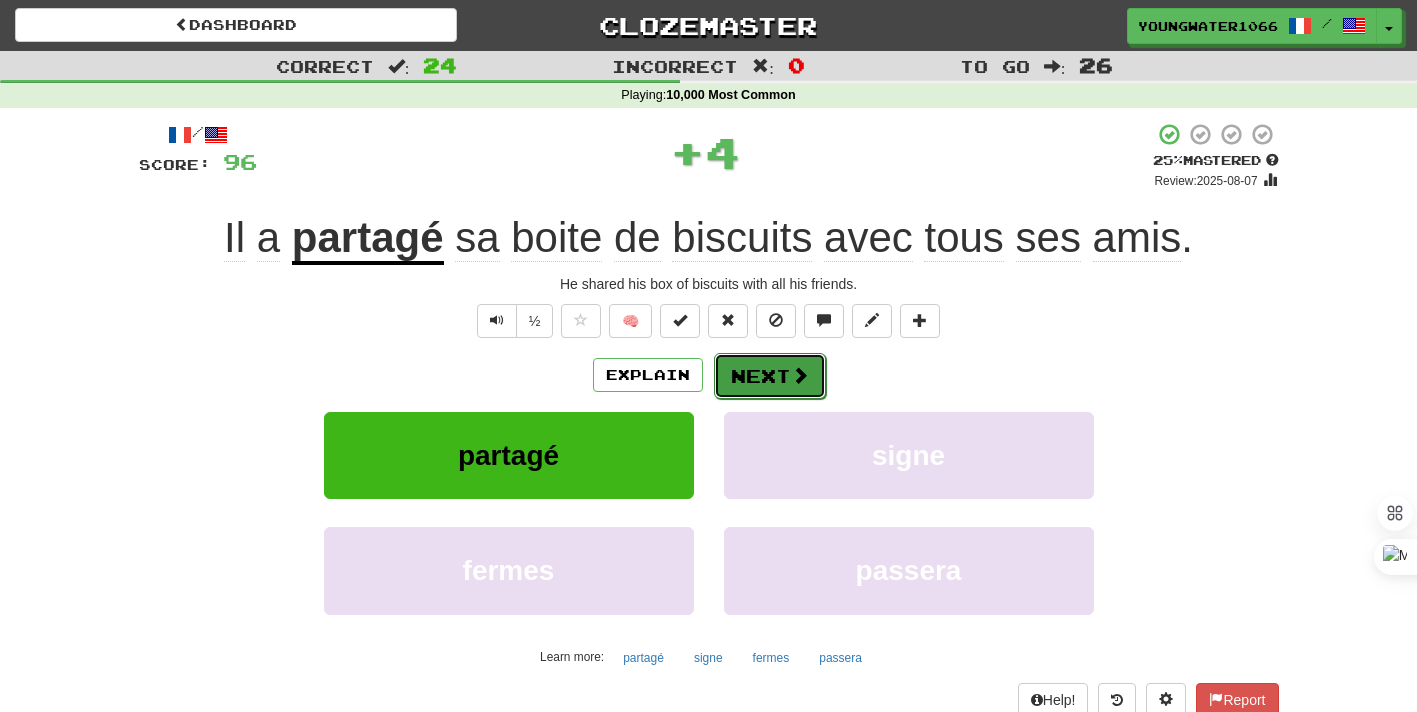 click on "Next" at bounding box center [770, 376] 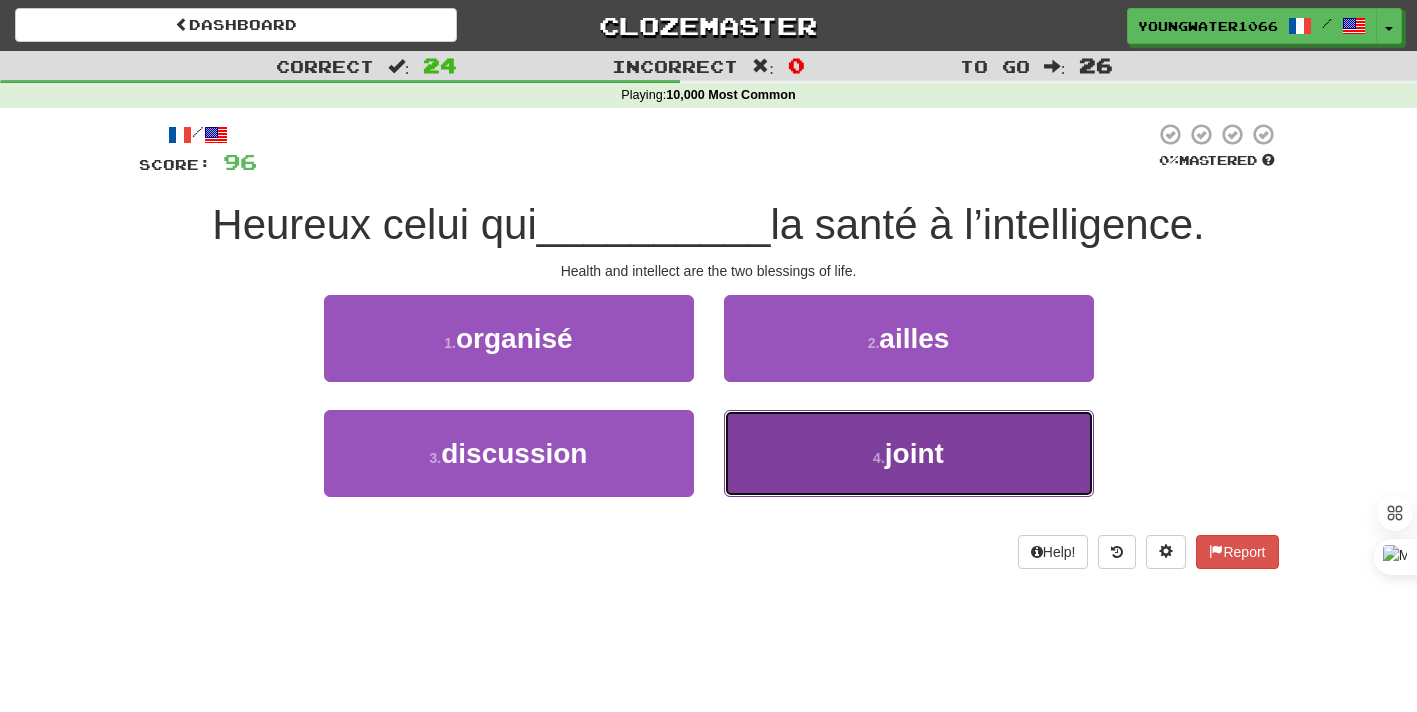 click on "4 .  joint" at bounding box center [909, 453] 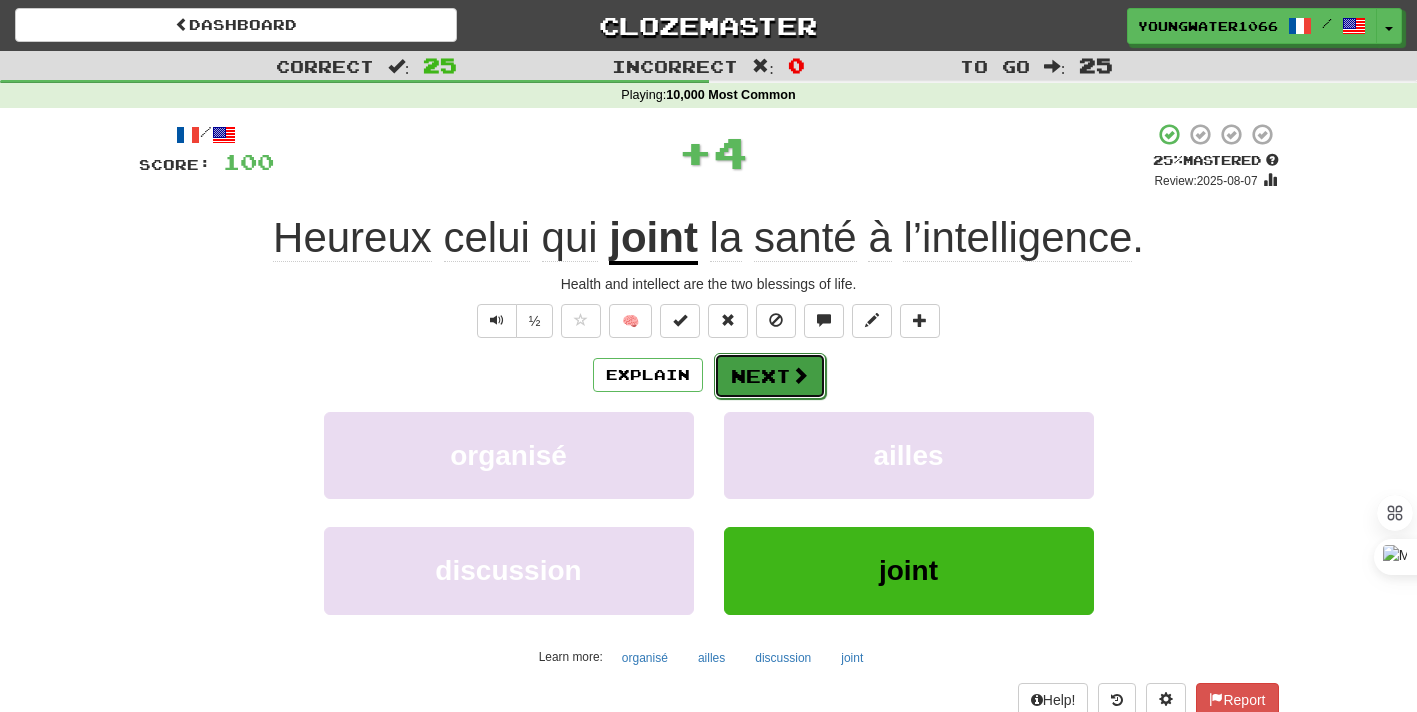 click on "Next" at bounding box center (770, 376) 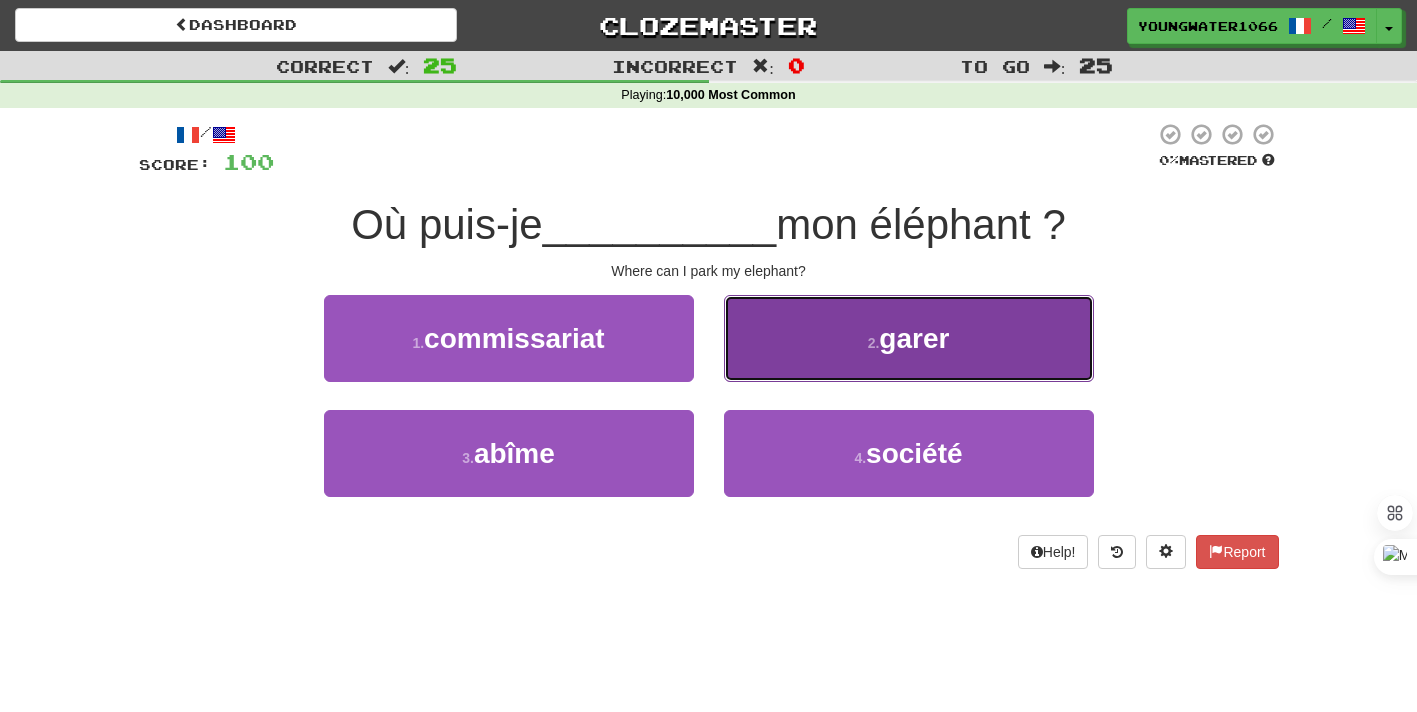 click on "2 .  garer" at bounding box center [909, 338] 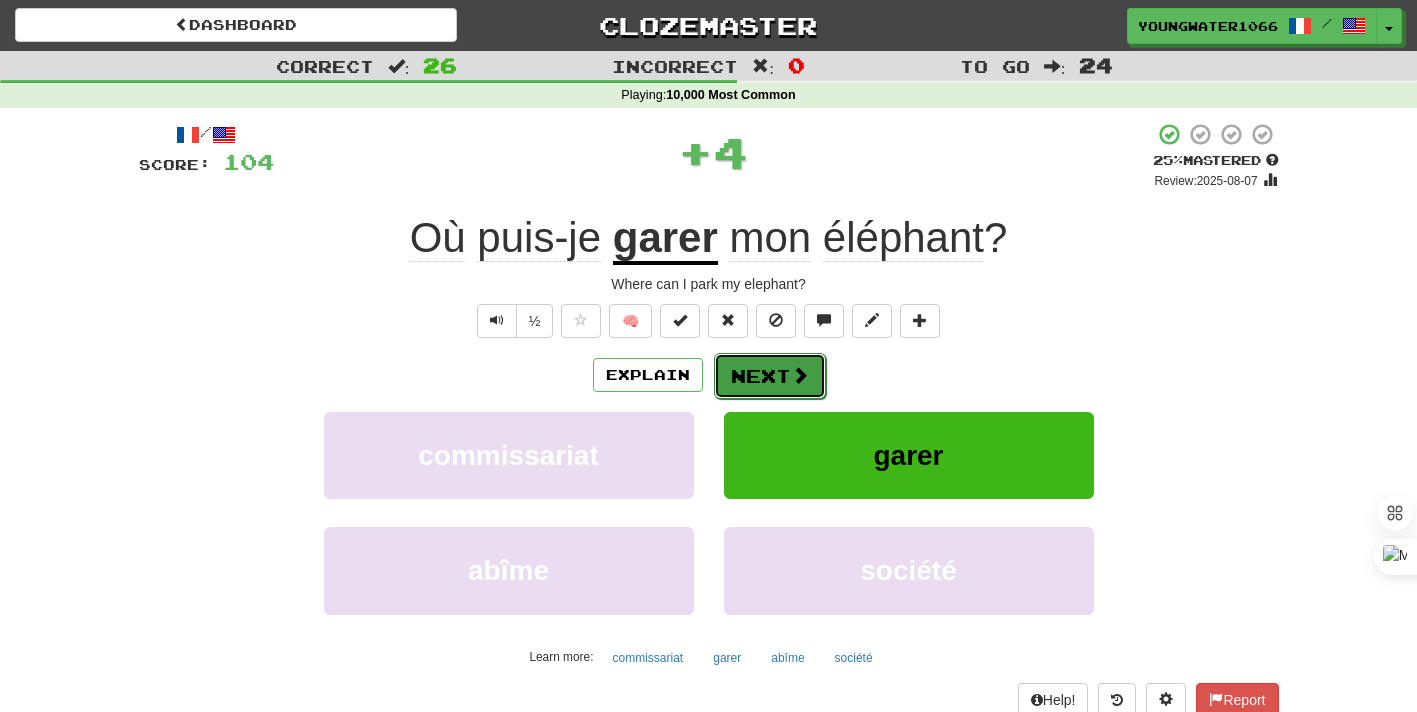 click on "Next" at bounding box center (770, 376) 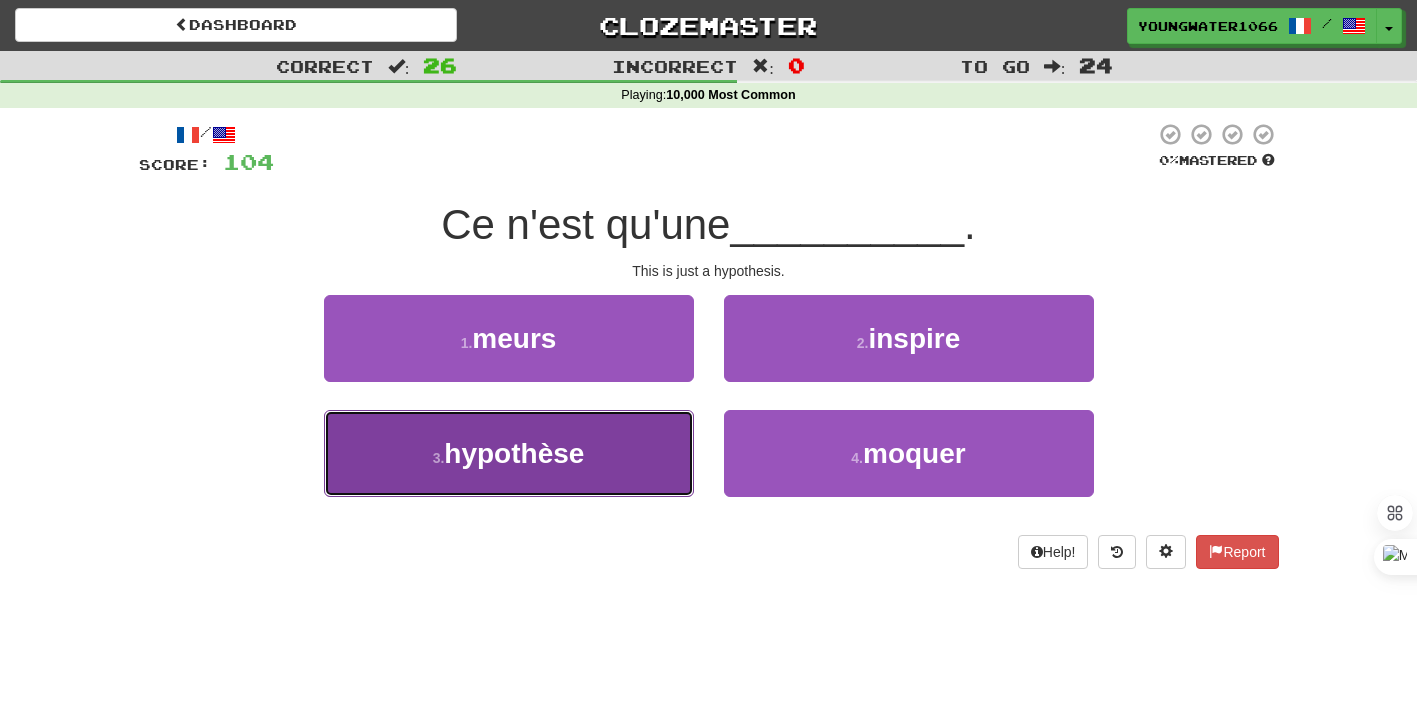 click on "3 .  hypothèse" at bounding box center [509, 453] 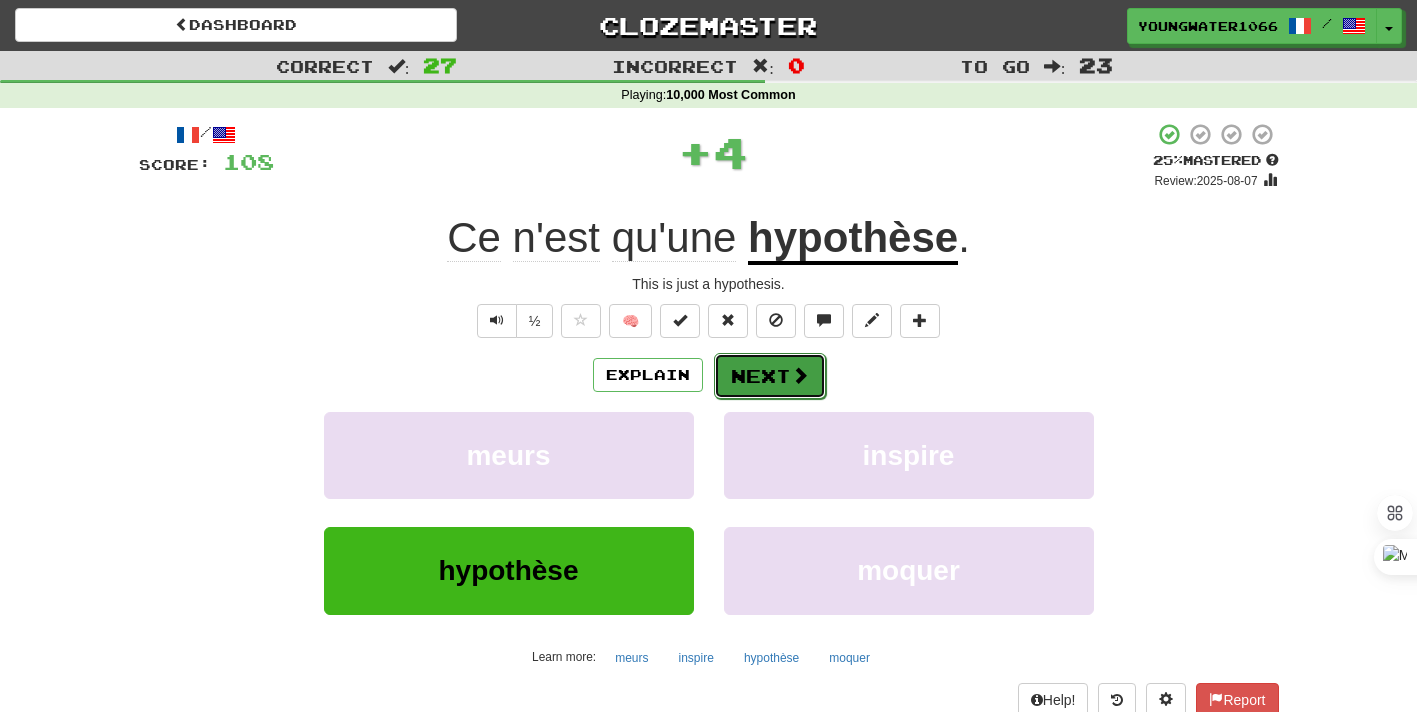 click on "Next" at bounding box center (770, 376) 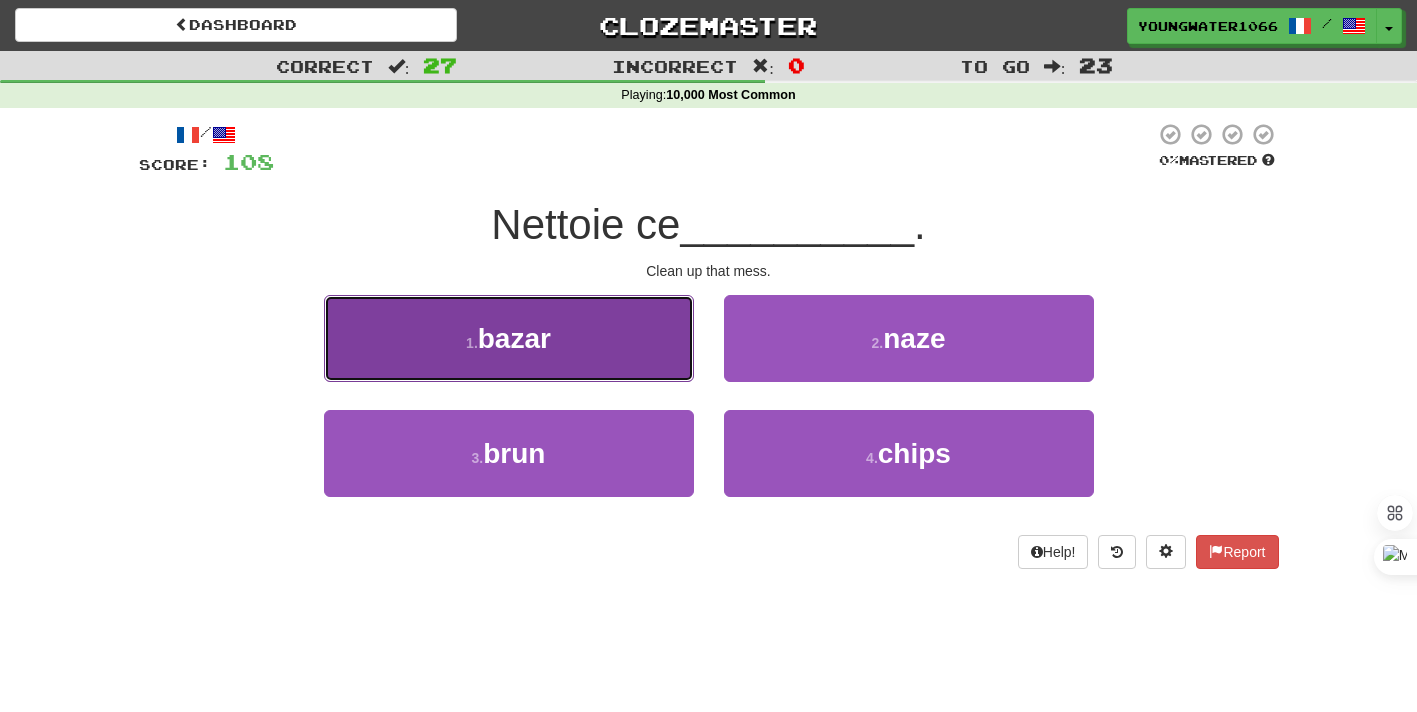 click on "1 .  bazar" at bounding box center (509, 338) 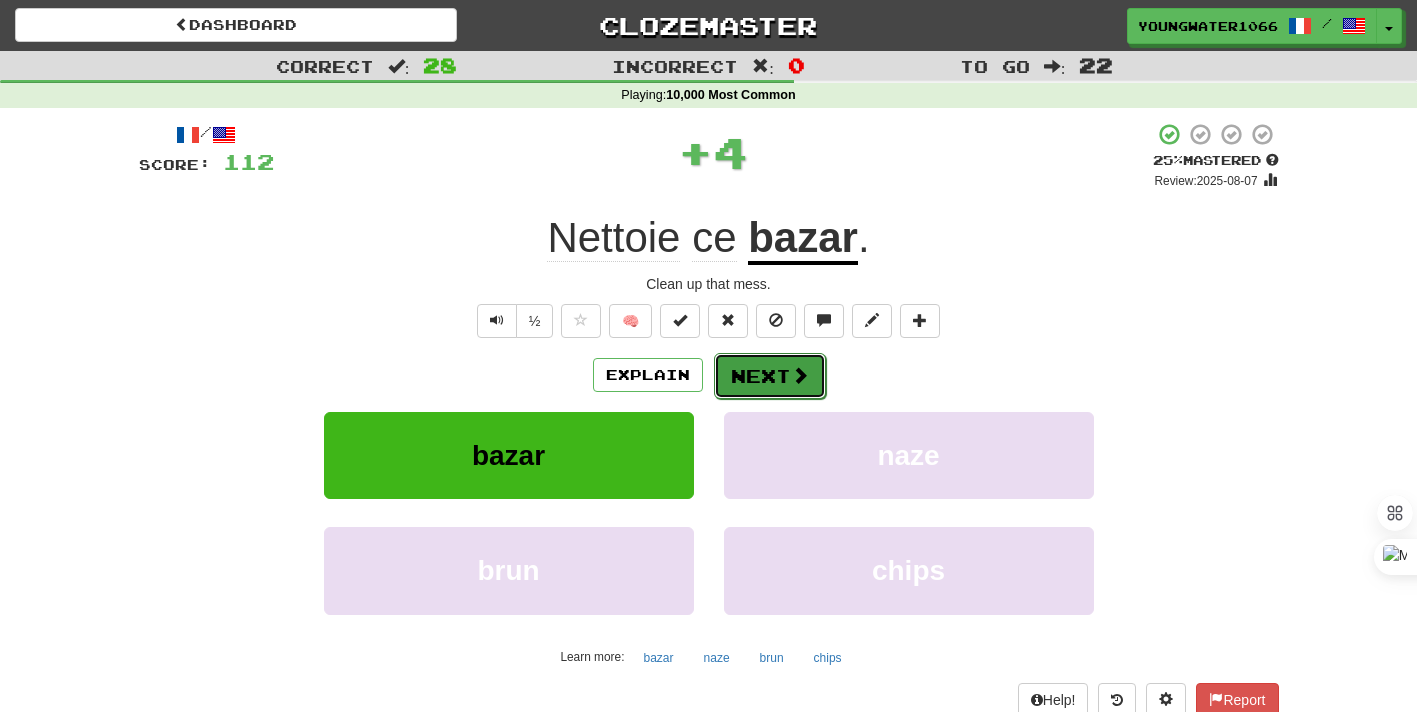 click at bounding box center (800, 375) 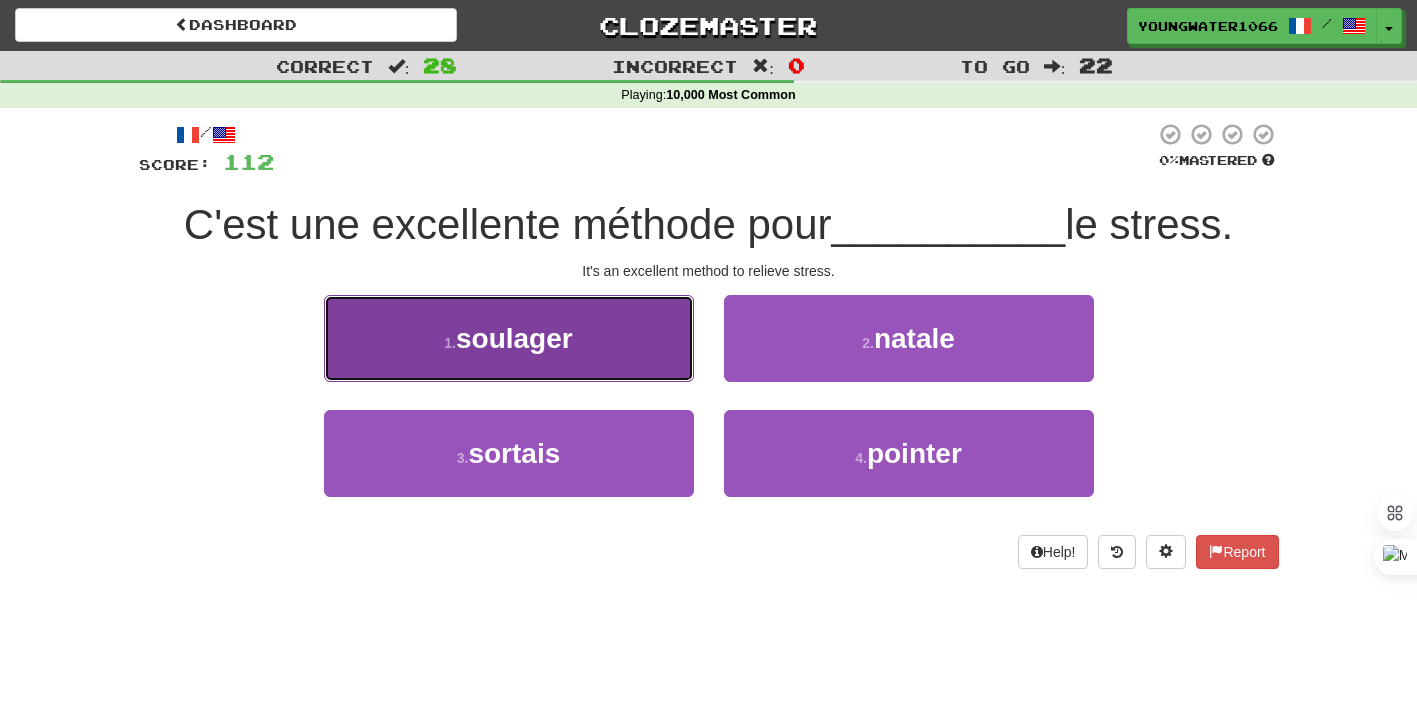 click on "1 .  soulager" at bounding box center (509, 338) 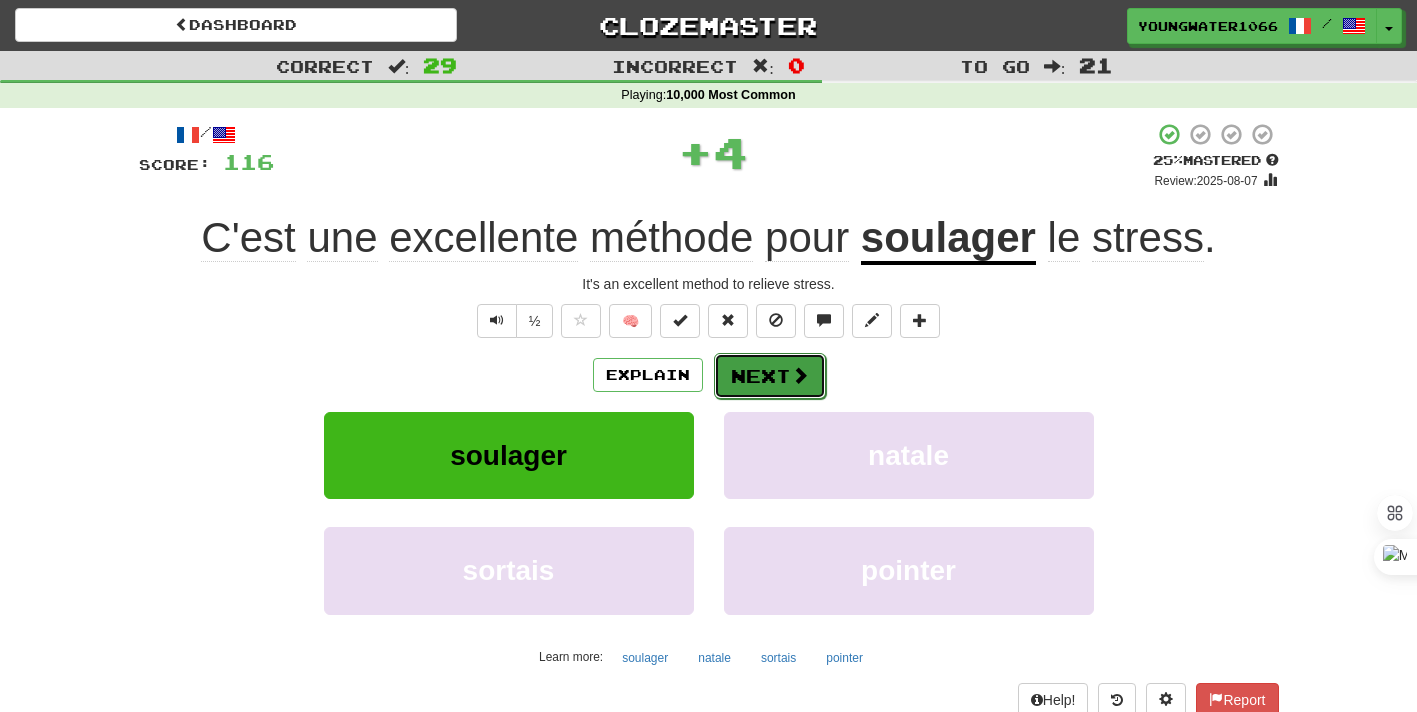 click on "Next" at bounding box center [770, 376] 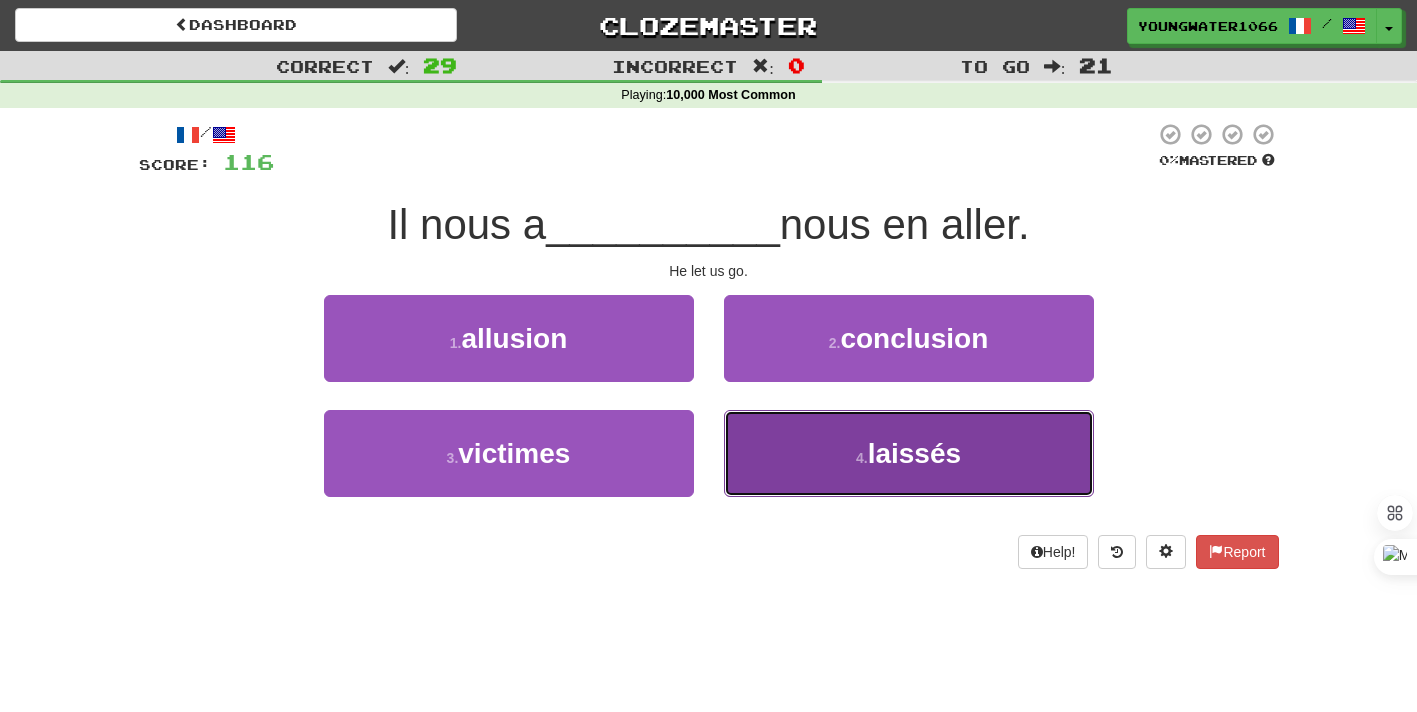 click on "4 .  laissés" at bounding box center [909, 453] 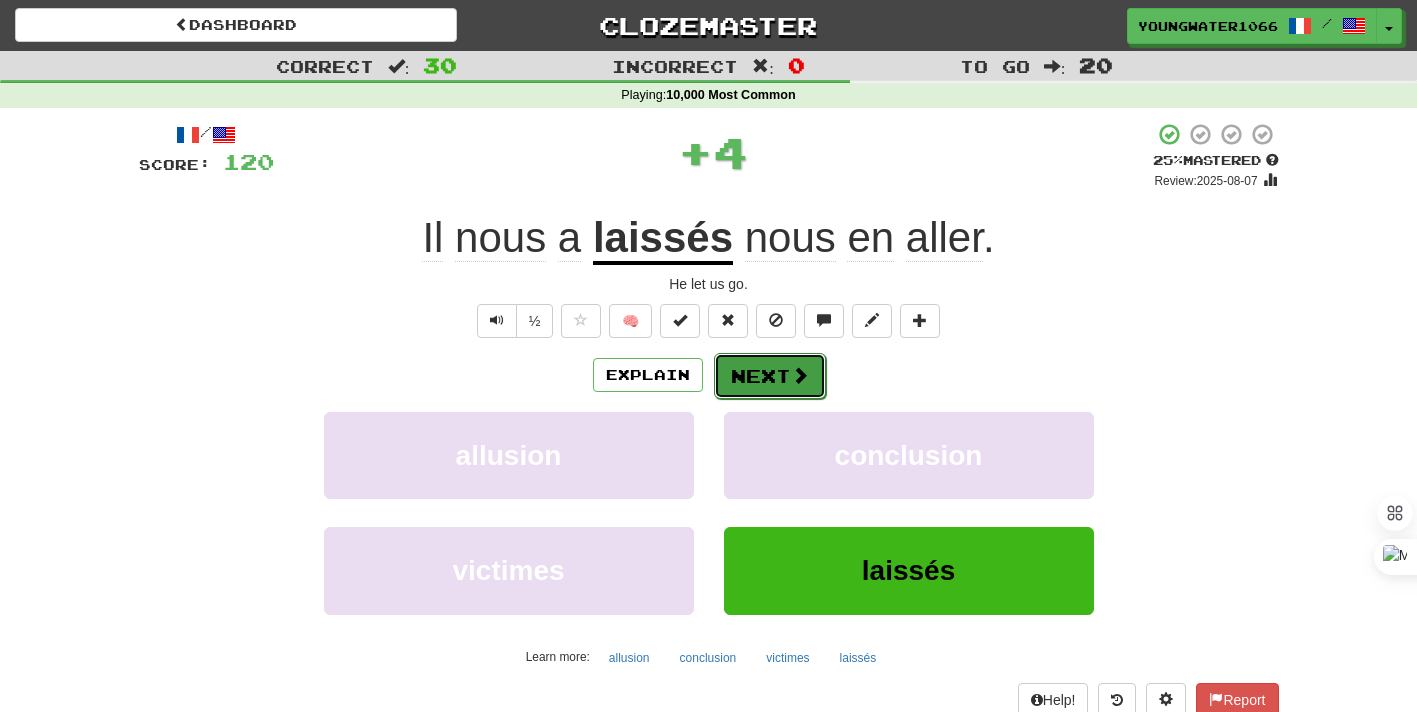 click on "Next" at bounding box center (770, 376) 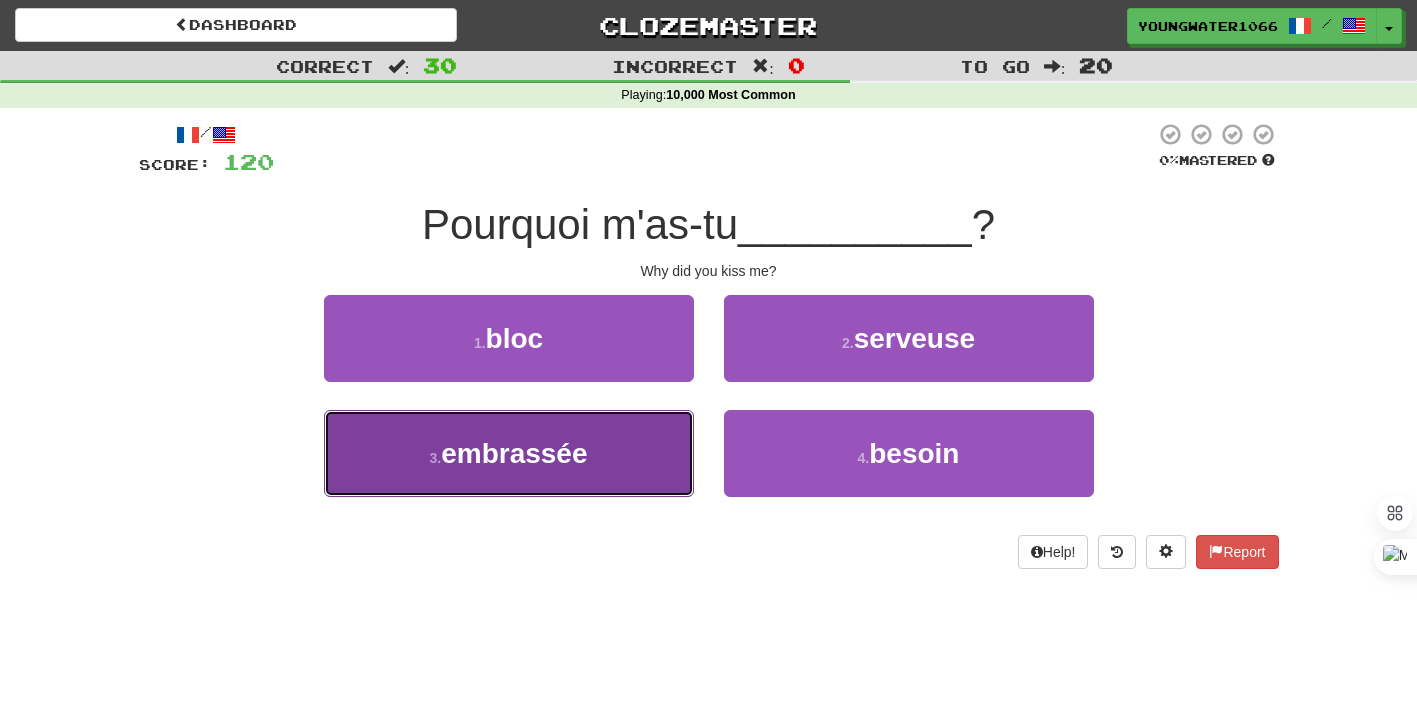 click on "3 .  embrassée" at bounding box center (509, 453) 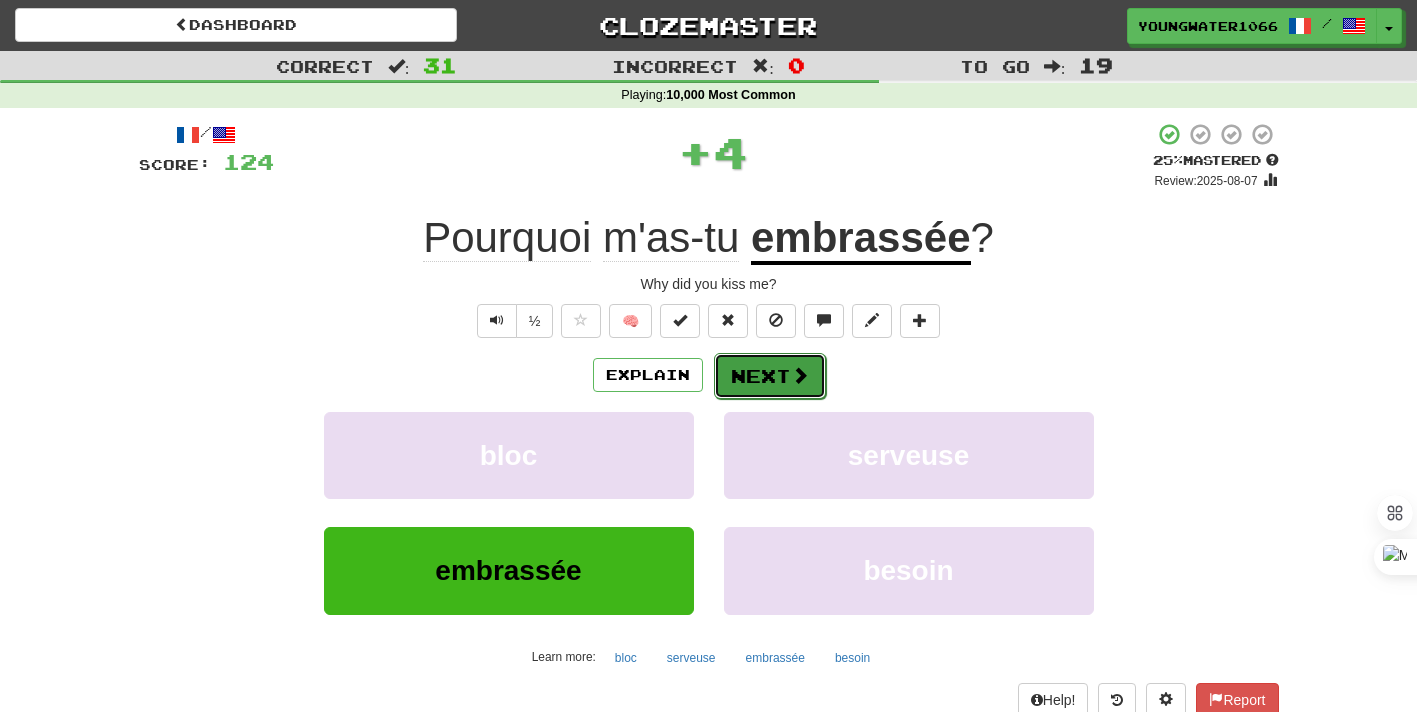 click on "Next" at bounding box center (770, 376) 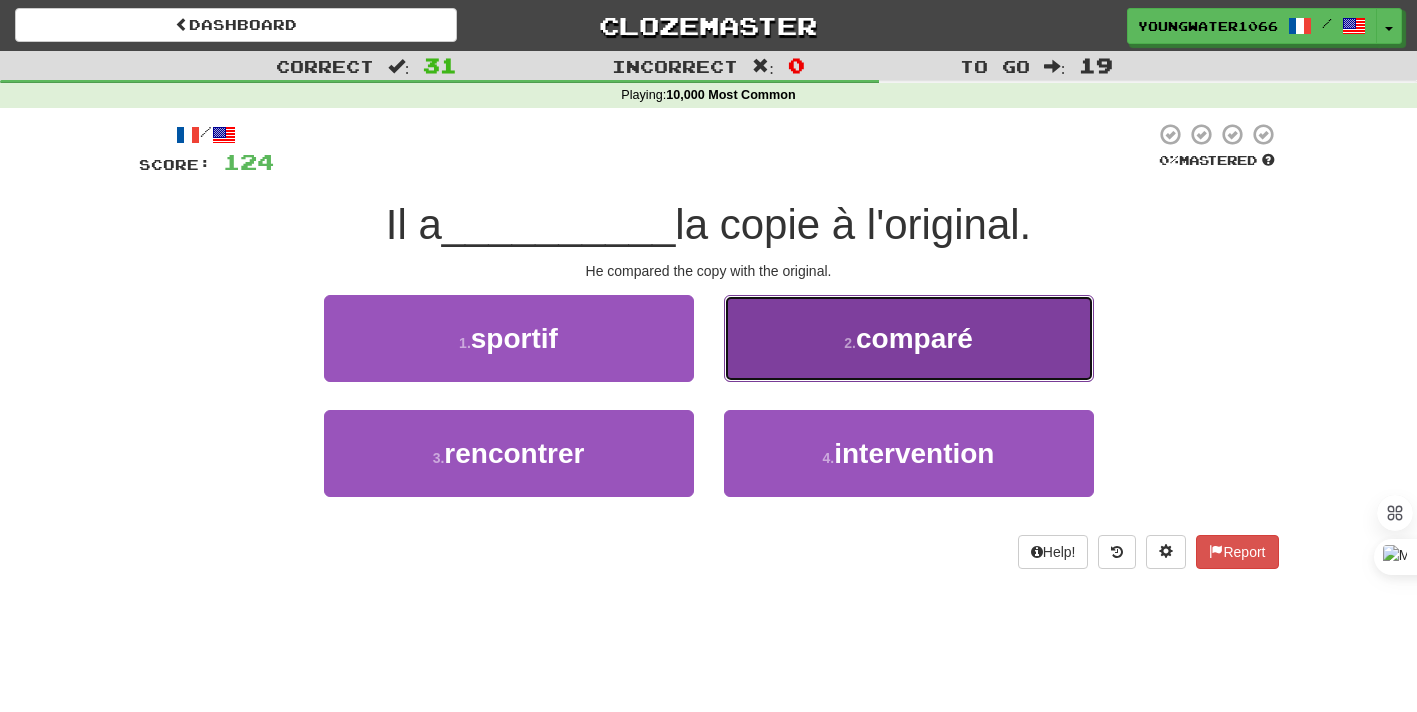 click on "2 .  comparé" at bounding box center (909, 338) 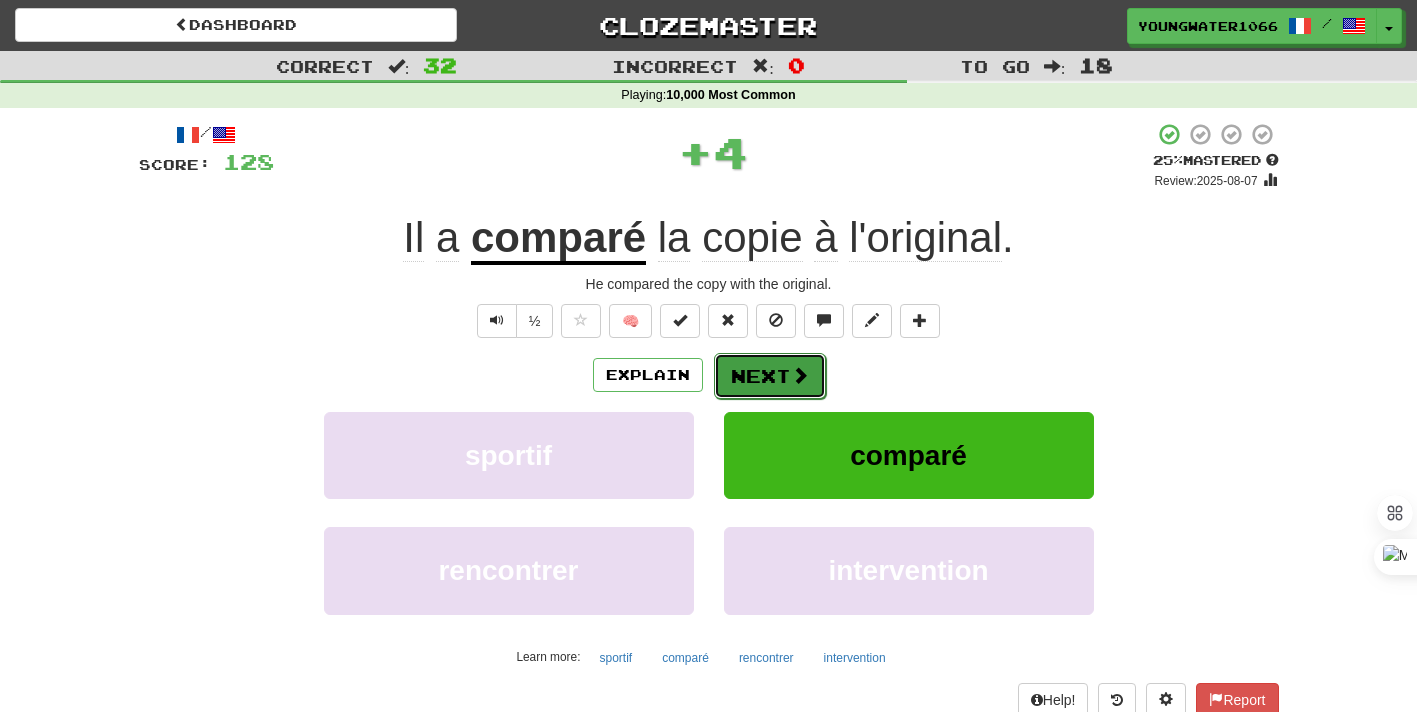 click at bounding box center [800, 375] 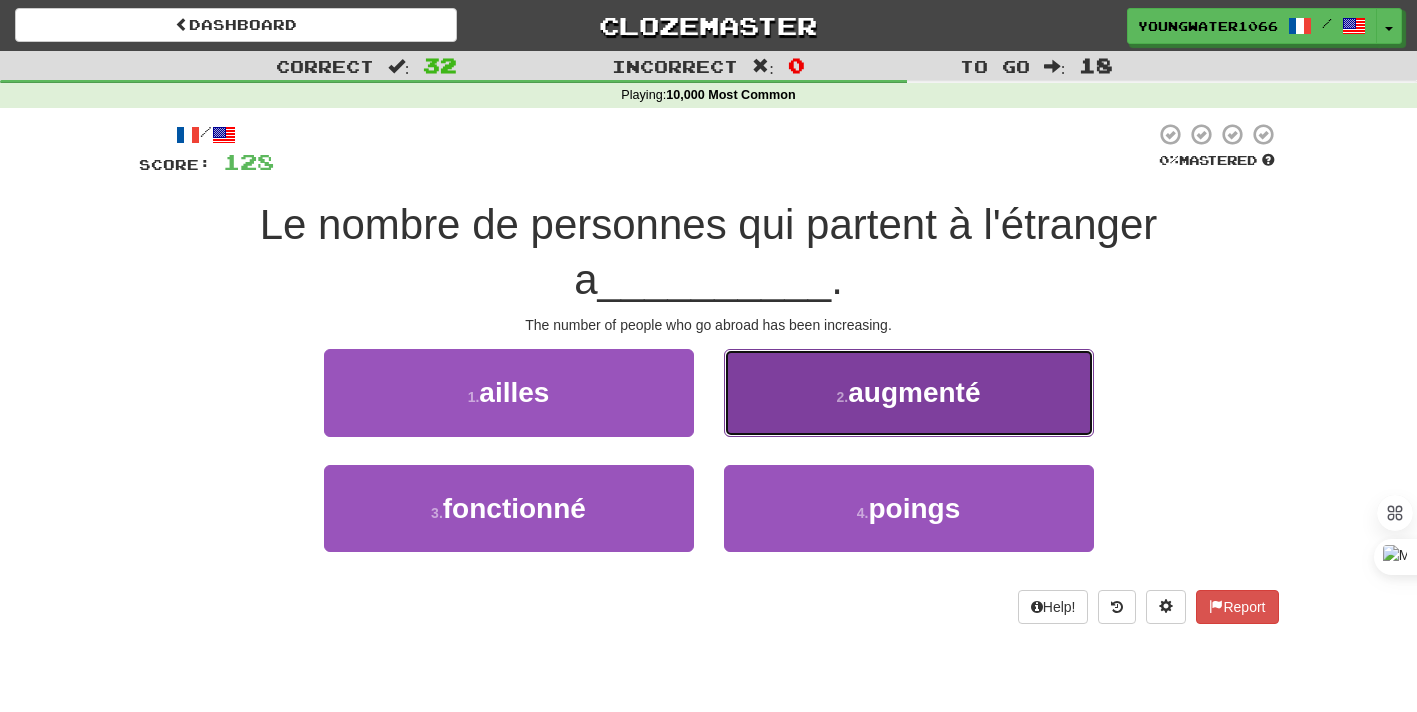 click on "2 .  augmenté" at bounding box center [909, 392] 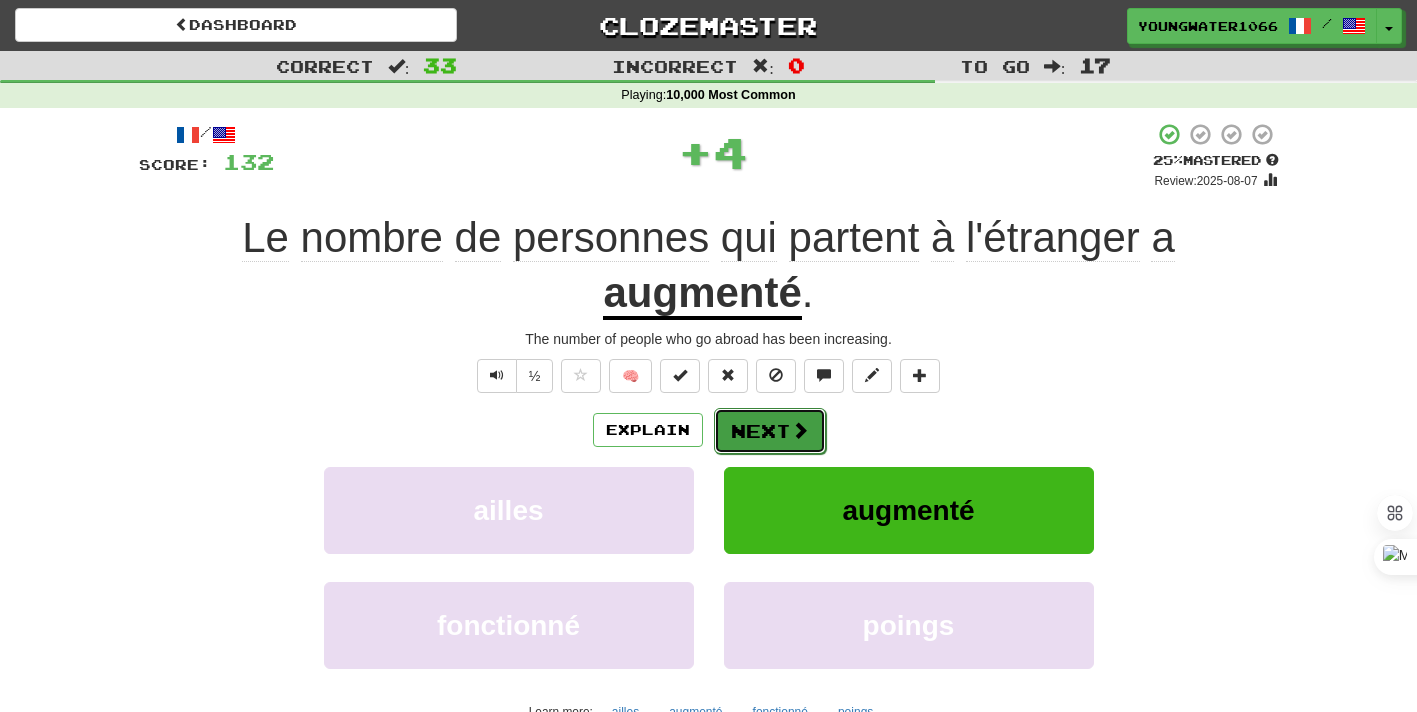 click at bounding box center (800, 430) 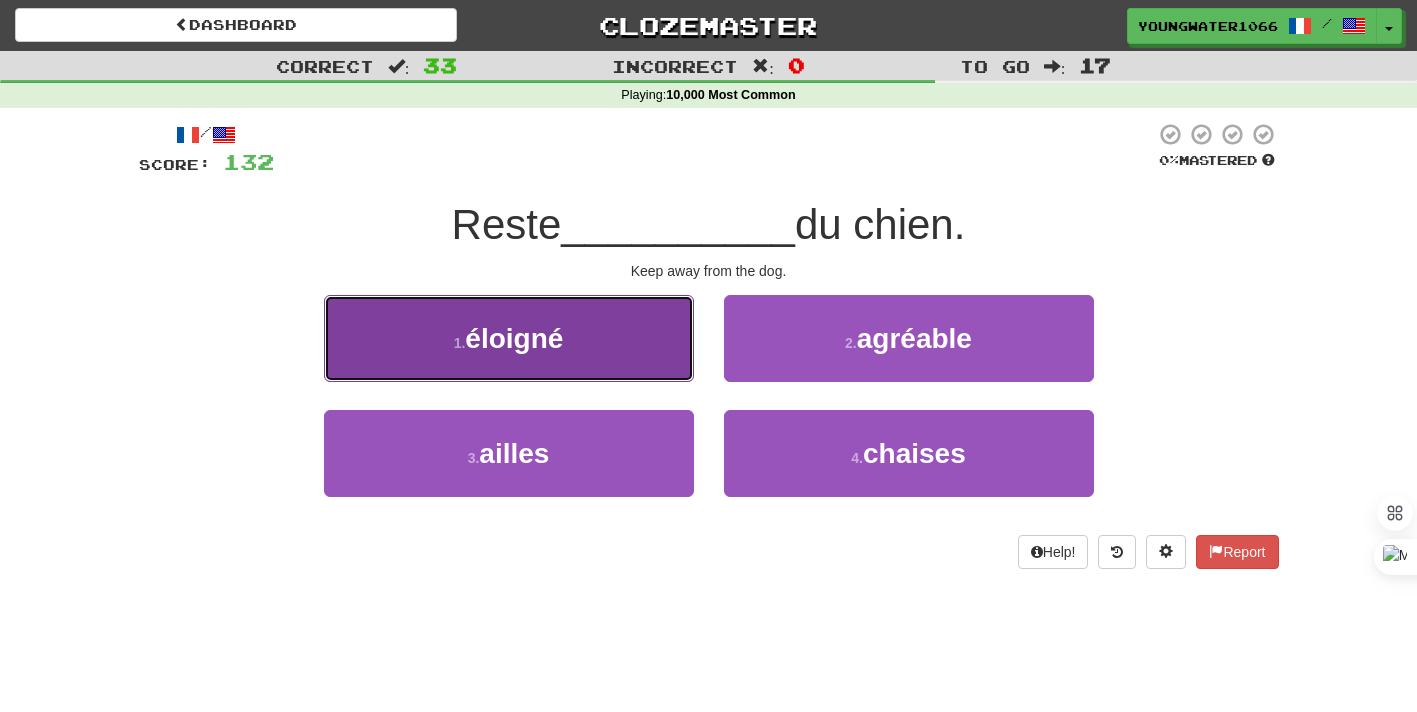 click on "1 .  éloigné" at bounding box center (509, 338) 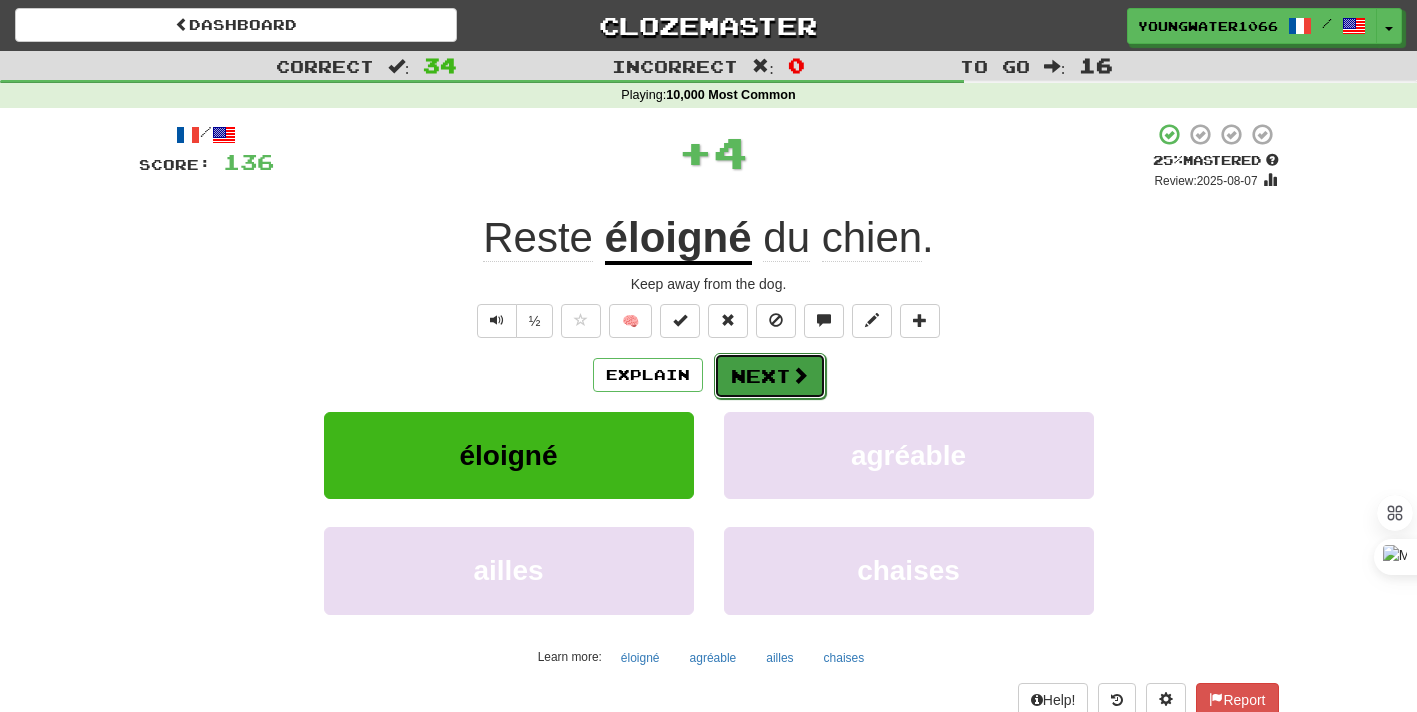 click on "Next" at bounding box center [770, 376] 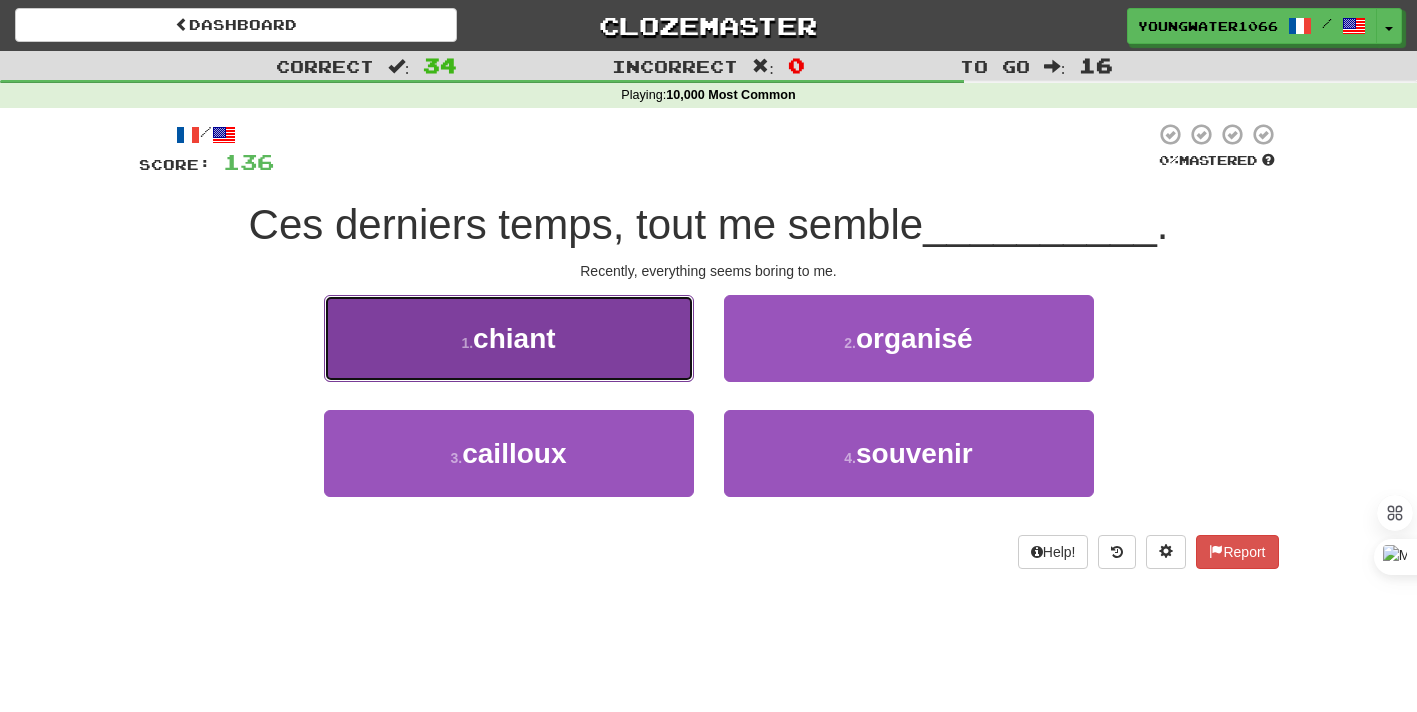 click on "1 .  chiant" at bounding box center (509, 338) 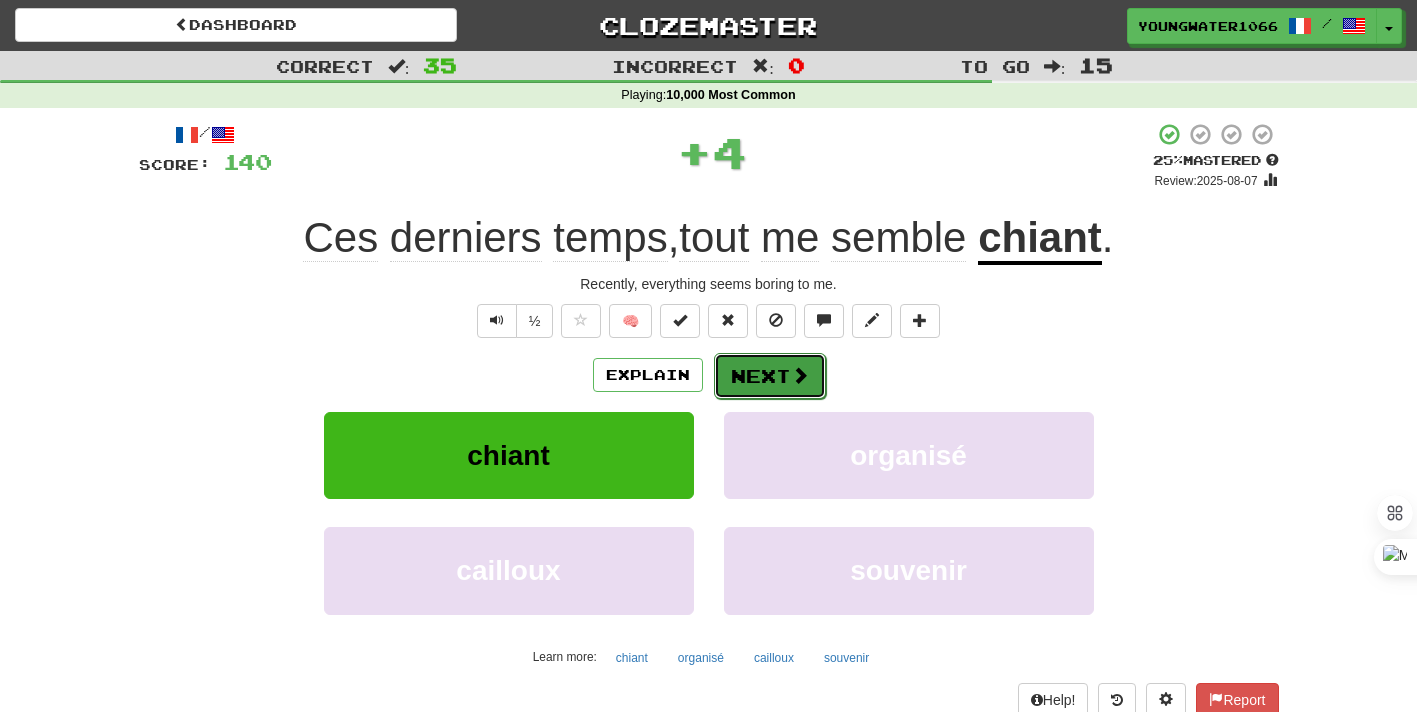 click on "Next" at bounding box center [770, 376] 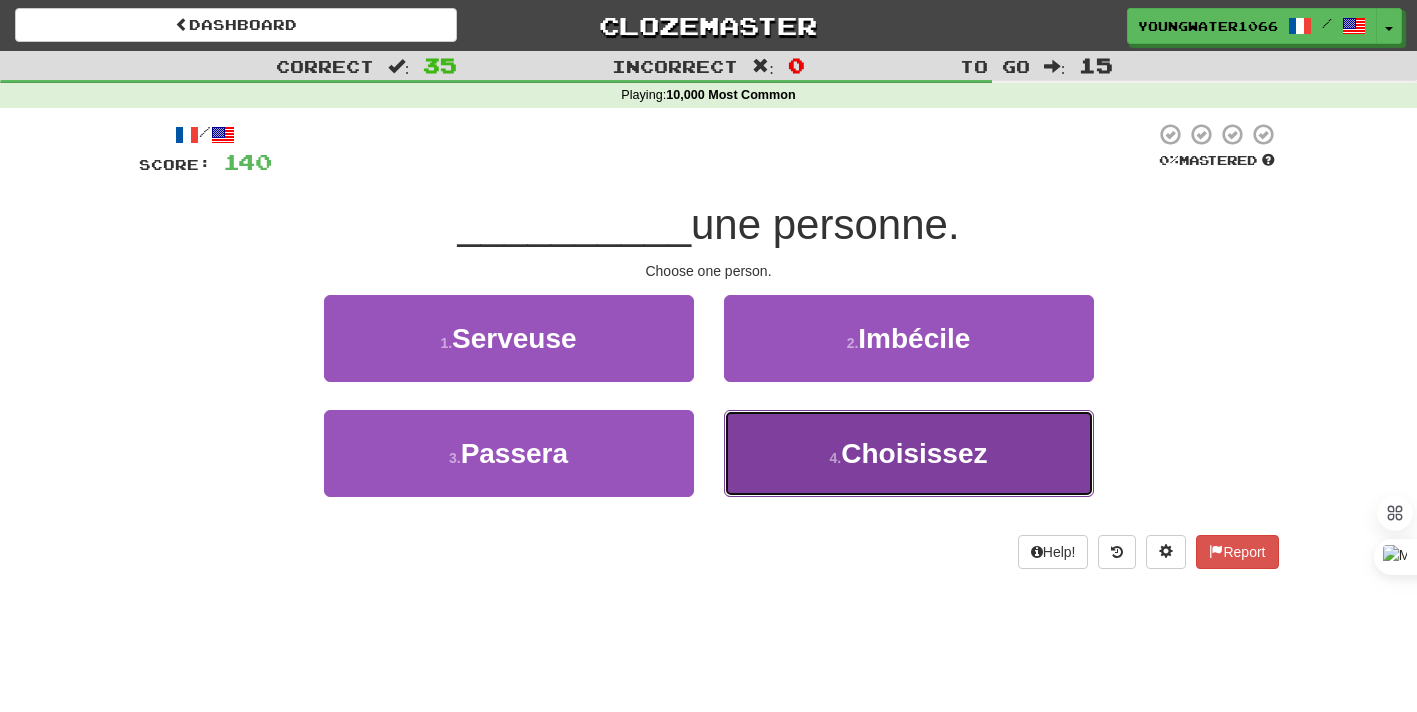 click on "4 .  Choisissez" at bounding box center [909, 453] 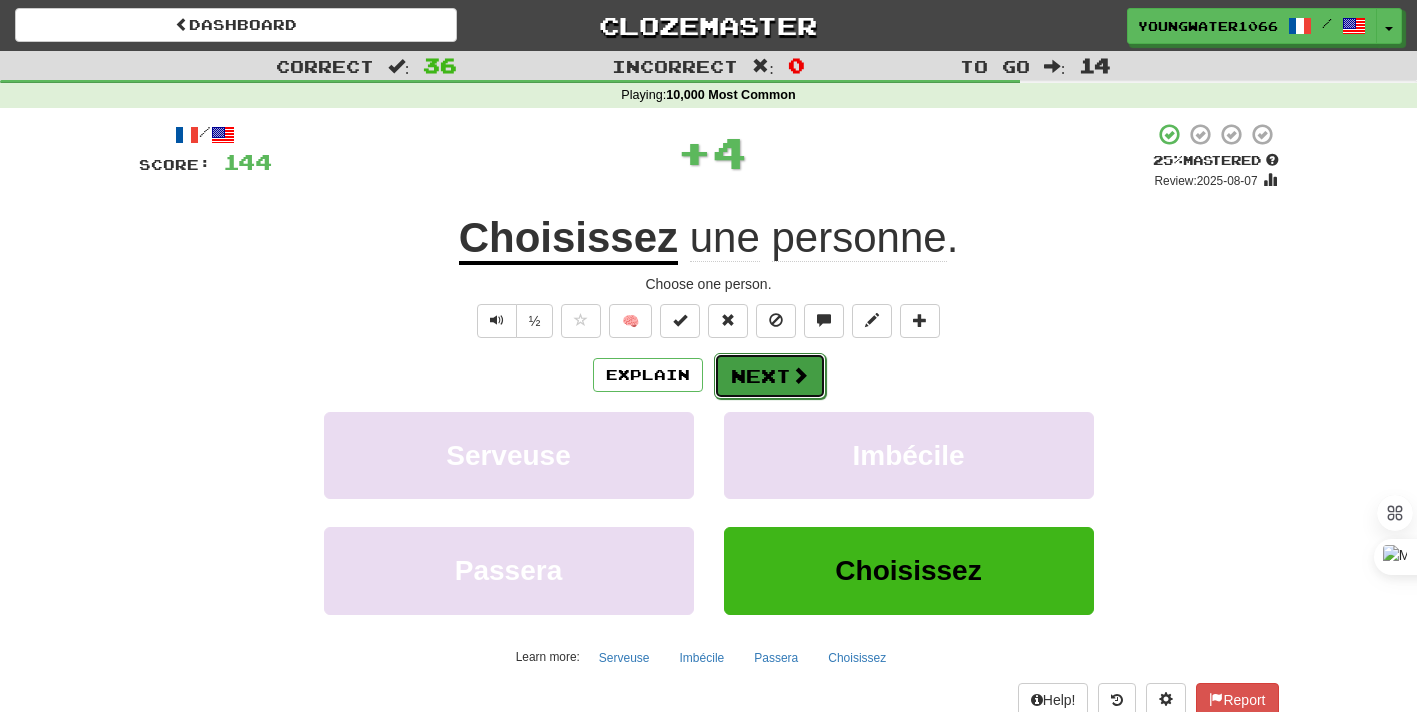 click on "Next" at bounding box center [770, 376] 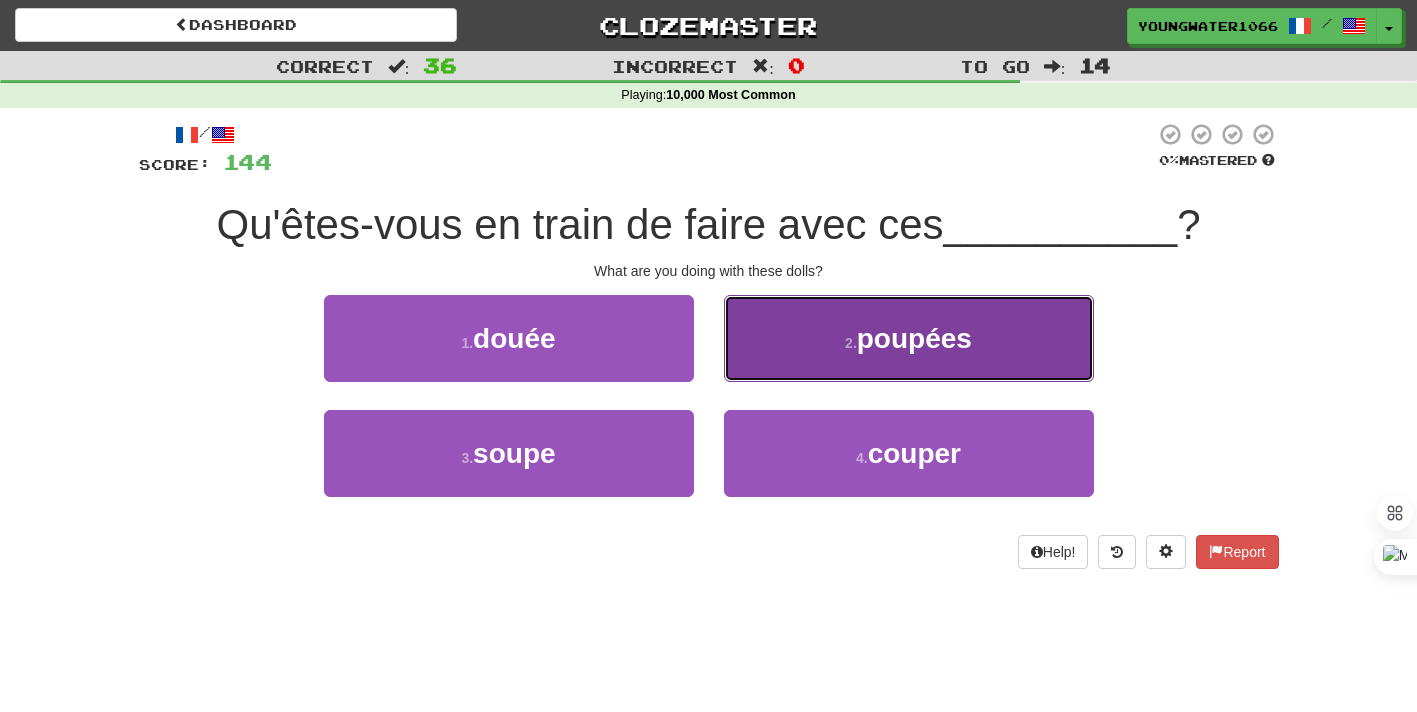 click on "2 .  poupées" at bounding box center (909, 338) 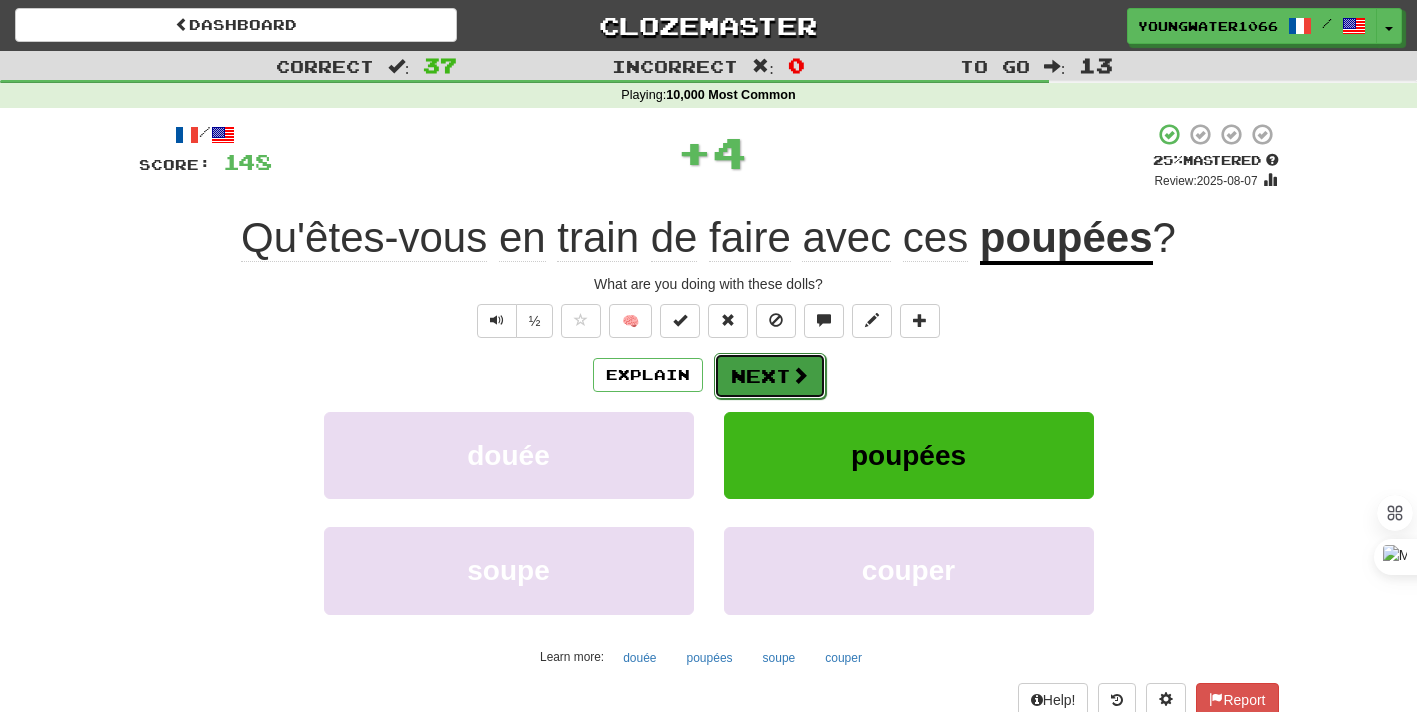 click at bounding box center (800, 375) 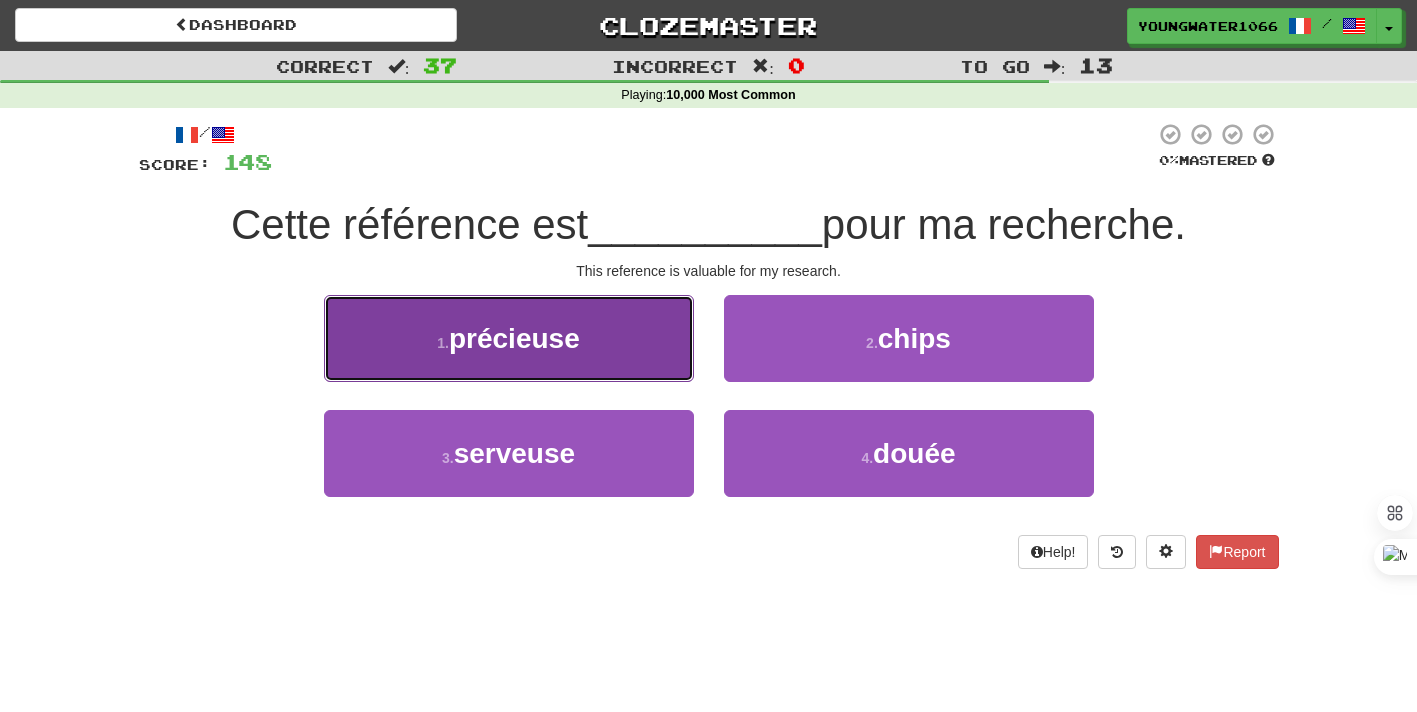 click on "1 .  précieuse" at bounding box center (509, 338) 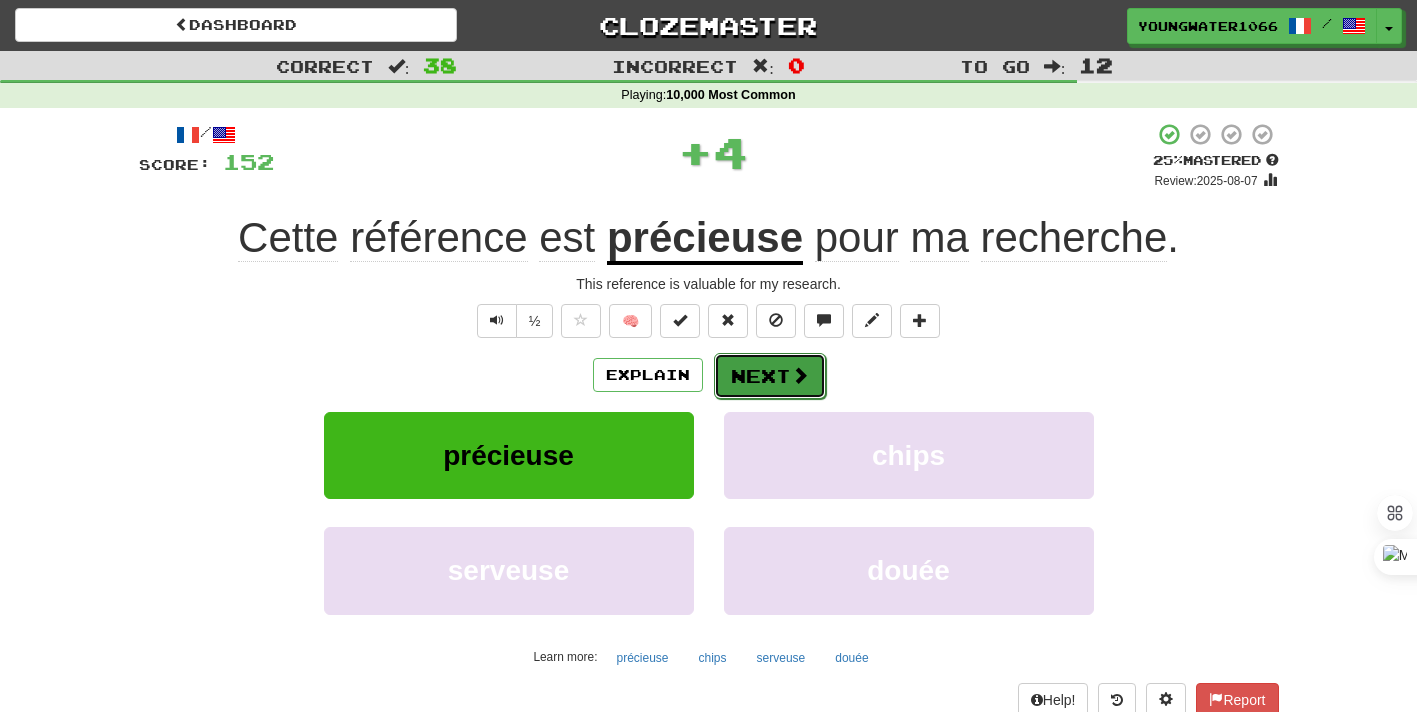 click on "Next" at bounding box center [770, 376] 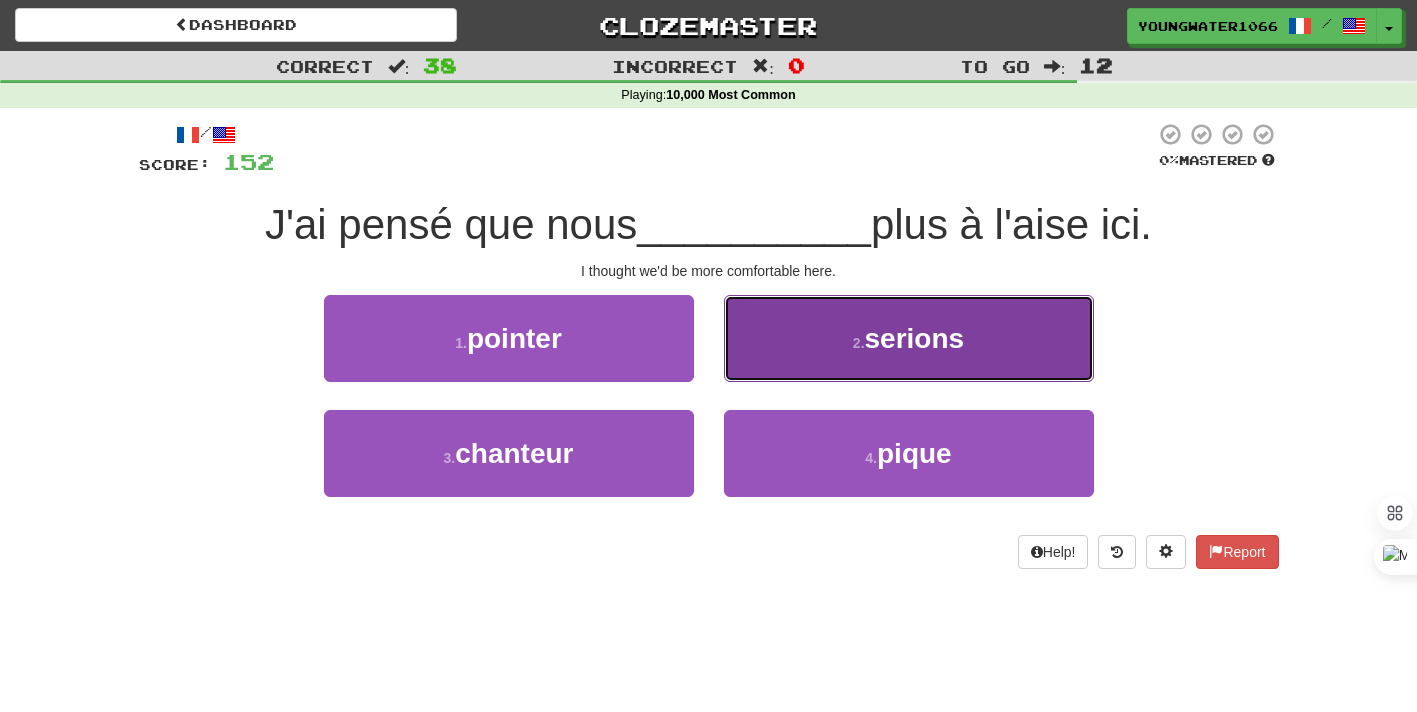 click on "2 .  serions" at bounding box center [909, 338] 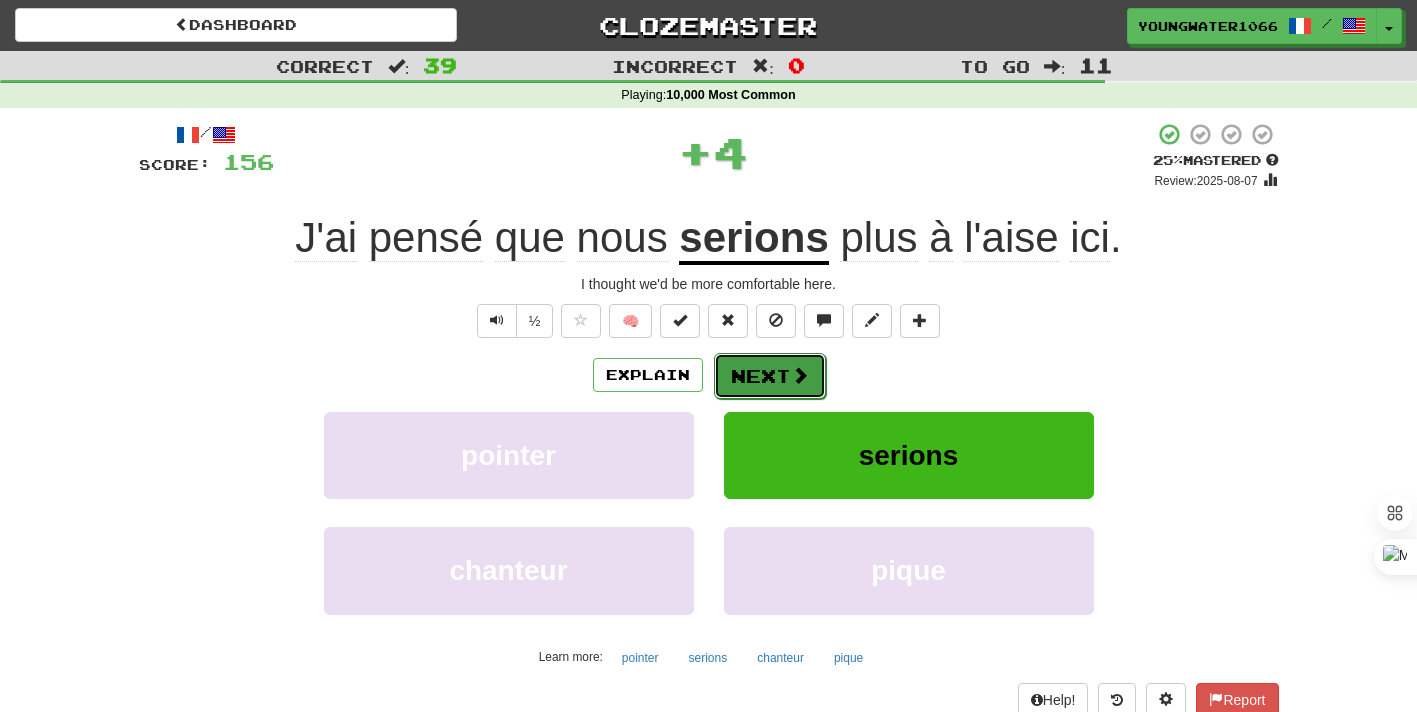 click on "Next" at bounding box center [770, 376] 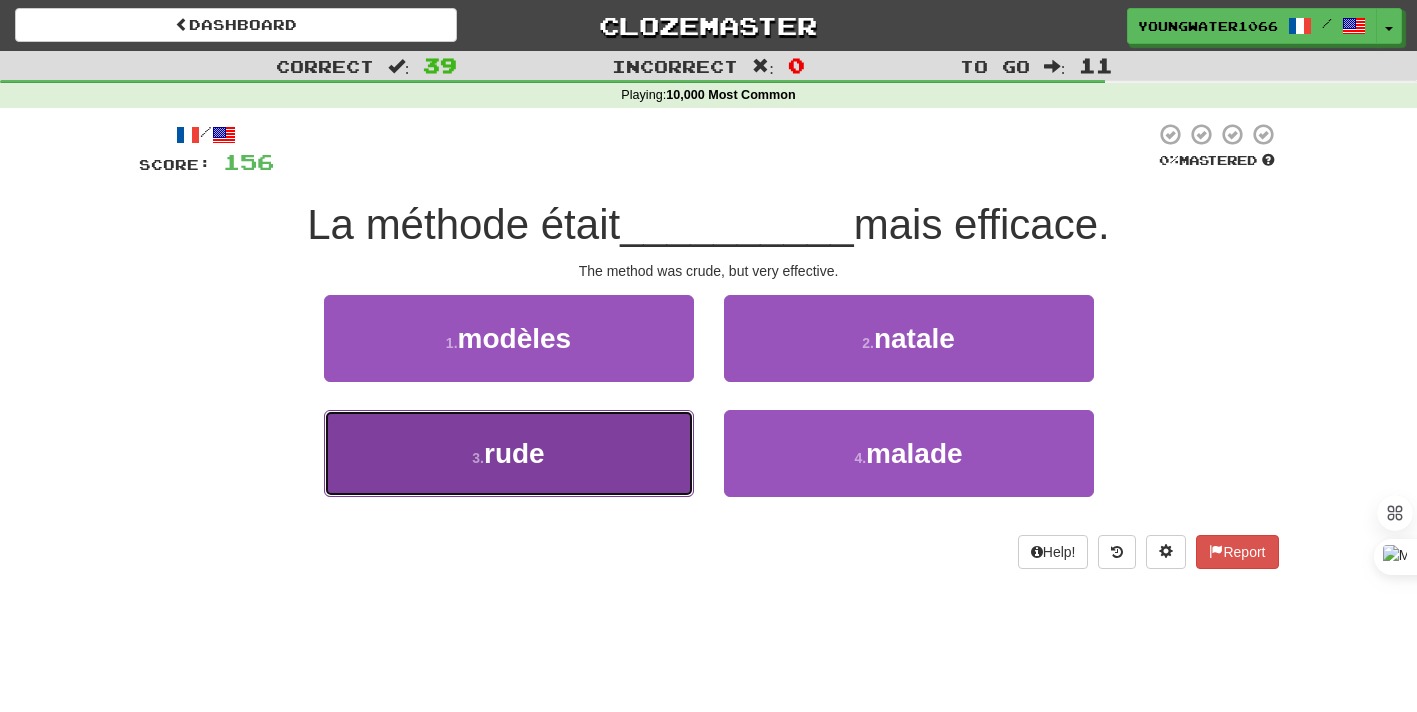 click on "3 .  rude" at bounding box center (509, 453) 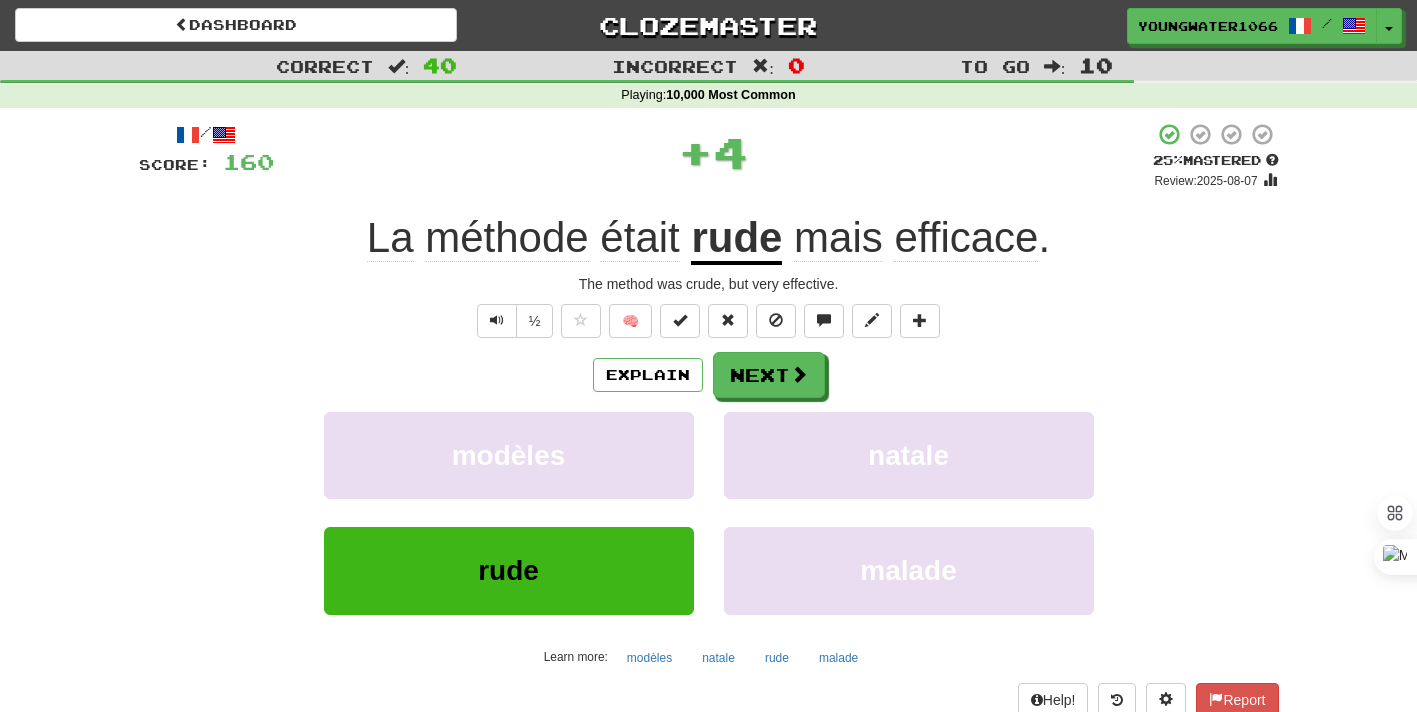 click on "/ Score: 160 + 4 25 % Mastered Review: 2025-08-07 La méthode était rude, mais très efficace. The method was crude, but very effective. ½ 🧠 Explain Next modèles natale rude malade Learn more: modèles natale rude malade Help! Report Sentence Source" at bounding box center [709, 435] 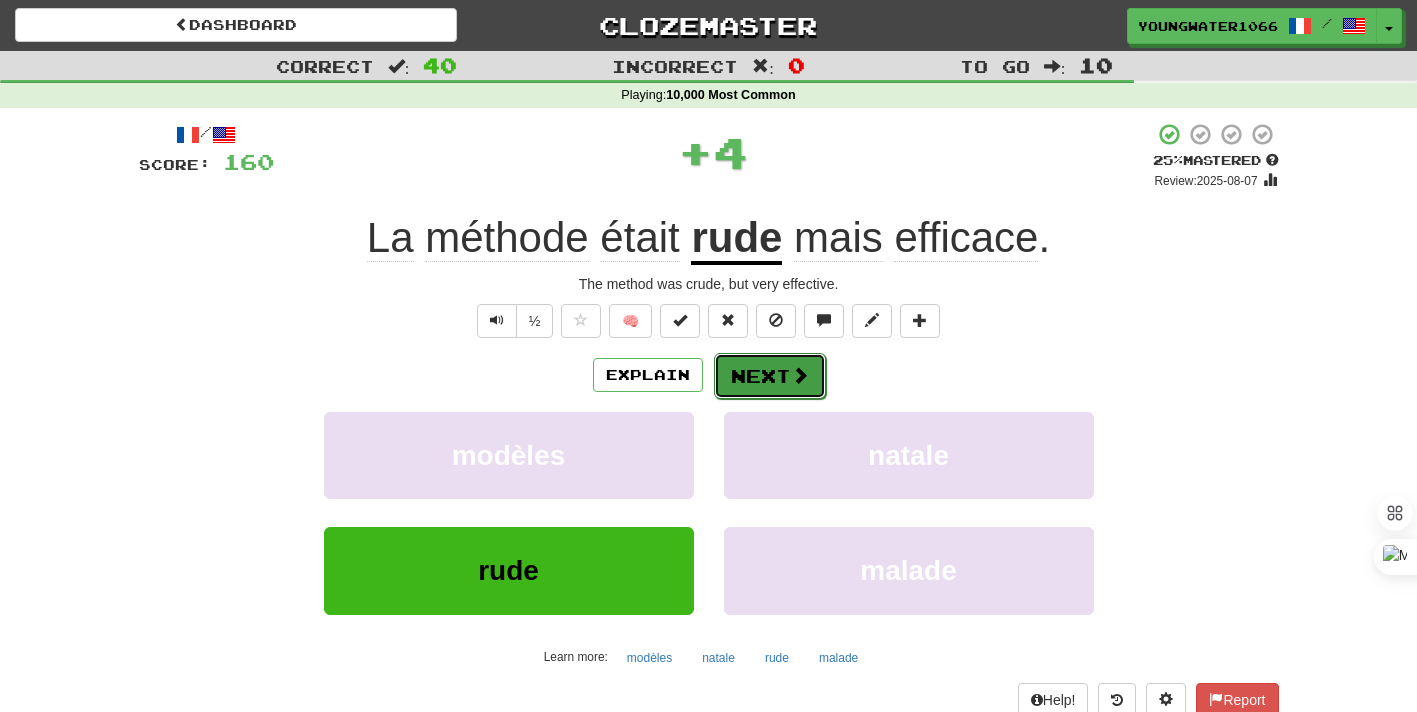 click at bounding box center (800, 375) 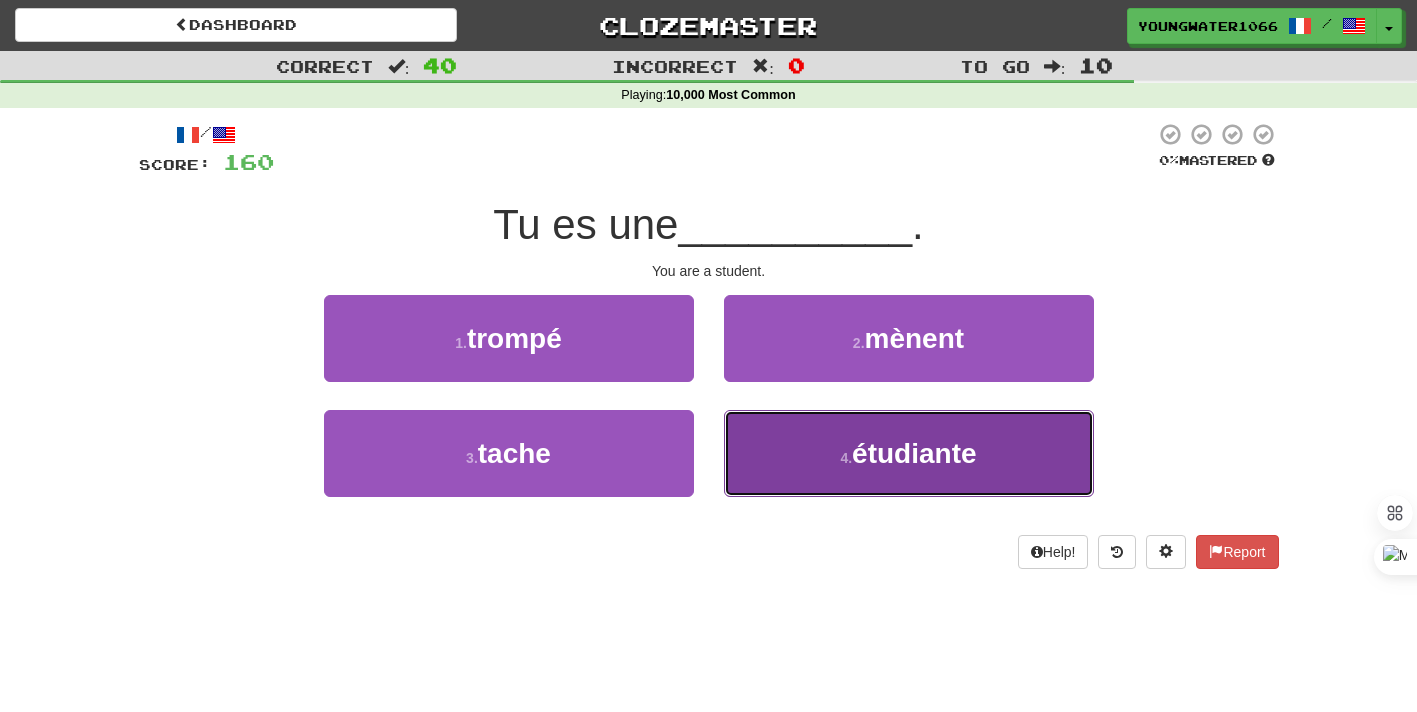 click on "4 .  étudiante" at bounding box center (909, 453) 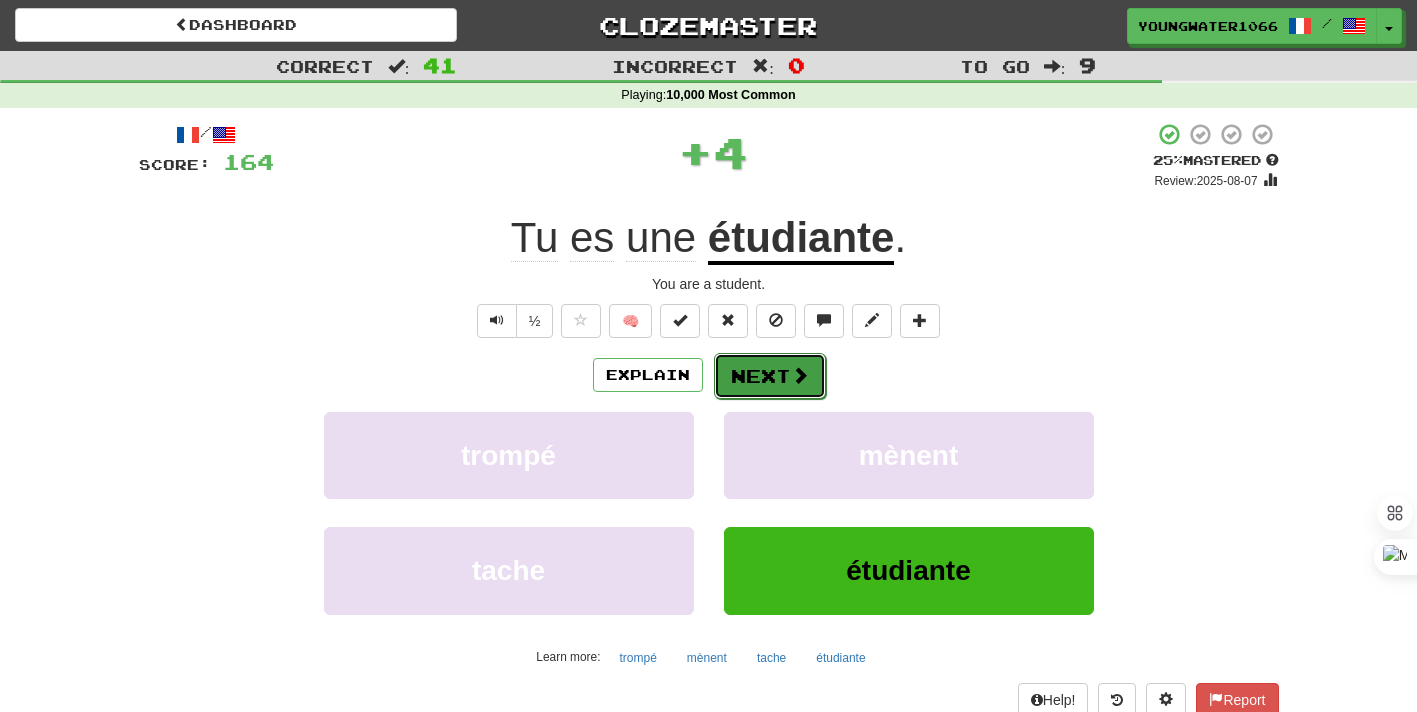 click on "Next" at bounding box center [770, 376] 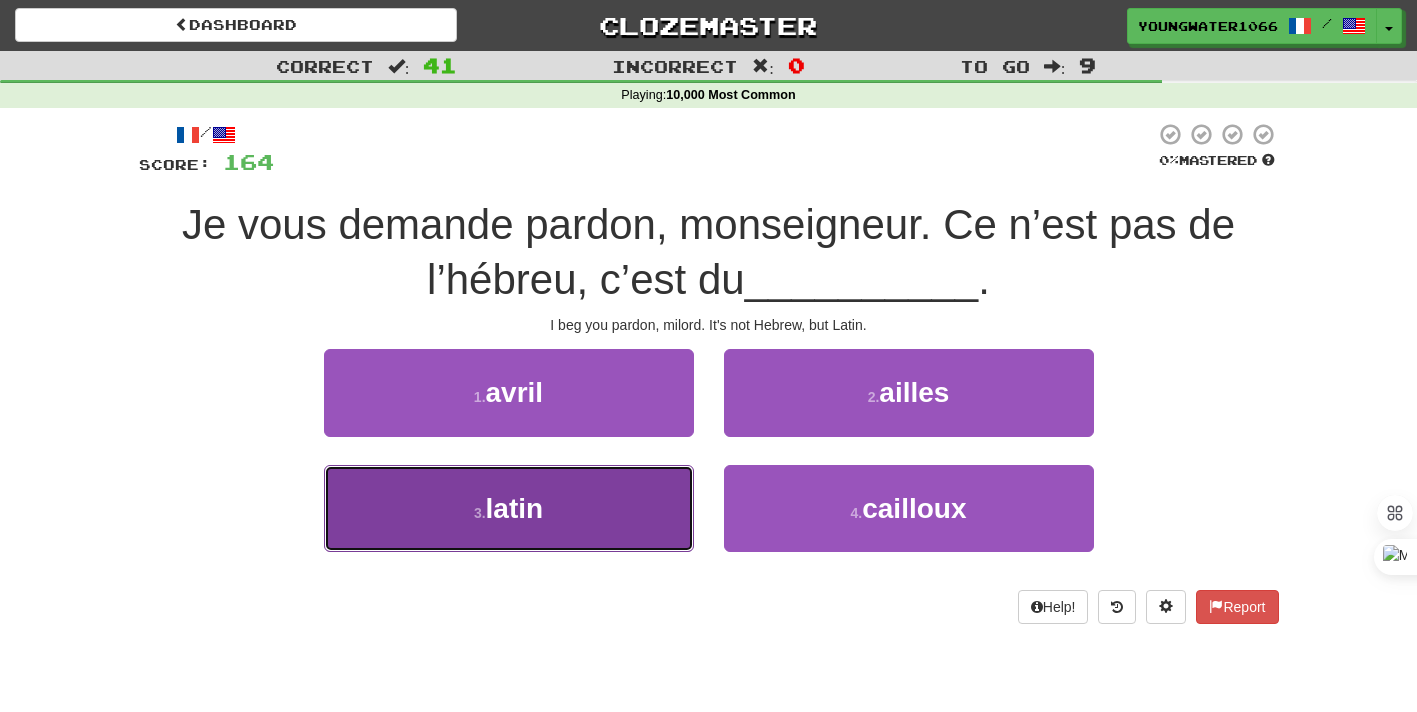 click on "3 .  latin" at bounding box center [509, 508] 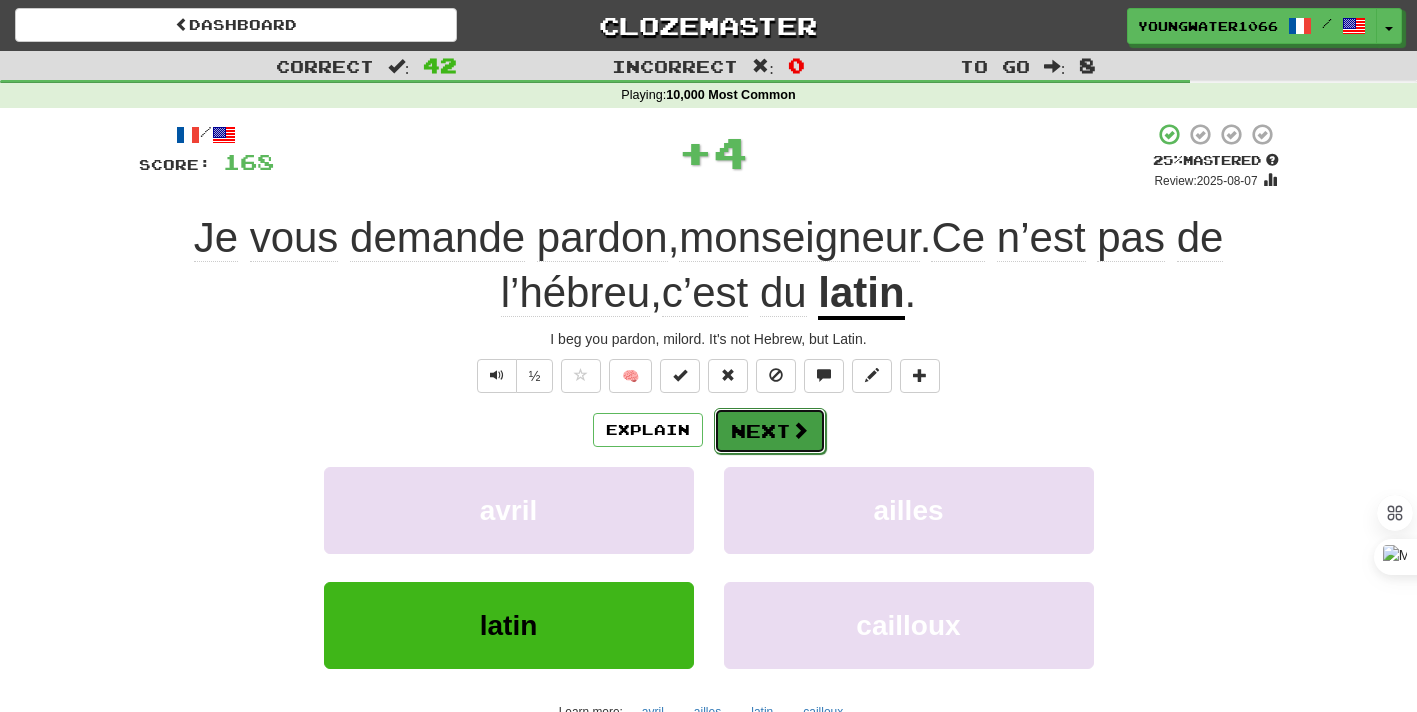 click on "Next" at bounding box center (770, 431) 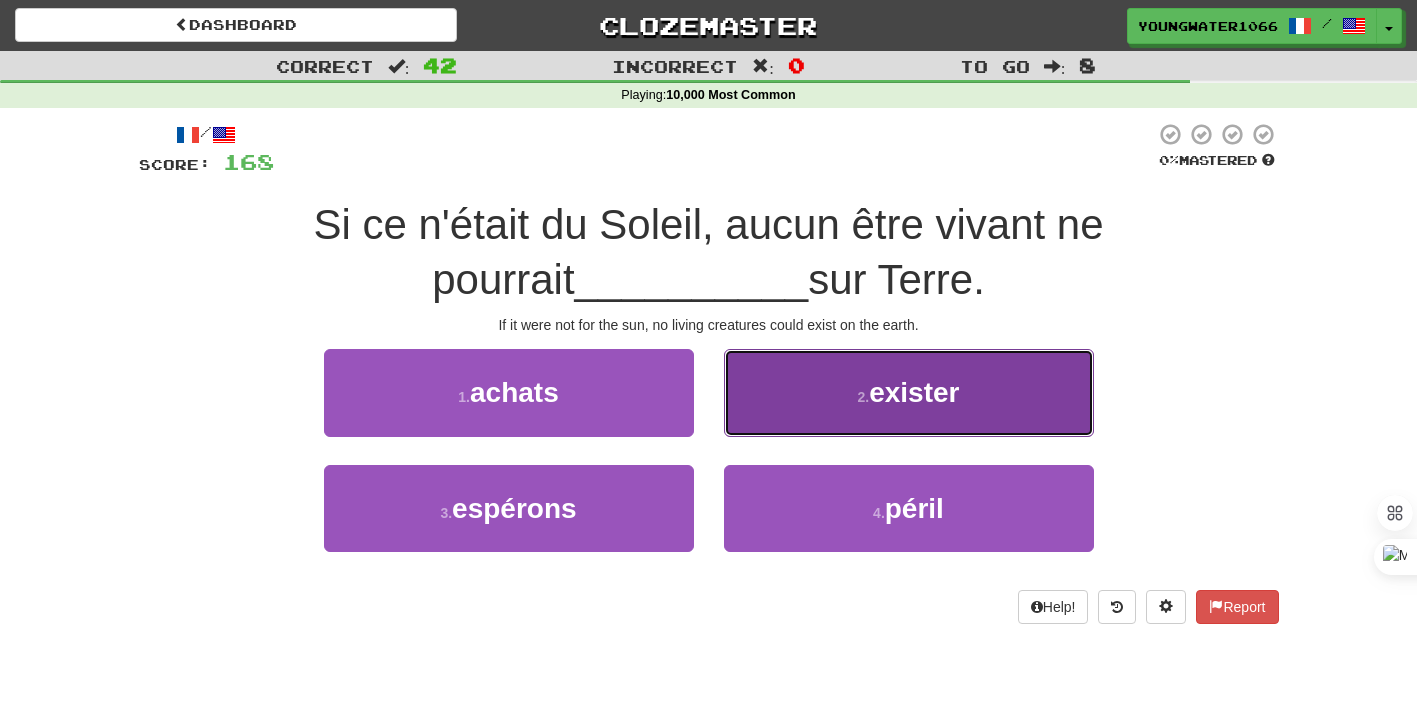 click on "2 .  exister" at bounding box center (909, 392) 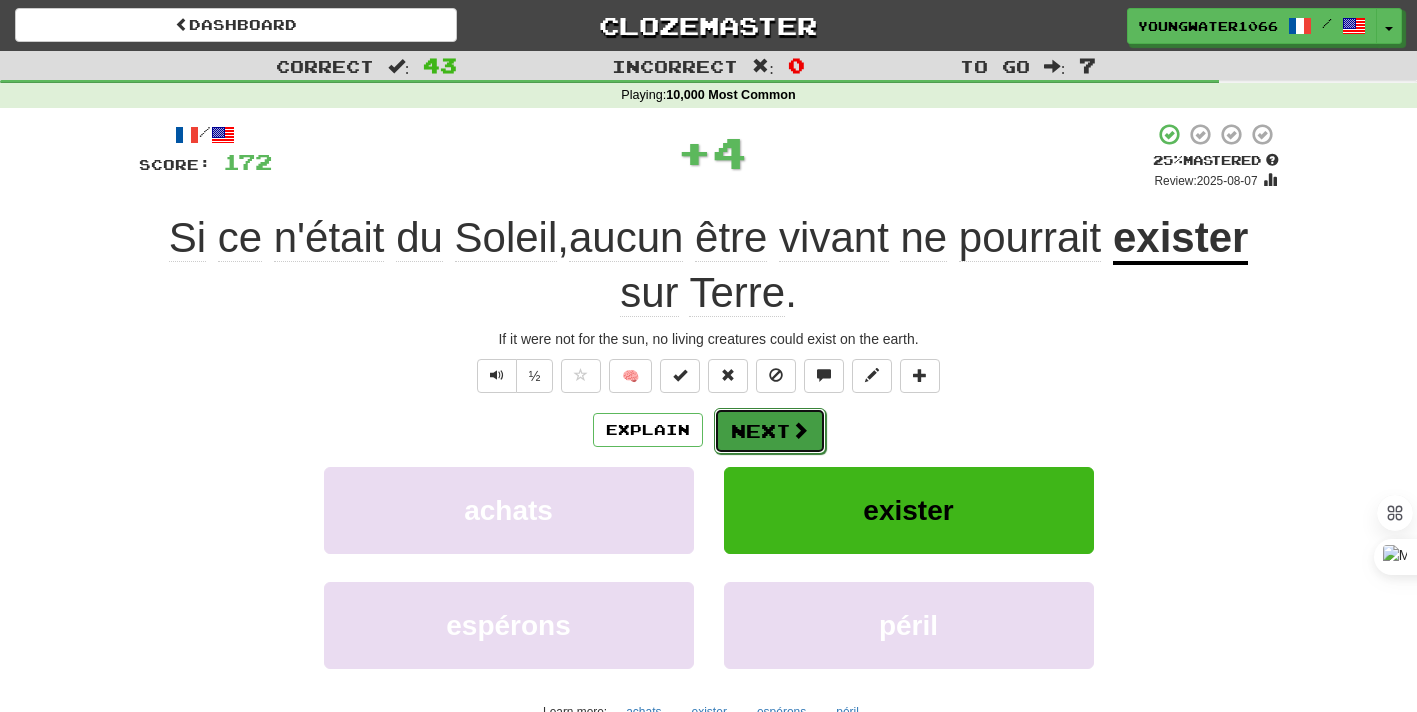 click on "Next" at bounding box center (770, 431) 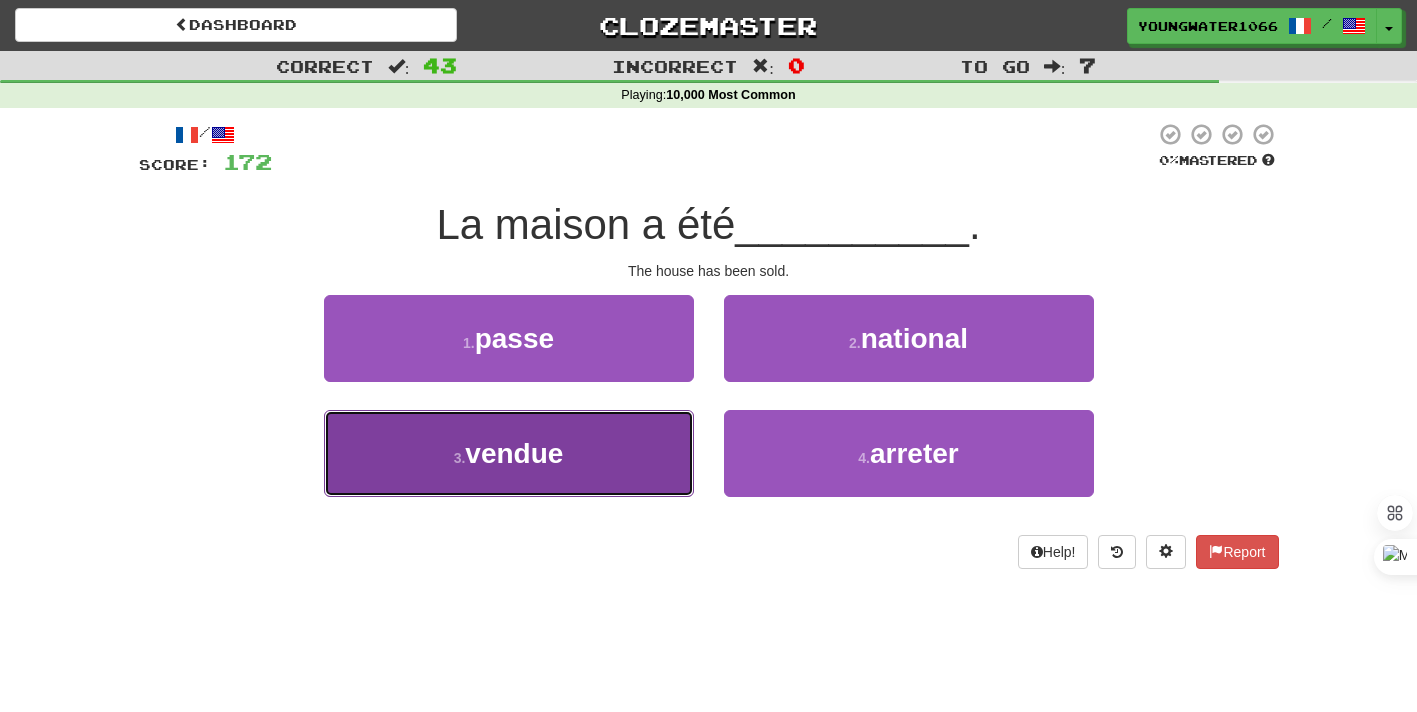 click on "3 .  vendue" at bounding box center [509, 453] 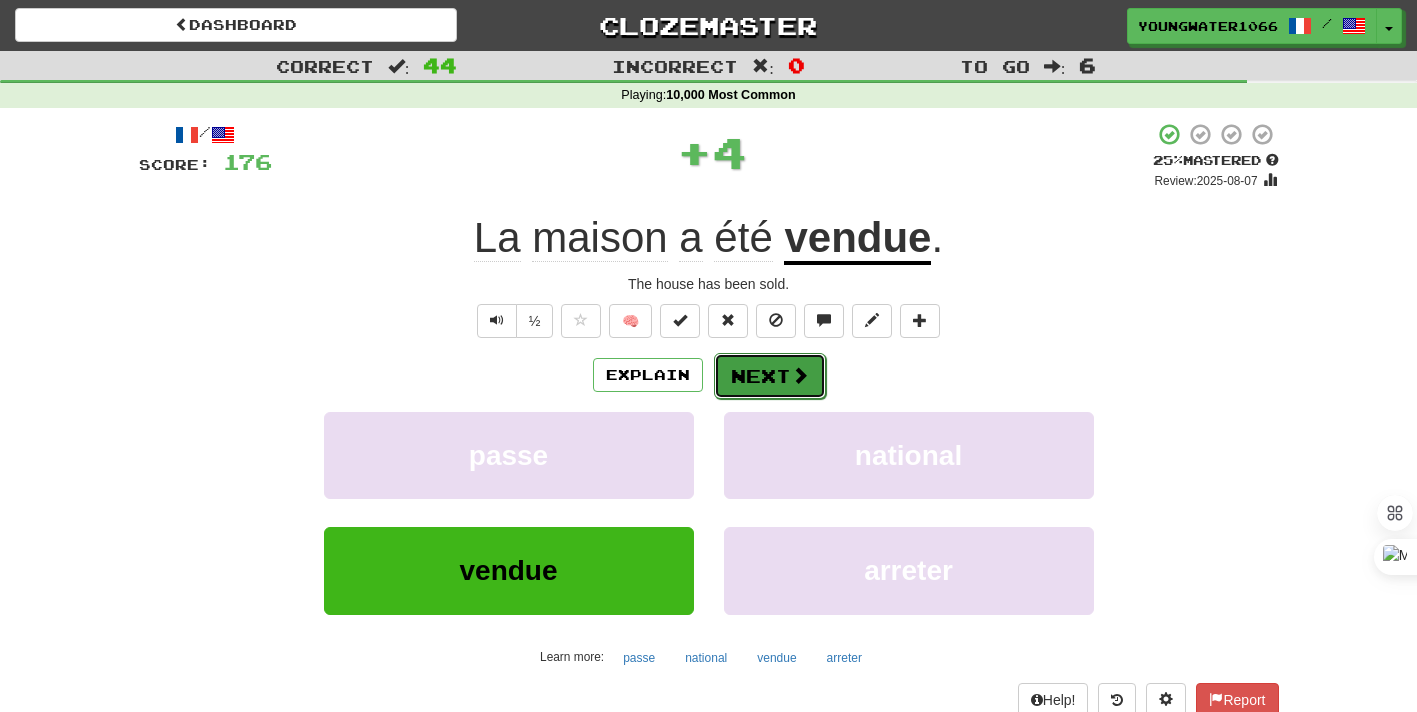 click on "Next" at bounding box center [770, 376] 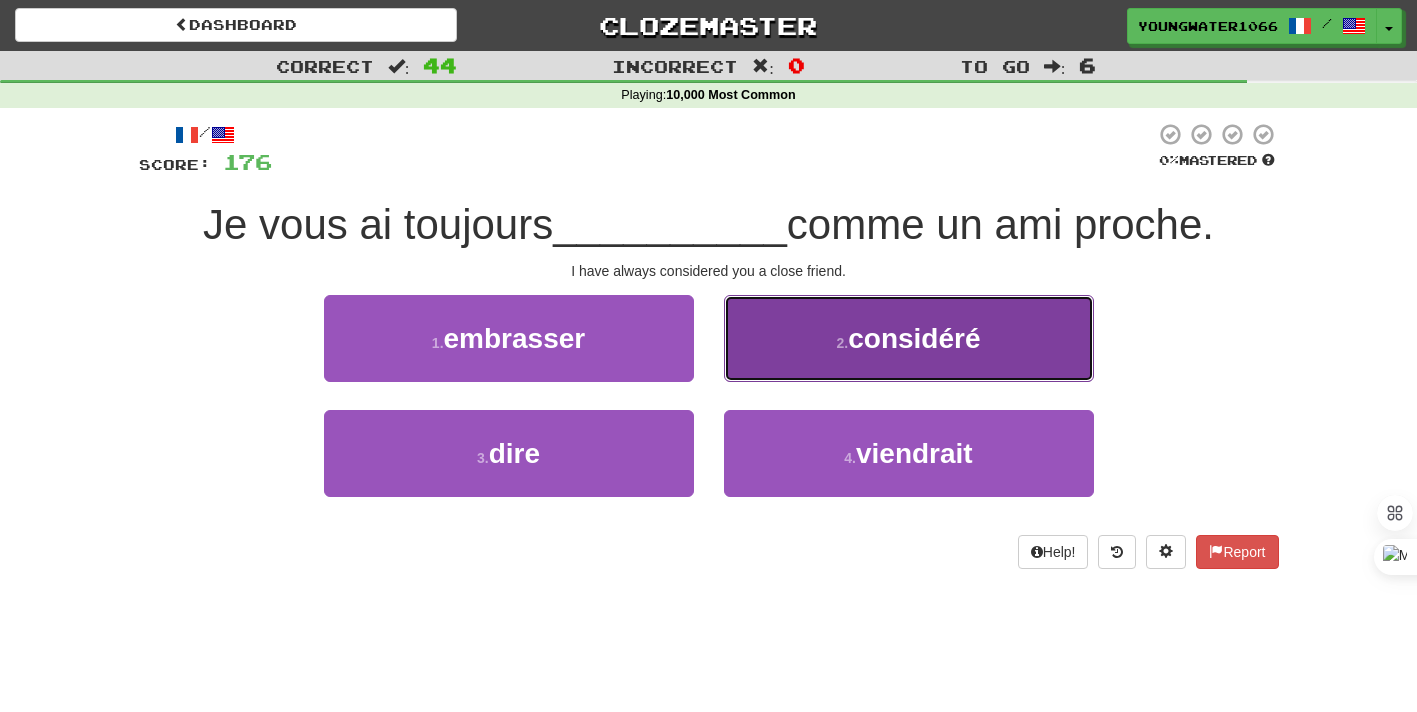 click on "2 .  considéré" at bounding box center (909, 338) 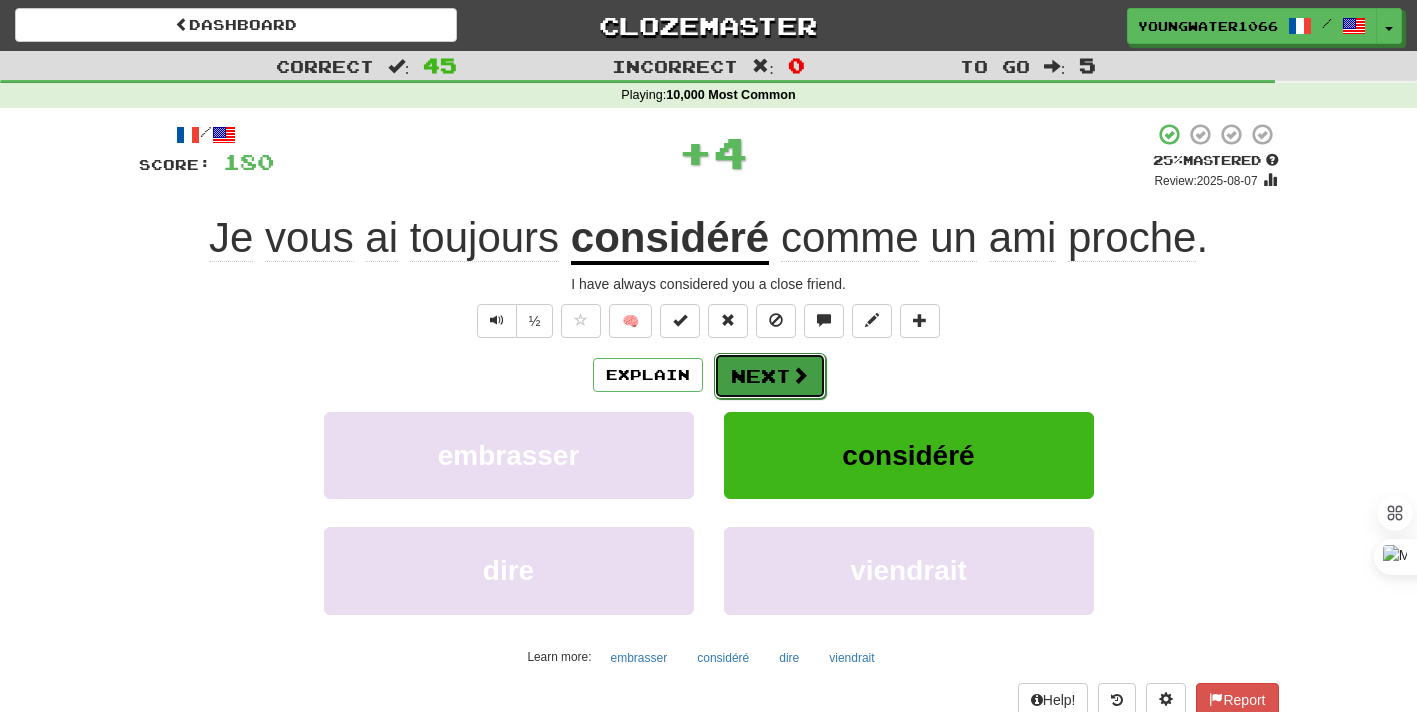 click on "Next" at bounding box center (770, 376) 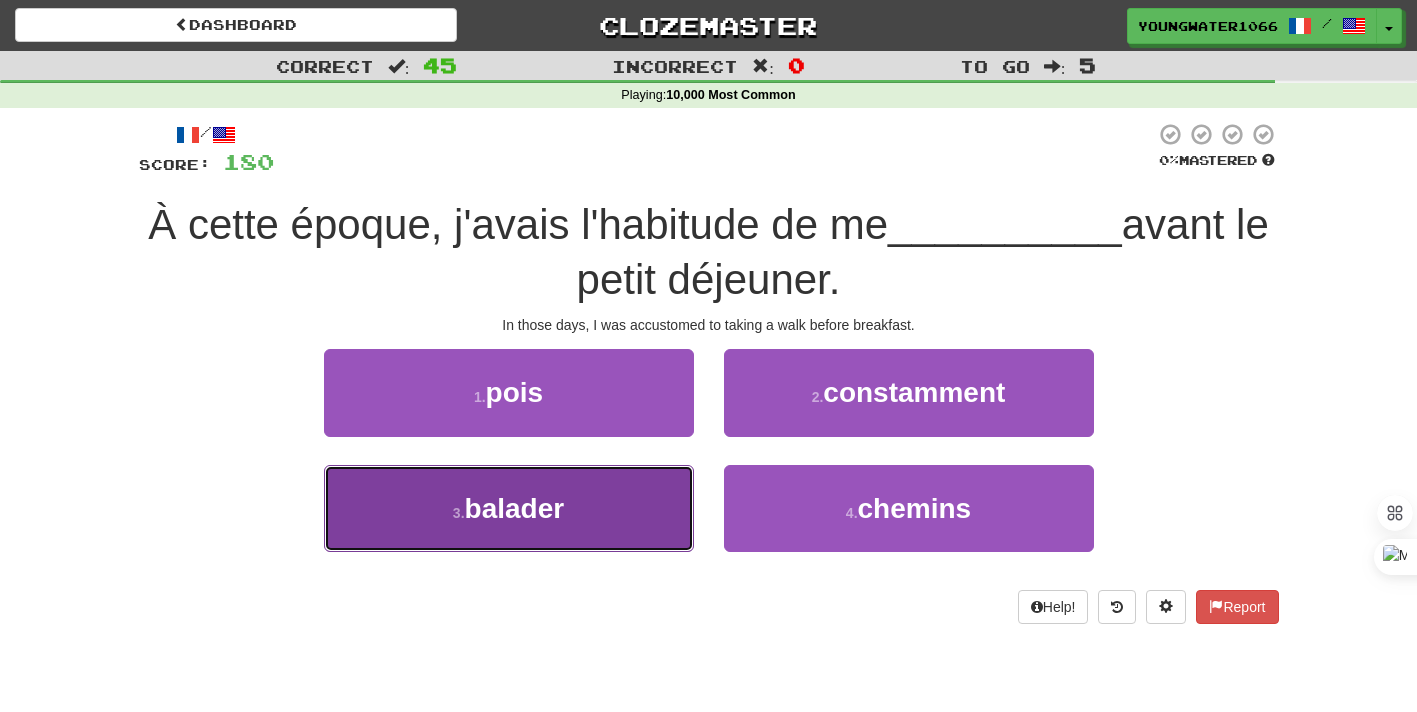 click on "3 .  balader" at bounding box center [509, 508] 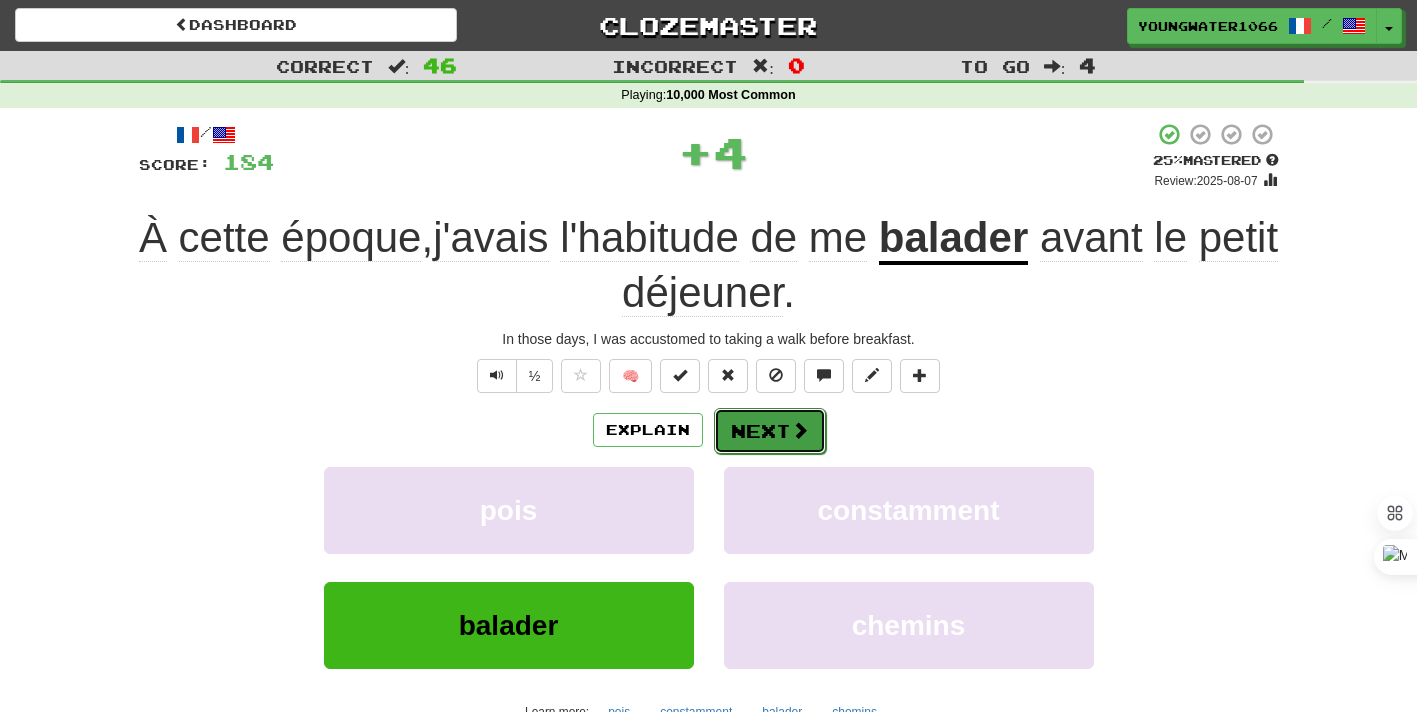 click on "Next" at bounding box center [770, 431] 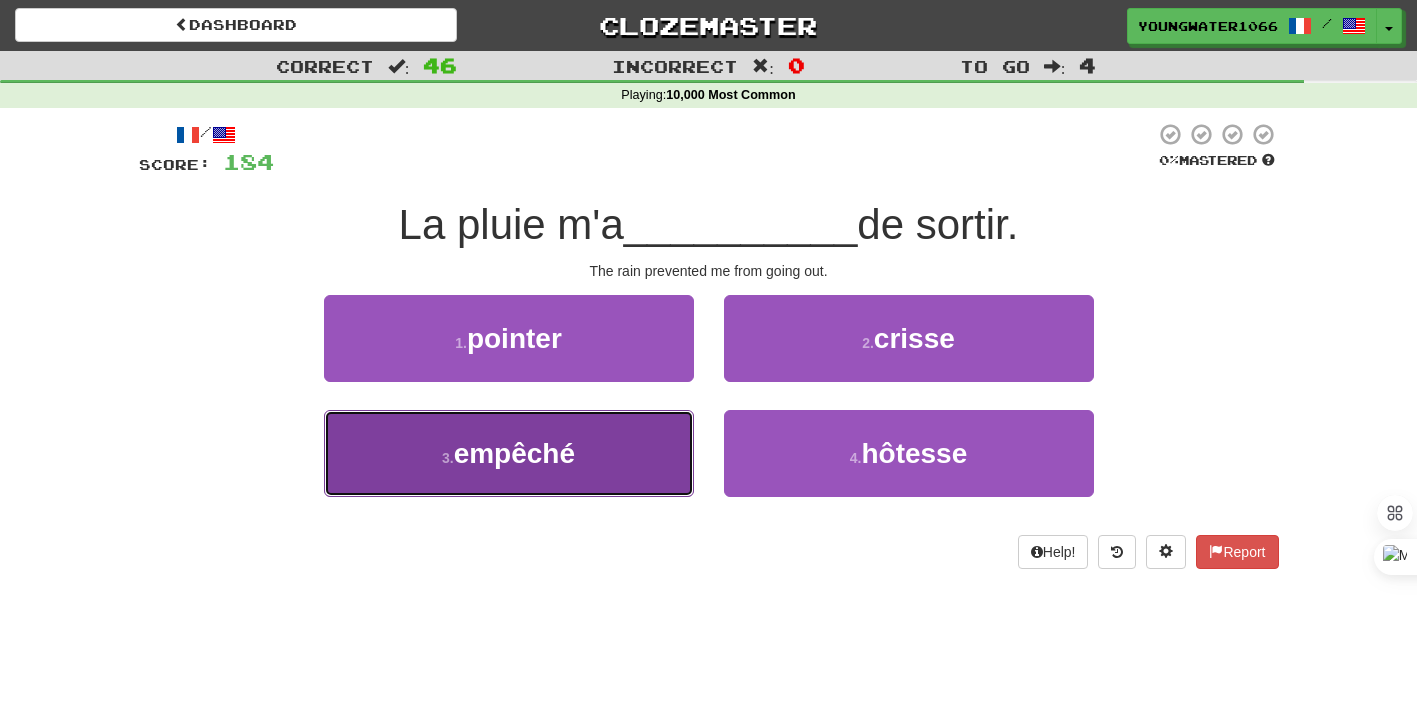 click on "3 .  empêché" at bounding box center [509, 453] 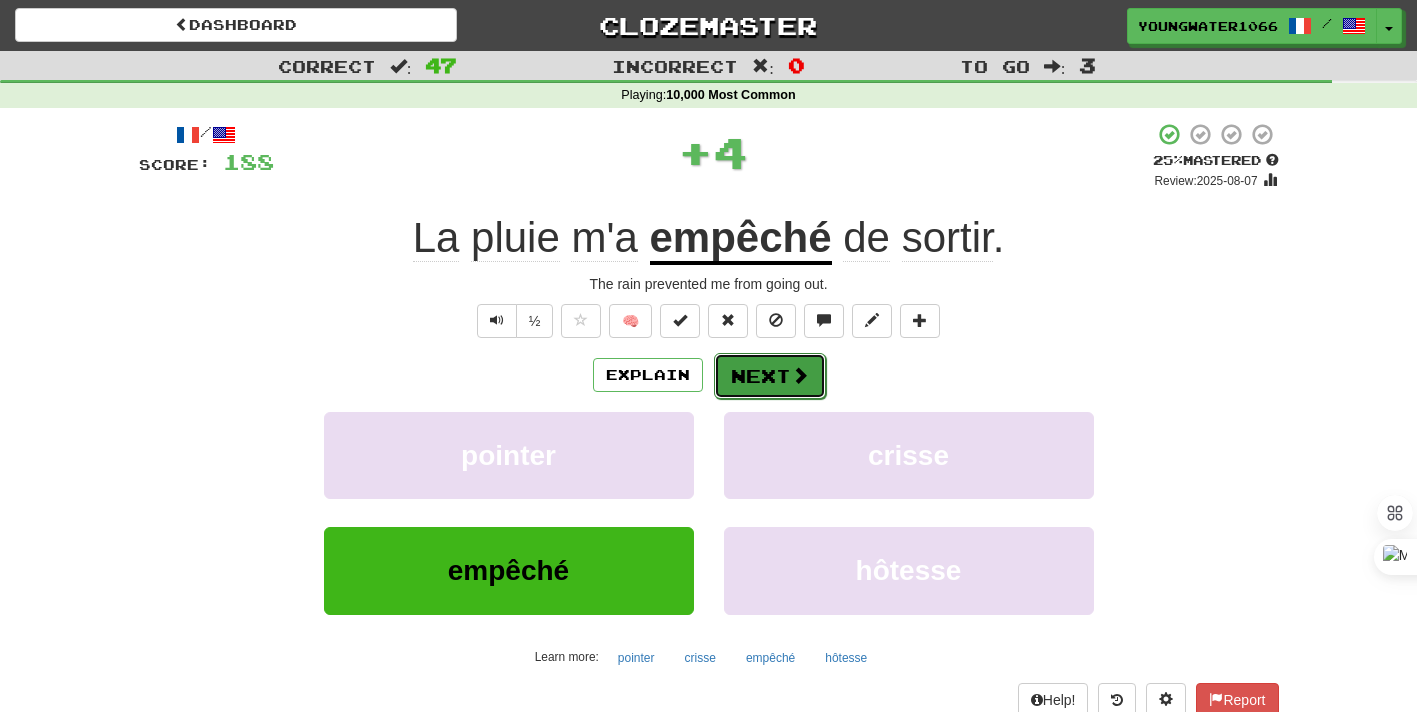 click on "Next" at bounding box center [770, 376] 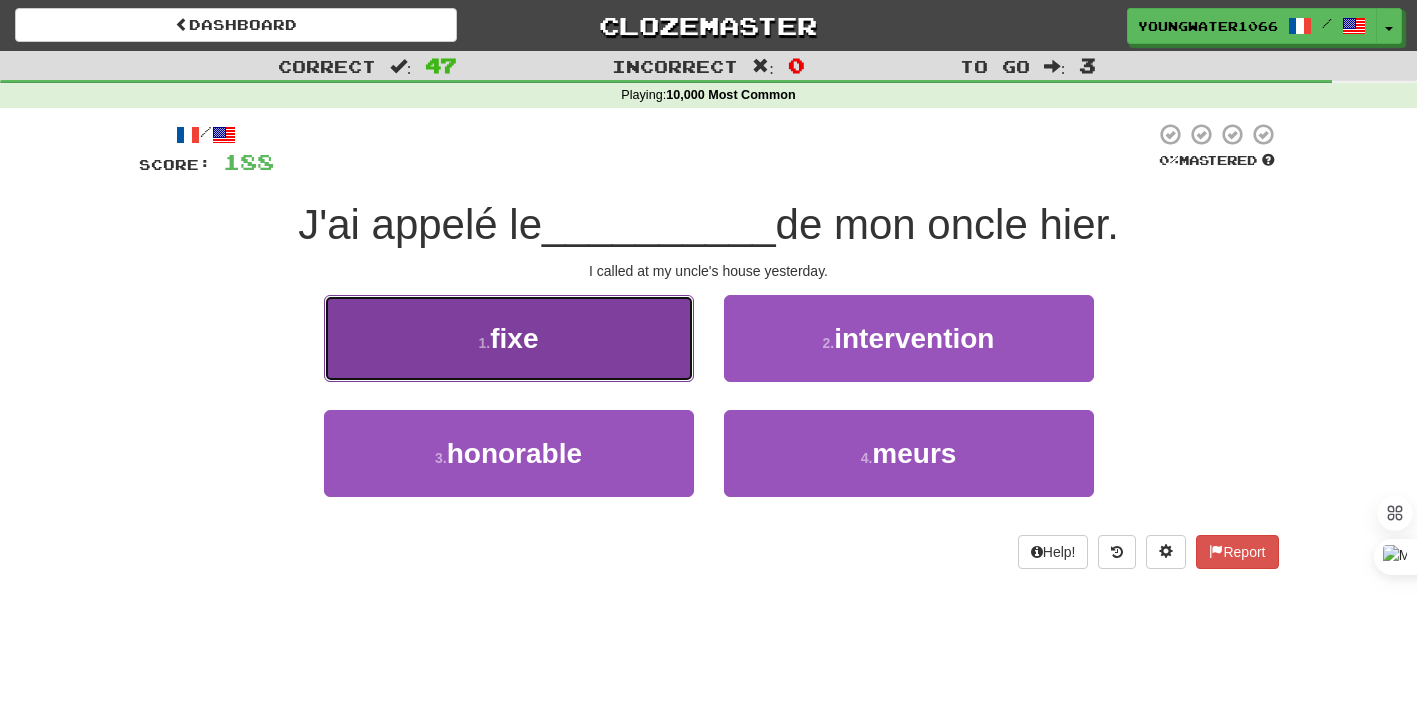 click on "1 .  fixe" at bounding box center [509, 338] 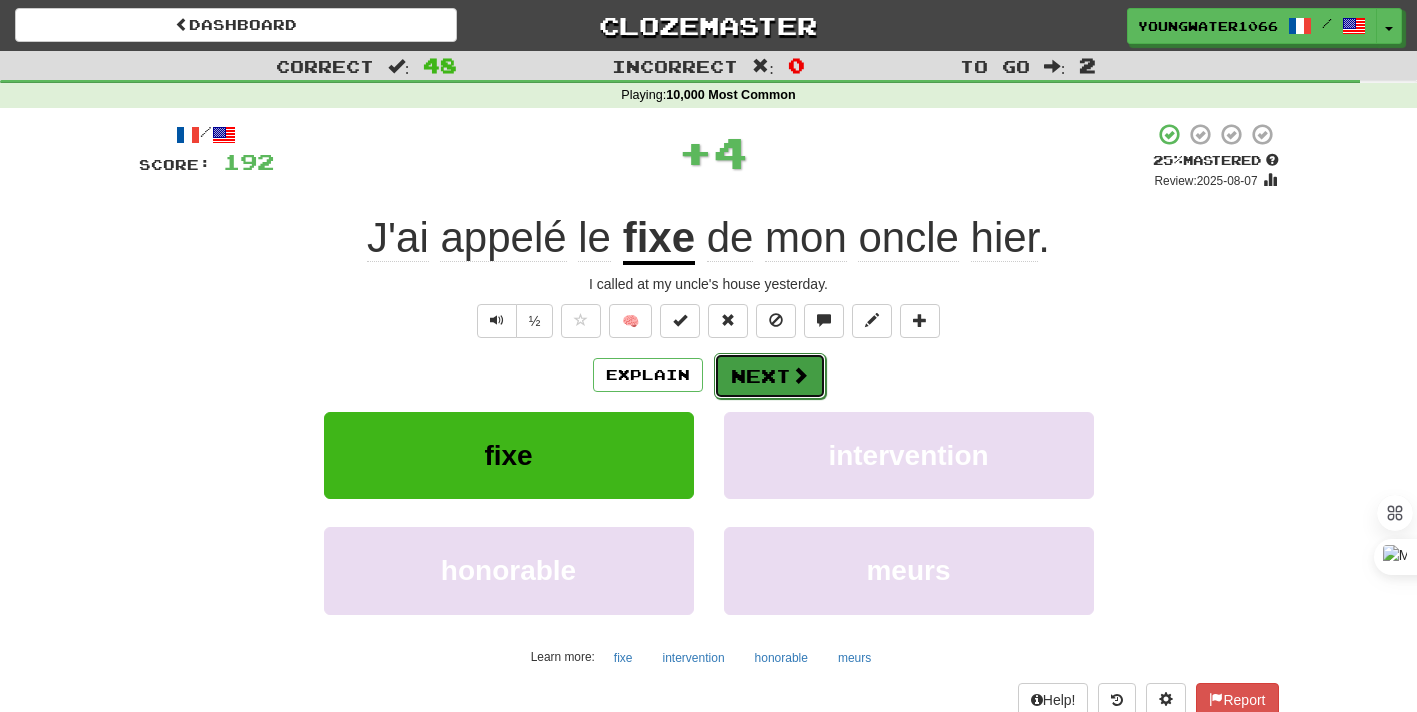 click on "Next" at bounding box center [770, 376] 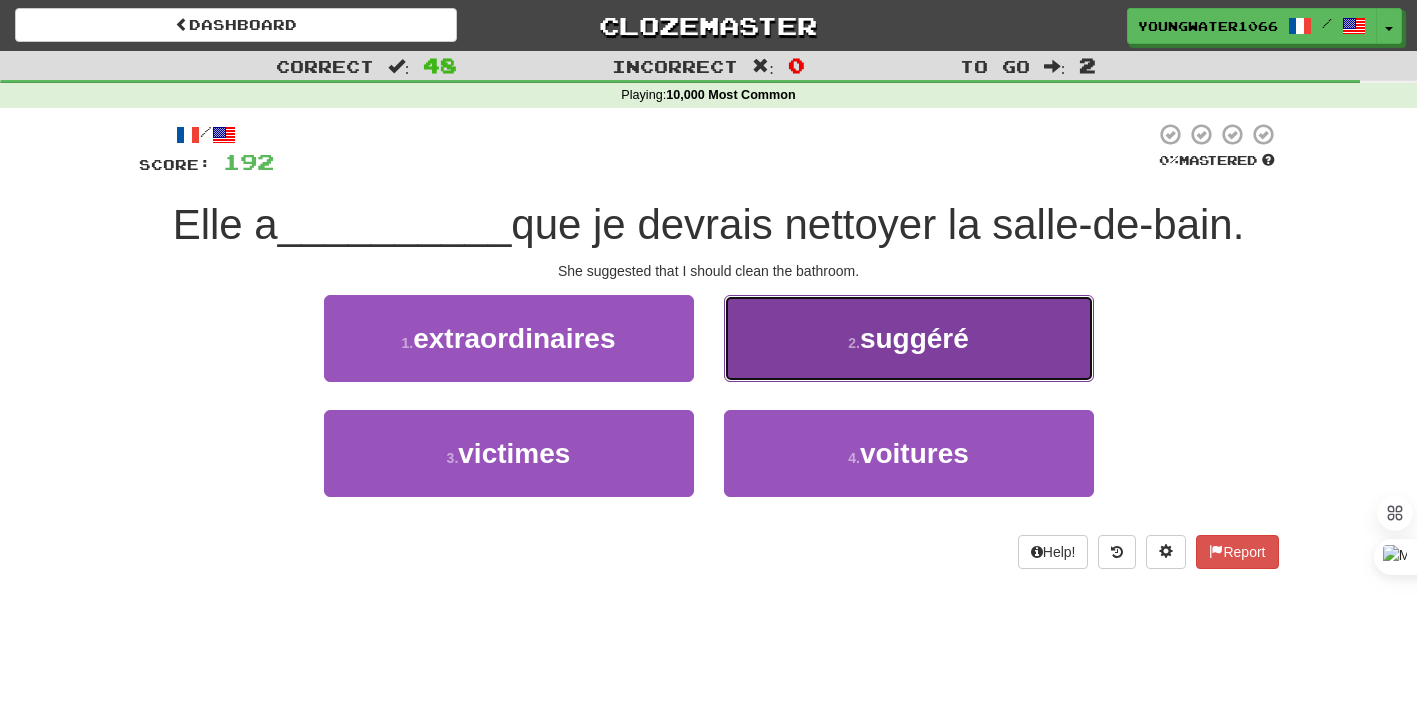 click on "2 .  suggéré" at bounding box center [909, 338] 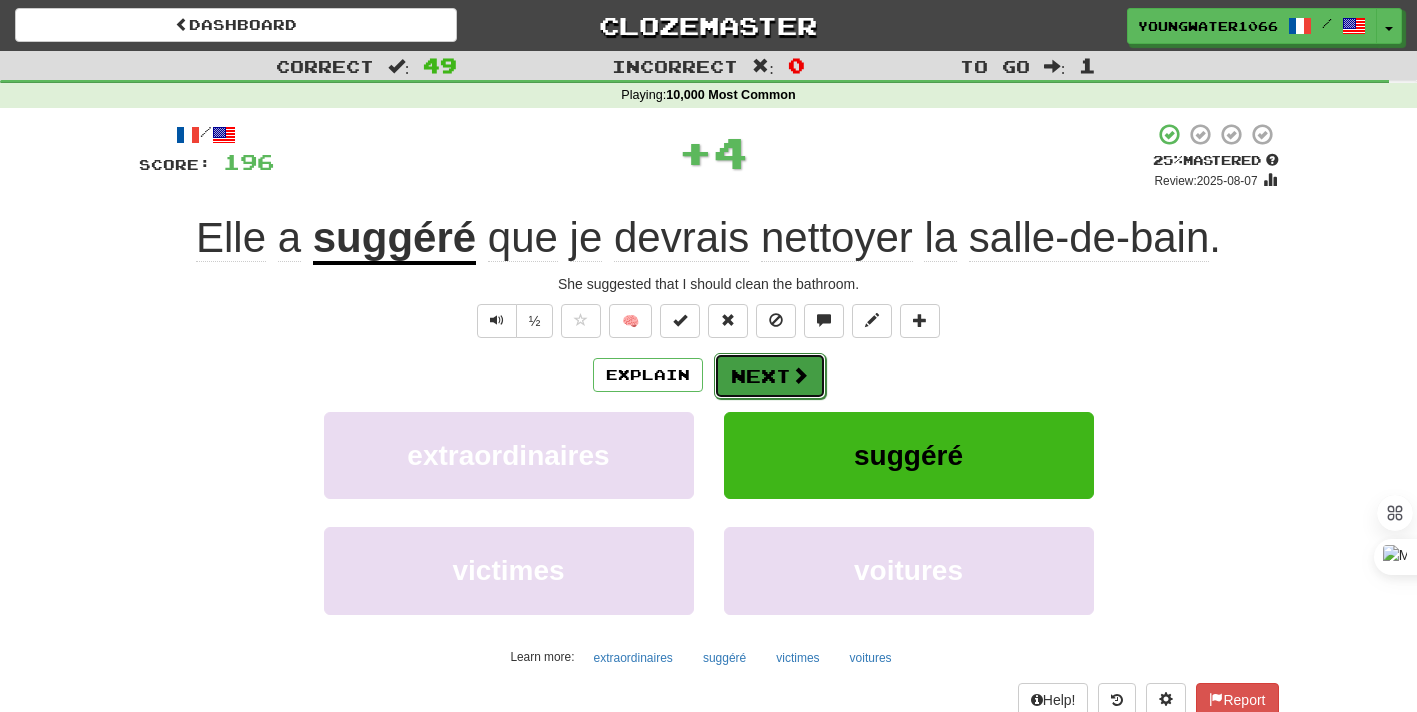click on "Next" at bounding box center [770, 376] 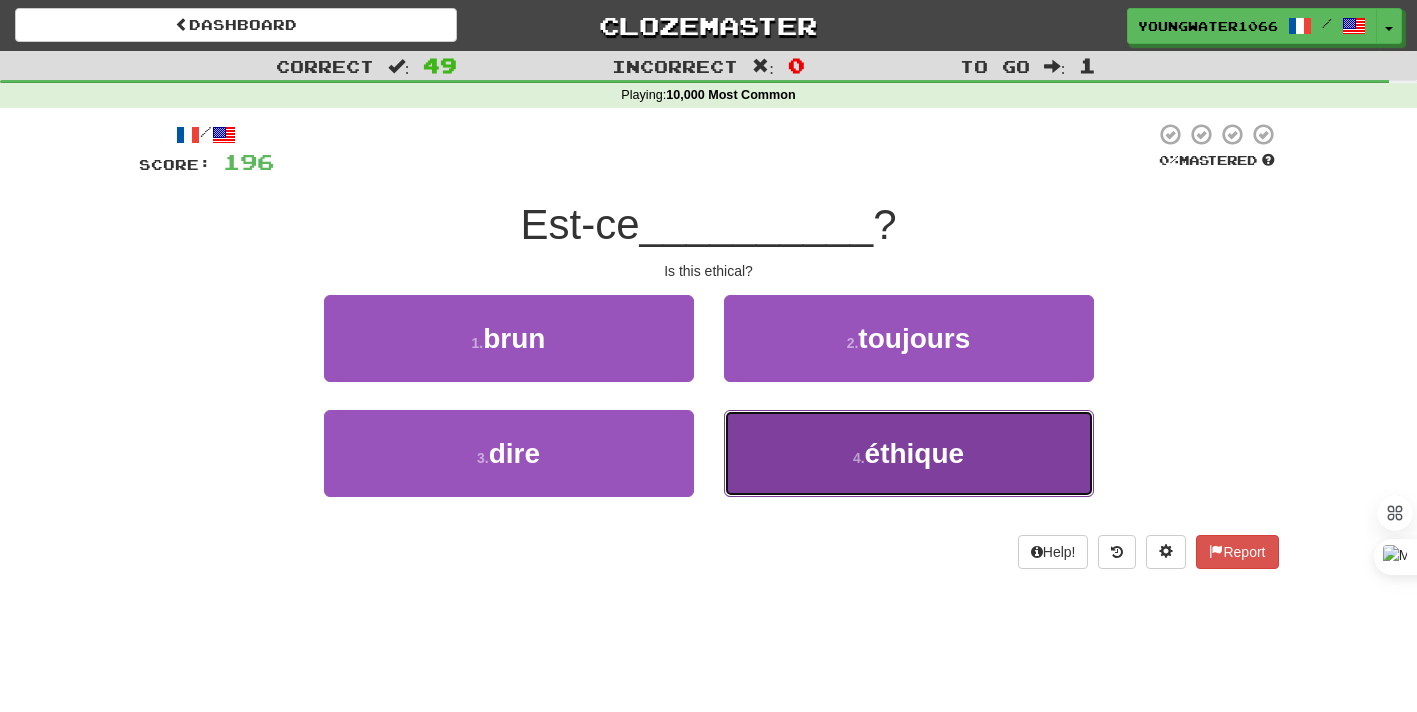click on "4 .  éthique" at bounding box center (909, 453) 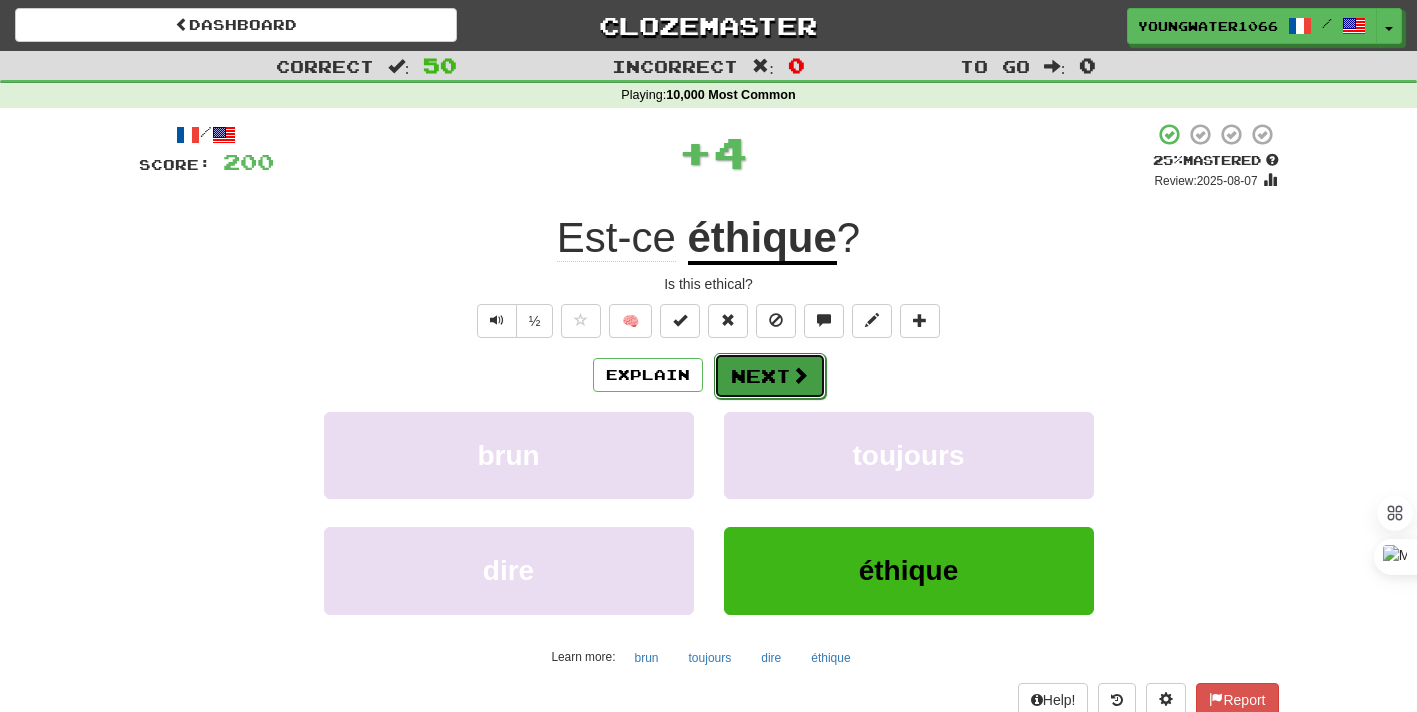click on "Next" at bounding box center [770, 376] 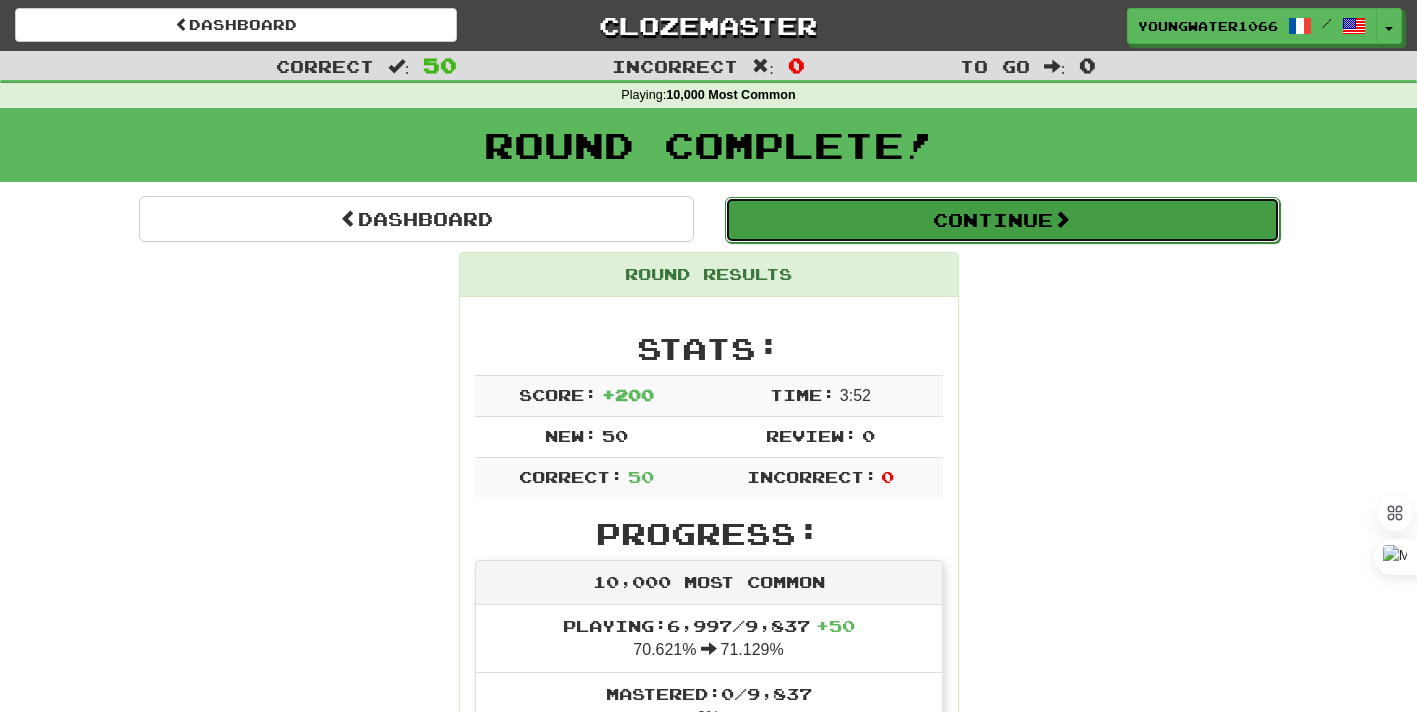 click on "Continue" at bounding box center (1002, 220) 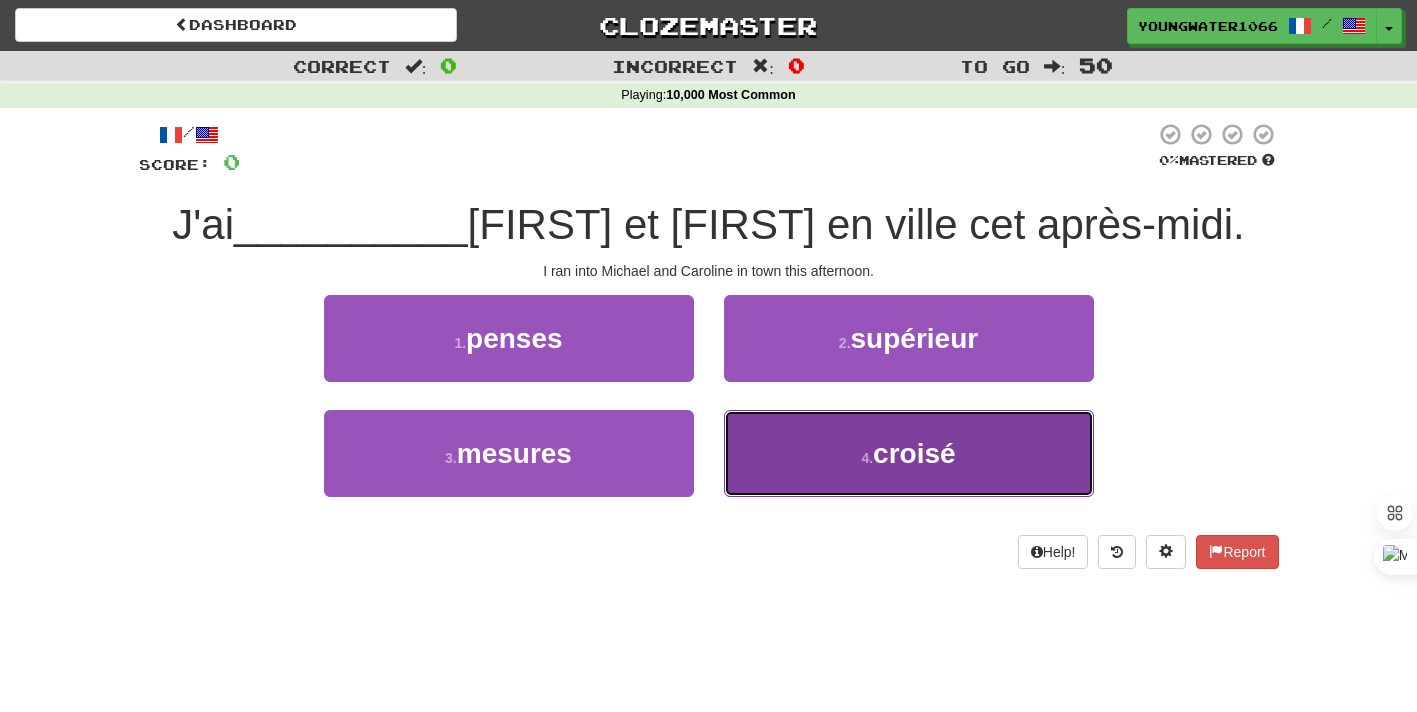 click on "4 .  croisé" at bounding box center [909, 453] 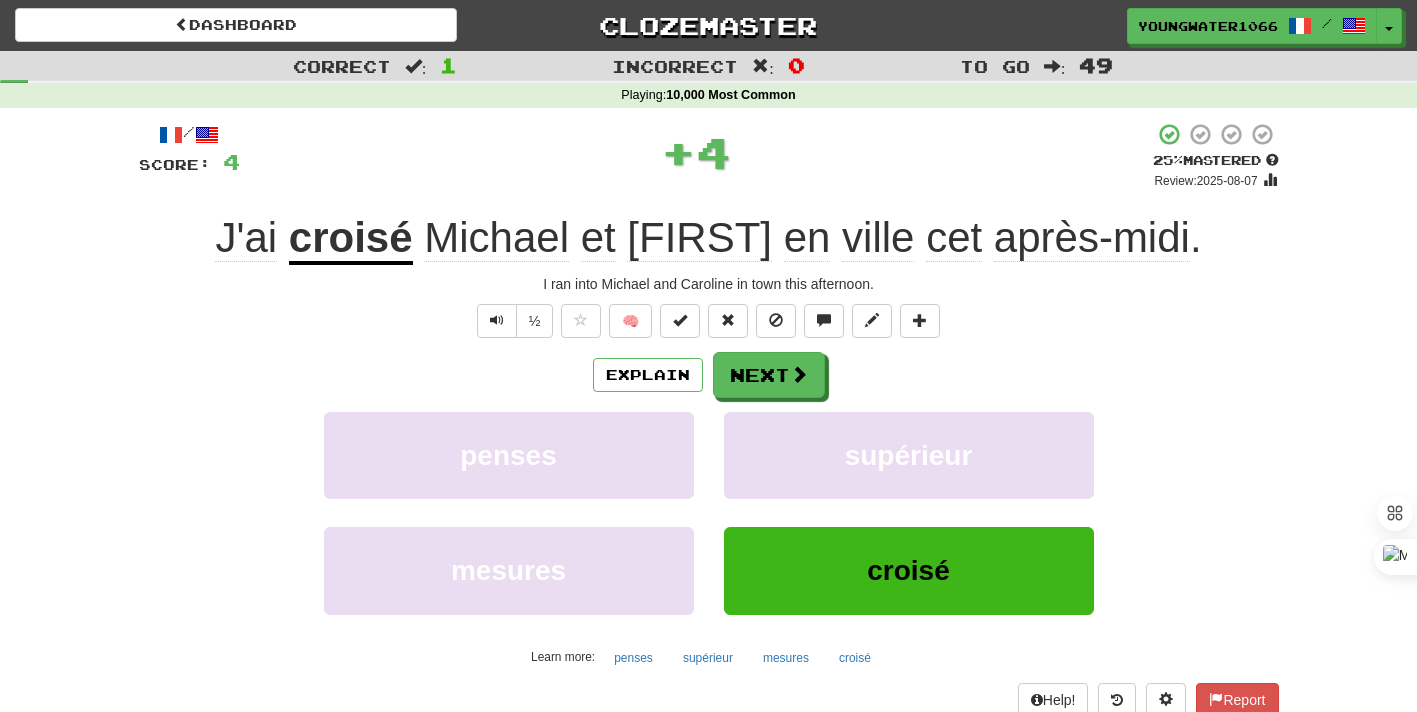 click on "Explain Next penses supérieur mesures croisé Learn more: penses supérieur mesures croisé" at bounding box center [709, 512] 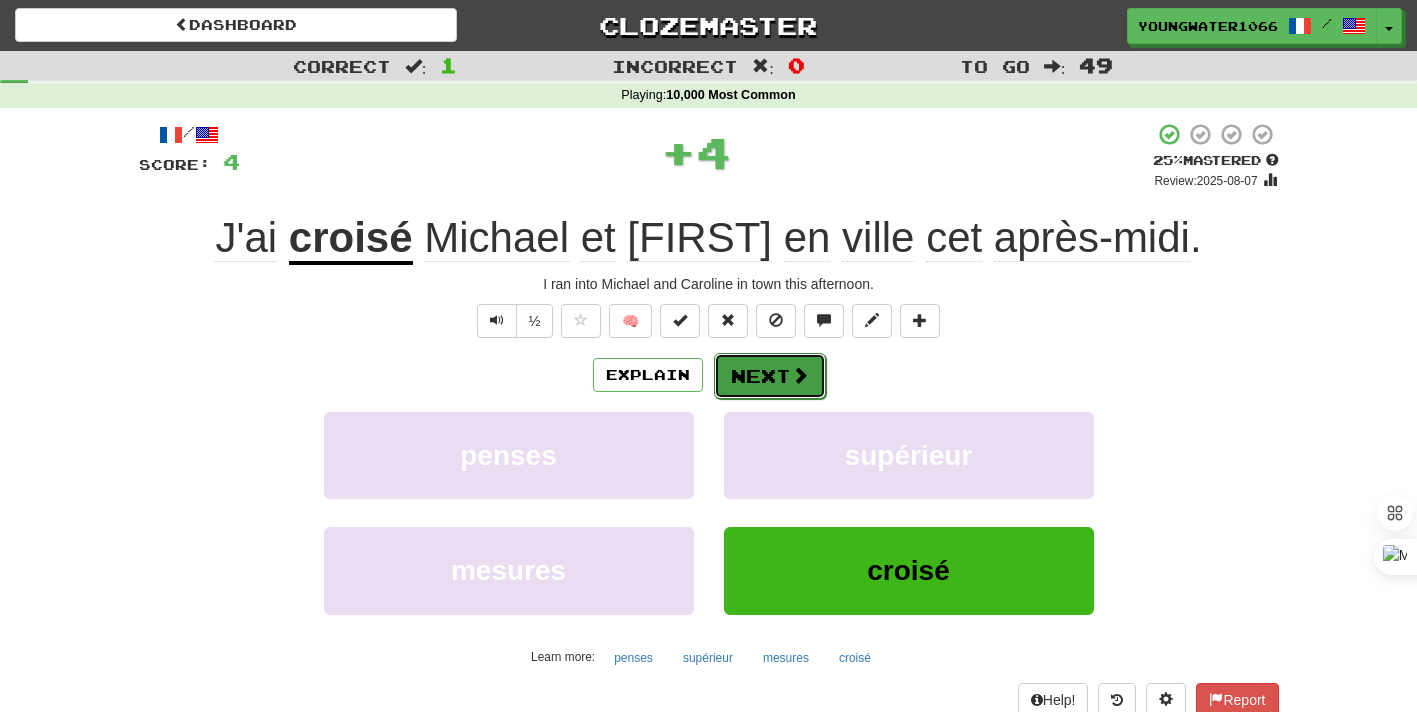 click on "Next" at bounding box center [770, 376] 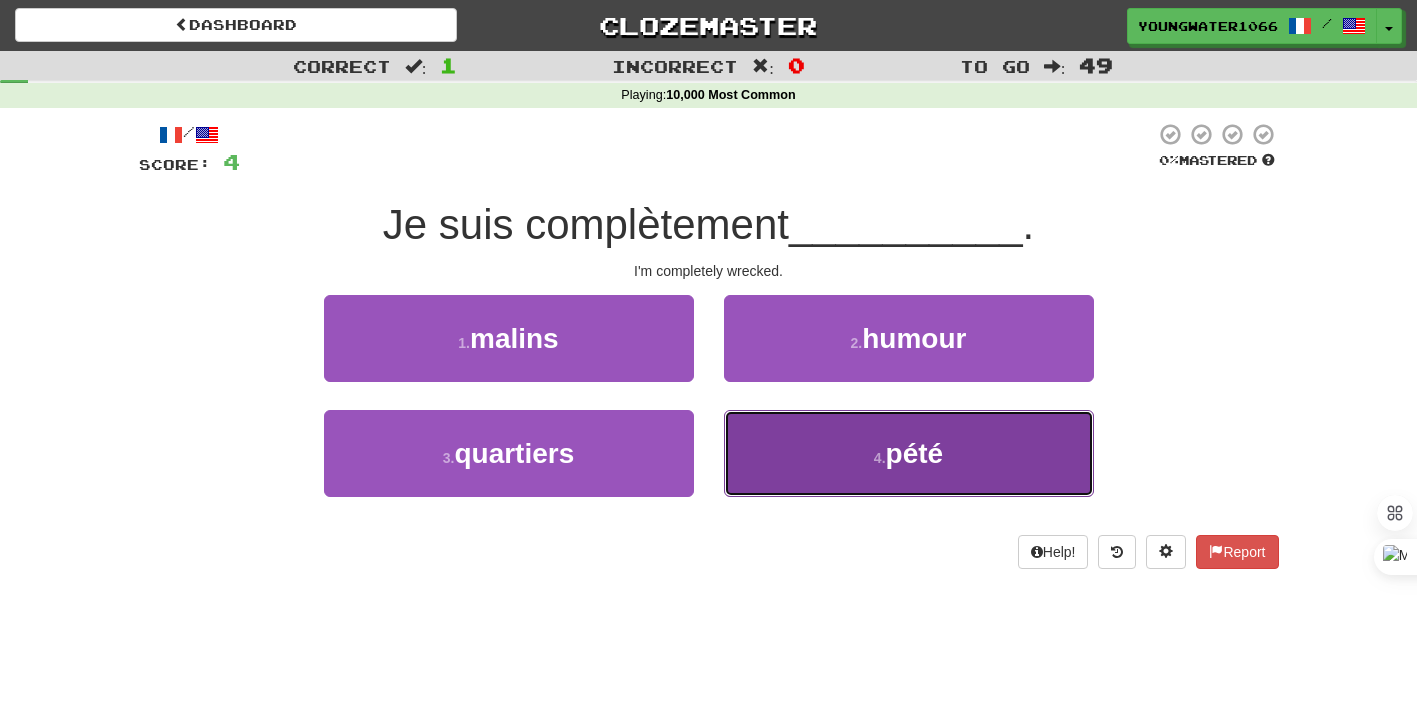 click on "4 .  pété" at bounding box center (909, 453) 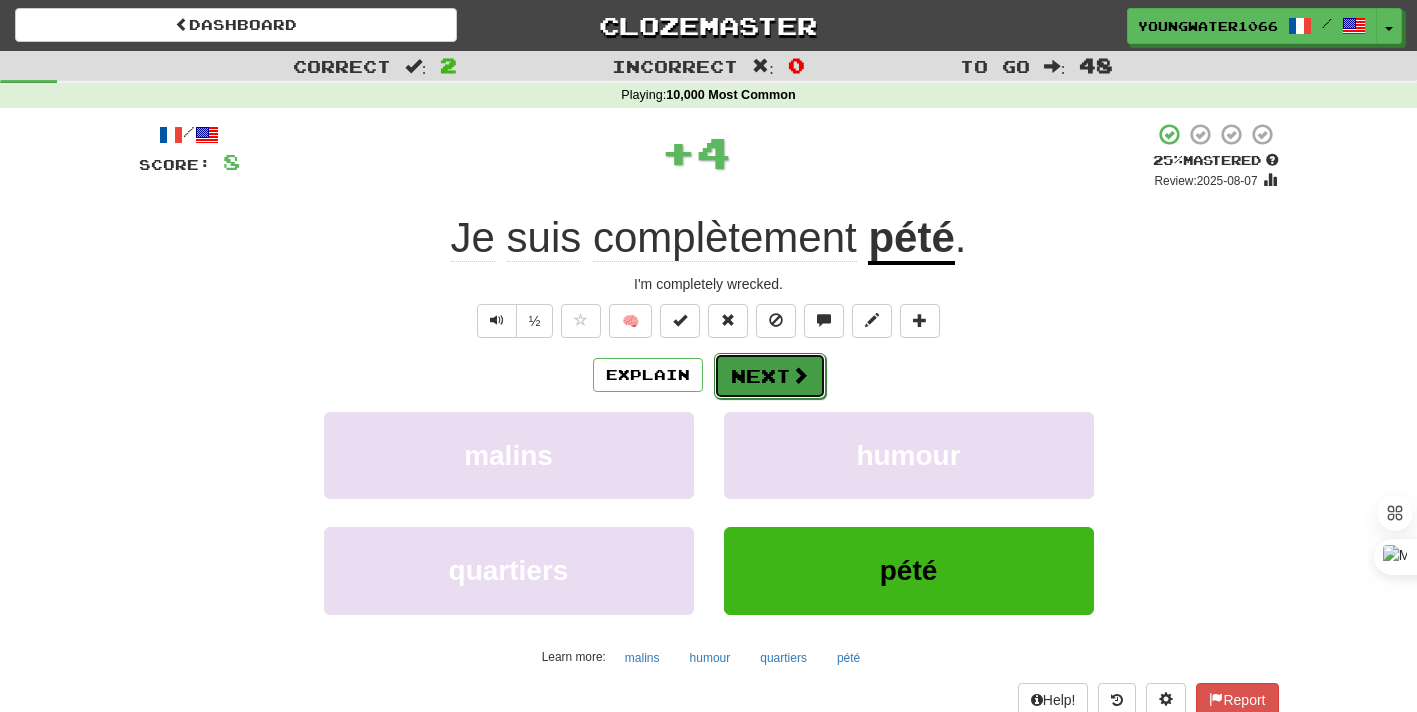 click on "Next" at bounding box center (770, 376) 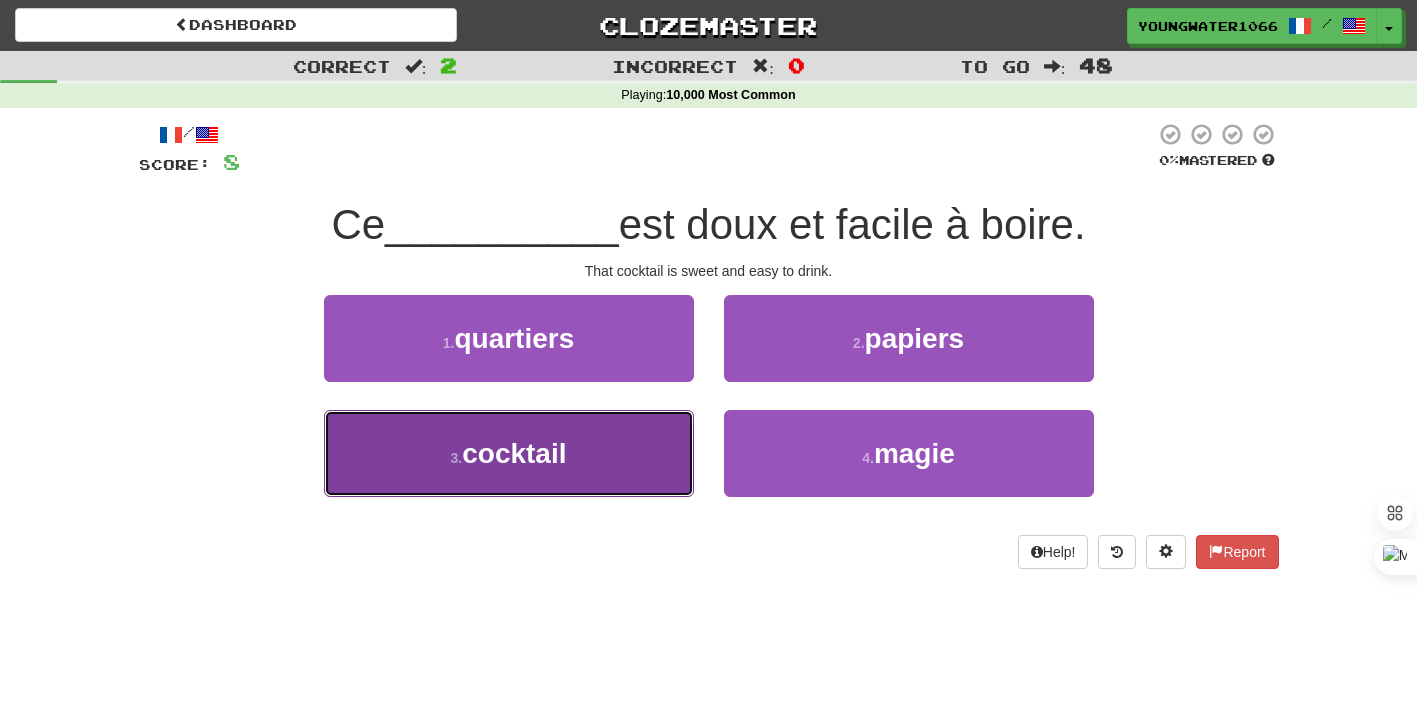 click on "3 .  cocktail" at bounding box center (509, 453) 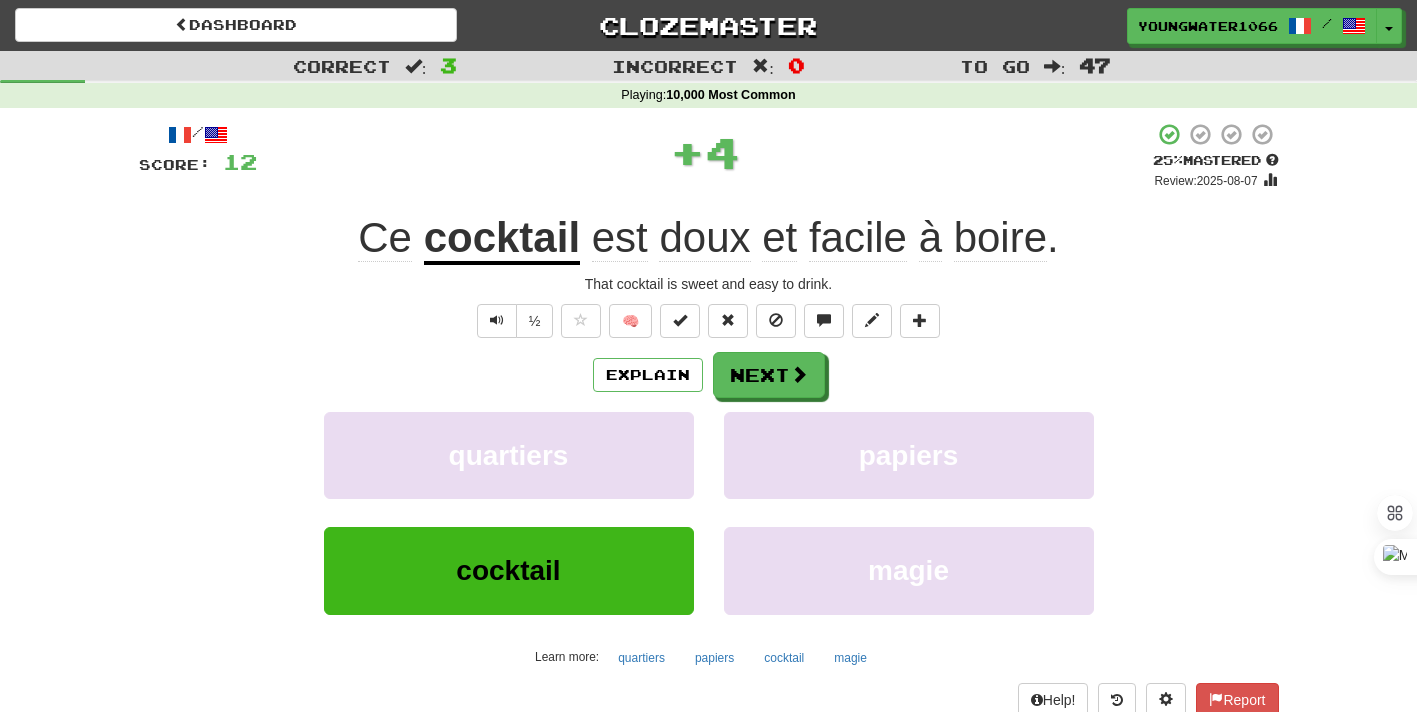 click on "Explain Next quartiers papiers cocktail magie Learn more: quartiers papiers cocktail magie" at bounding box center (709, 512) 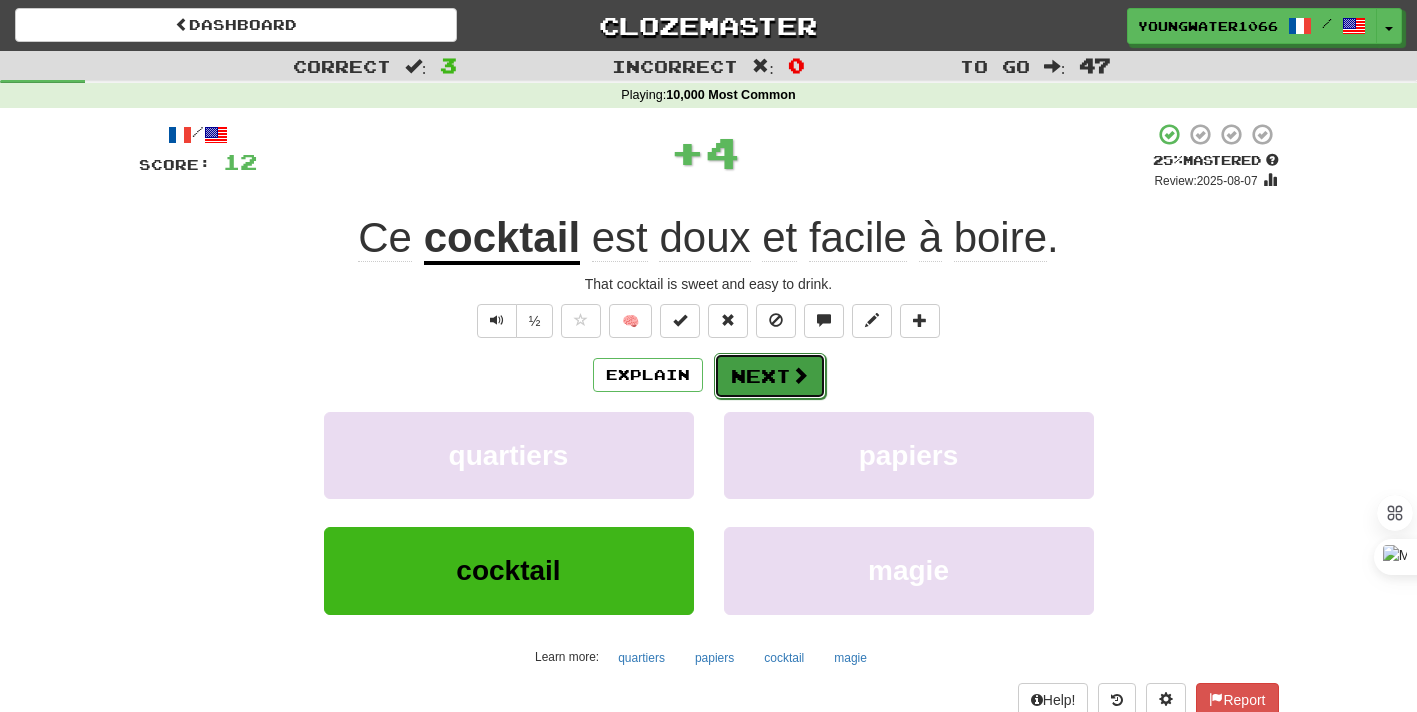 click on "Next" at bounding box center [770, 376] 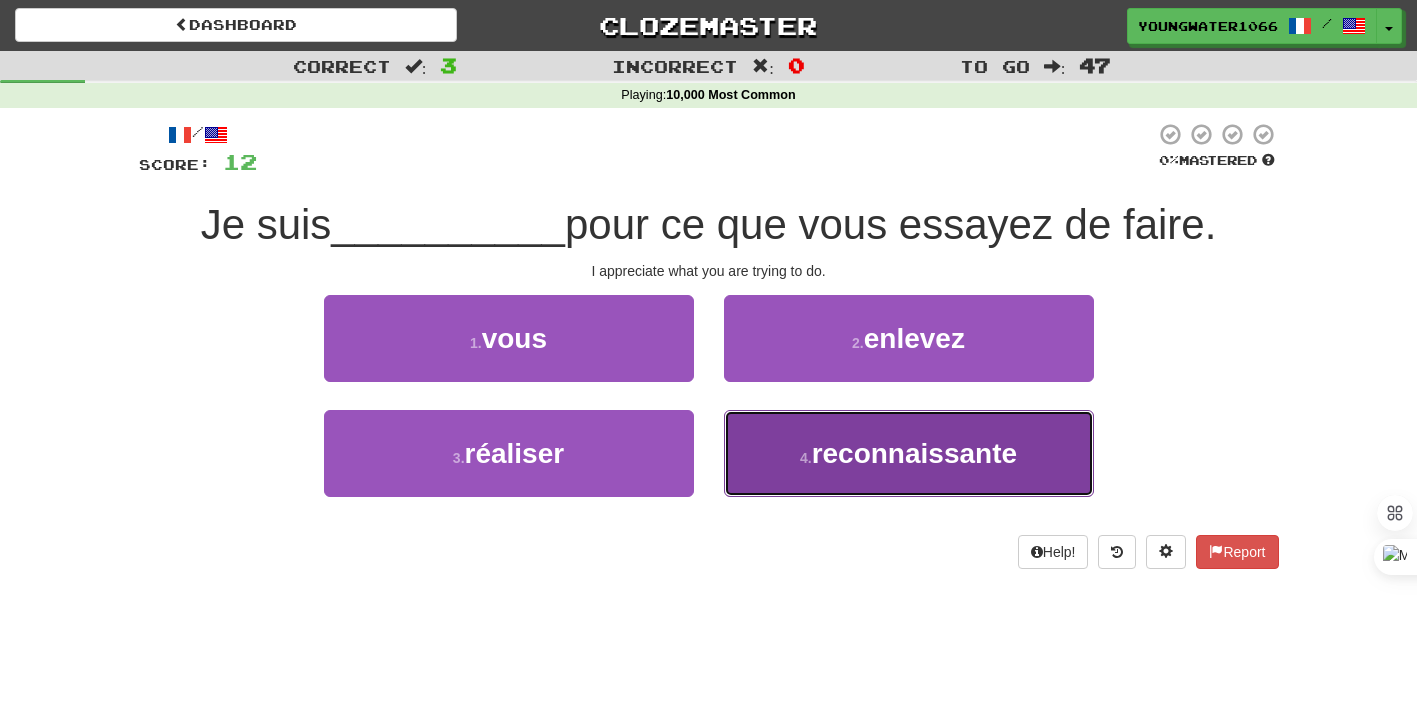 click on "4 .  reconnaissante" at bounding box center [909, 453] 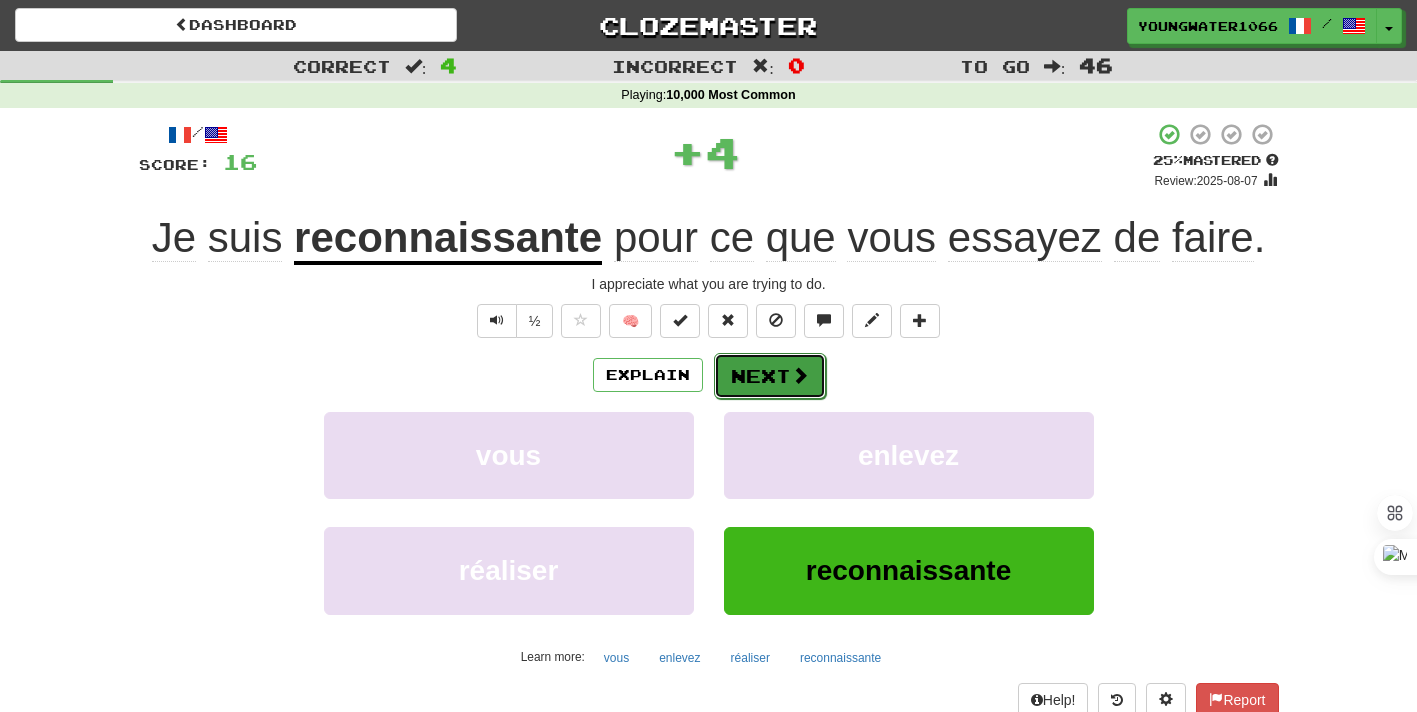click on "Next" at bounding box center [770, 376] 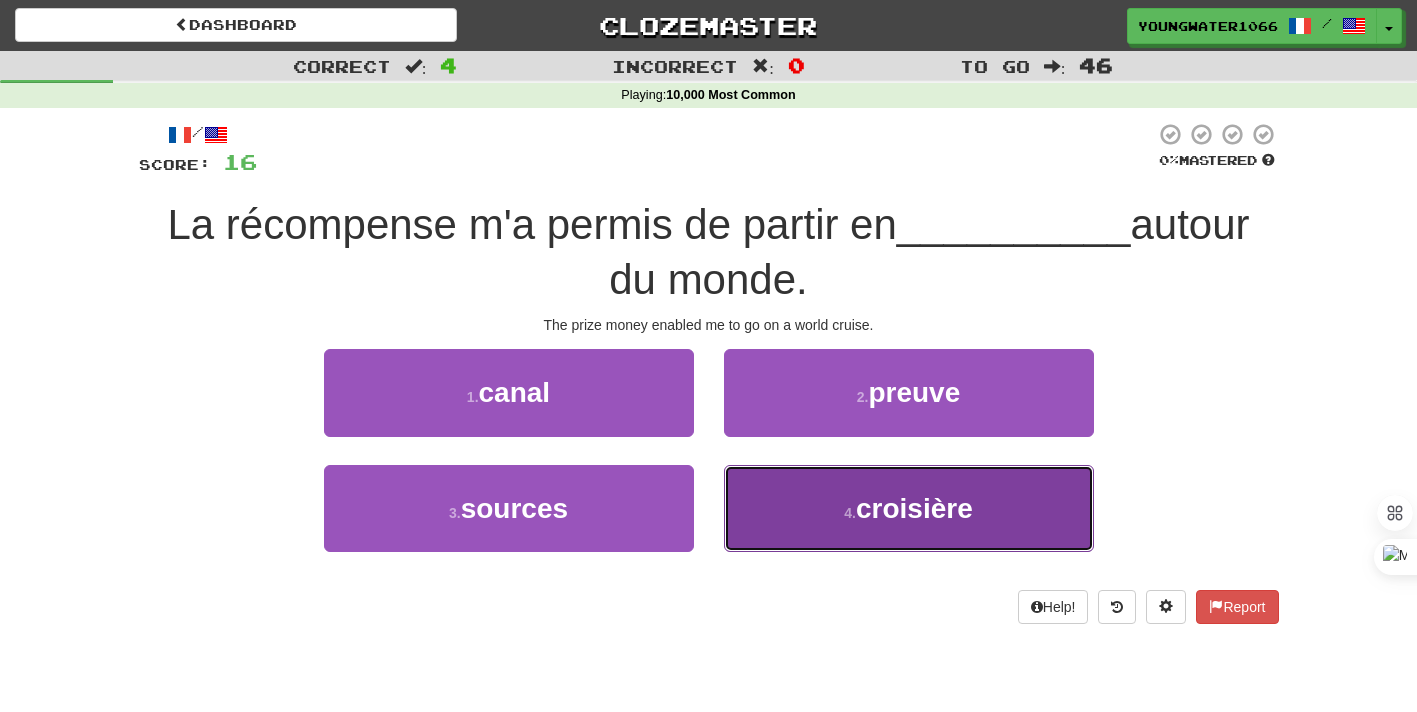 click on "4 .  croisière" at bounding box center (909, 508) 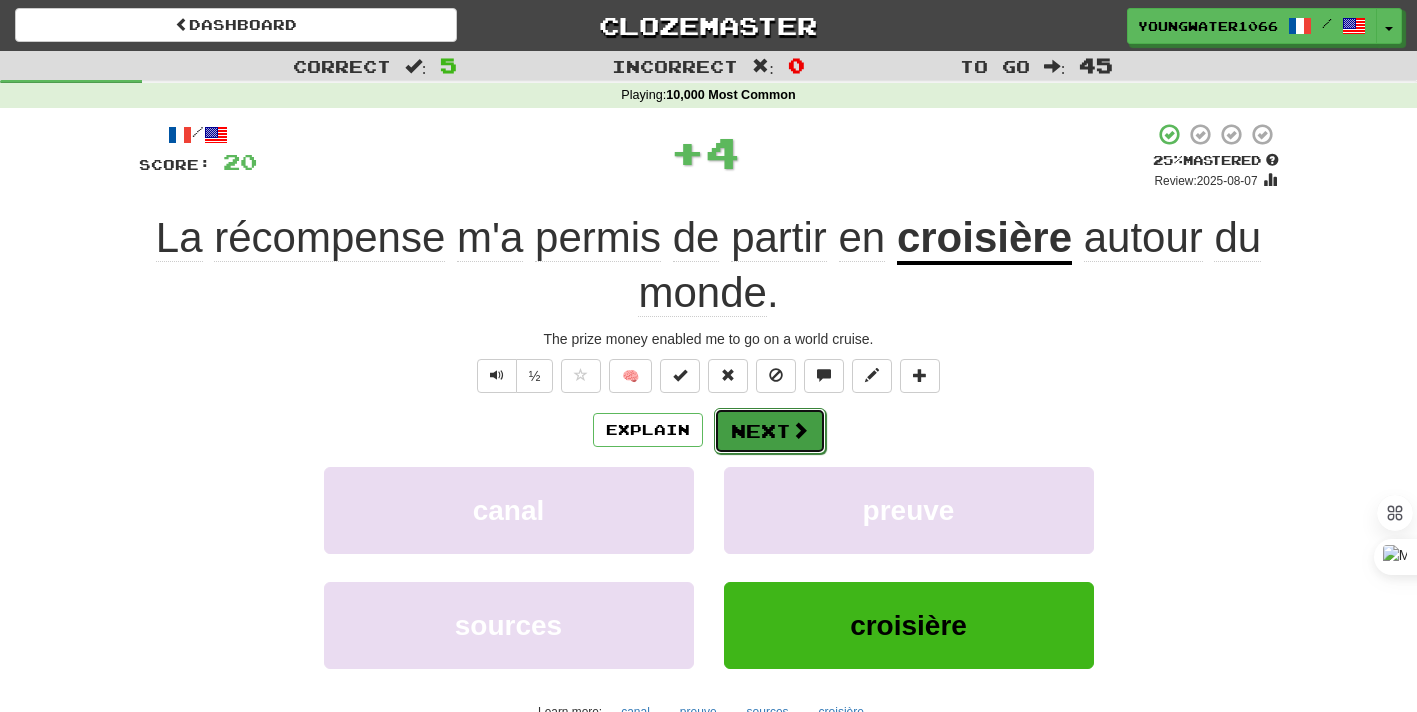 click on "Next" at bounding box center [770, 431] 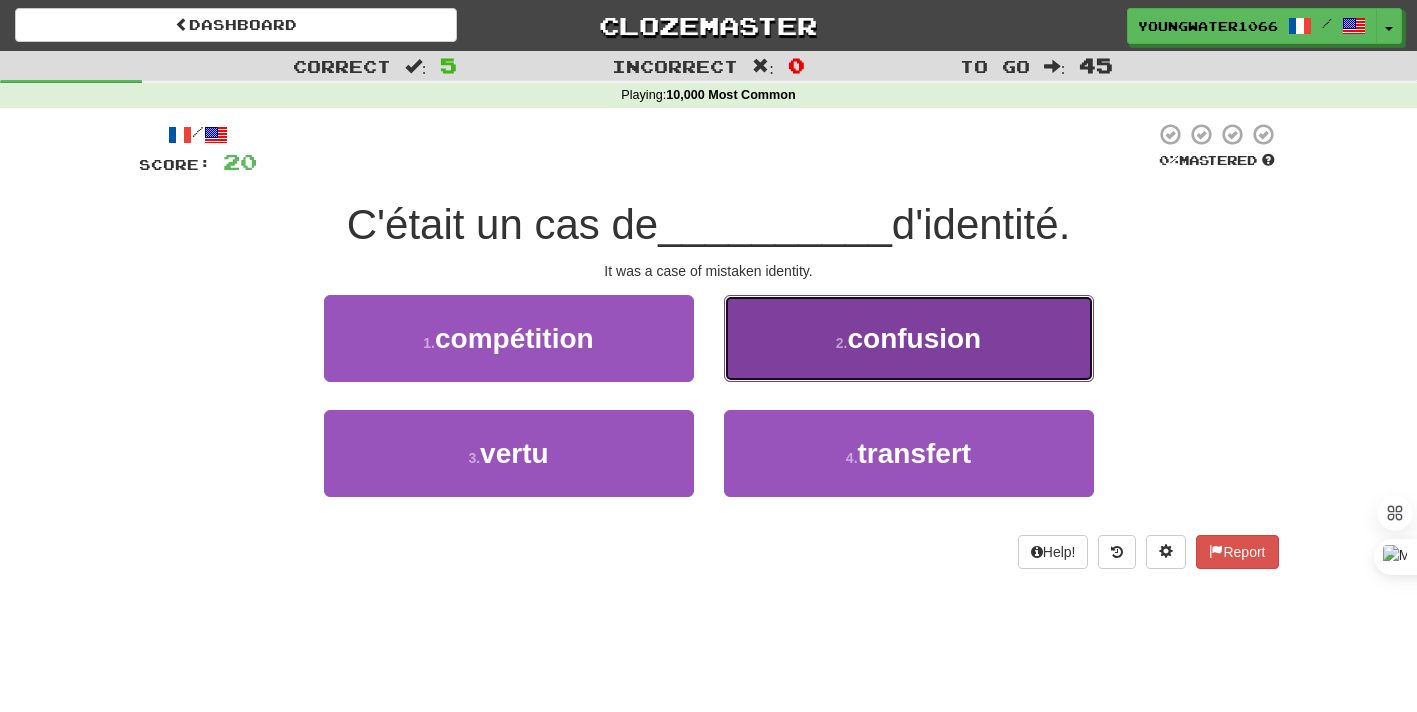 click on "2 .  confusion" at bounding box center [909, 338] 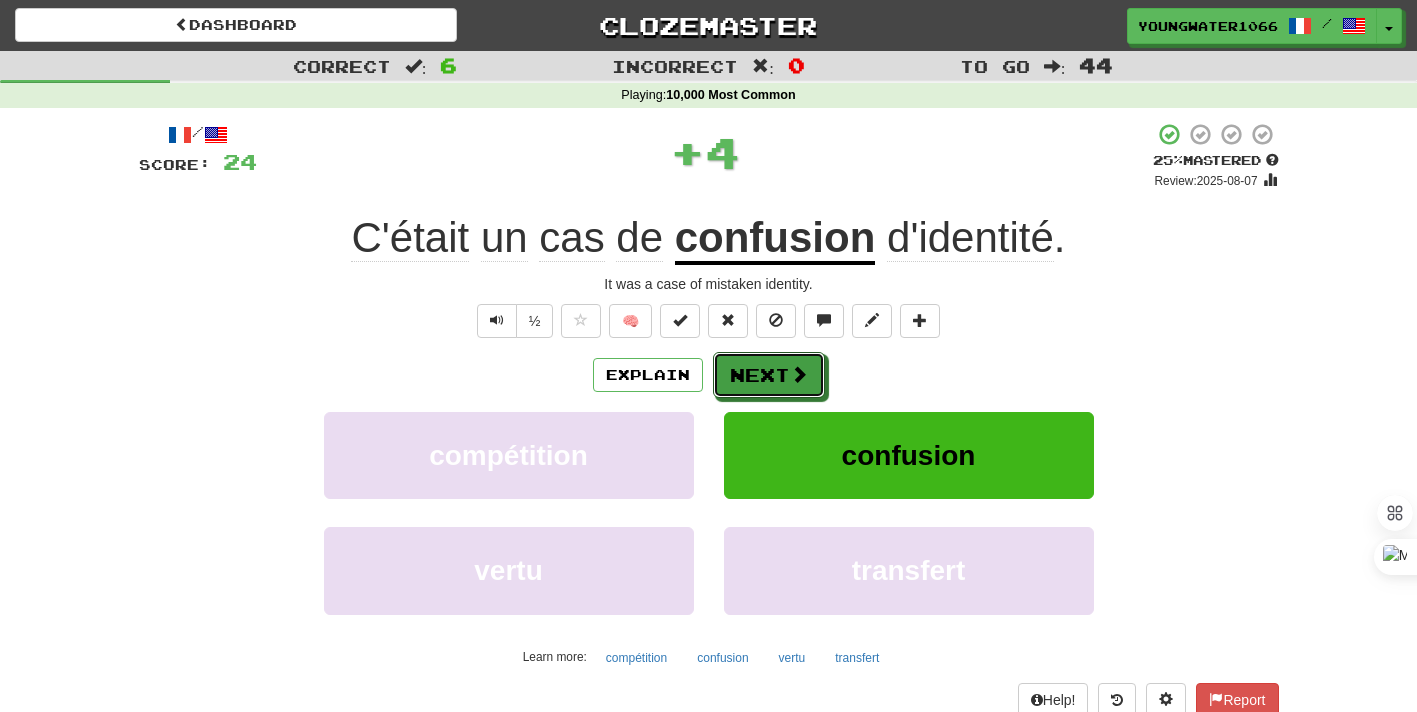 click on "Next" at bounding box center [769, 375] 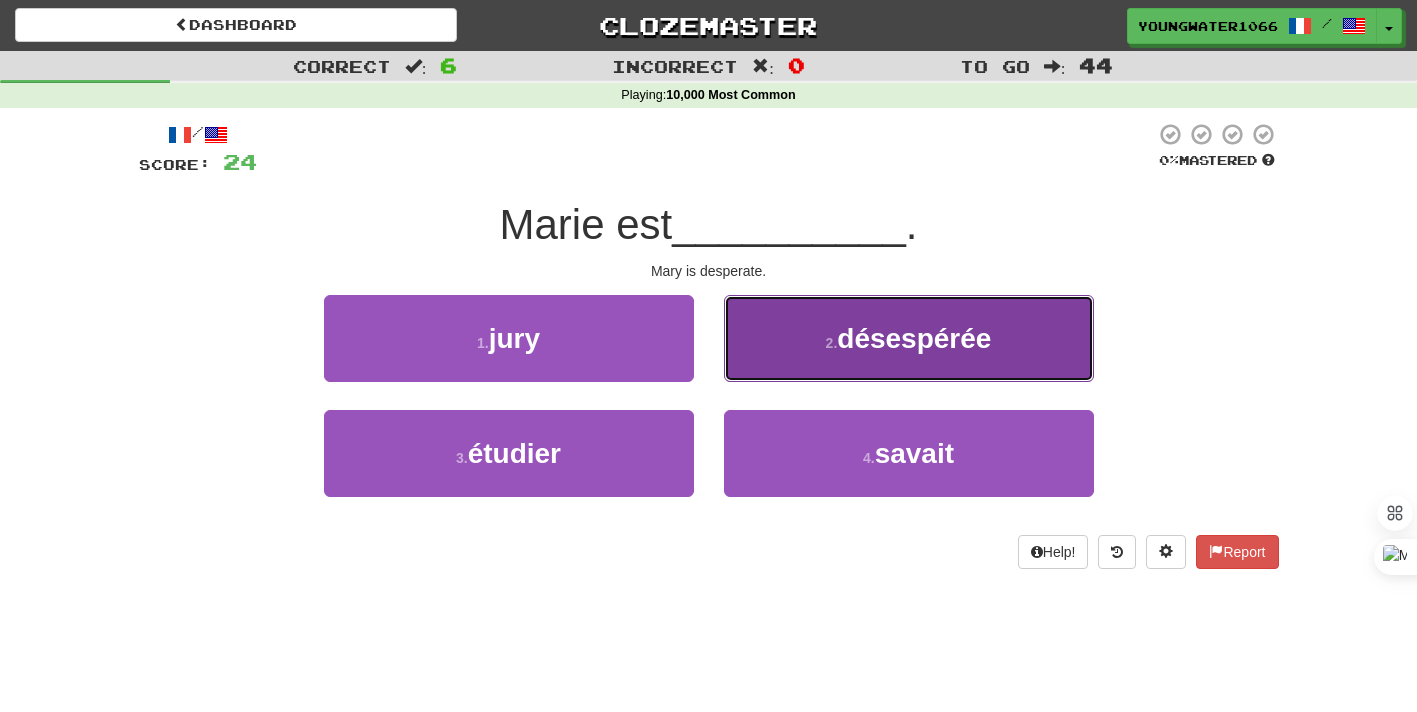 click on "2 .  désespérée" at bounding box center (909, 338) 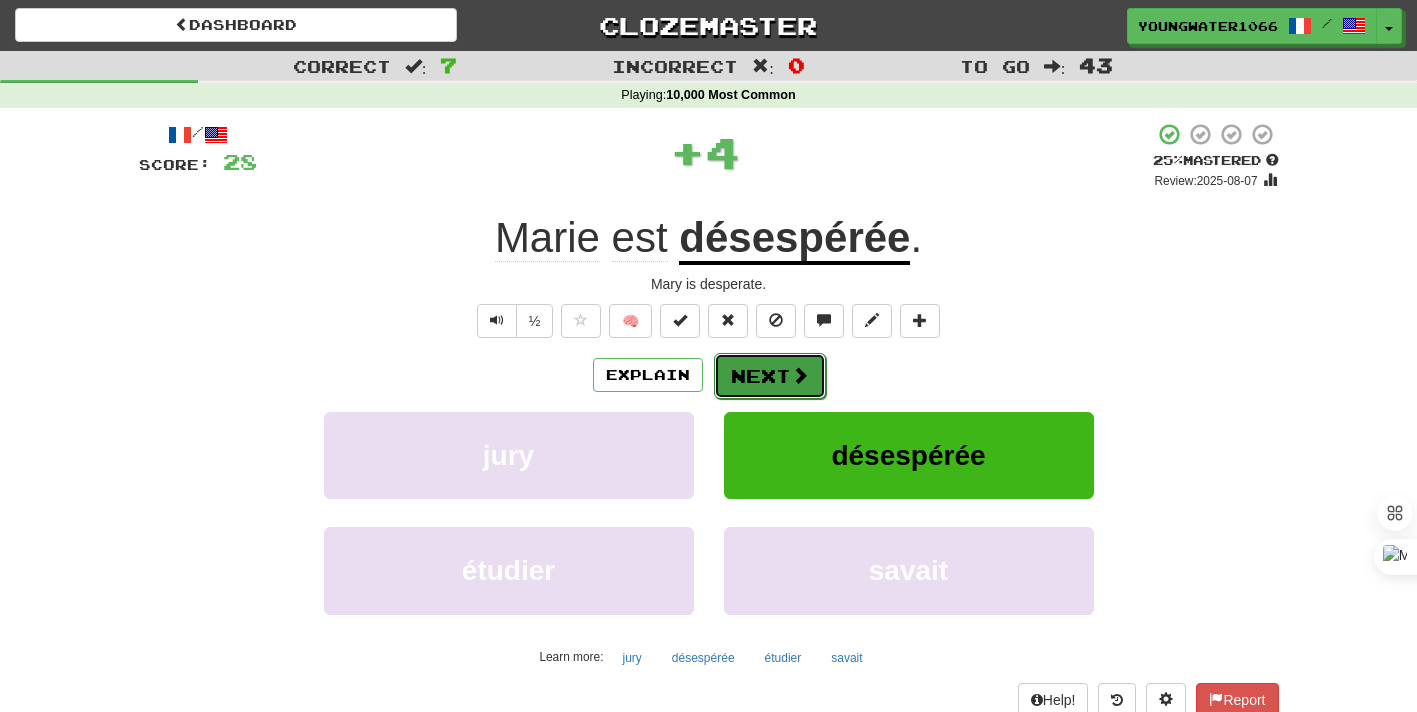 click on "Next" at bounding box center [770, 376] 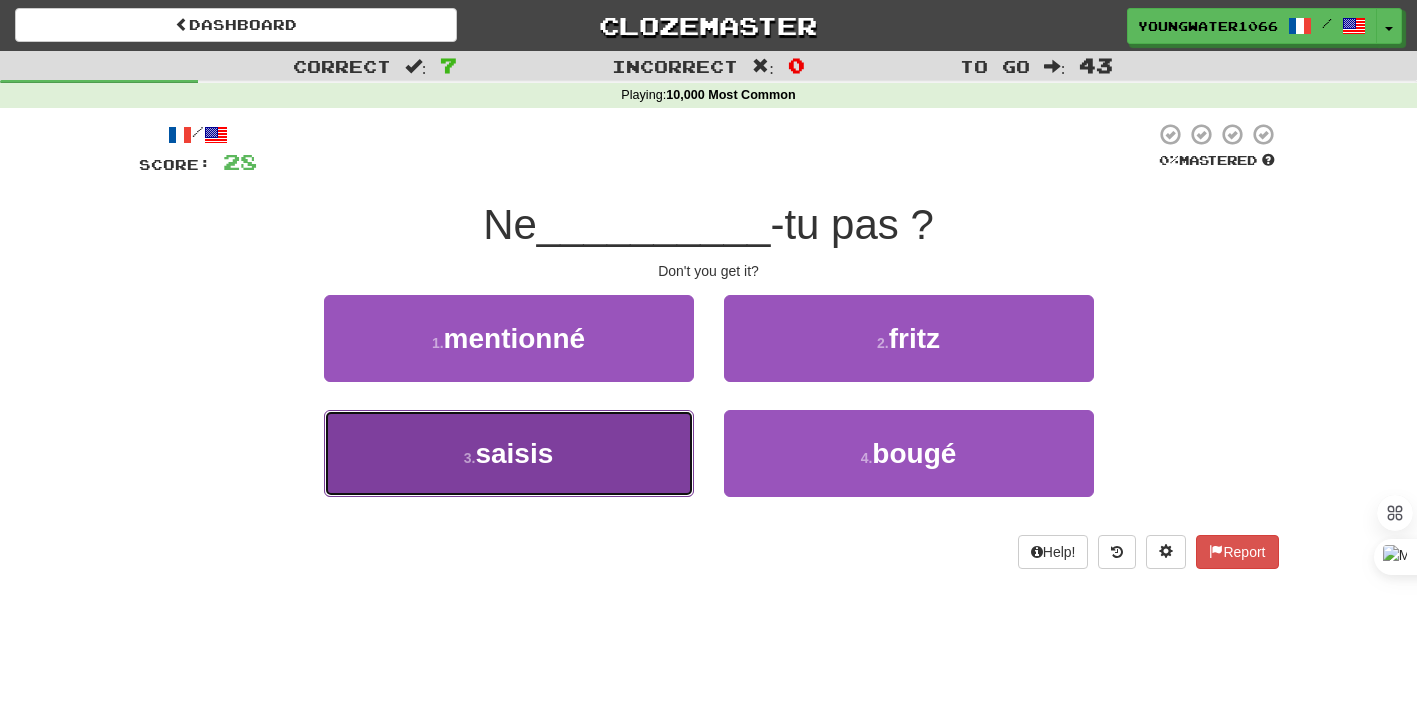 click on "3 .  saisis" at bounding box center [509, 453] 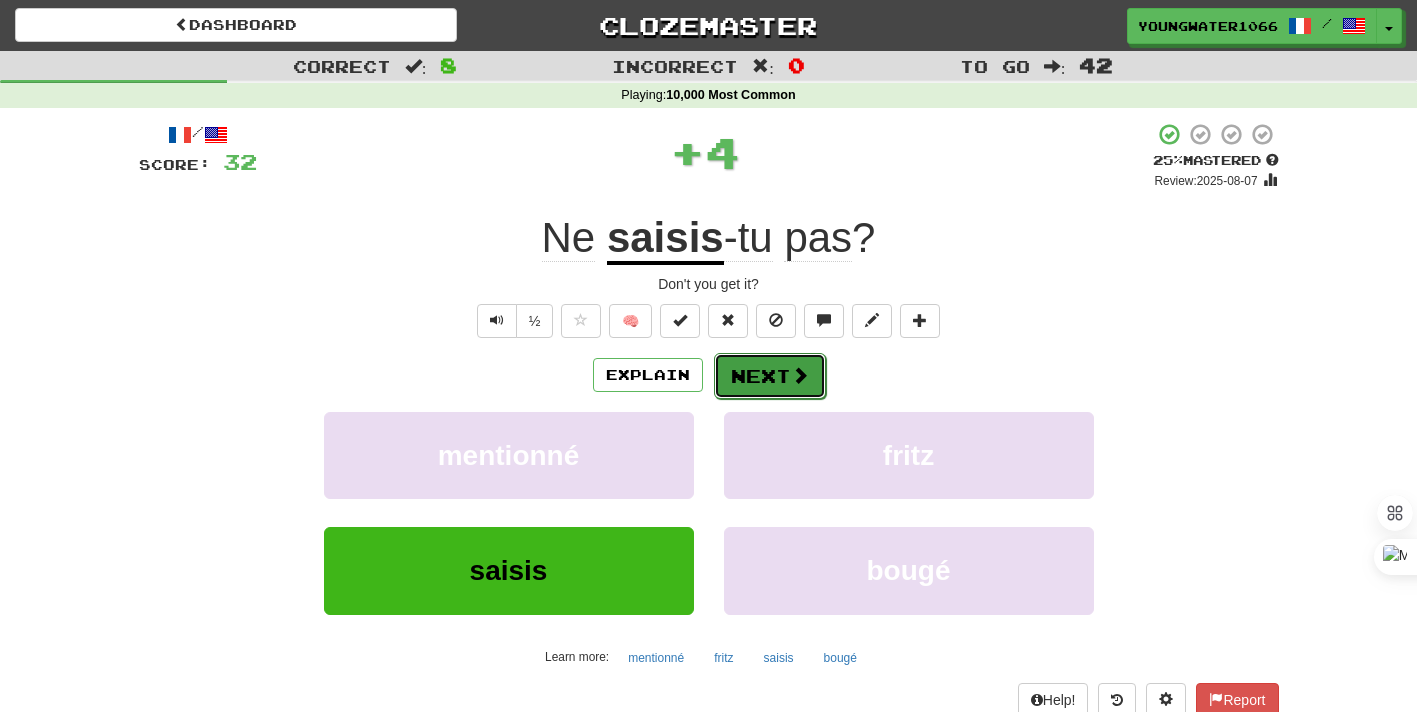 click on "Next" at bounding box center [770, 376] 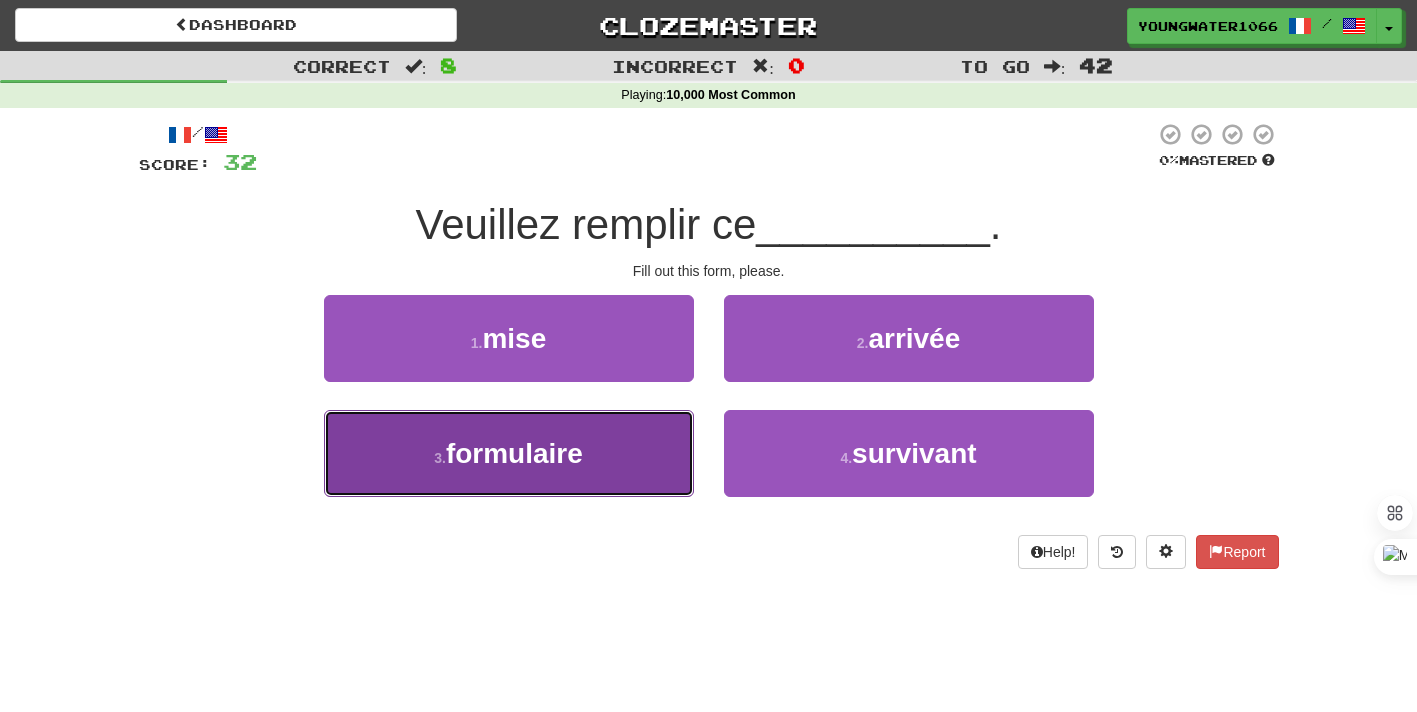 click on "3 .  formulaire" at bounding box center (509, 453) 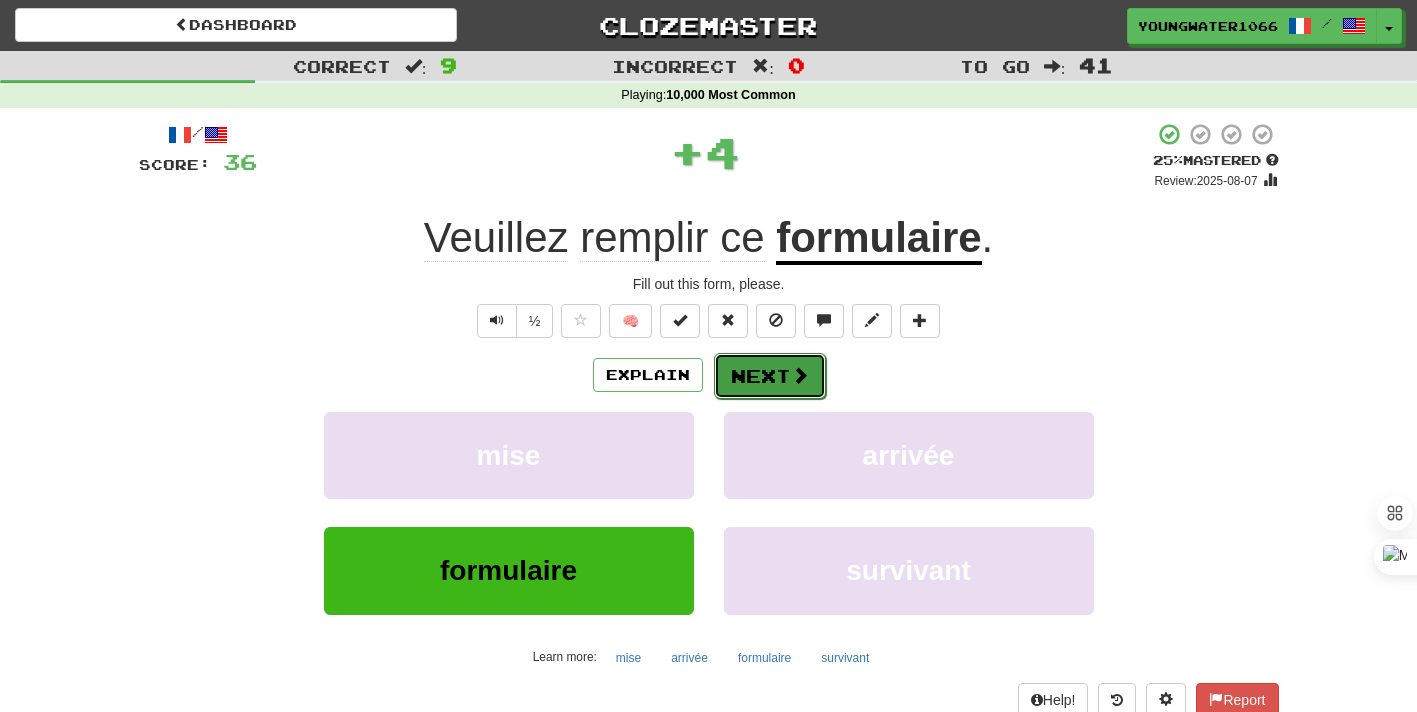 click on "Next" at bounding box center (770, 376) 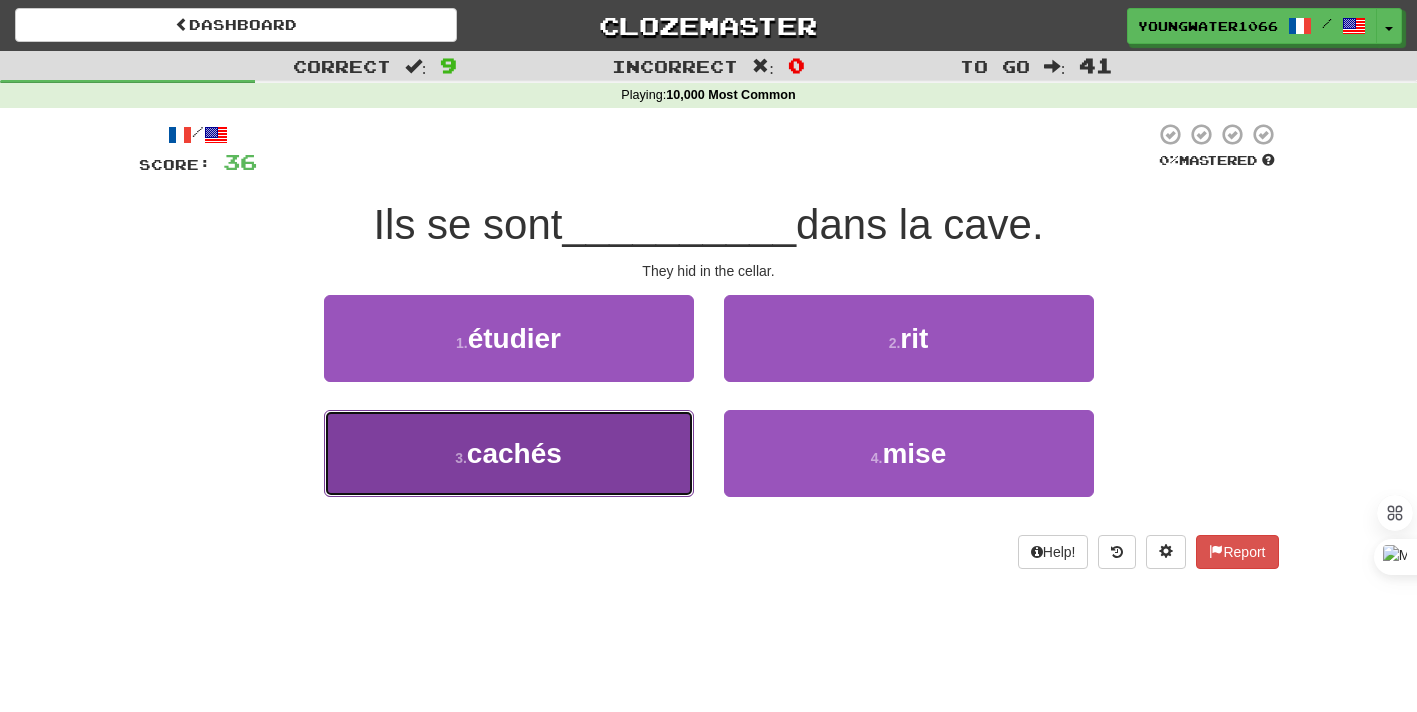 click on "3 .  cachés" at bounding box center (509, 453) 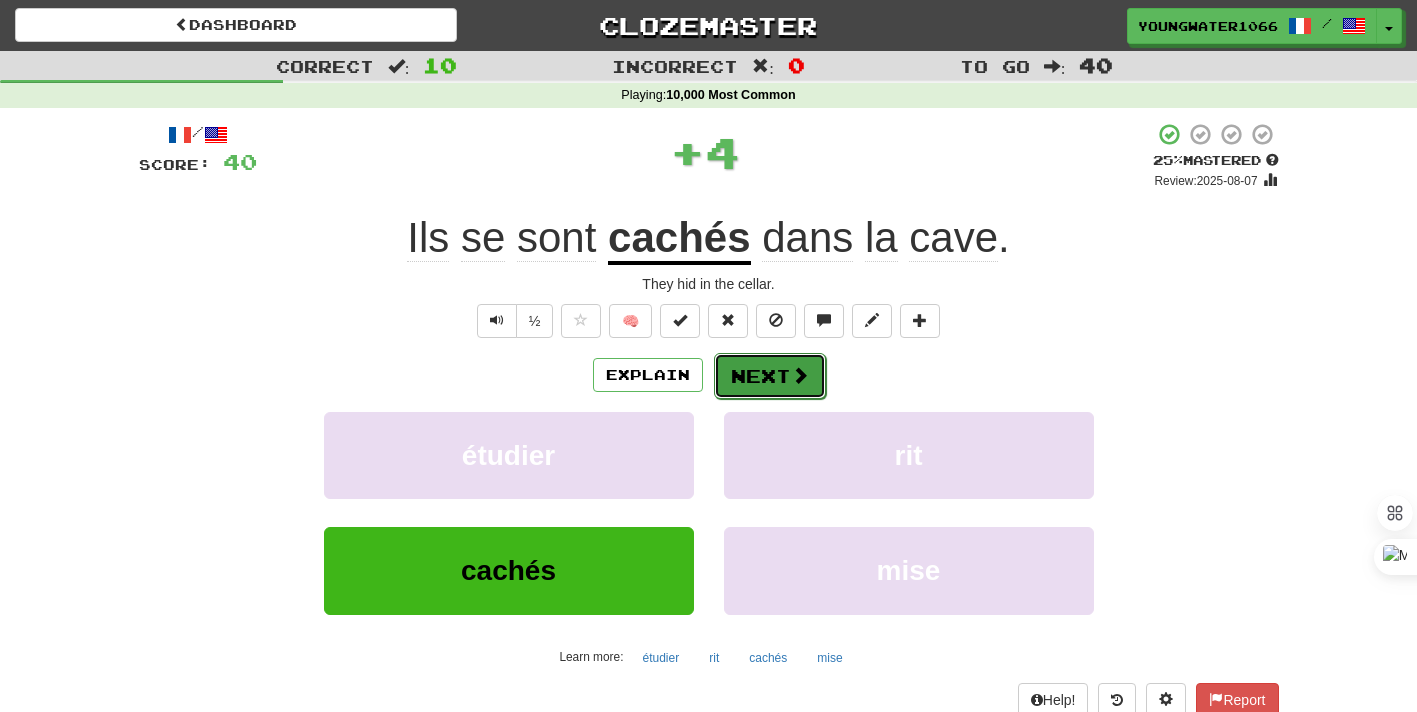 click on "Next" at bounding box center (770, 376) 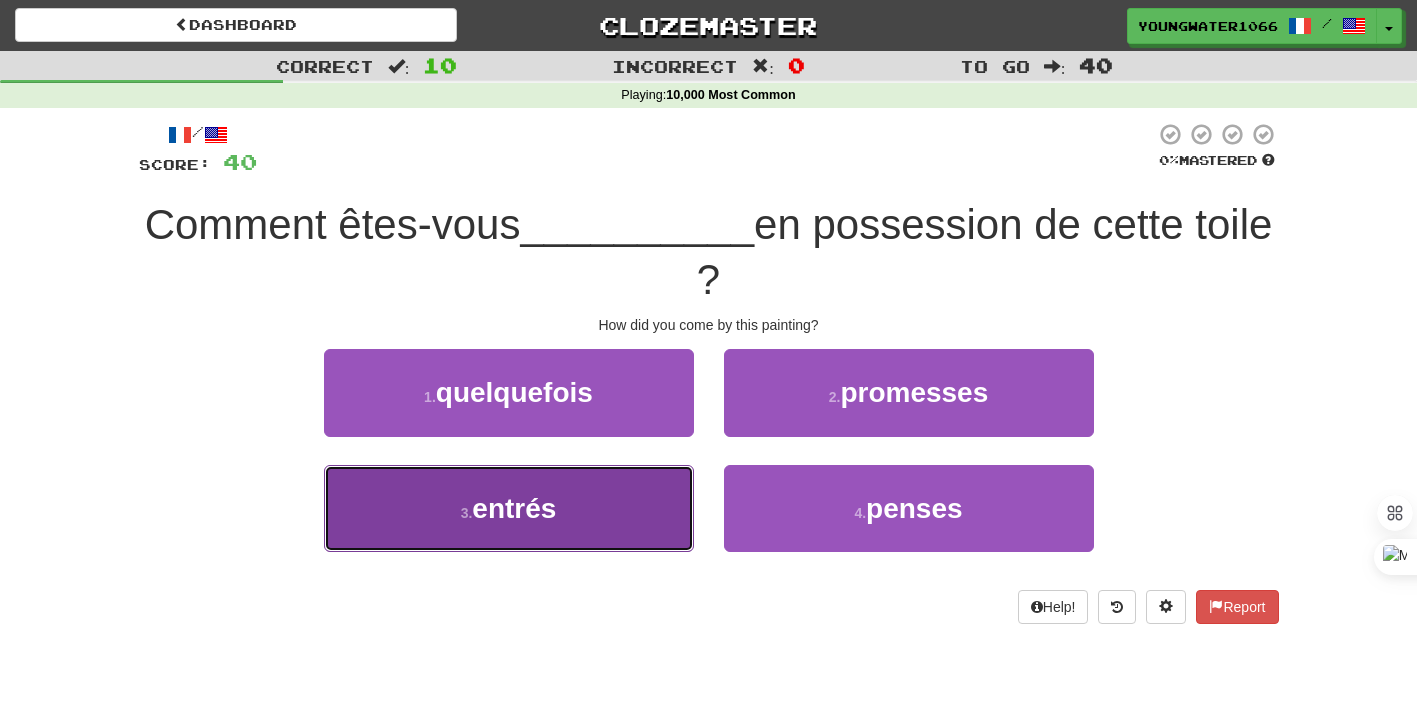 click on "3 .  entrés" at bounding box center (509, 508) 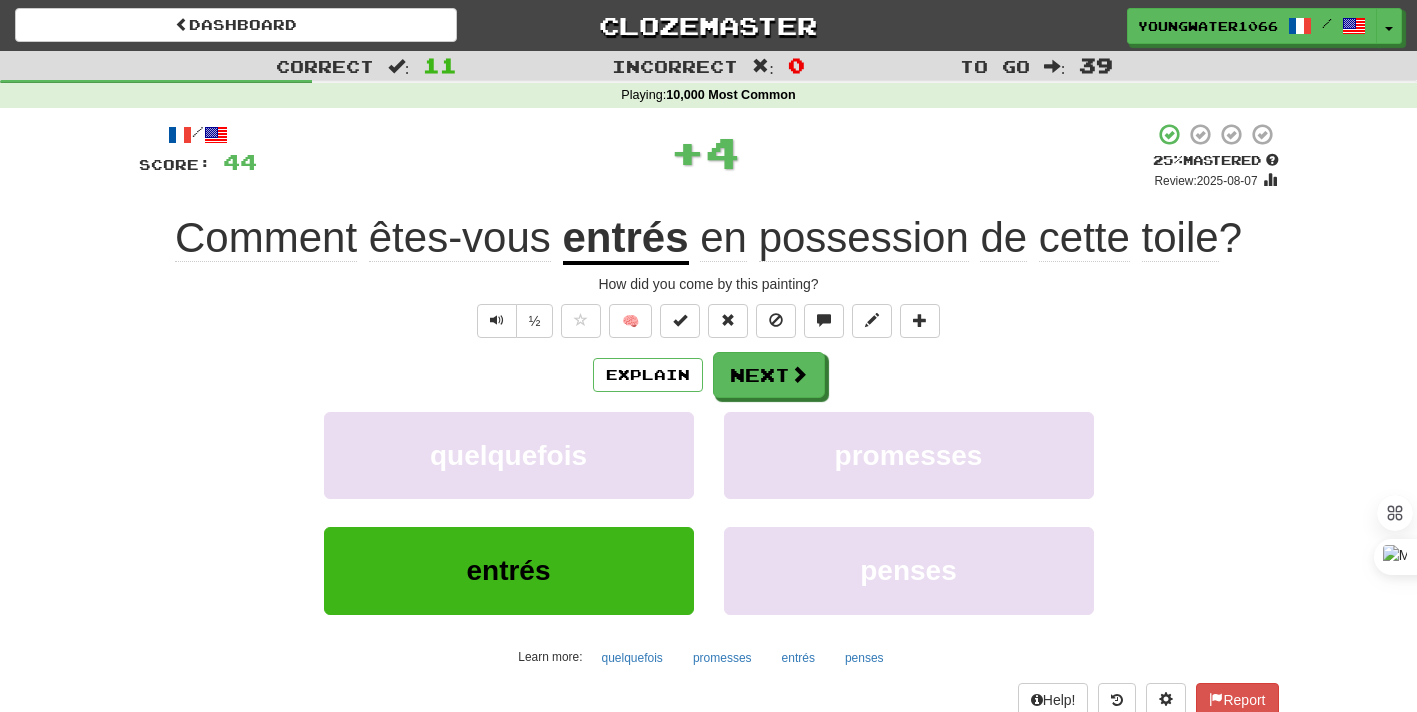 click on "Explain Next quelquefois promesses entrés penses Learn more: quelquefois promesses entrés penses" at bounding box center (709, 512) 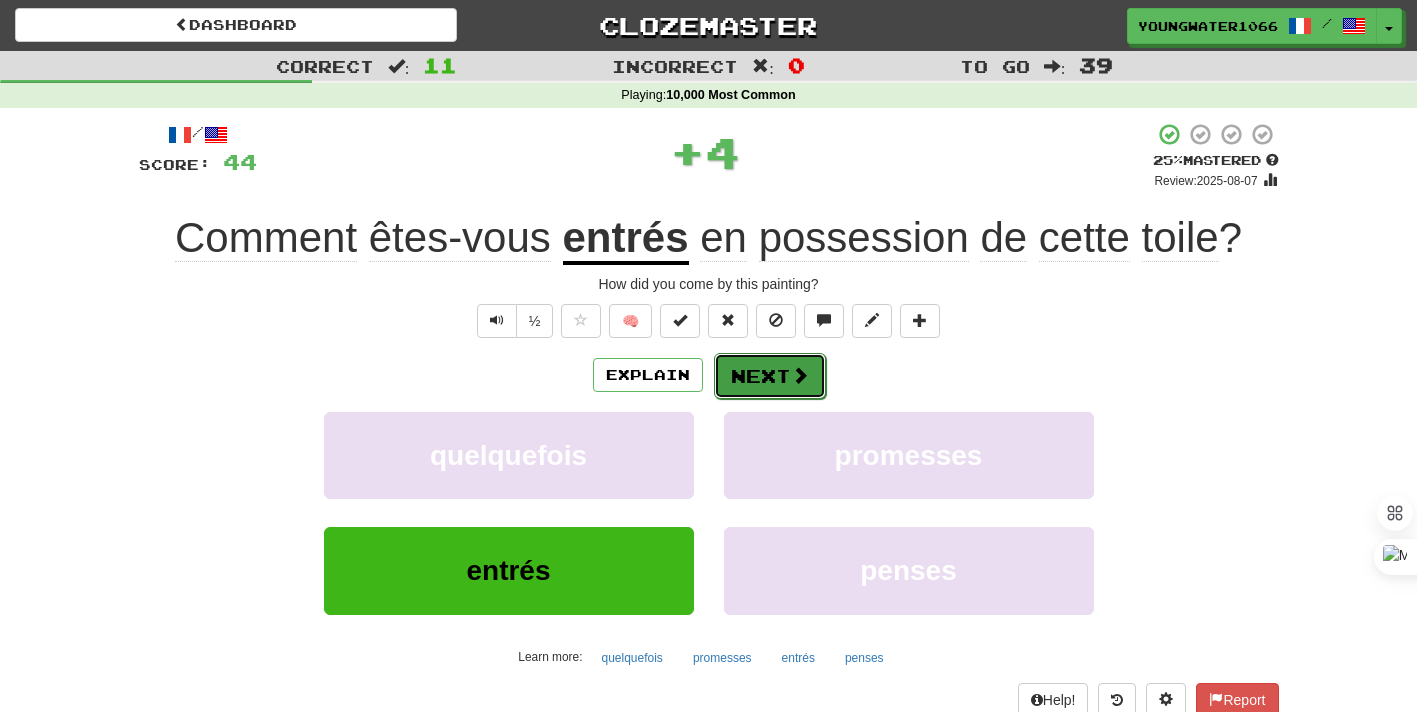 click on "Next" at bounding box center [770, 376] 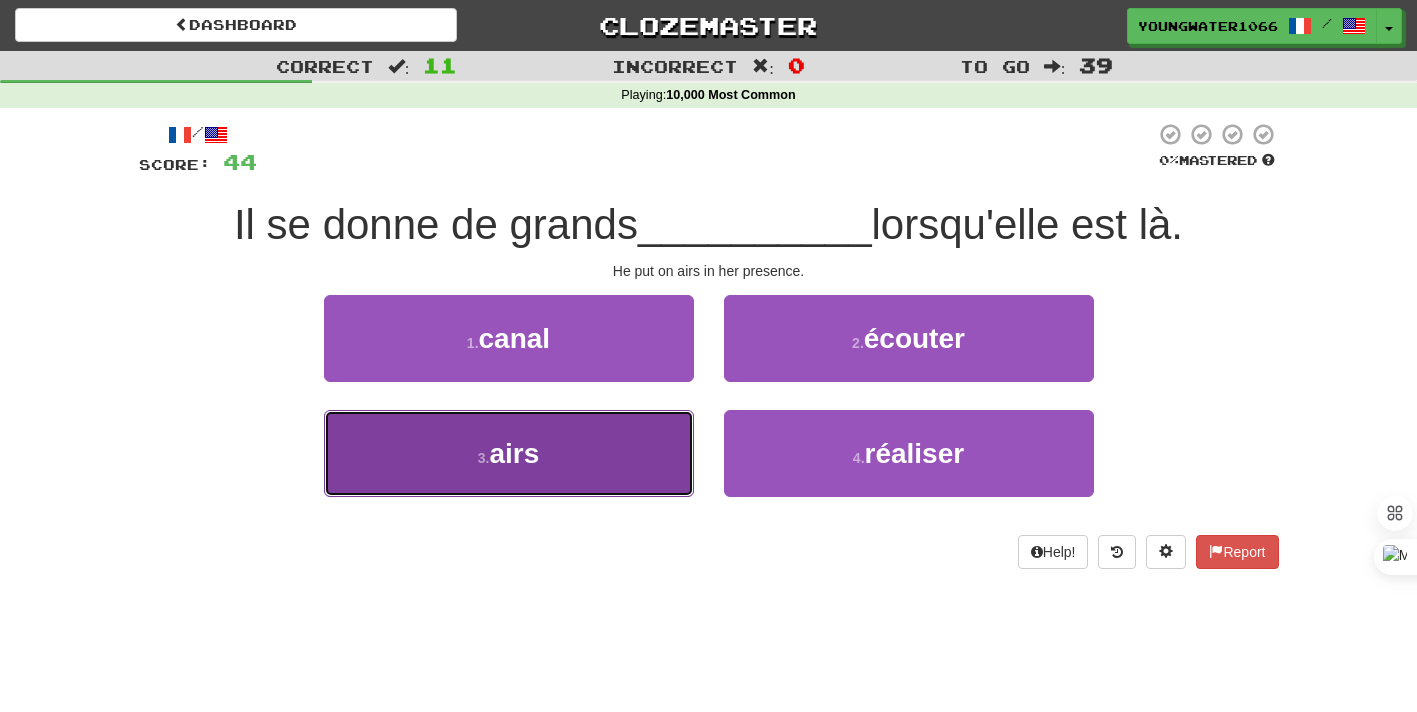 click on "3 .  airs" at bounding box center [509, 453] 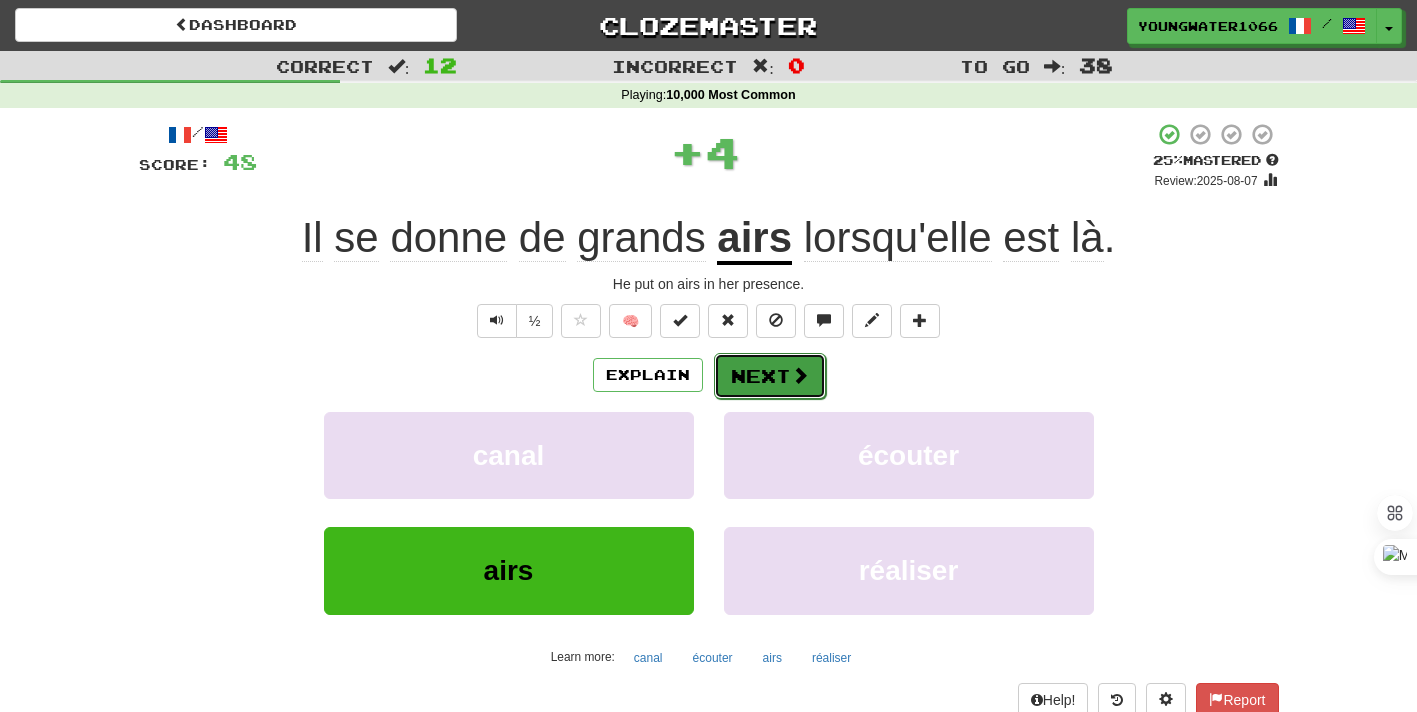 click on "Next" at bounding box center (770, 376) 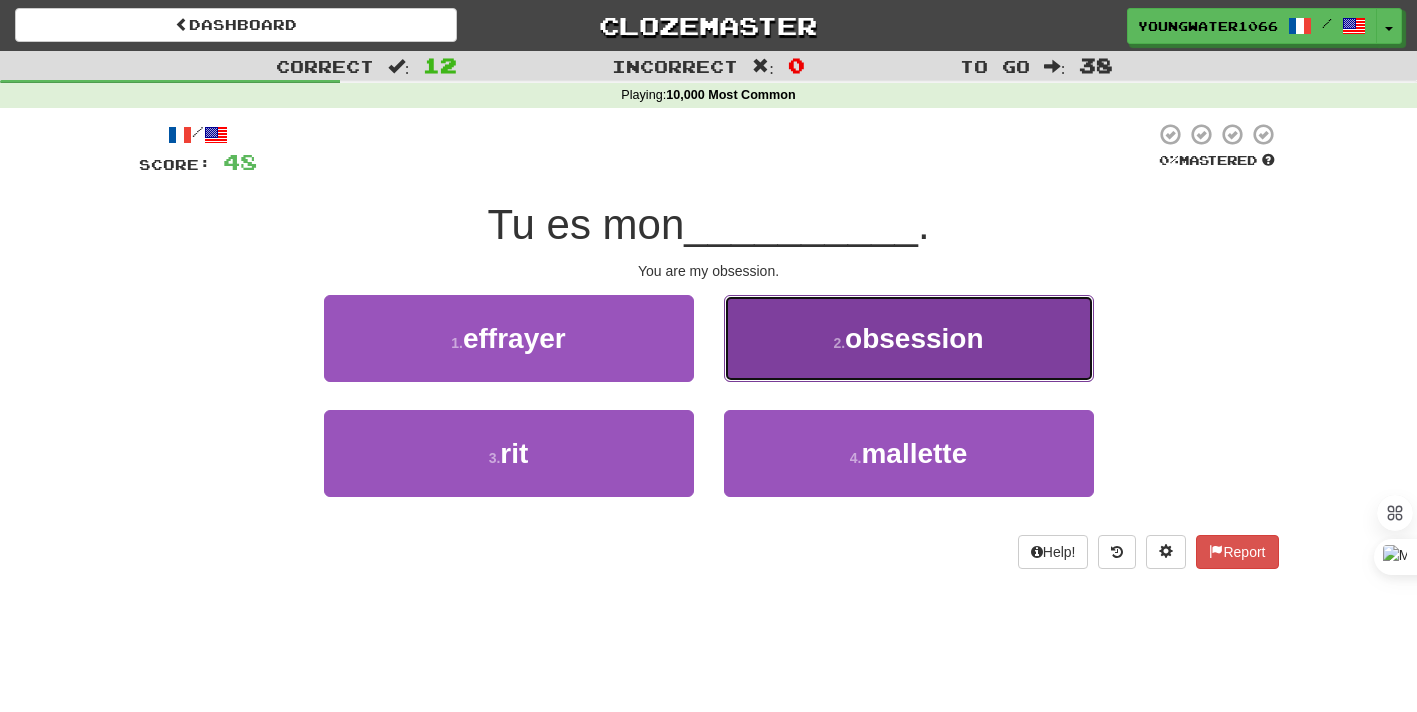 click on "2 .  obsession" at bounding box center [909, 338] 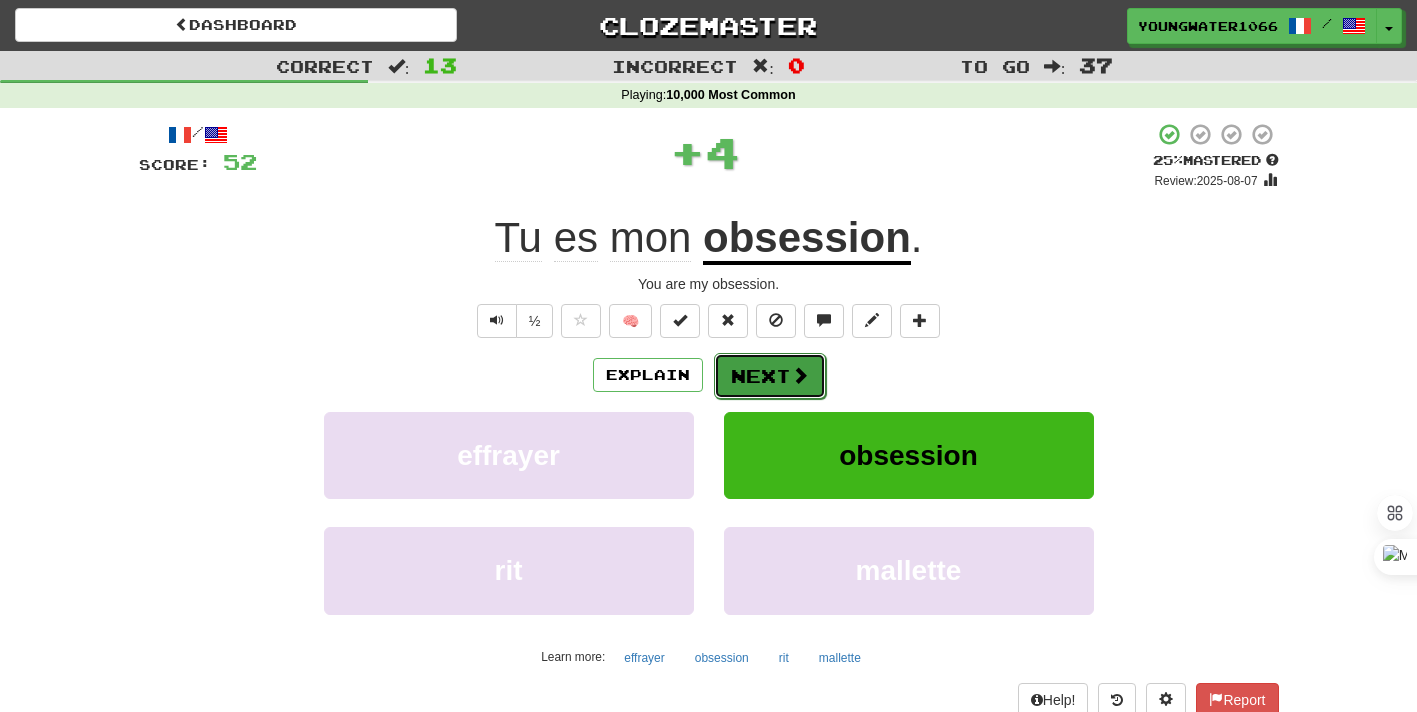 click on "Next" at bounding box center [770, 376] 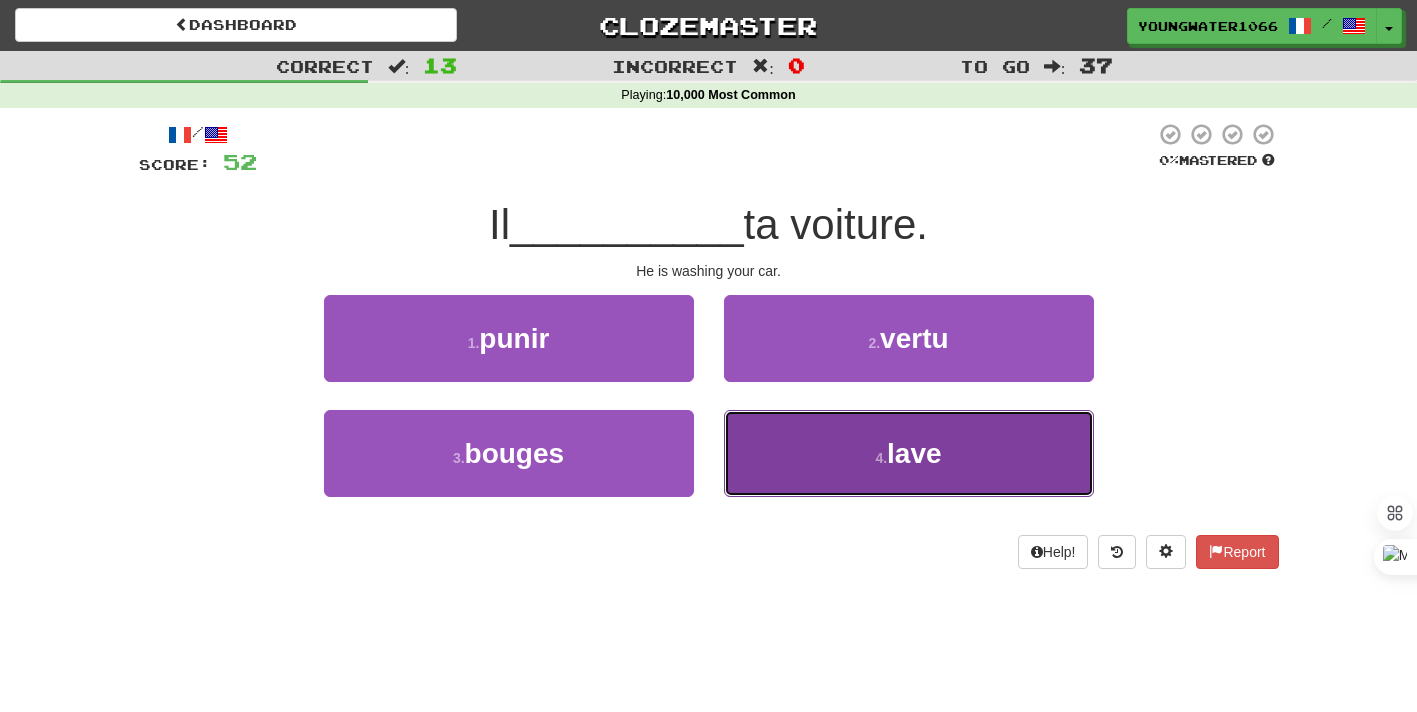 click on "4 .  lave" at bounding box center (909, 453) 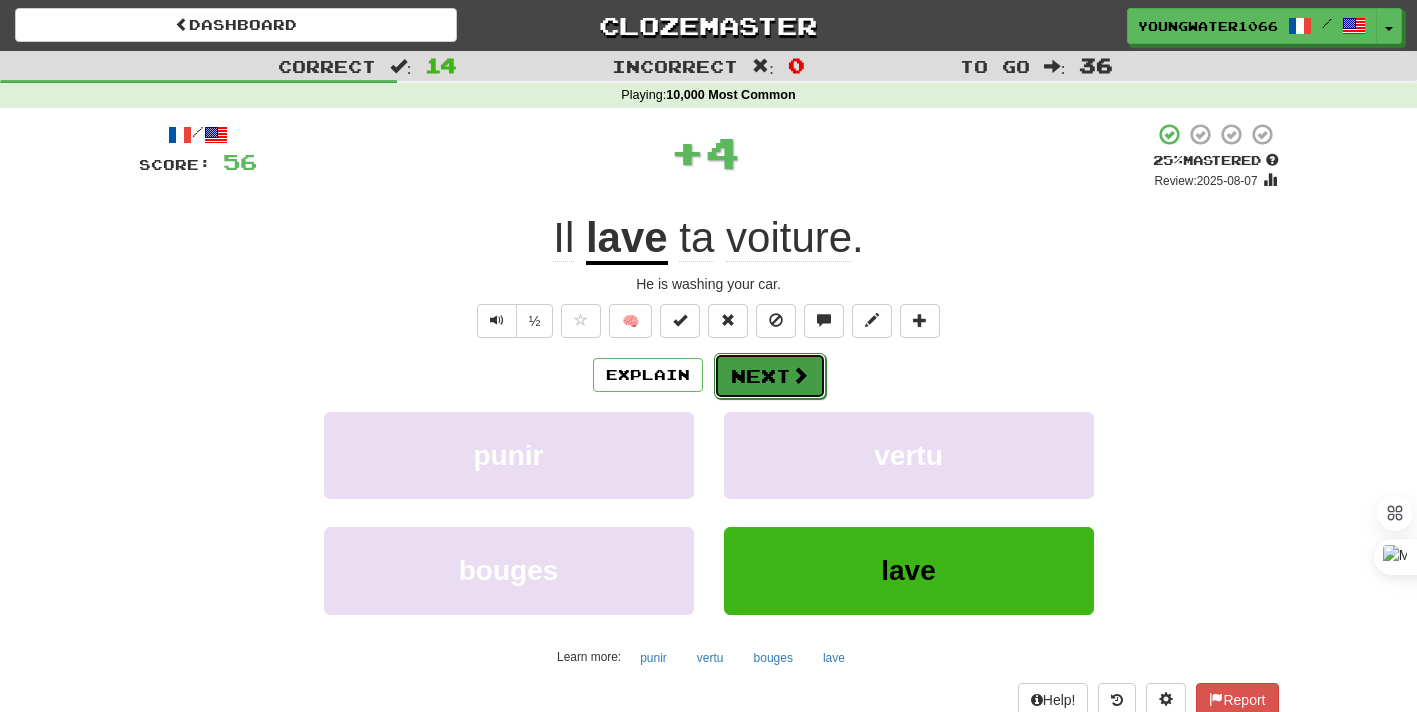 click on "Next" at bounding box center [770, 376] 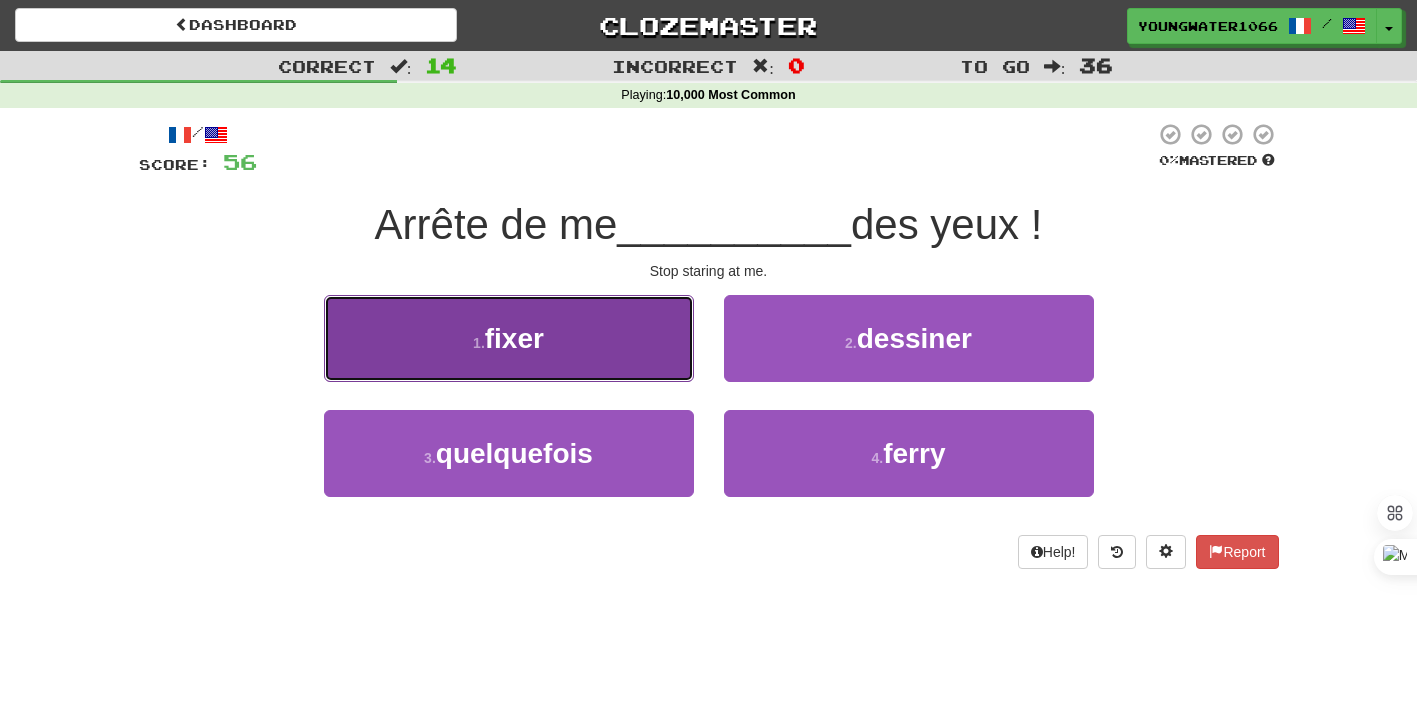 click on "1 .  fixer" at bounding box center (509, 338) 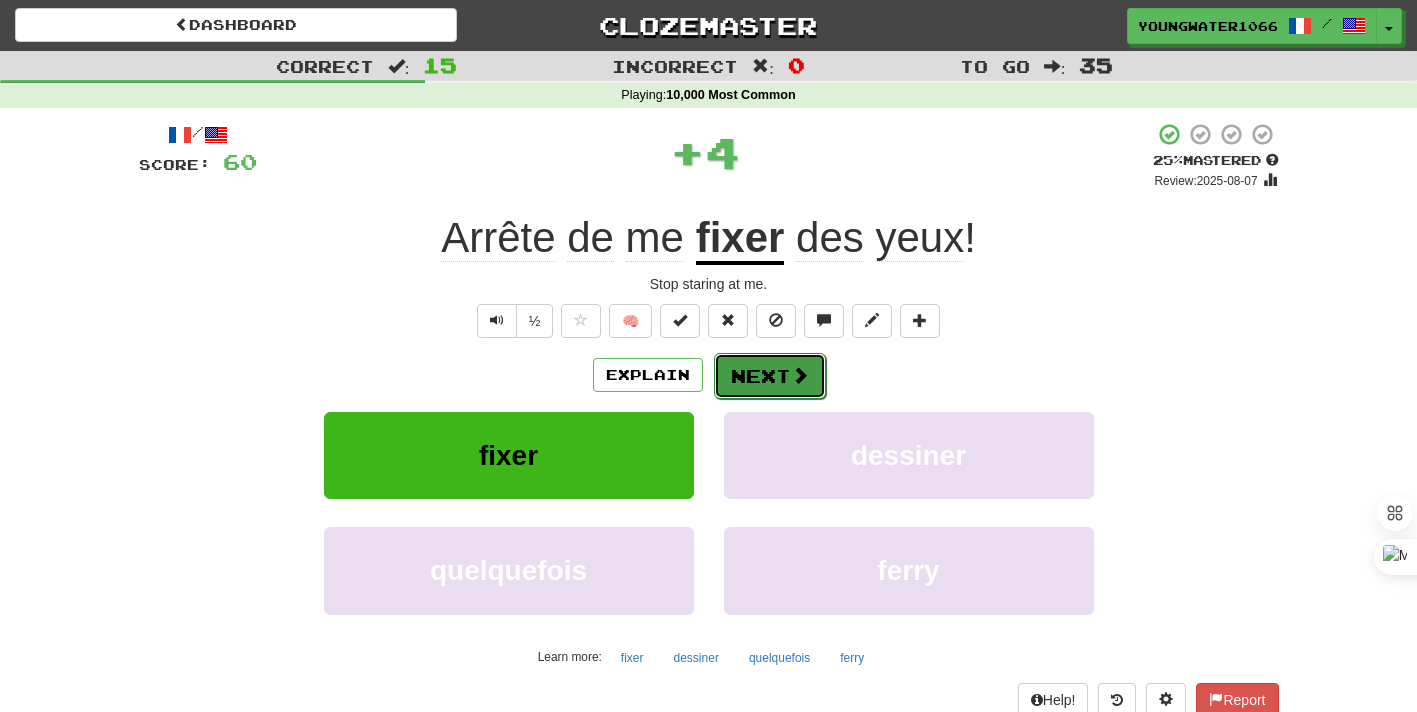 click on "Next" at bounding box center (770, 376) 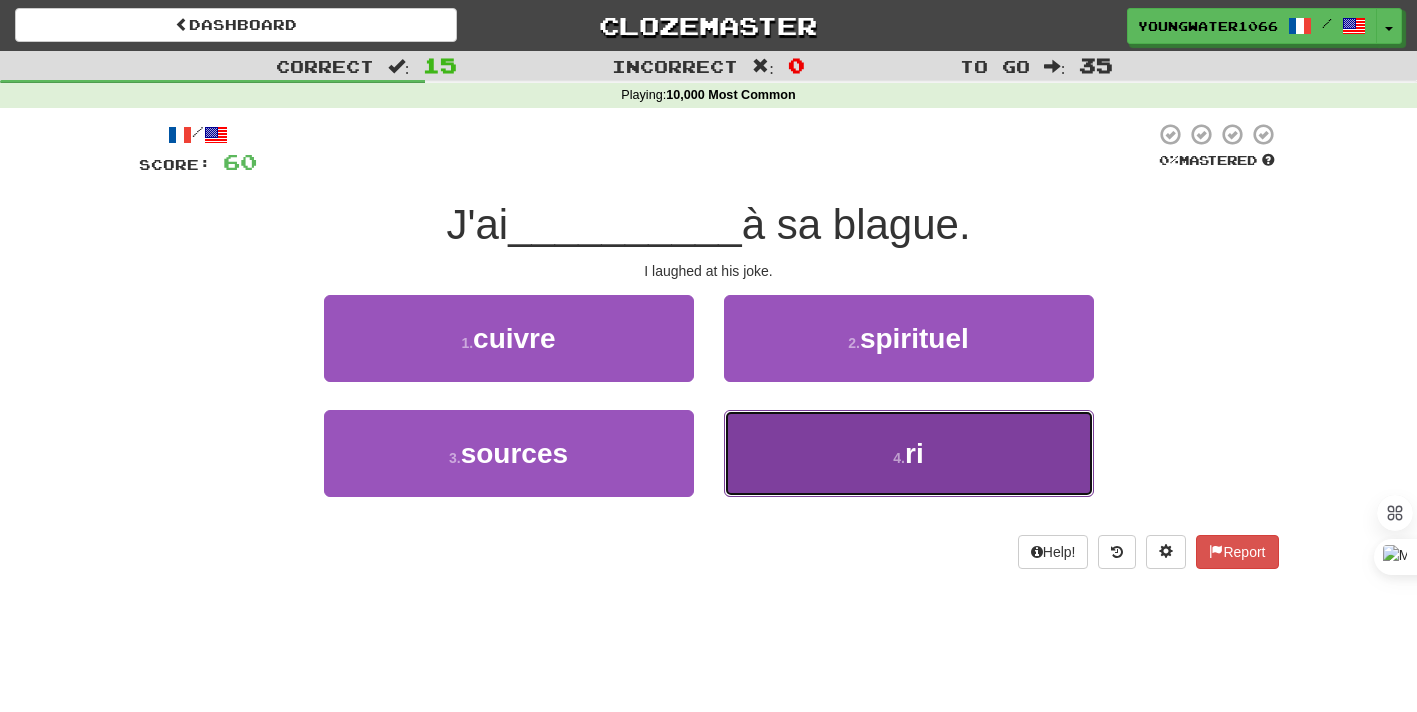 click on "4 .  ri" at bounding box center (909, 453) 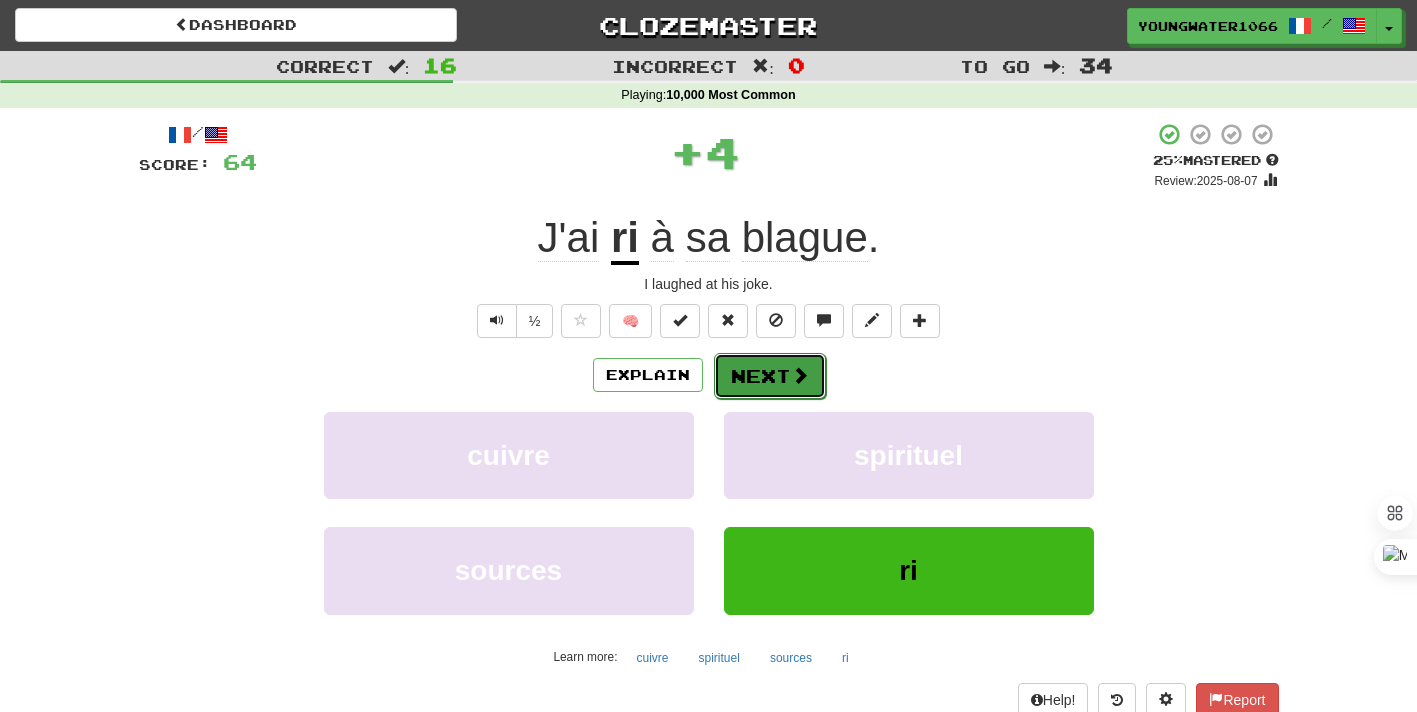click on "Next" at bounding box center [770, 376] 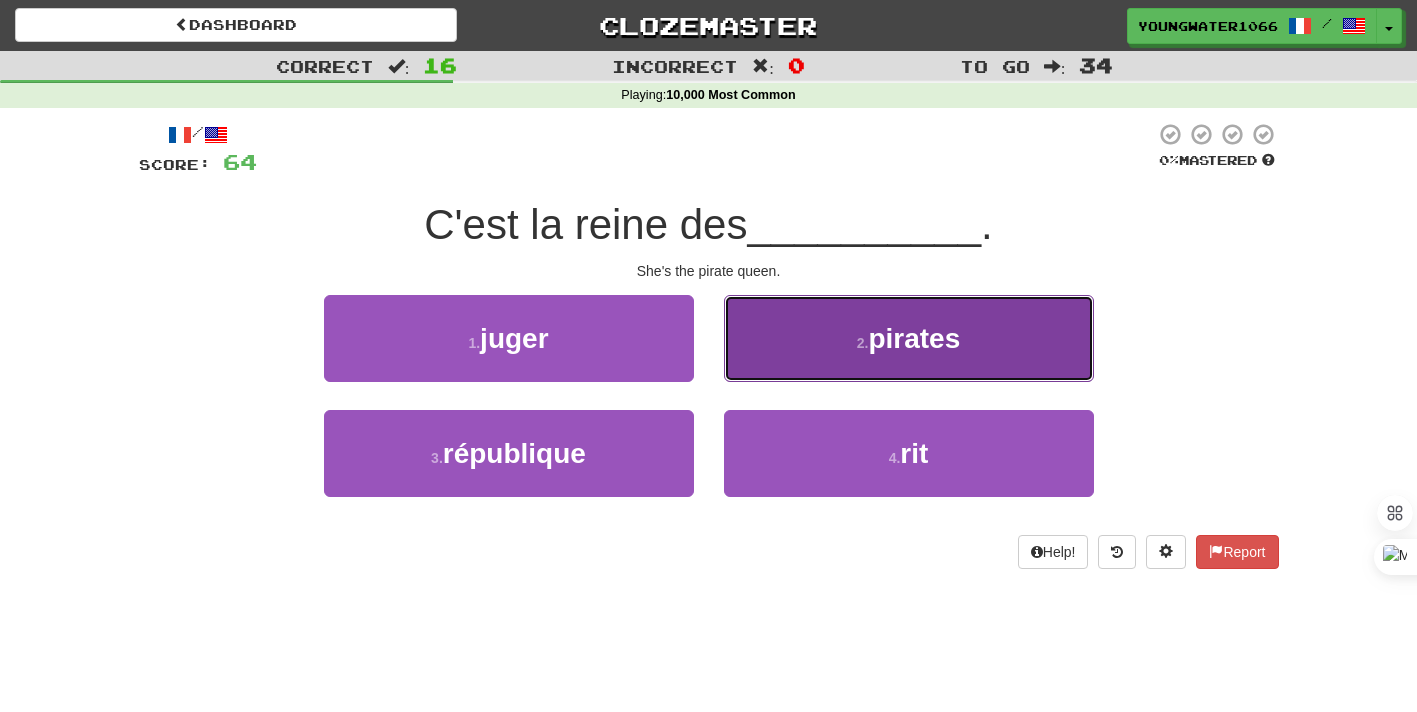 click on "2 .  pirates" at bounding box center [909, 338] 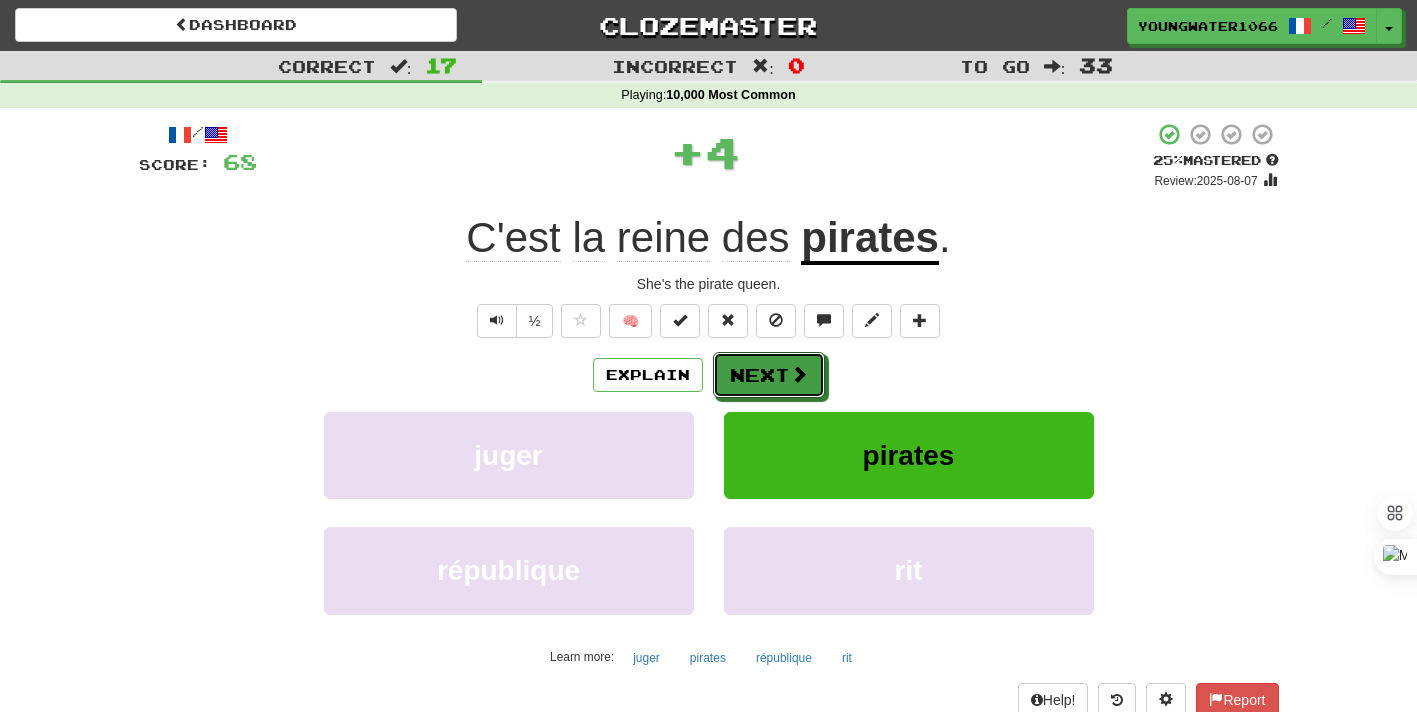 click on "Next" at bounding box center [769, 375] 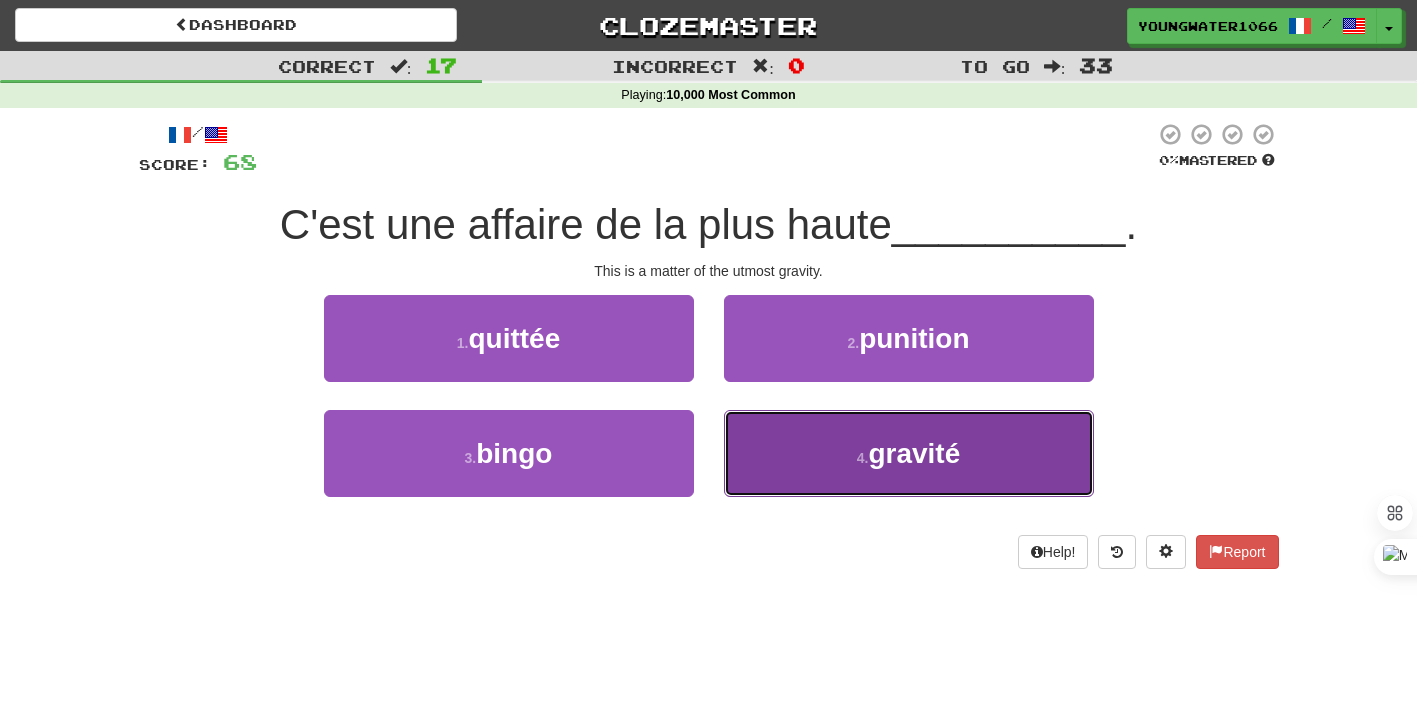 click on "4 .  gravité" at bounding box center [909, 453] 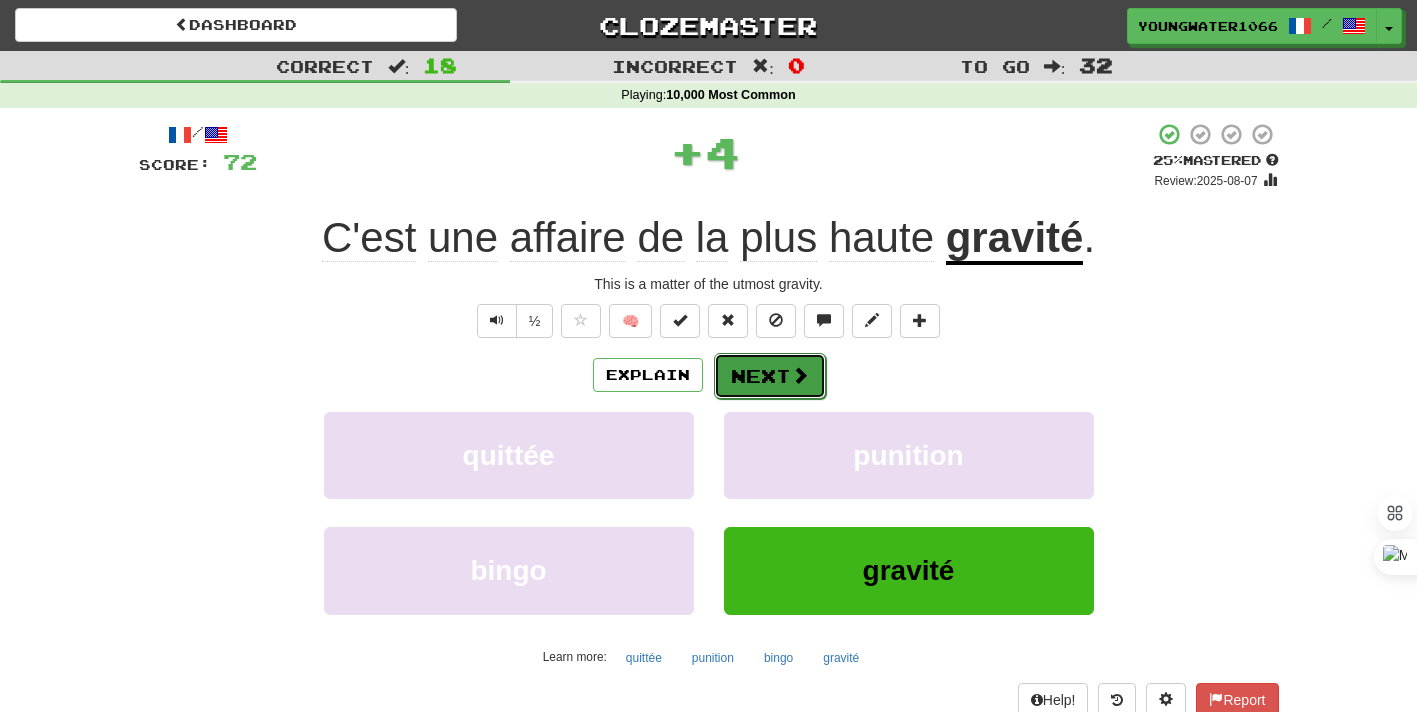 click on "Next" at bounding box center [770, 376] 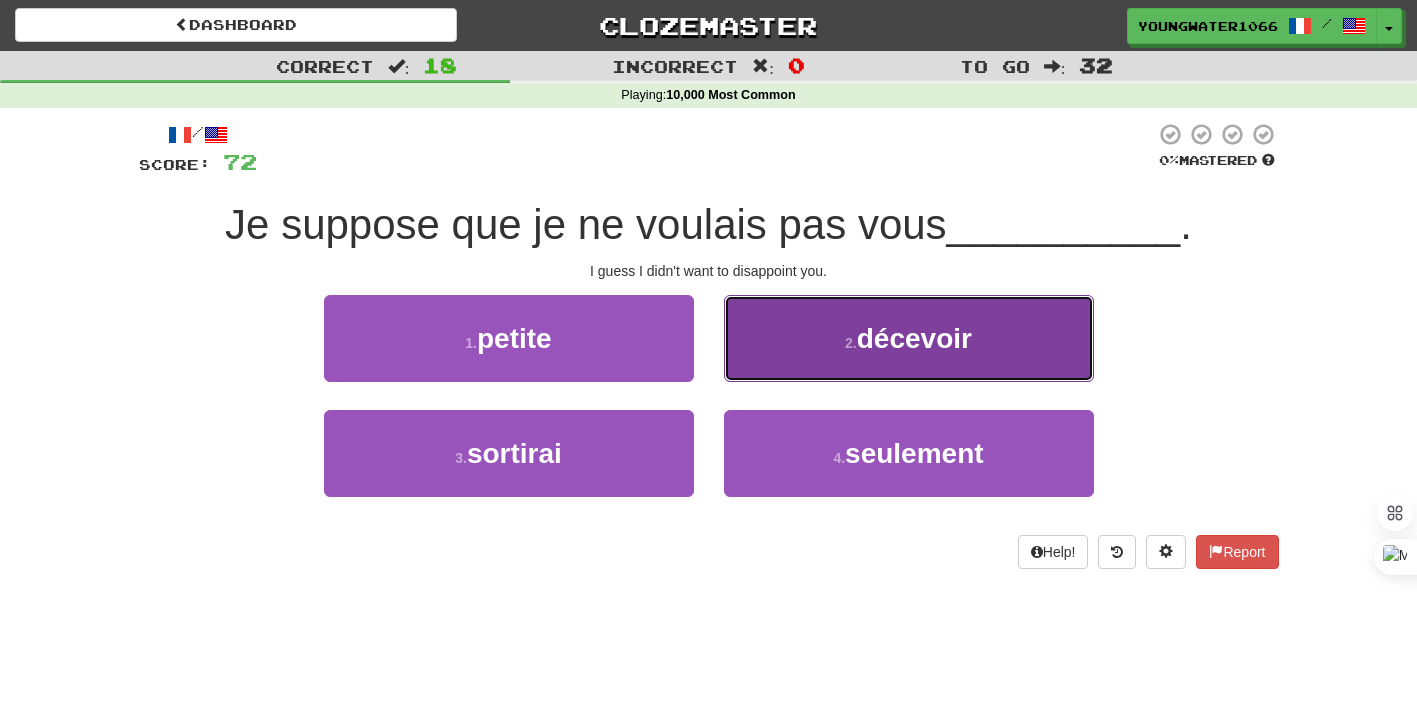 click on "2 .  décevoir" at bounding box center [909, 338] 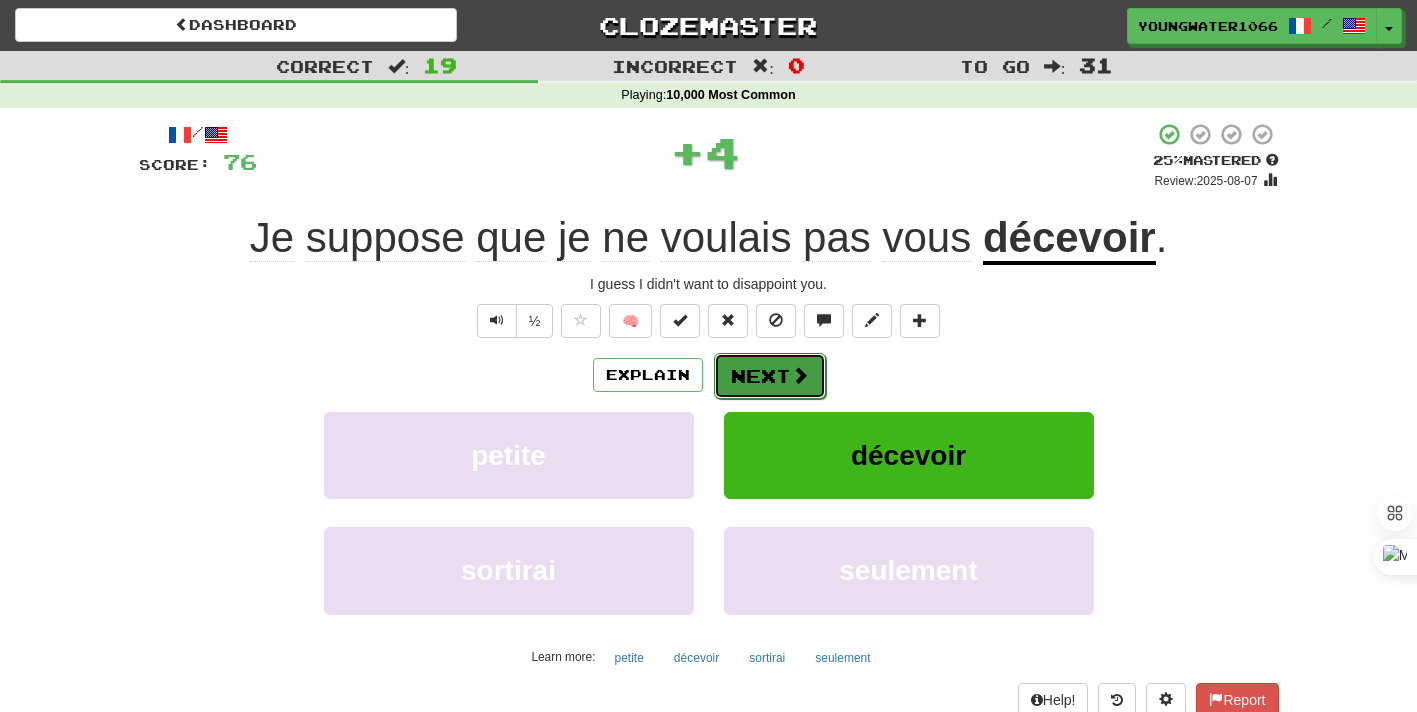 click on "Next" at bounding box center [770, 376] 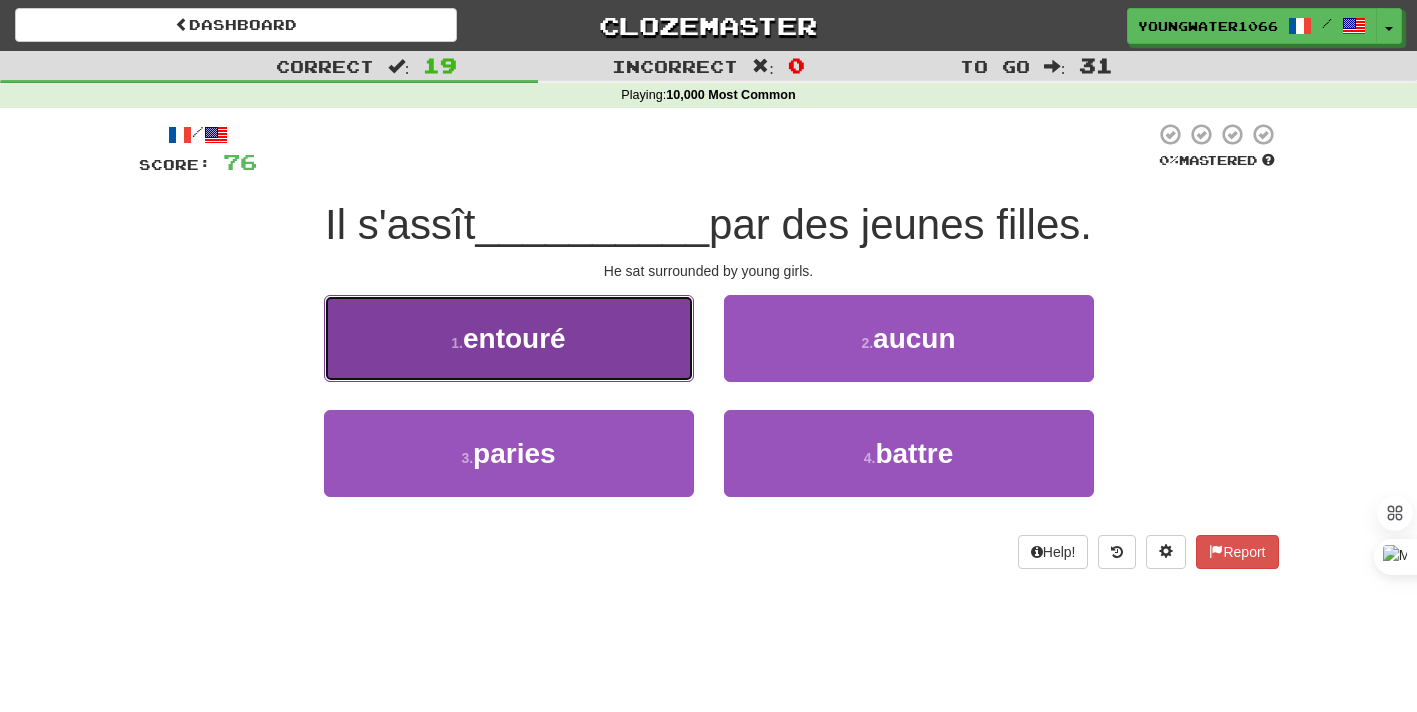 click on "1 .  entouré" at bounding box center (509, 338) 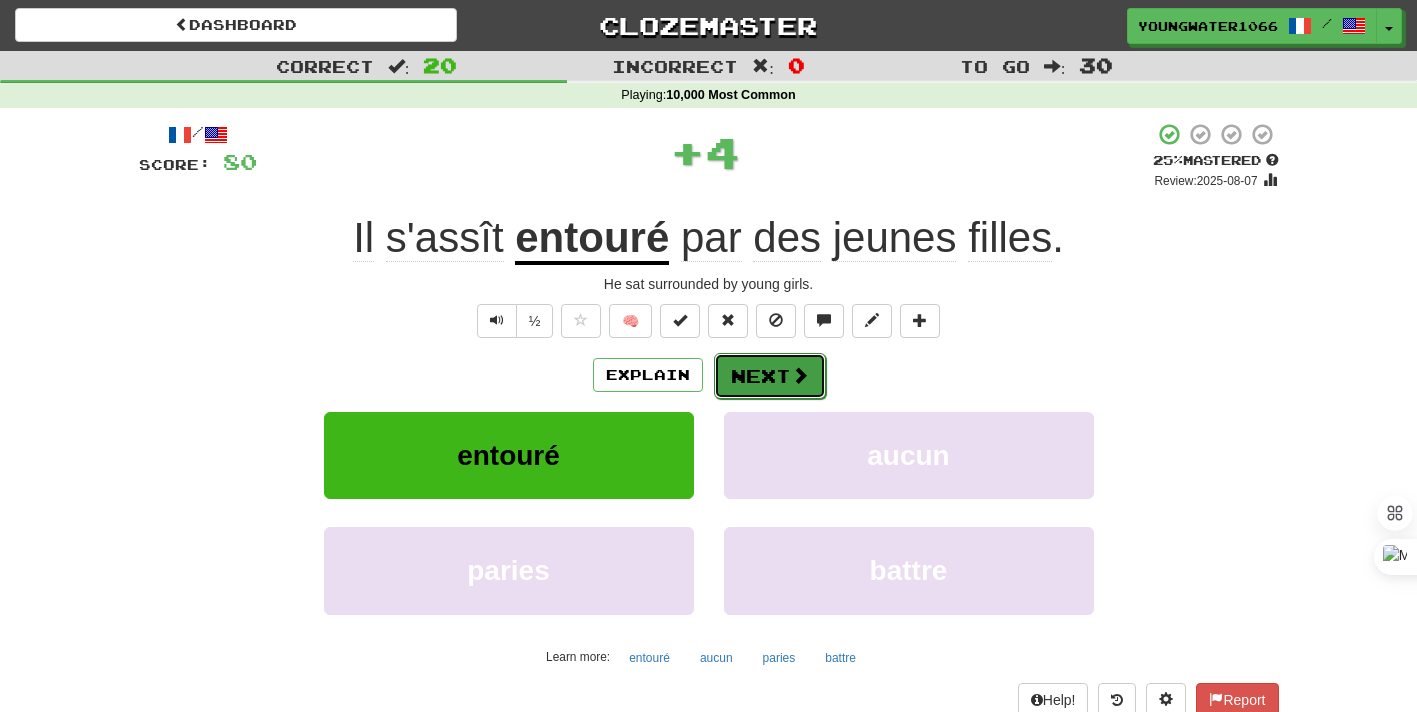 click on "Next" at bounding box center (770, 376) 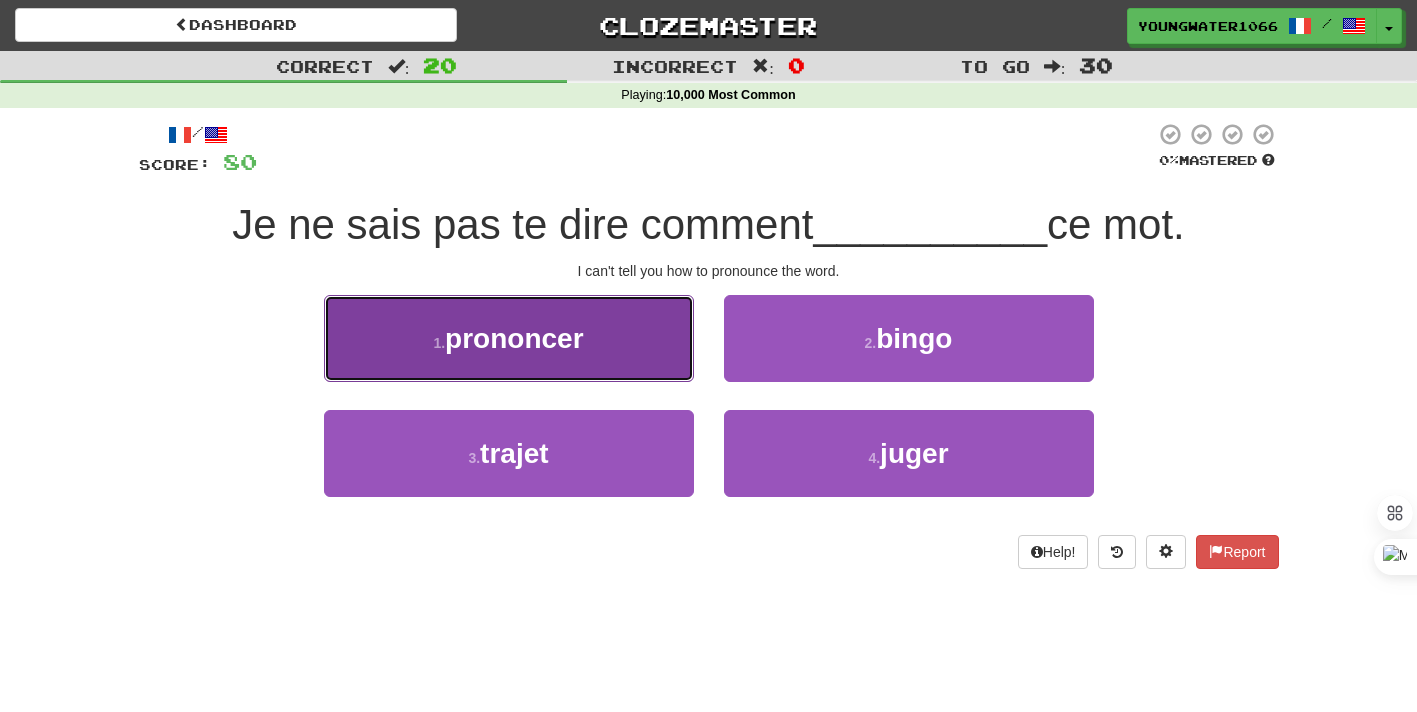 click on "1 .  prononcer" at bounding box center (509, 338) 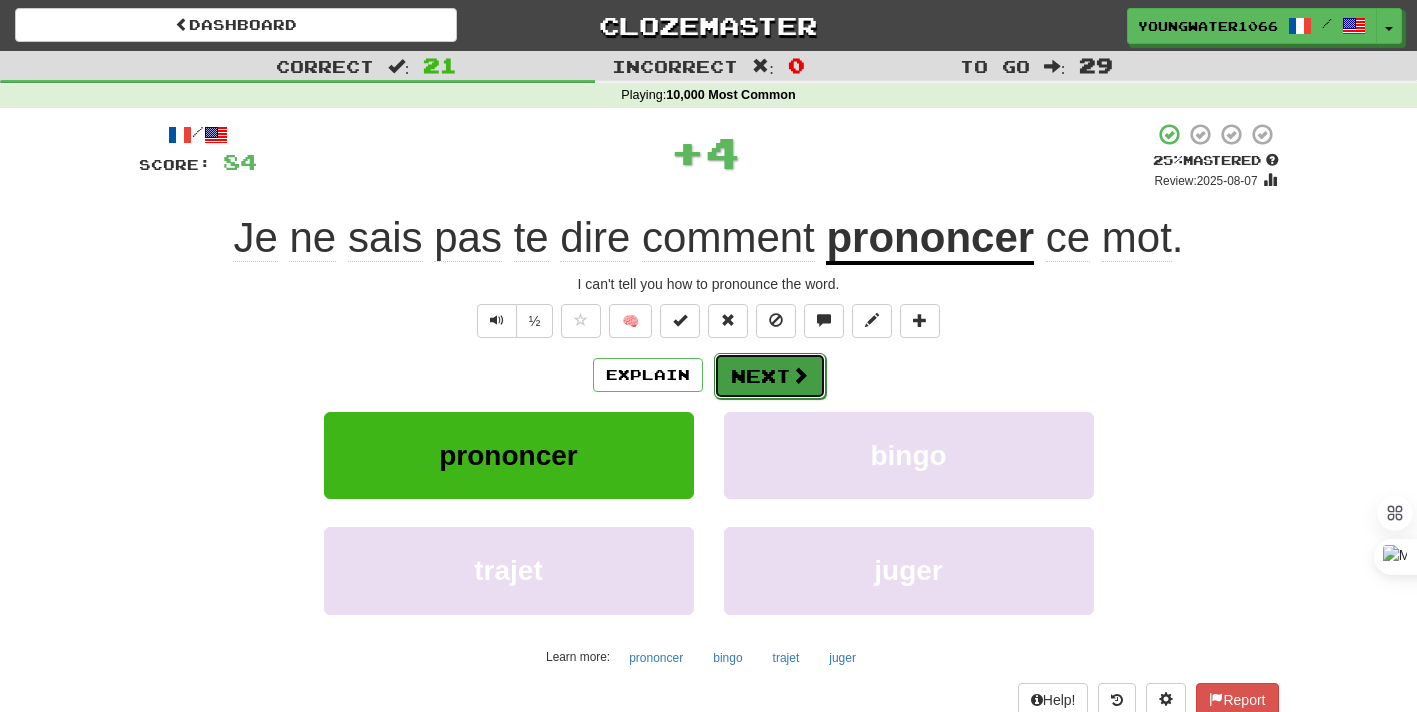 click on "Next" at bounding box center (770, 376) 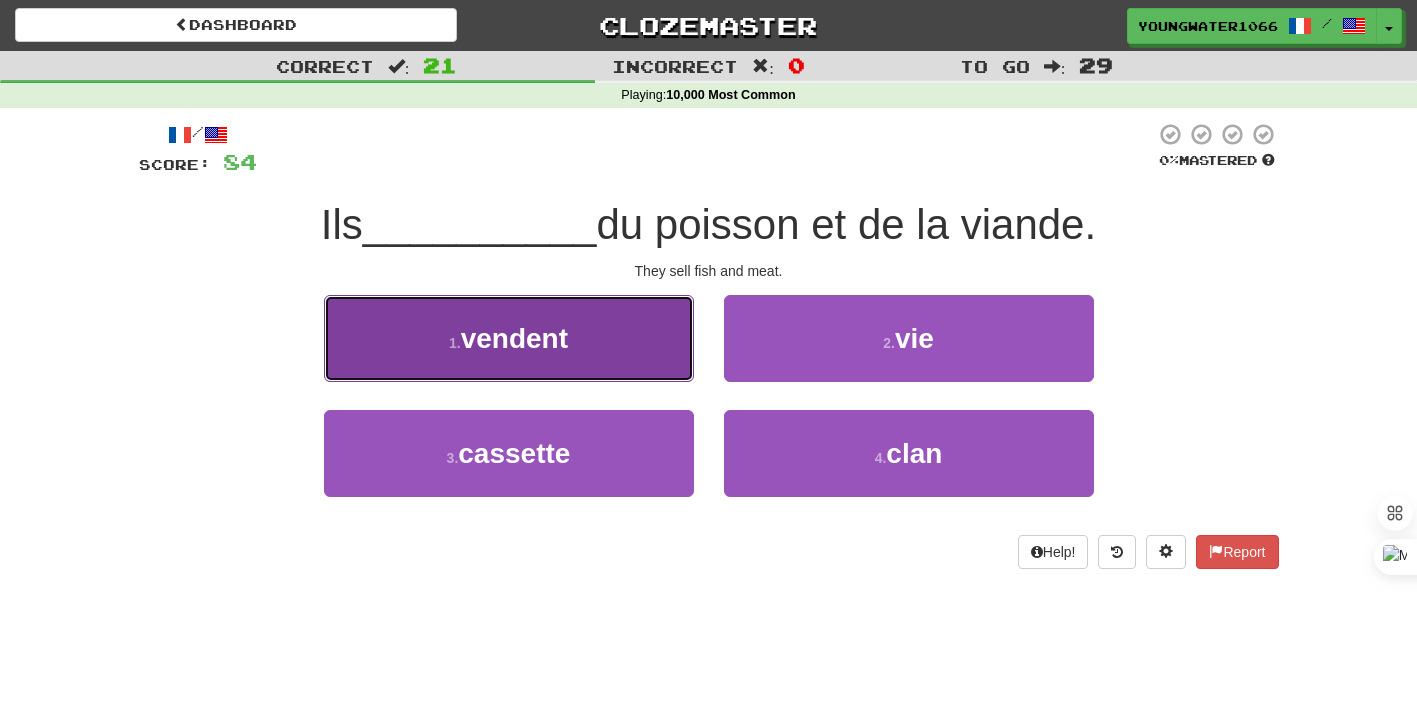 click on "1 .  vendent" at bounding box center [509, 338] 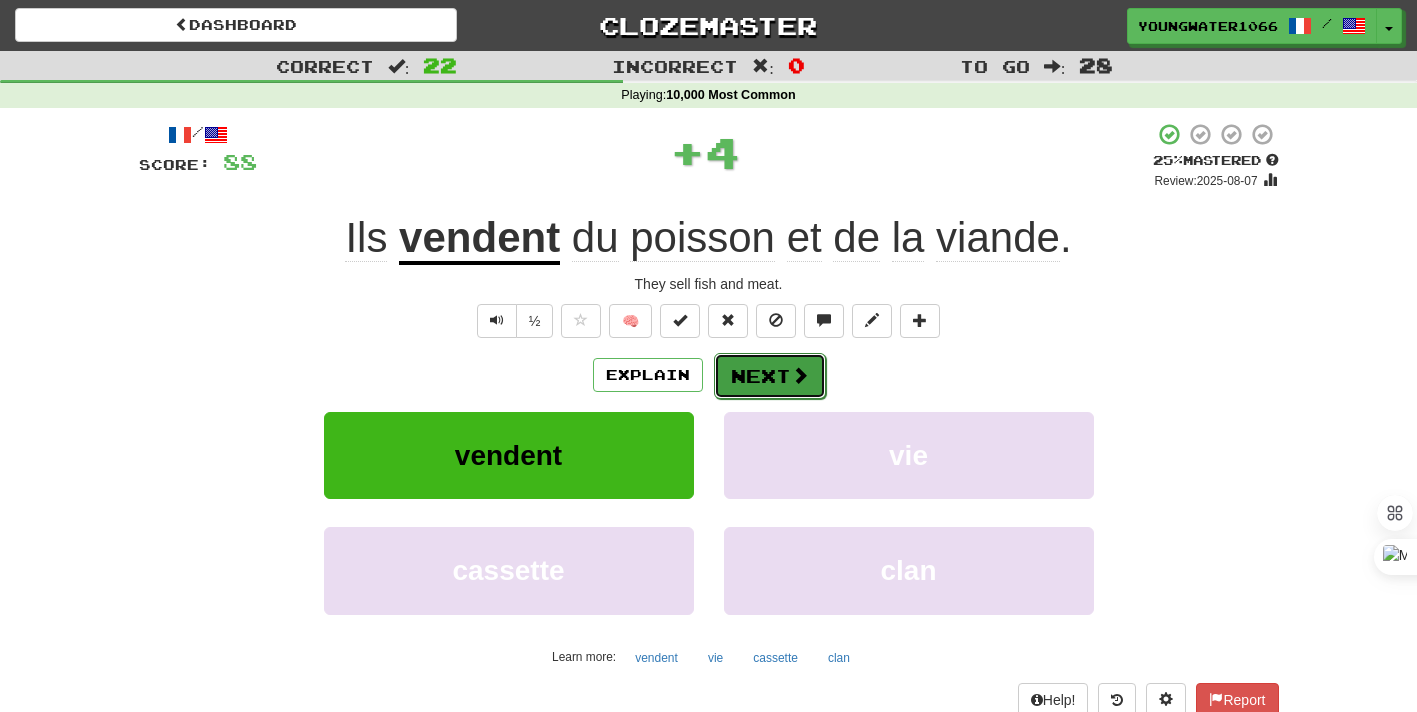 click on "Next" at bounding box center (770, 376) 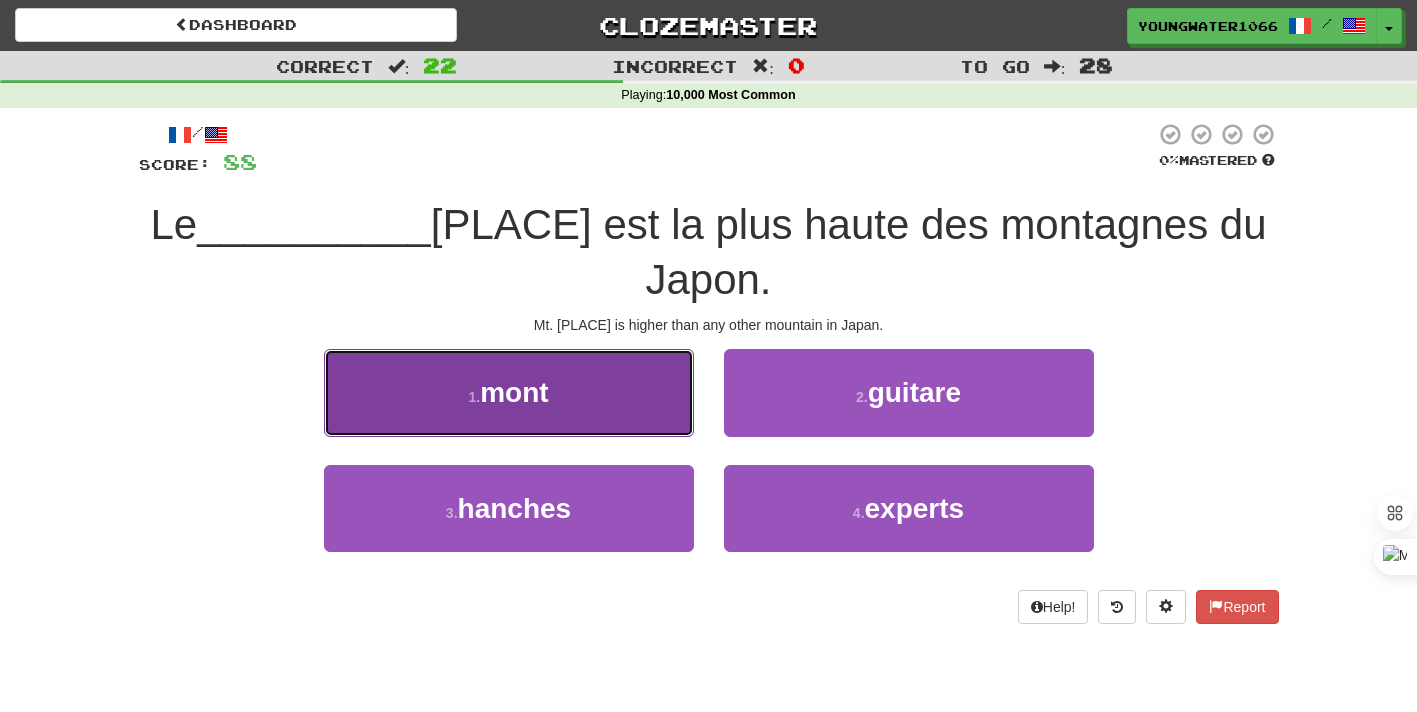 click on "1 .  mont" at bounding box center (509, 392) 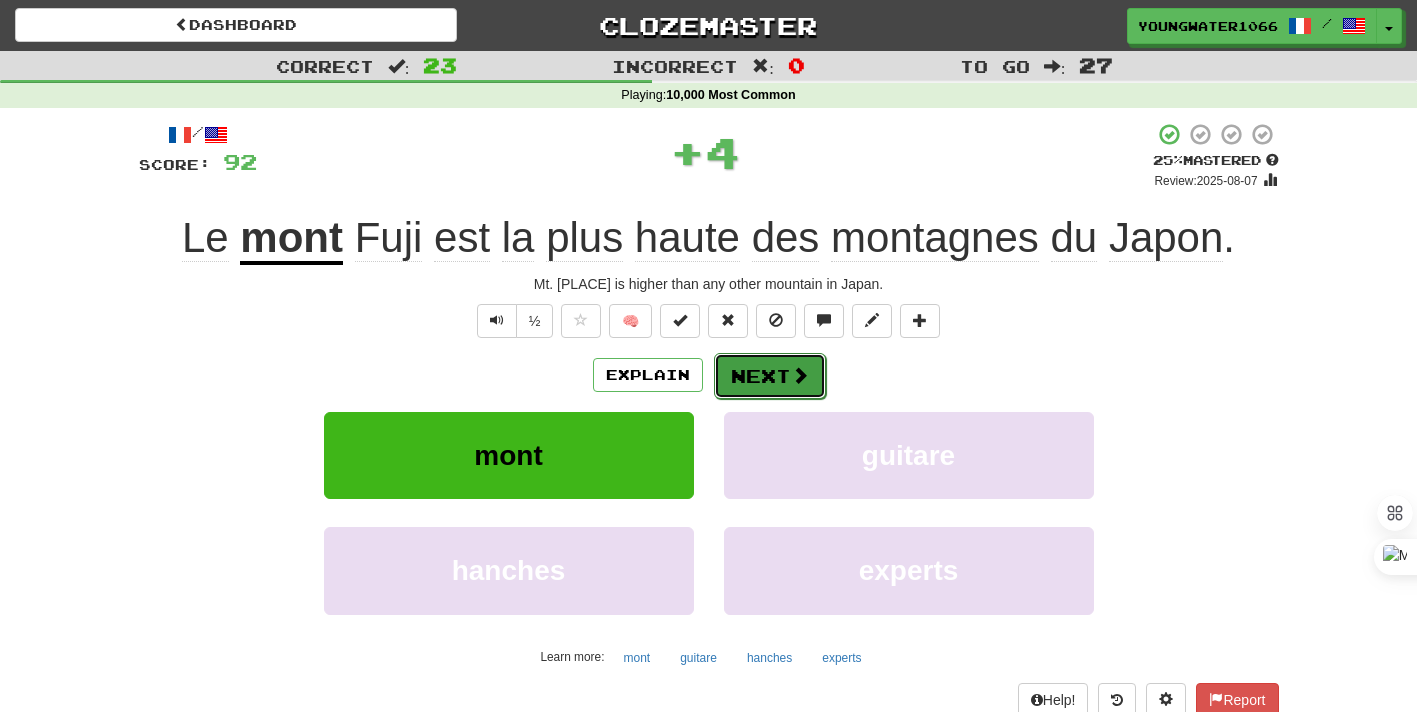 click on "Next" at bounding box center [770, 376] 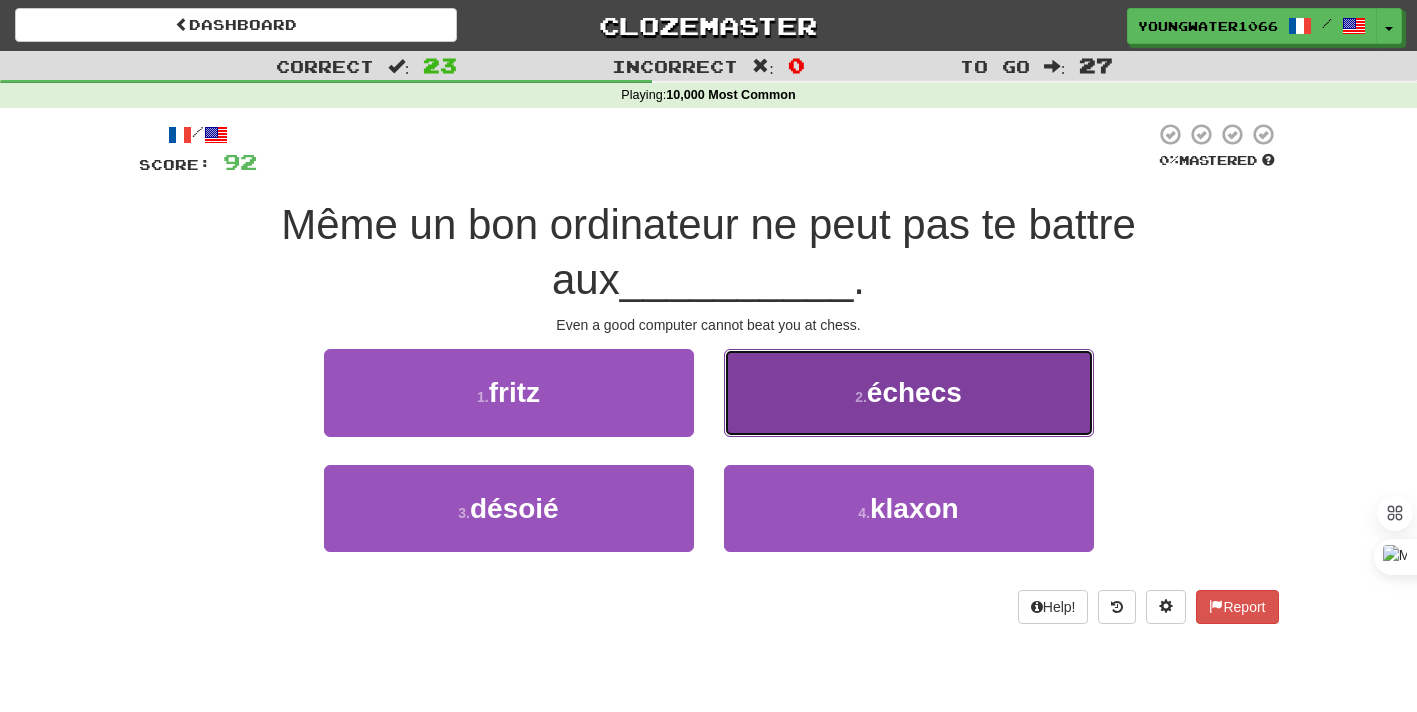 click on "2 .  échecs" at bounding box center (909, 392) 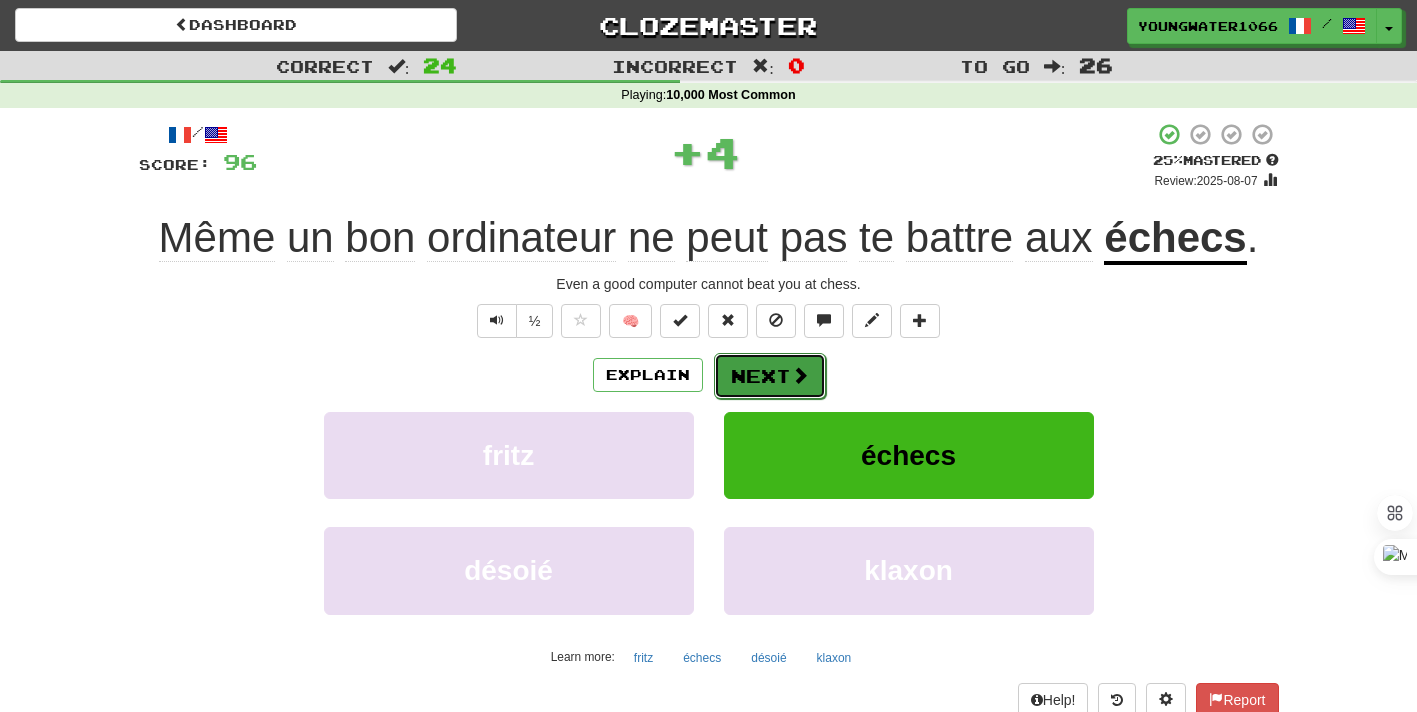 click at bounding box center [800, 375] 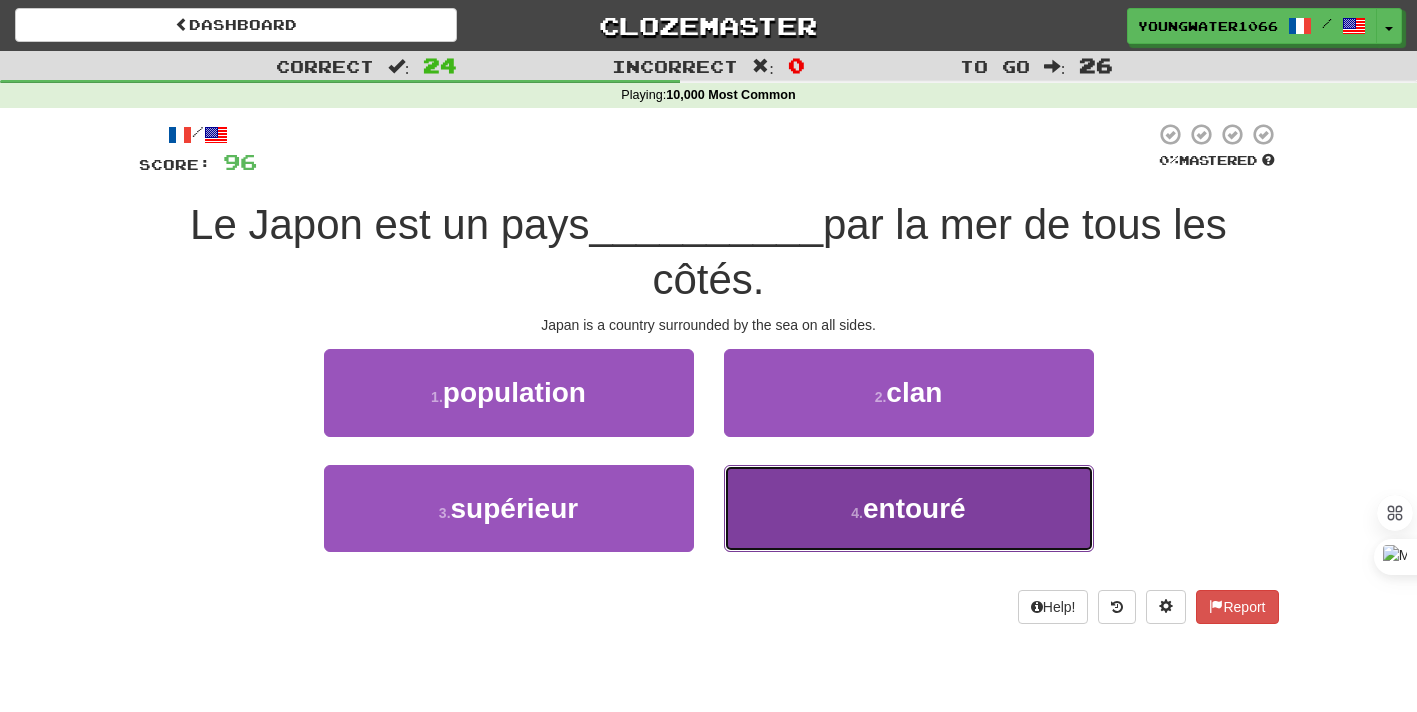 click on "4 .  entouré" at bounding box center (909, 508) 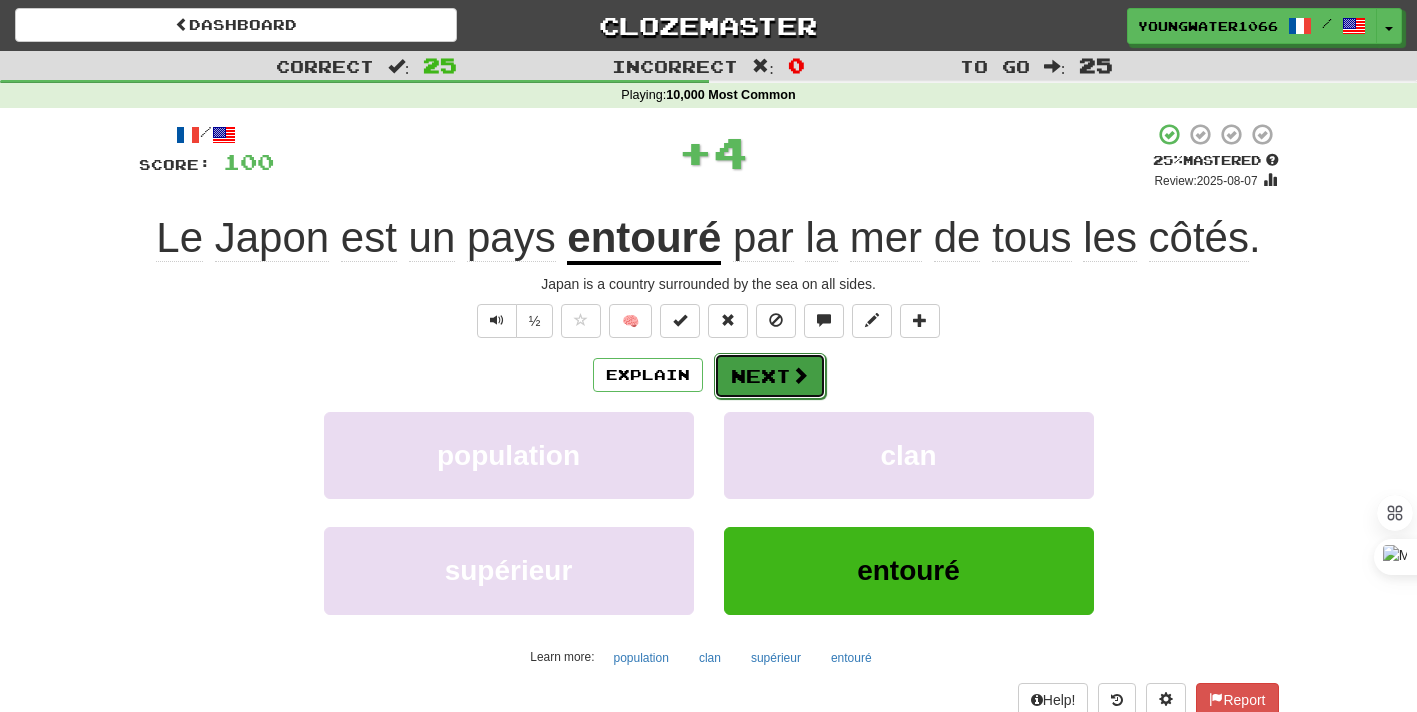 click on "Next" at bounding box center [770, 376] 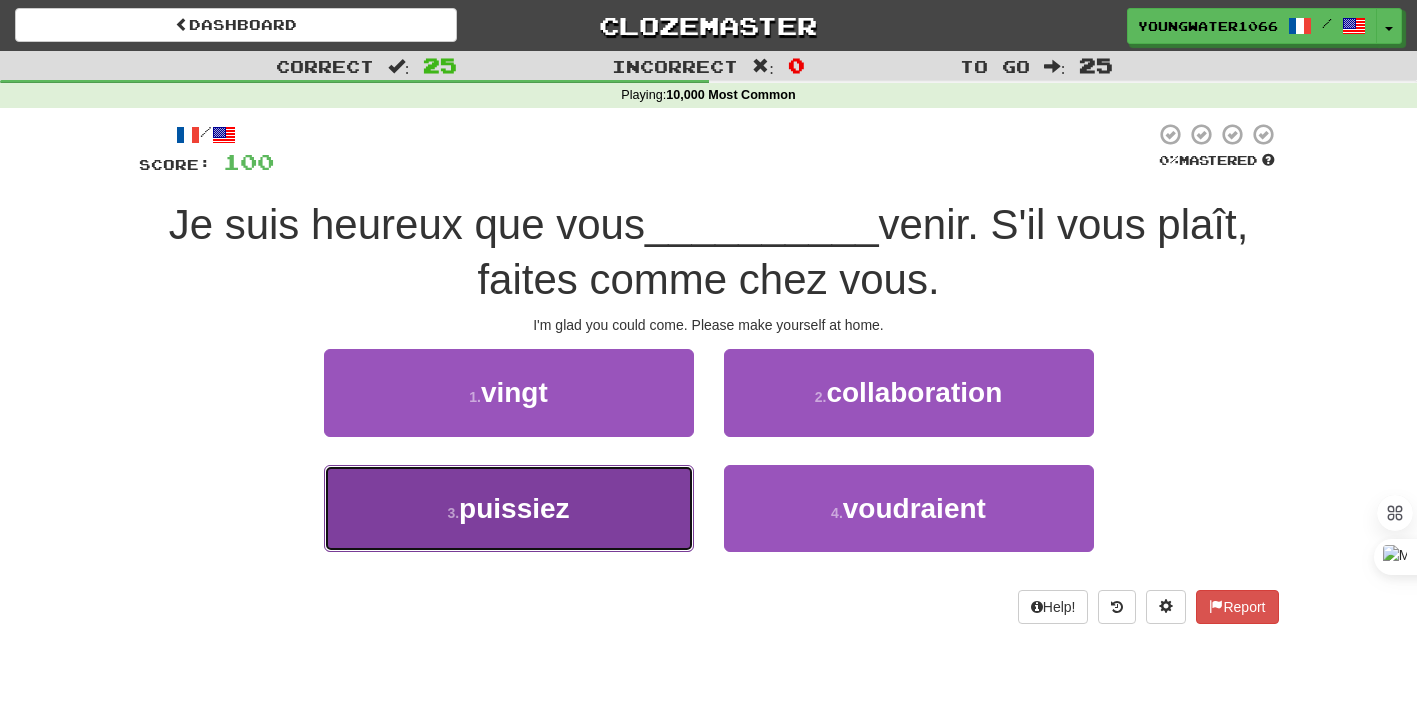 click on "3 .  puissiez" at bounding box center (509, 508) 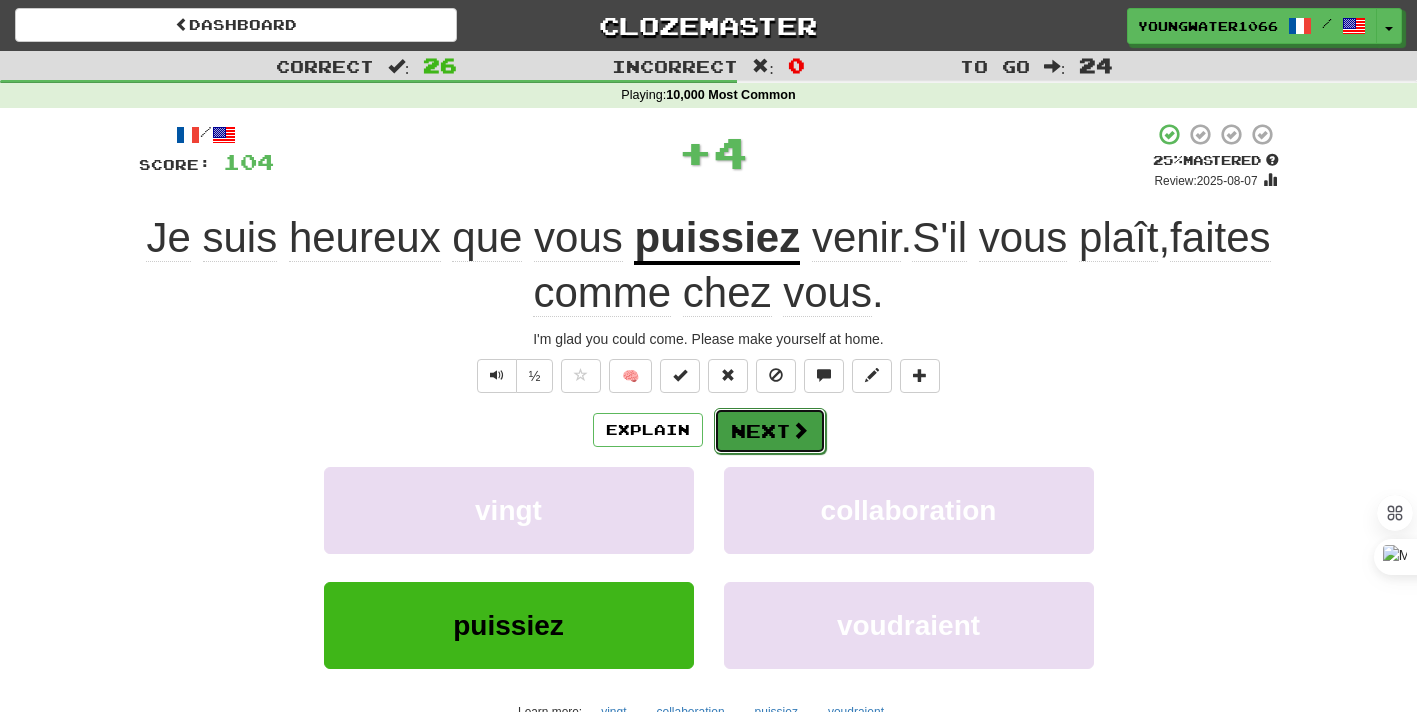 click on "Next" at bounding box center [770, 431] 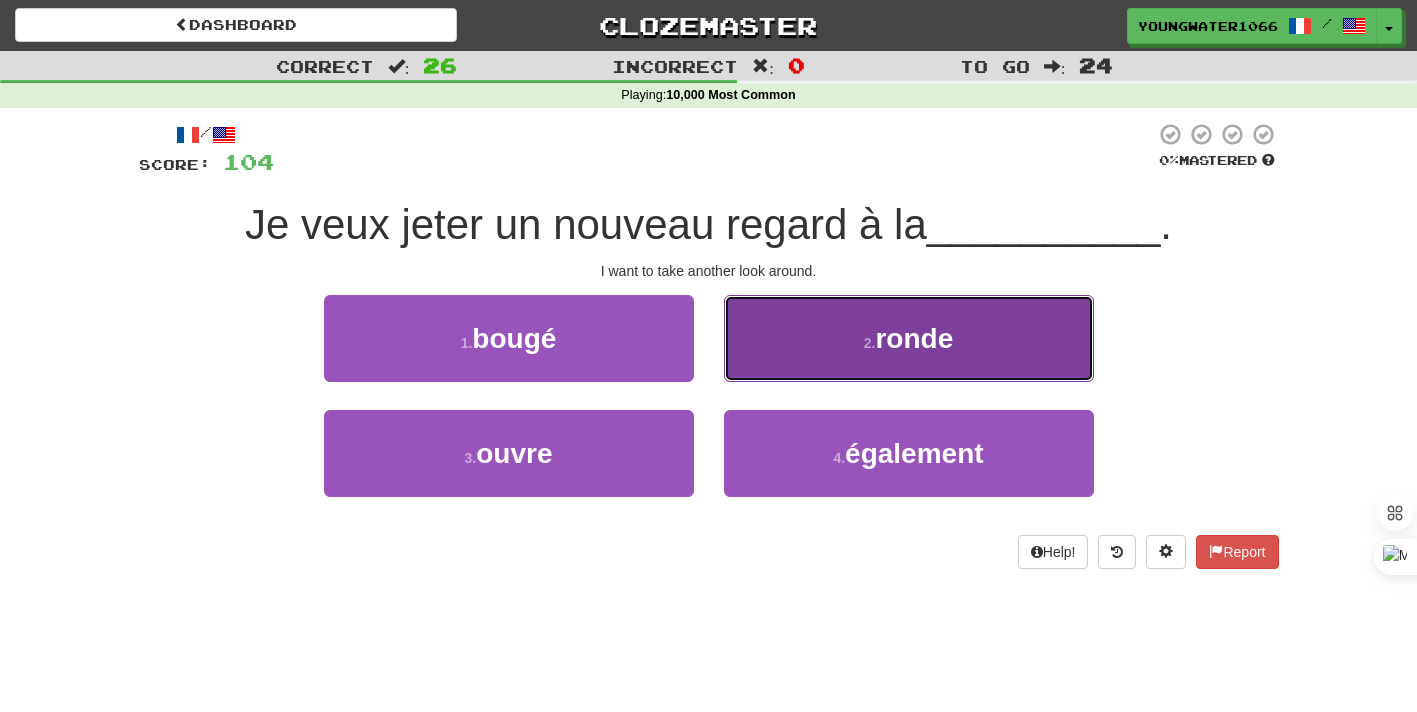 click on "2 .  ronde" at bounding box center (909, 338) 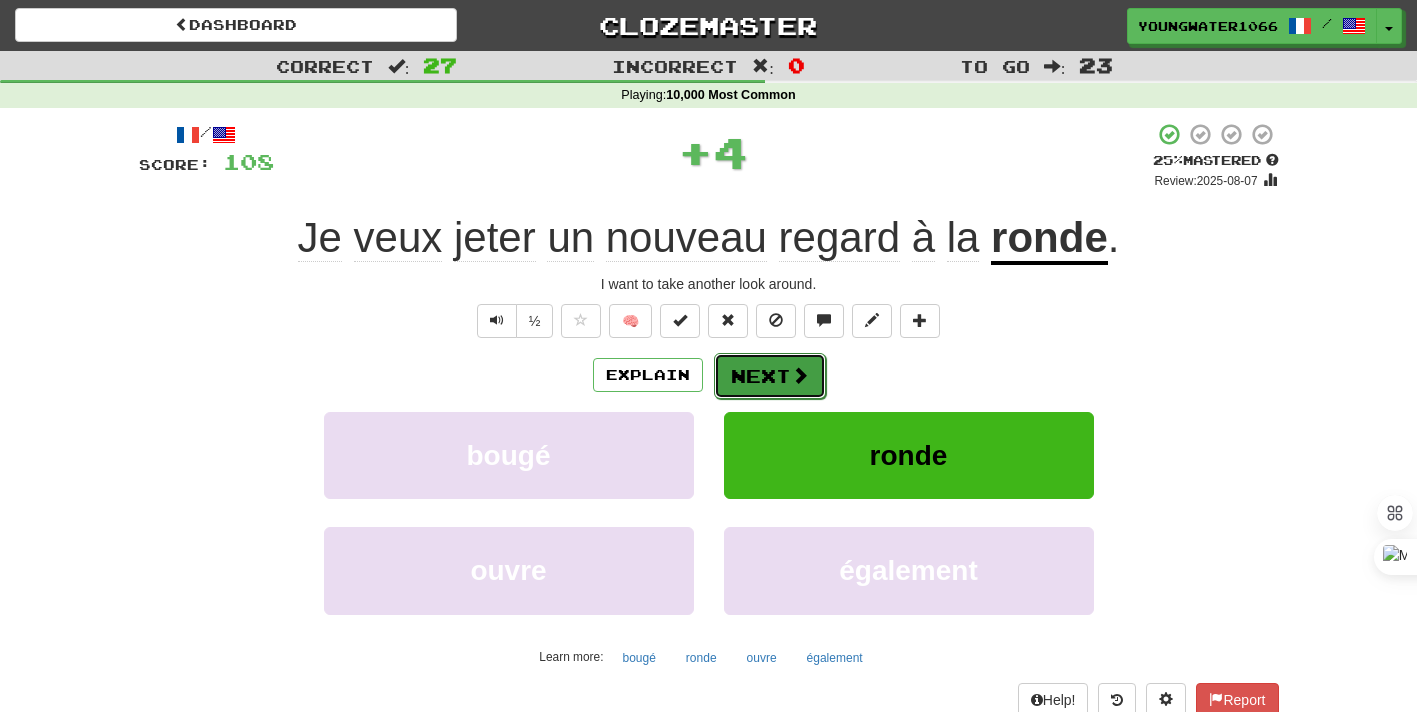 click on "Next" at bounding box center [770, 376] 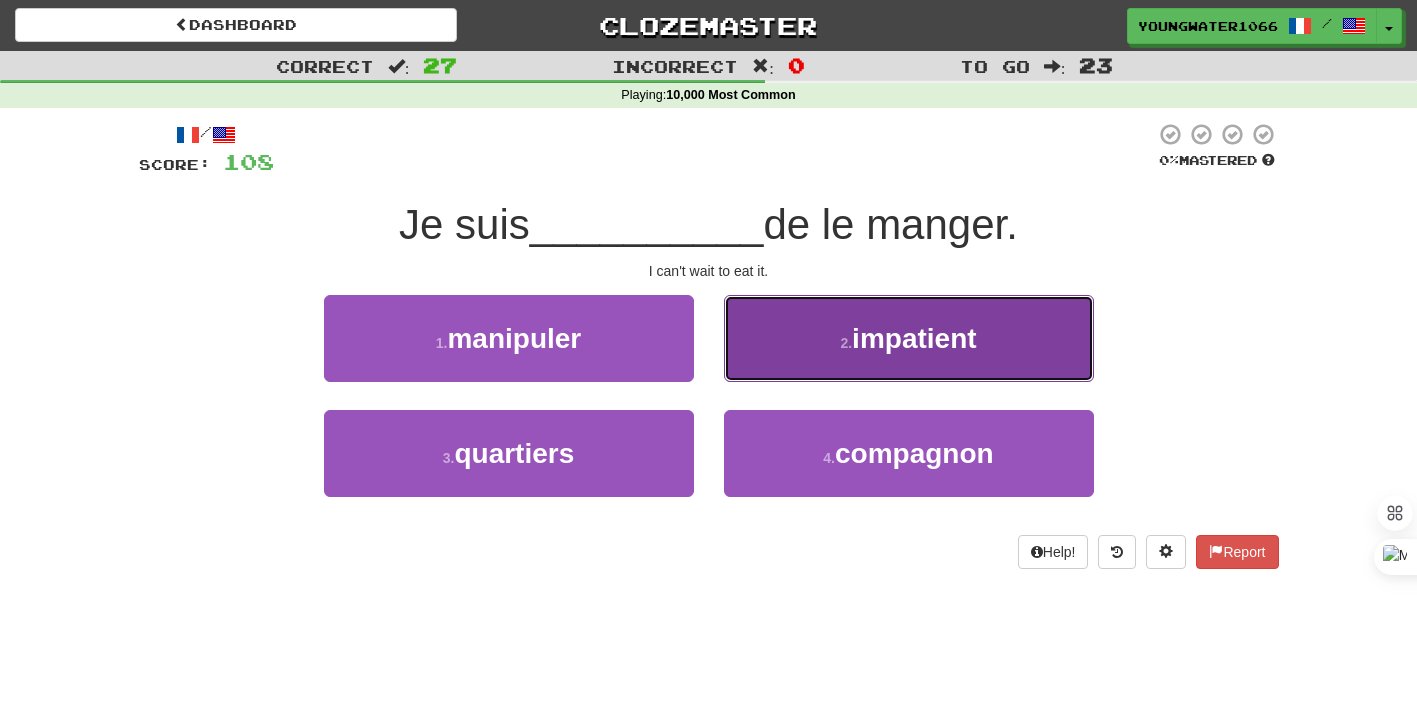 click on "2 .  impatient" at bounding box center (909, 338) 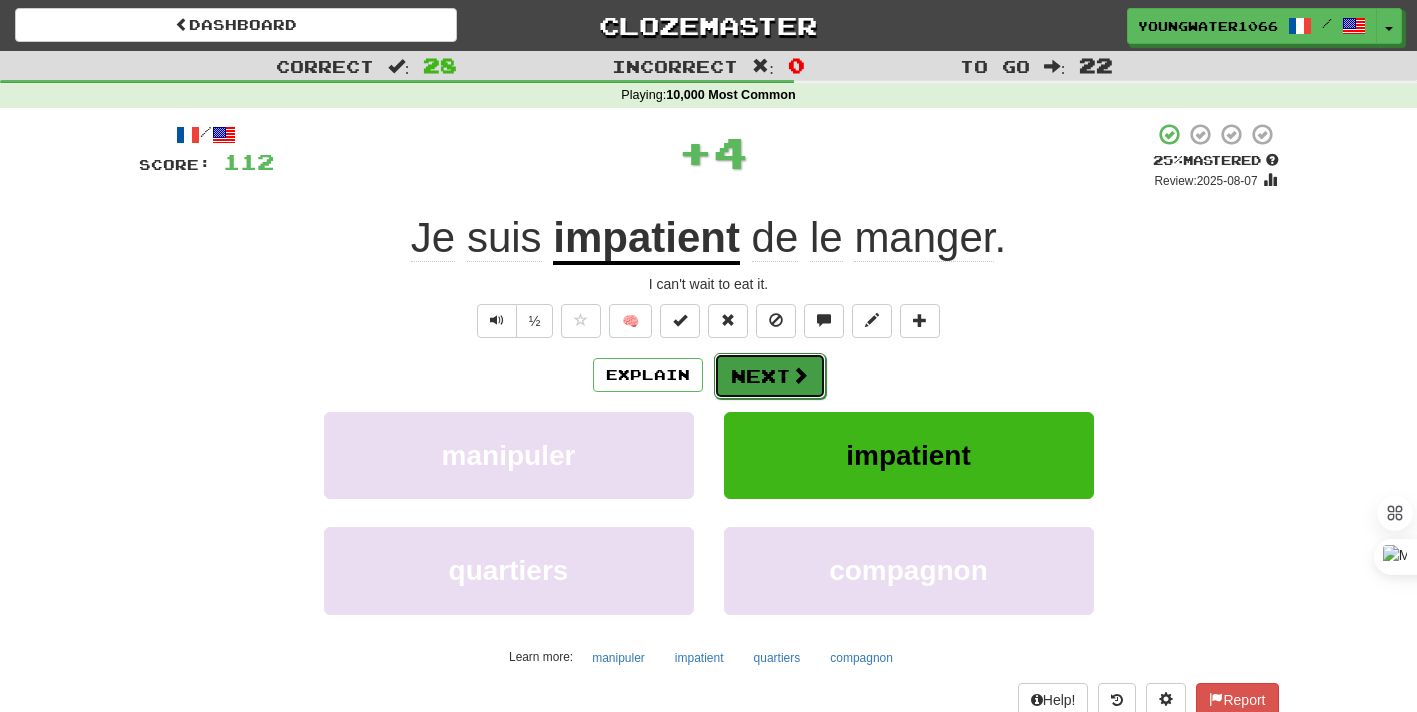 click on "Next" at bounding box center [770, 376] 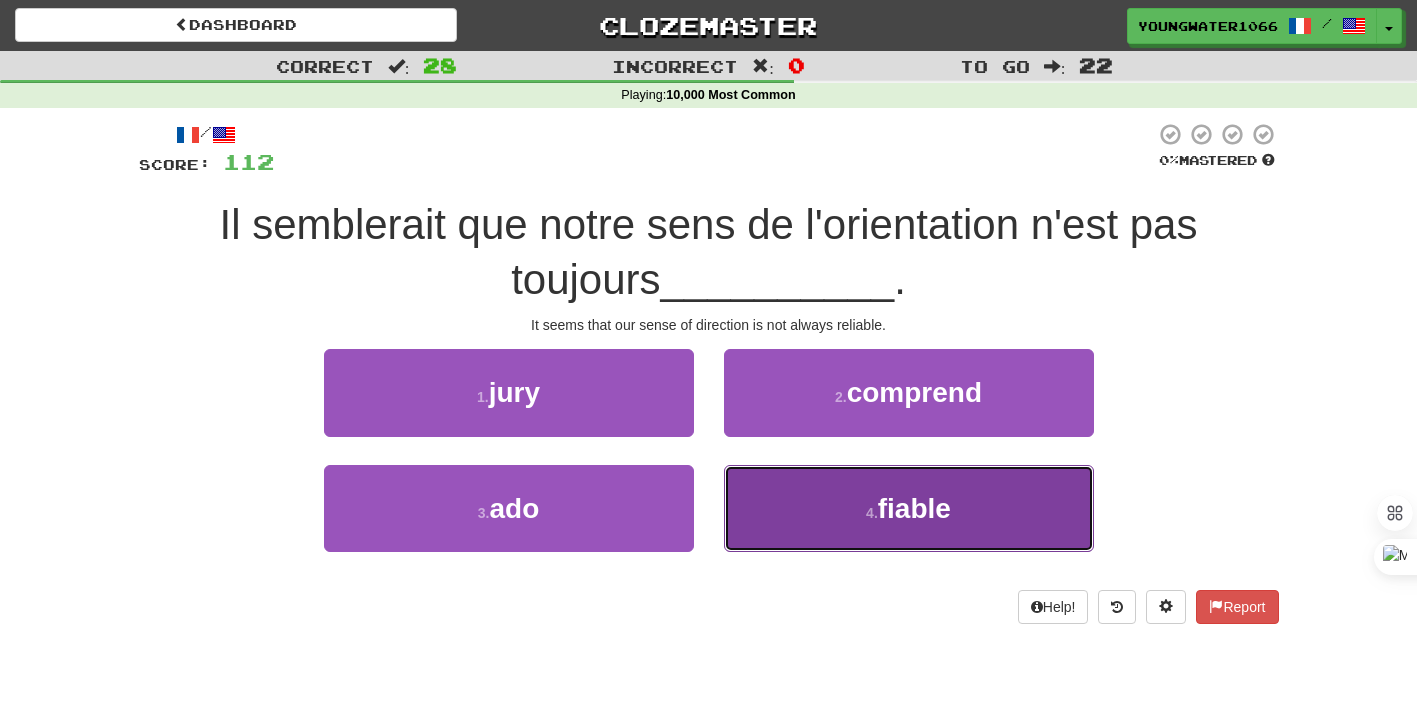 click on "4 .  fiable" at bounding box center (909, 508) 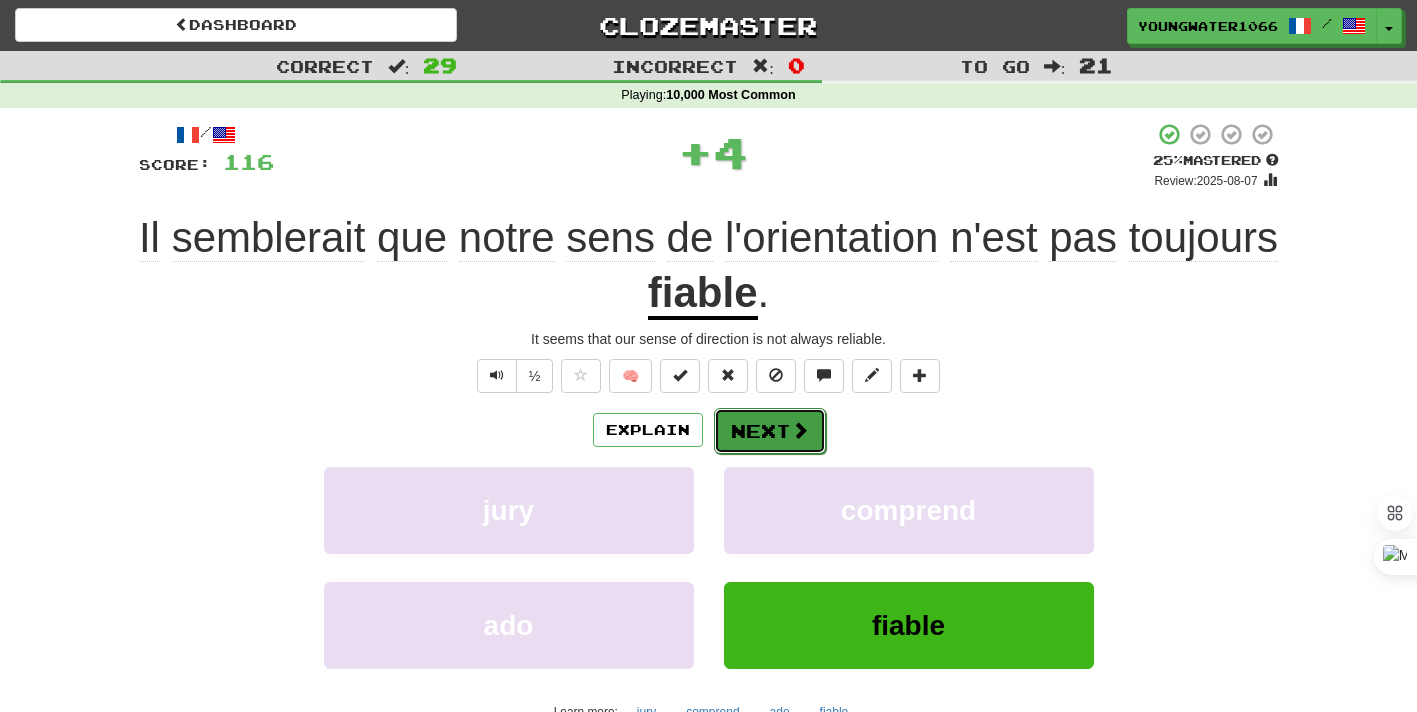 click on "Next" at bounding box center [770, 431] 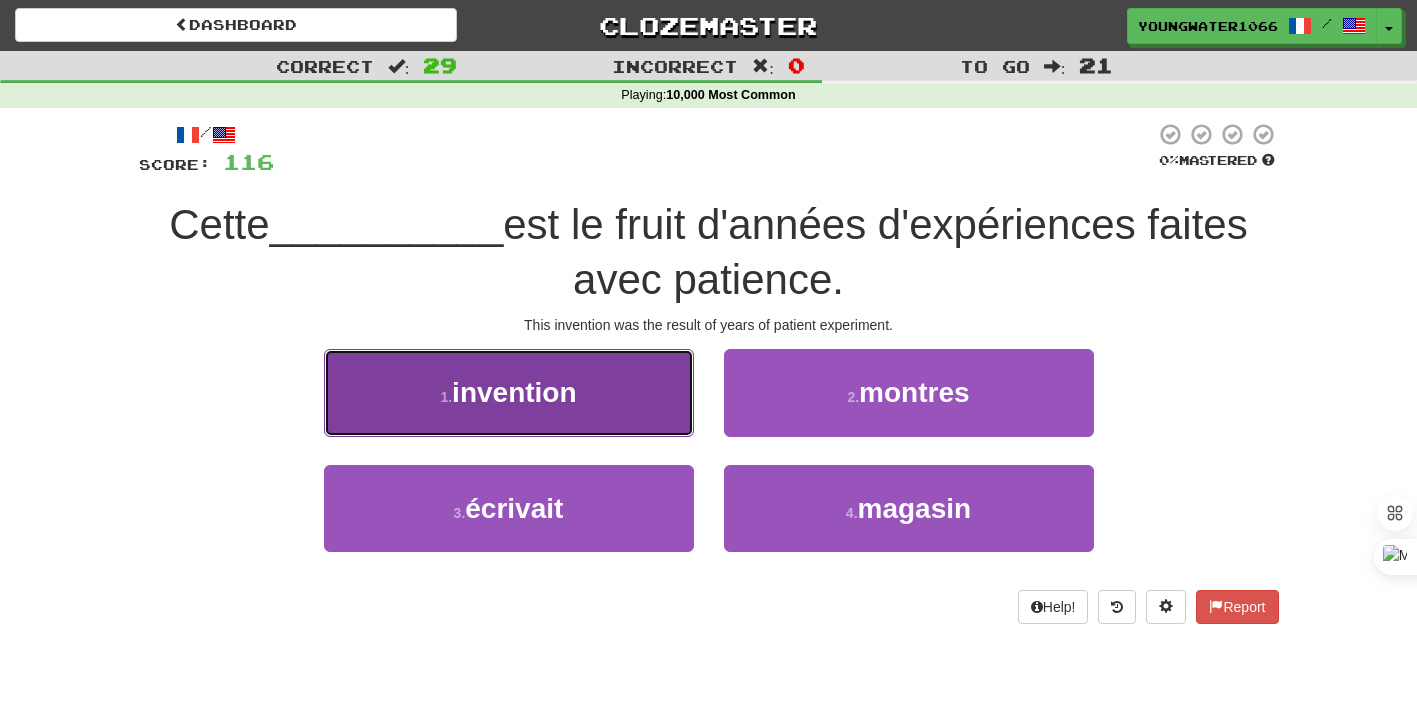 click on "1 .  invention" at bounding box center [509, 392] 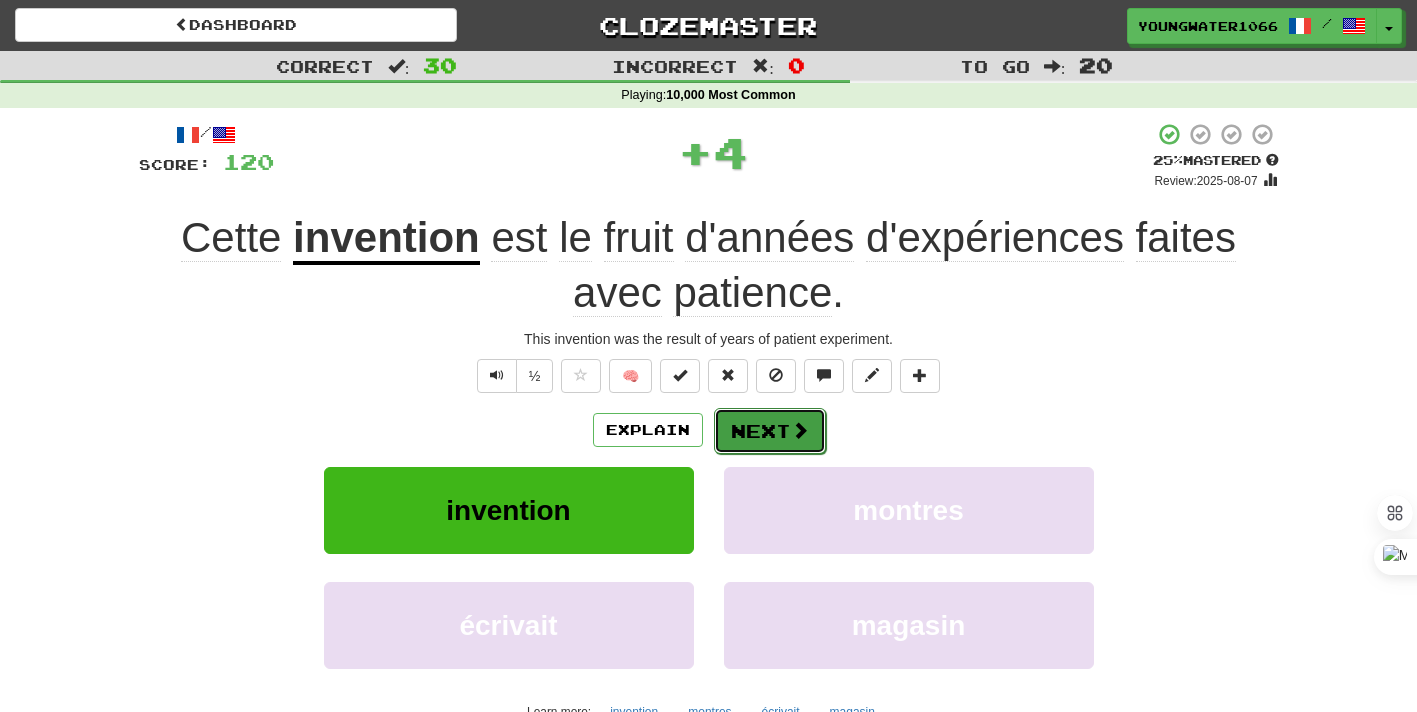click on "Next" at bounding box center [770, 431] 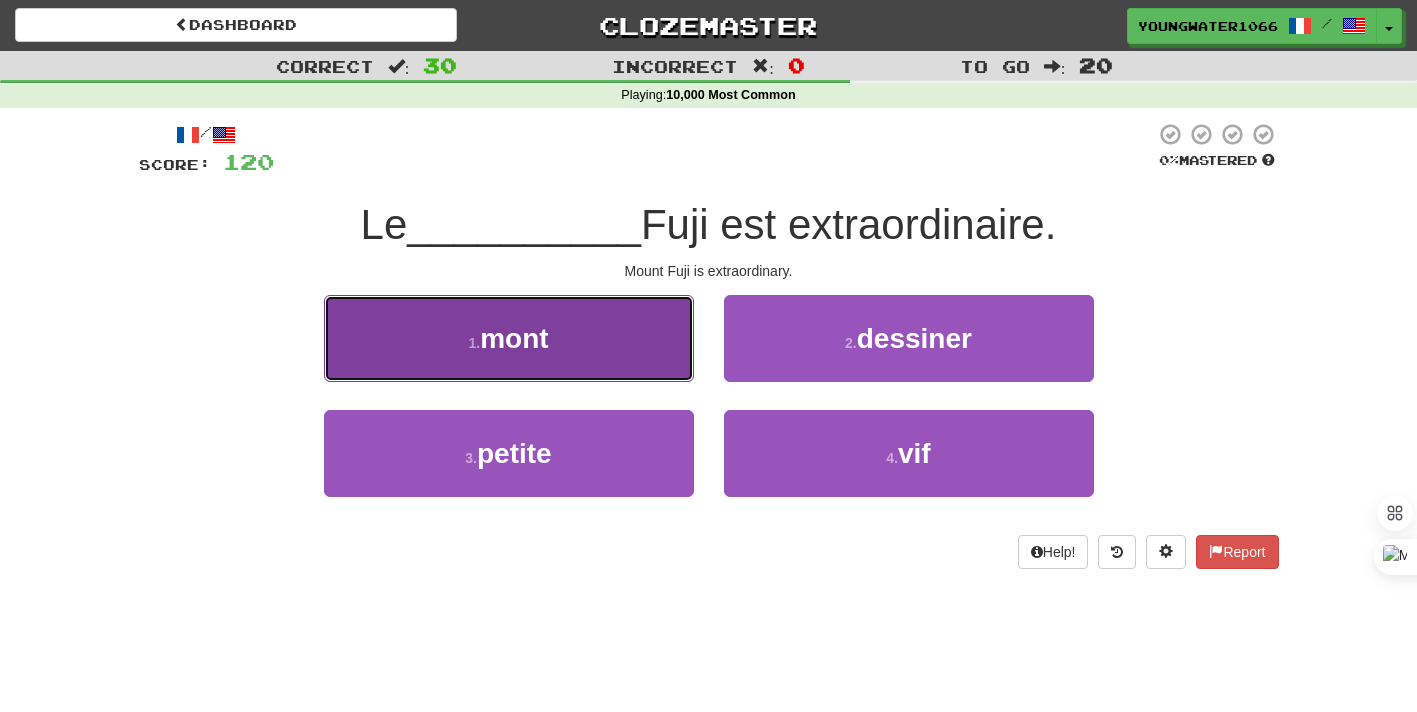 click on "1 .  mont" at bounding box center [509, 338] 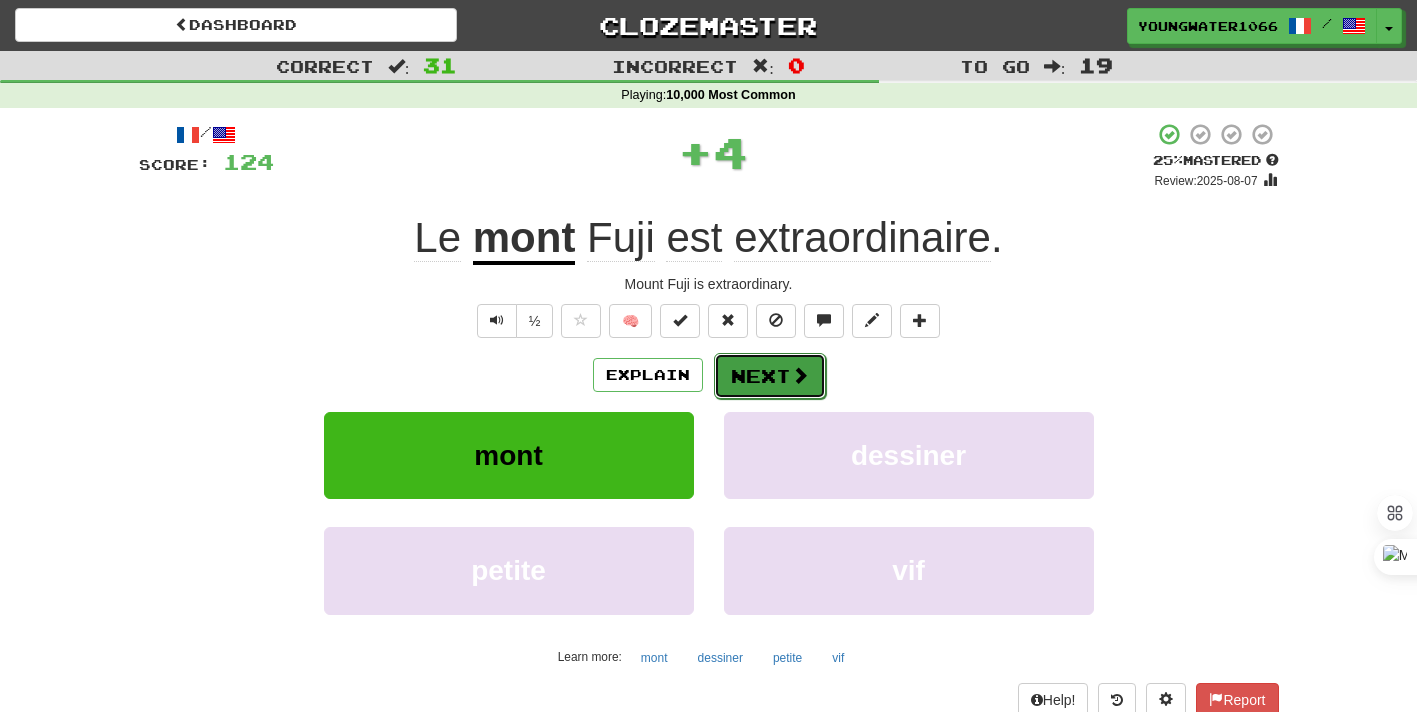 click on "Next" at bounding box center [770, 376] 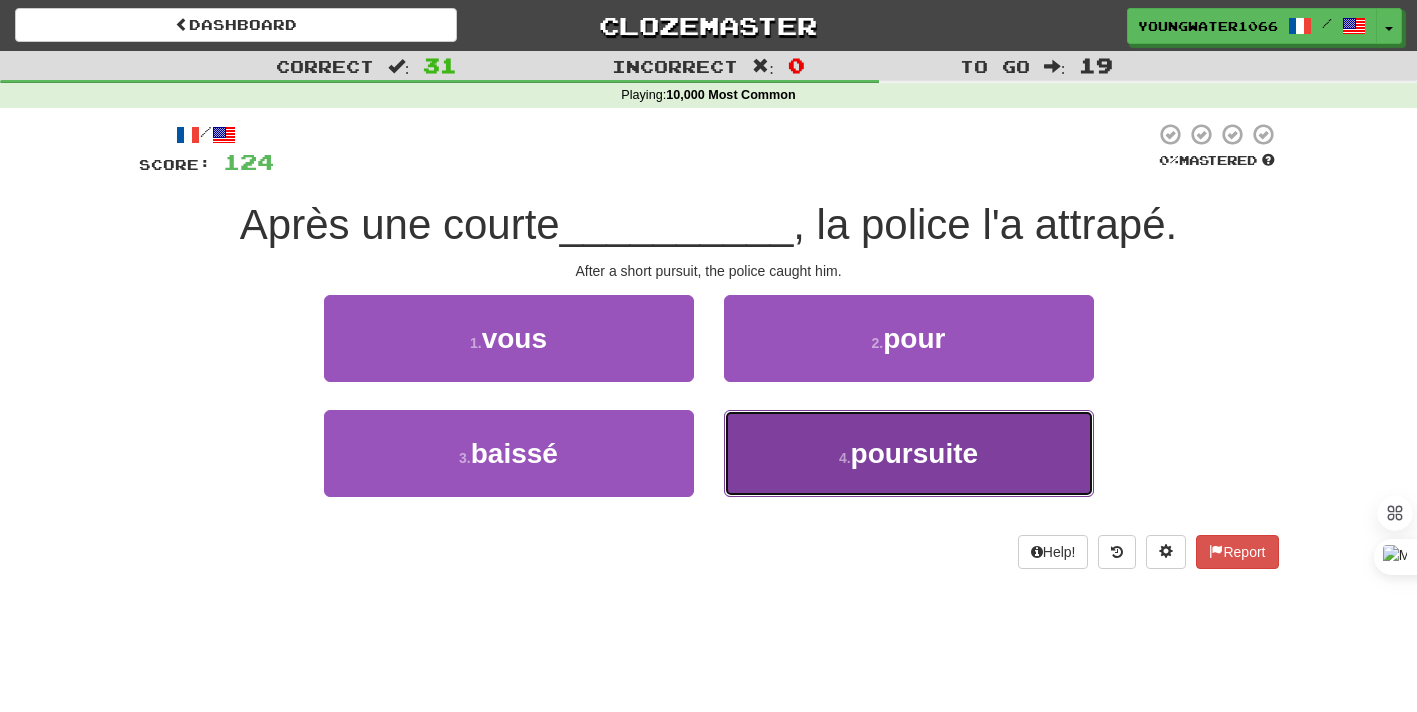 click on "4 .  poursuite" at bounding box center (909, 453) 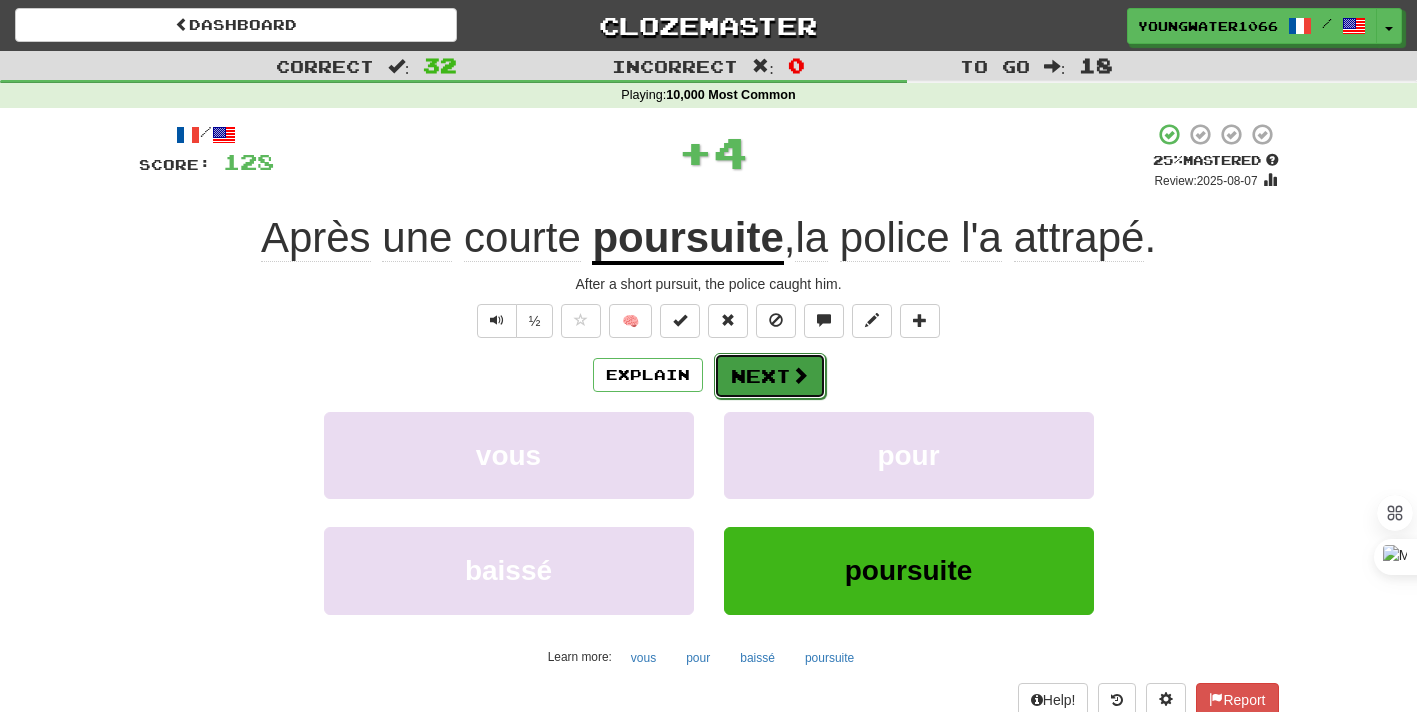 click on "Next" at bounding box center [770, 376] 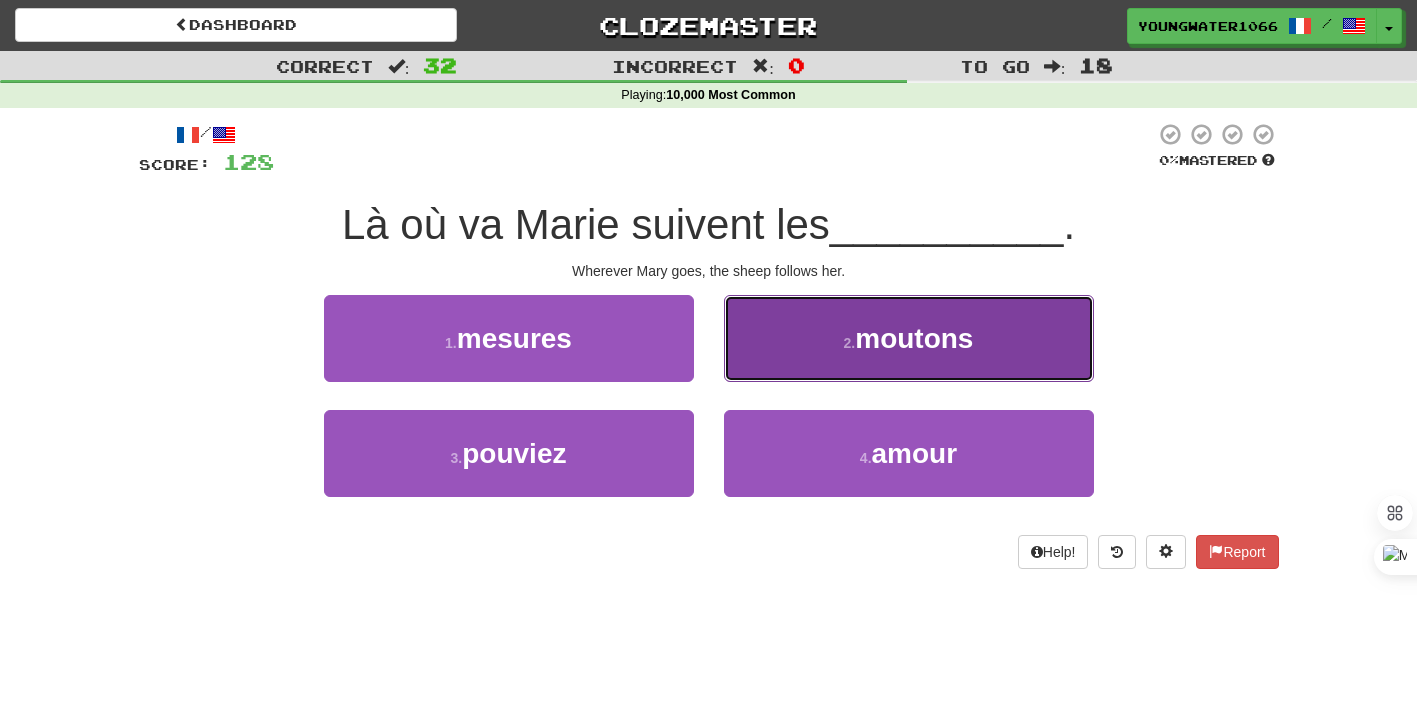 click on "2 .  moutons" at bounding box center (909, 338) 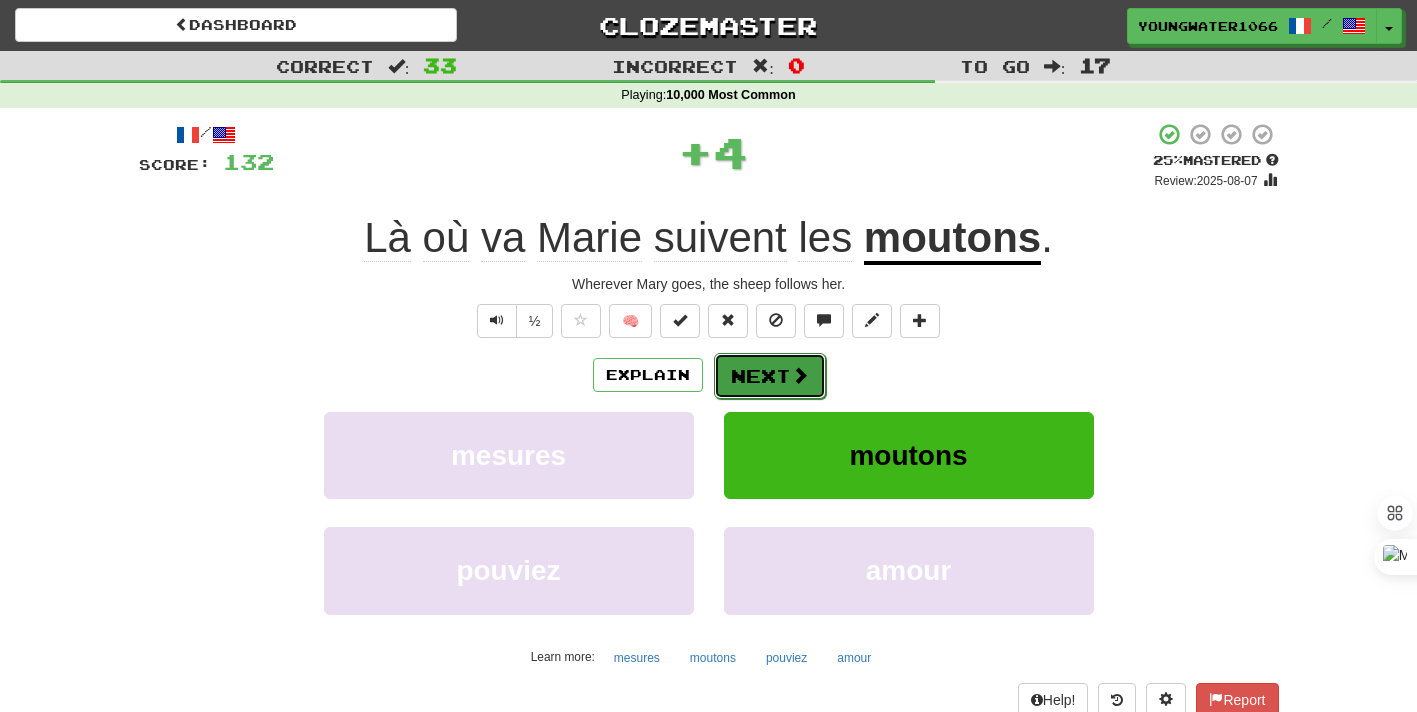 click on "Next" at bounding box center [770, 376] 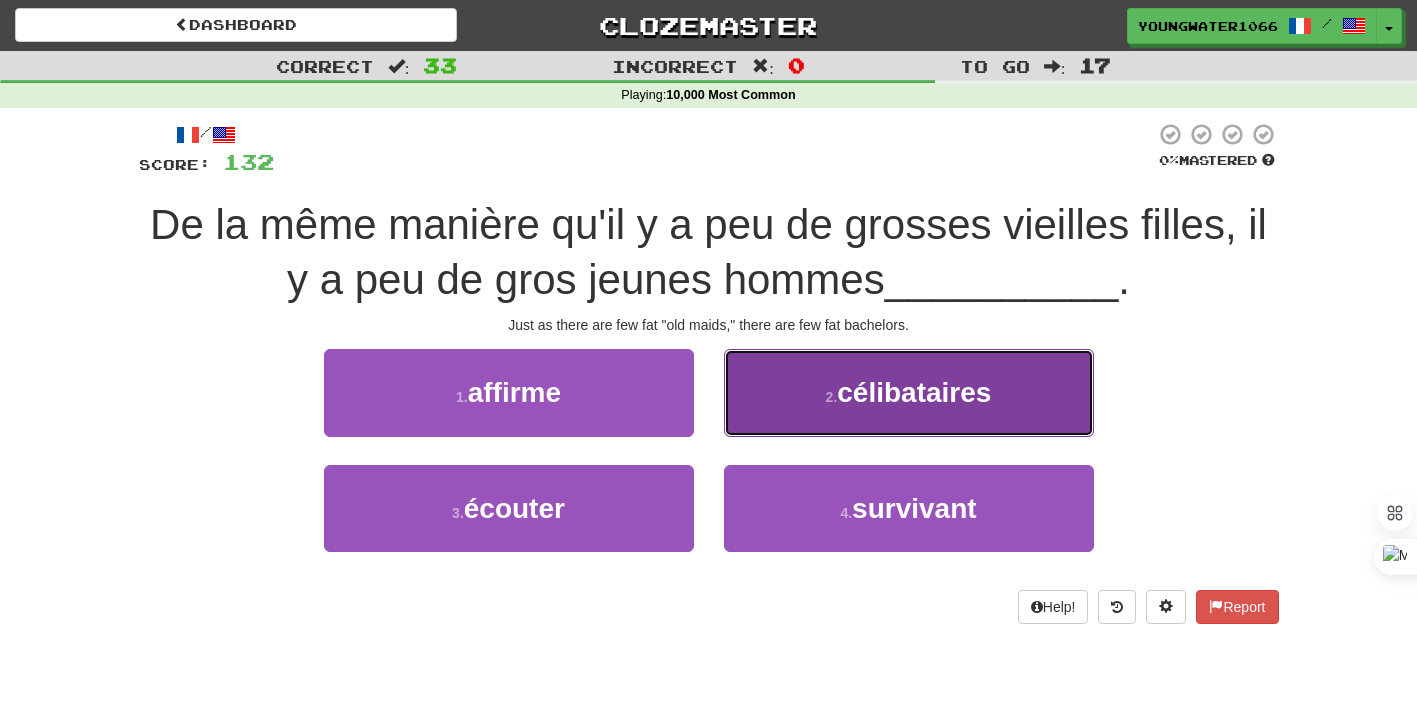 click on "2 .  célibataires" at bounding box center (909, 392) 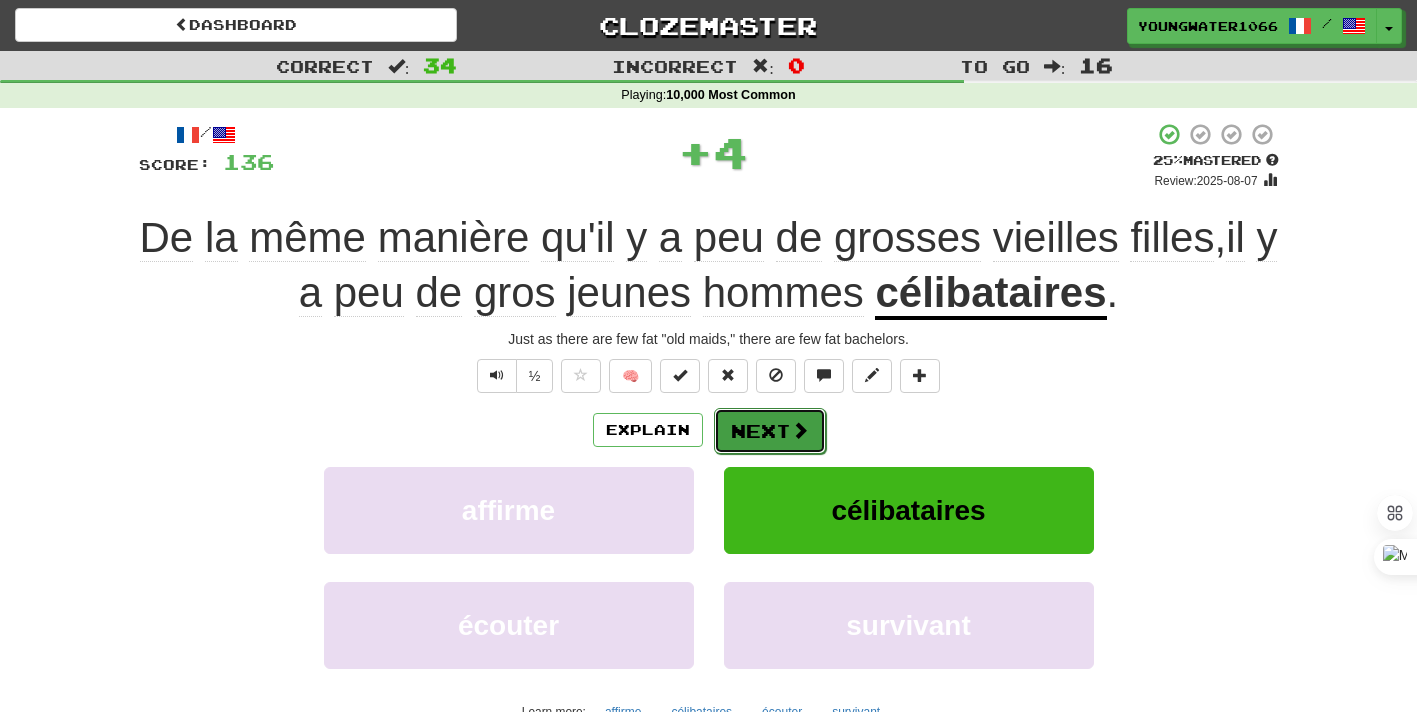 click on "Next" at bounding box center [770, 431] 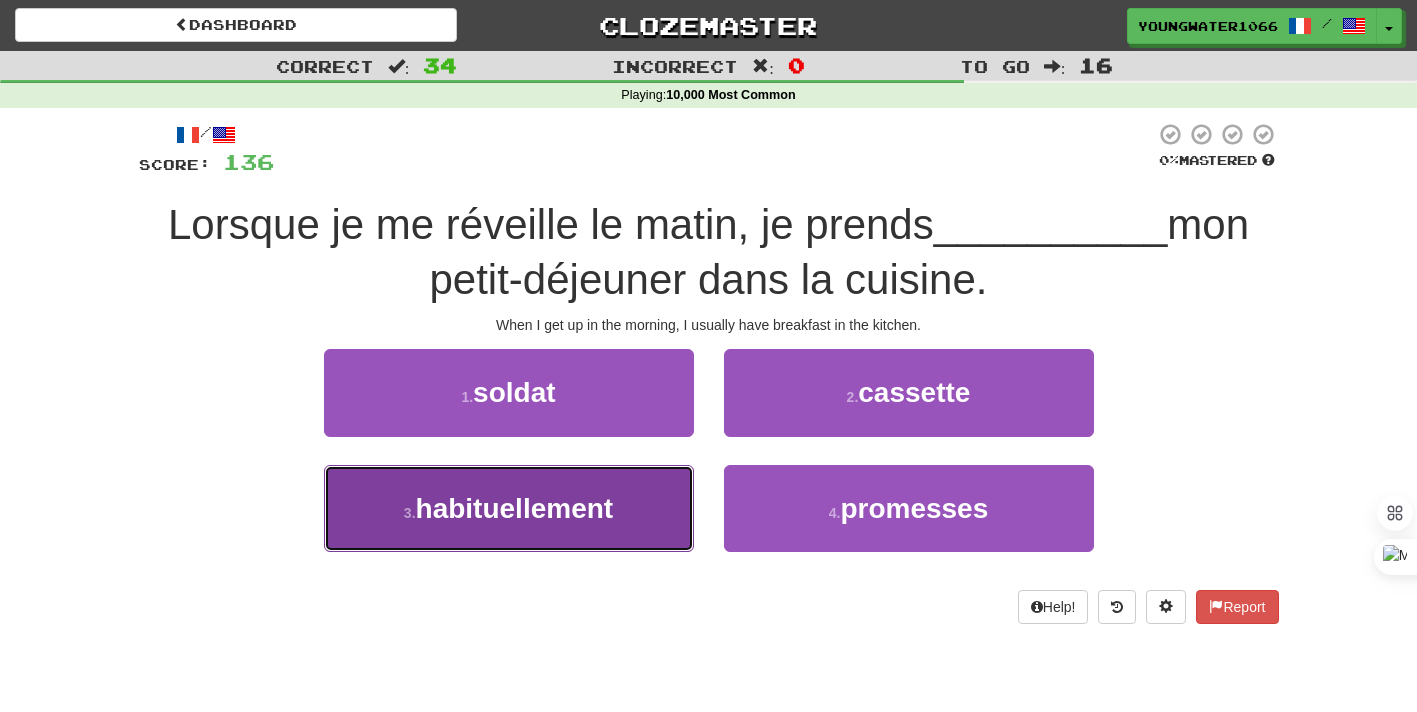 click on "3 .  habituellement" at bounding box center (509, 508) 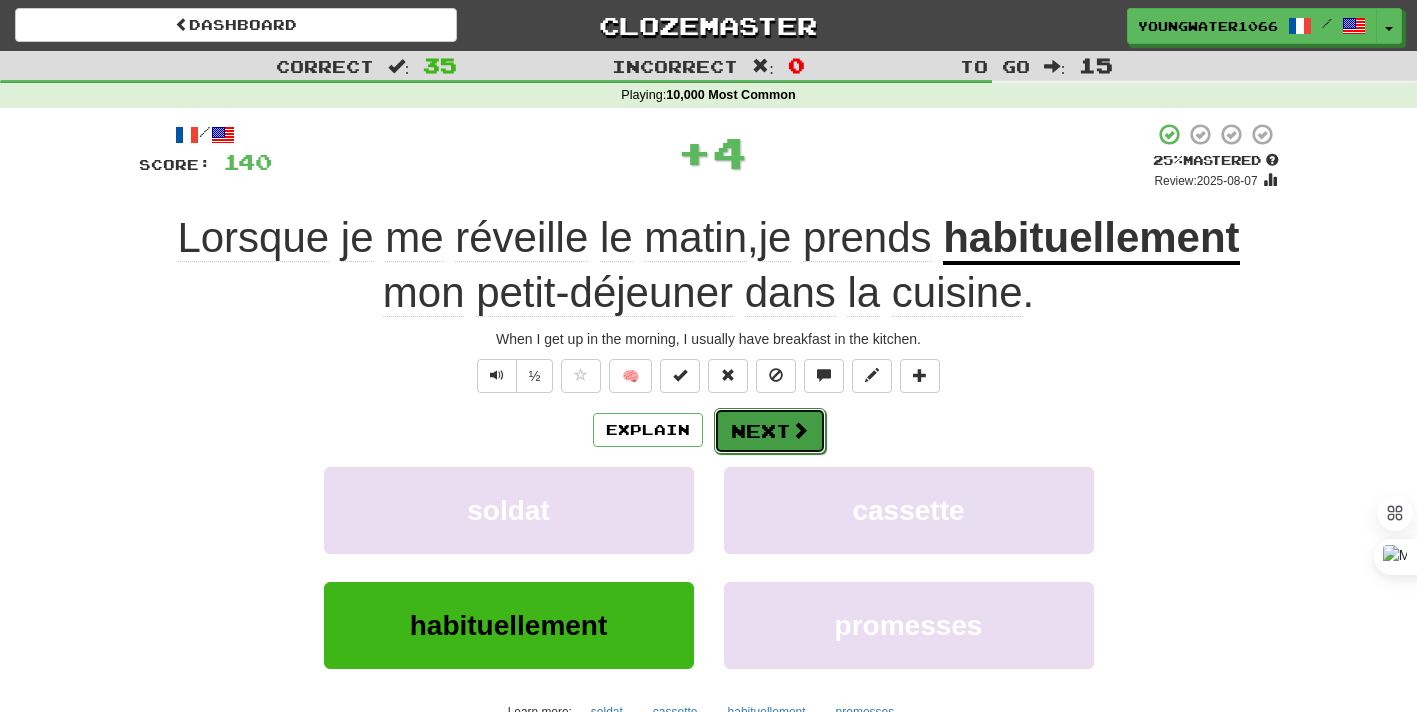 click on "Next" at bounding box center (770, 431) 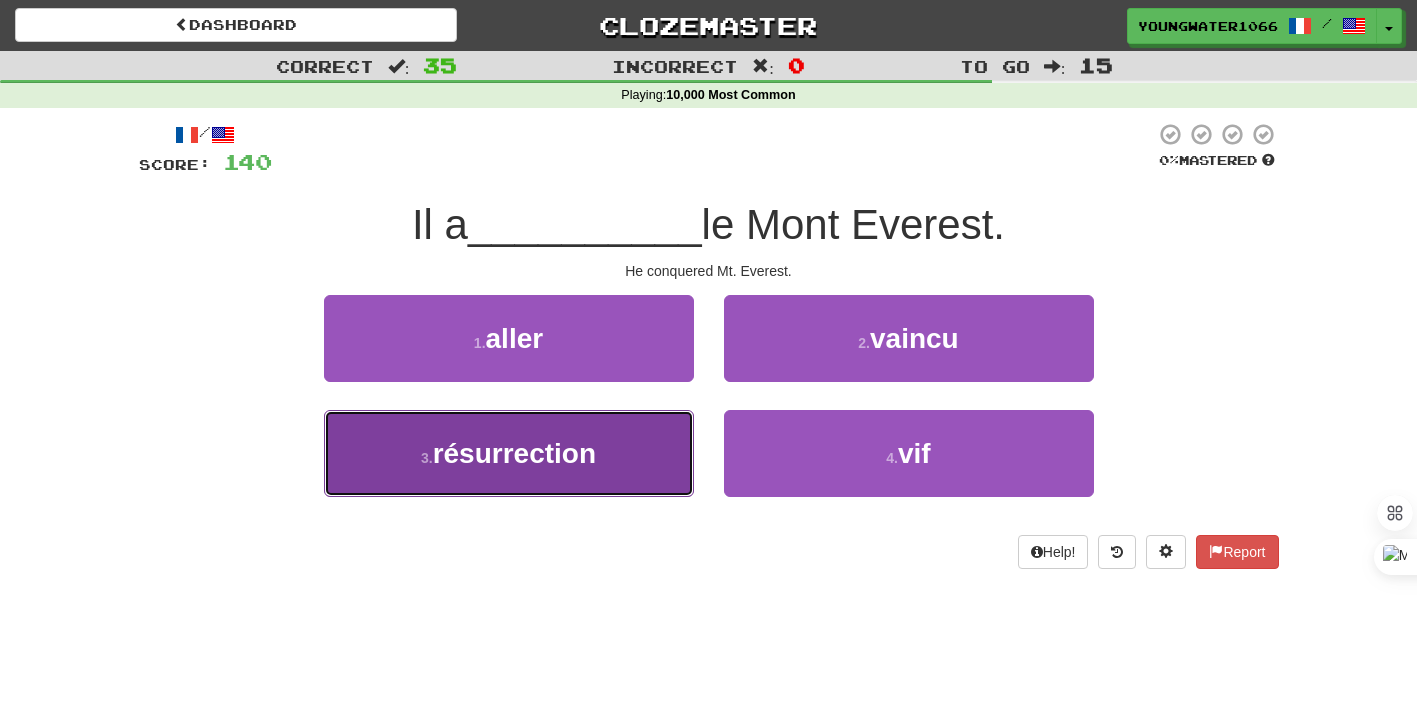 click on "3 .  résurrection" at bounding box center [509, 453] 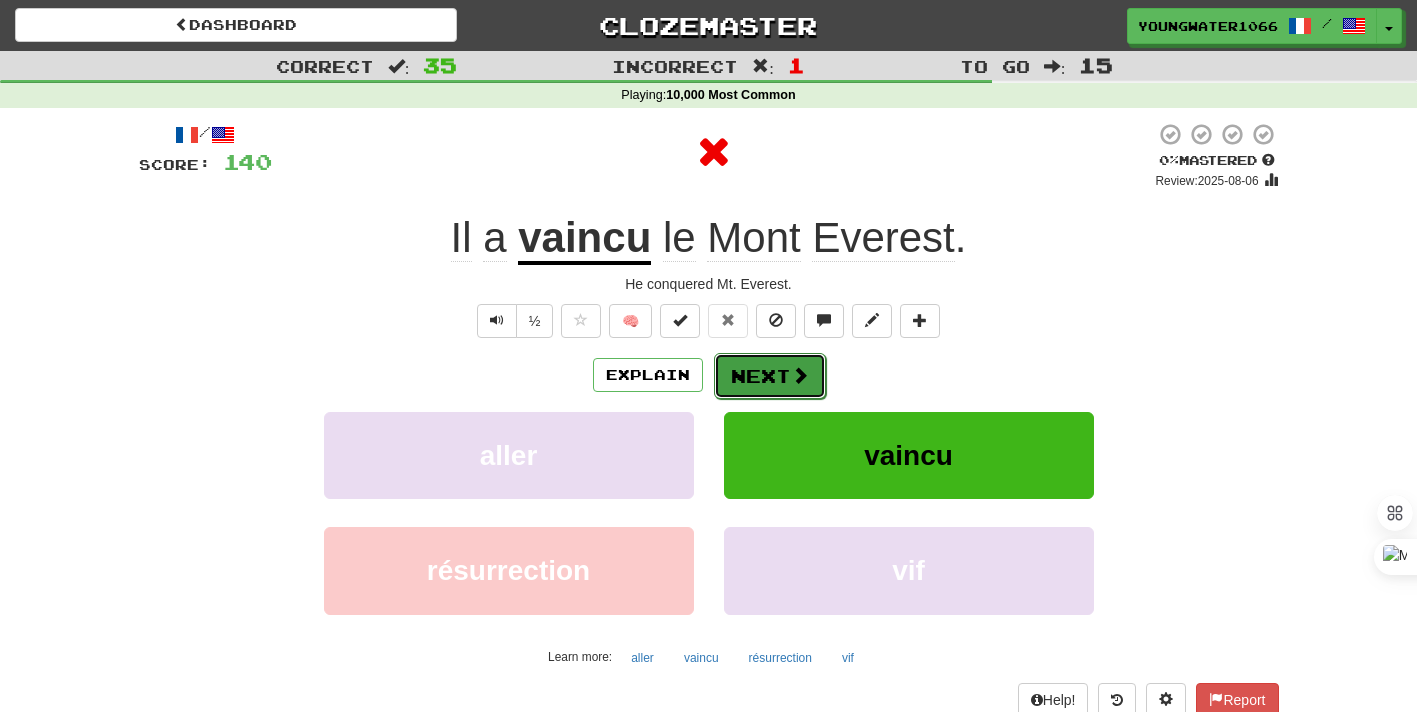 click on "Next" at bounding box center [770, 376] 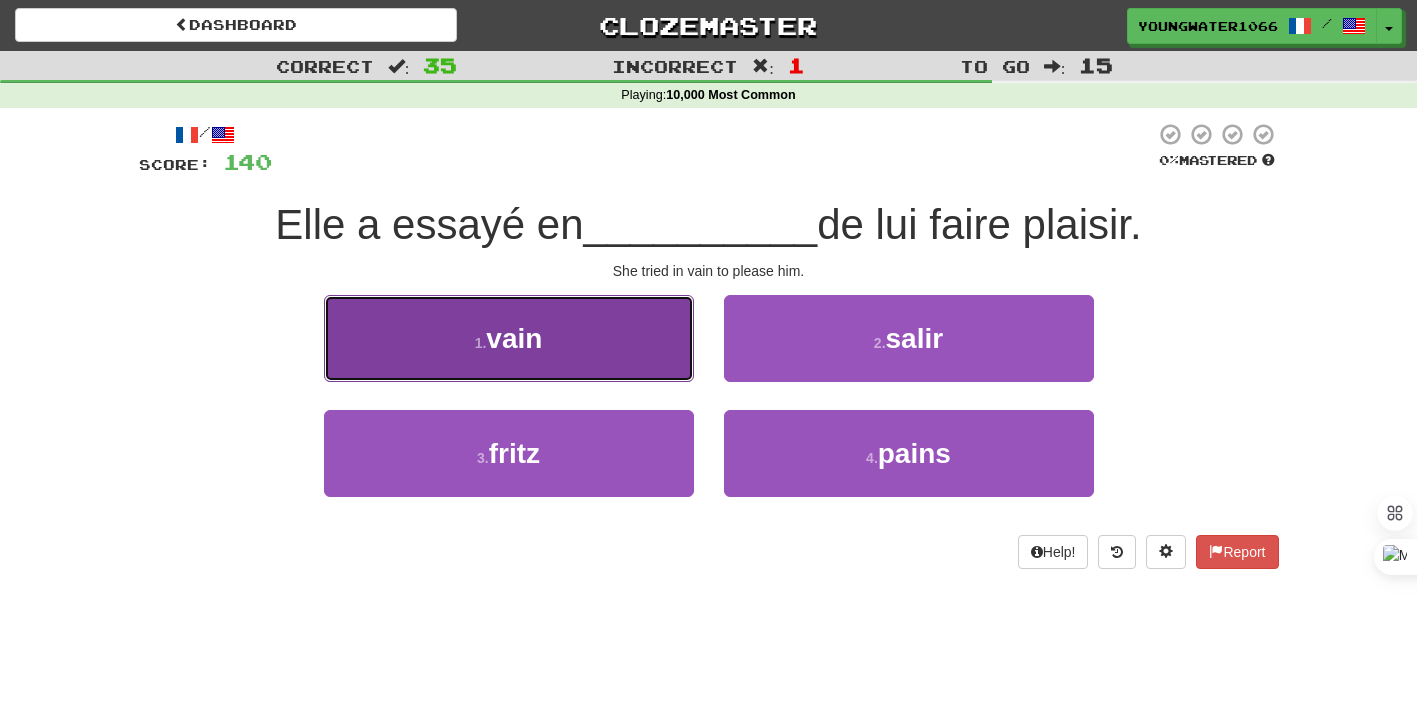click on "1 .  vain" at bounding box center [509, 338] 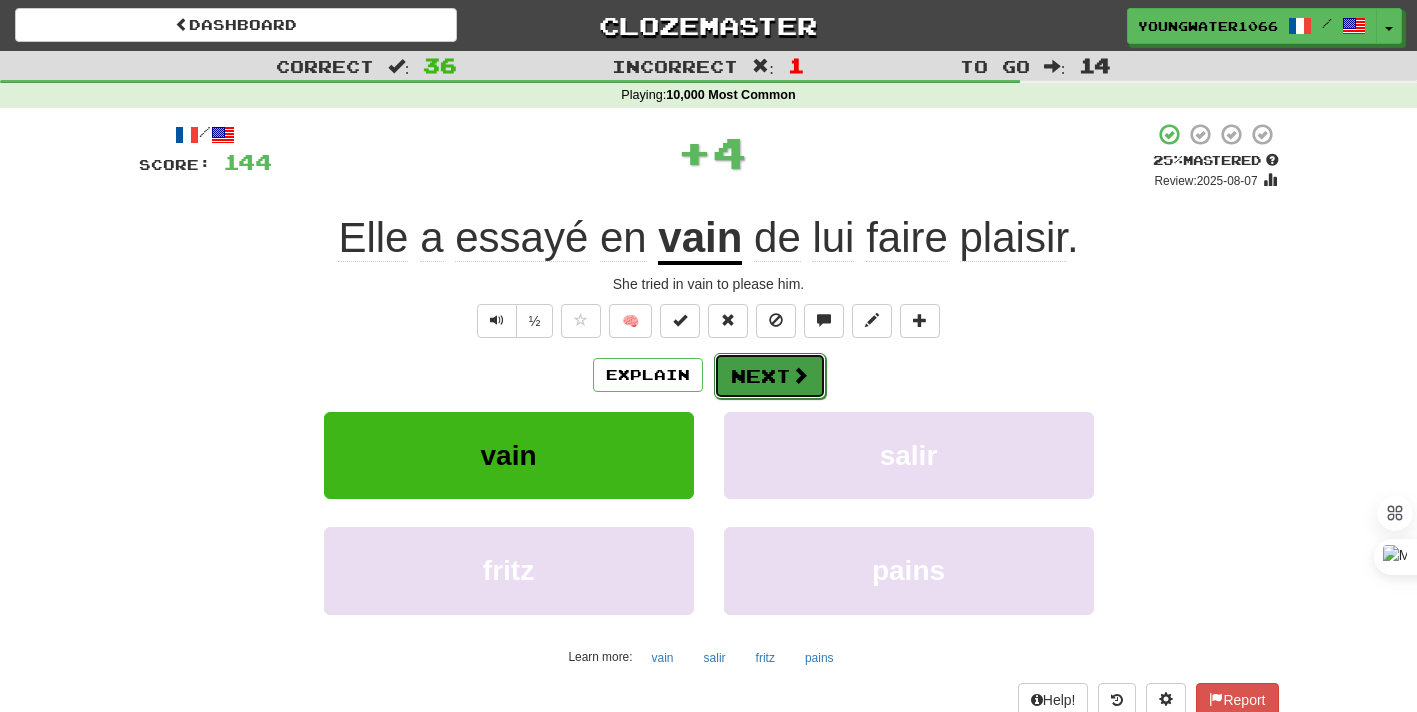 click on "Next" at bounding box center (770, 376) 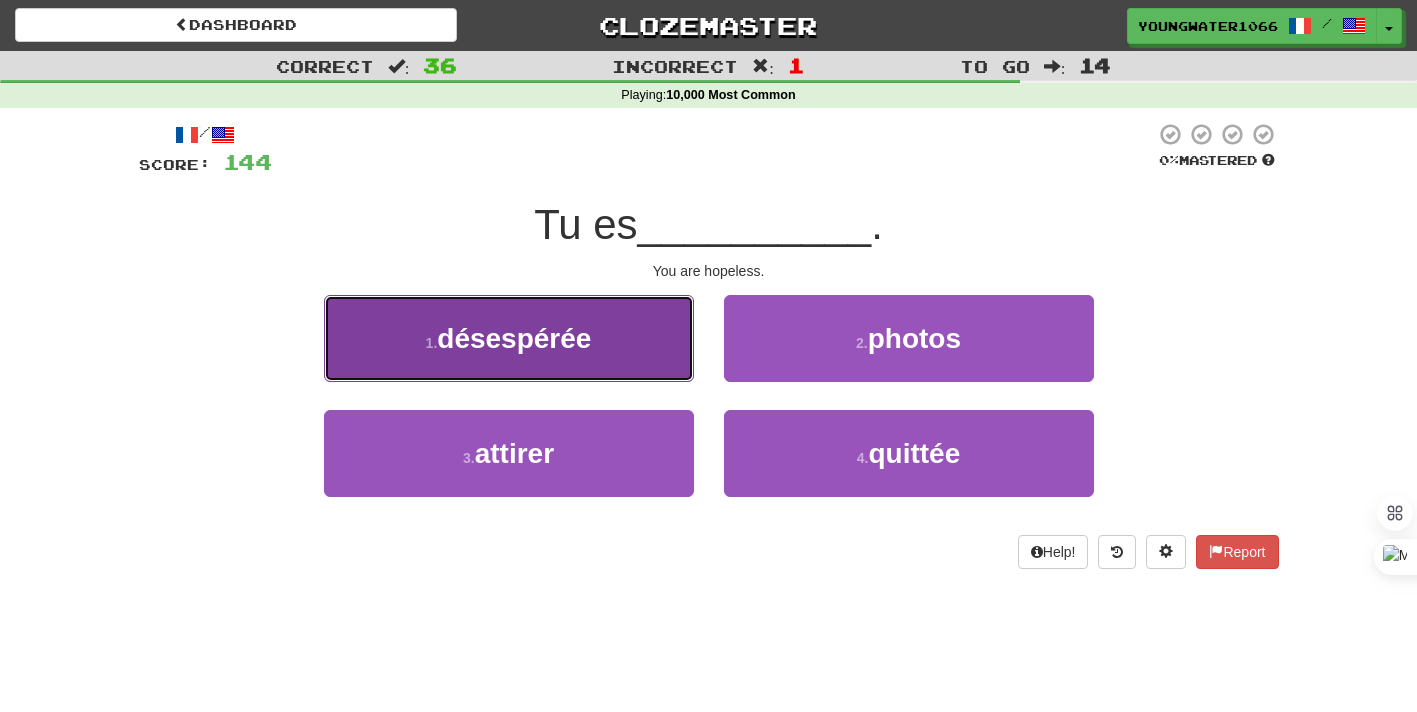 click on "1 .  désespérée" at bounding box center (509, 338) 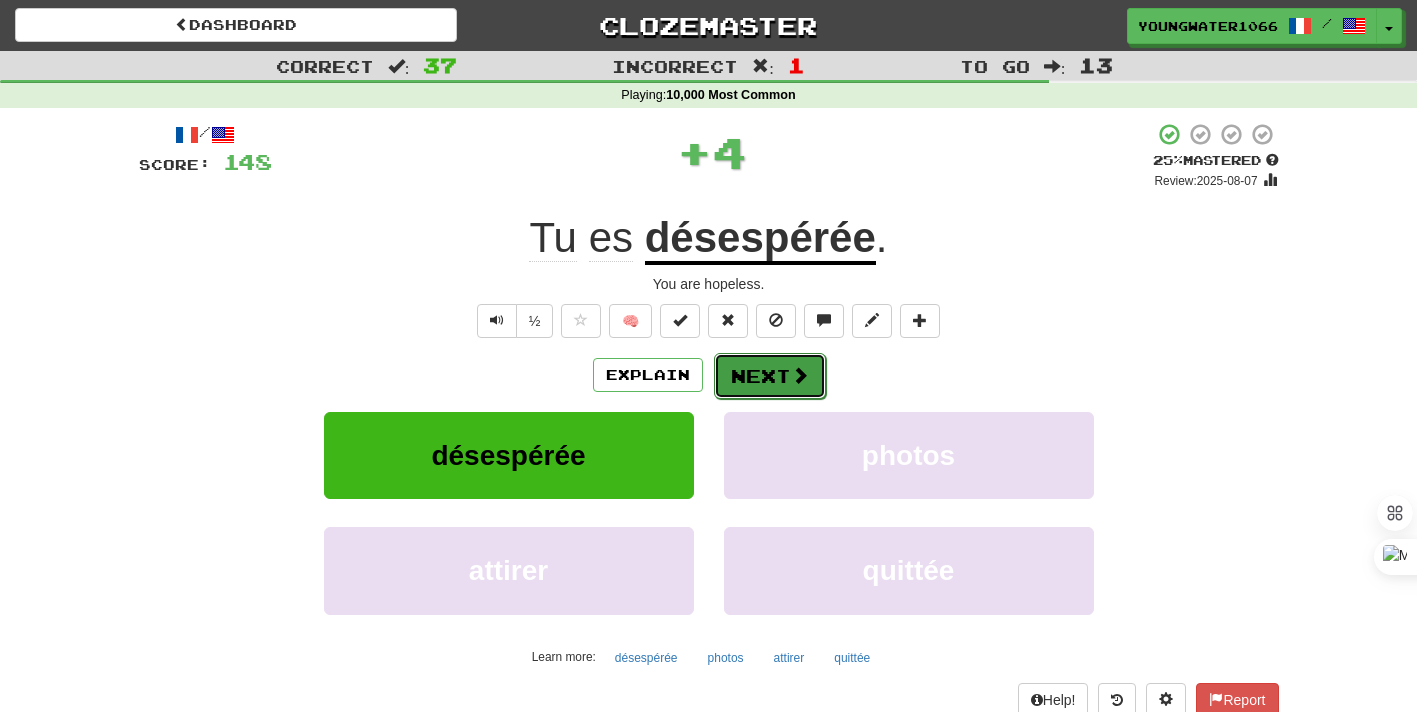click on "Next" at bounding box center [770, 376] 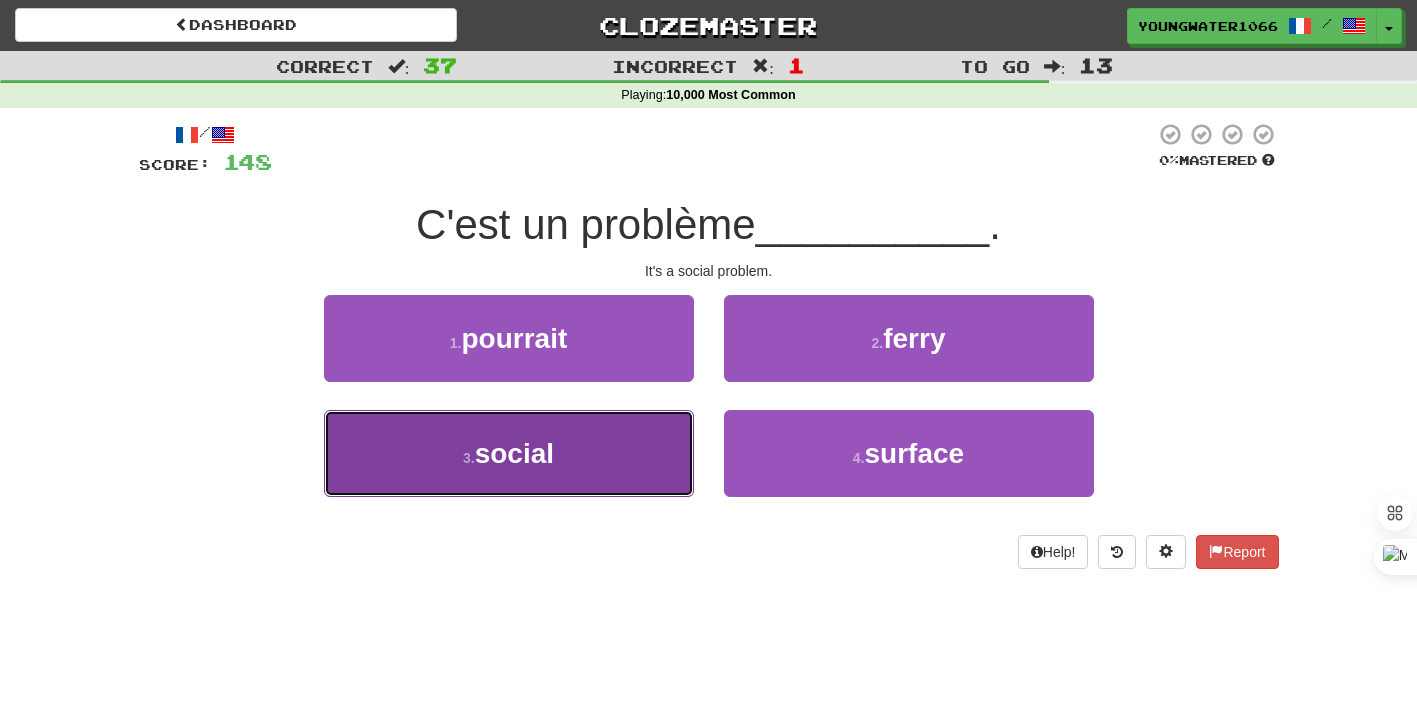 click on "3 .  social" at bounding box center (509, 453) 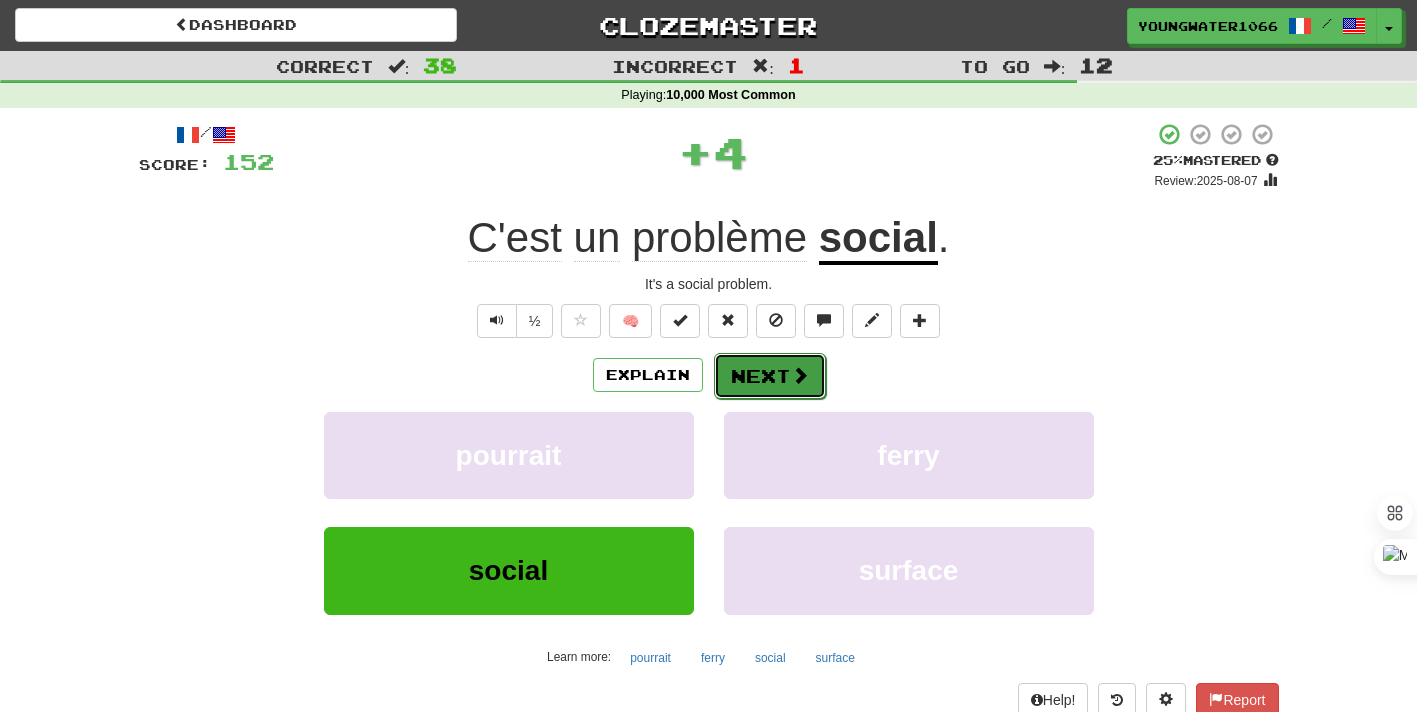 click on "Next" at bounding box center (770, 376) 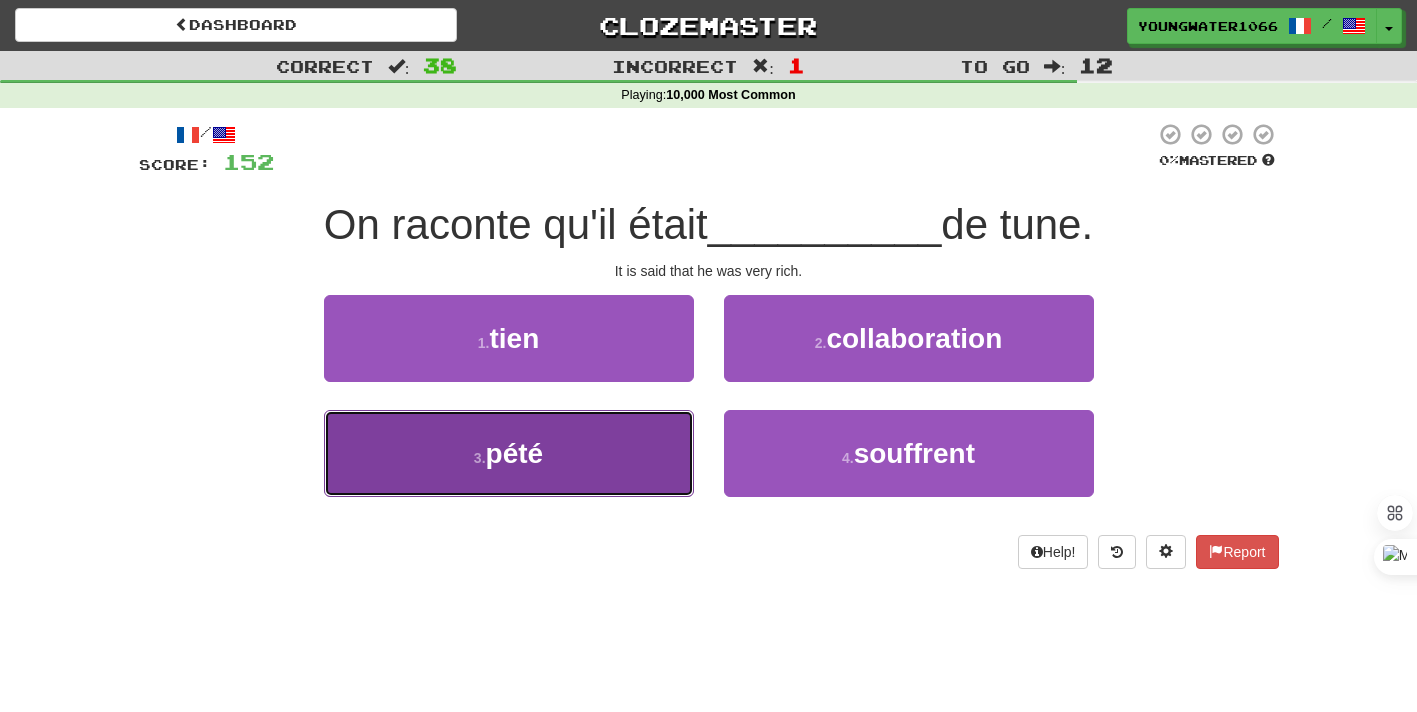 click on "3 .  pété" at bounding box center [509, 453] 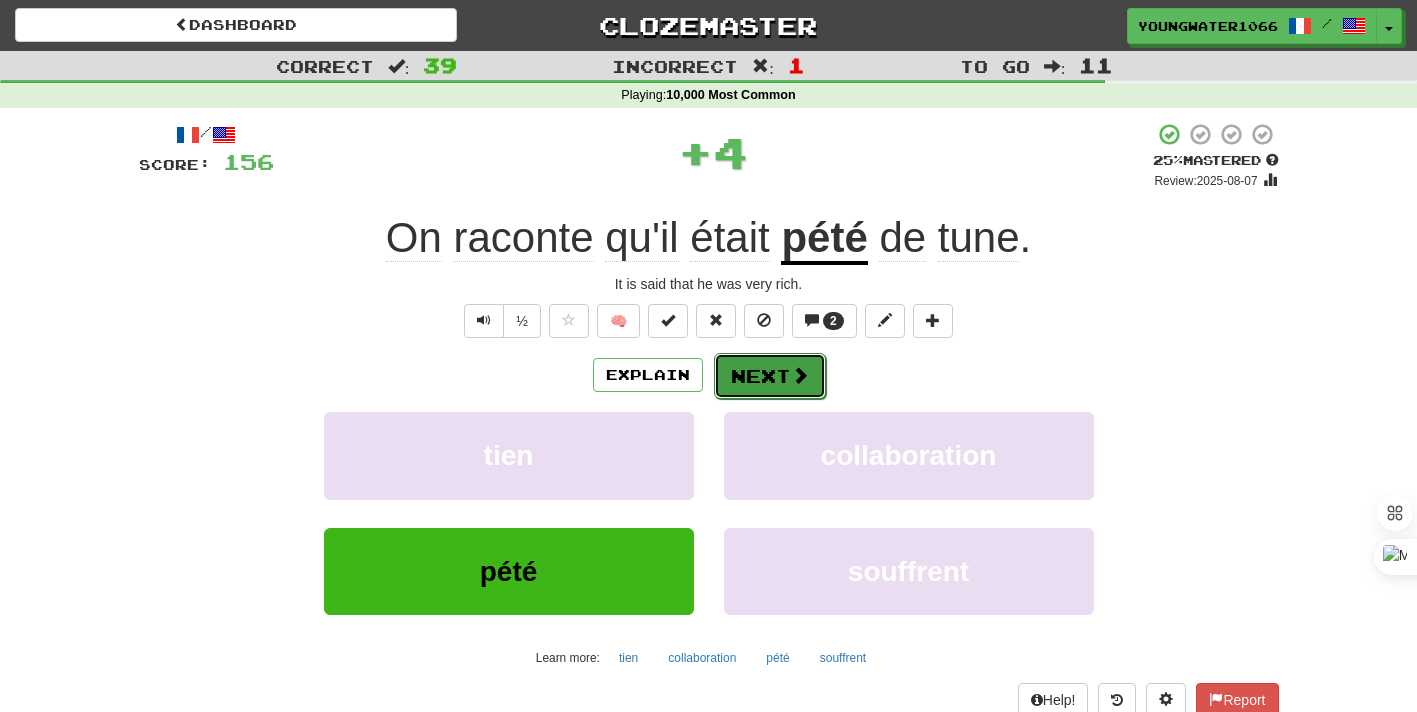 click at bounding box center (800, 375) 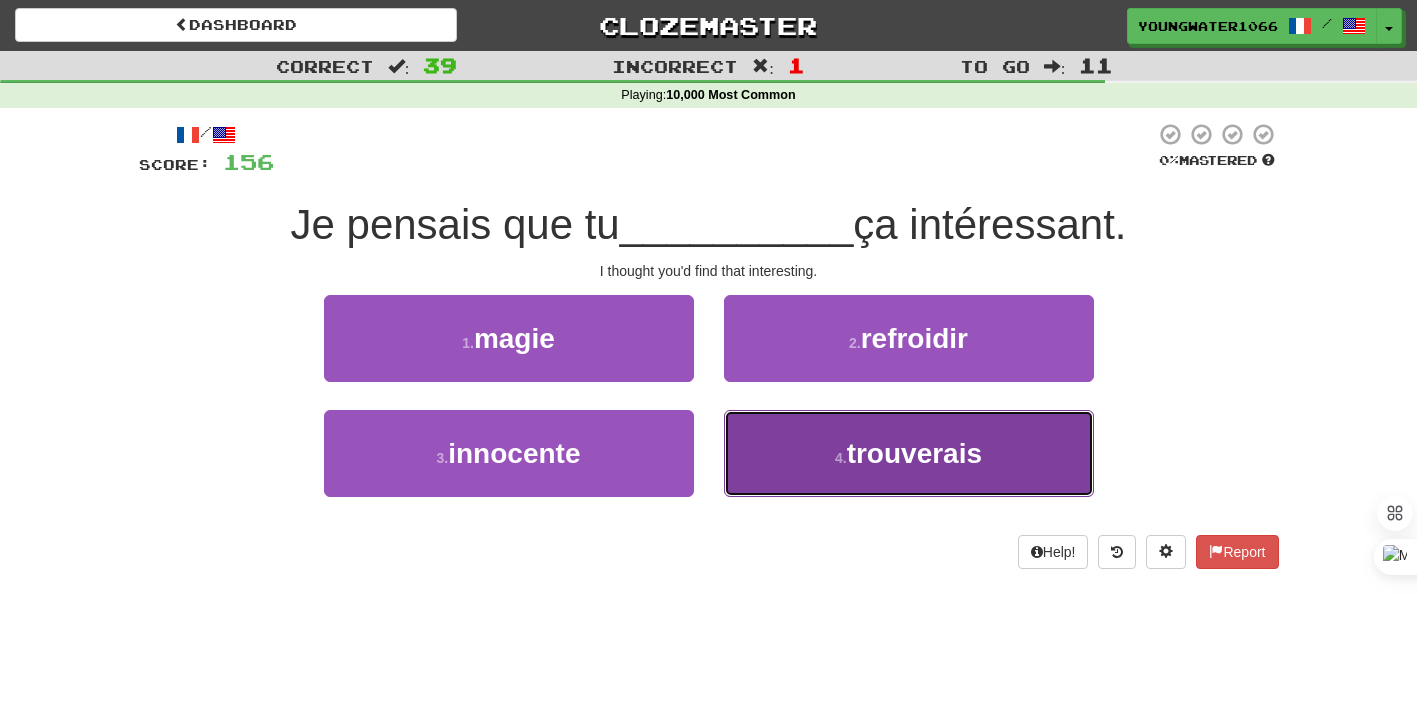 click on "4 .  trouverais" at bounding box center [909, 453] 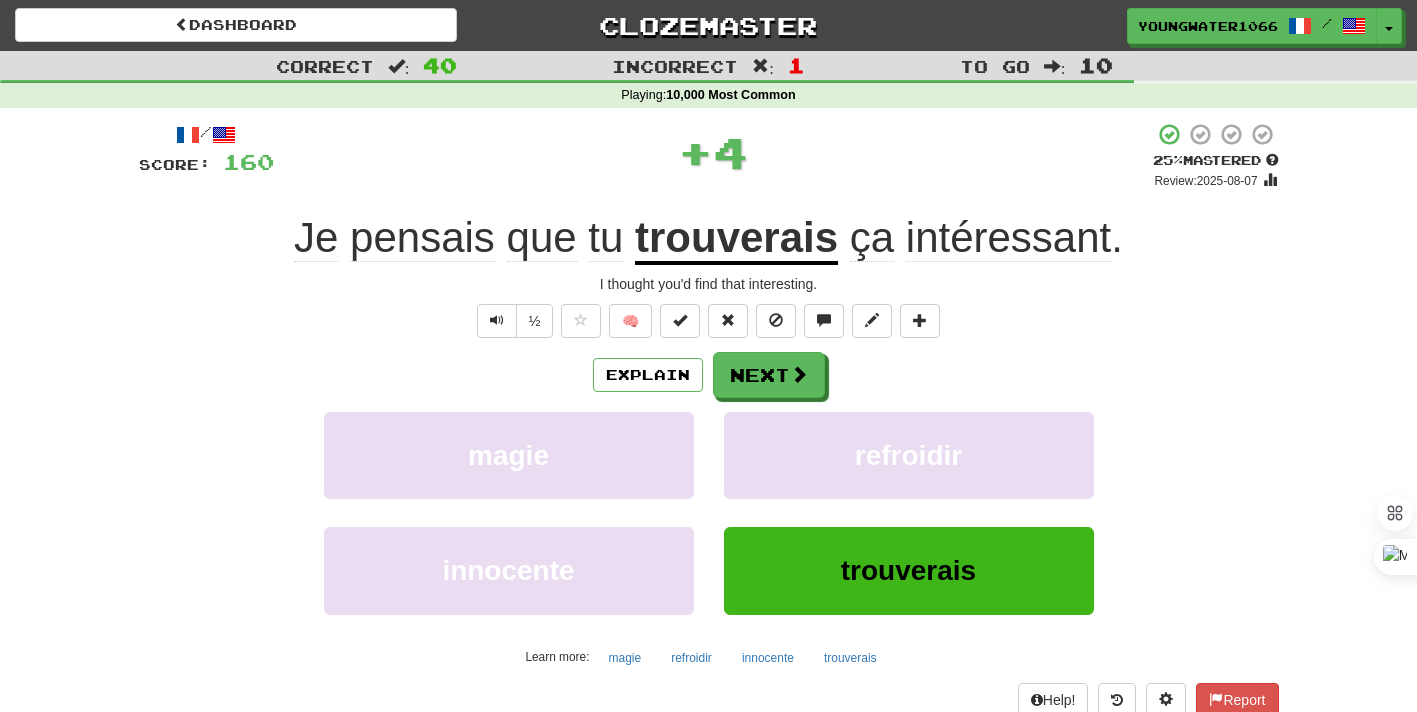 click on "Explain Next magie refroidir innocente trouverais Learn more: magie refroidir innocente trouverais" at bounding box center [709, 512] 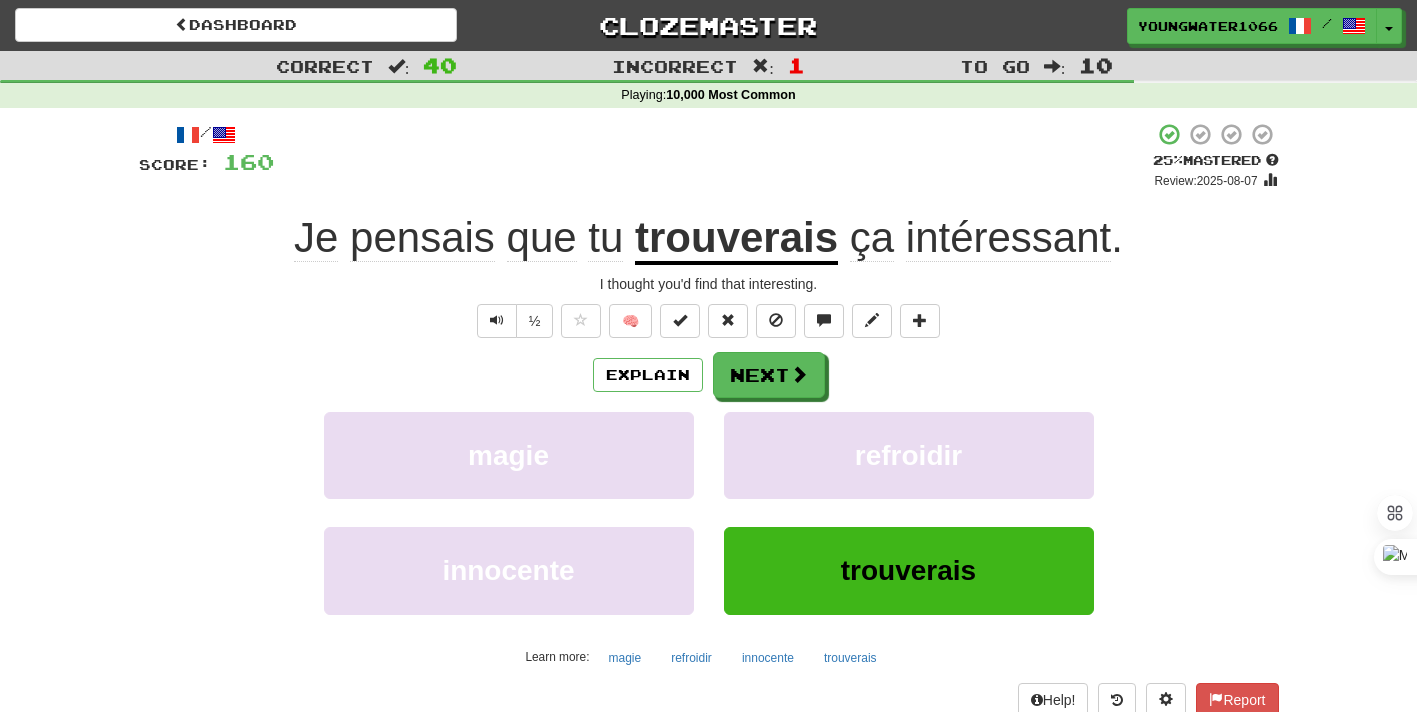 click on "Explain Next magie refroidir innocente trouverais Learn more: magie refroidir innocente trouverais" at bounding box center (709, 512) 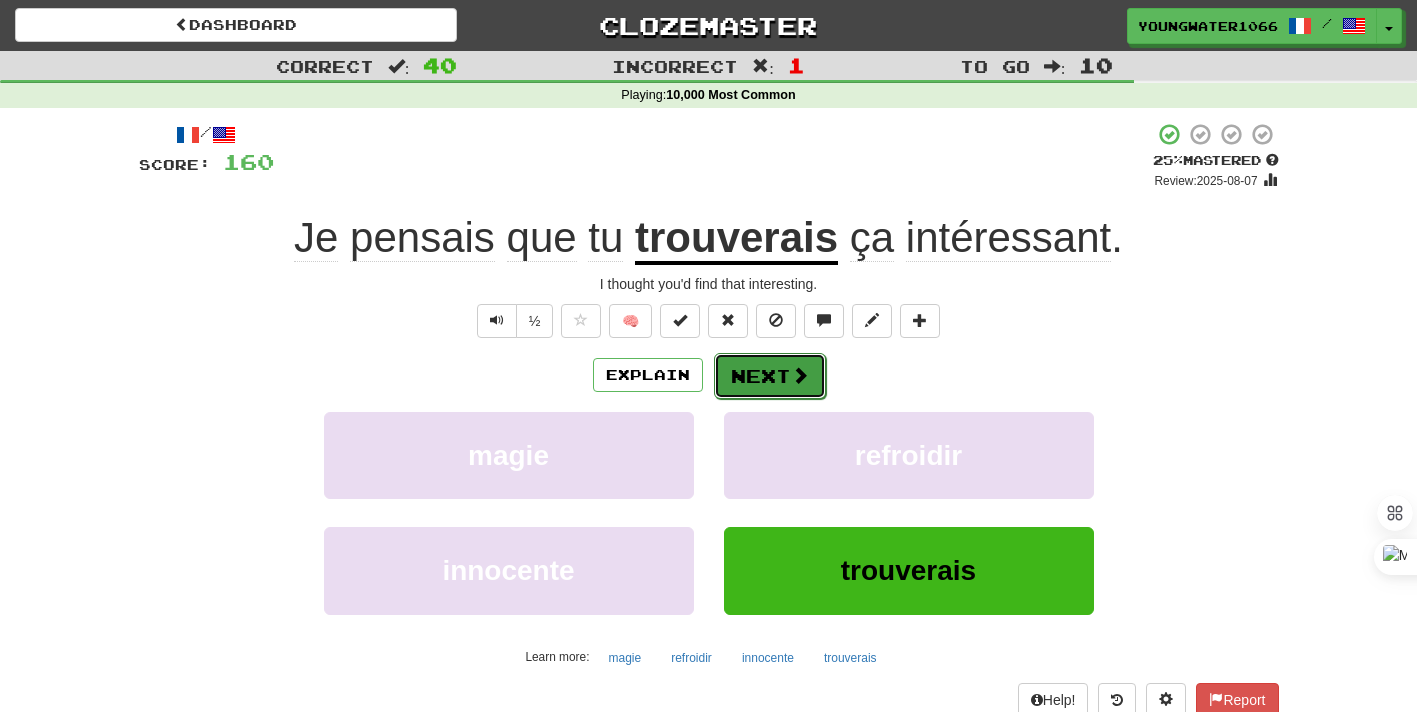 click on "Next" at bounding box center [770, 376] 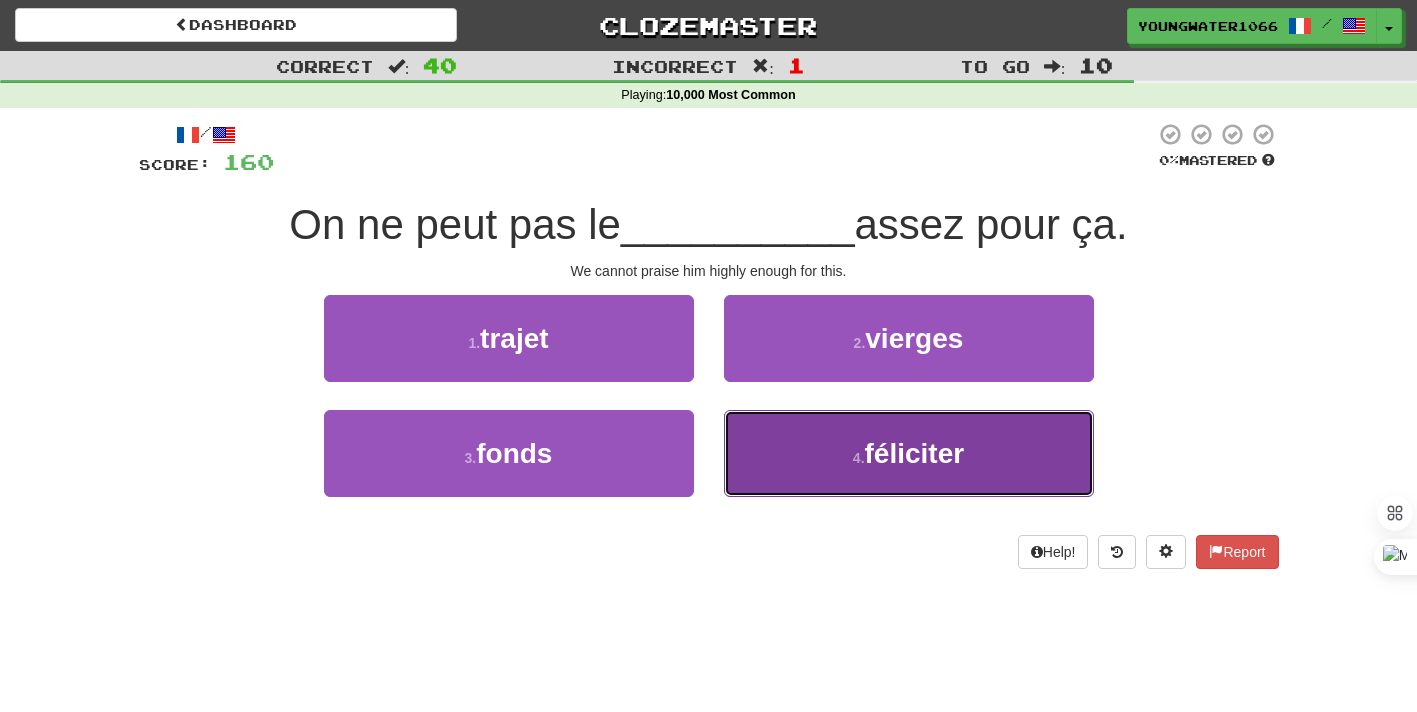 click on "4 .  féliciter" at bounding box center (909, 453) 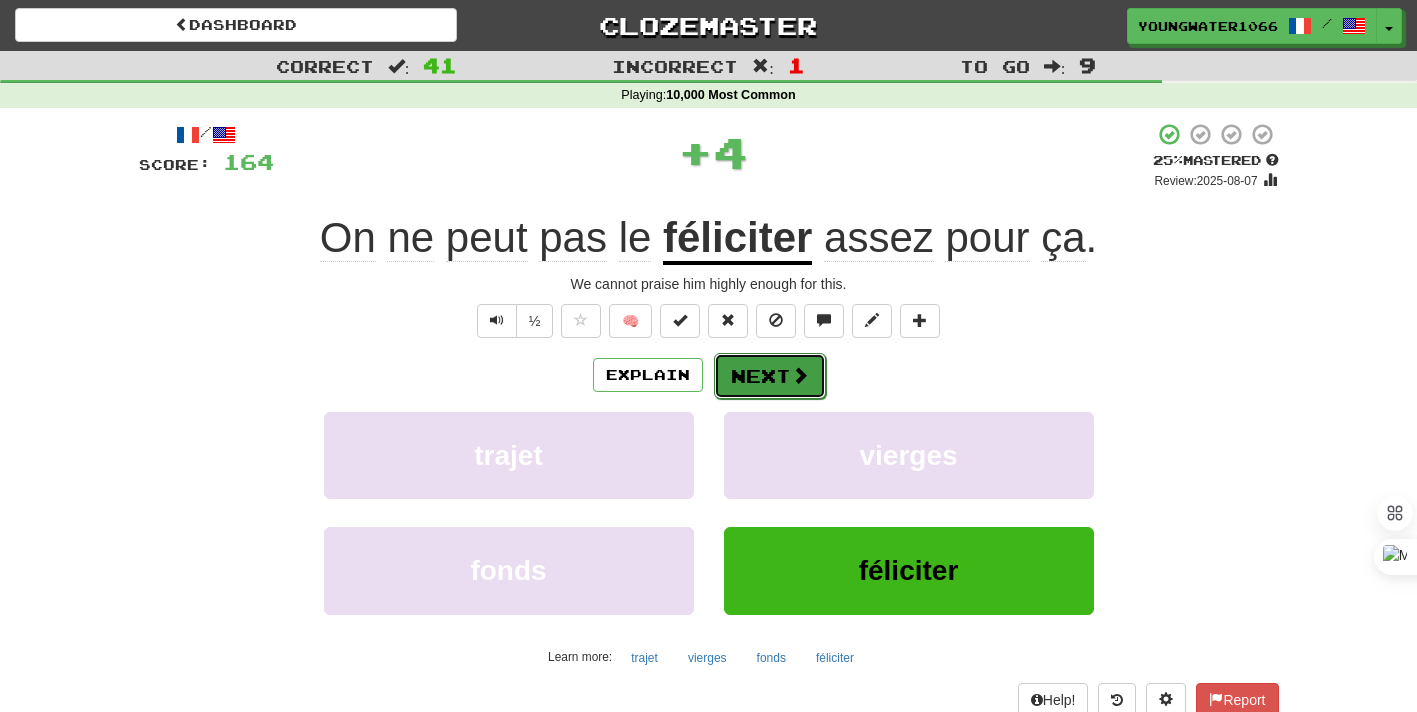 click on "Next" at bounding box center [770, 376] 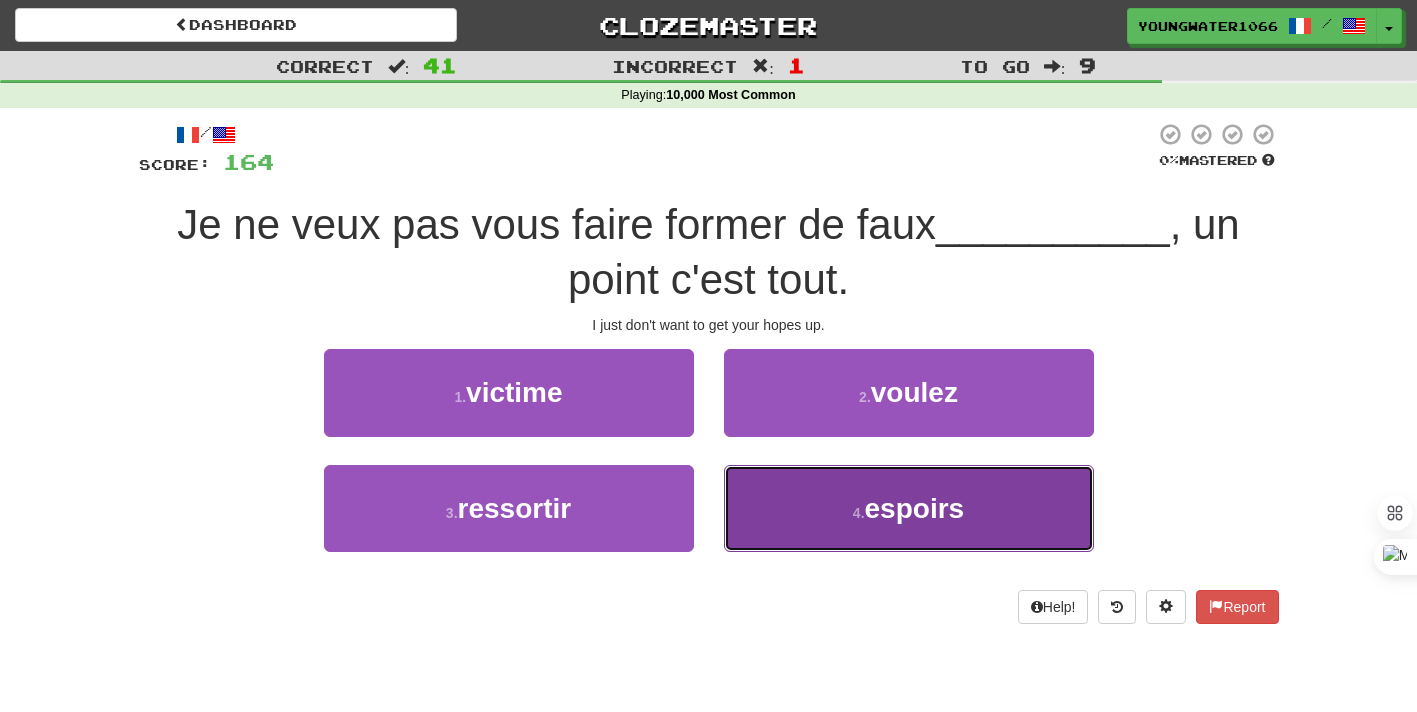 click on "4 .  espoirs" at bounding box center (909, 508) 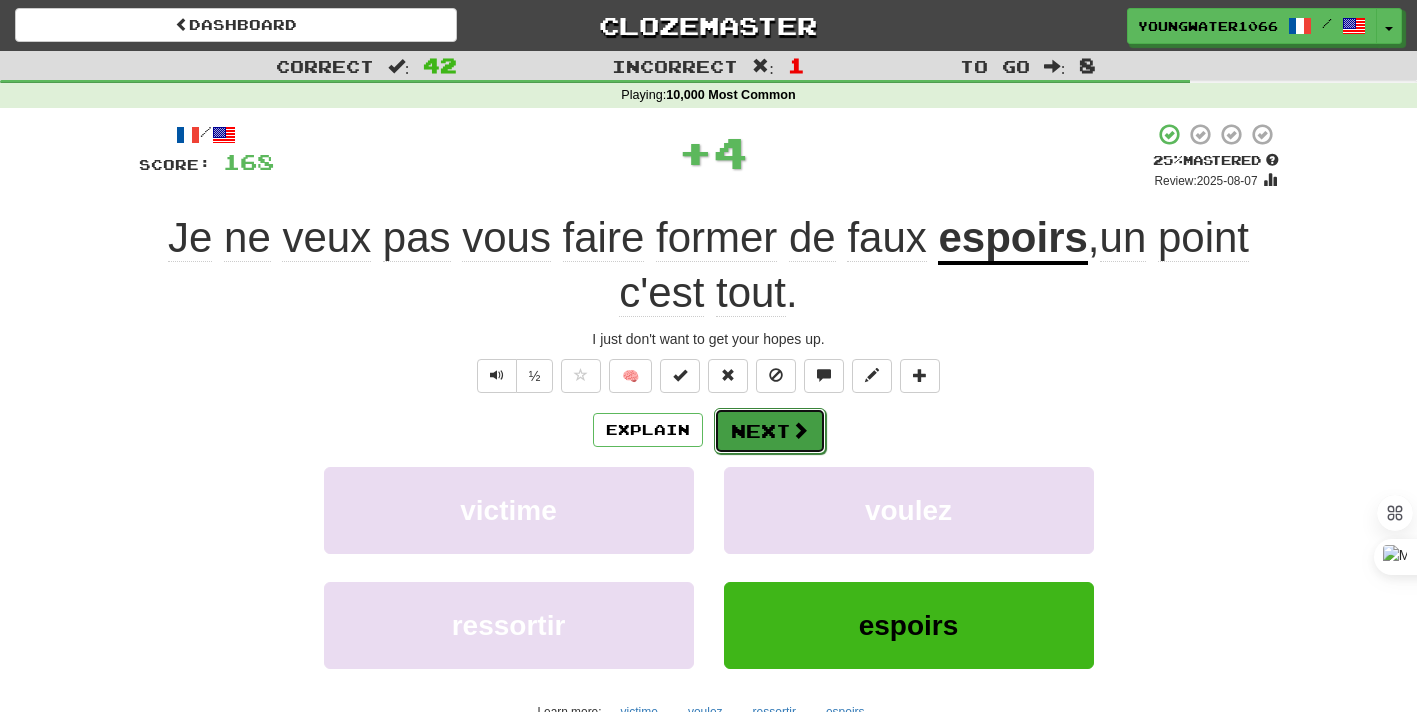 click on "Next" at bounding box center [770, 431] 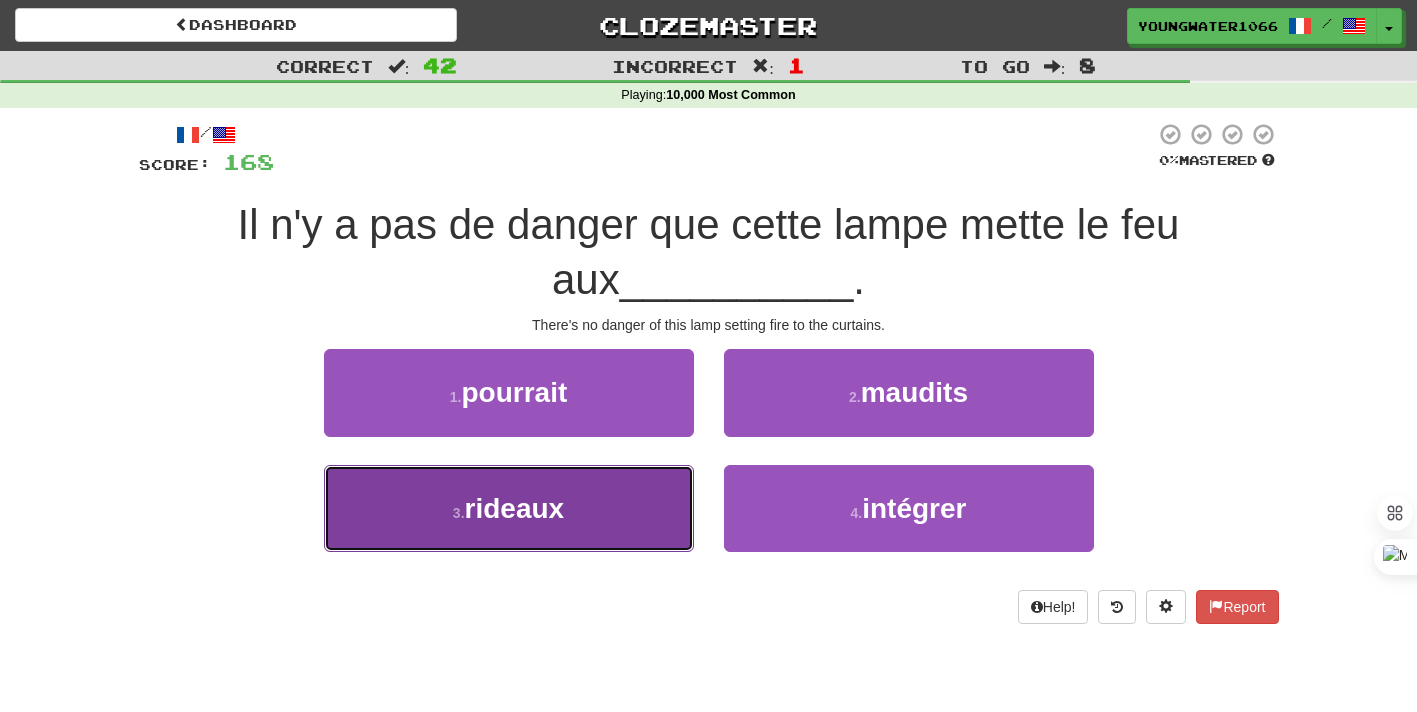 click on "3 .  rideaux" at bounding box center (509, 508) 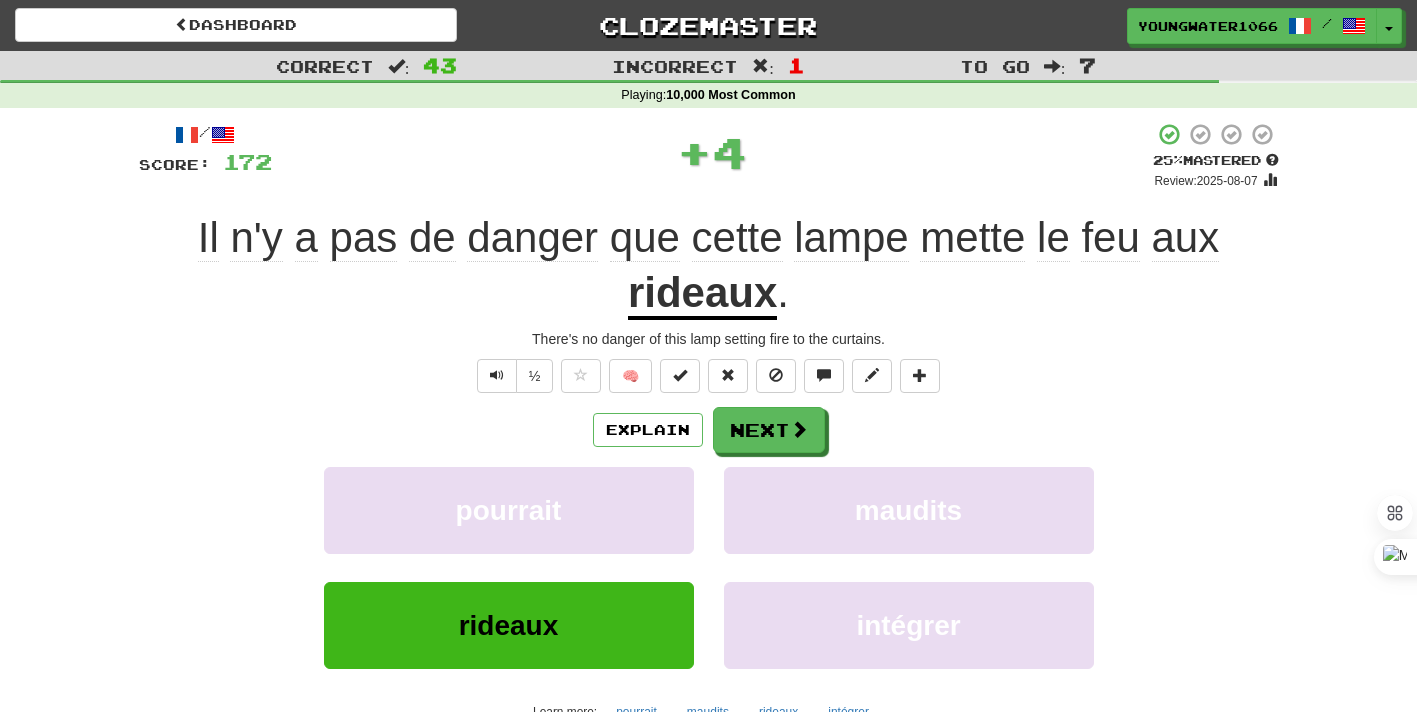 click on "/  Score:   172 + 4 25 %  Mastered Review:  2025-08-07 Il   n'y   a   pas   de   danger   que   cette   lampe   mette   le   feu   aux   rideaux . There's no danger of this lamp setting fire to the curtains. ½ 🧠 Explain Next pourrait maudits rideaux intégrer Learn more: pourrait maudits rideaux intégrer  Help!  Report Sentence Source" at bounding box center (709, 462) 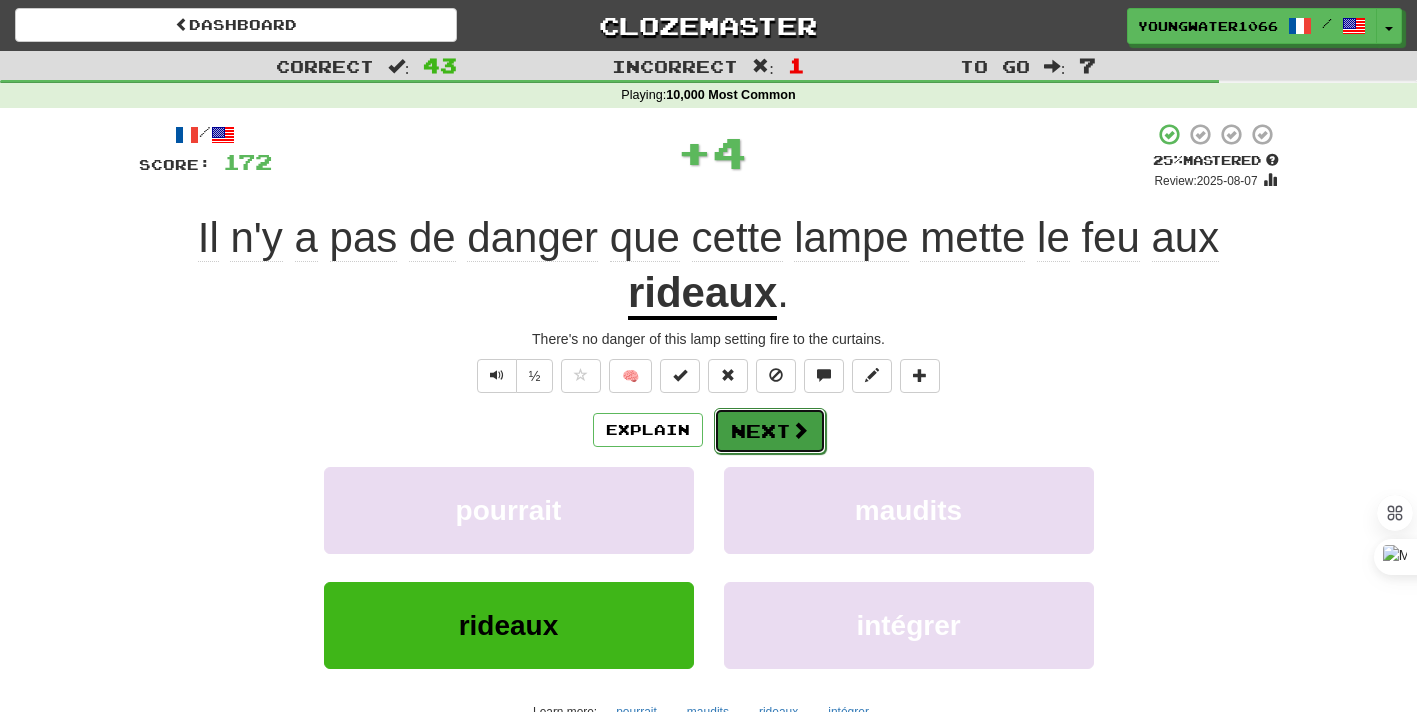 click on "Next" at bounding box center (770, 431) 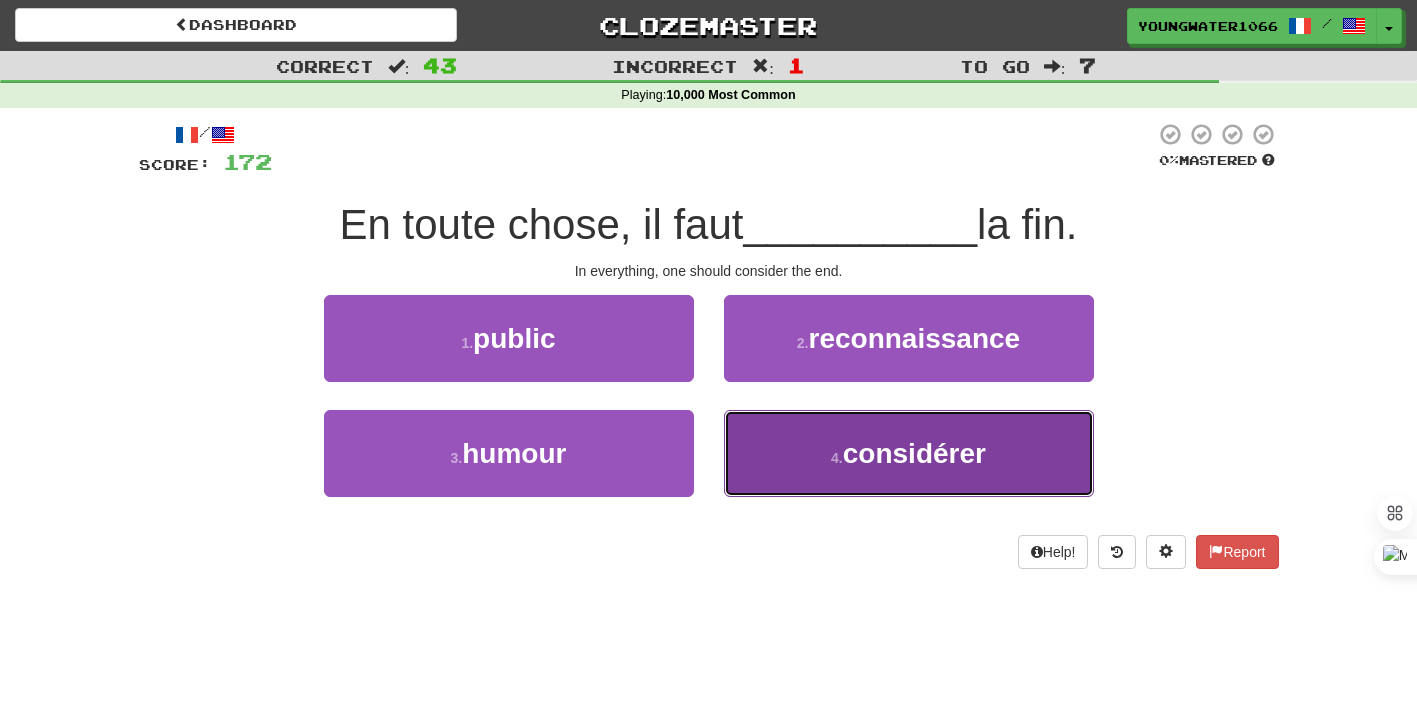click on "4 .  considérer" at bounding box center [909, 453] 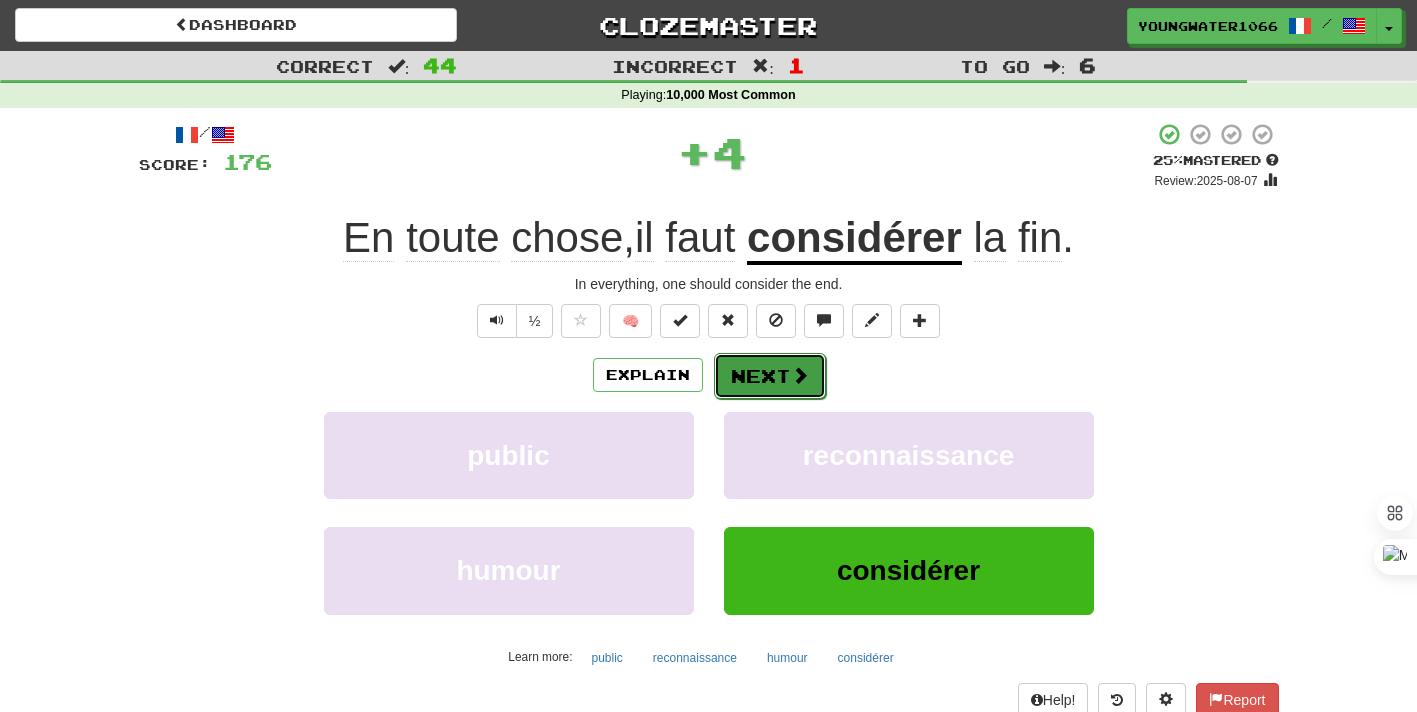 click on "Next" at bounding box center (770, 376) 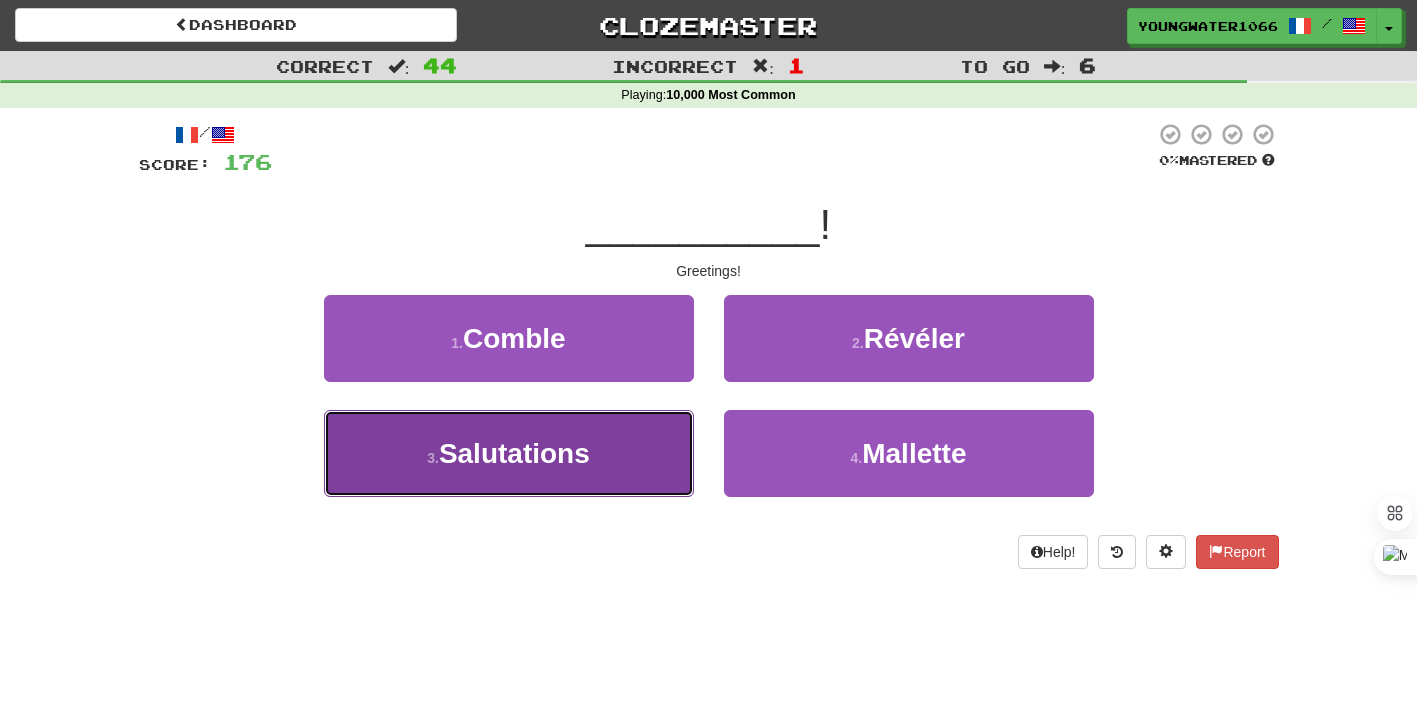 click on "3 .  Salutations" at bounding box center [509, 453] 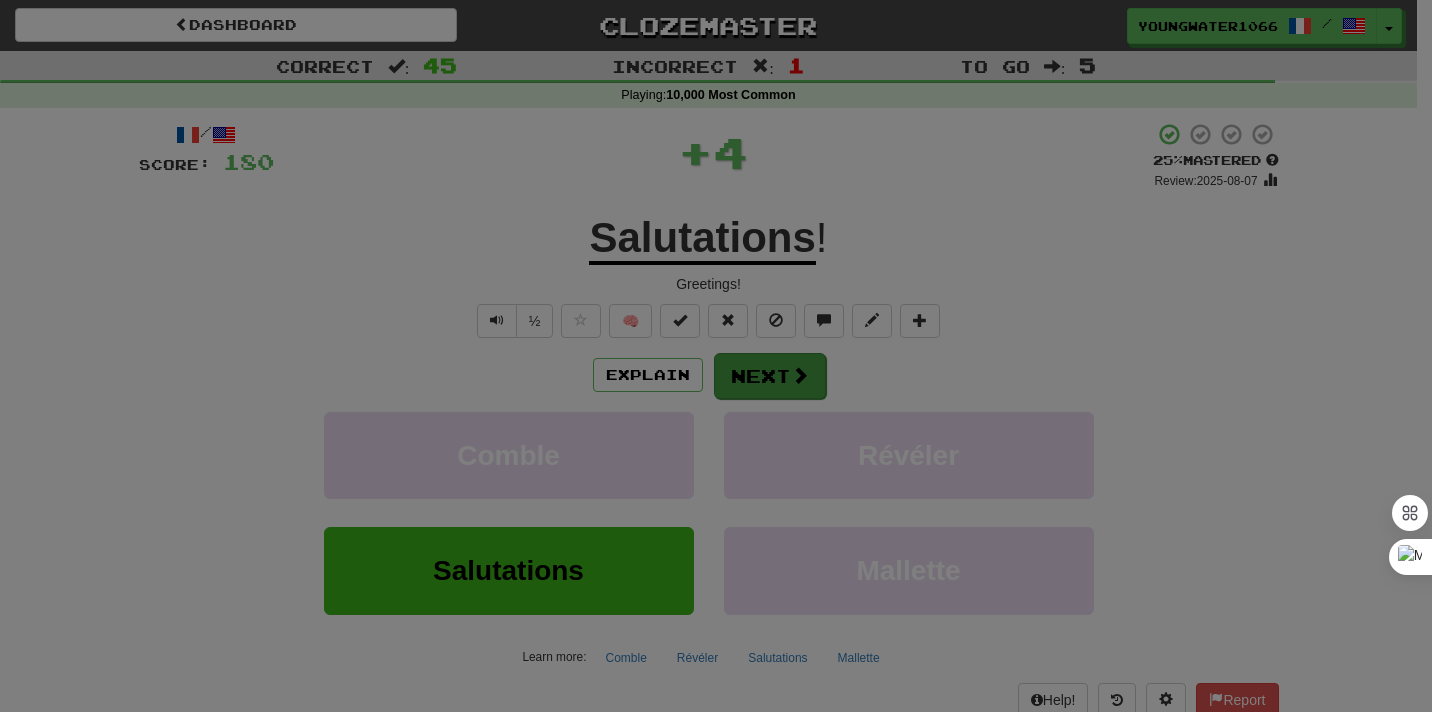 click on "Dashboard
Clozemaster
YoungWater1066
/
Toggle Dropdown
Dashboard
Leaderboard
Activity Feed
Notifications
Profile
Discussions
Français
/
English
Streak:
3
Review:
78
Points Today: 68
Languages
Account
Logout
YoungWater1066
/
Toggle Dropdown
Dashboard
Leaderboard
Activity Feed
Notifications
Profile
Discussions
Français
/
English
Streak:
3
Review:
78
Points Today: 68
Languages
Account
Logout
clozemaster
Correct   :   45 Incorrect   :   1 To go   :   5 Playing :  10,000 Most Common  /  Score:   180 + 4 25 %  Mastered Review:  2025-08-07 Salutations  ! Greetings! ½ 🧠 Explain Next Comble Révéler Salutations Mallette" at bounding box center (716, 743) 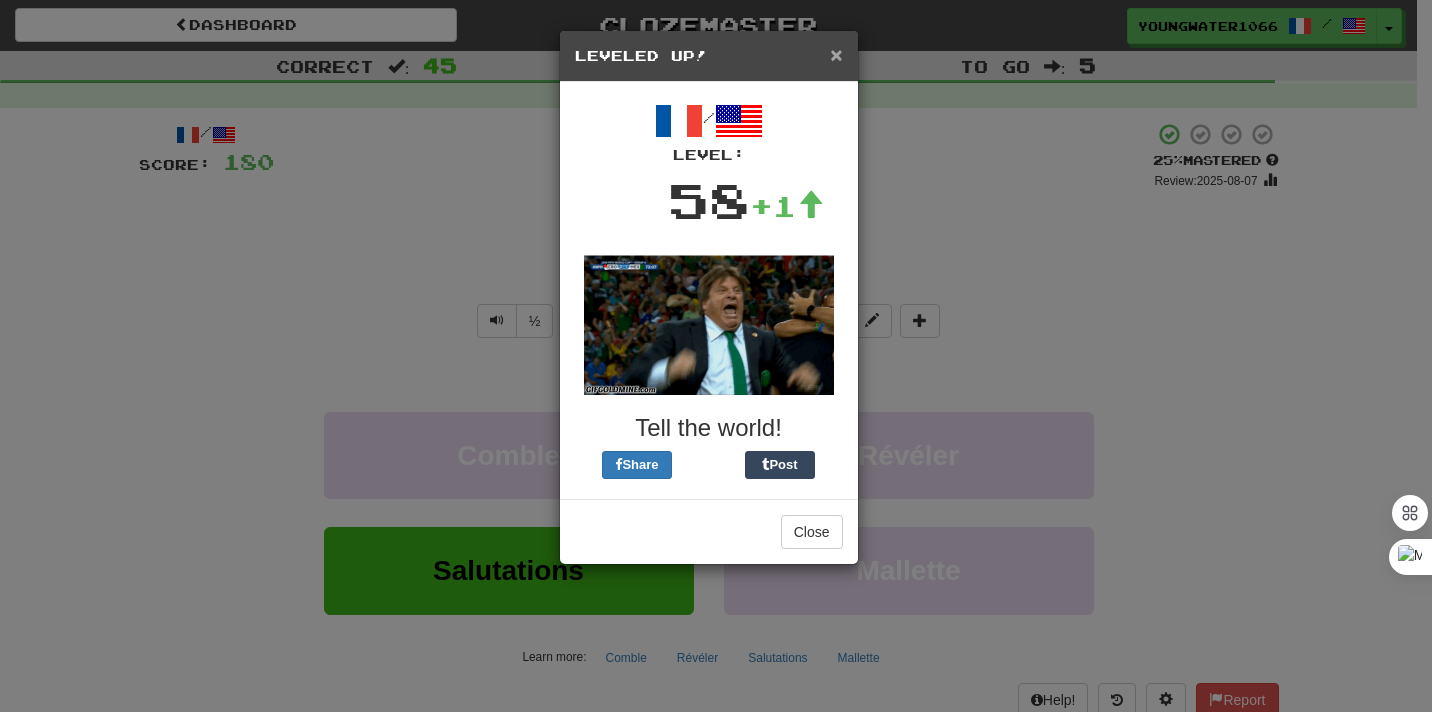 click on "×" at bounding box center (836, 54) 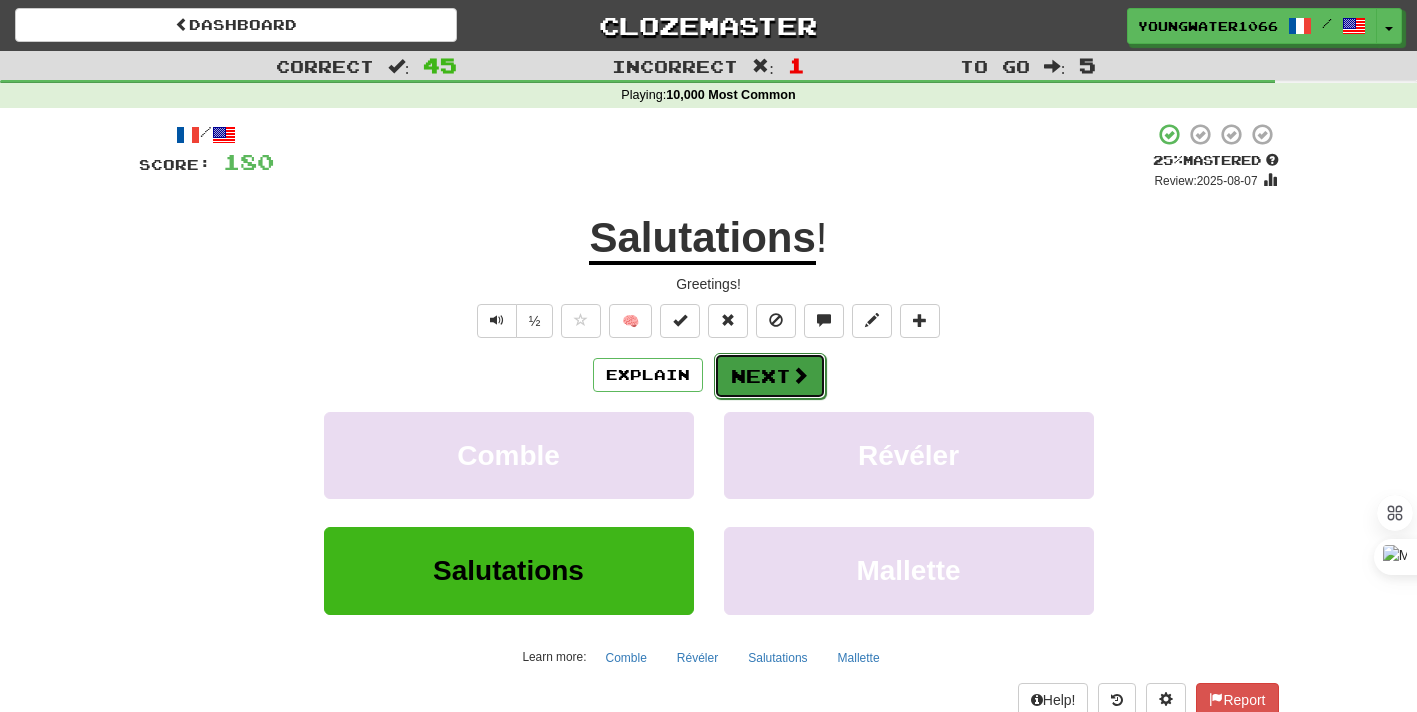 click on "Next" at bounding box center [770, 376] 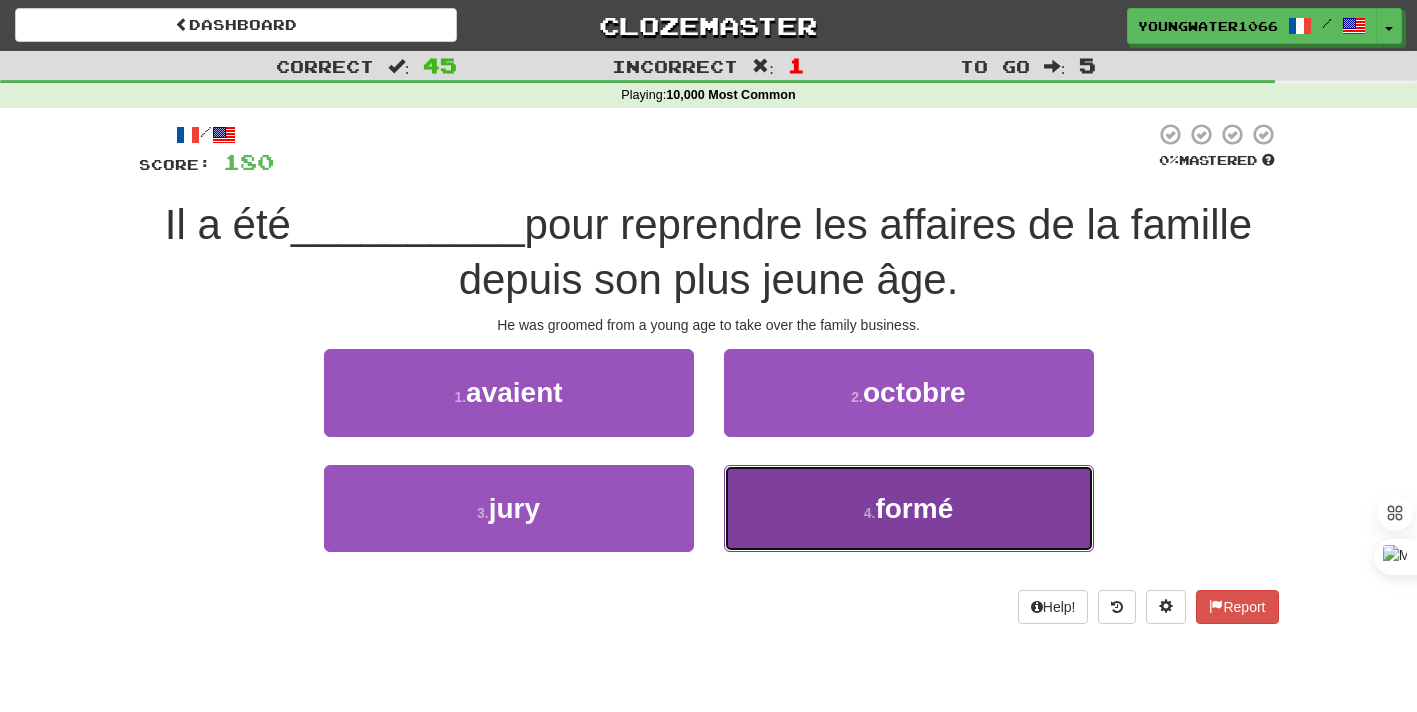 click on "4 .  formé" at bounding box center [909, 508] 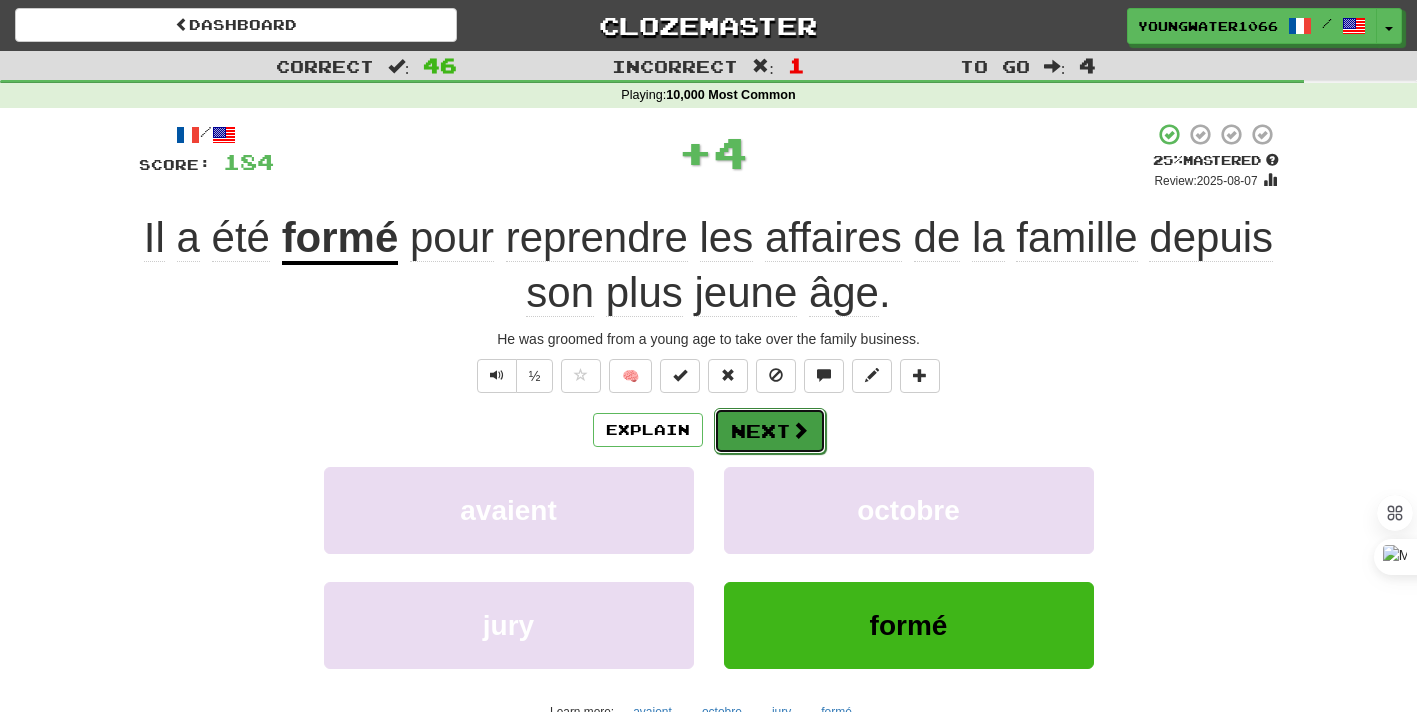 click on "Next" at bounding box center [770, 431] 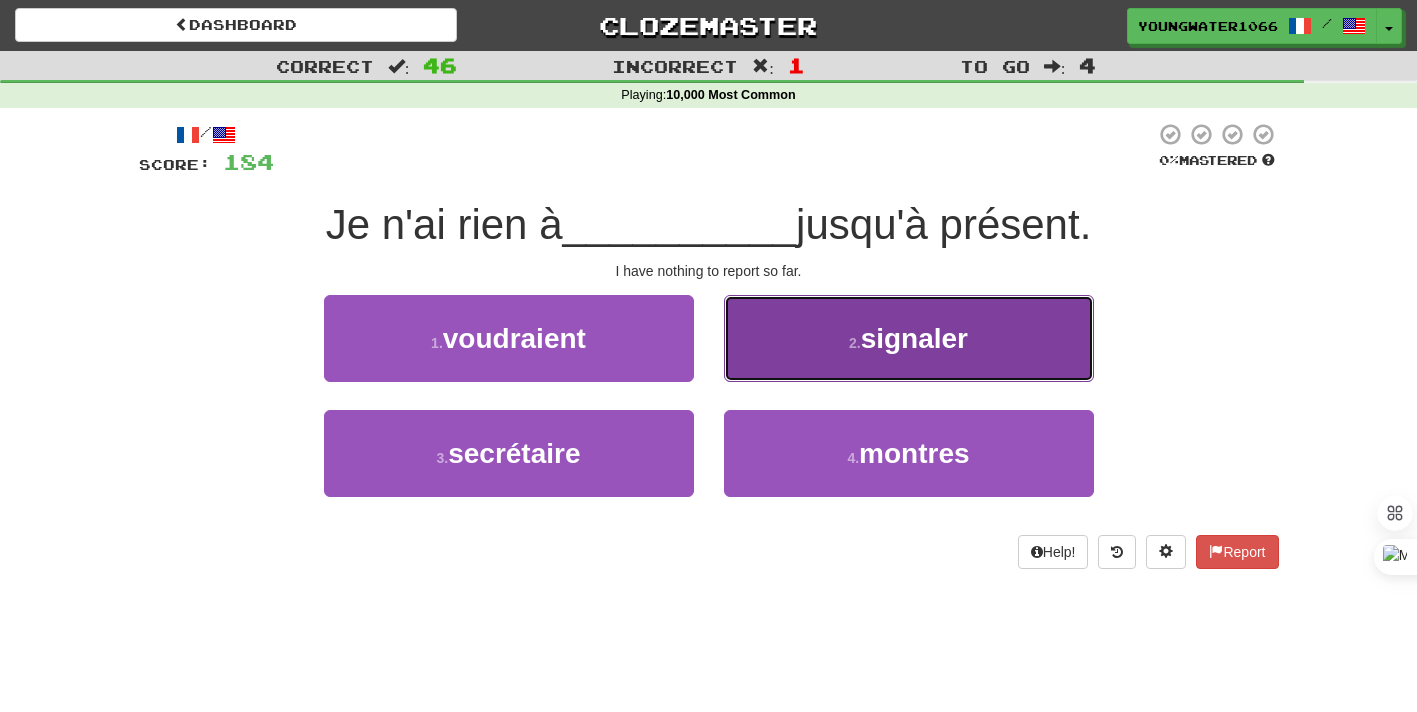 click on "2 .  signaler" at bounding box center [909, 338] 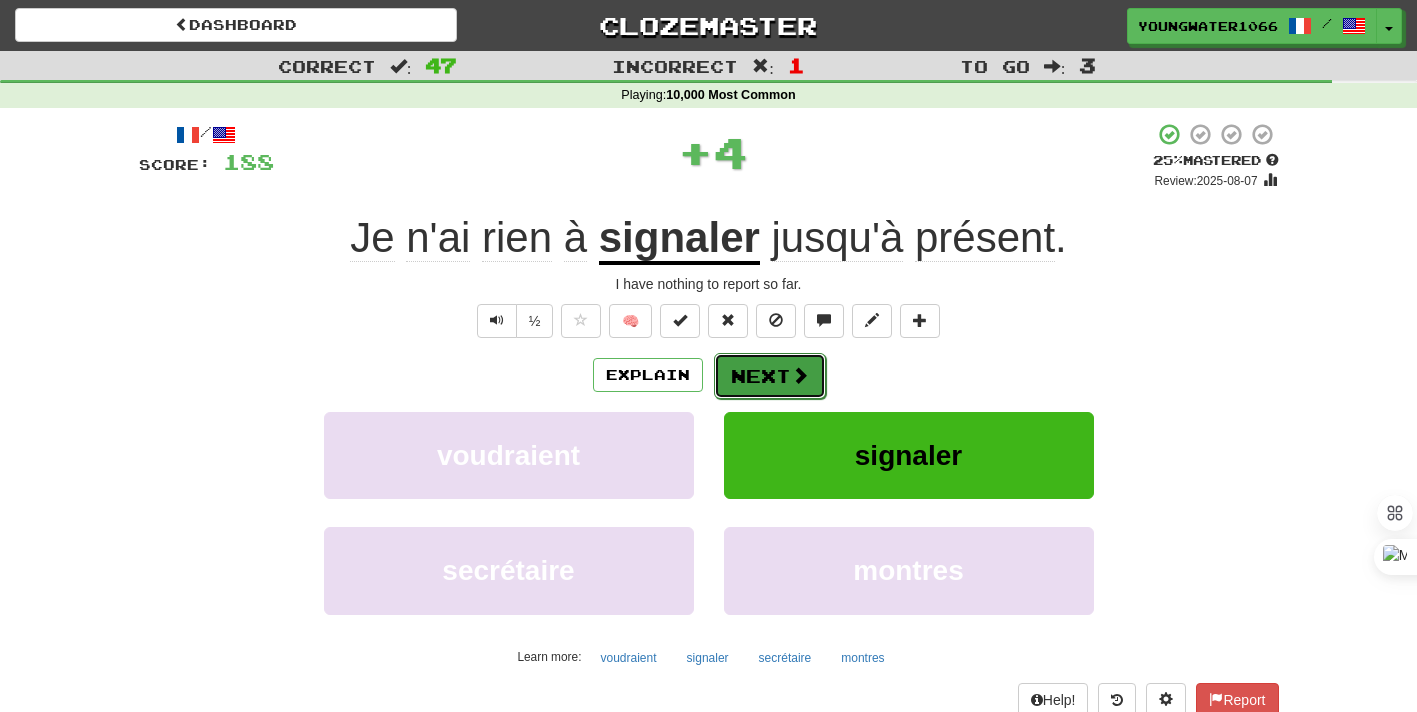 click on "Next" at bounding box center [770, 376] 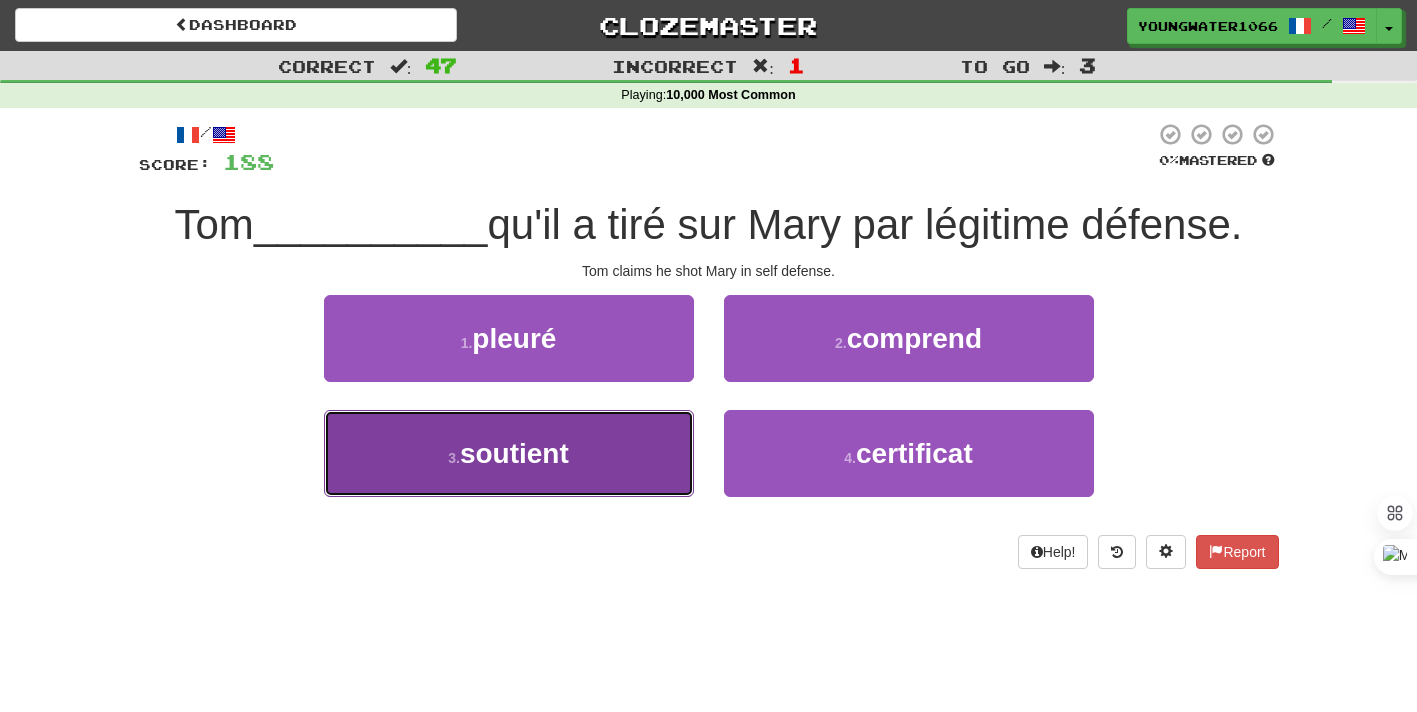 click on "3 .  soutient" at bounding box center (509, 453) 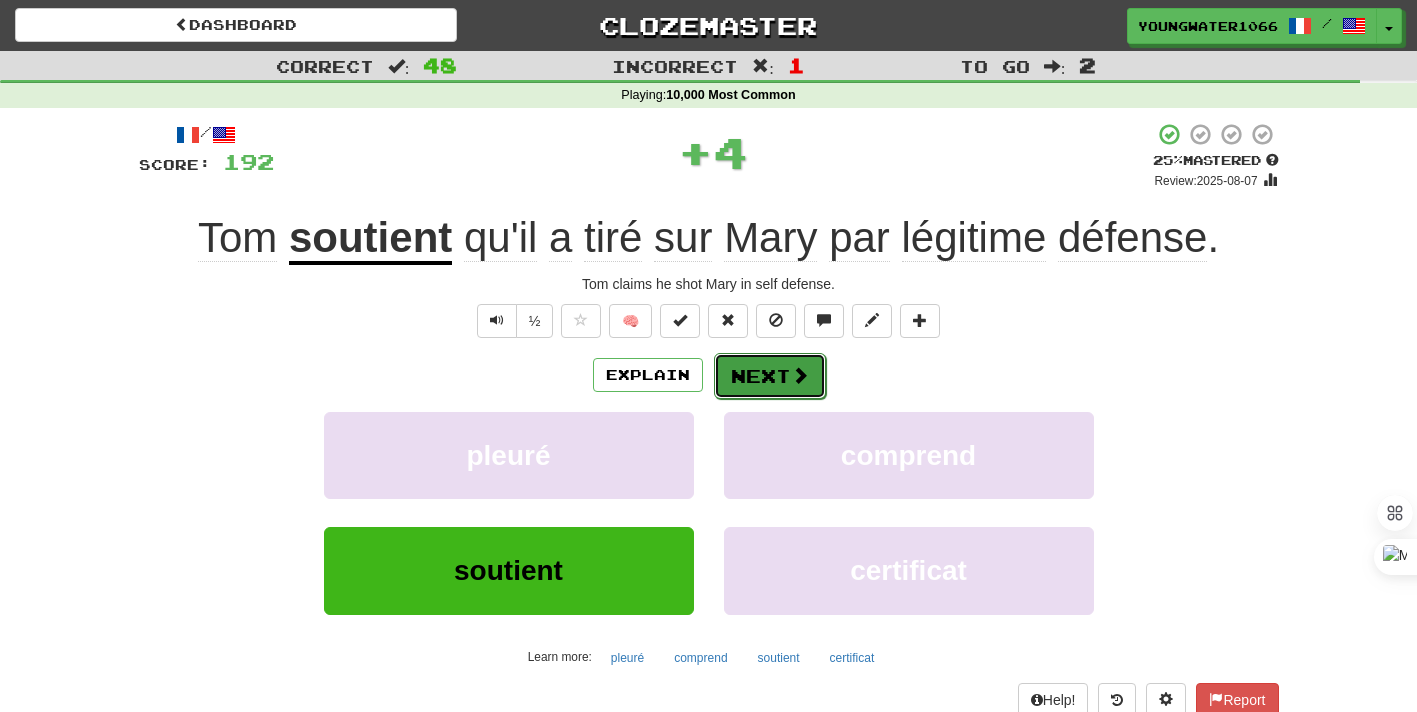 click on "Next" at bounding box center [770, 376] 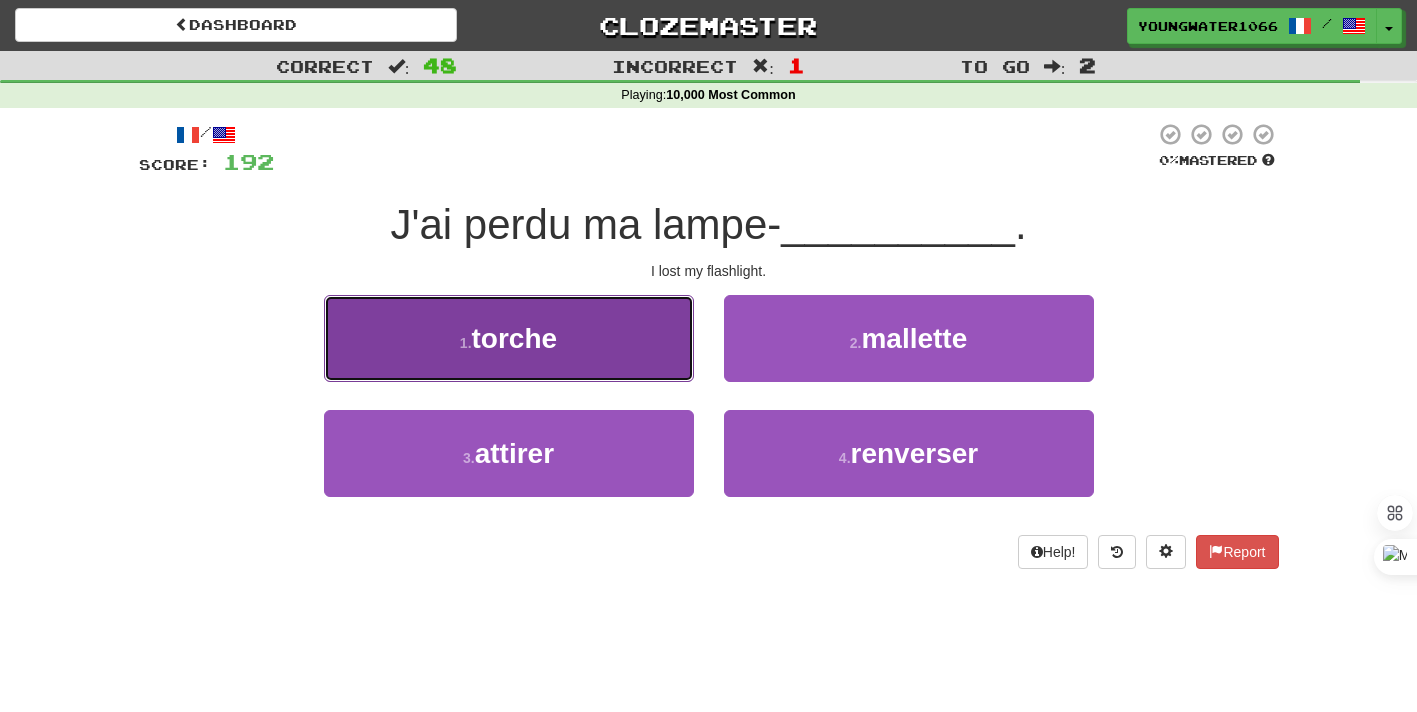 click on "1 .  torche" at bounding box center (509, 338) 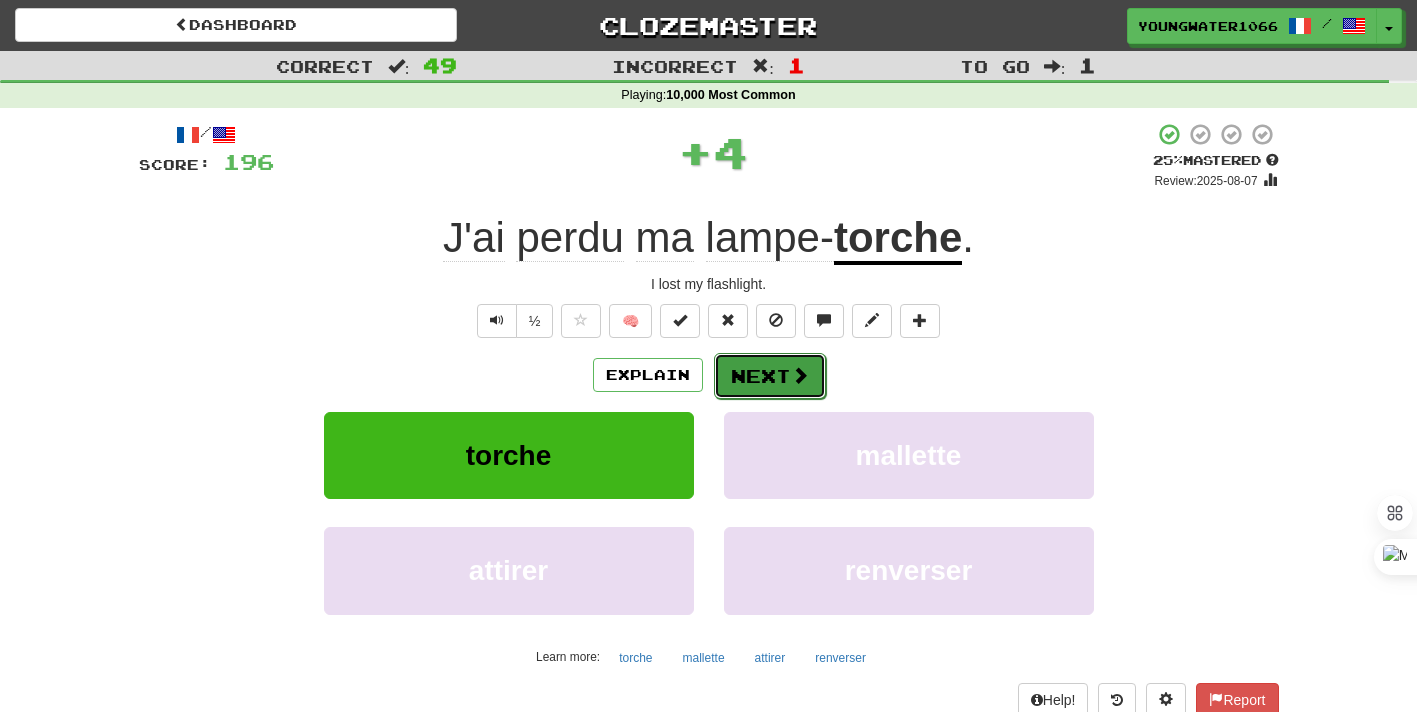 click on "Next" at bounding box center (770, 376) 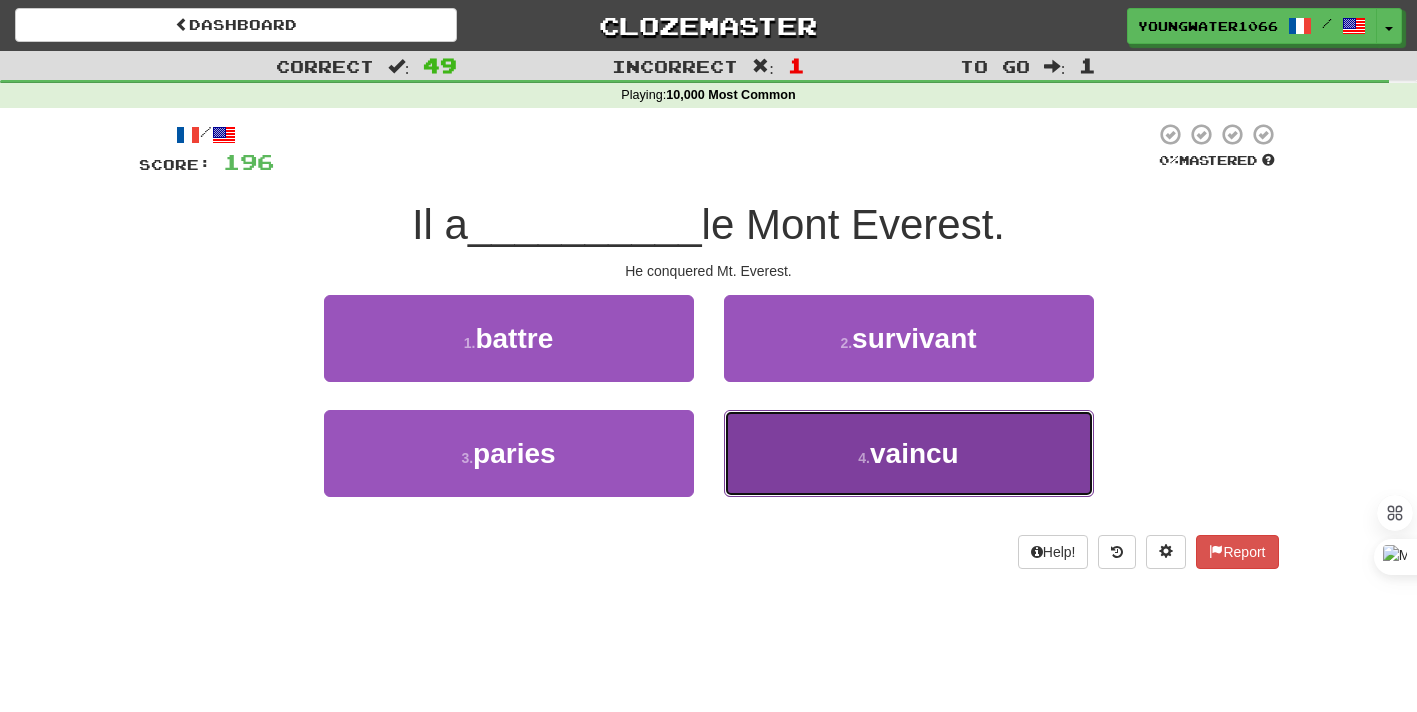 click on "4 .  vaincu" at bounding box center [909, 453] 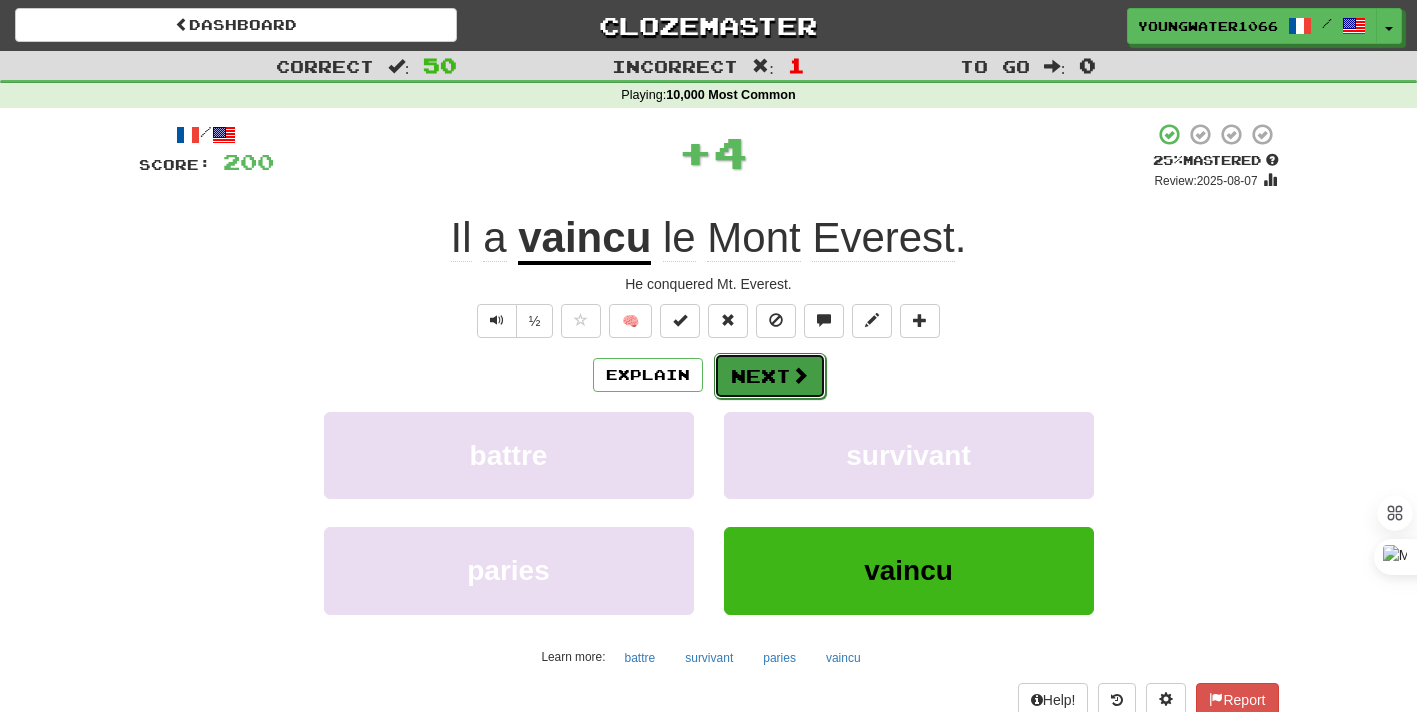click on "Next" at bounding box center [770, 376] 